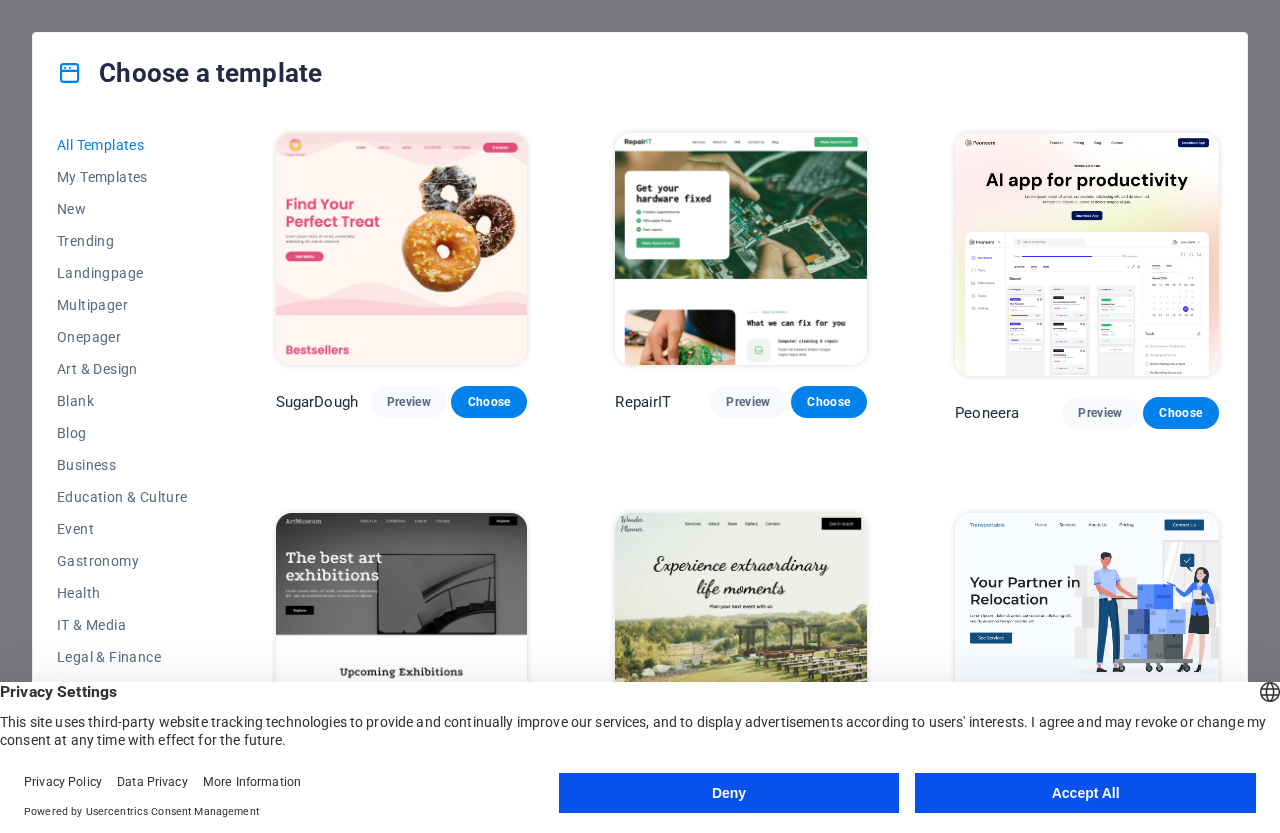 scroll, scrollTop: 0, scrollLeft: 0, axis: both 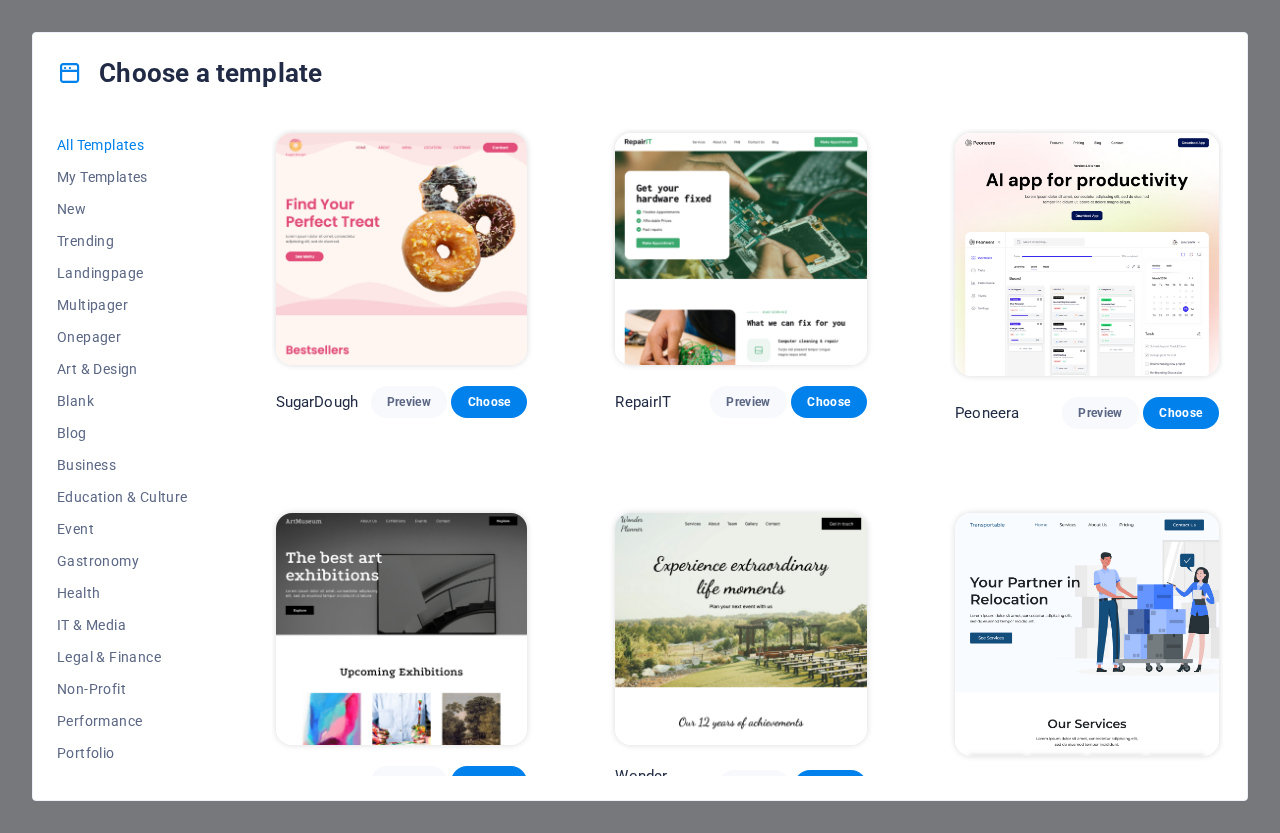 click on "SugarDough Preview Choose RepairIT Preview Choose Peoneera Preview Choose Art Museum Preview Choose Wonder Planner Preview Choose Transportable Preview Choose S&L Preview Choose WePaint Preview Choose Eco-Con Preview Choose MeetUp Preview Choose Help & Care Preview Choose Podcaster Preview Choose Academix Preview Choose BIG Barber Shop Preview Choose Health & Food Preview Choose UrbanNest Interiors Preview Choose Green Change Preview Choose The Beauty Temple Preview Choose WeTrain Preview Choose Cleaner Preview Choose Johanna James Preview Choose Delicioso Preview Choose Dream Garden Preview Choose LumeDeAqua Preview Choose Pets Care Preview Choose SafeSpace Preview Choose Midnight Rain Bar Preview Choose Drive Preview Choose Estator Preview Choose Health Group Preview Choose MakeIt Agency Preview Choose Wanderlust Preview Choose WeSpa Preview Choose BERLIN Preview Choose Gadgets Preview Choose CoffeeScience Preview Choose CoachLife Preview Choose Cafe de Oceana Preview Choose Max Hatzy Preview Choose Preview" at bounding box center [747, 10559] 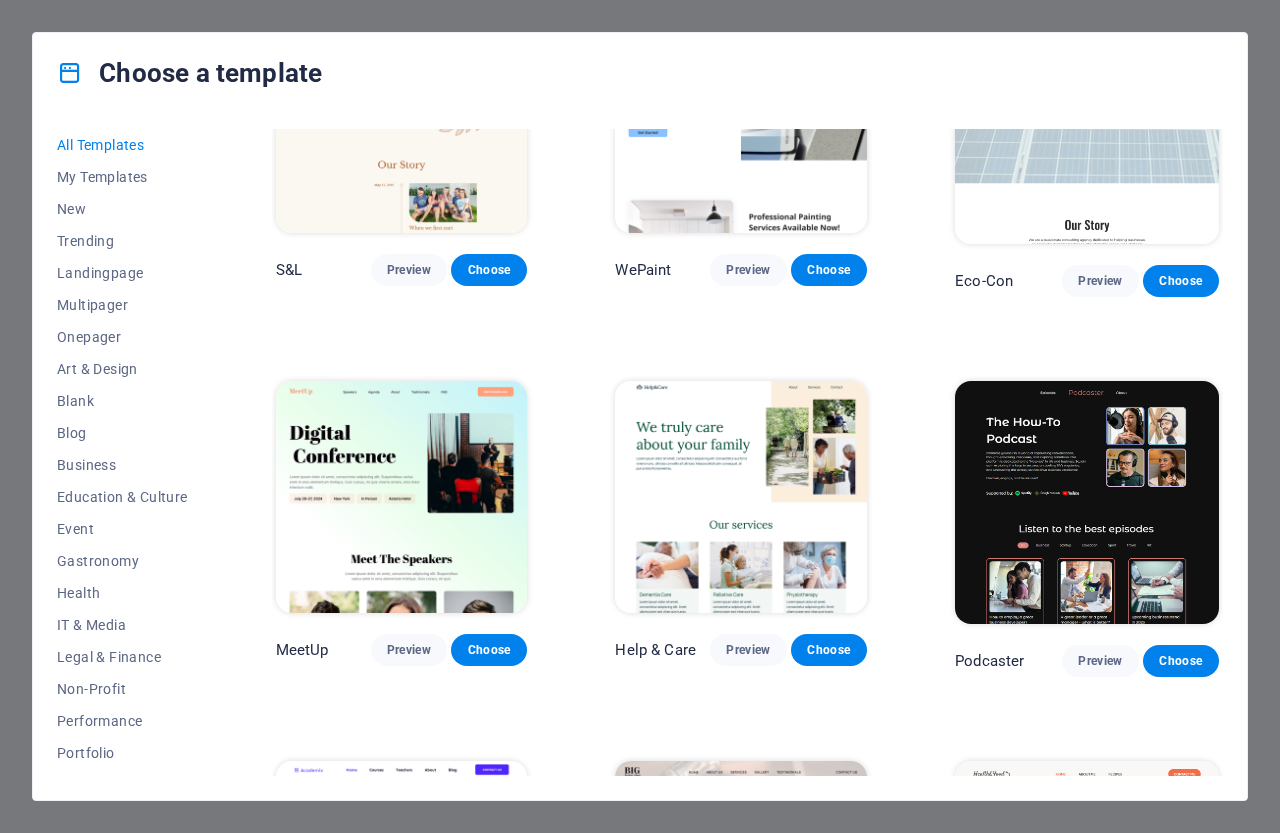scroll, scrollTop: 893, scrollLeft: 0, axis: vertical 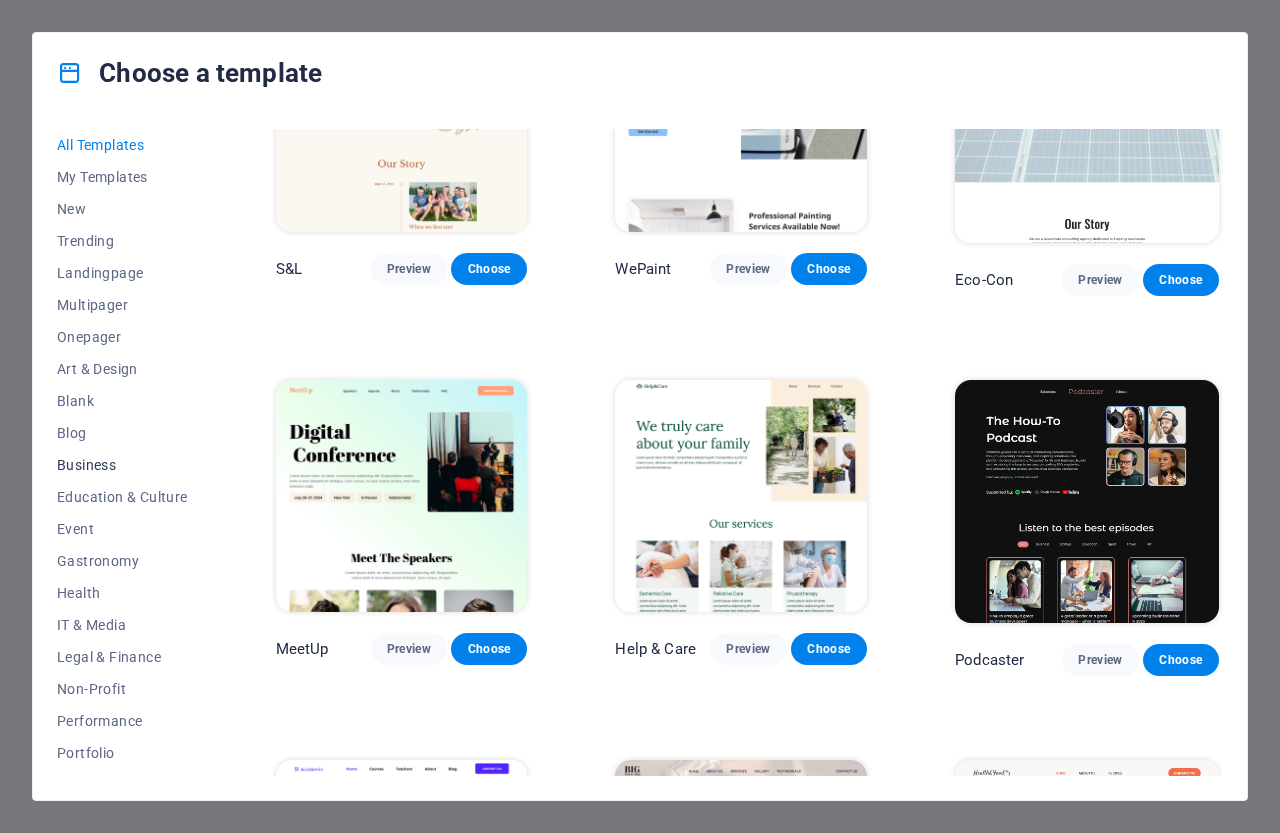 click on "Business" at bounding box center [122, 465] 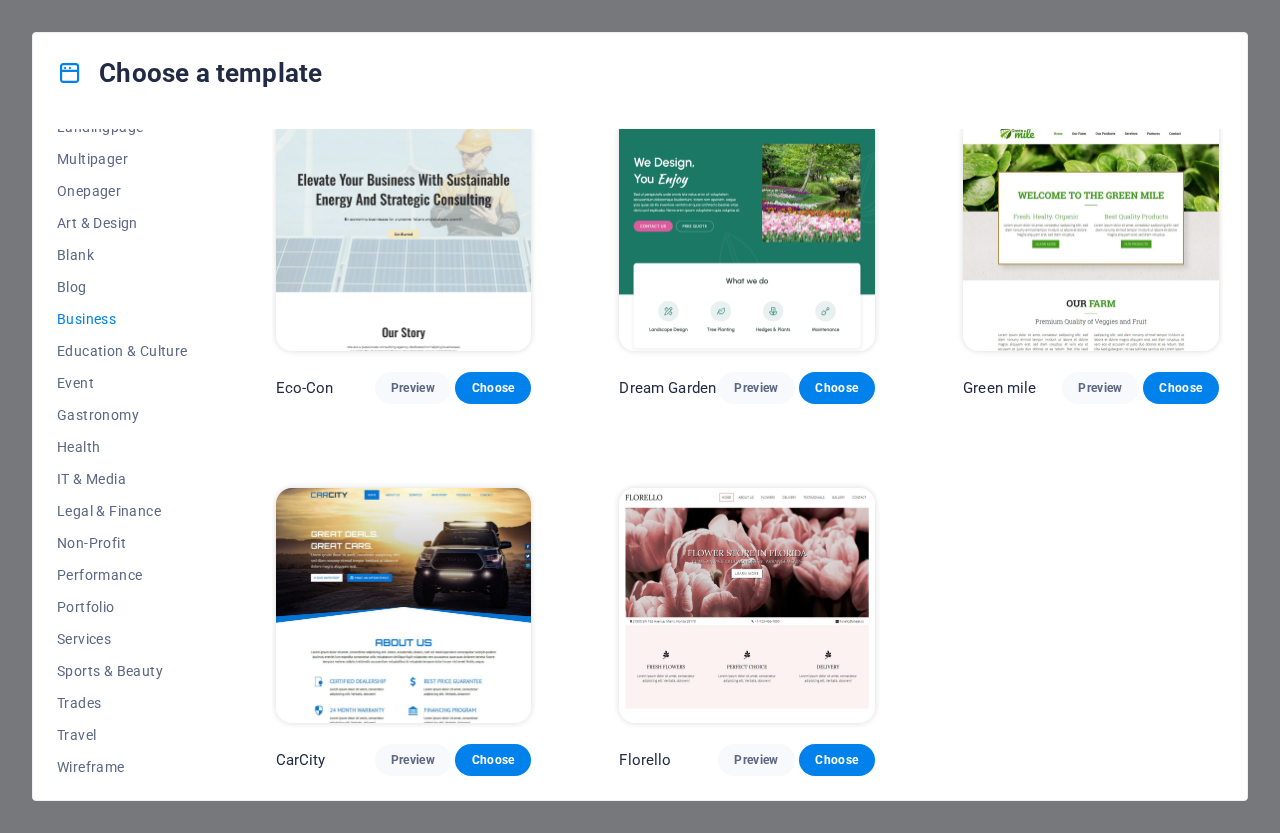 scroll, scrollTop: 153, scrollLeft: 0, axis: vertical 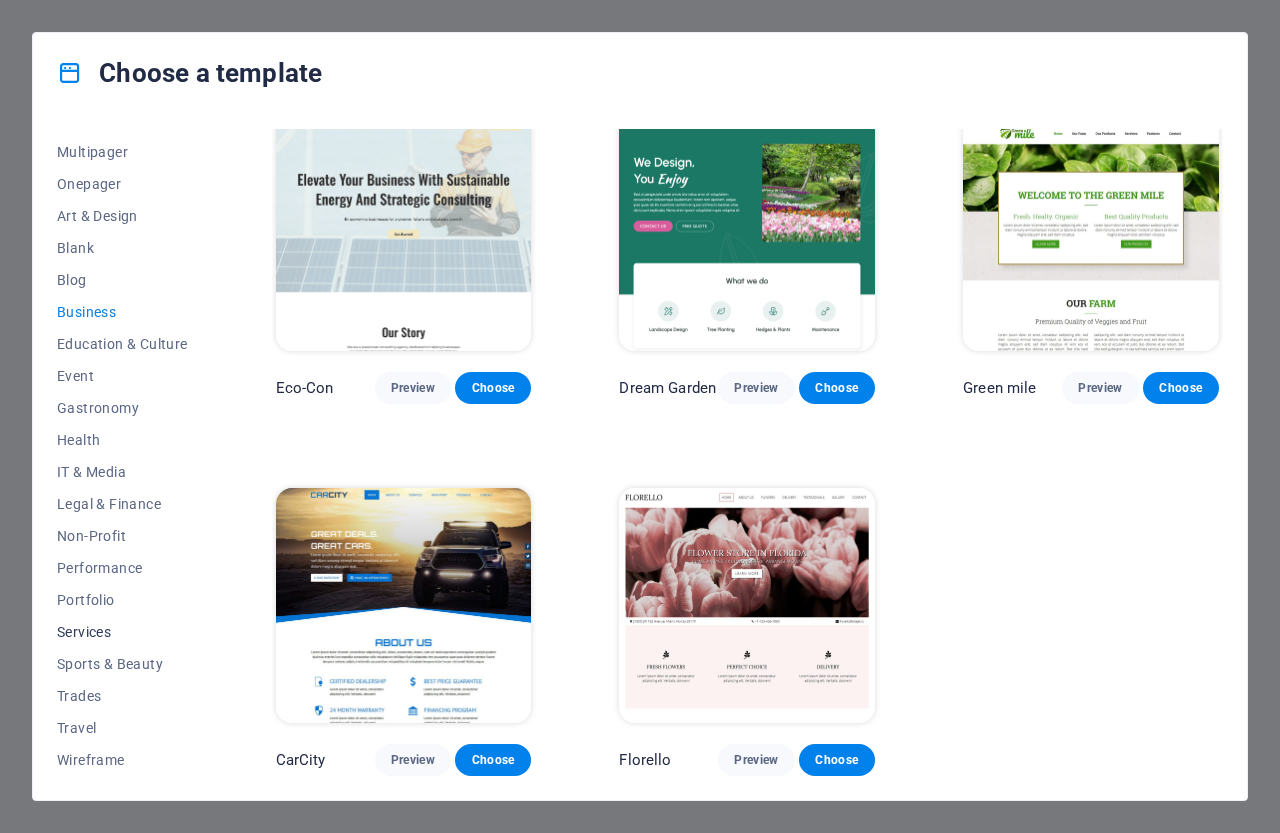 click on "Services" at bounding box center (122, 632) 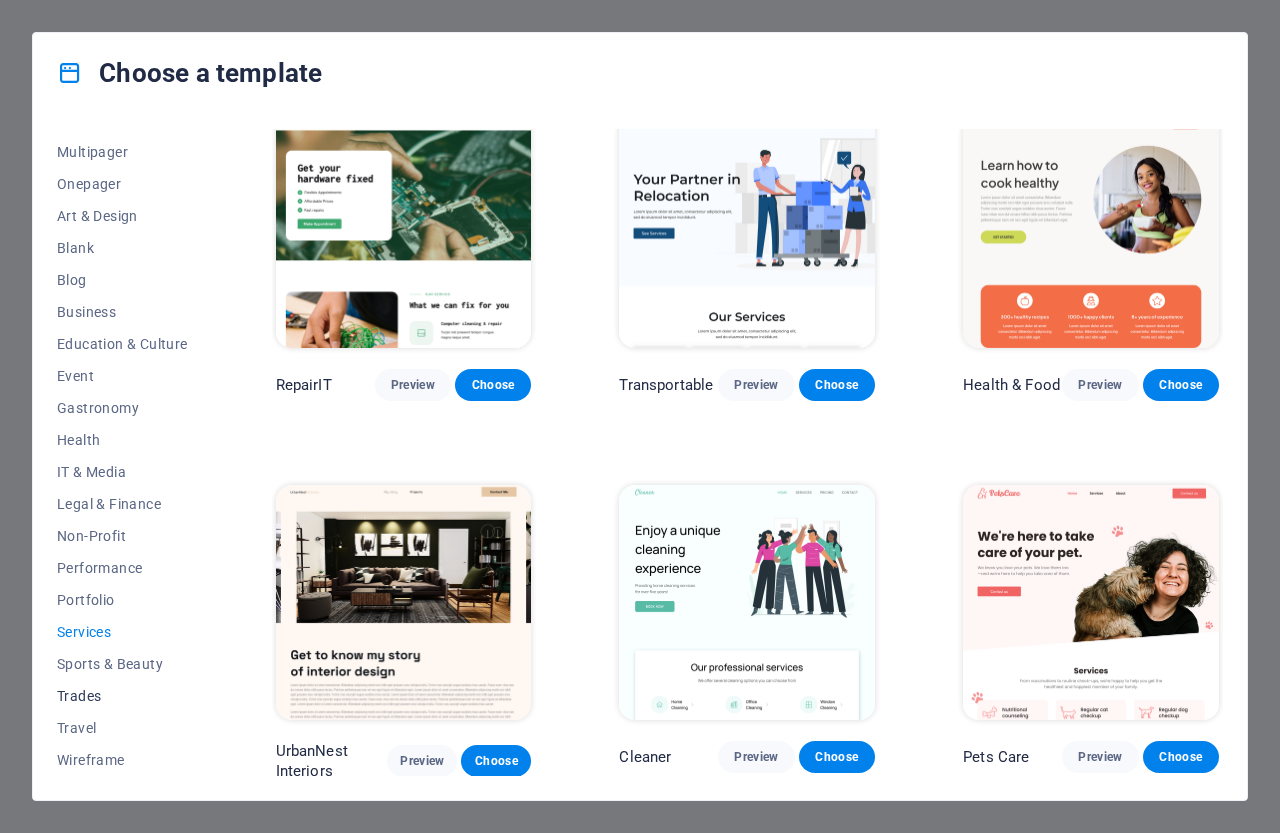click on "Trades" at bounding box center [122, 696] 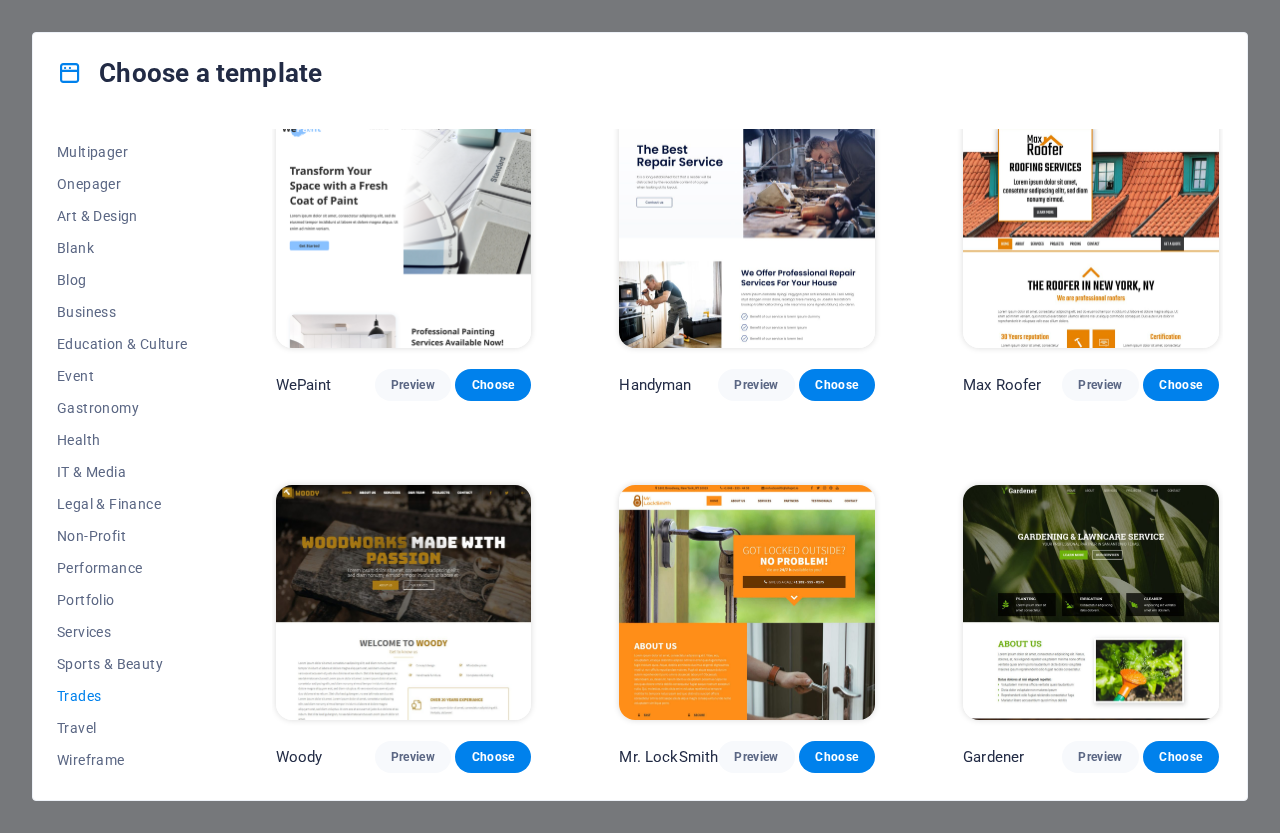 scroll, scrollTop: 0, scrollLeft: 0, axis: both 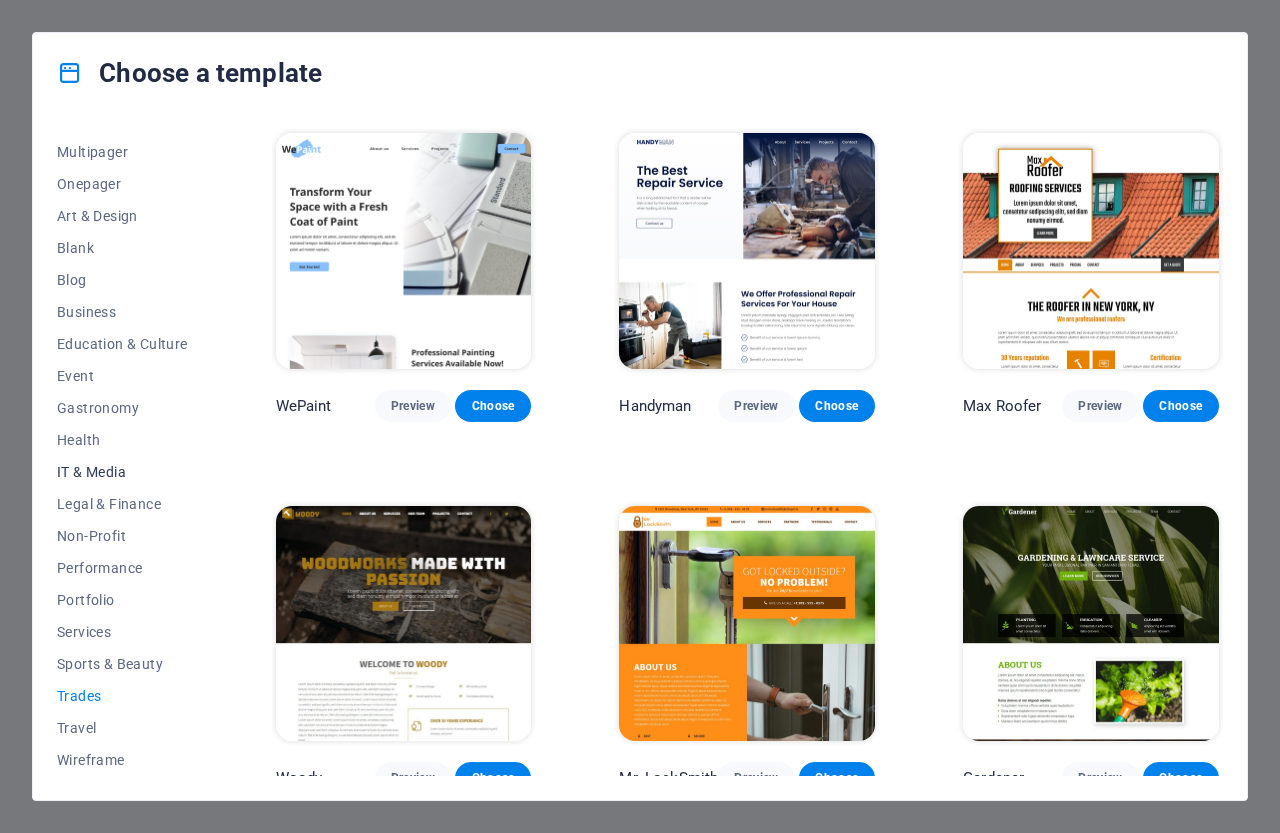 click on "IT & Media" at bounding box center [122, 472] 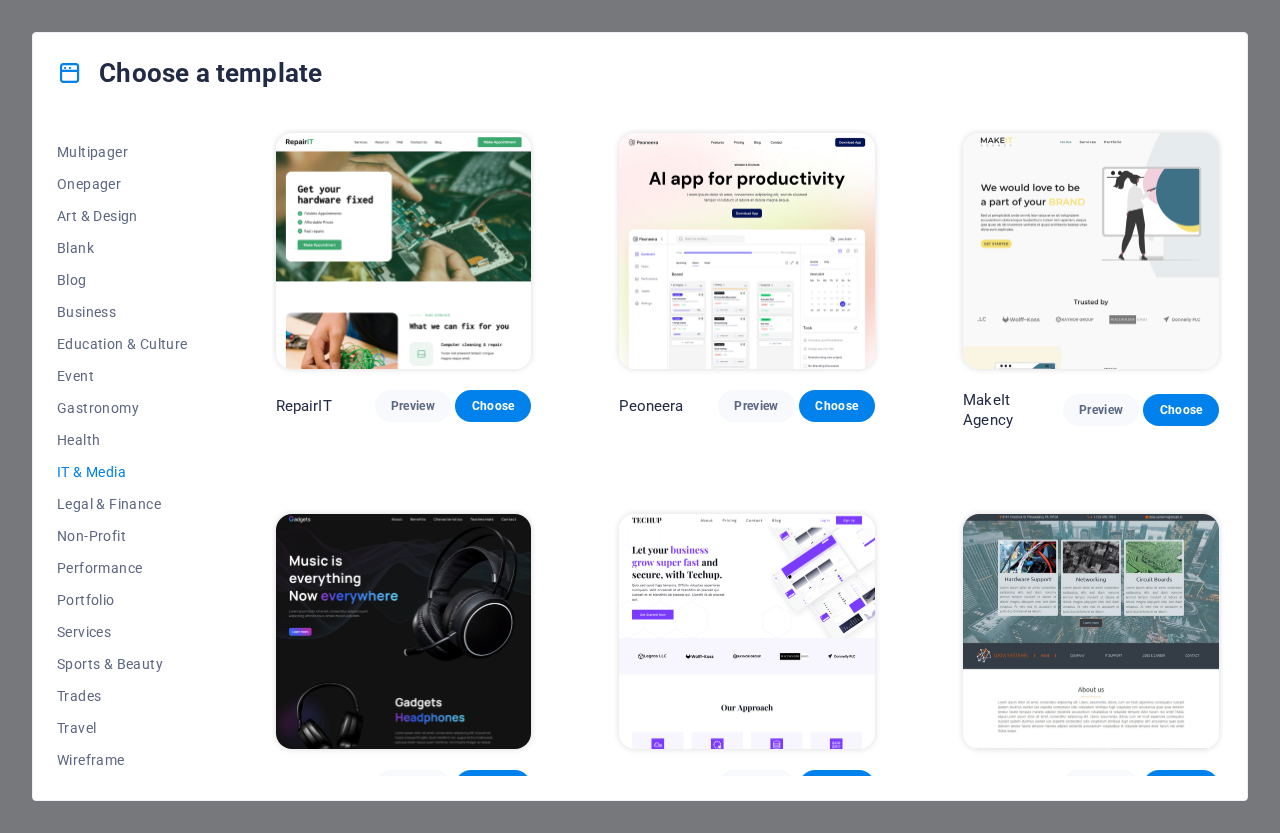 drag, startPoint x: 209, startPoint y: 571, endPoint x: 220, endPoint y: 501, distance: 70.85902 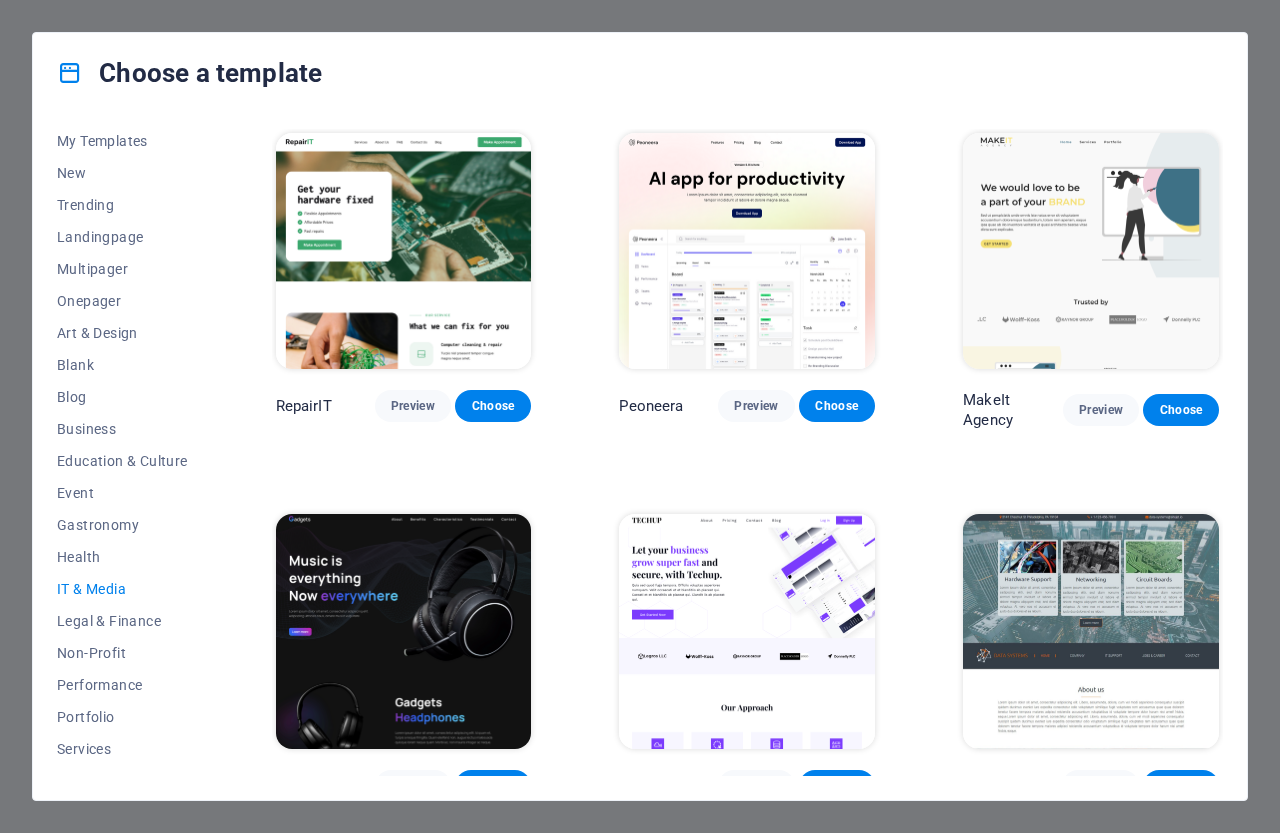 scroll, scrollTop: 0, scrollLeft: 0, axis: both 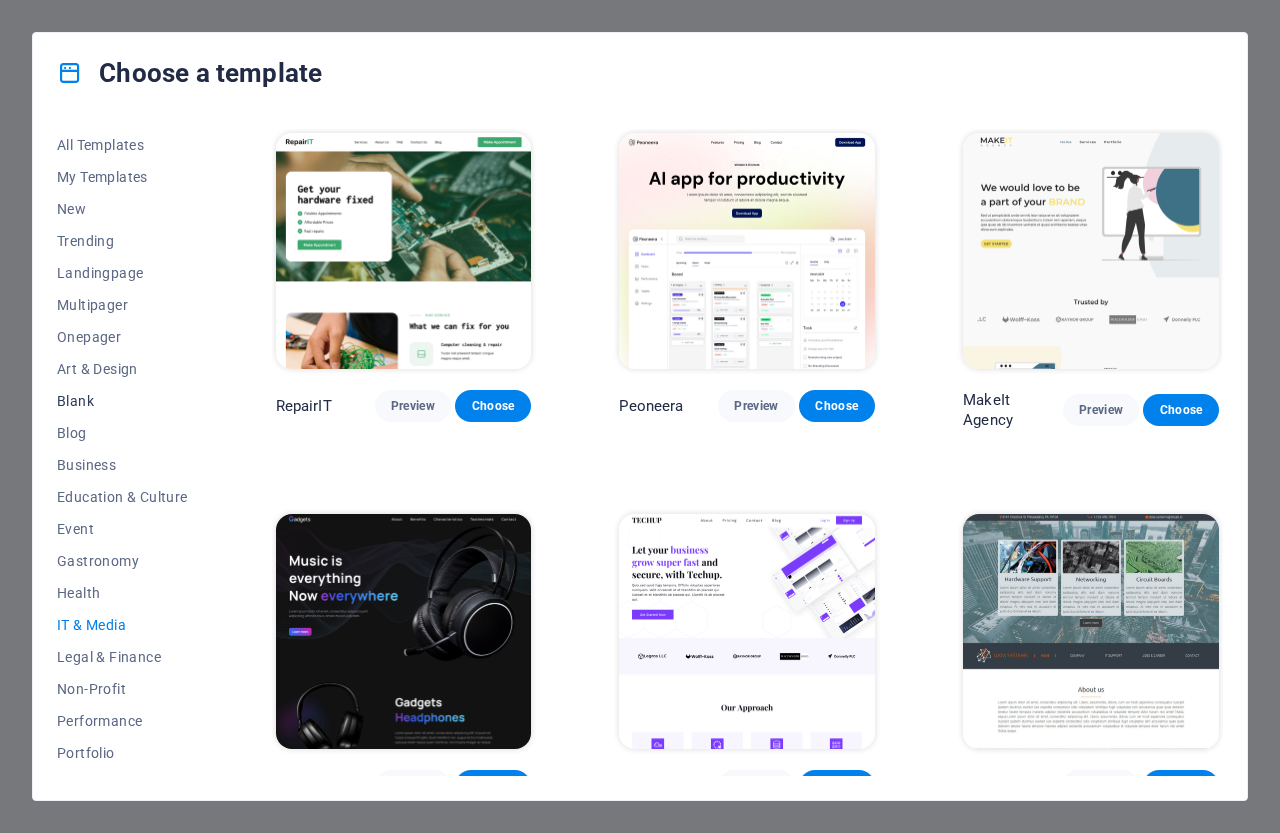 click on "Blank" at bounding box center [122, 401] 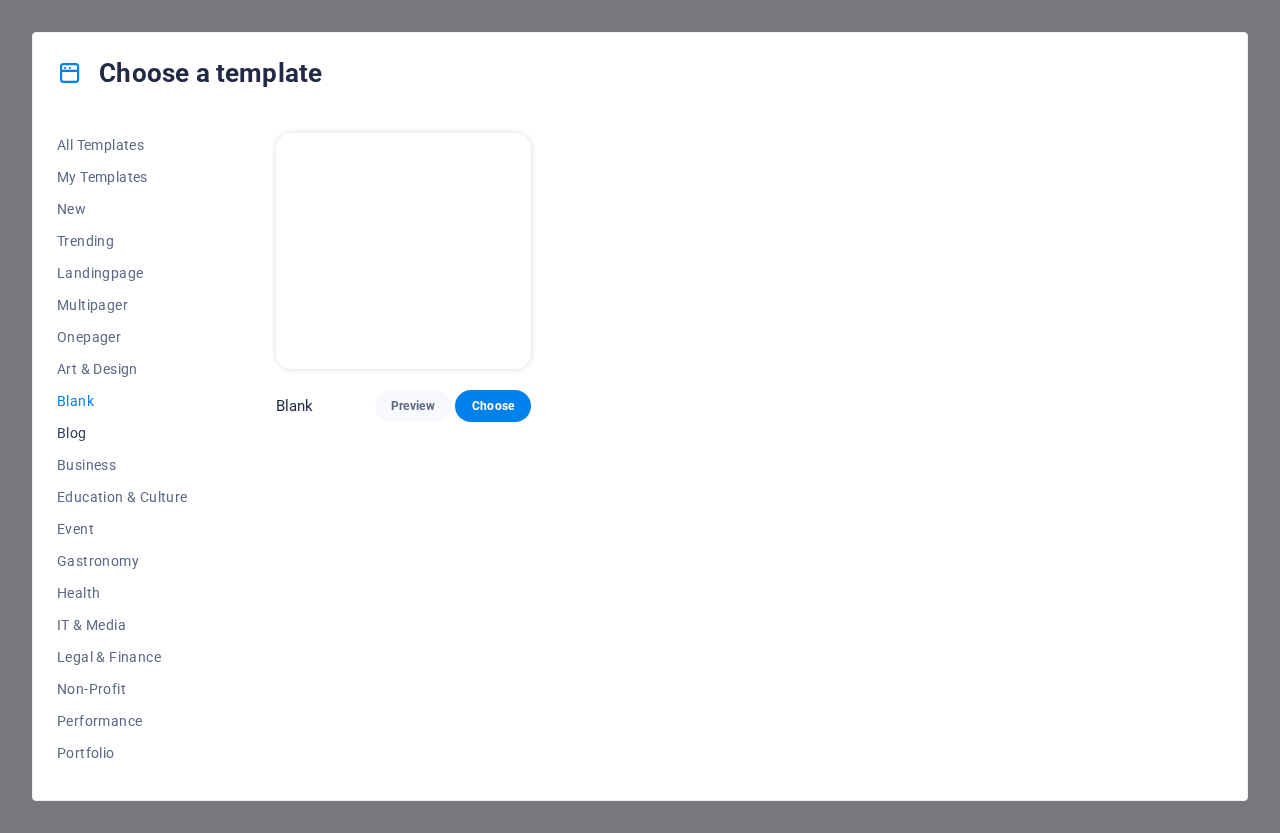 click on "Blog" at bounding box center (122, 433) 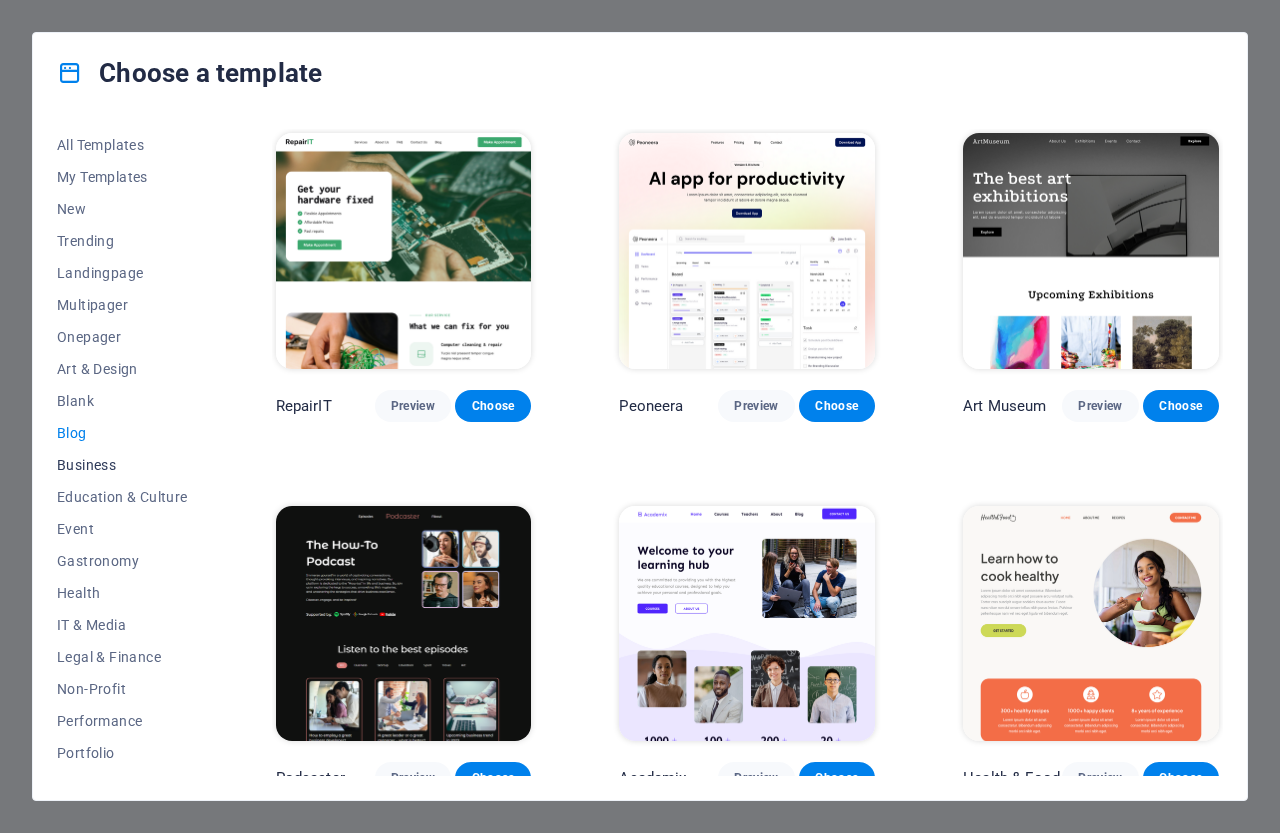 click on "Business" at bounding box center [122, 465] 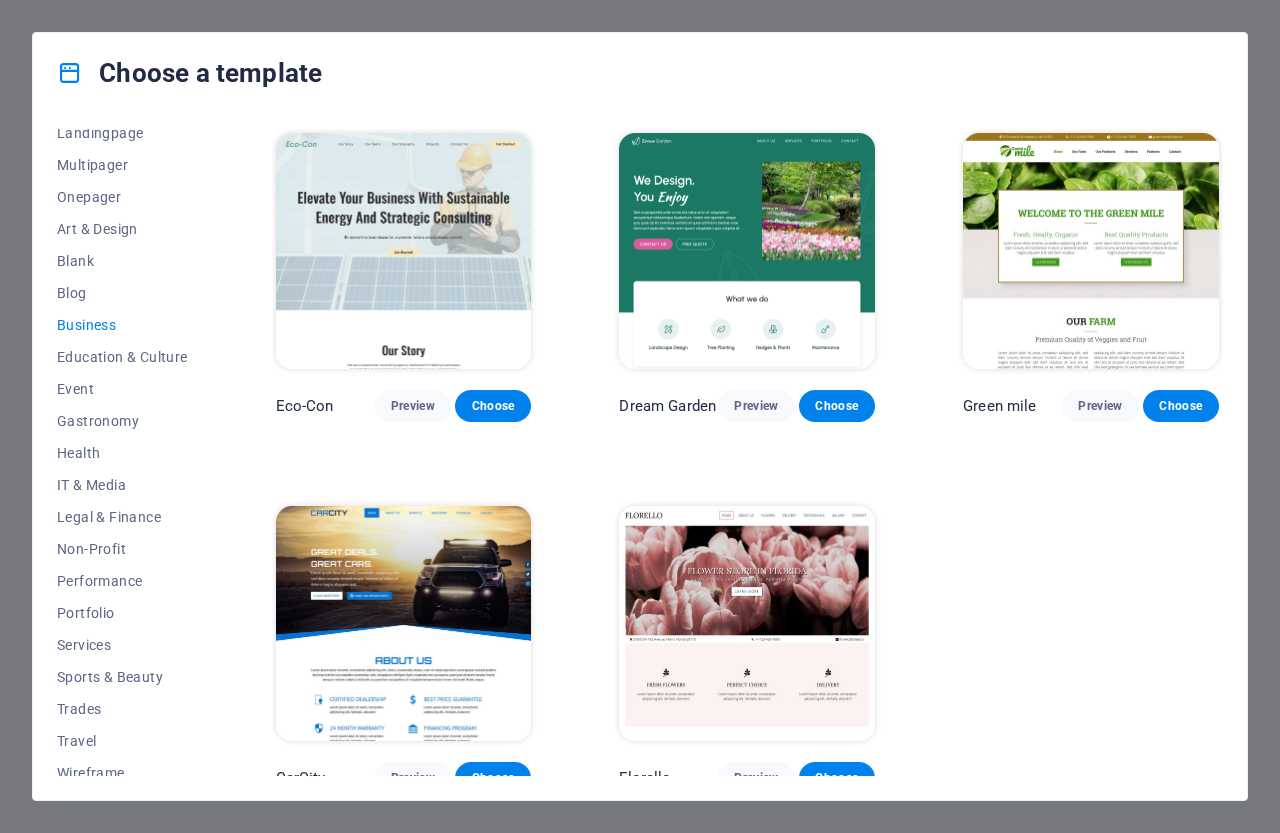 scroll, scrollTop: 153, scrollLeft: 0, axis: vertical 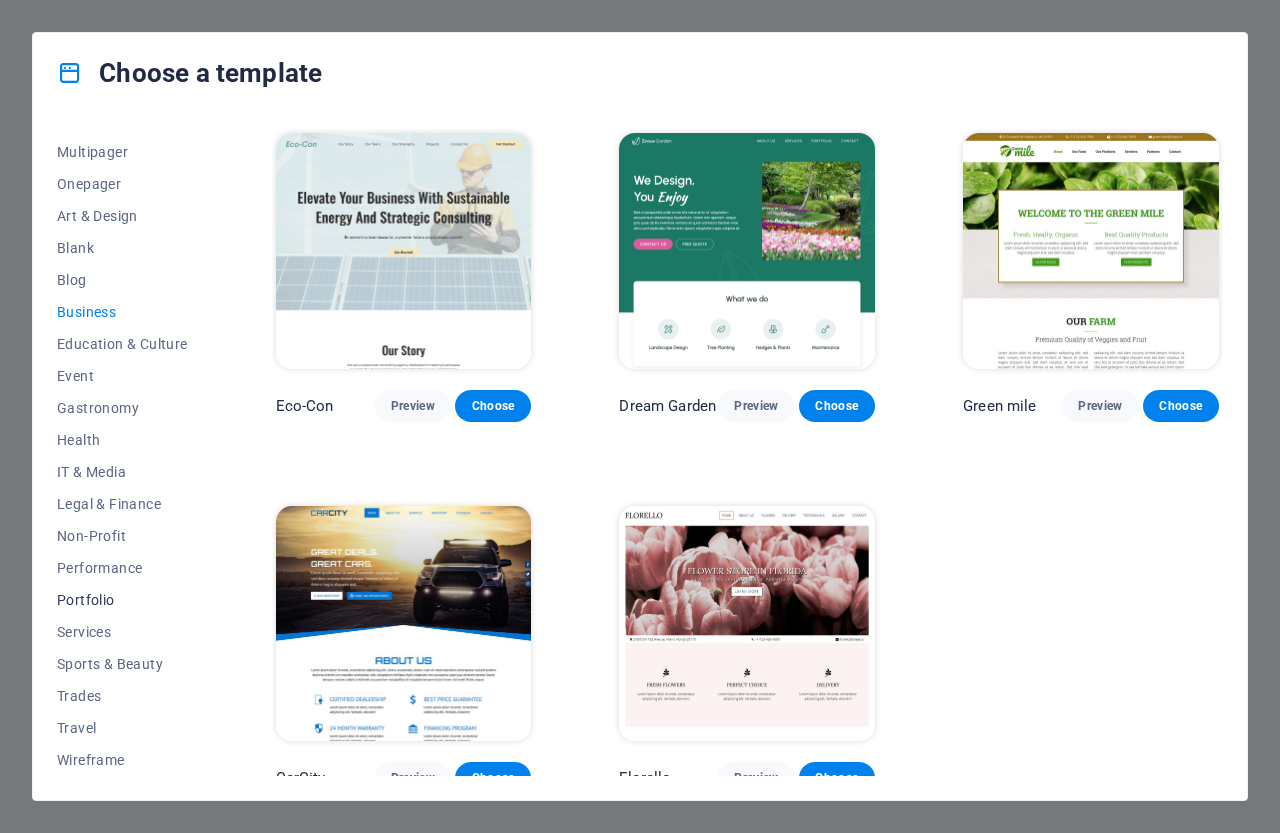 click on "Portfolio" at bounding box center [122, 600] 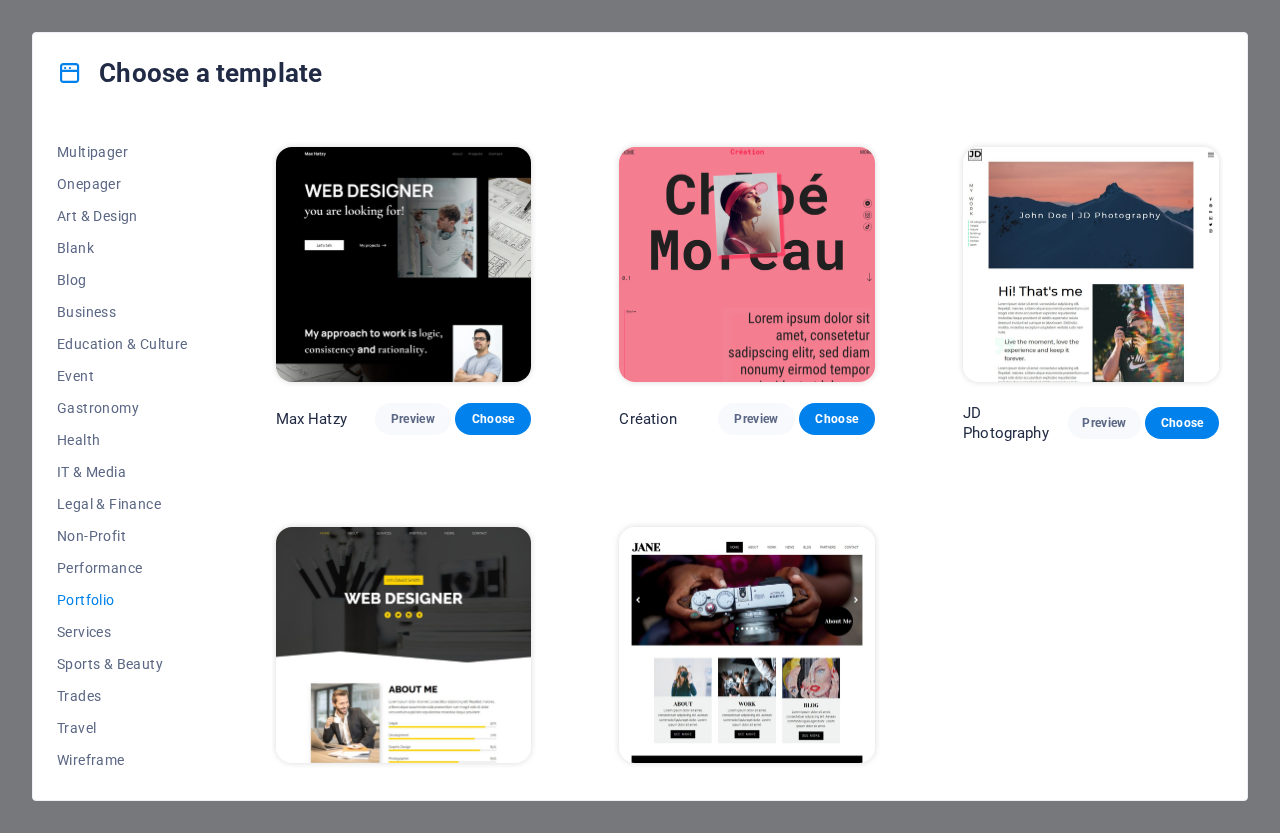 scroll, scrollTop: 399, scrollLeft: 0, axis: vertical 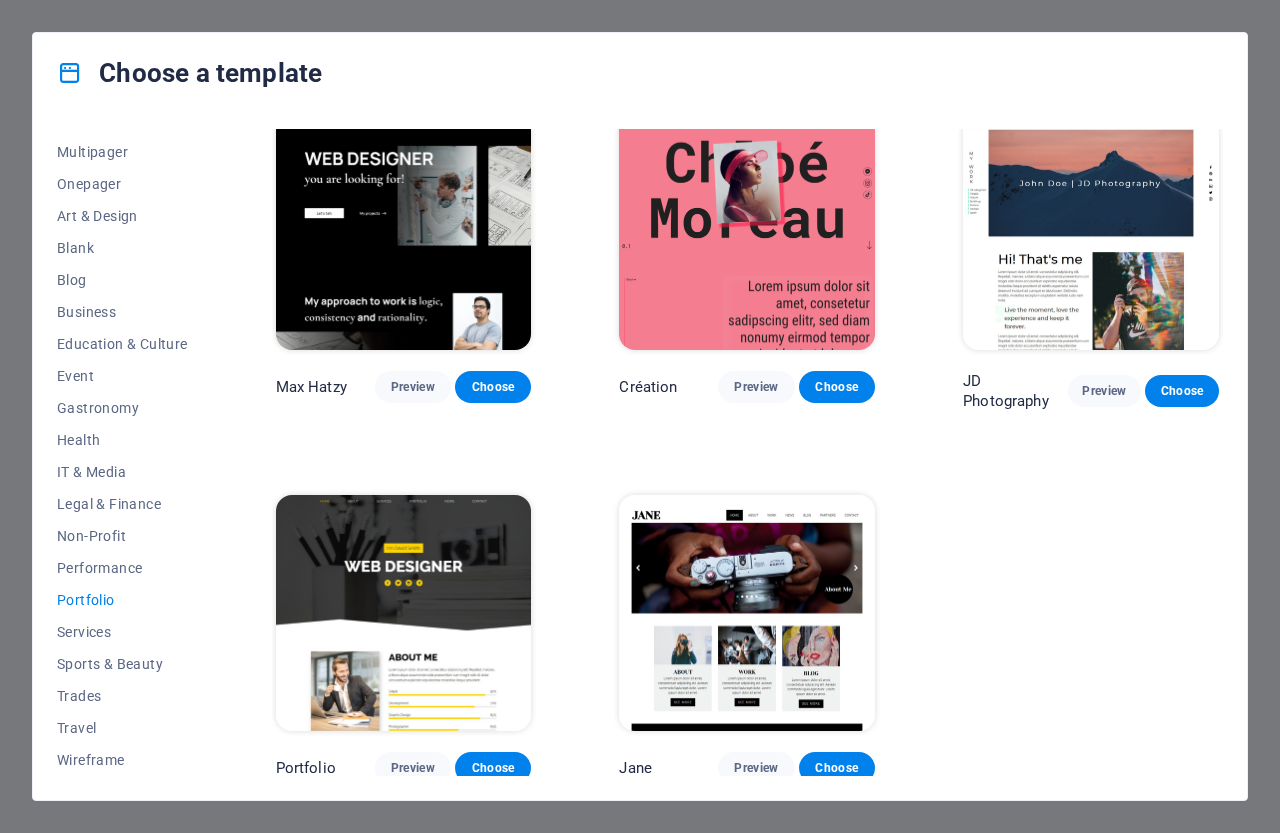 drag, startPoint x: 205, startPoint y: 564, endPoint x: 212, endPoint y: 484, distance: 80.305664 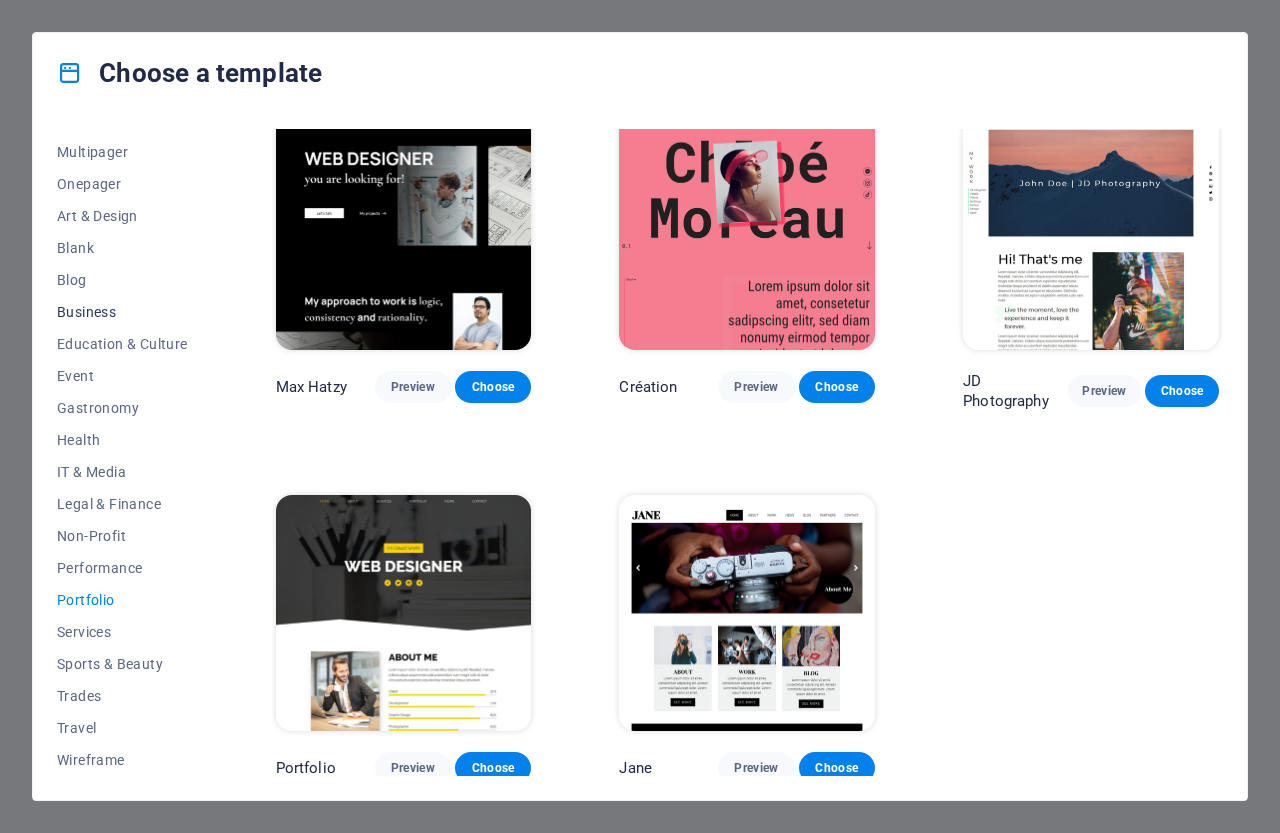 click on "Business" at bounding box center (122, 312) 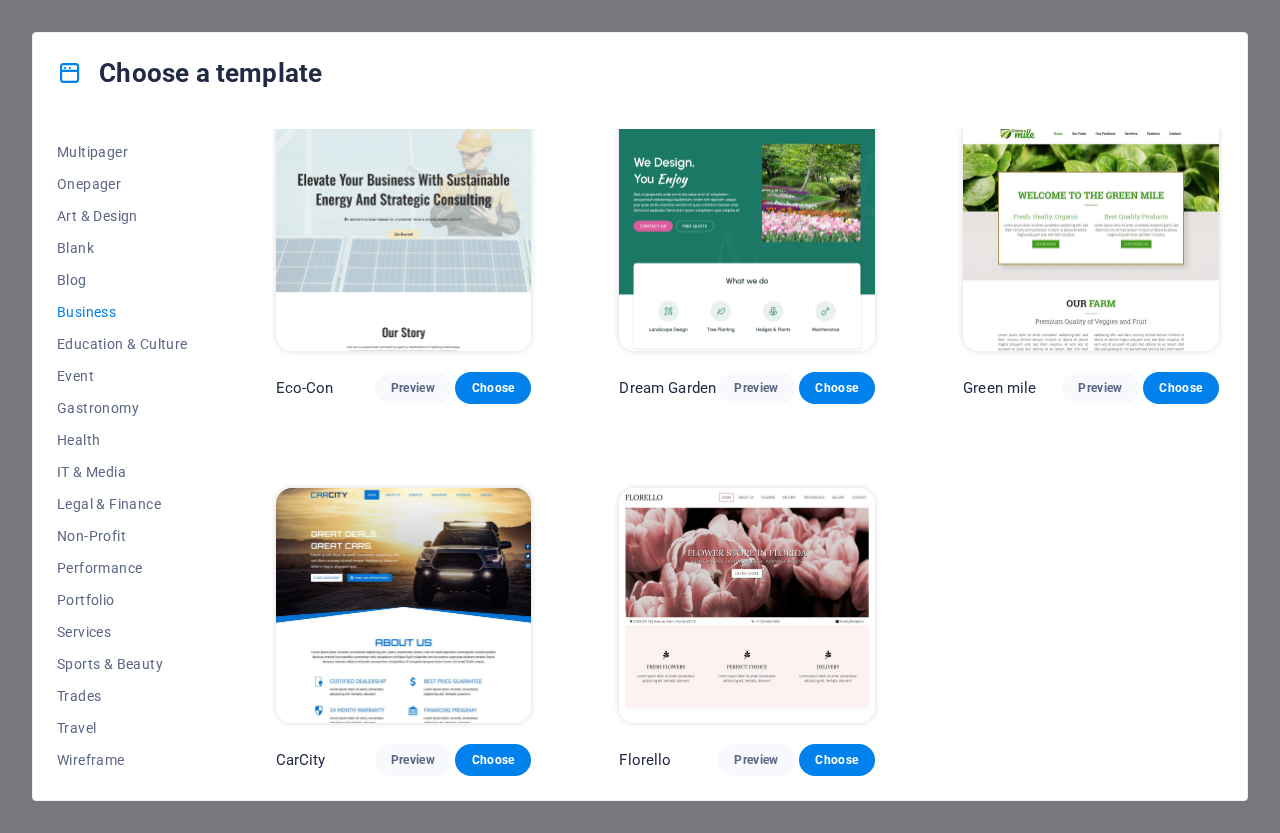 scroll, scrollTop: 0, scrollLeft: 0, axis: both 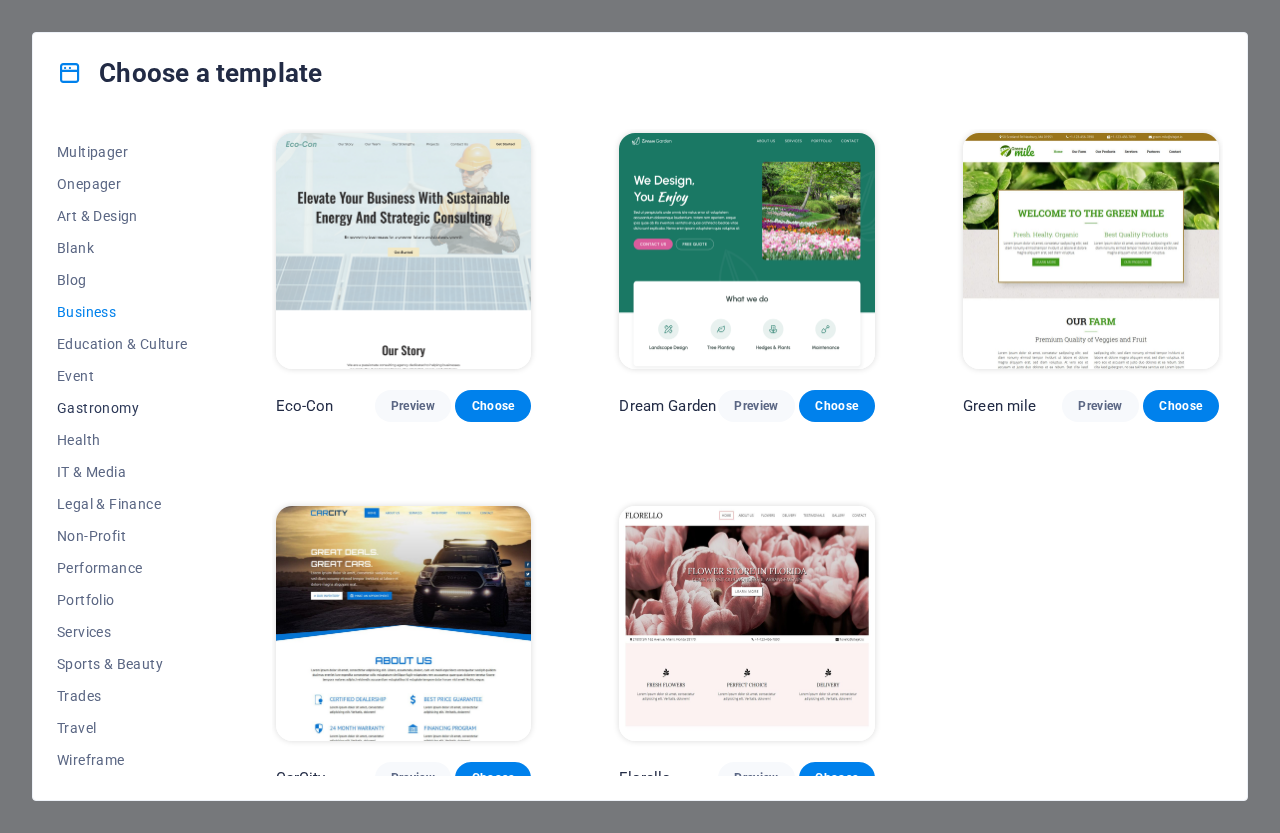 click on "Gastronomy" at bounding box center (122, 408) 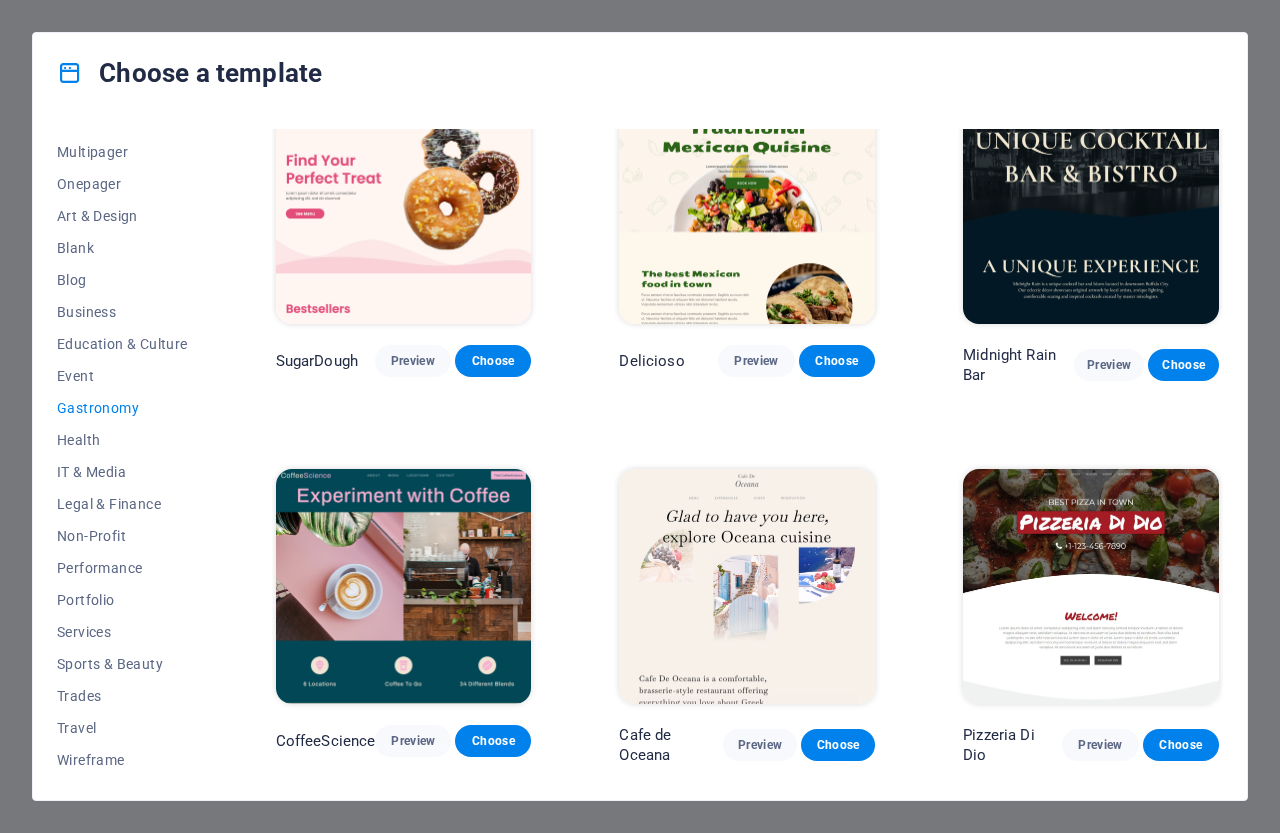scroll, scrollTop: 0, scrollLeft: 0, axis: both 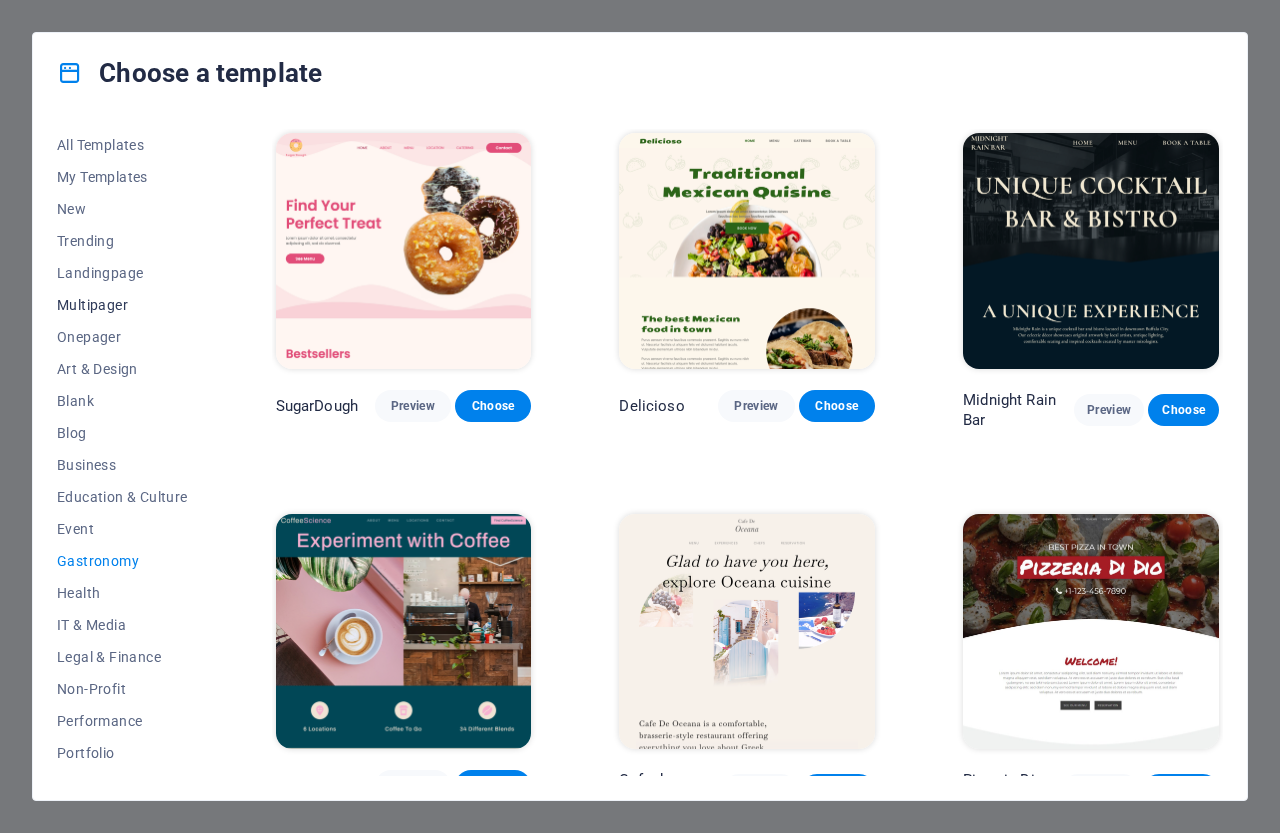 click on "Multipager" at bounding box center [122, 305] 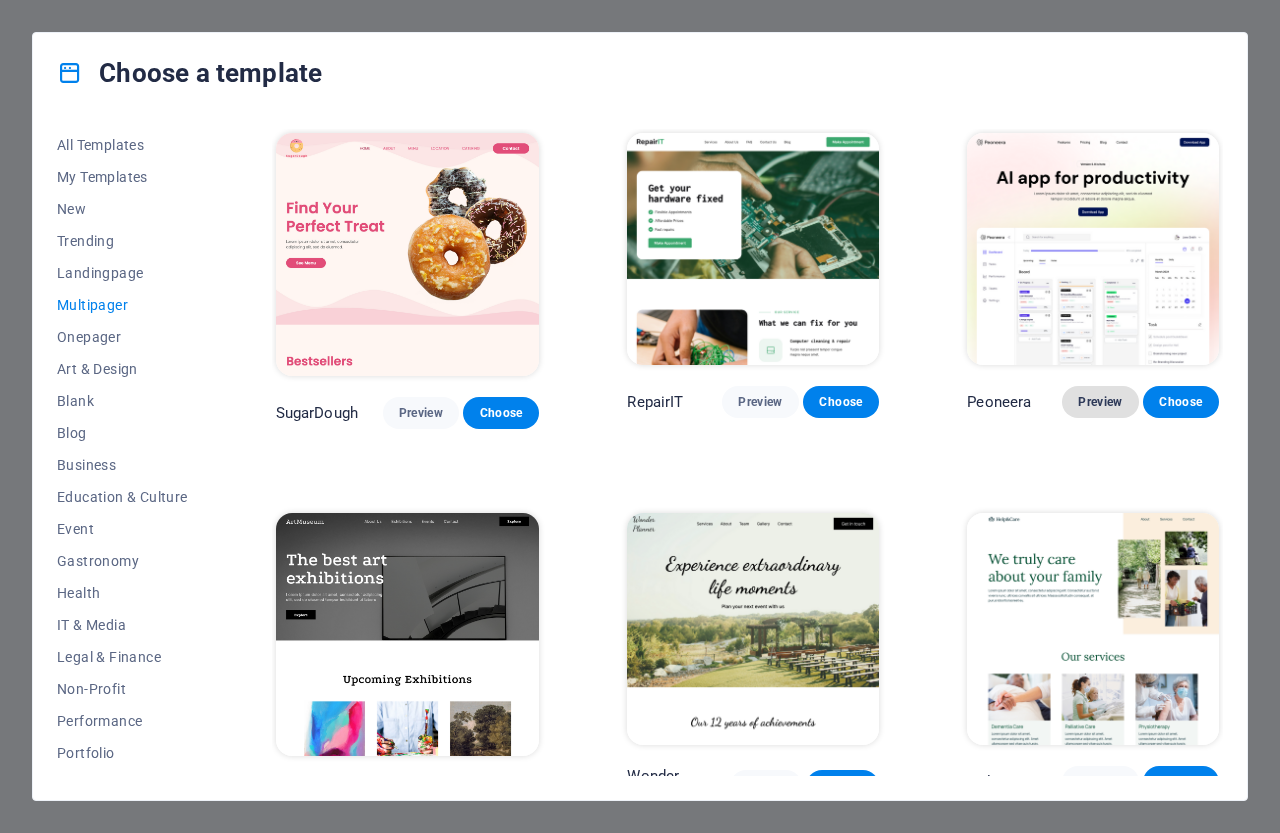click on "Preview" at bounding box center [1100, 402] 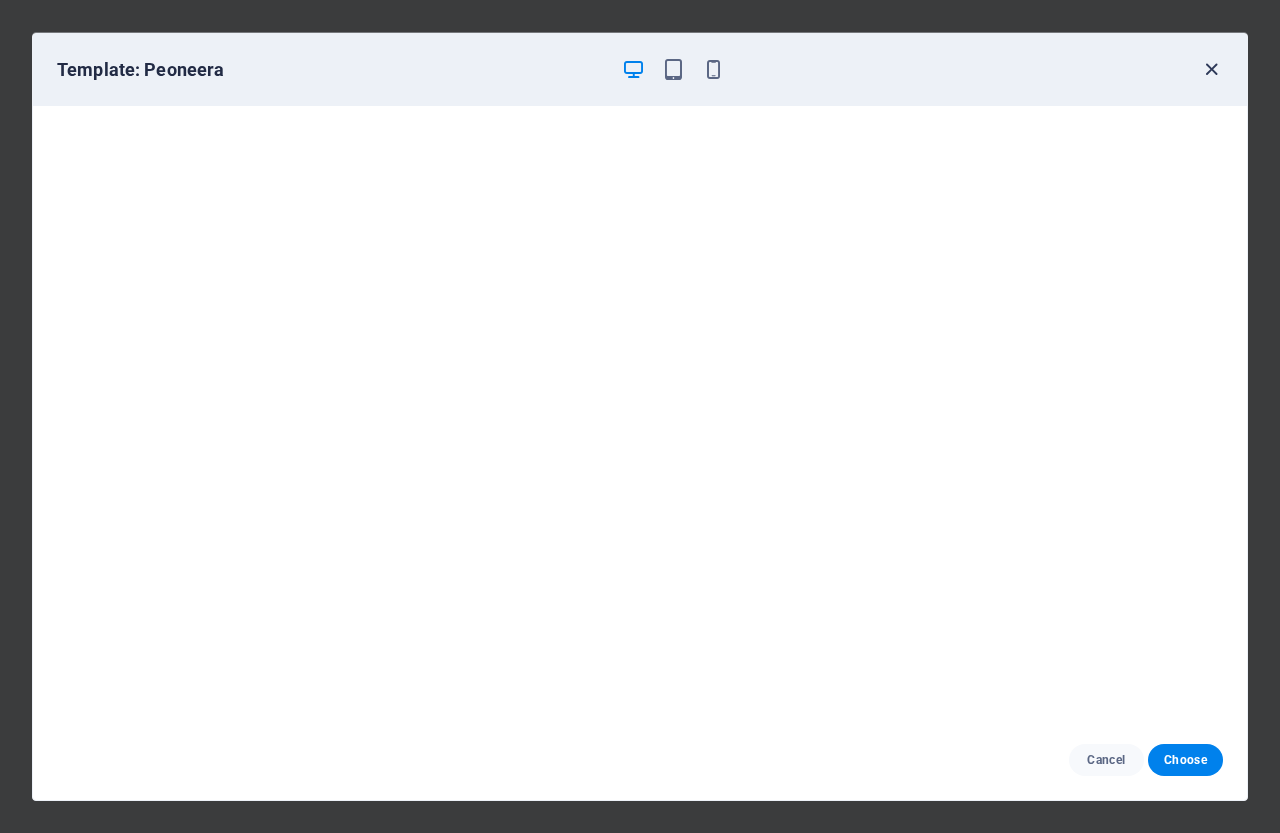 click at bounding box center [1211, 69] 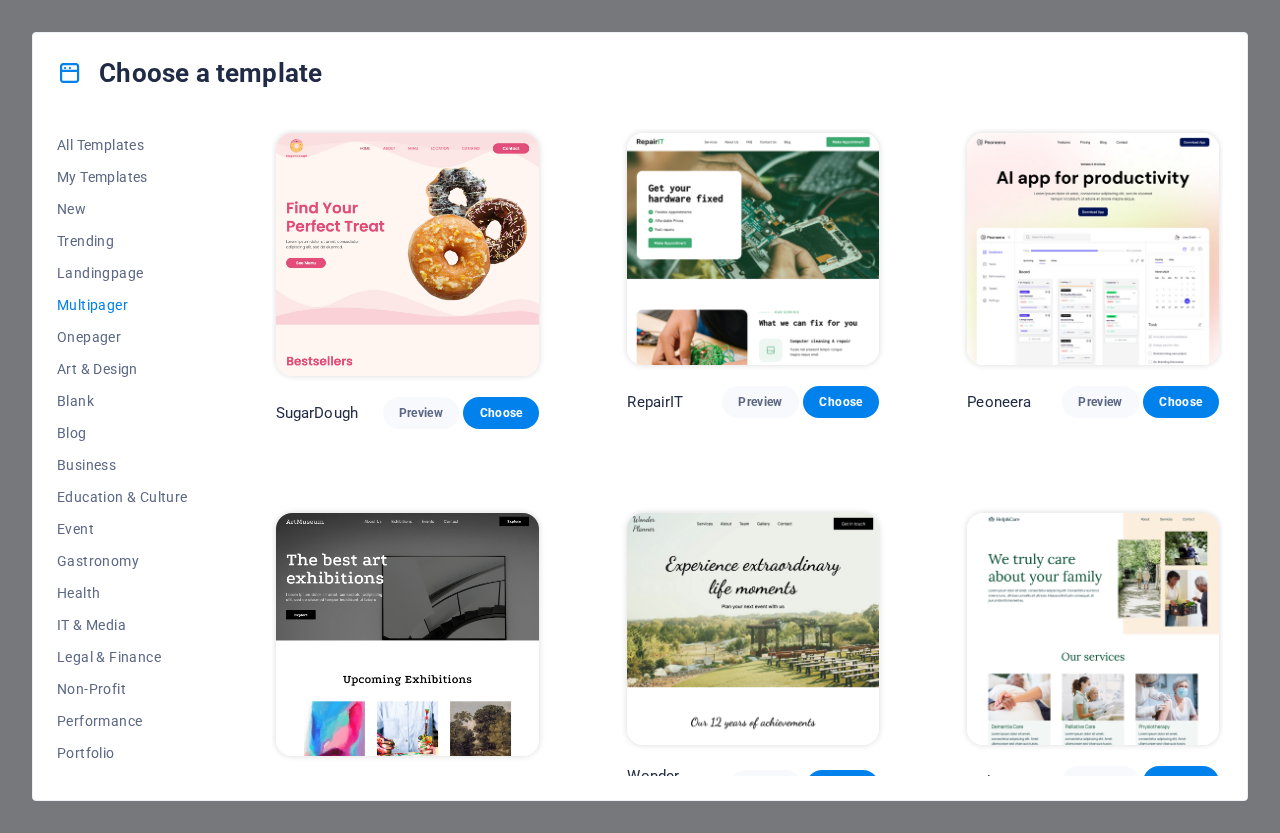 click at bounding box center [408, 634] 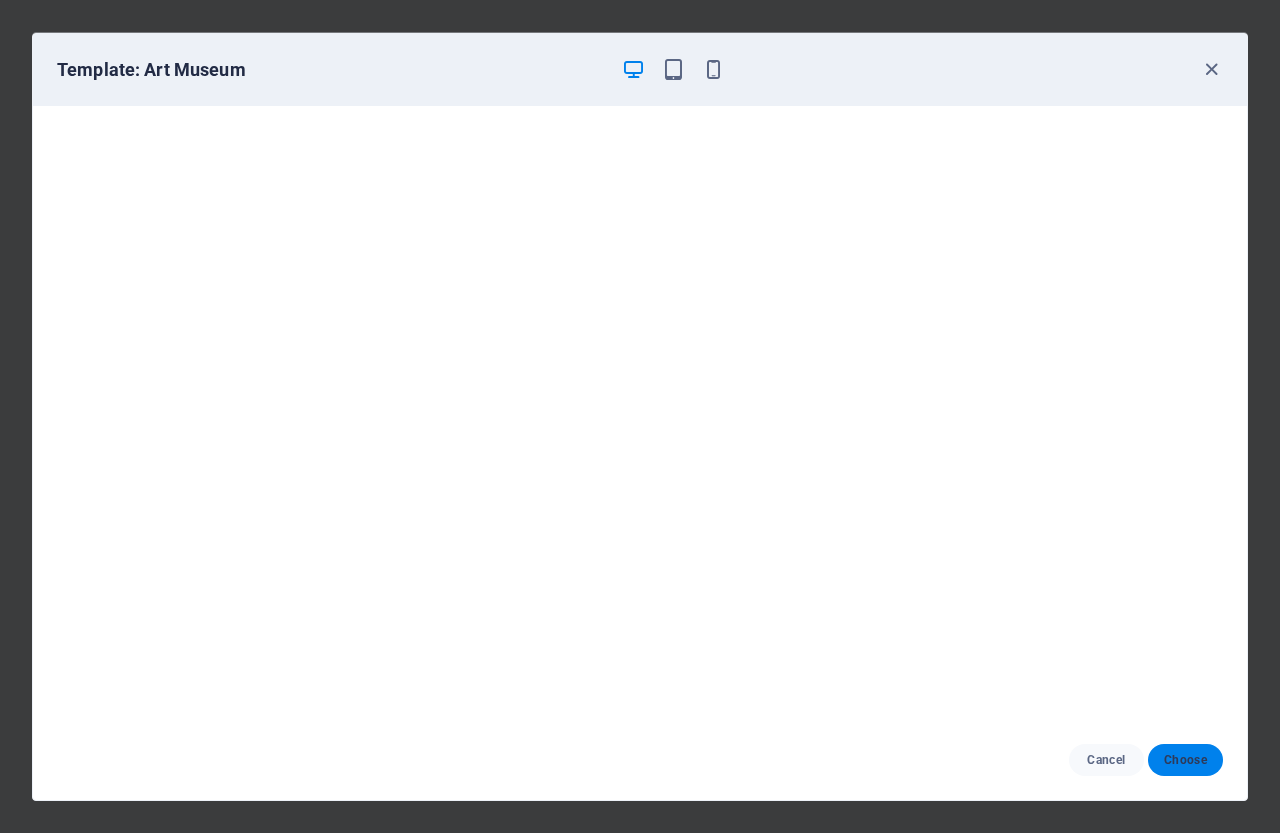 click on "Choose" at bounding box center (1185, 760) 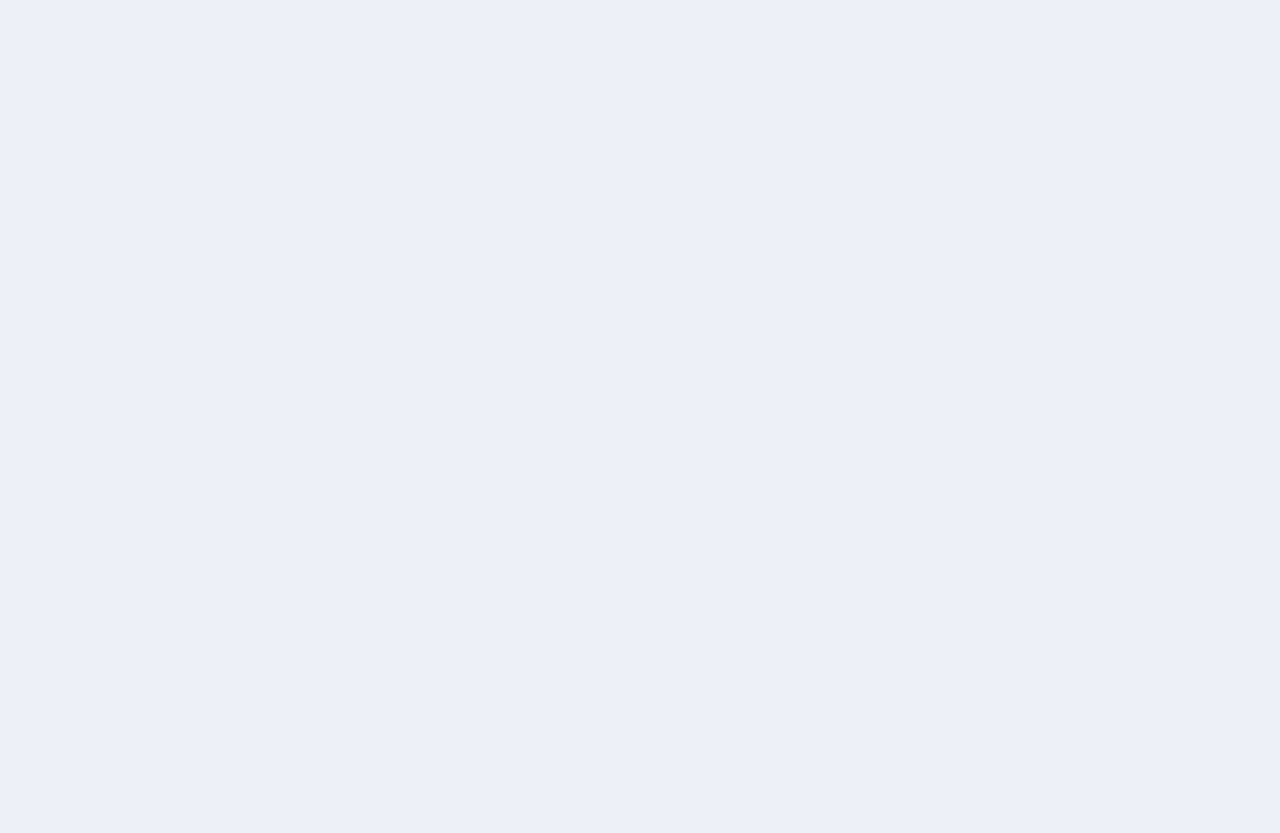 scroll, scrollTop: 0, scrollLeft: 0, axis: both 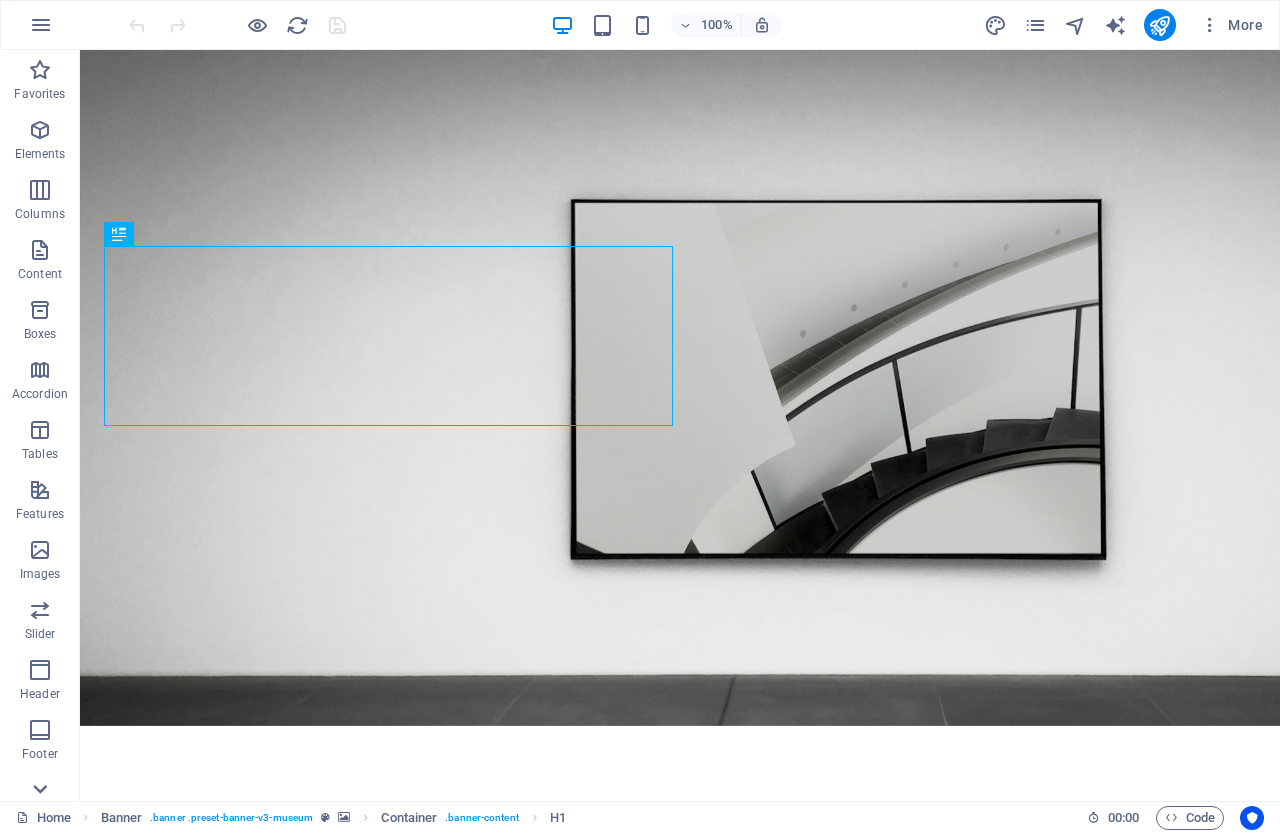 click 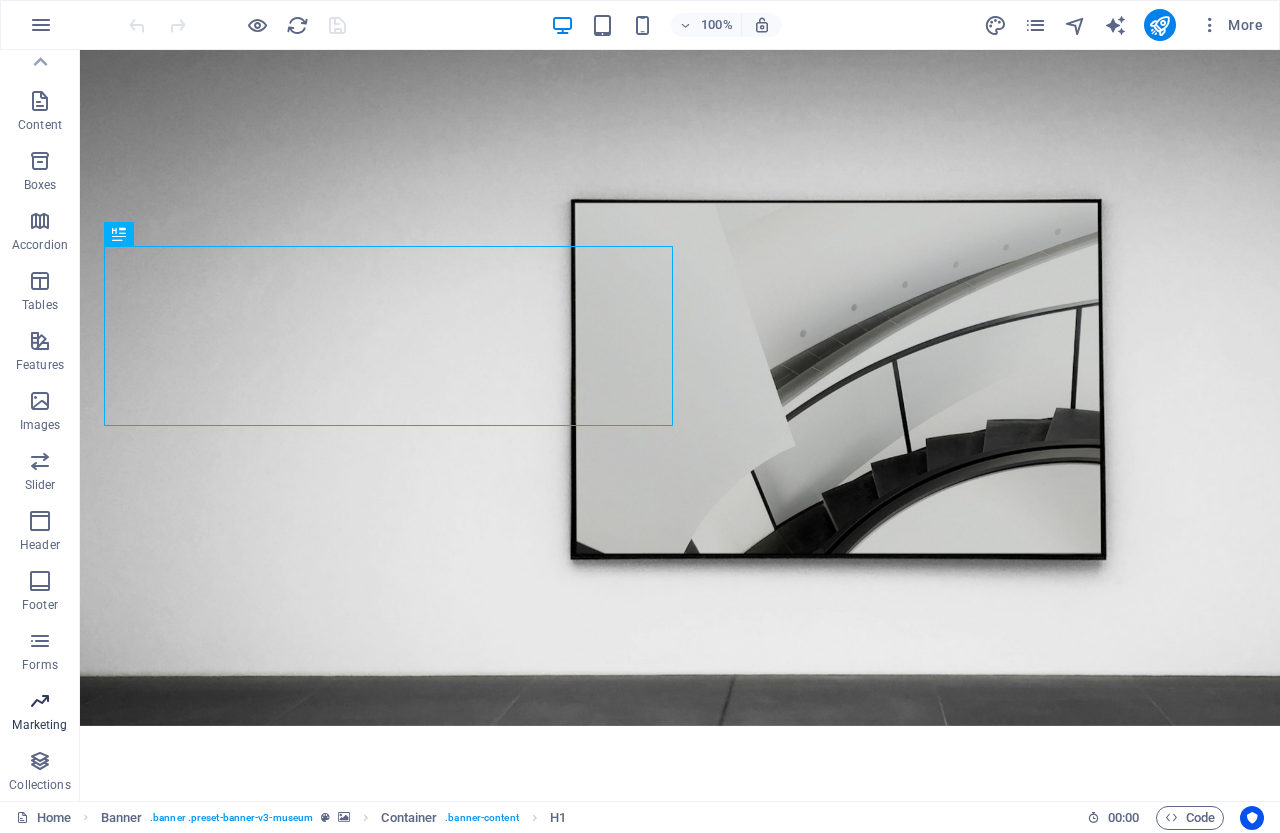 click at bounding box center [40, 701] 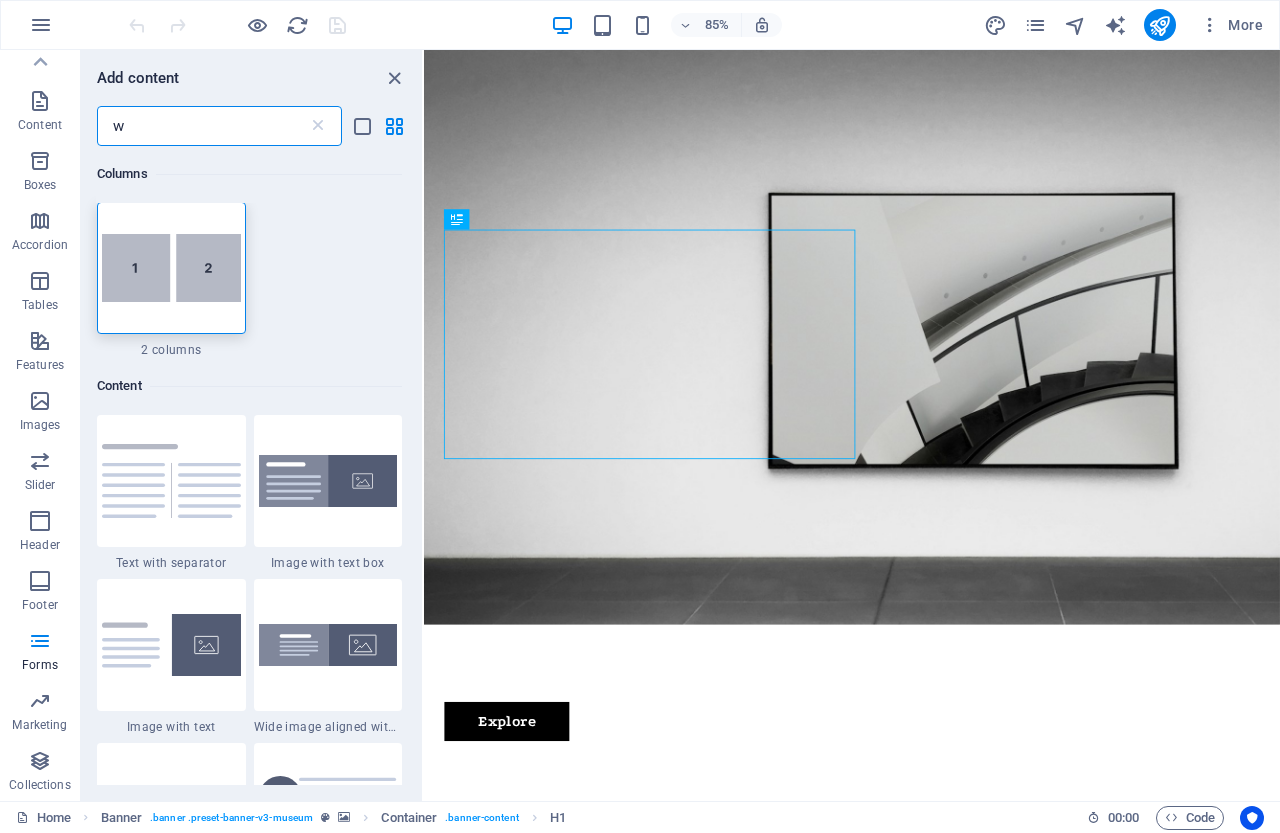 scroll, scrollTop: 0, scrollLeft: 0, axis: both 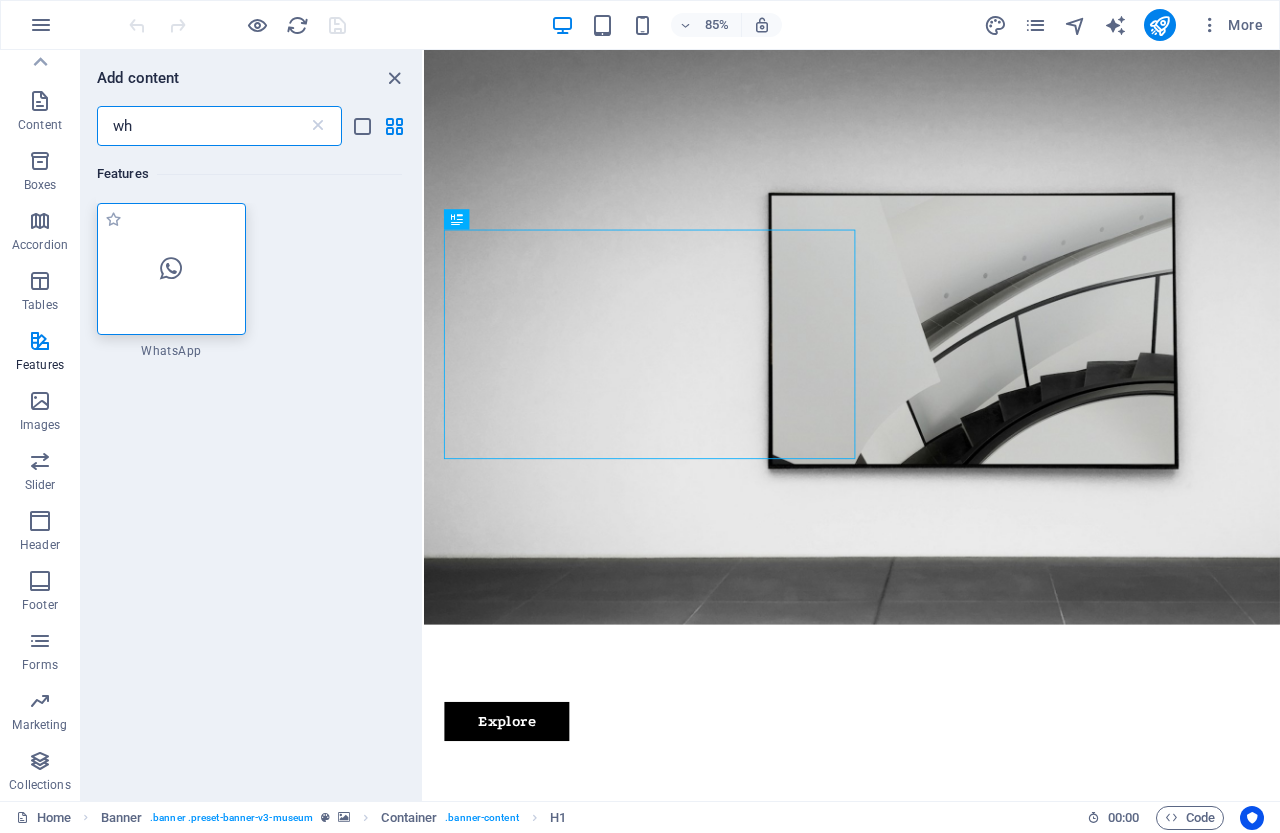 type on "wh" 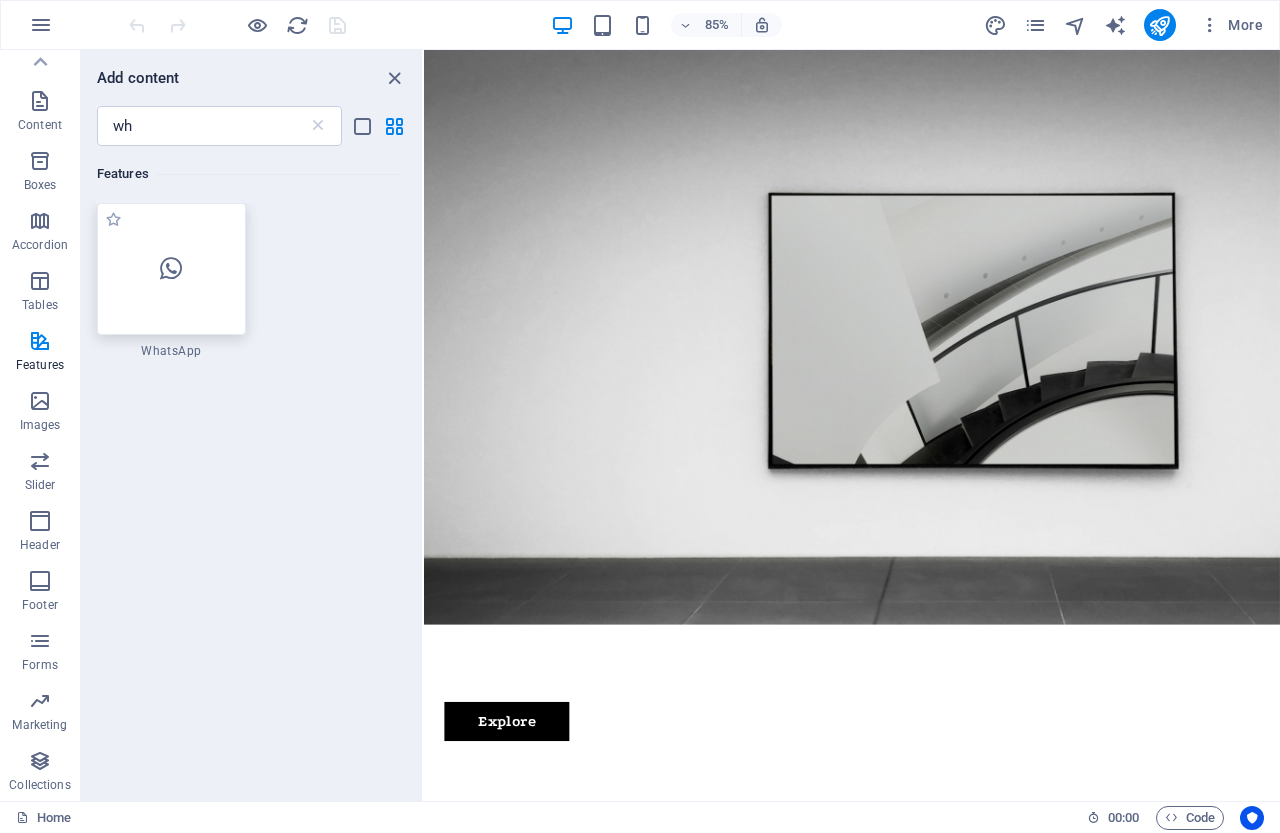 click at bounding box center [171, 269] 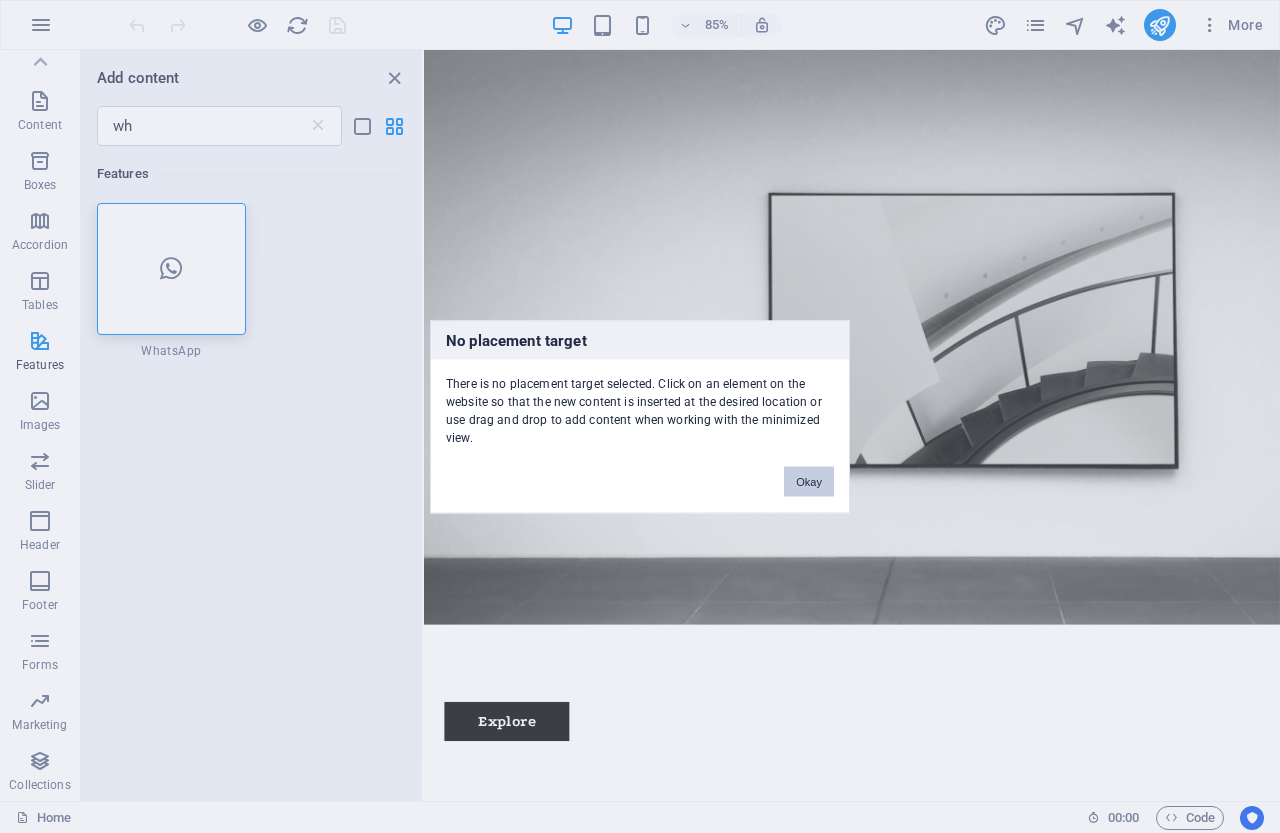 click on "Okay" at bounding box center (809, 481) 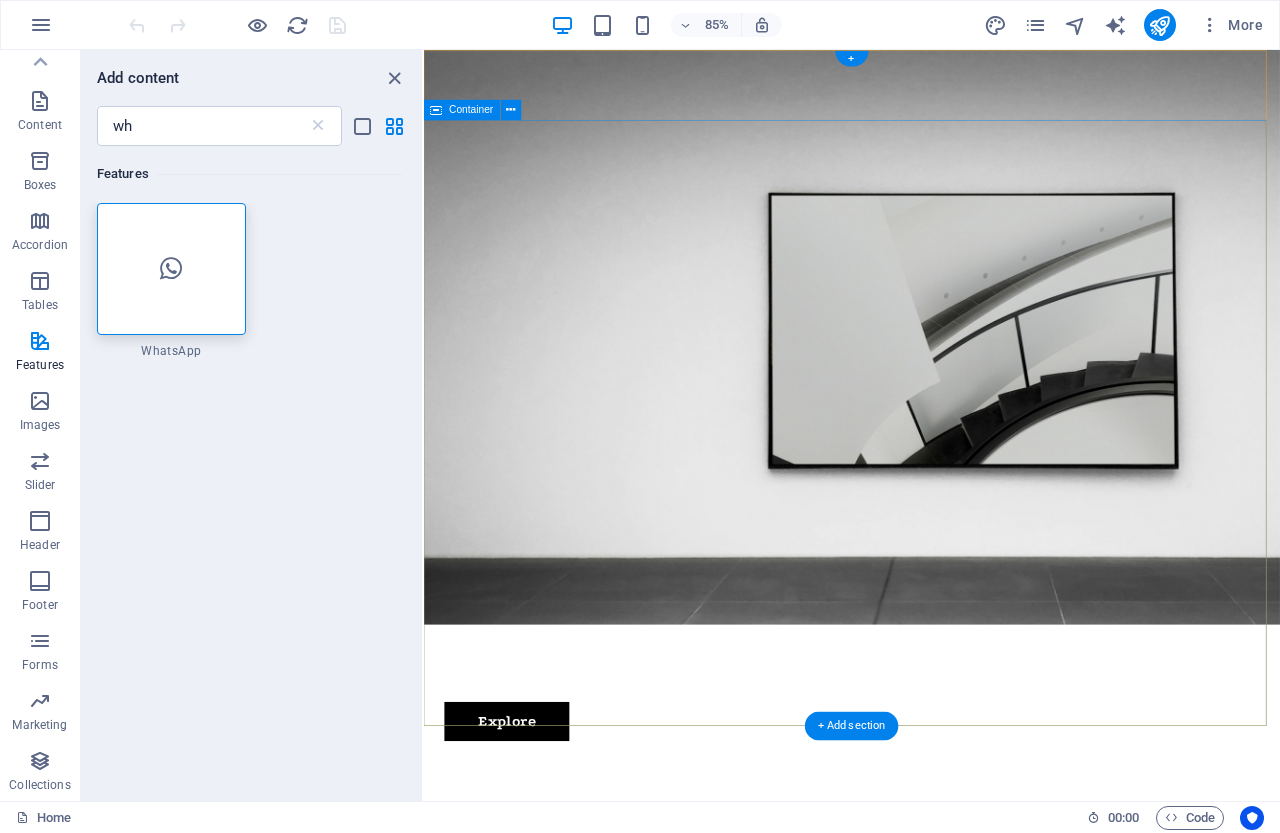 click on "The best art exhibitions Lorem ipsum dolor sit amet, consectetur adipiscing elit, sed do eiusmod tempor incididunt ut labore Lorem ipsum dolor sit amet, consectetur adipiscing elit, sed do eiusmod tempor incididunt ut labore Explore" at bounding box center (927, 1129) 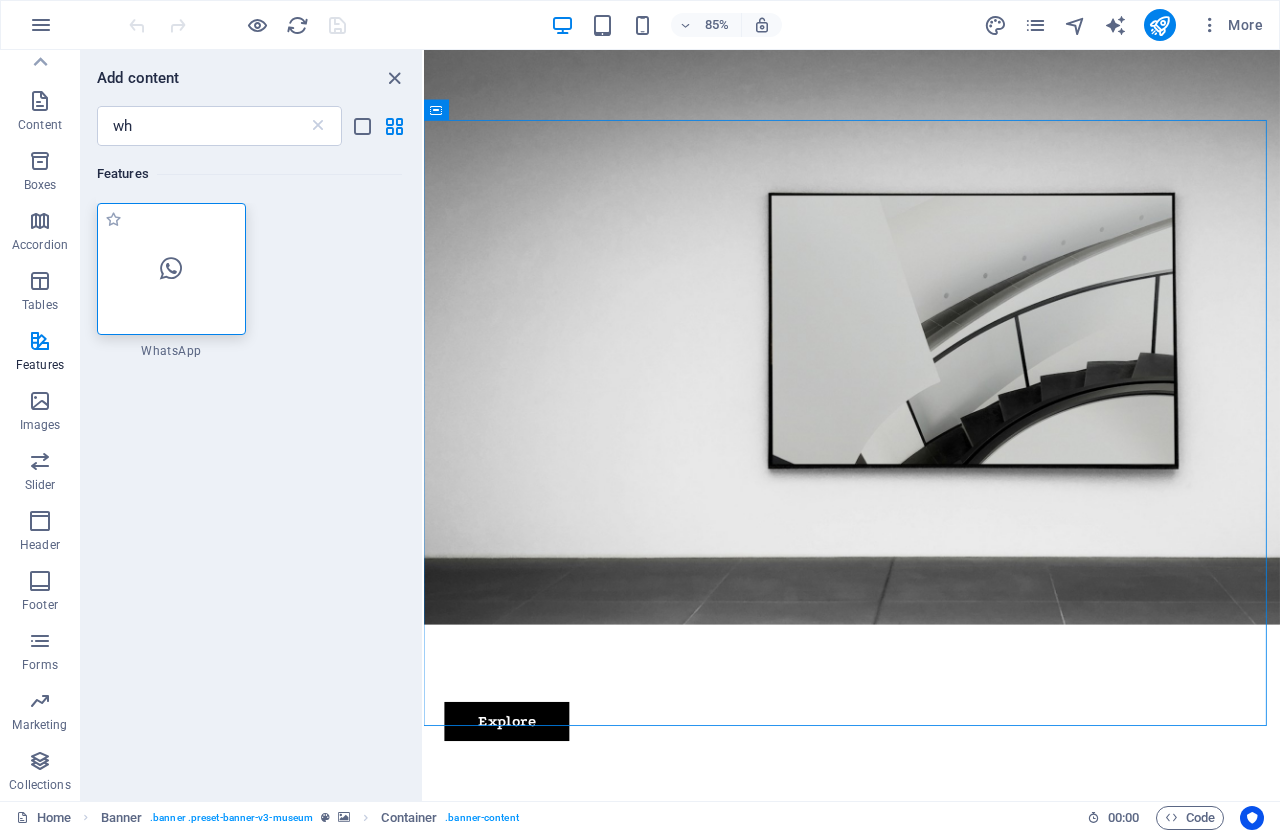 click at bounding box center [171, 269] 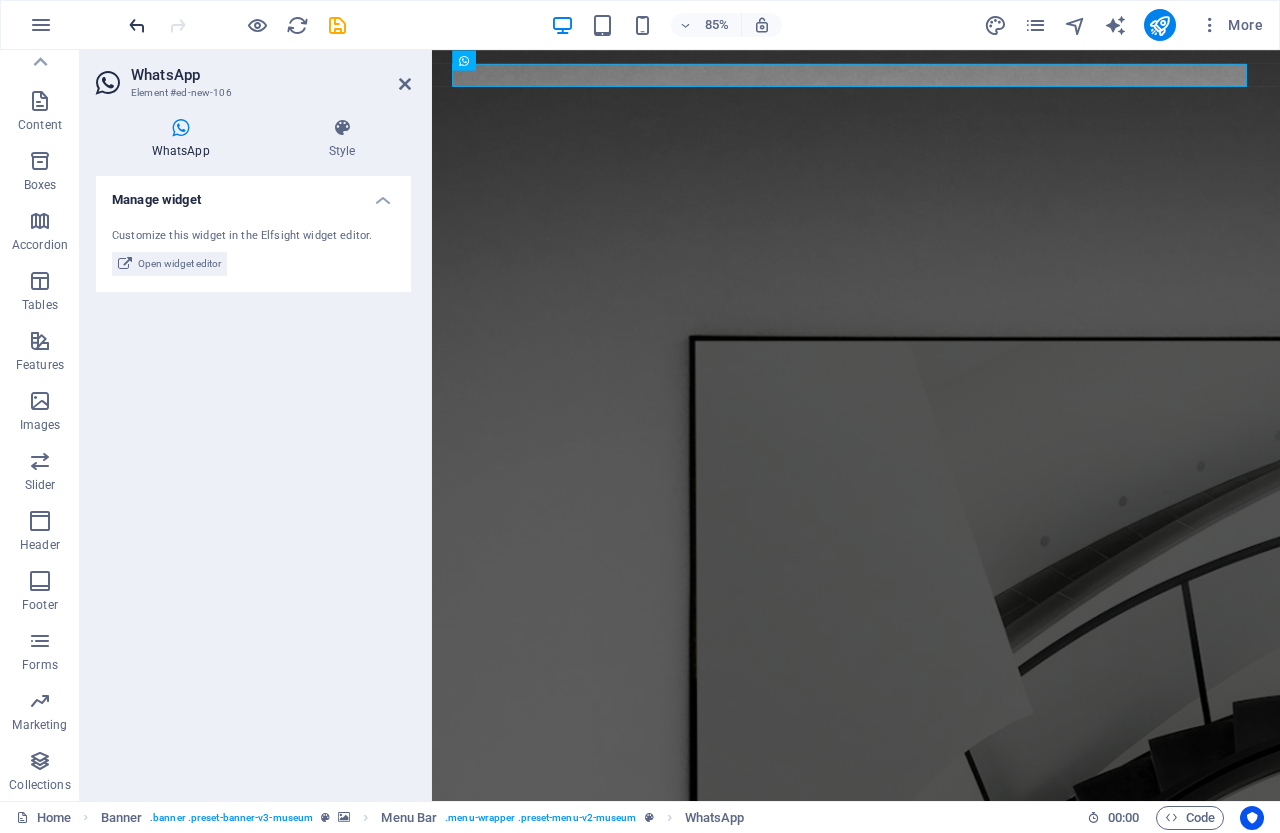 click at bounding box center (137, 25) 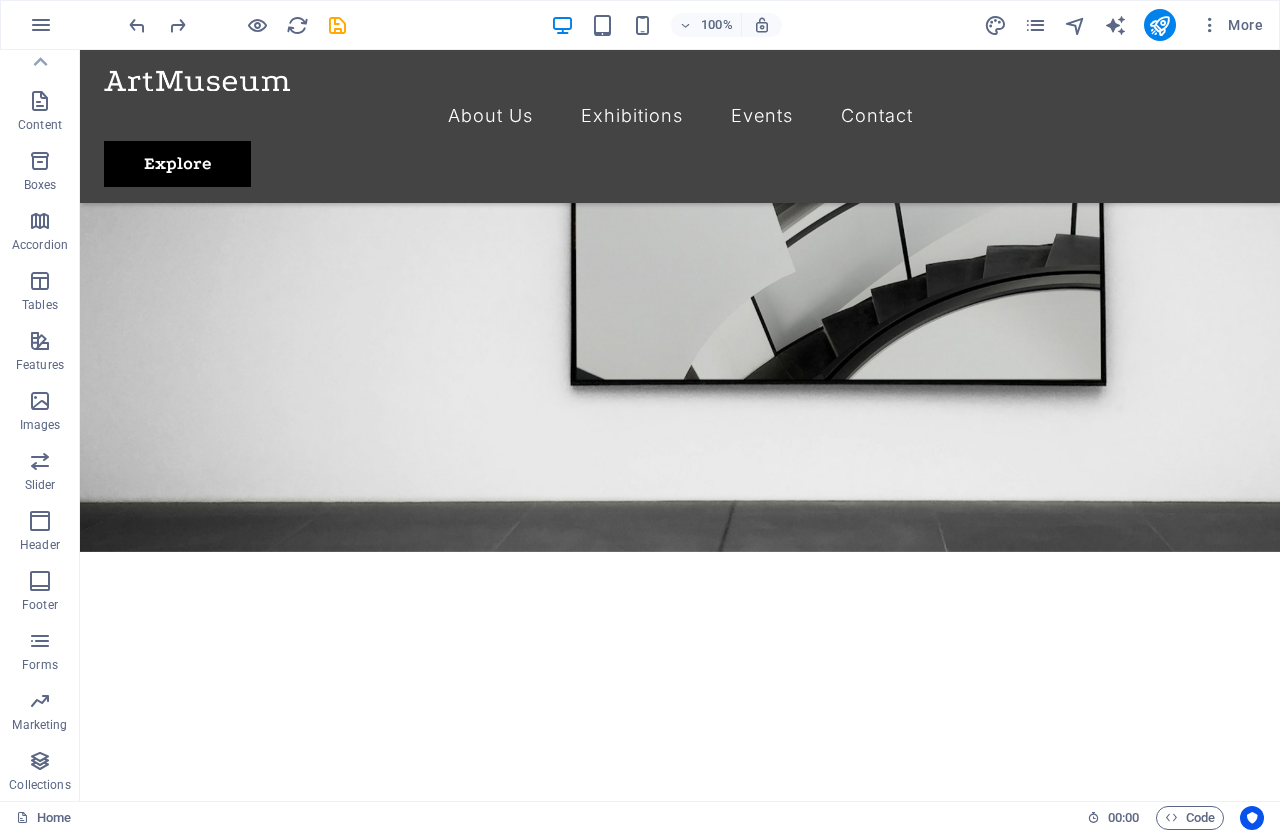 scroll, scrollTop: 0, scrollLeft: 0, axis: both 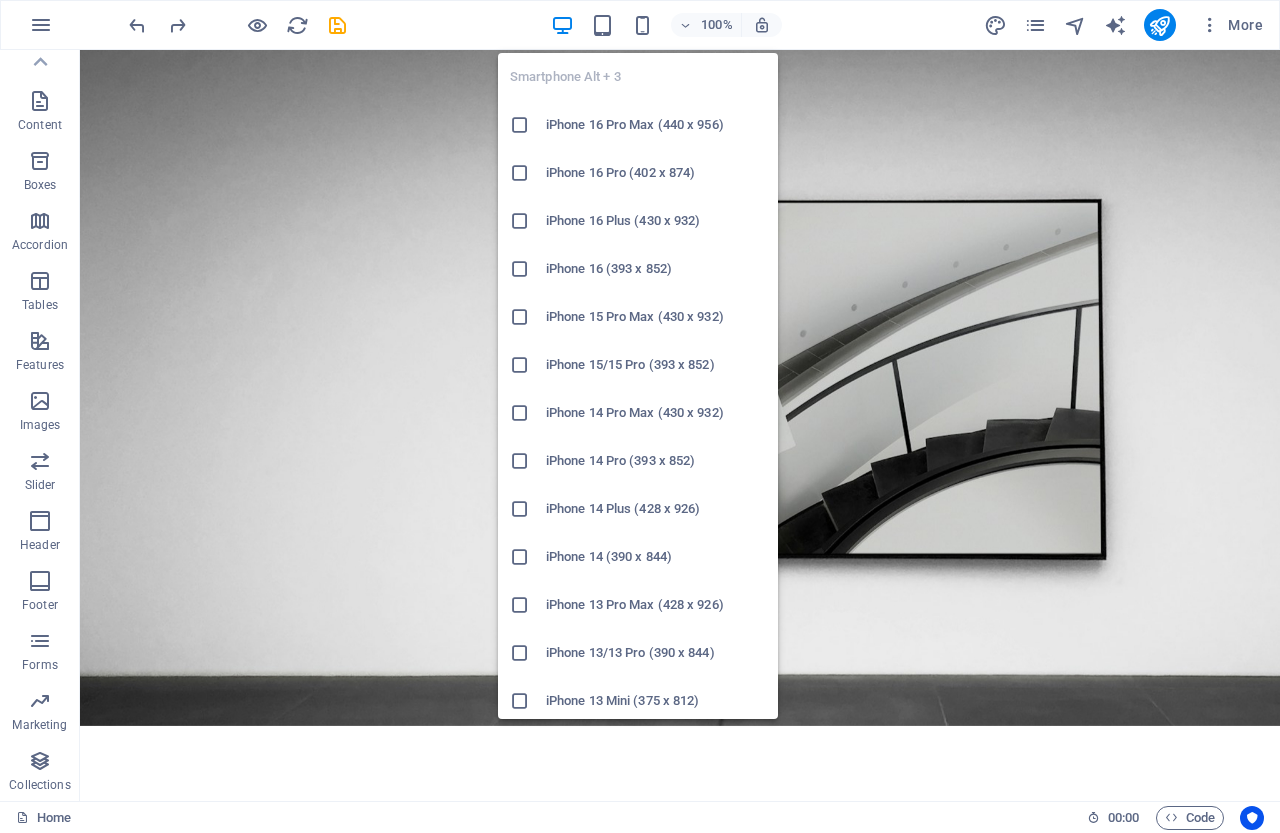click on "iPhone 16 Pro Max (440 x 956)" at bounding box center [656, 125] 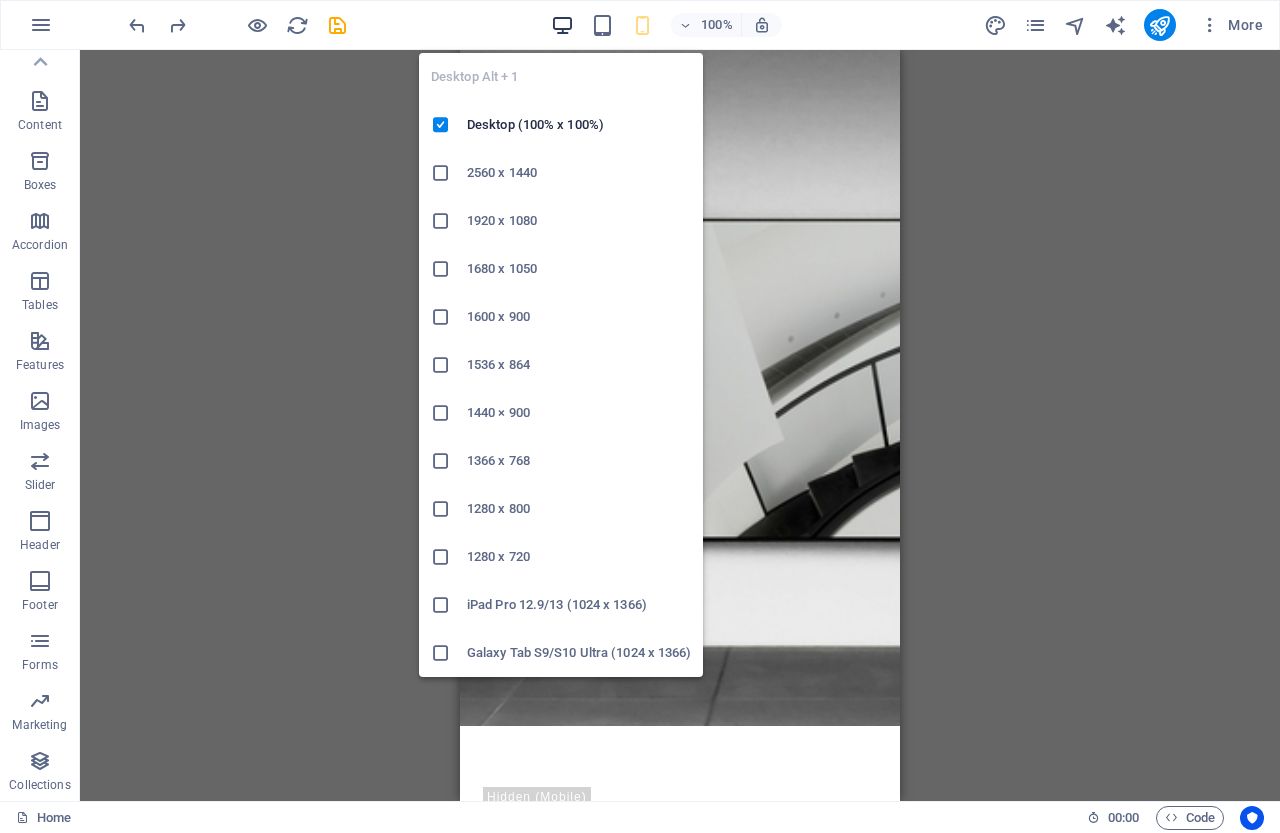 click at bounding box center (562, 25) 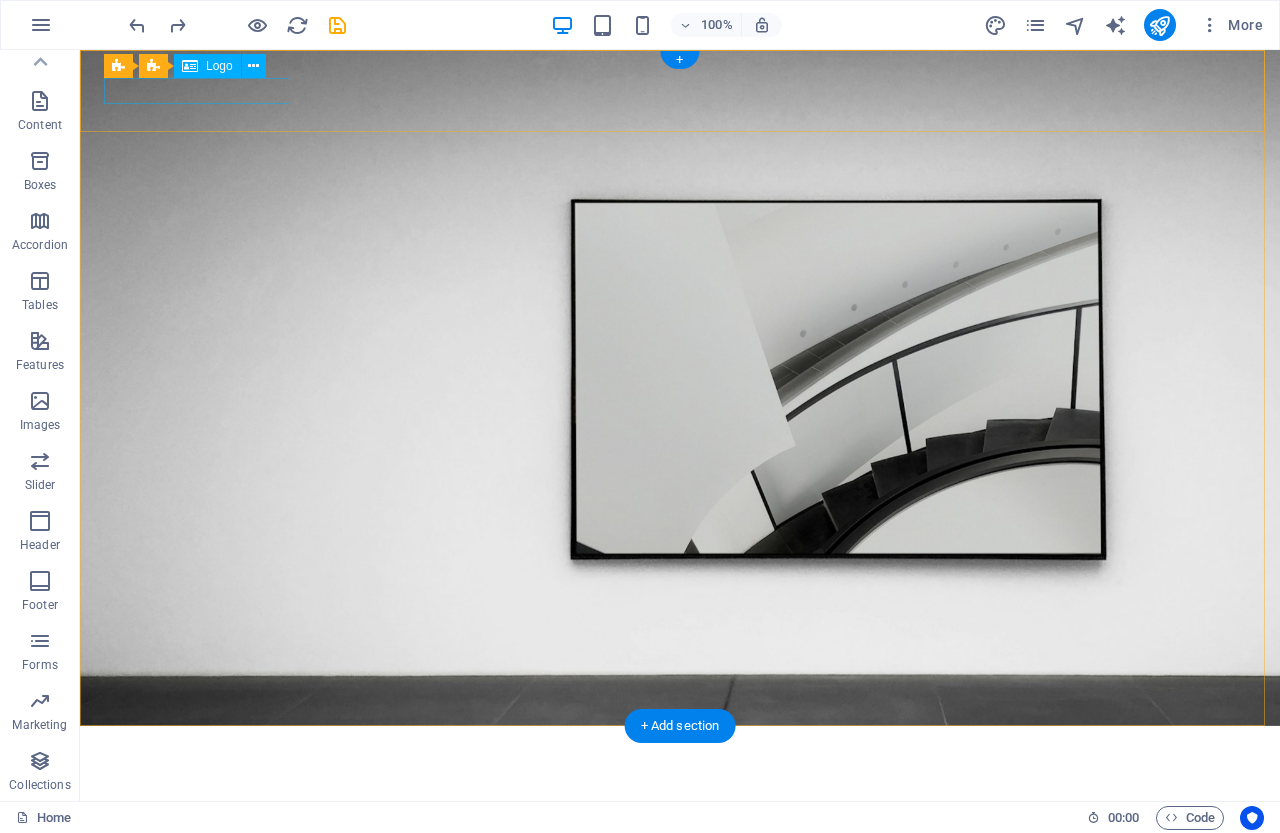 click at bounding box center (680, 754) 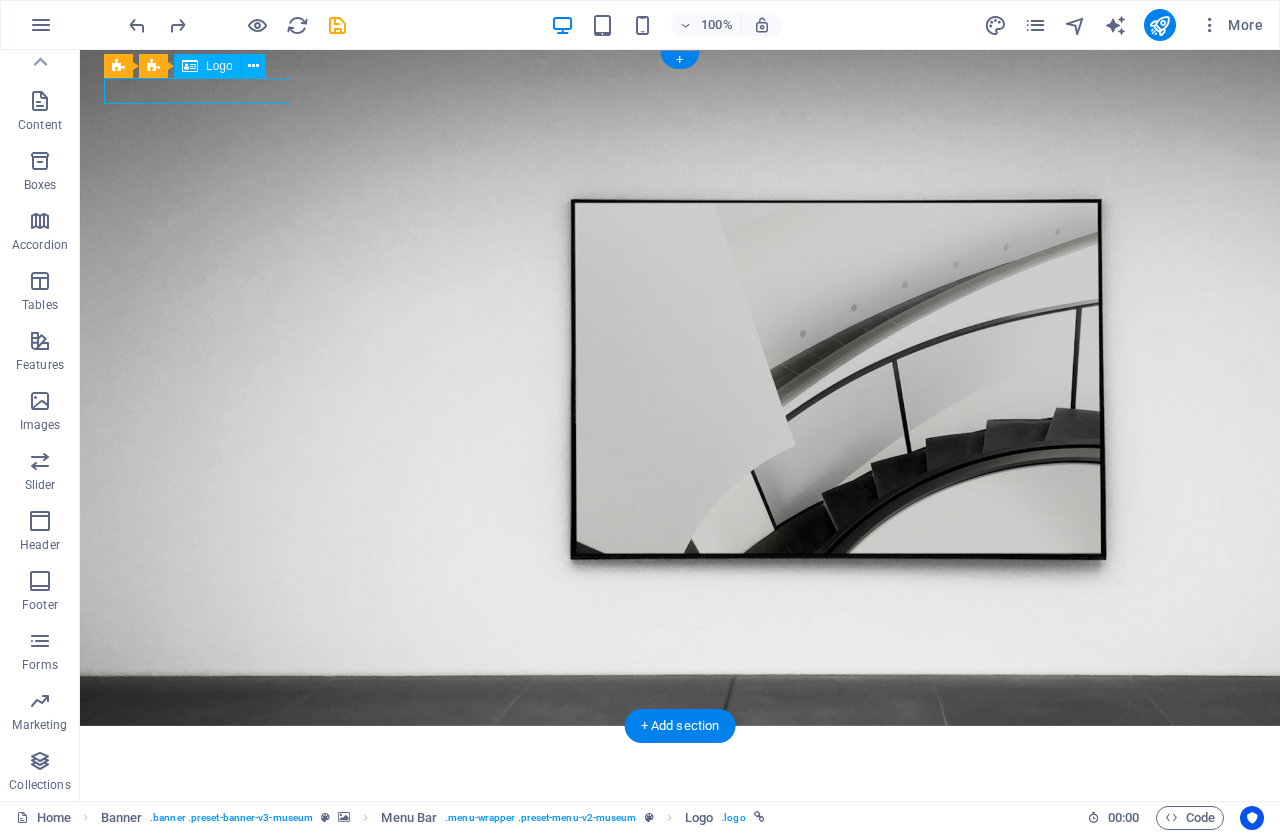 click at bounding box center [680, 754] 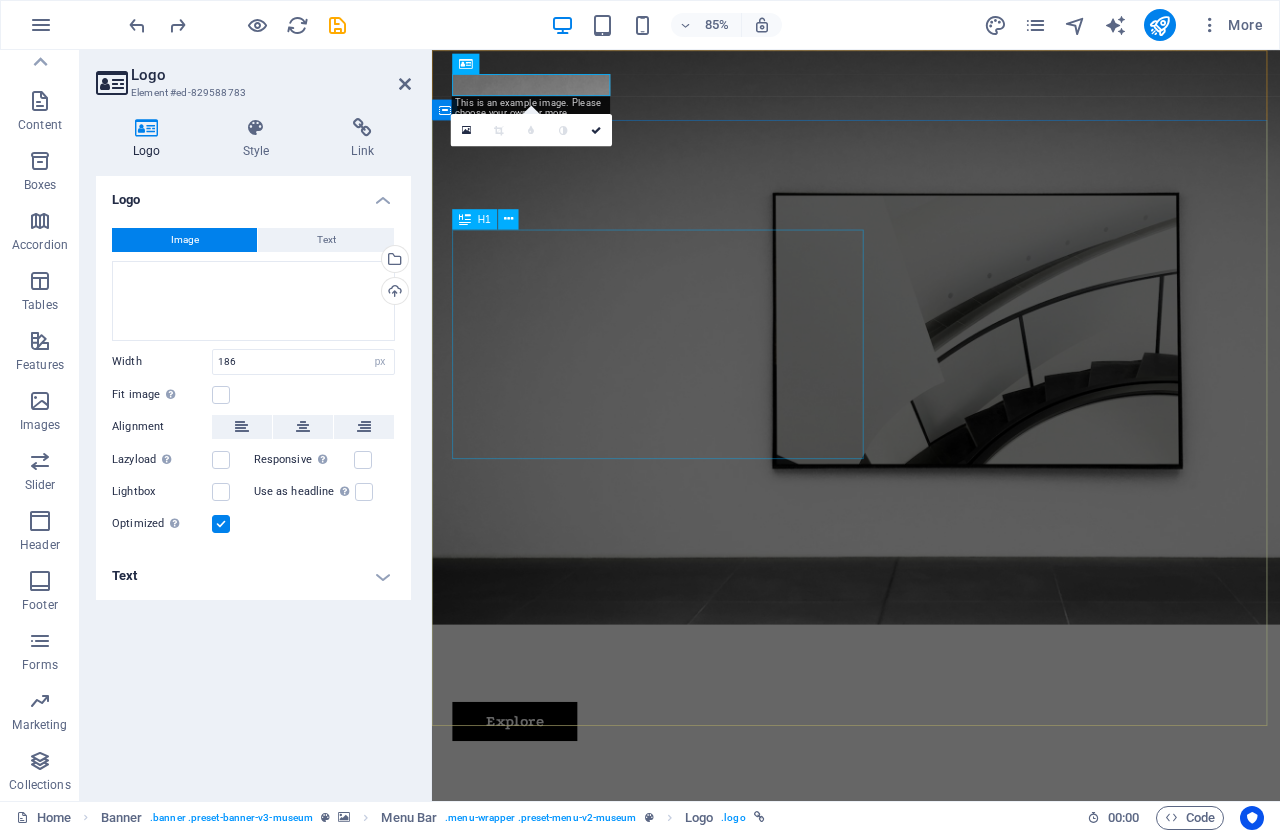 click on "The best art exhibitions" at bounding box center [931, 1049] 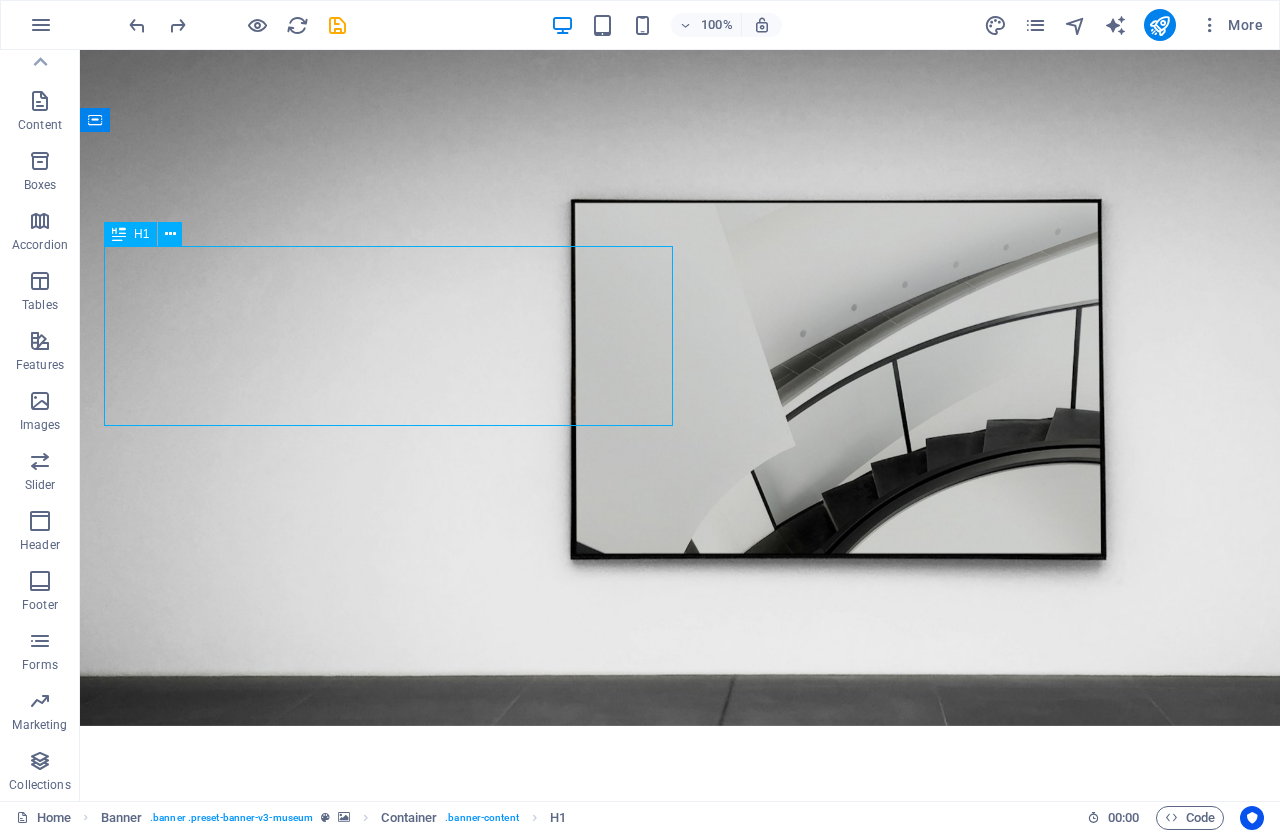 click on "The best art exhibitions" at bounding box center [680, 1004] 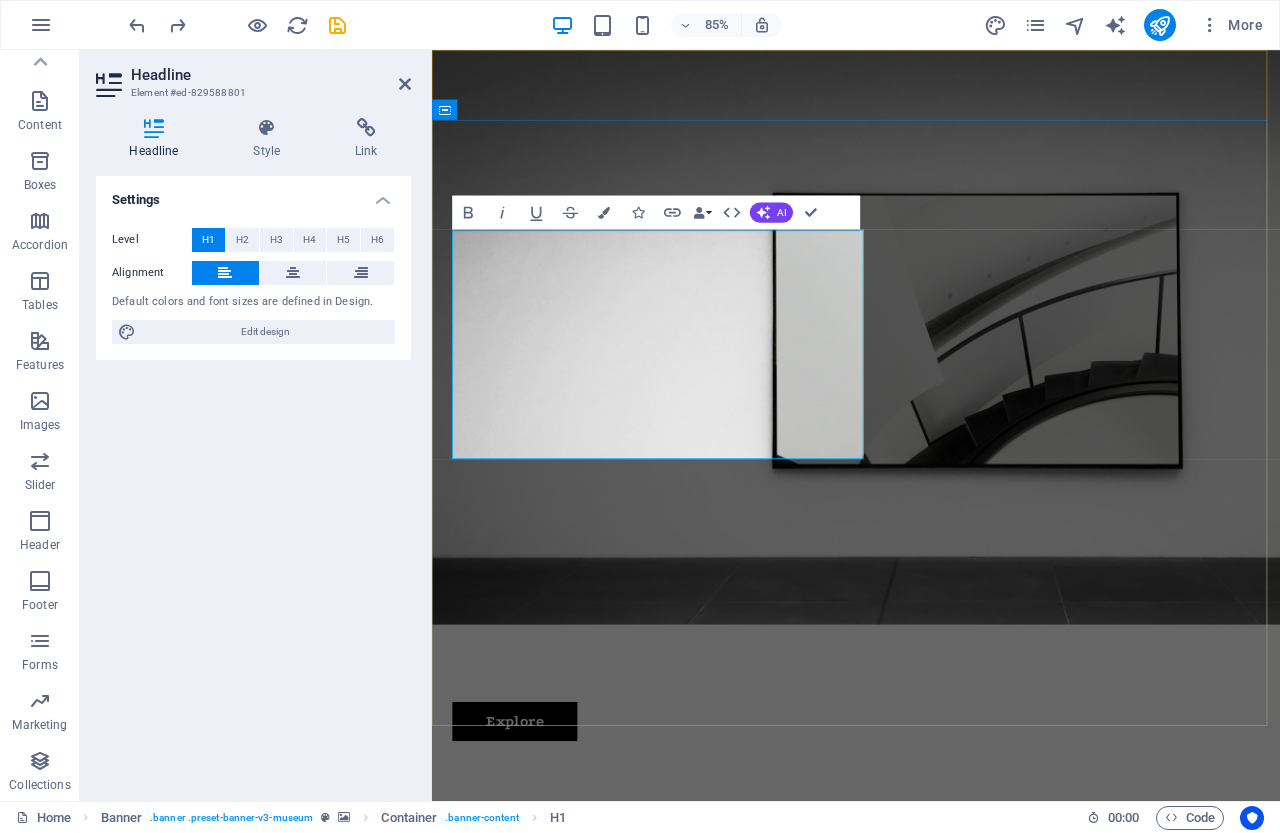 type 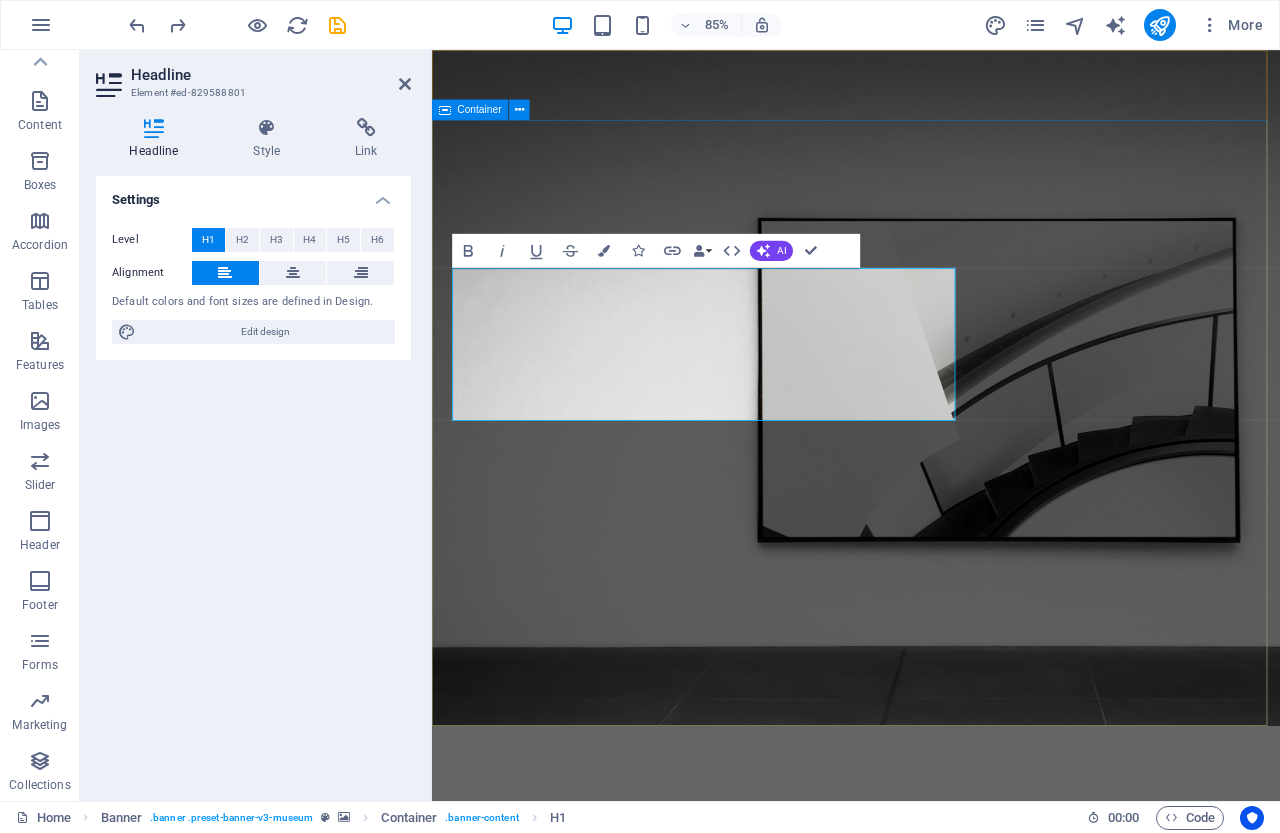 click on "RIVIERA ELECTRONICS Lorem ipsum dolor sit amet, consectetur adipiscing elit, sed do eiusmod tempor incididunt ut labore Lorem ipsum dolor sit amet, consectetur adipiscing elit, sed do eiusmod tempor incididunt ut labore Explore" at bounding box center [931, 1248] 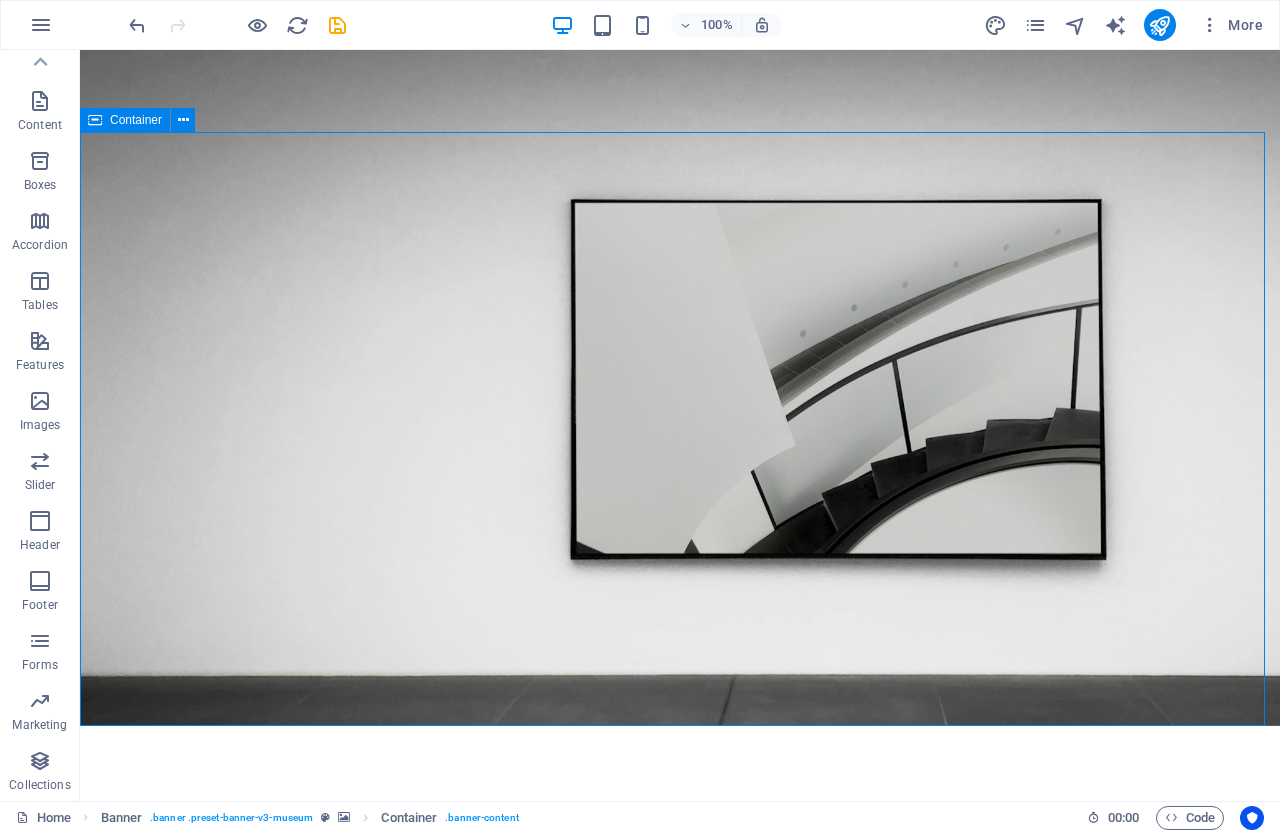 click on "RIVIERA ELECTRONICS Lorem ipsum dolor sit amet, consectetur adipiscing elit, sed do eiusmod tempor incididunt ut labore Lorem ipsum dolor sit amet, consectetur adipiscing elit, sed do eiusmod tempor incididunt ut labore Explore" at bounding box center (680, 1084) 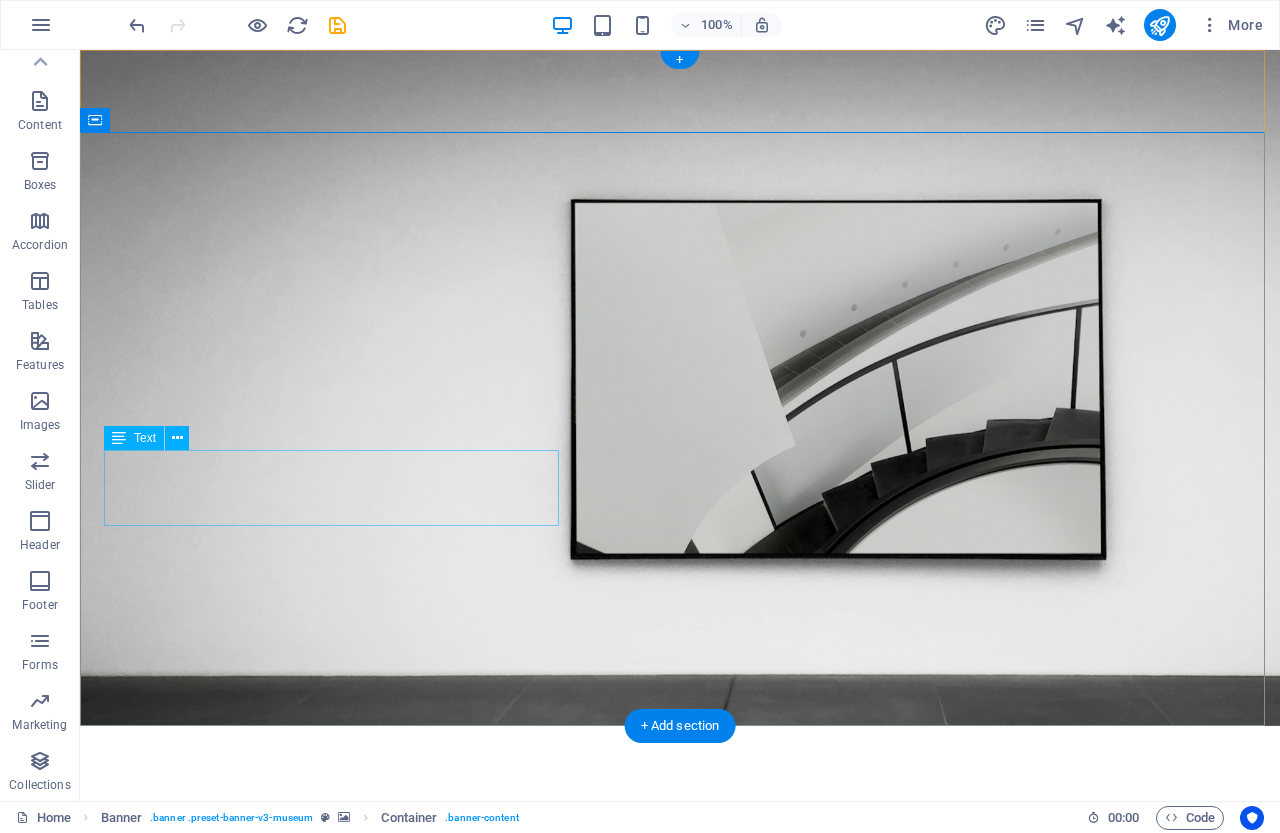 click on "Lorem ipsum dolor sit amet, consectetur adipiscing elit, sed do eiusmod tempor incididunt ut labore" at bounding box center (680, 1085) 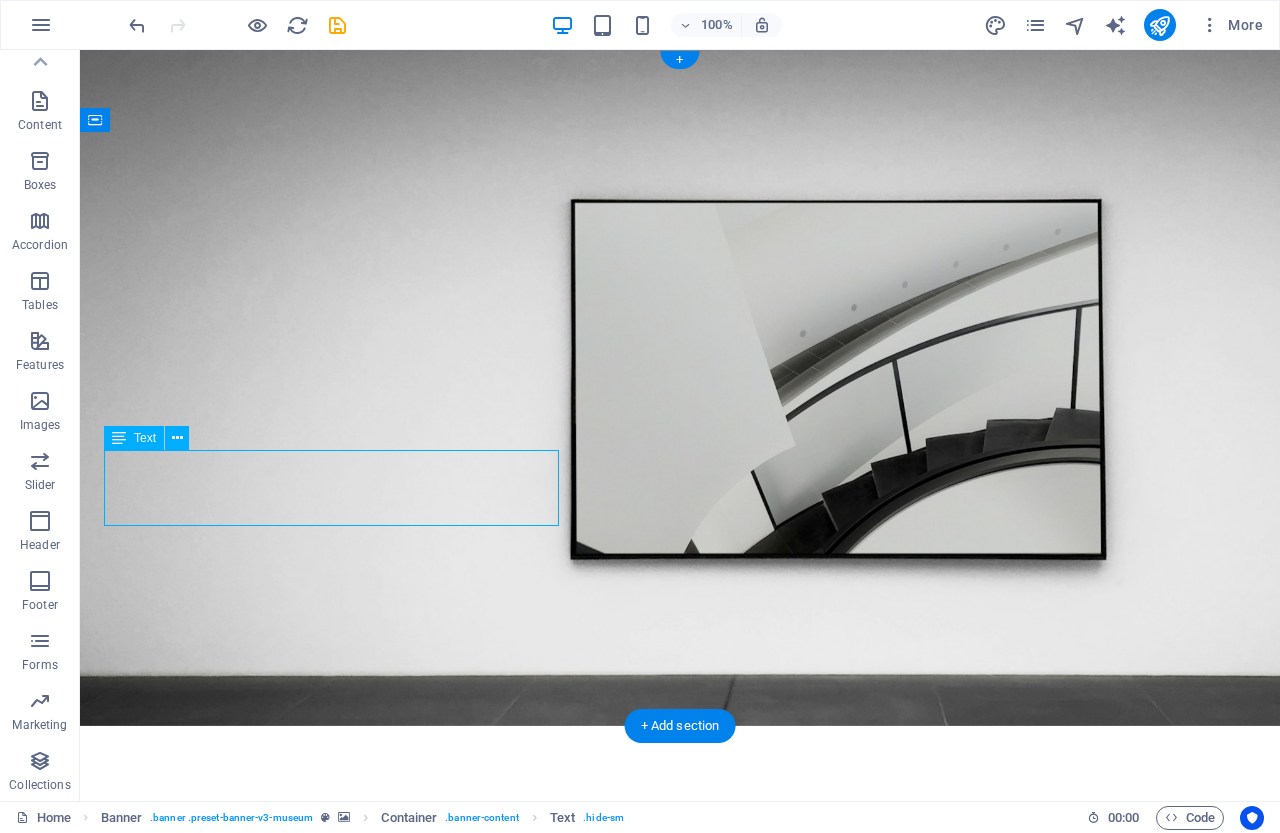 click on "Lorem ipsum dolor sit amet, consectetur adipiscing elit, sed do eiusmod tempor incididunt ut labore" at bounding box center [680, 1085] 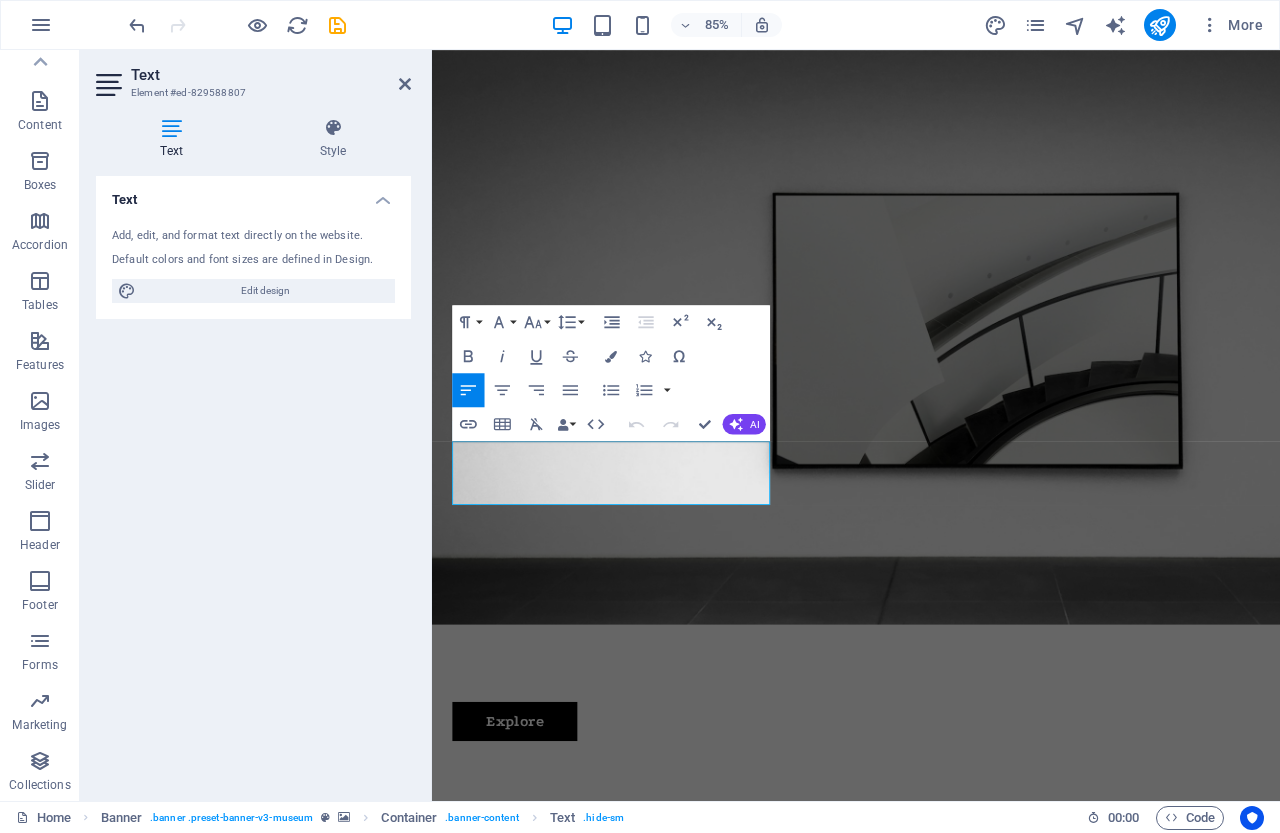 drag, startPoint x: 801, startPoint y: 572, endPoint x: 247, endPoint y: 436, distance: 570.449 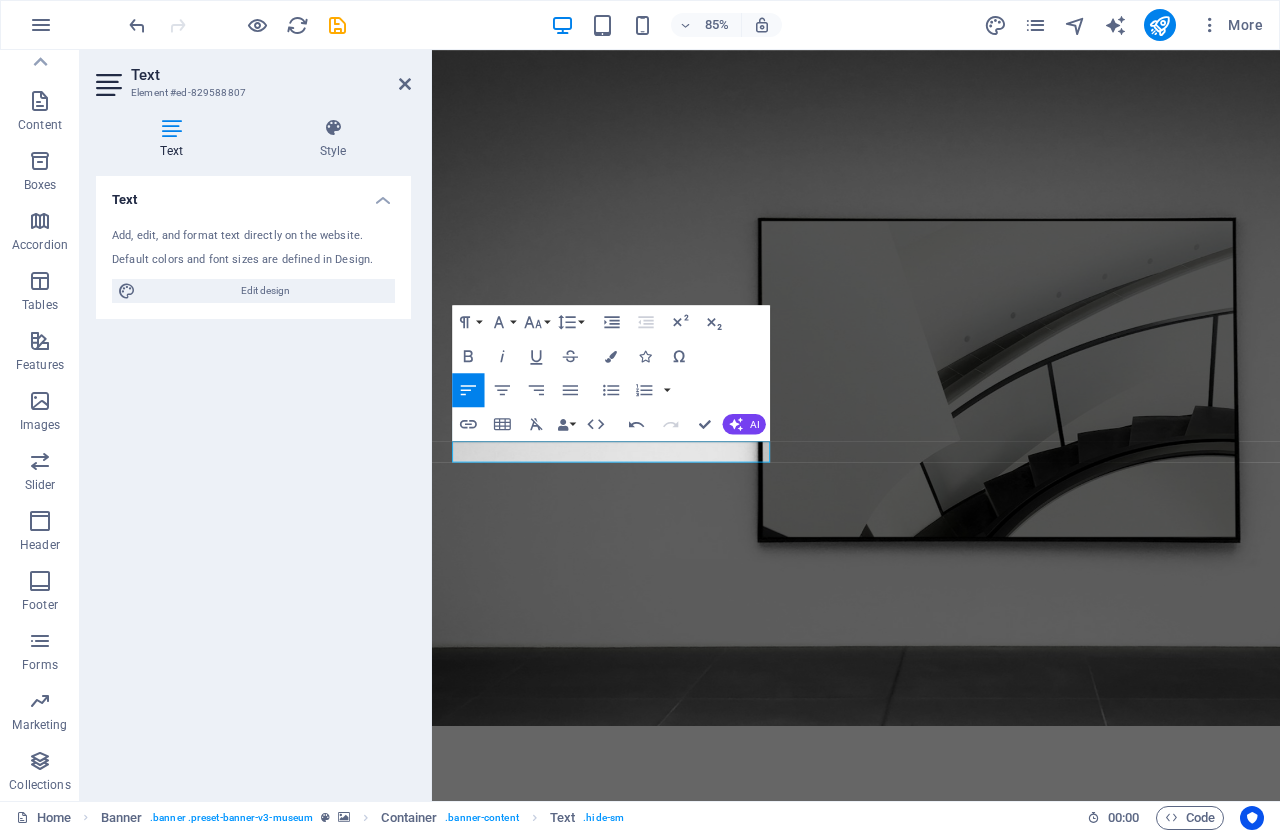 type 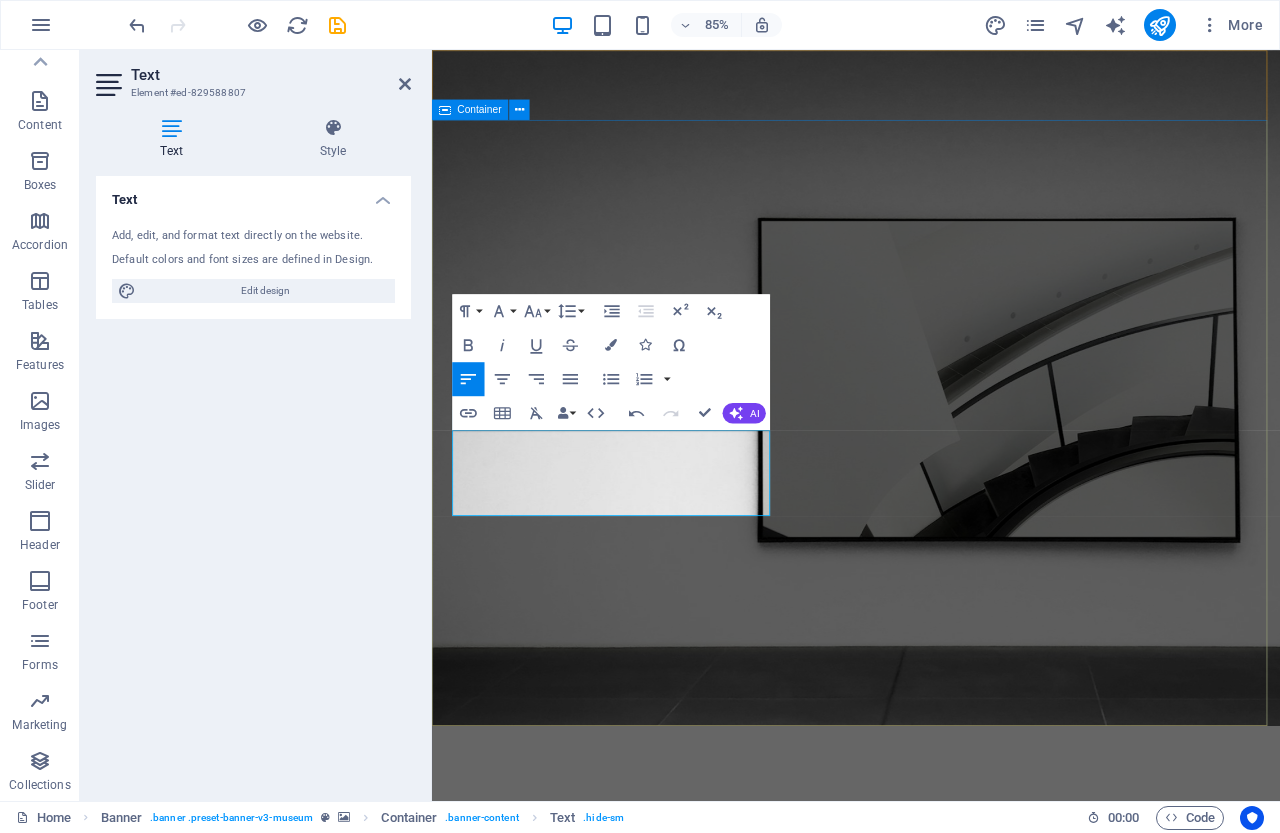 click on "RIVIERA ELECTRONICS LIDERES EN INNOVACION, CALIDAD Y SERVICIO CON PRODUCTOS QUE SIMPLIFIQUEN LAS TAREAS DEL HOGAR  Lorem ipsum dolor sit amet, consectetur adipiscing elit, sed do eiusmod tempor incididunt ut labore Explore" at bounding box center (931, 1261) 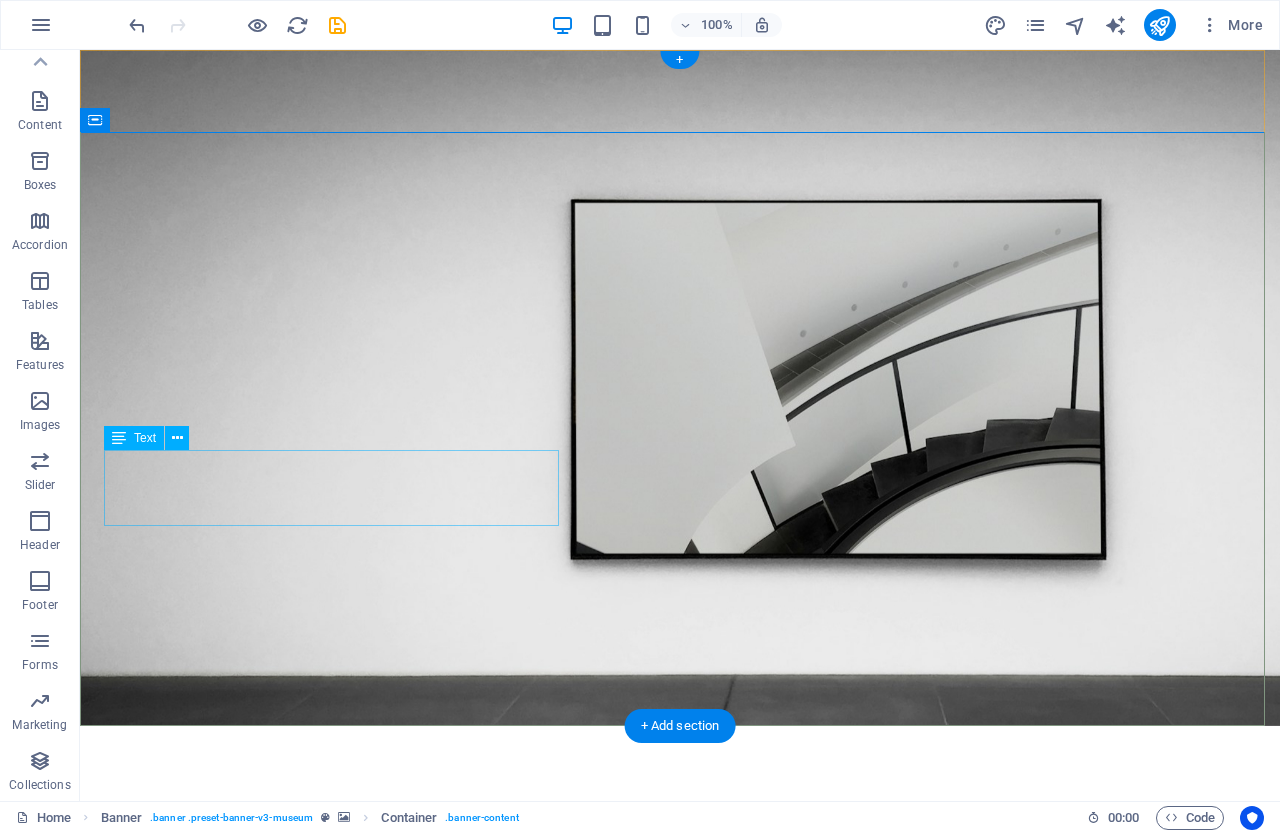 click on "LIDERES EN INNOVACION, CALIDAD Y SERVICIO CON PRODUCTOS QUE SIMPLIFIQUEN LAS TAREAS DEL HOGAR" at bounding box center [680, 1085] 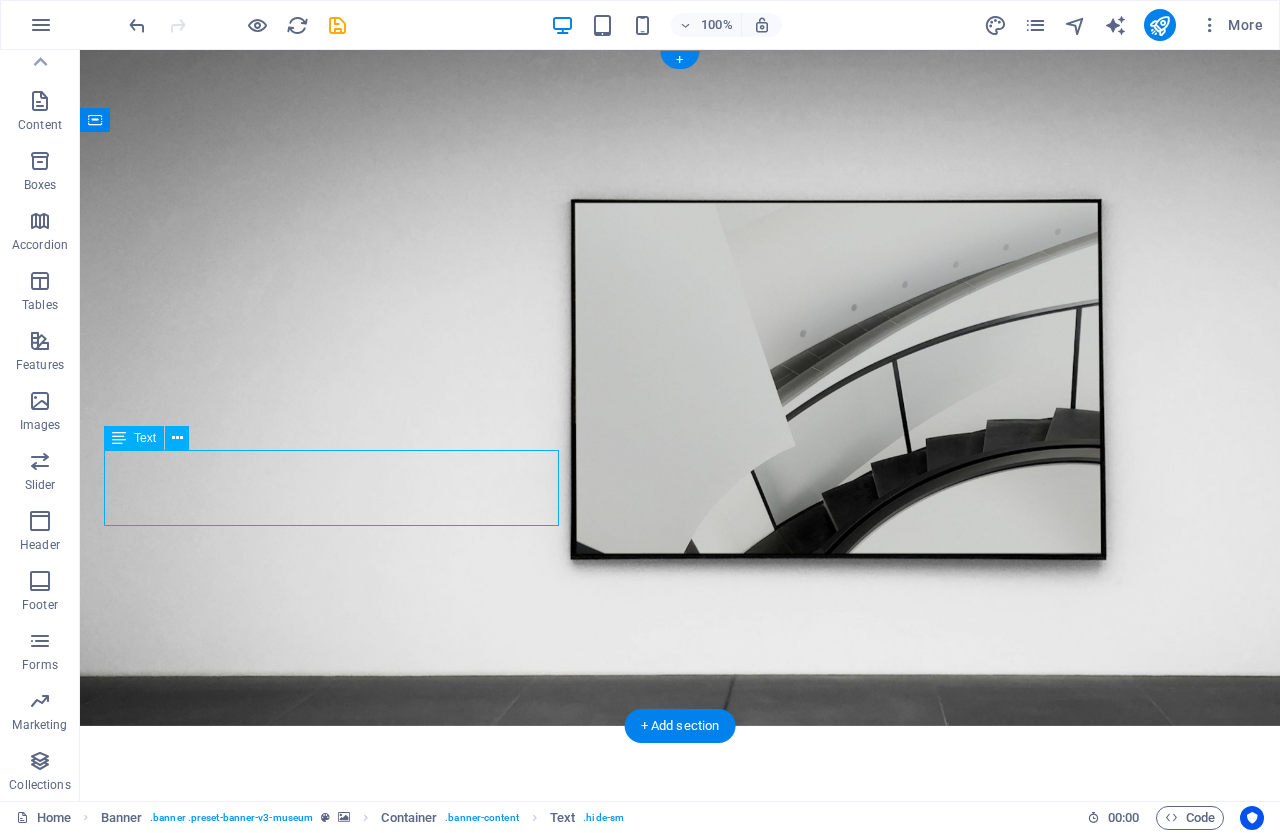 click on "LIDERES EN INNOVACION, CALIDAD Y SERVICIO CON PRODUCTOS QUE SIMPLIFIQUEN LAS TAREAS DEL HOGAR" at bounding box center [680, 1085] 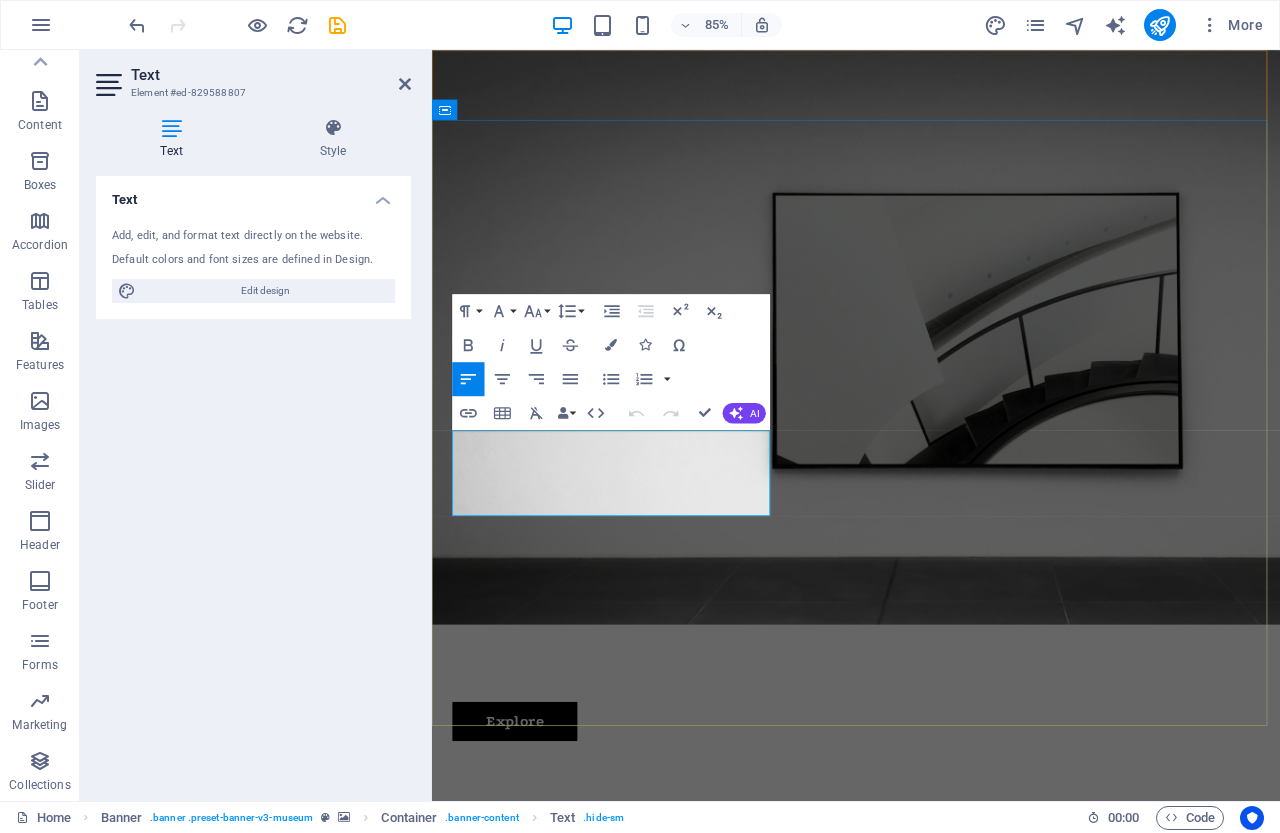 click on "LIDERES EN INNOVACION, CALIDAD Y SERVICIO CON PRODUCTOS QUE SIMPLIFIQUEN LAS TAREAS DEL HOGAR" at bounding box center (931, 1188) 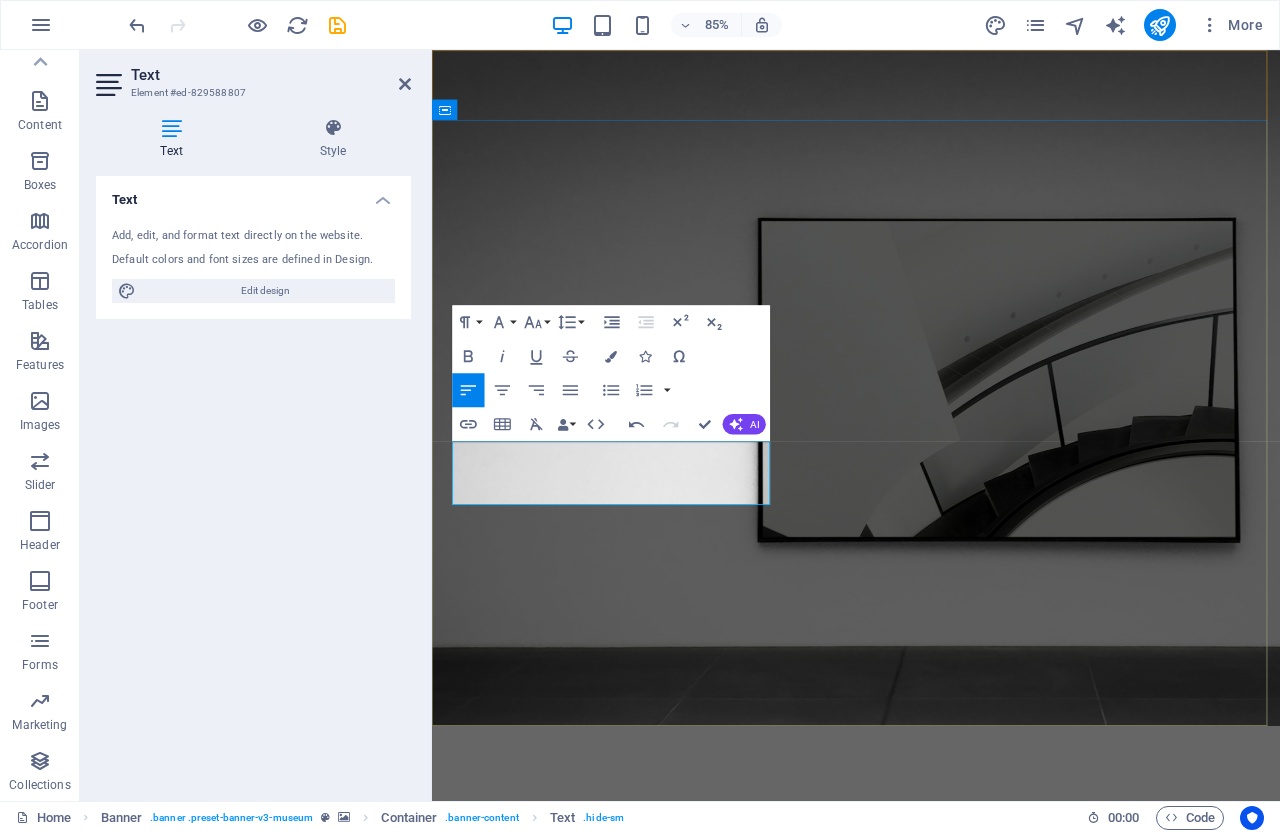 type 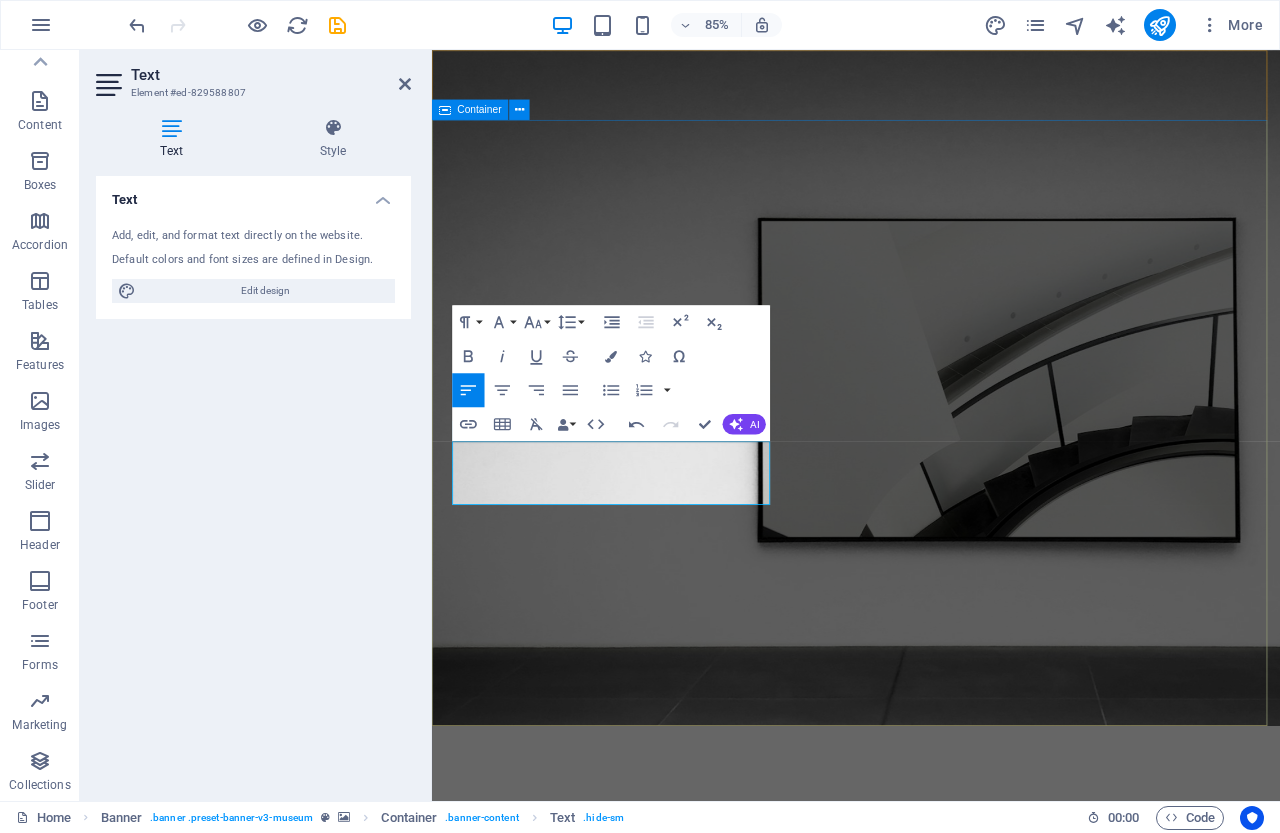 drag, startPoint x: 459, startPoint y: 516, endPoint x: 889, endPoint y: 633, distance: 445.63327 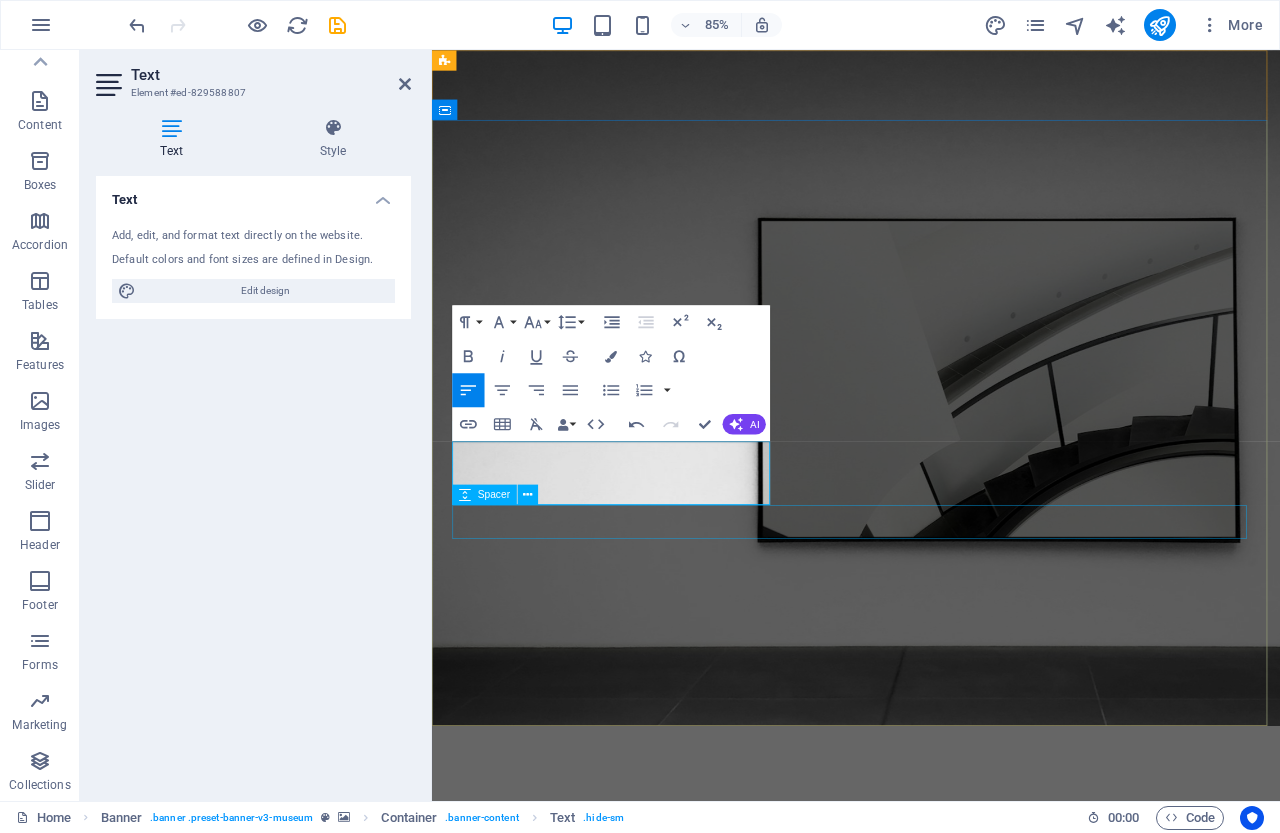 click at bounding box center (931, 1378) 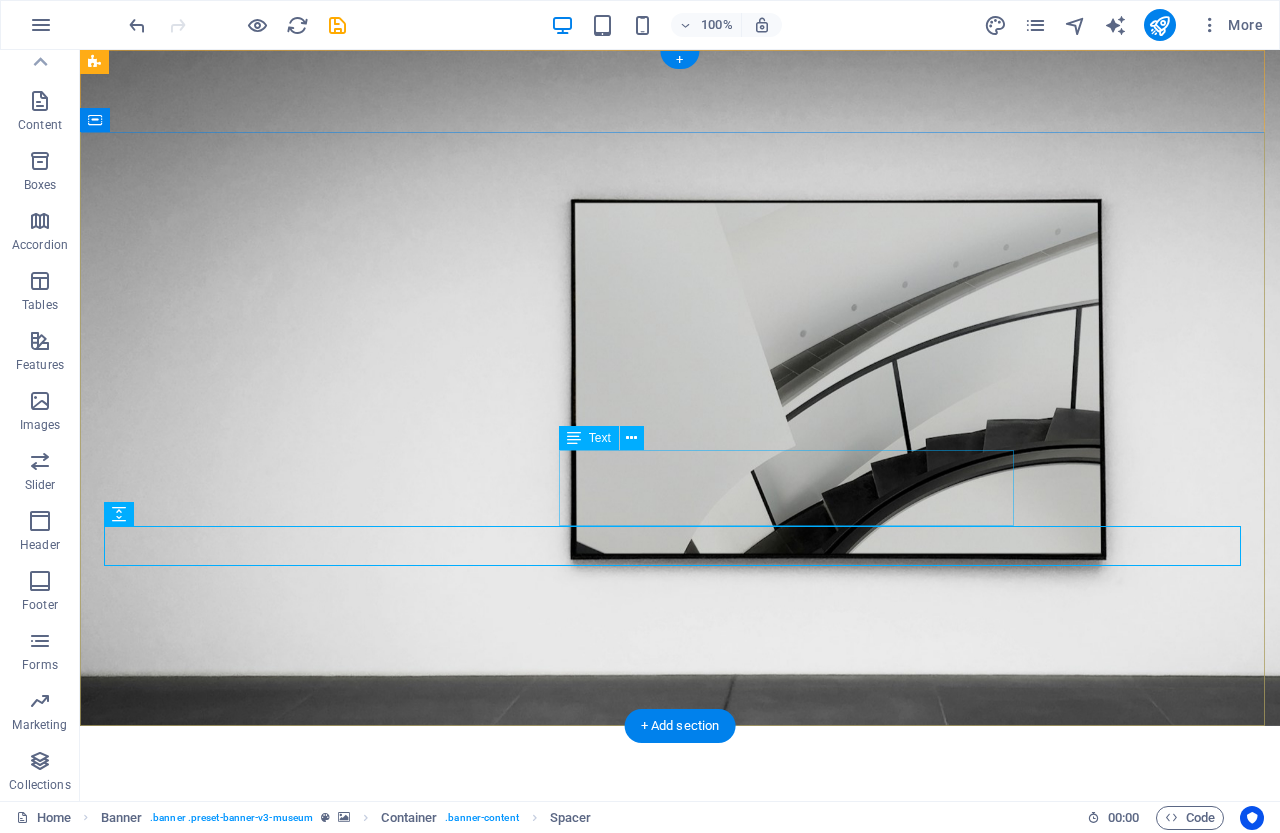 click on "Lorem ipsum dolor sit amet, consectetur adipiscing elit, sed do eiusmod tempor incididunt ut labore" at bounding box center (680, 1110) 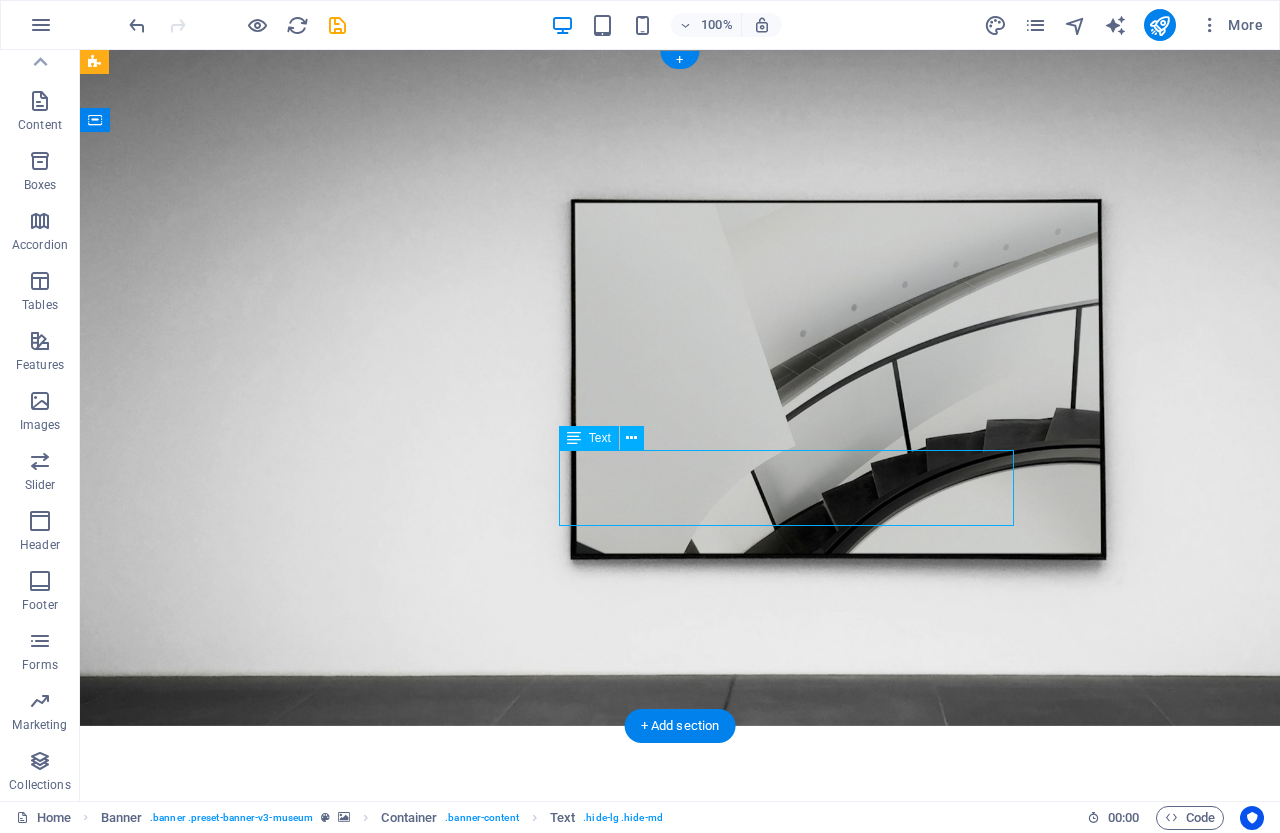 click on "Lorem ipsum dolor sit amet, consectetur adipiscing elit, sed do eiusmod tempor incididunt ut labore" at bounding box center (680, 1110) 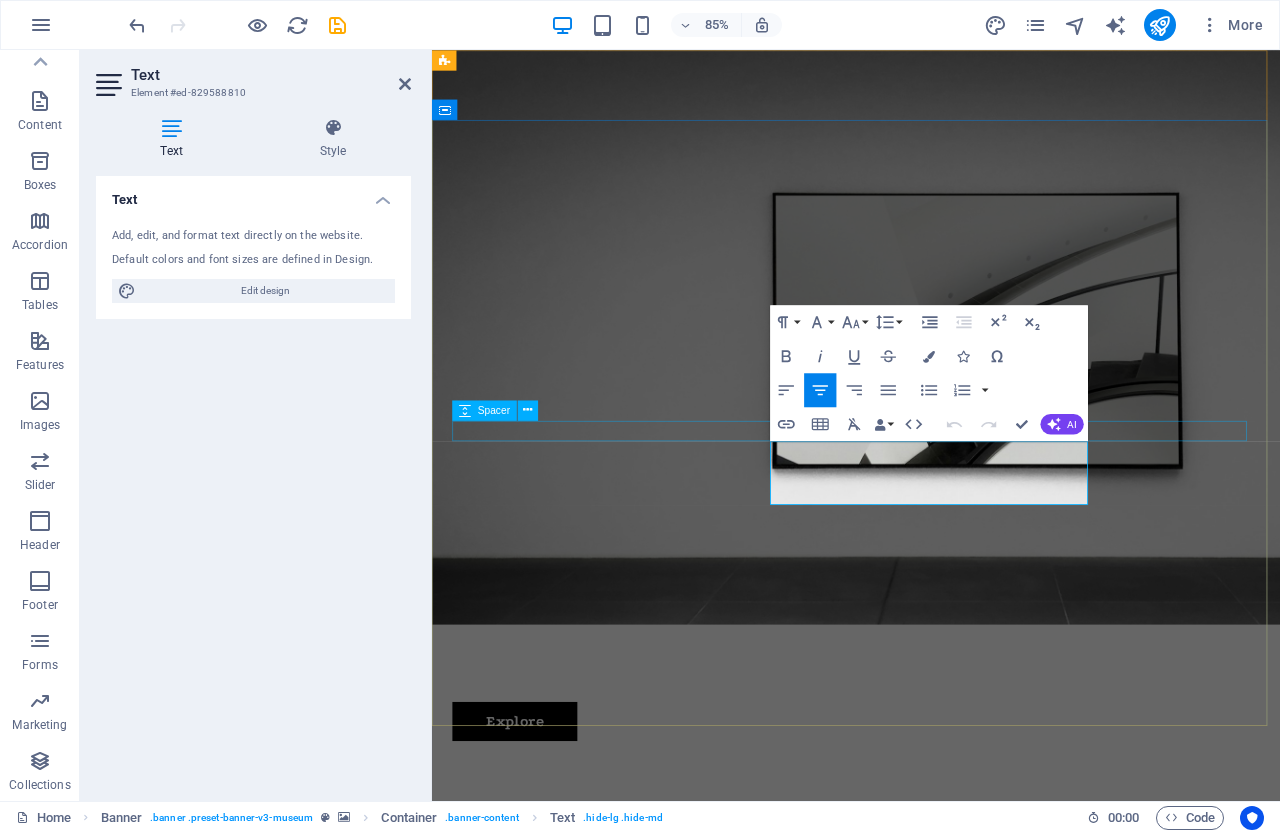drag, startPoint x: 1182, startPoint y: 574, endPoint x: 731, endPoint y: 503, distance: 456.55447 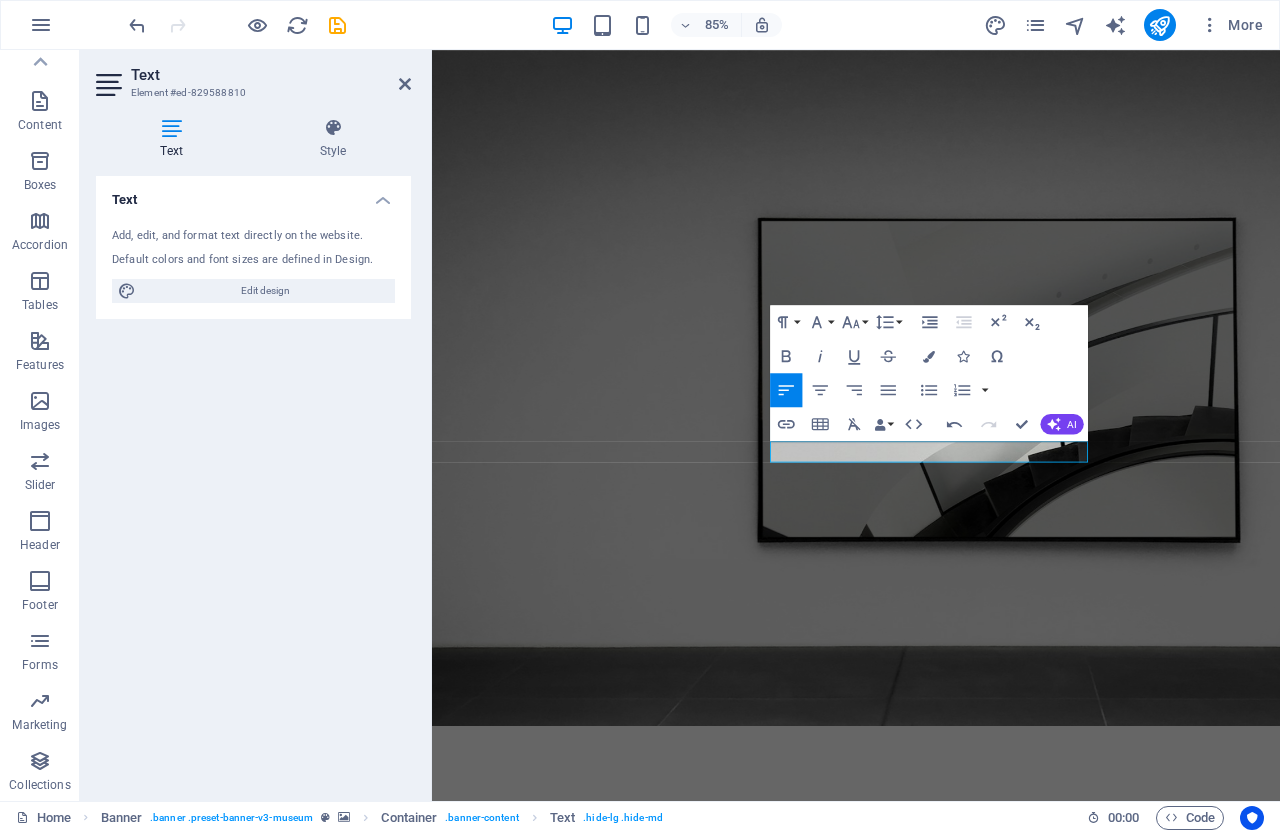 type 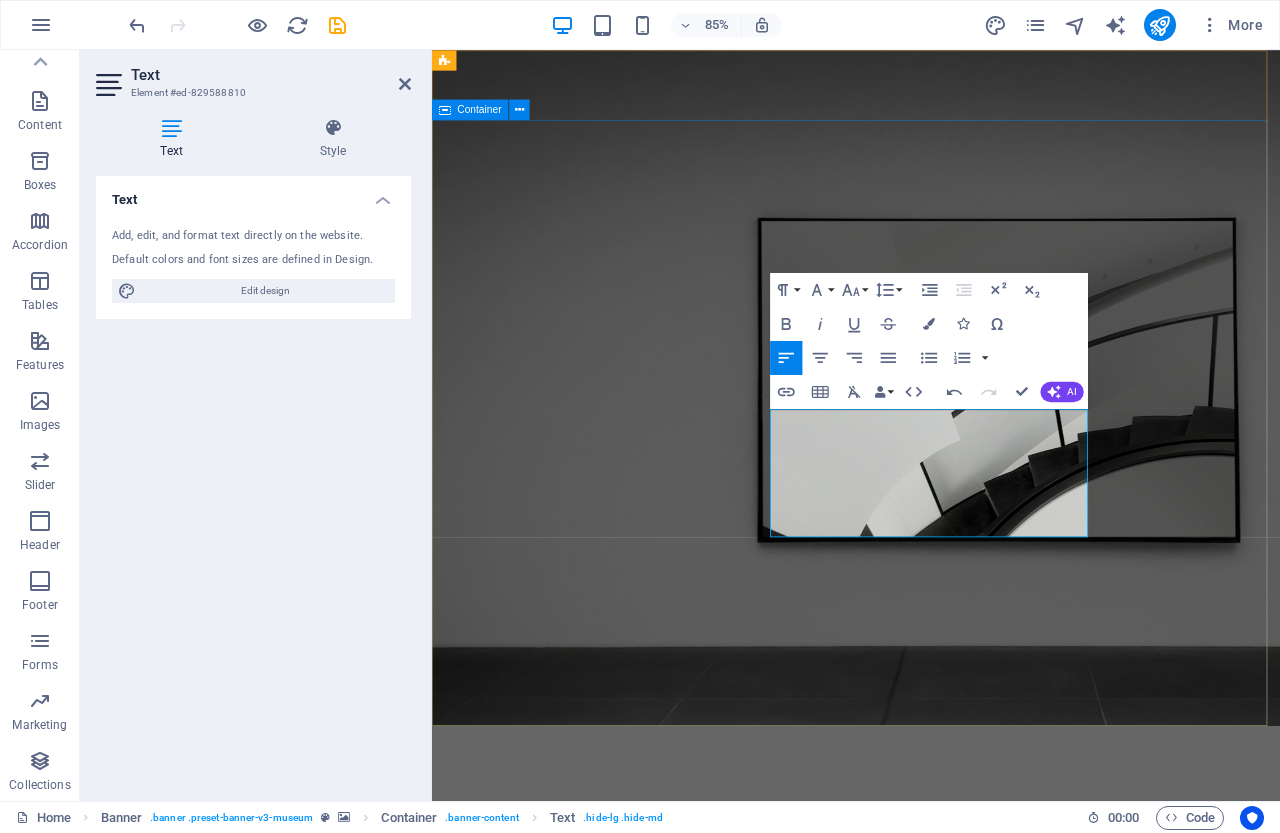 click on "RIVIERA ELECTRONICS LIDERES EN INNOVACION, CALIDAD Y SERVICIO CON PRODUCTOS QUE SIMPLIFICAN LAS TAREAS DEL HOGAR  NOS DEDICAMOS A OFRECER PRODUCTOS CONFIABLES Y SOSTENIBLES, RESPALDADOS POR UN EXCELENTE SERVICIO AL CLIENTE Y UN COMPROMISO CONSTANTE CON LA MEMORA CONTINUA Explore" at bounding box center (931, 1273) 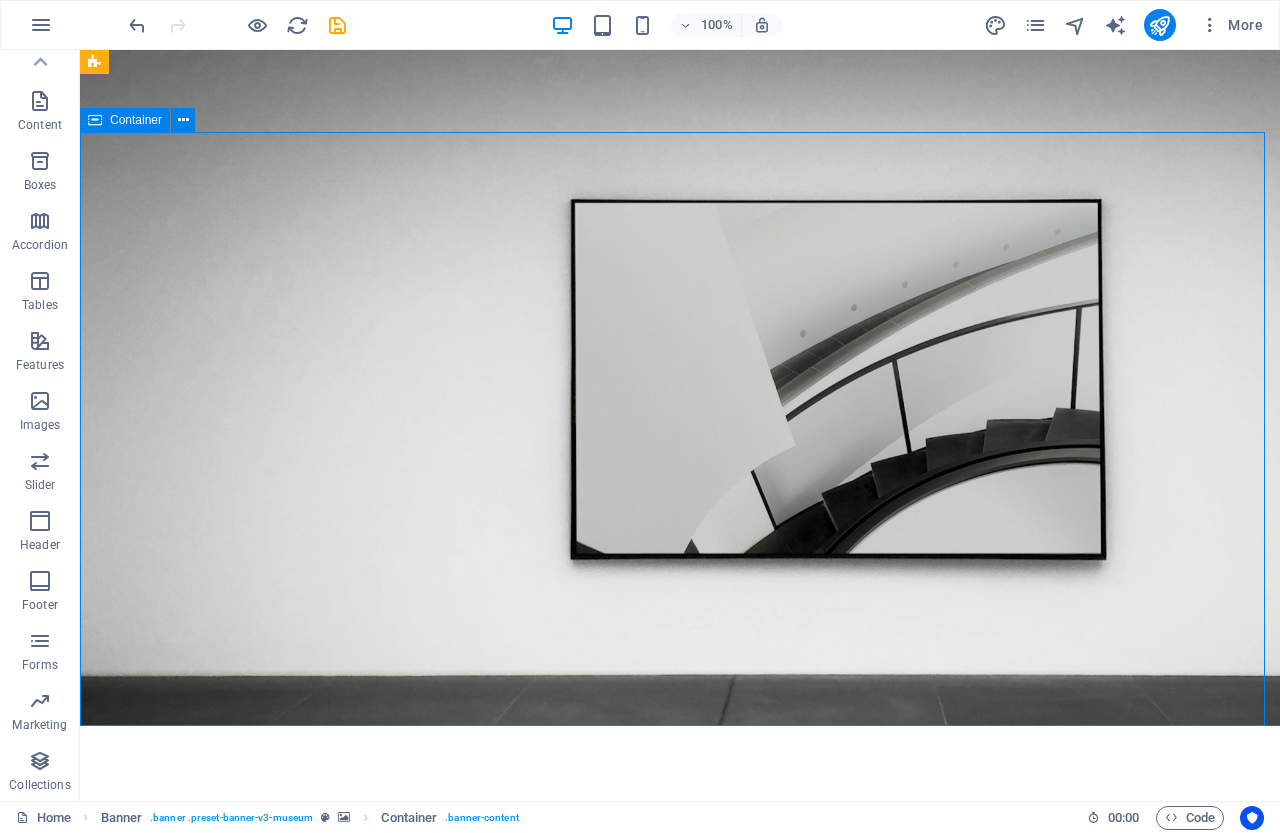 click on "RIVIERA ELECTRONICS LIDERES EN INNOVACION, CALIDAD Y SERVICIO CON PRODUCTOS QUE SIMPLIFICAN LAS TAREAS DEL HOGAR  NOS DEDICAMOS A OFRECER PRODUCTOS CONFIABLES Y SOSTENIBLES, RESPALDADOS POR UN EXCELENTE SERVICIO AL CLIENTE Y UN COMPROMISO CONSTANTE CON LA MEMORA CONTINUA Explore" at bounding box center (680, 1097) 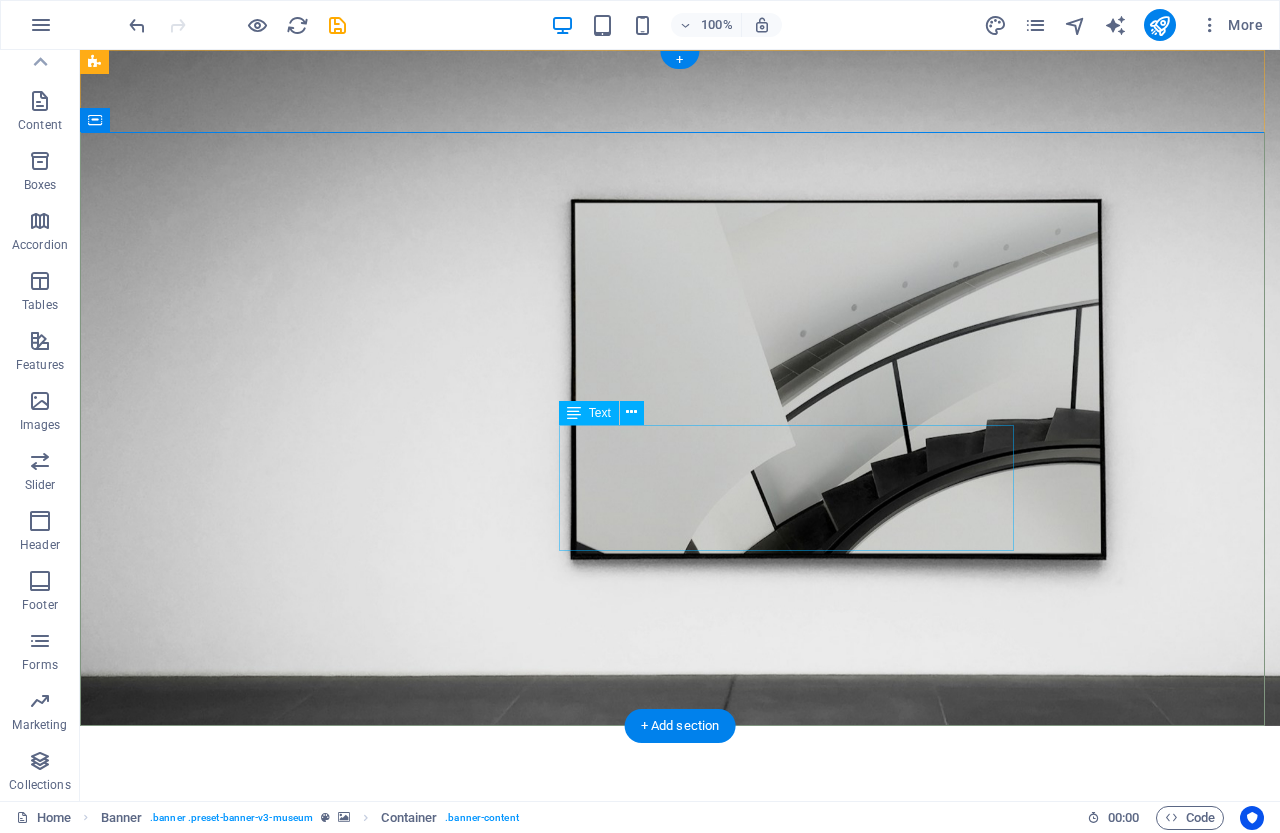 click on "NOS DEDICAMOS A OFRECER PRODUCTOS CONFIABLES Y SOSTENIBLES, RESPALDADOS POR UN EXCELENTE SERVICIO AL CLIENTE Y UN COMPROMISO CONSTANTE CON LA MEMORA CONTINUA" at bounding box center [680, 1123] 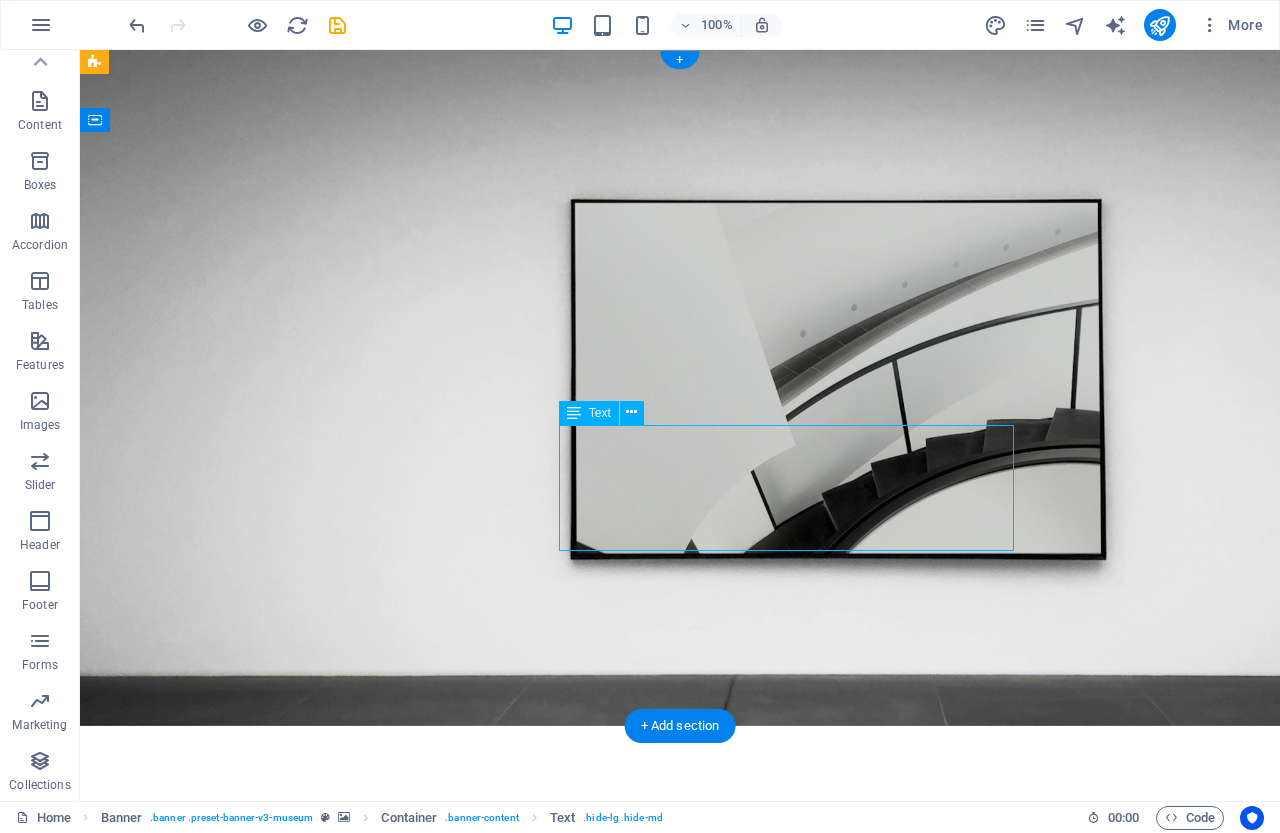 click on "NOS DEDICAMOS A OFRECER PRODUCTOS CONFIABLES Y SOSTENIBLES, RESPALDADOS POR UN EXCELENTE SERVICIO AL CLIENTE Y UN COMPROMISO CONSTANTE CON LA MEMORA CONTINUA" at bounding box center [680, 1123] 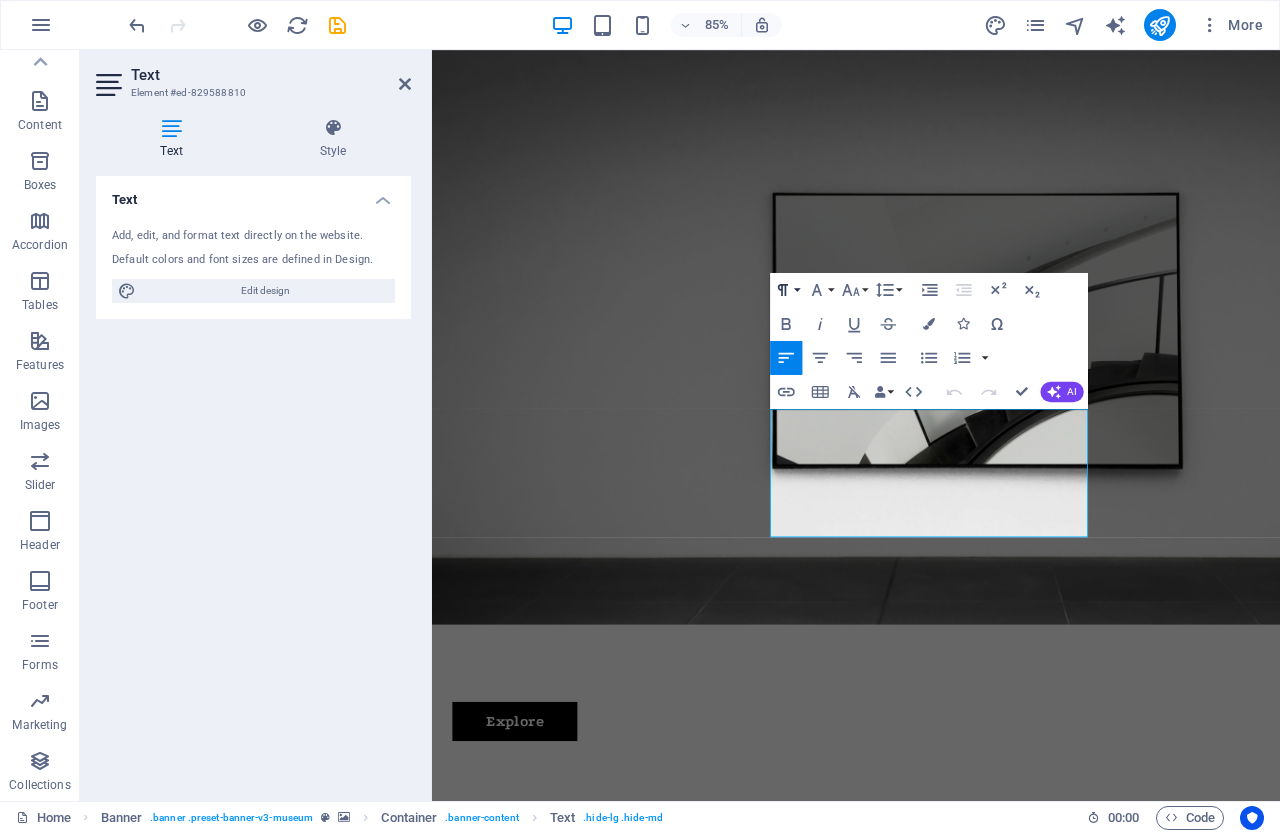 click on "Paragraph Format" at bounding box center [786, 290] 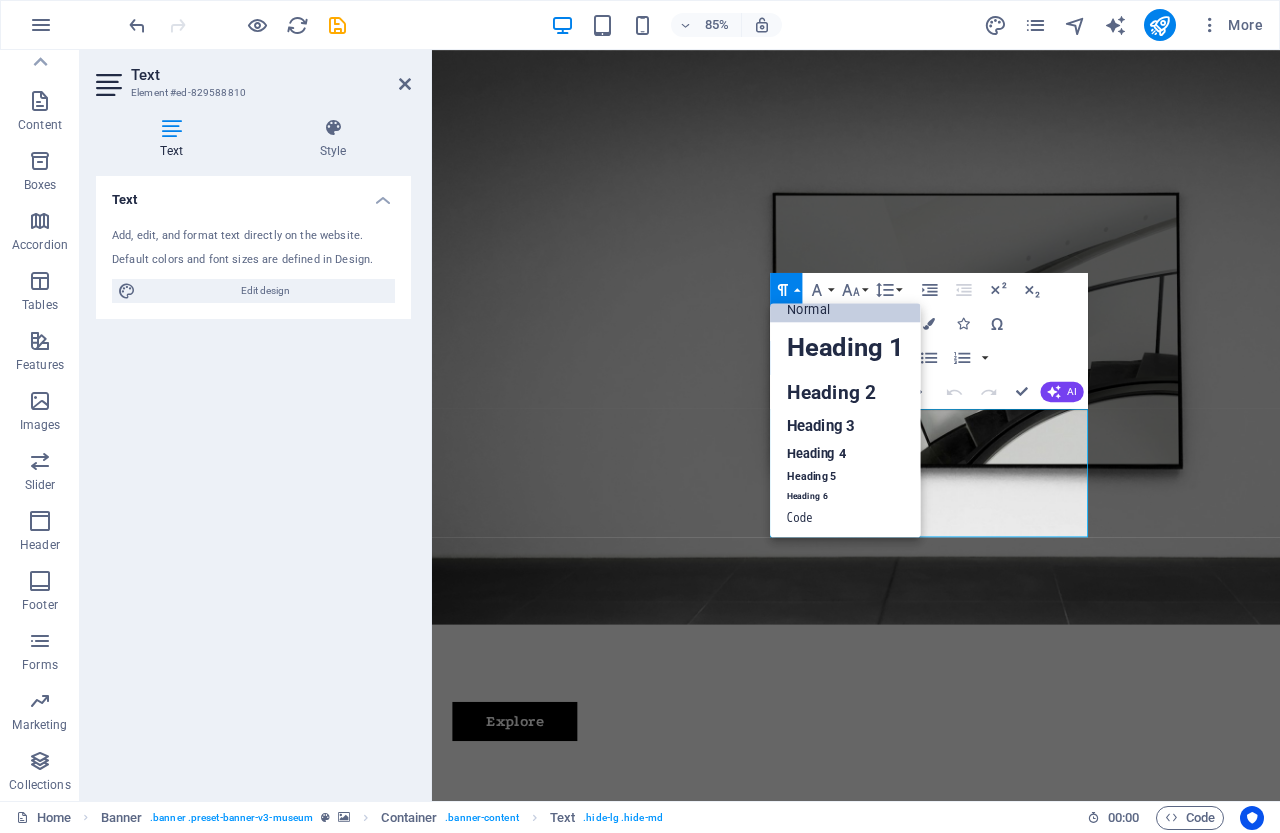 scroll, scrollTop: 16, scrollLeft: 0, axis: vertical 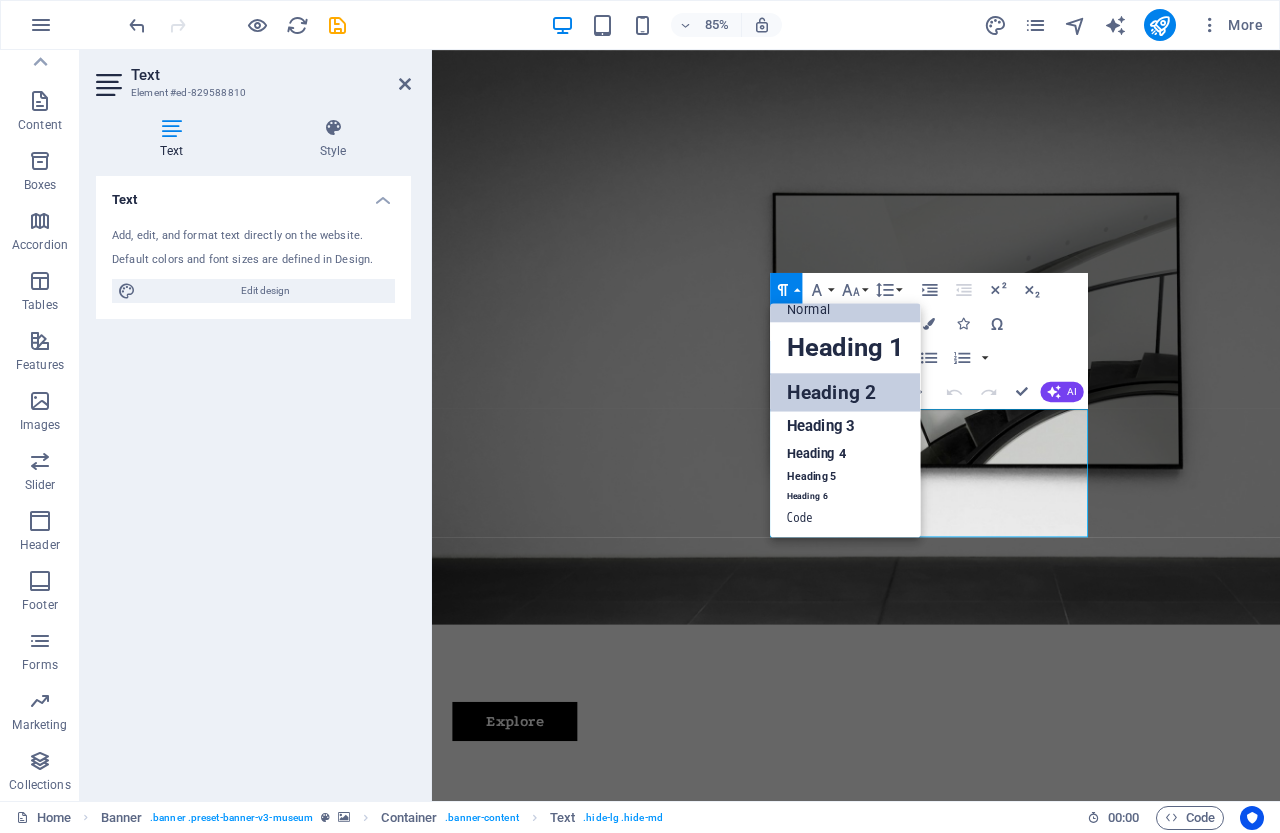 click on "Heading 2" at bounding box center (845, 392) 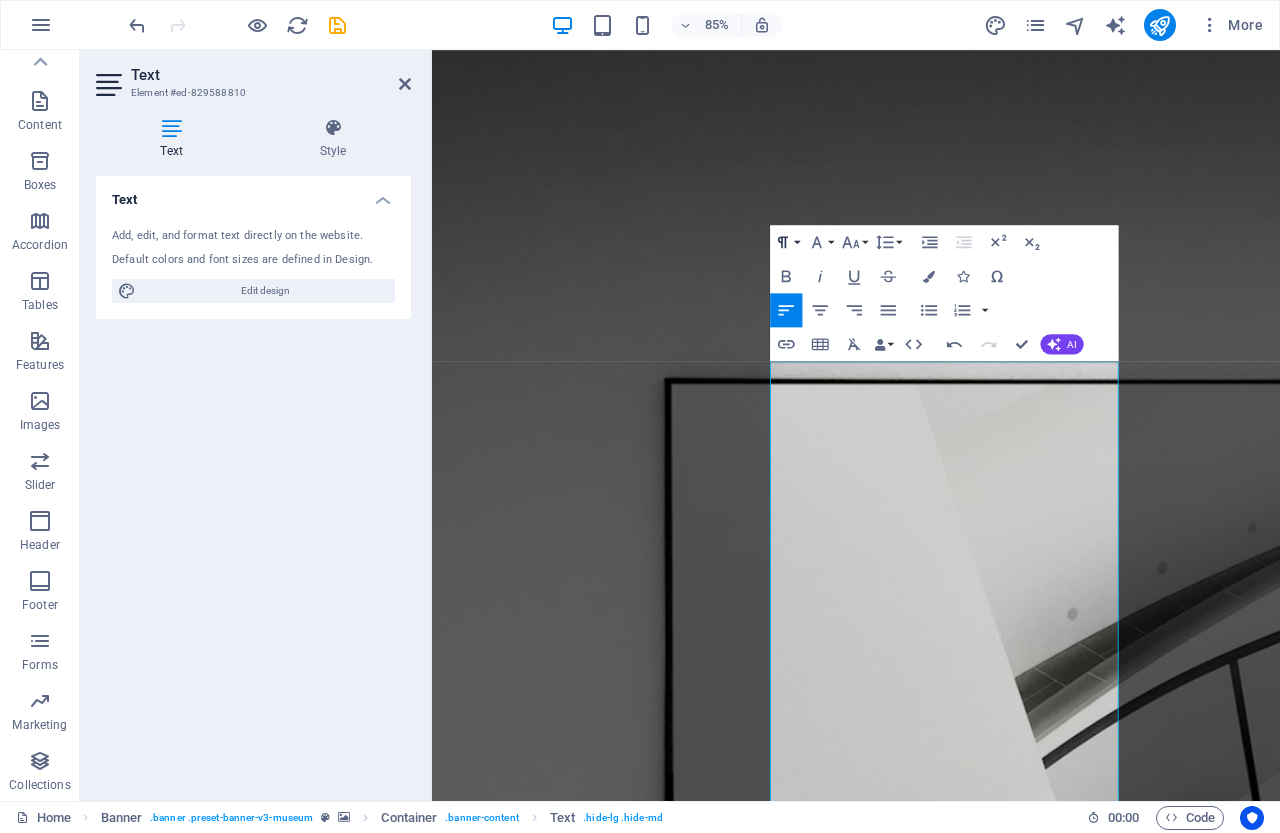 click on "Paragraph Format" at bounding box center [786, 242] 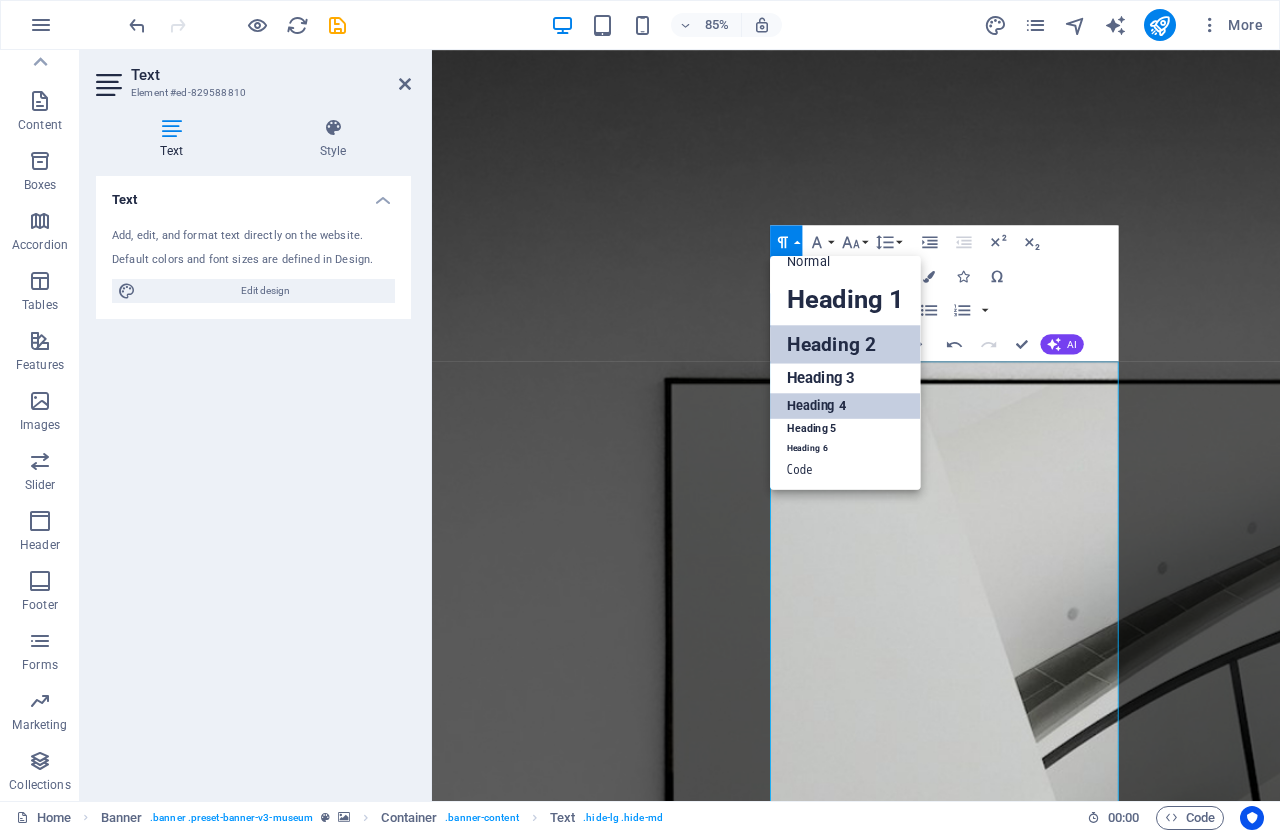 scroll, scrollTop: 16, scrollLeft: 0, axis: vertical 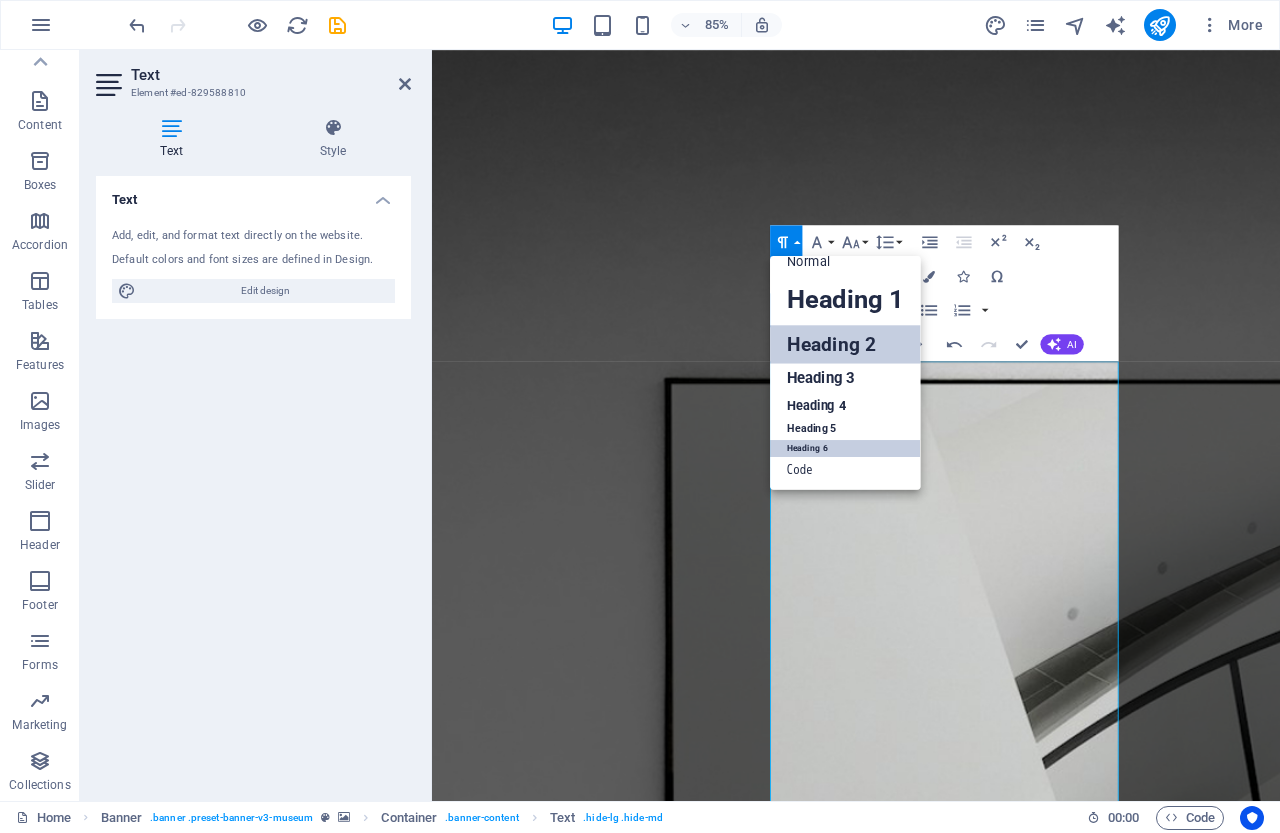 click on "Heading 6" at bounding box center [845, 448] 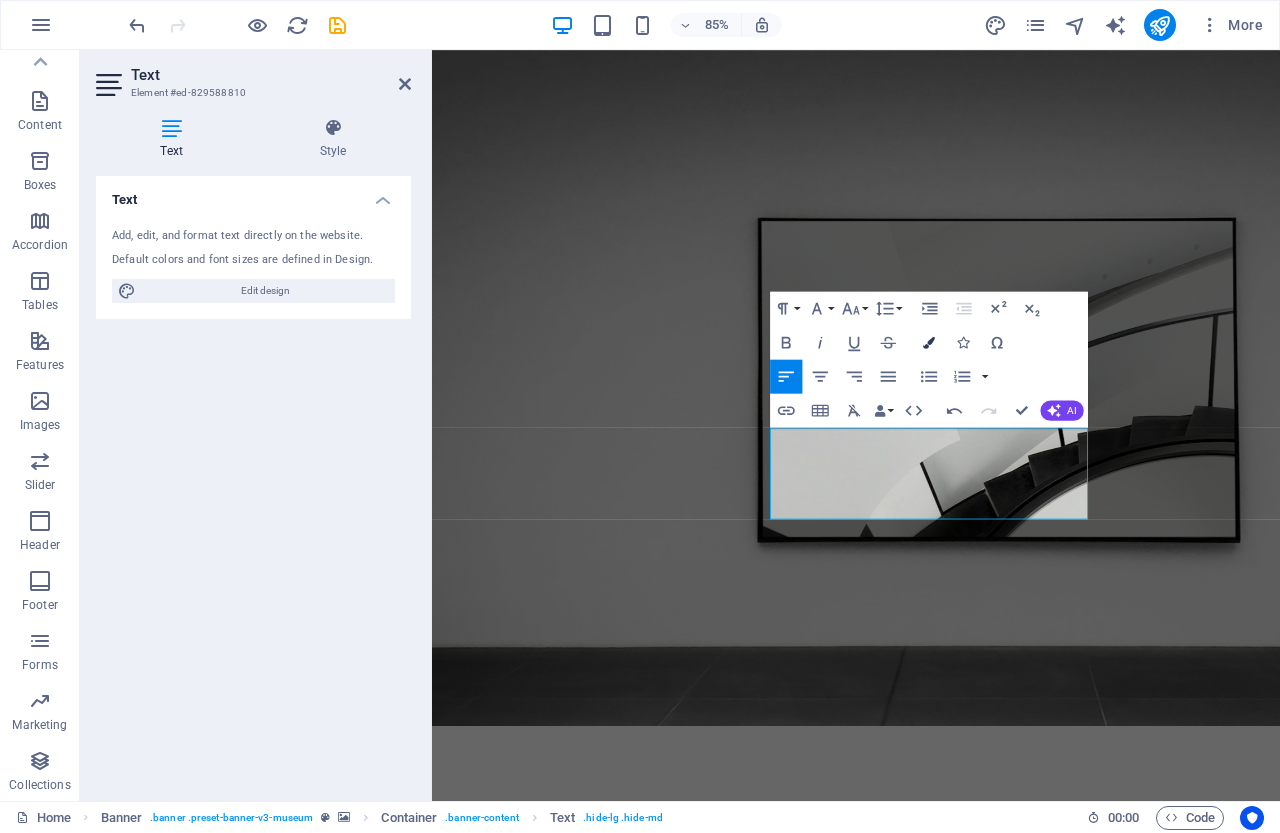 click at bounding box center (929, 342) 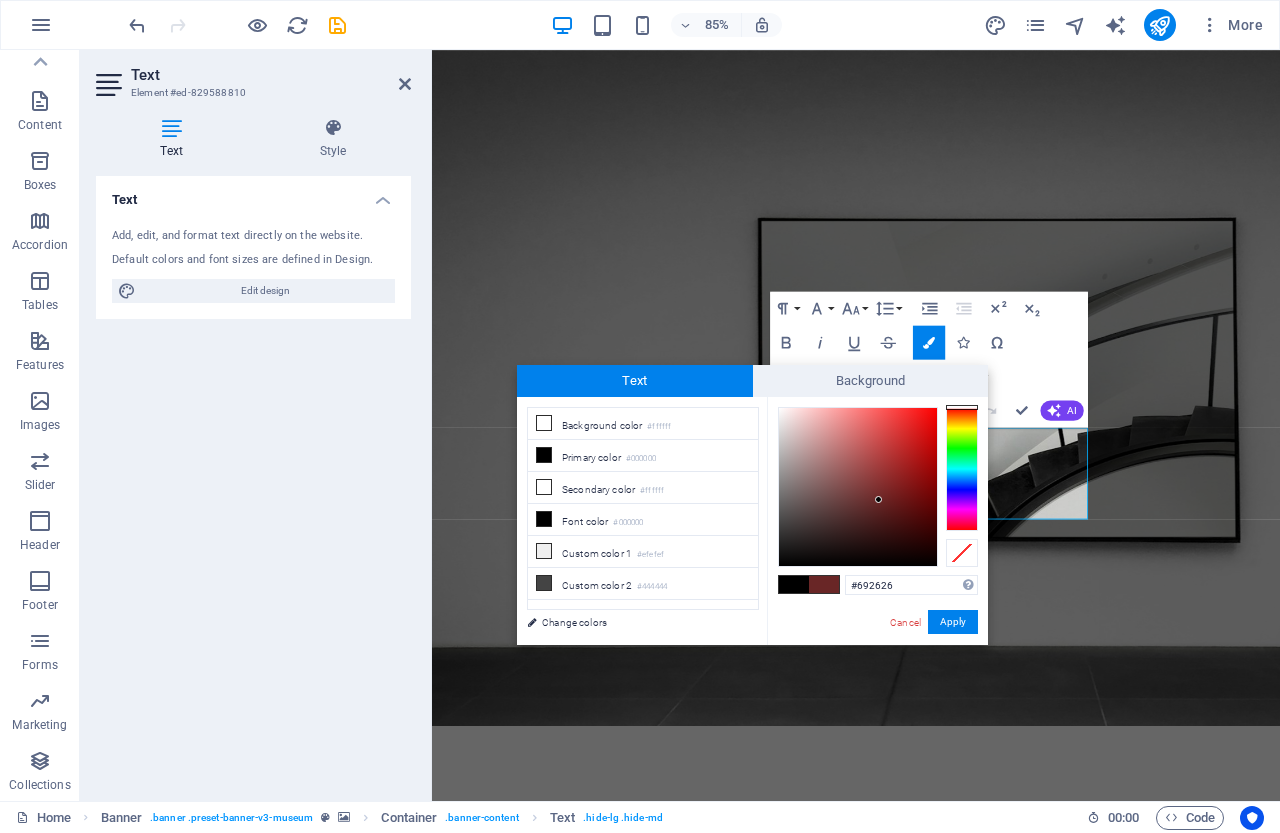 drag, startPoint x: 821, startPoint y: 495, endPoint x: 879, endPoint y: 500, distance: 58.21512 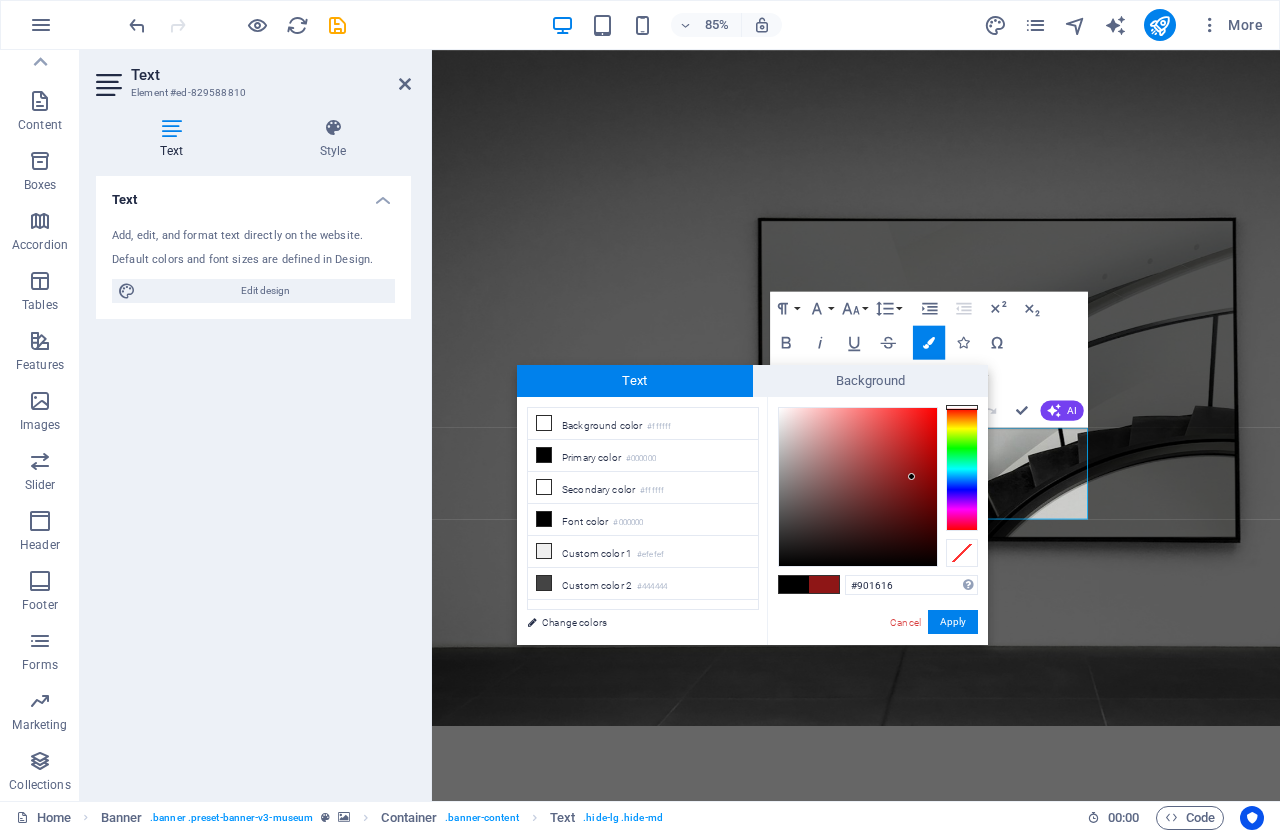 type on "#911616" 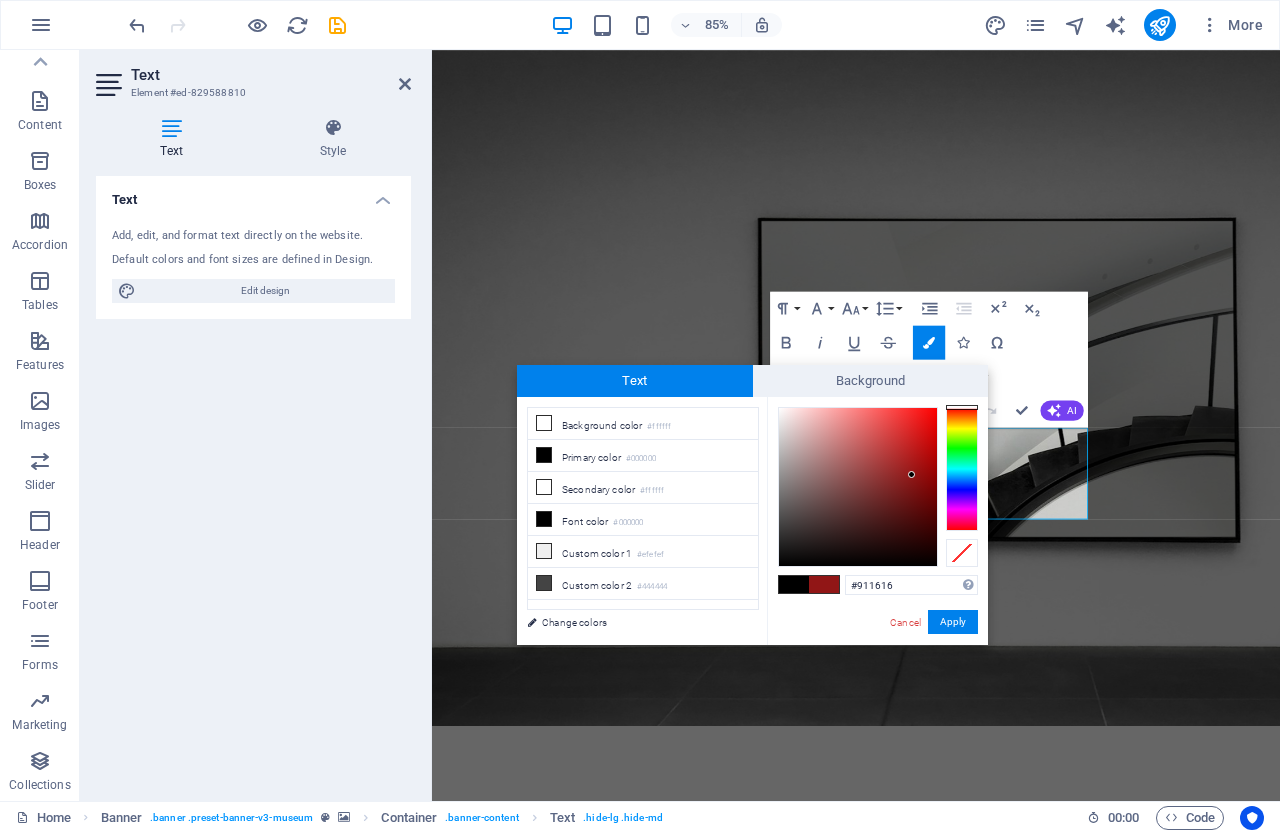 drag, startPoint x: 909, startPoint y: 488, endPoint x: 912, endPoint y: 475, distance: 13.341664 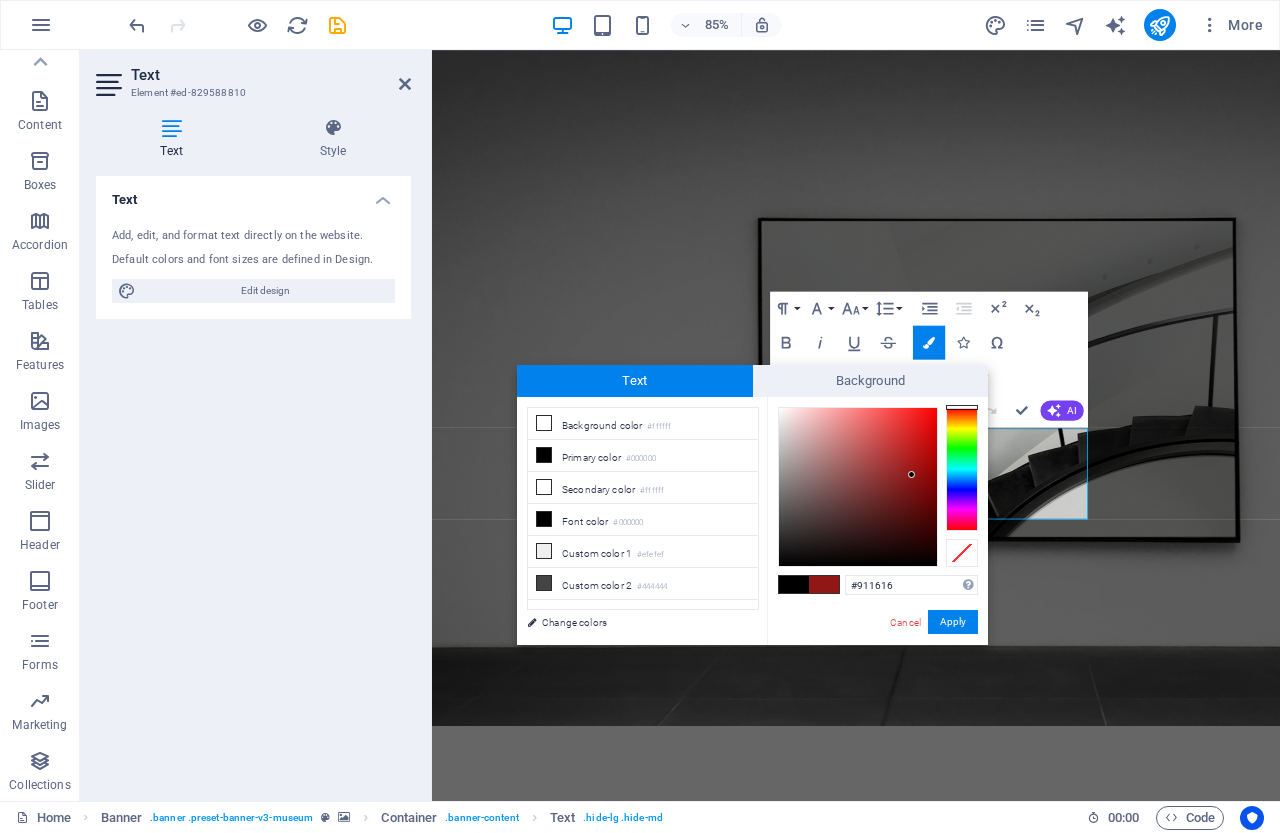 click on "#911616 Supported formats #0852ed rgb(8, 82, 237) rgba(8, 82, 237, 90%) hsv(221,97,93) hsl(221, 93%, 48%) Cancel Apply" at bounding box center (877, 666) 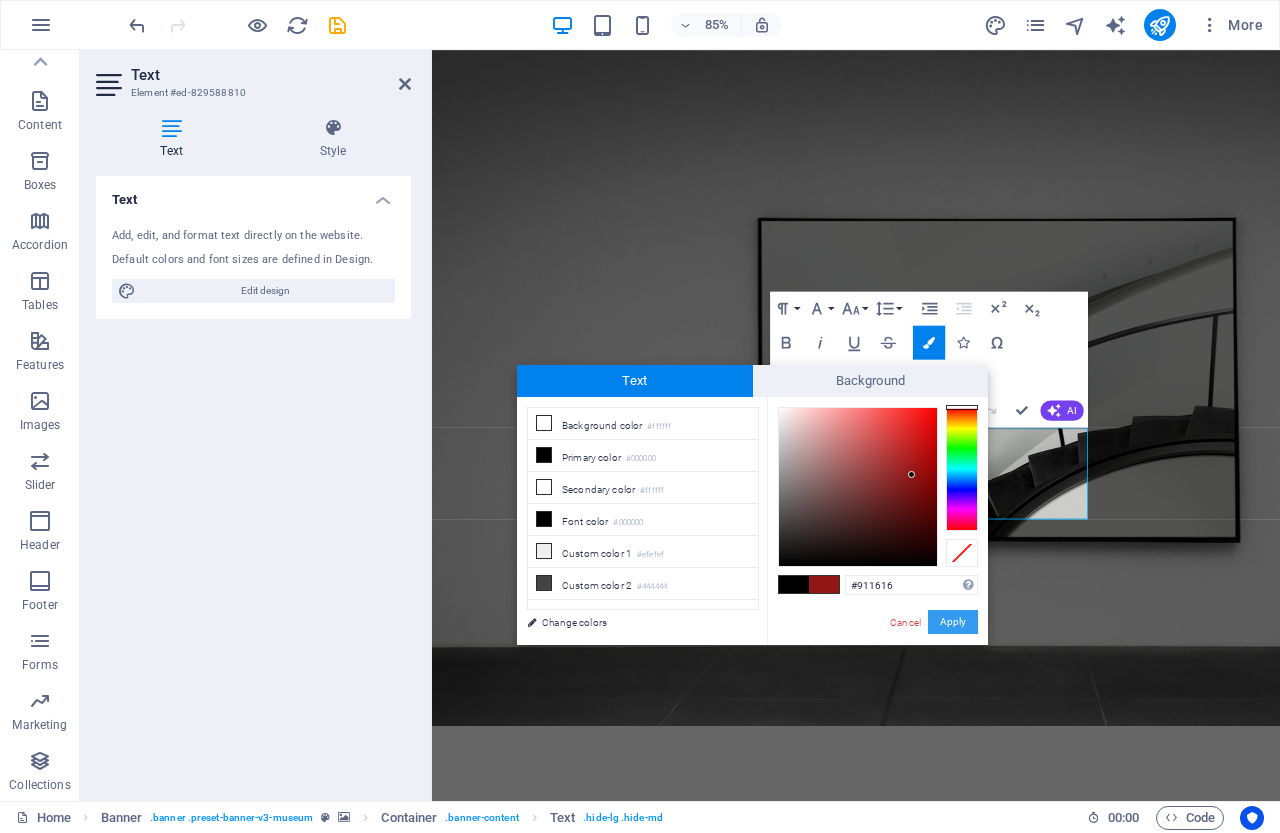 click on "Apply" at bounding box center [953, 622] 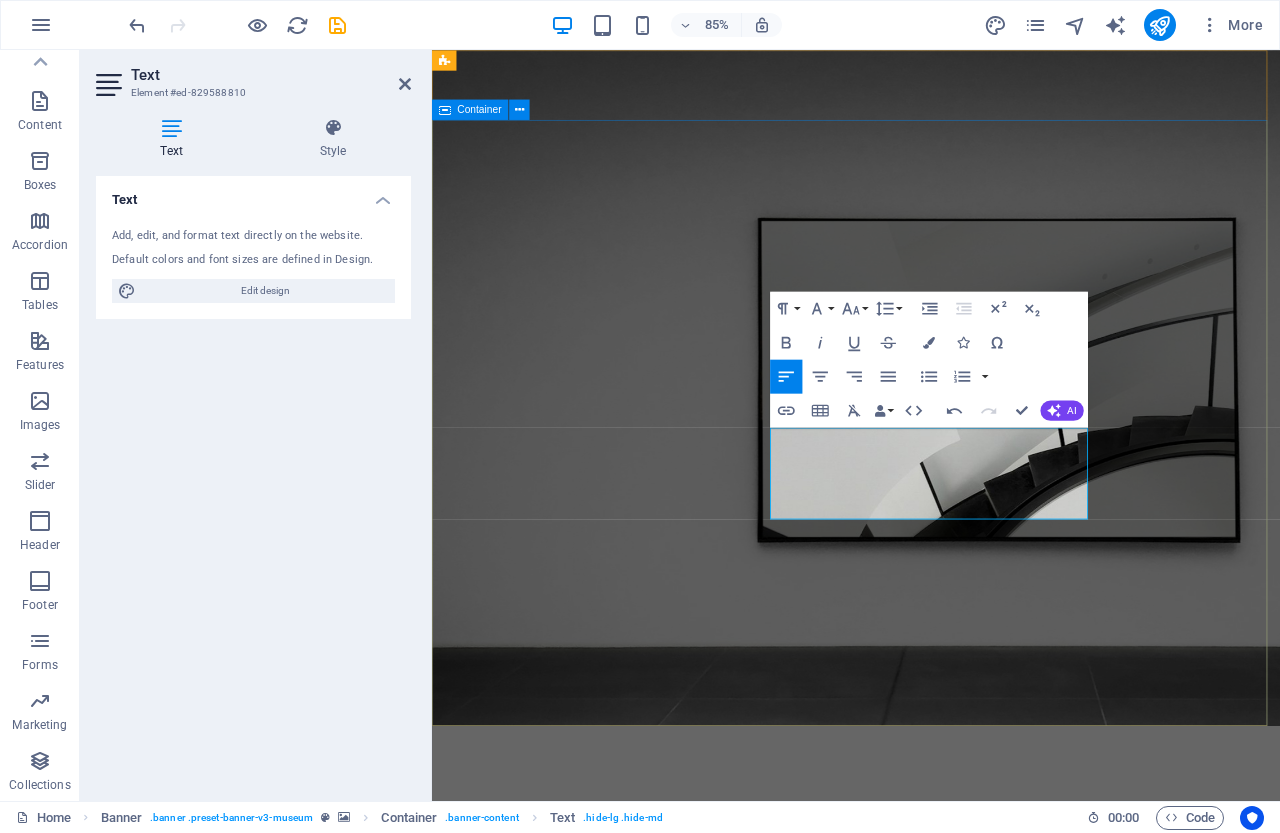 click on "RIVIERA ELECTRONICS LIDERES EN INNOVACION, CALIDAD Y SERVICIO CON PRODUCTOS QUE SIMPLIFICAN LAS TAREAS DEL HOGAR  ​ ​ NOS DEDICAMOS A OFRECER PRODUCTOS CONFIABLES Y SOSTENIBLES, RESPALDADOS POR UN EXCELENTE SERVICIO AL CLIENTE Y UN COMPROMISO CONSTANTE CON LA MEMORA CONTINUA Explore" at bounding box center (931, 1266) 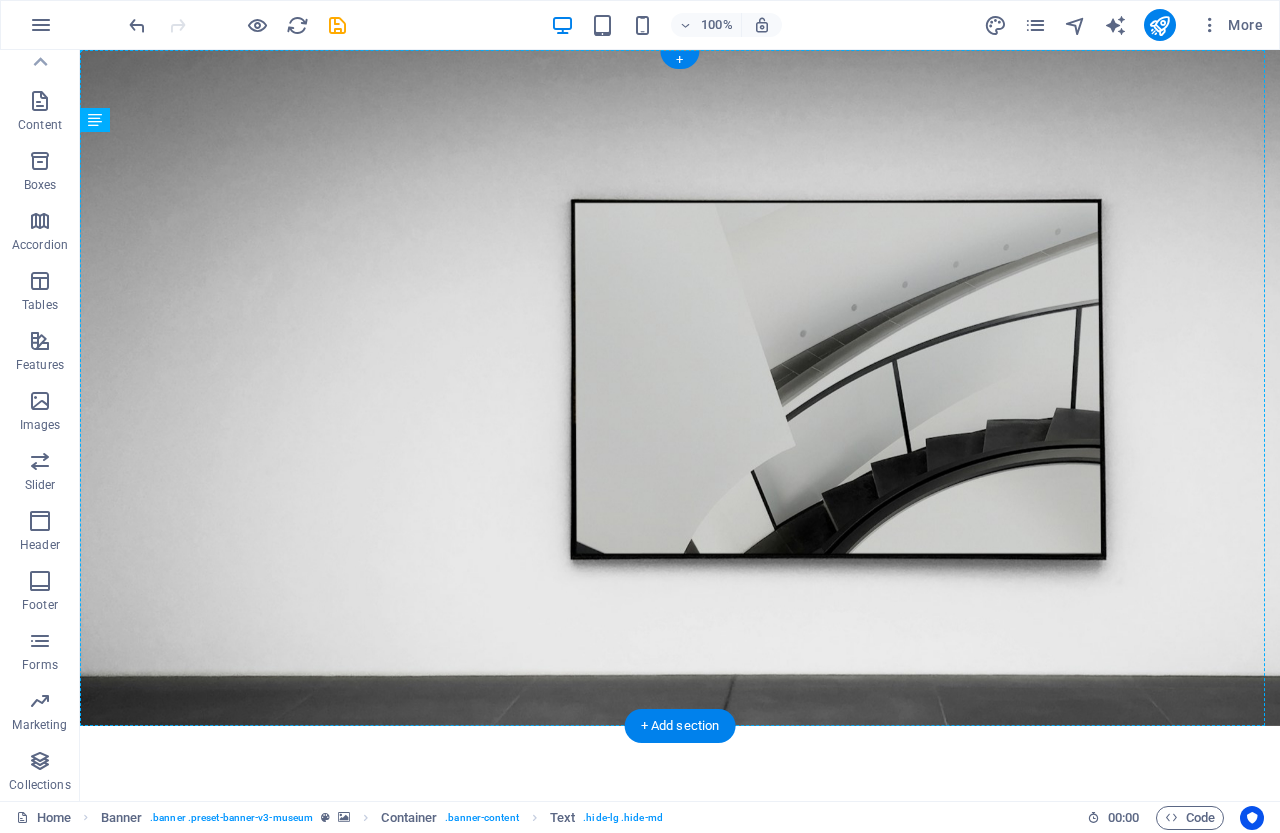 drag, startPoint x: 786, startPoint y: 485, endPoint x: 596, endPoint y: 415, distance: 202.48457 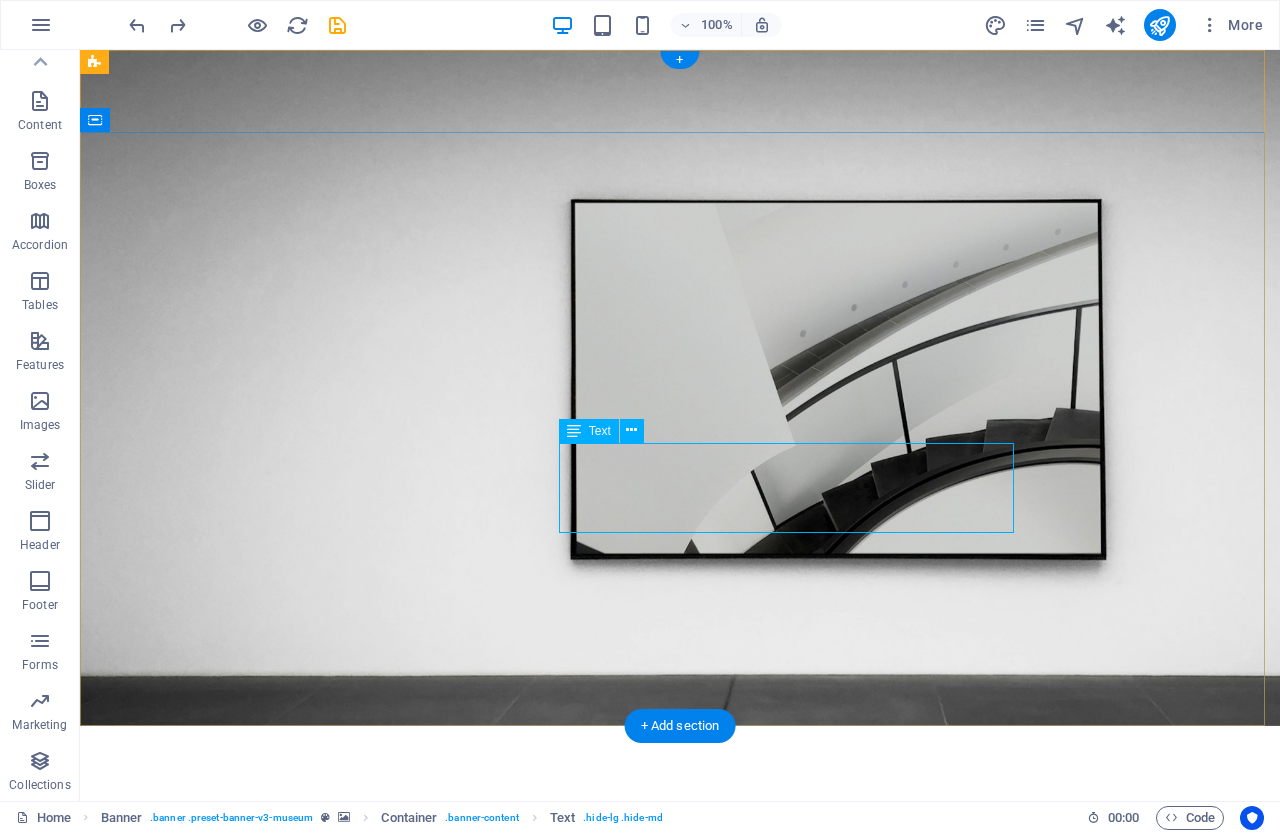 click on "NOS DEDICAMOS A OFRECER PRODUCTOS CONFIABLES Y SOSTENIBLES, RESPALDADOS POR UN EXCELENTE SERVICIO AL CLIENTE Y UN COMPROMISO CONSTANTE CON LA MEMORA CONTINUA" at bounding box center [680, 1116] 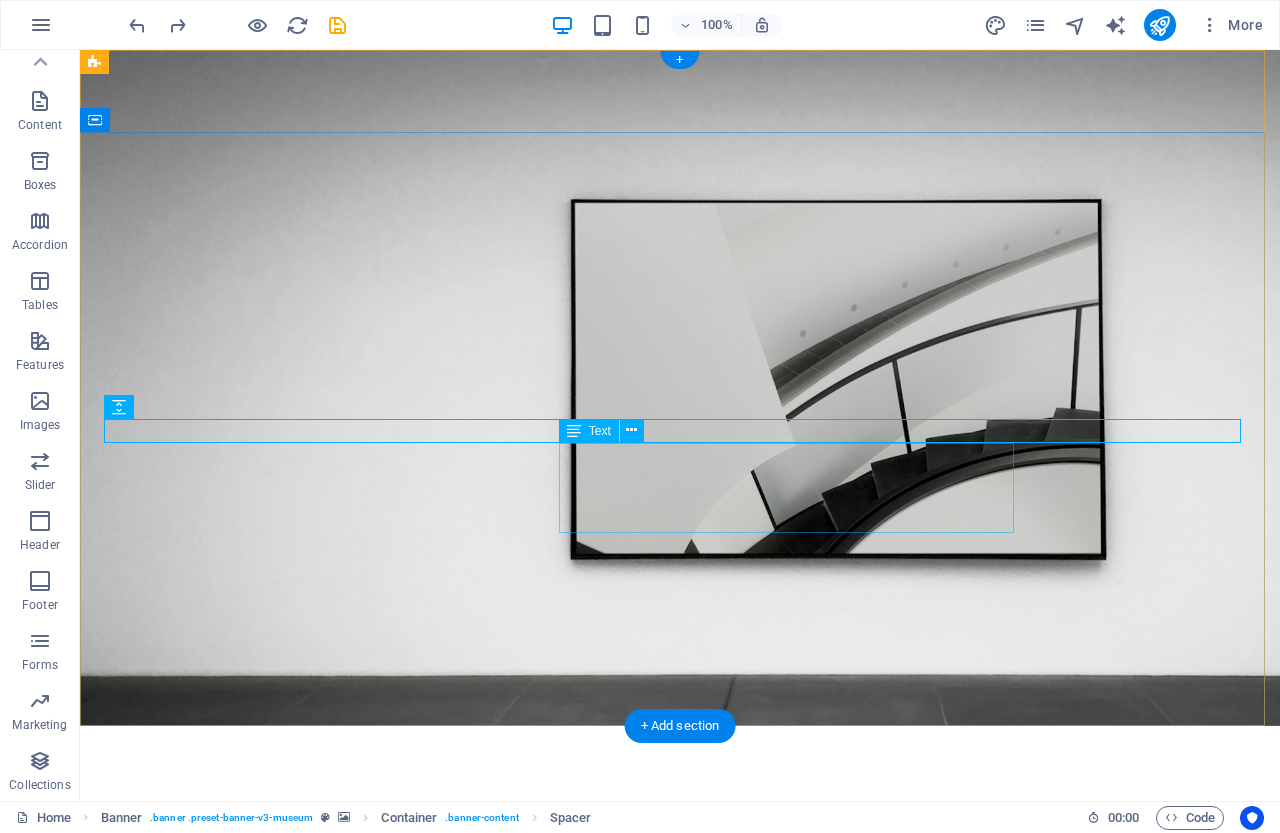 click on "NOS DEDICAMOS A OFRECER PRODUCTOS CONFIABLES Y SOSTENIBLES, RESPALDADOS POR UN EXCELENTE SERVICIO AL CLIENTE Y UN COMPROMISO CONSTANTE CON LA MEMORA CONTINUA" at bounding box center [680, 1116] 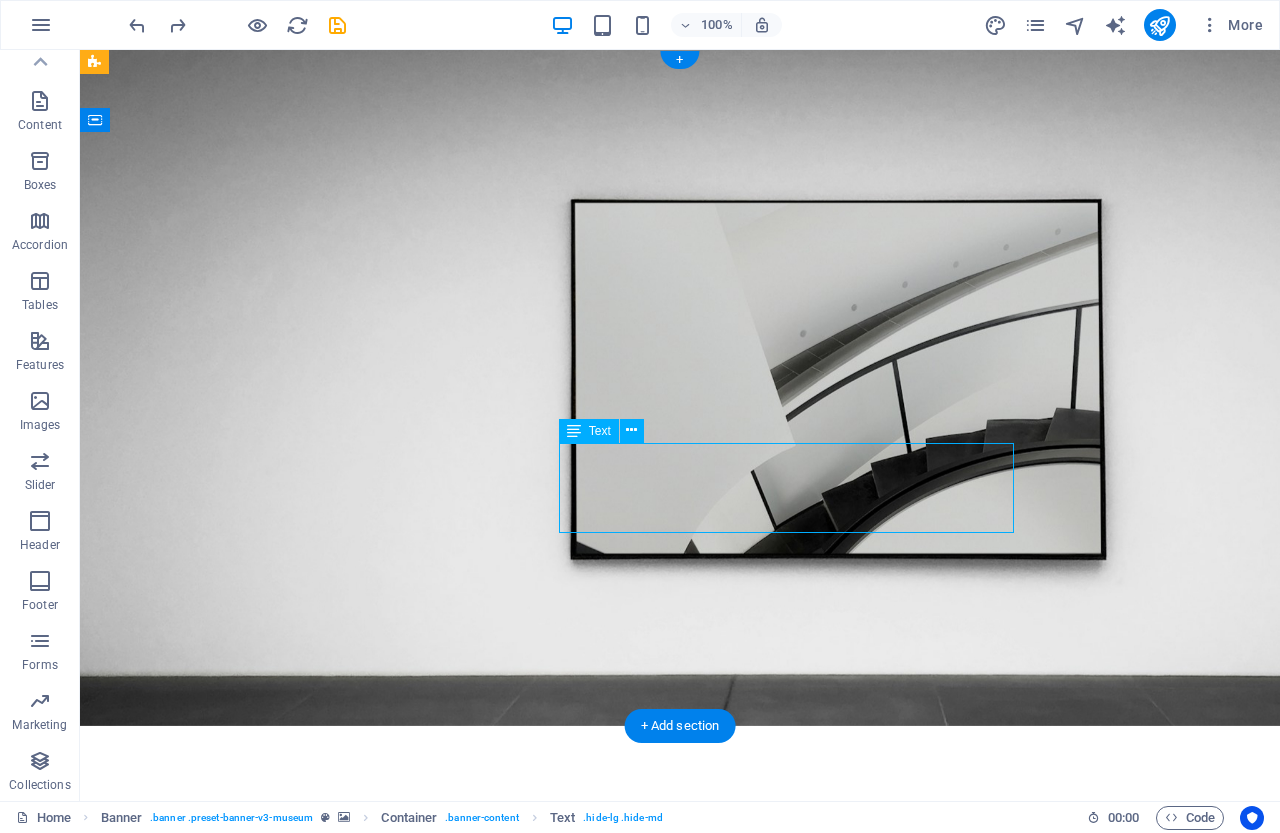 drag, startPoint x: 803, startPoint y: 453, endPoint x: 835, endPoint y: 447, distance: 32.55764 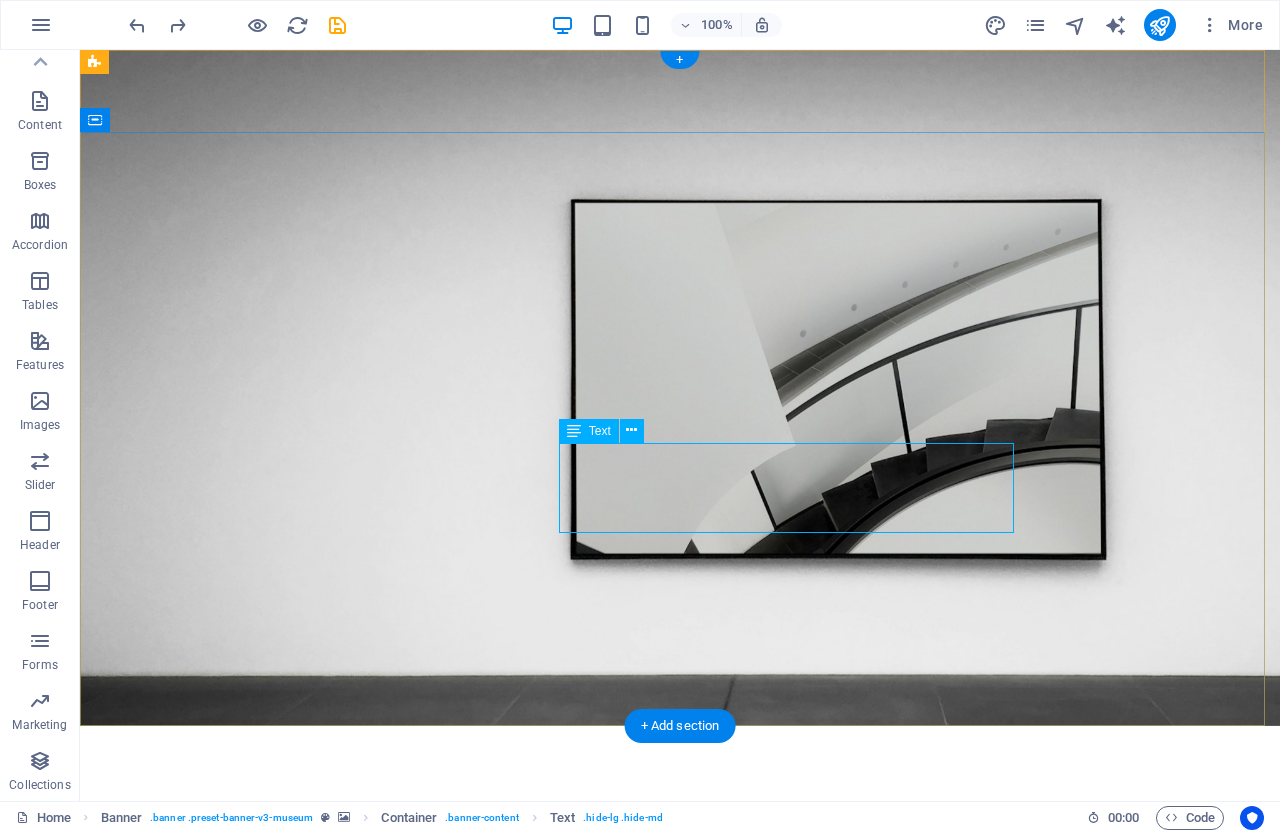 click on "NOS DEDICAMOS A OFRECER PRODUCTOS CONFIABLES Y SOSTENIBLES, RESPALDADOS POR UN EXCELENTE SERVICIO AL CLIENTE Y UN COMPROMISO CONSTANTE CON LA MEMORA CONTINUA" at bounding box center [680, 1116] 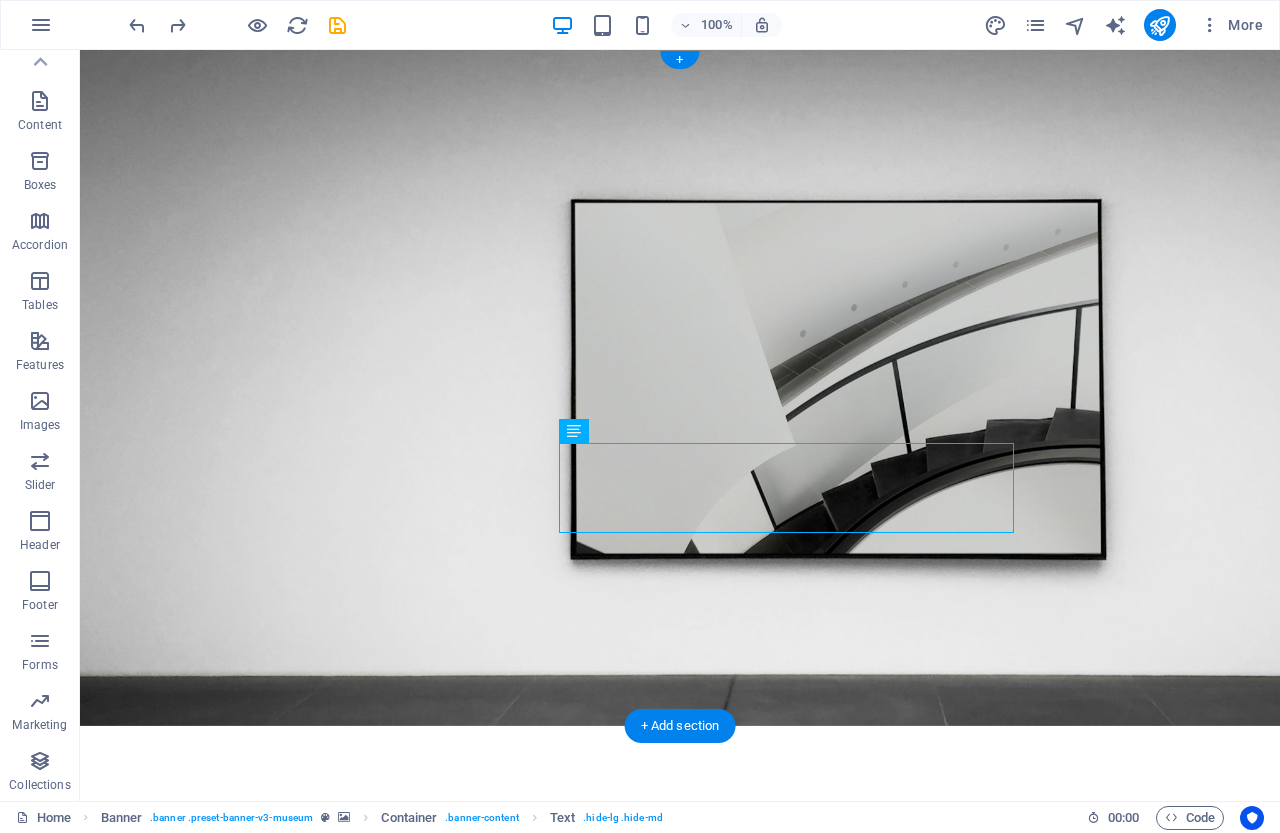 drag, startPoint x: 676, startPoint y: 481, endPoint x: 792, endPoint y: 446, distance: 121.16518 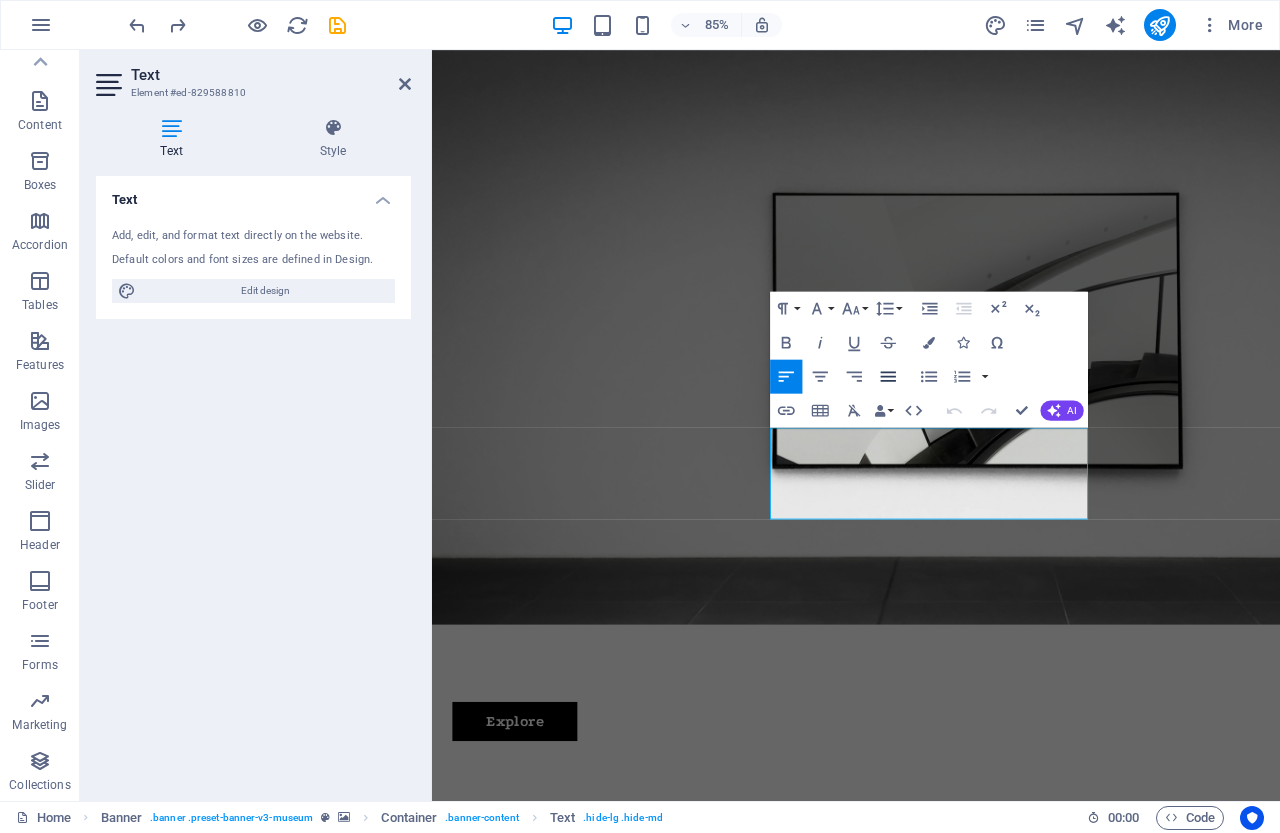 click 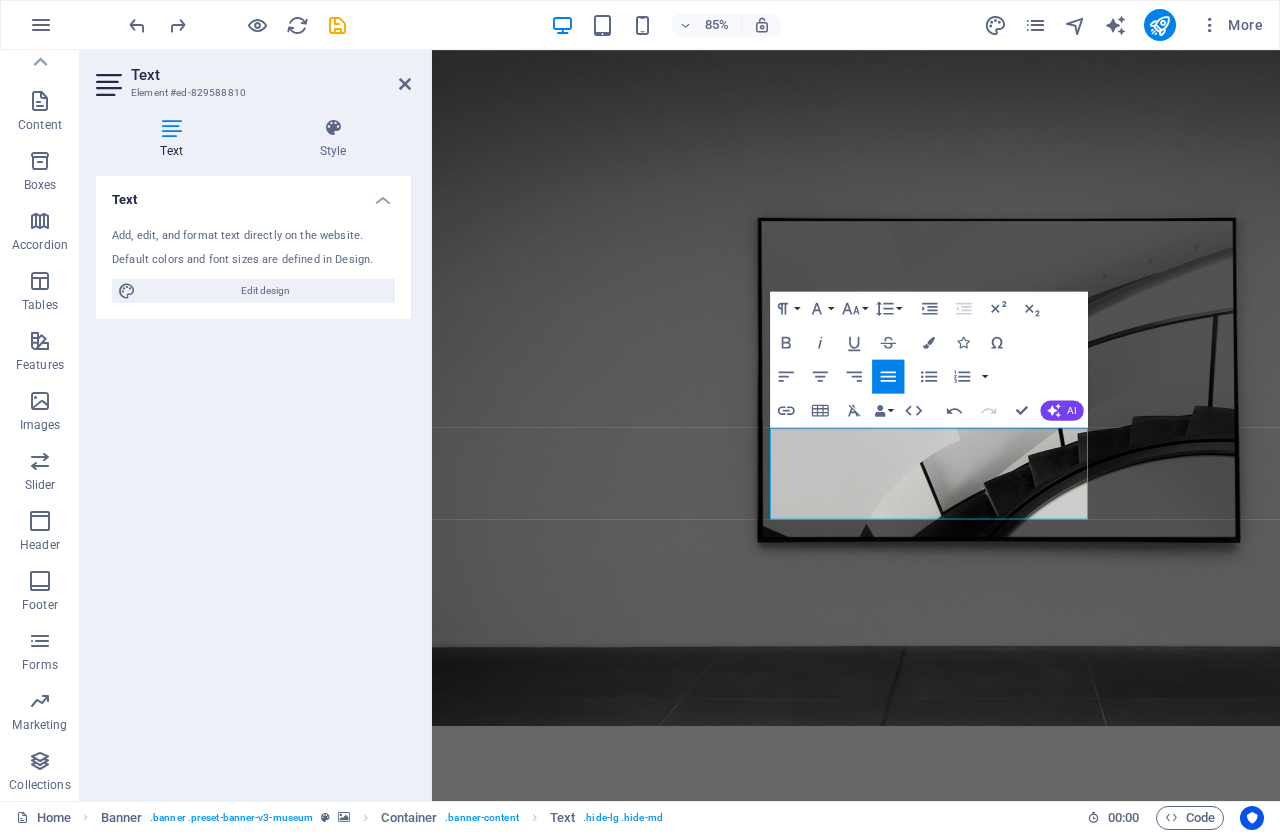 click on "Align Left Align Center Align Right Align Justify" at bounding box center [837, 376] 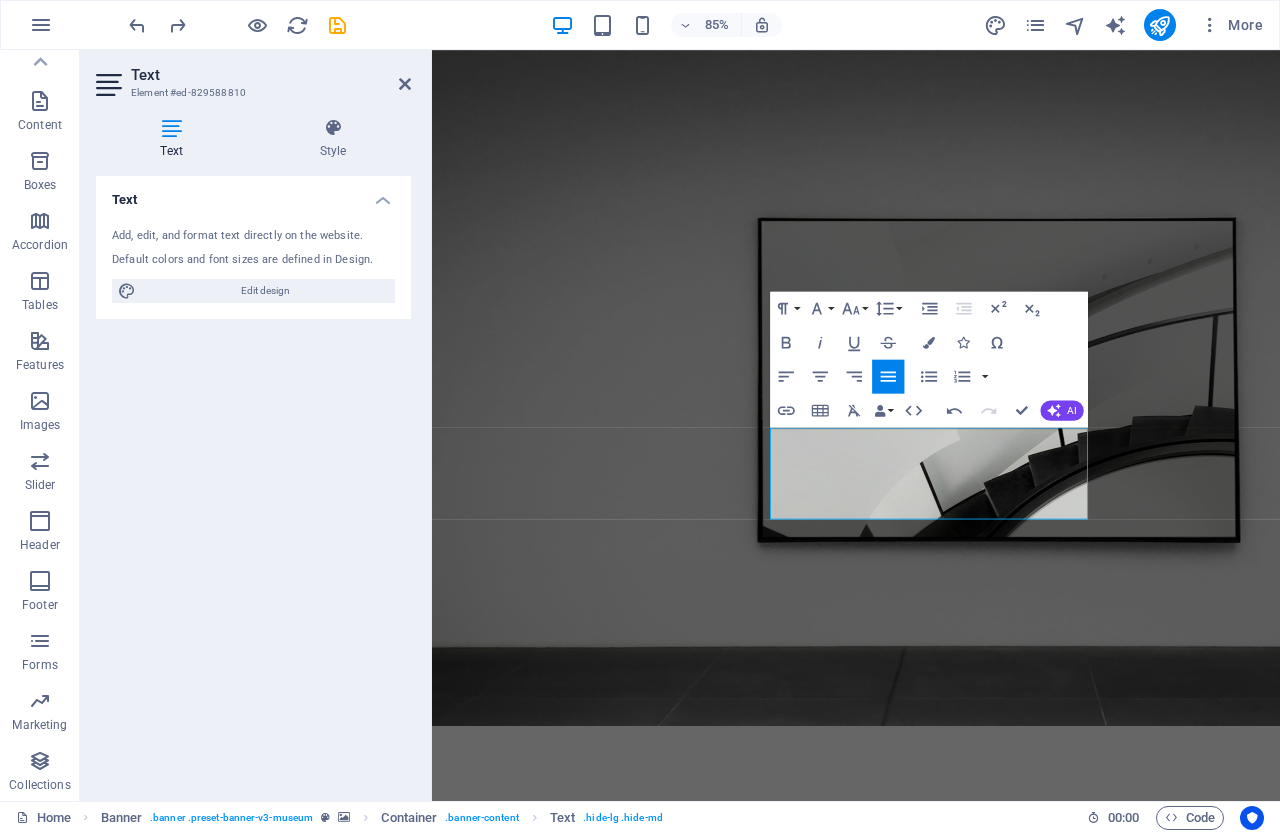 click on "Align Left Align Center Align Right Align Justify" at bounding box center [837, 376] 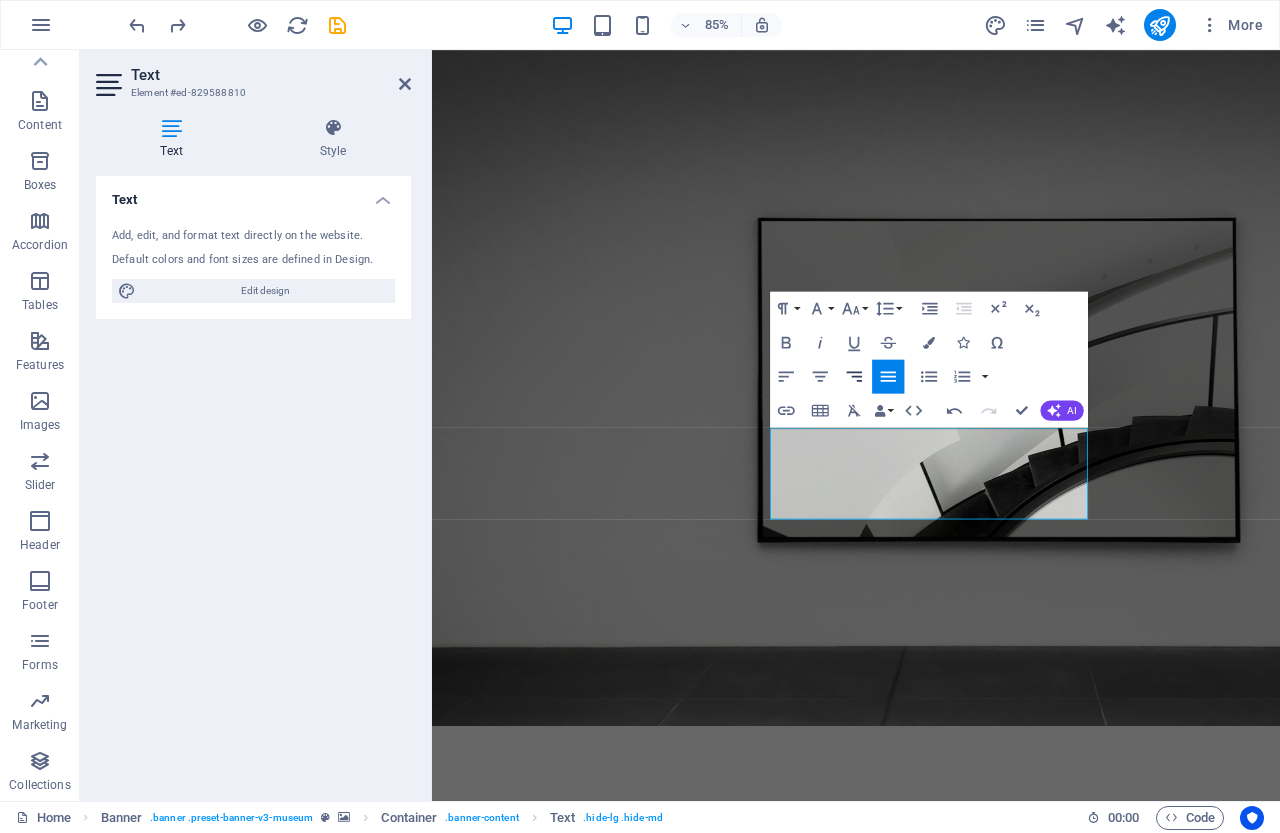 click 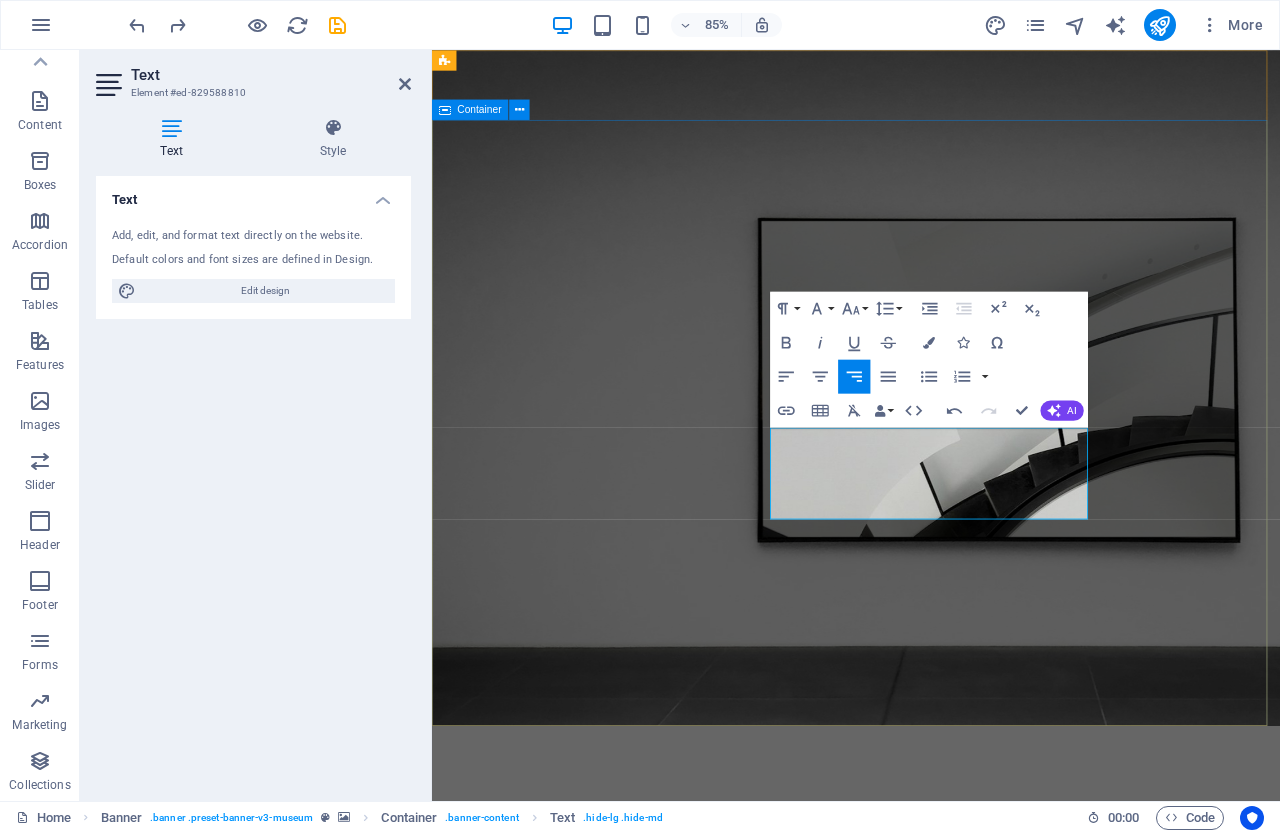 click on "RIVIERA ELECTRONICS LIDERES EN INNOVACION, CALIDAD Y SERVICIO CON PRODUCTOS QUE SIMPLIFICAN LAS TAREAS DEL HOGAR  NOS DEDICAMOS A OFRECER PRODUCTOS CONFIABLES Y SOSTENIBLES, RESPALDADOS POR UN EXCELENTE SERVICIO AL CLIENTE Y UN COMPROMISO CONSTANTE CON LA MEMORA CONTINUA Explore" at bounding box center (931, 1266) 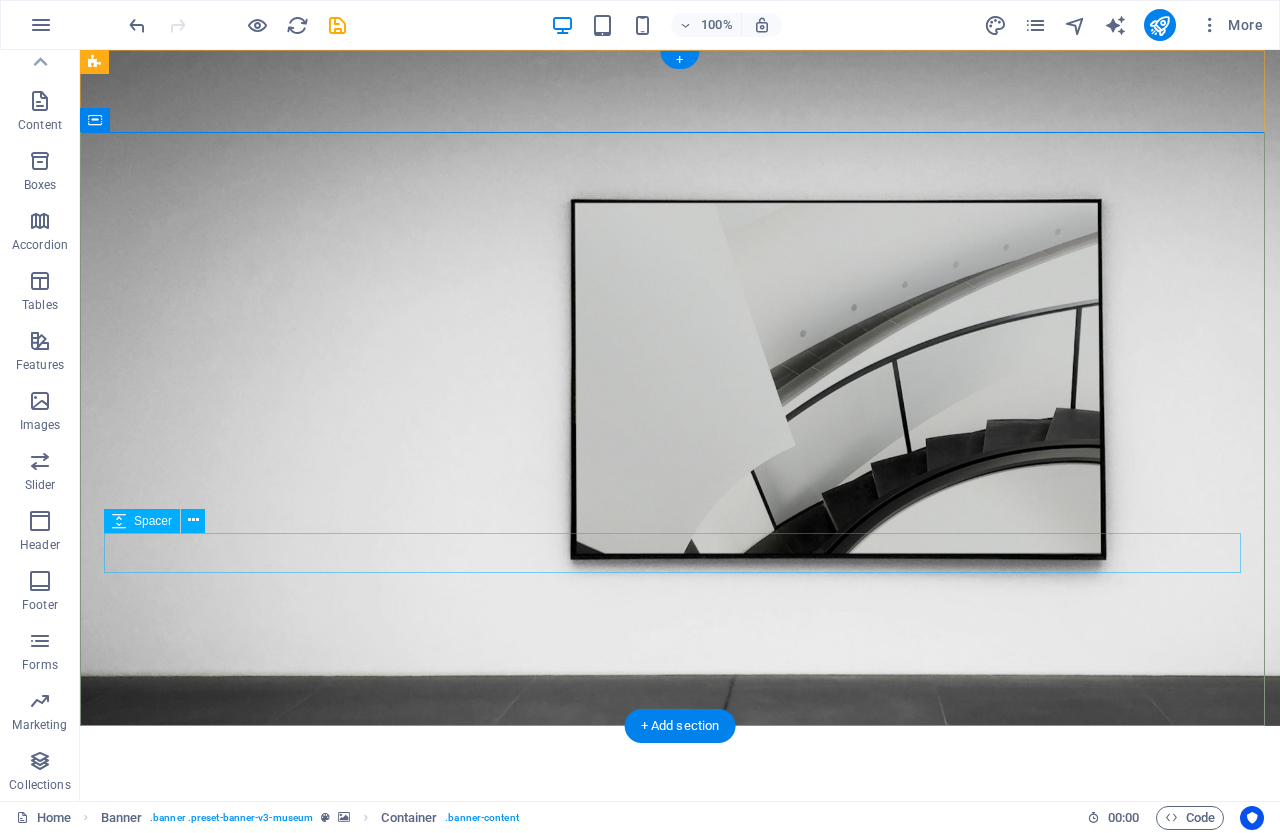 click at bounding box center [680, 1154] 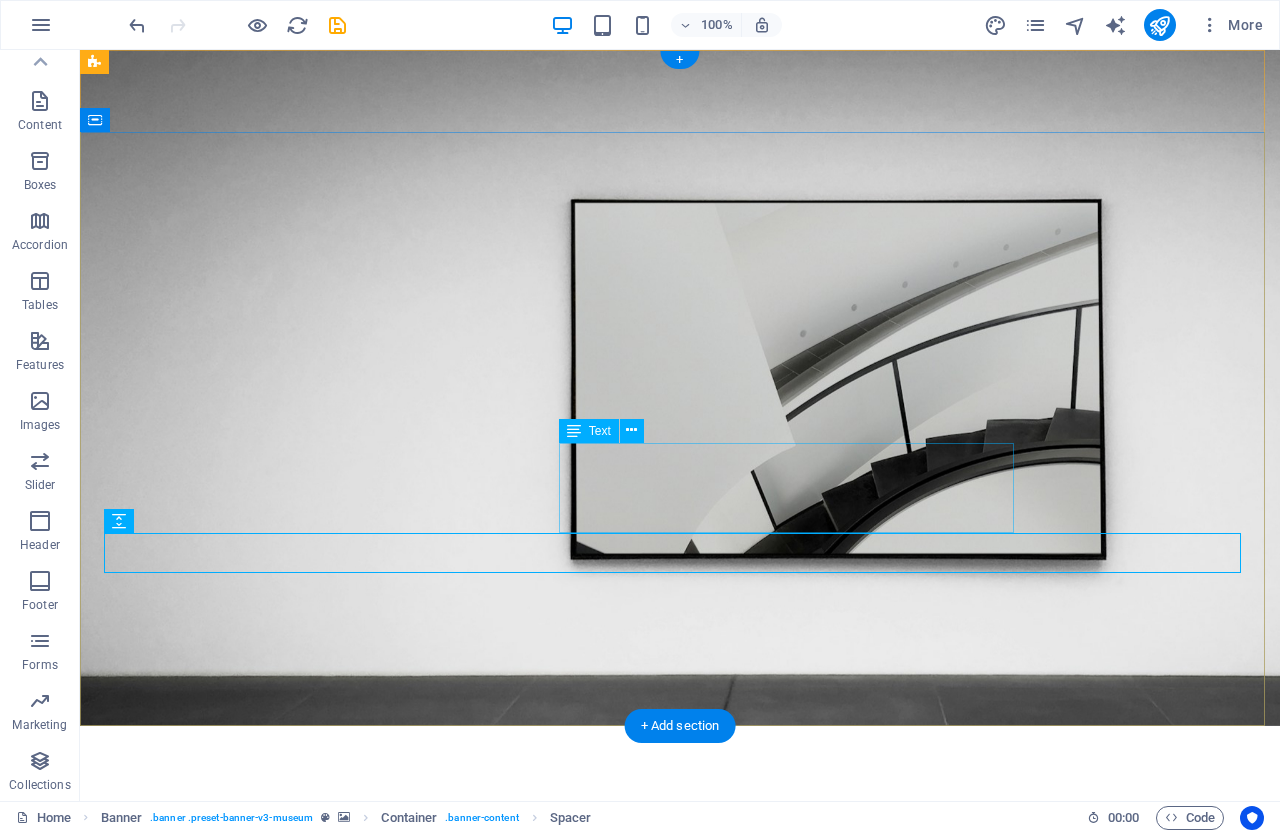 click on "NOS DEDICAMOS A OFRECER PRODUCTOS CONFIABLES Y SOSTENIBLES, RESPALDADOS POR UN EXCELENTE SERVICIO AL CLIENTE Y UN COMPROMISO CONSTANTE CON LA MEMORA CONTINUA" at bounding box center [680, 1116] 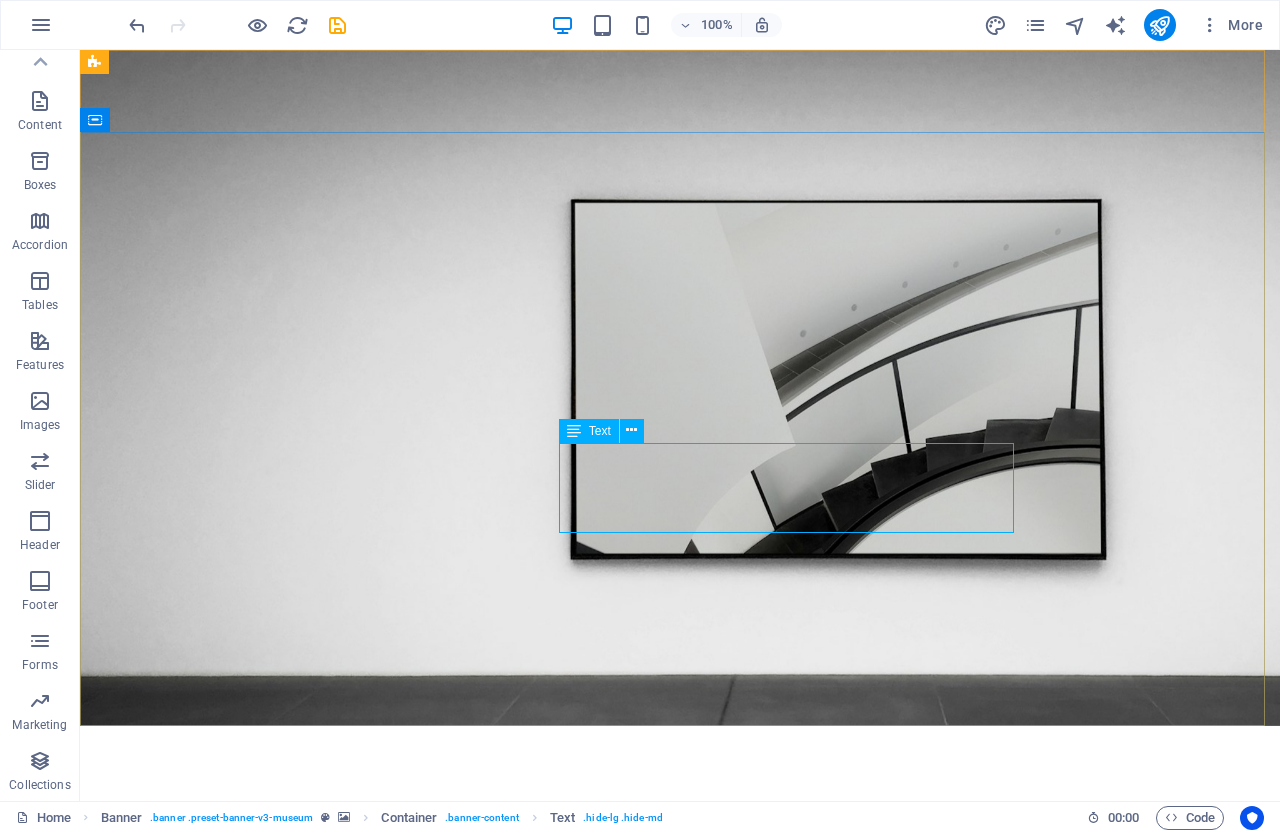 click on "Text" at bounding box center [600, 431] 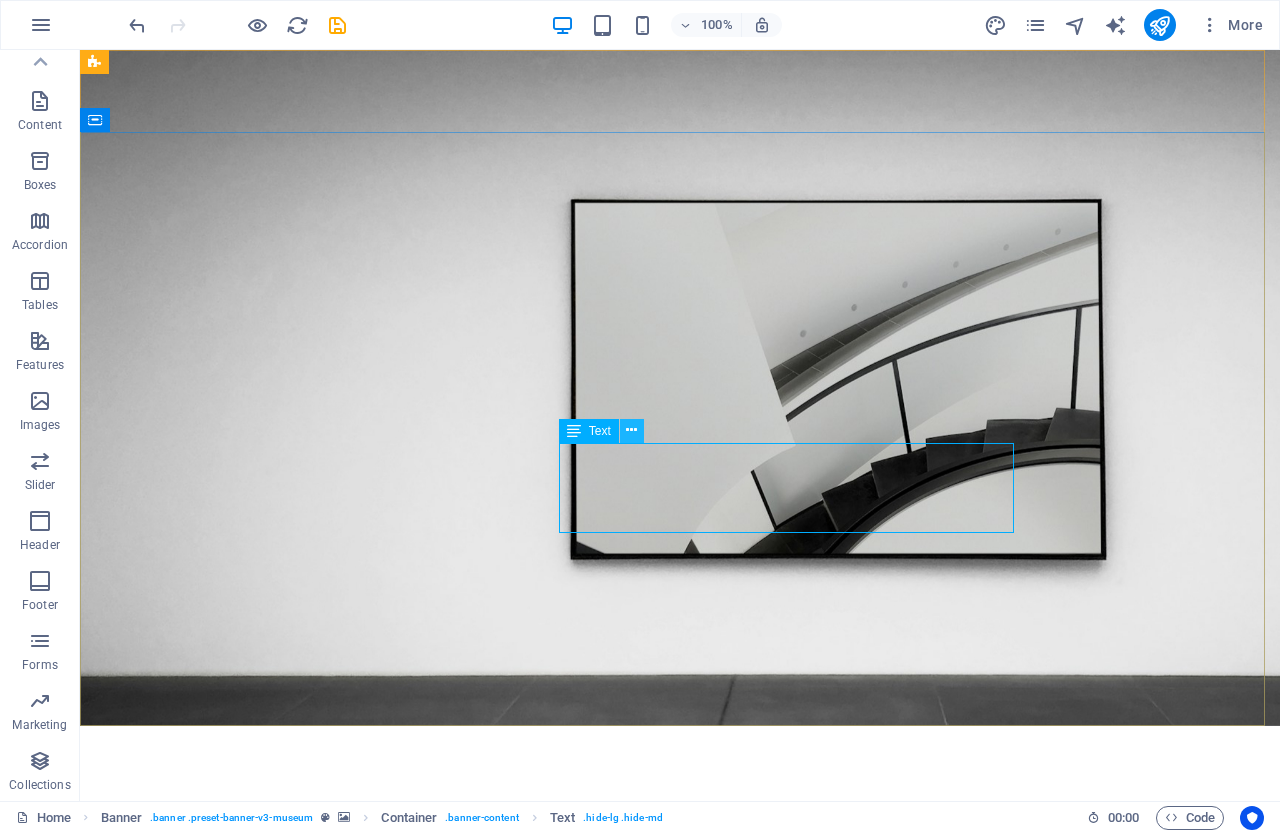 click at bounding box center (631, 430) 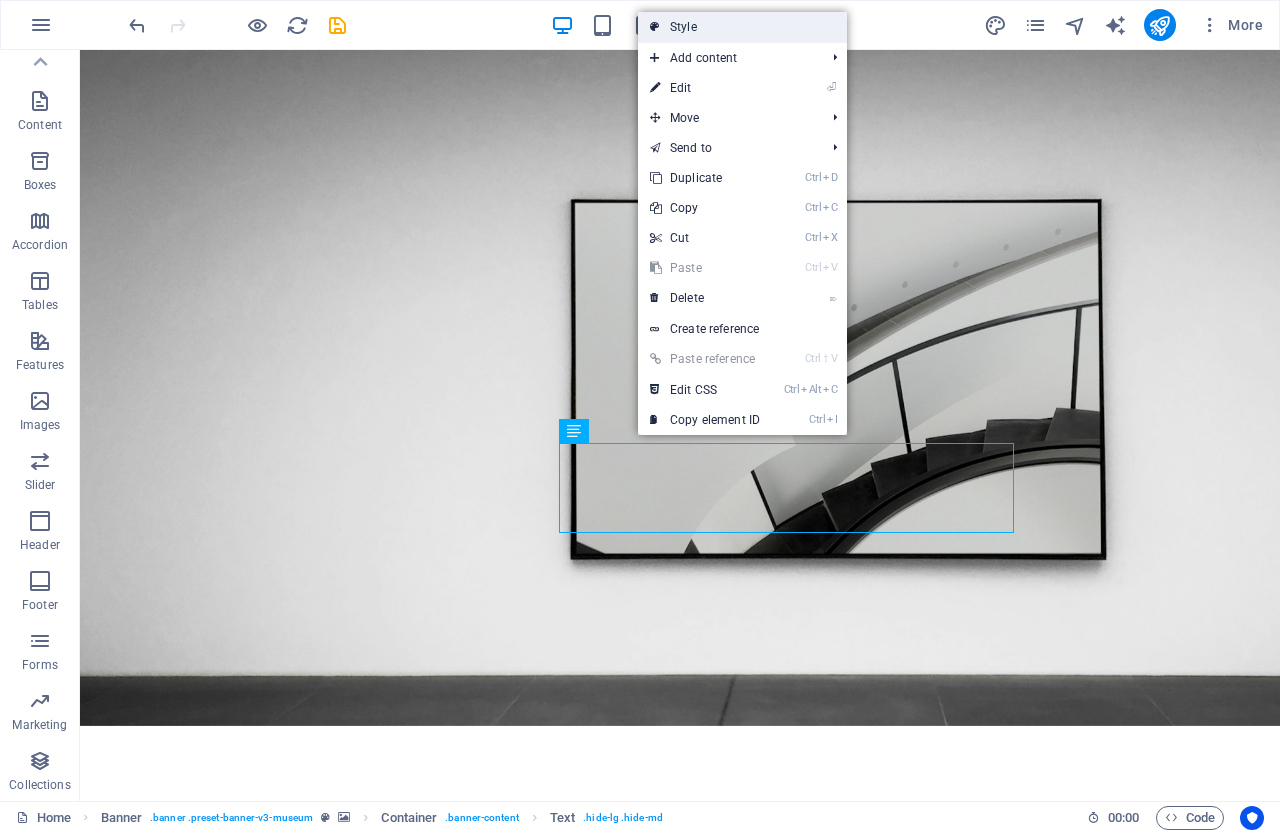 click on "Style" at bounding box center (742, 27) 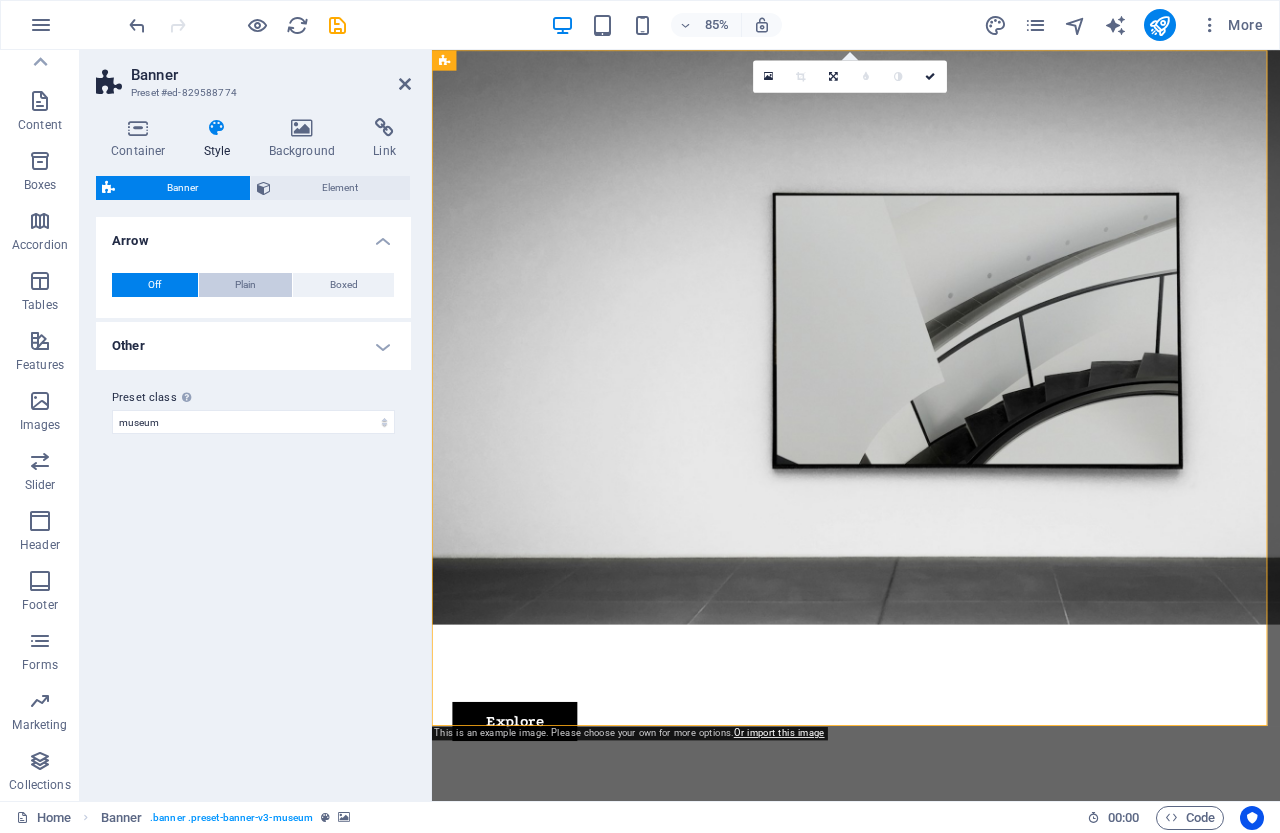 click on "Plain" at bounding box center [245, 285] 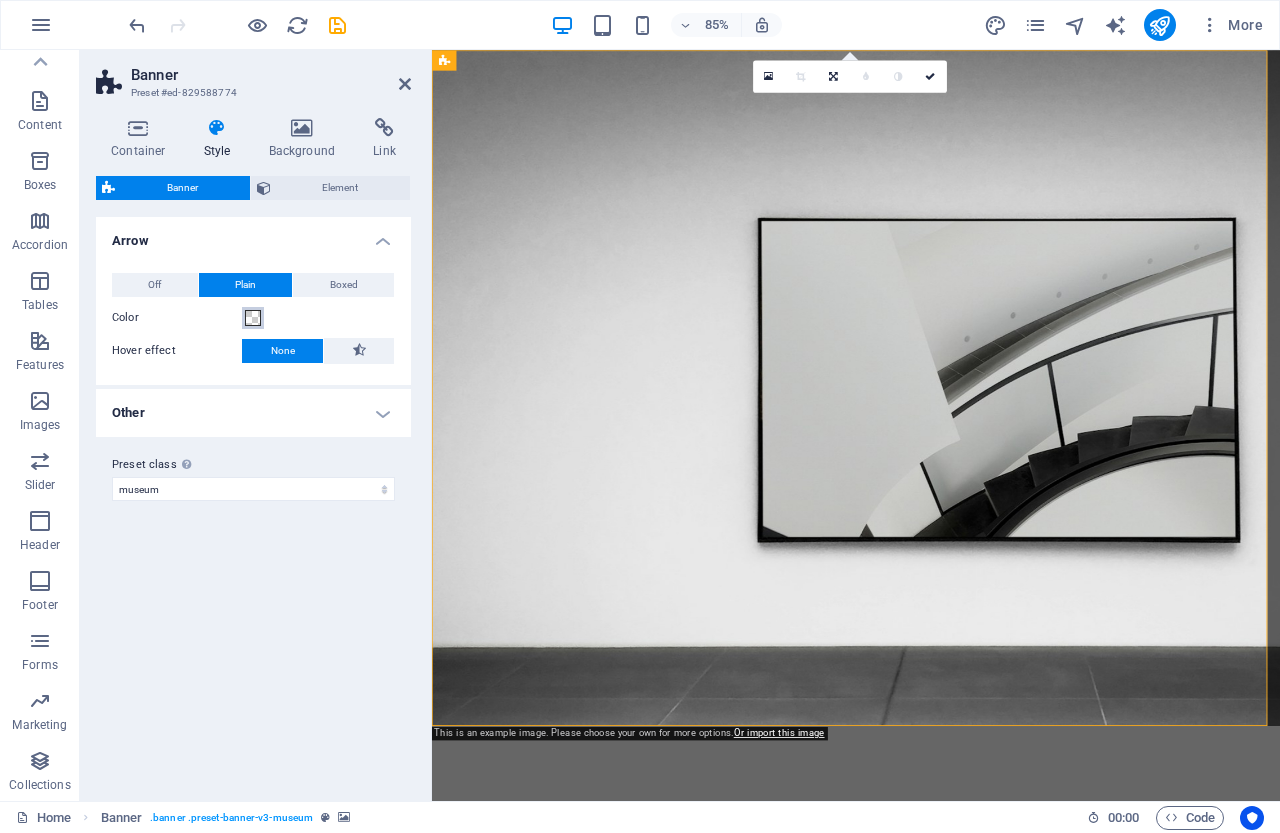 click at bounding box center (253, 318) 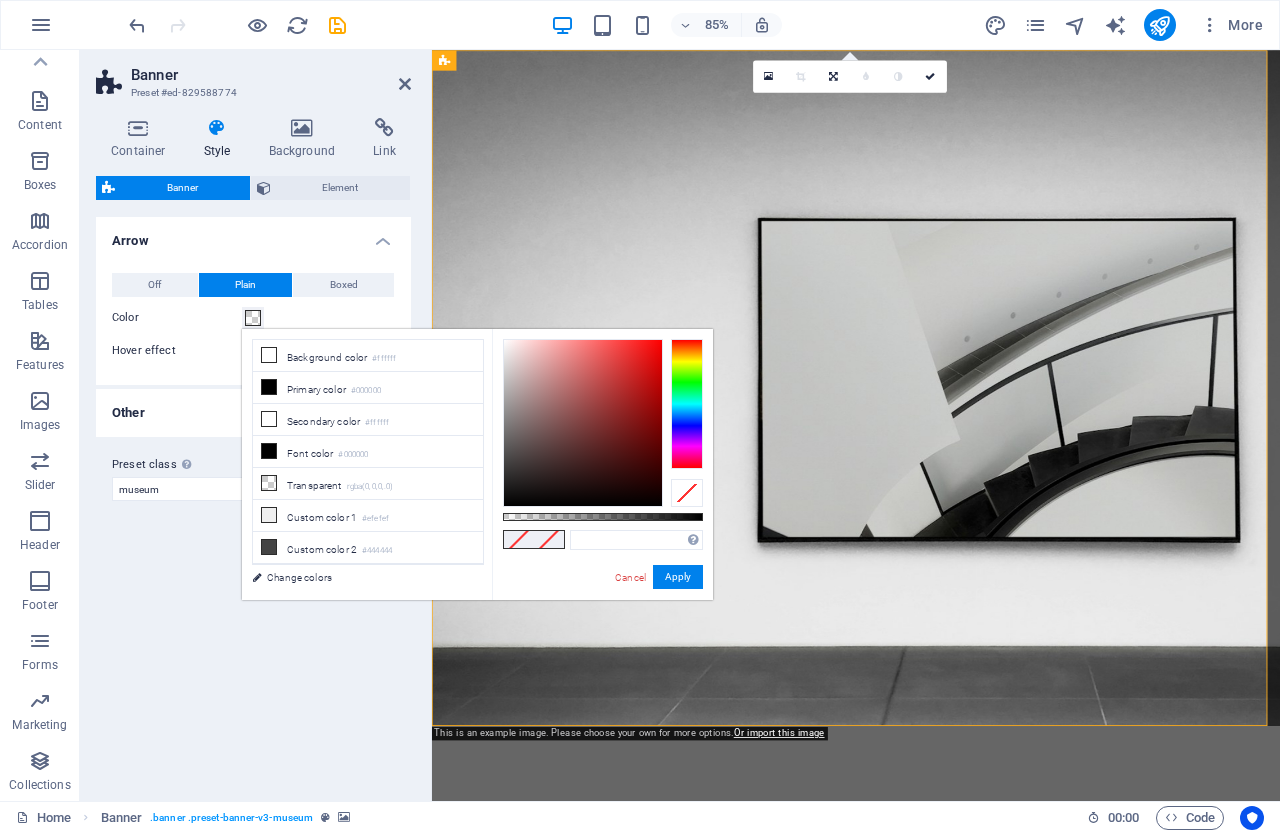 type on "#cf0c0c" 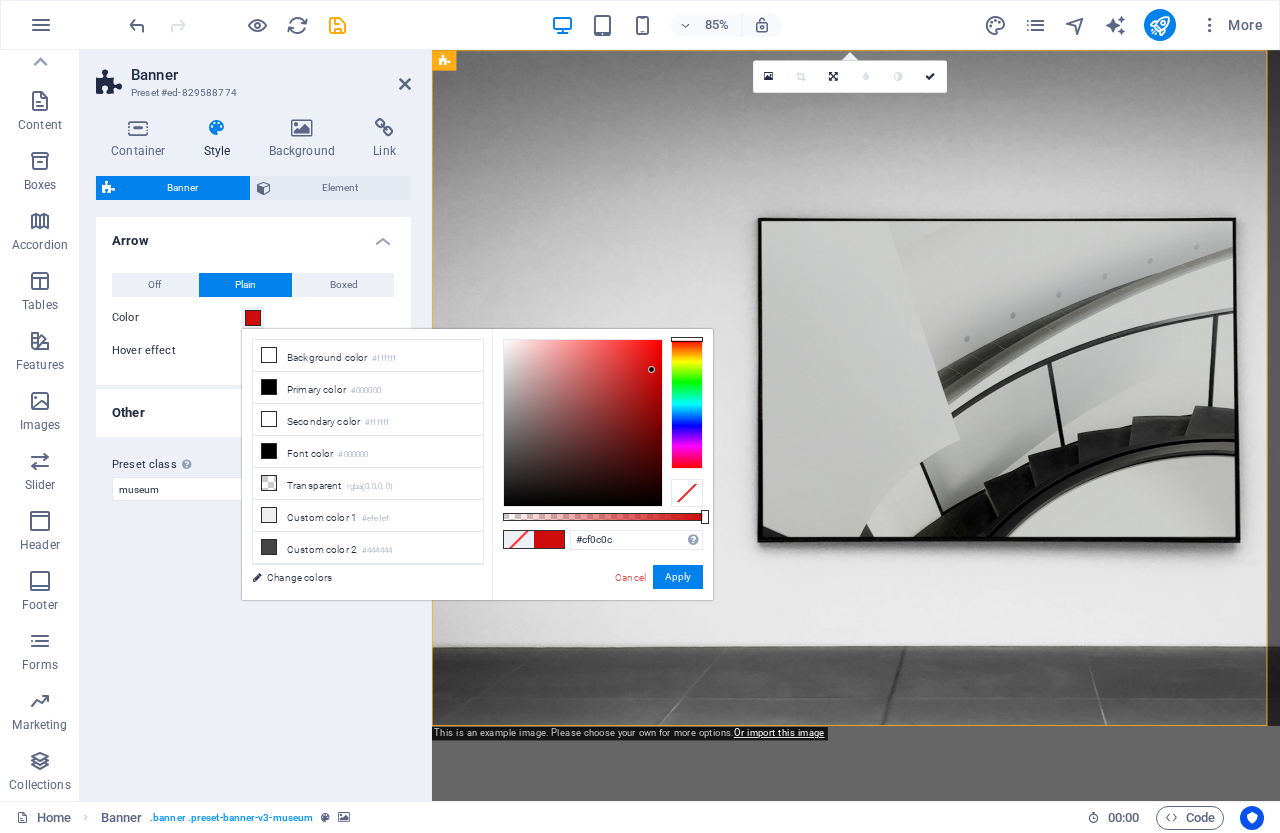 click at bounding box center (583, 423) 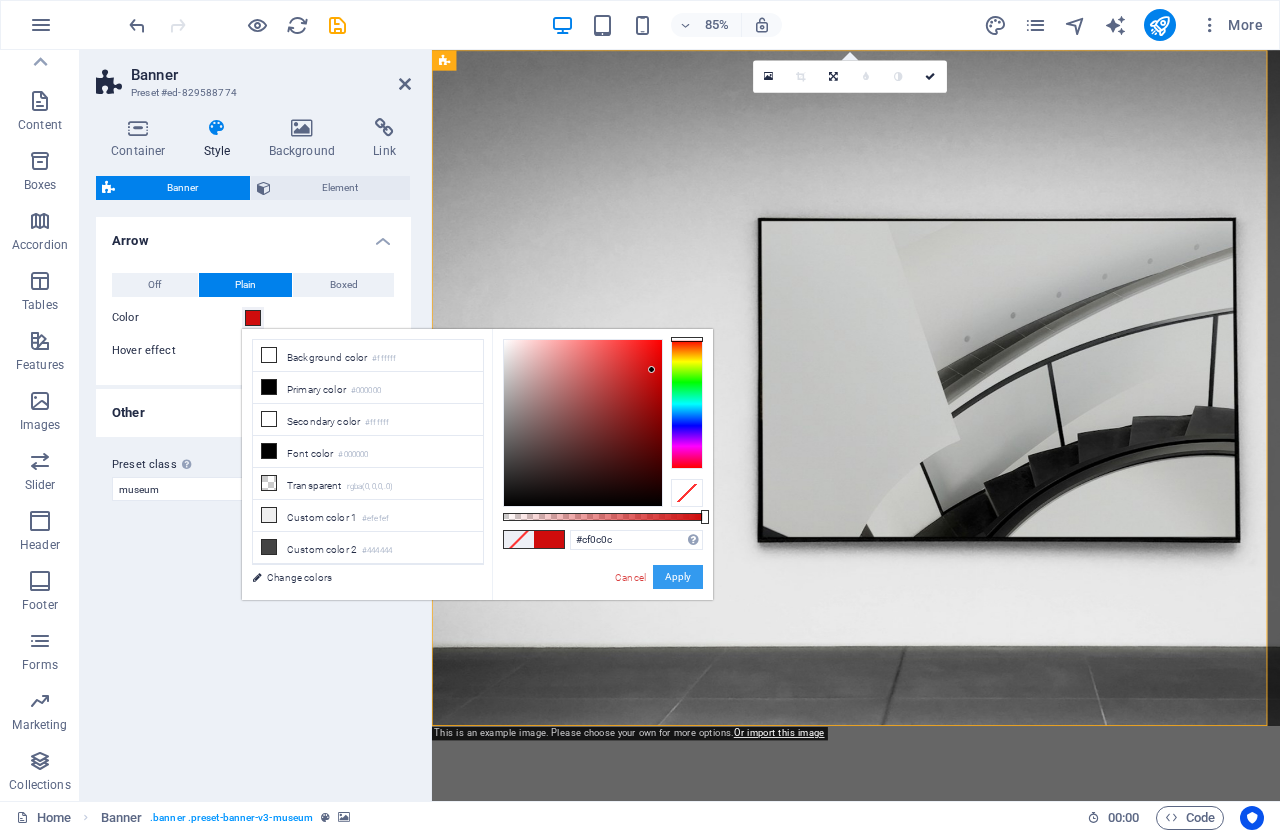 click on "Apply" at bounding box center (678, 577) 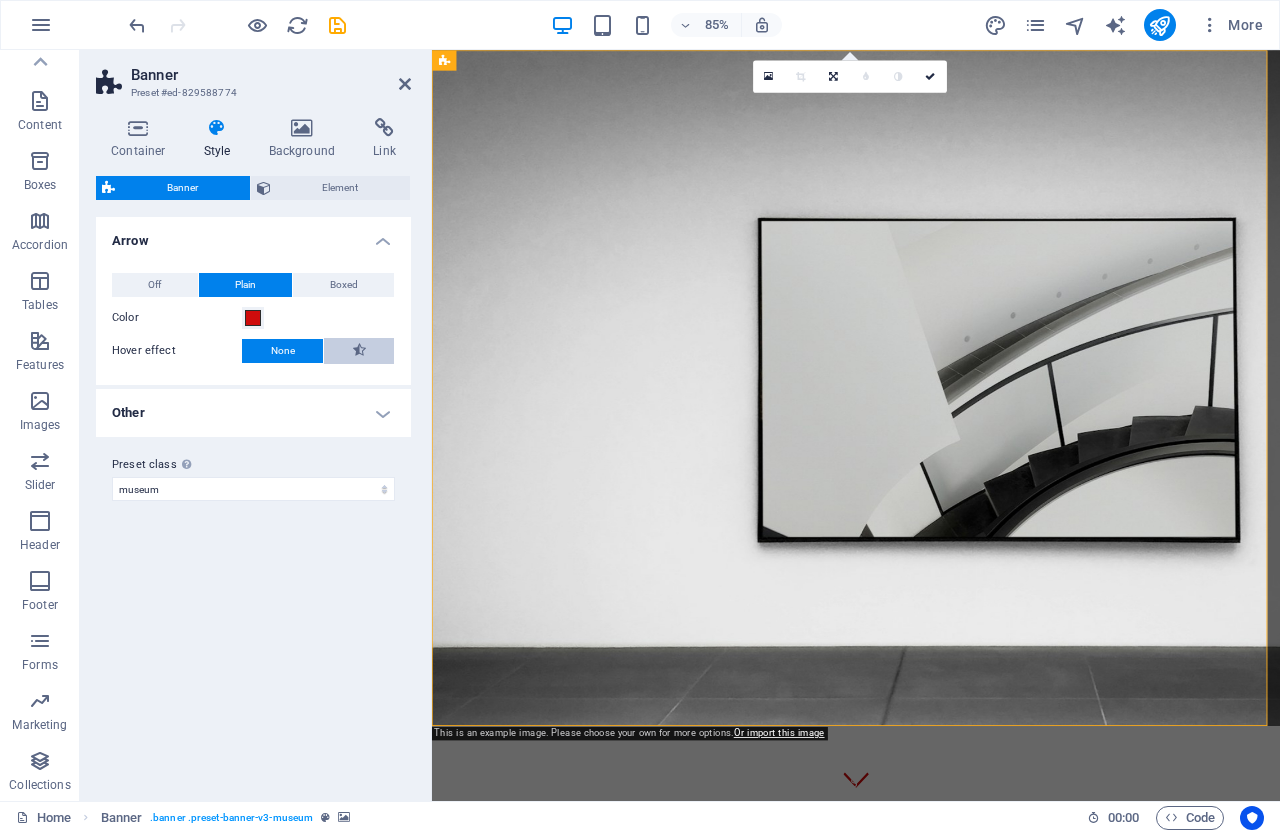 click at bounding box center (359, 350) 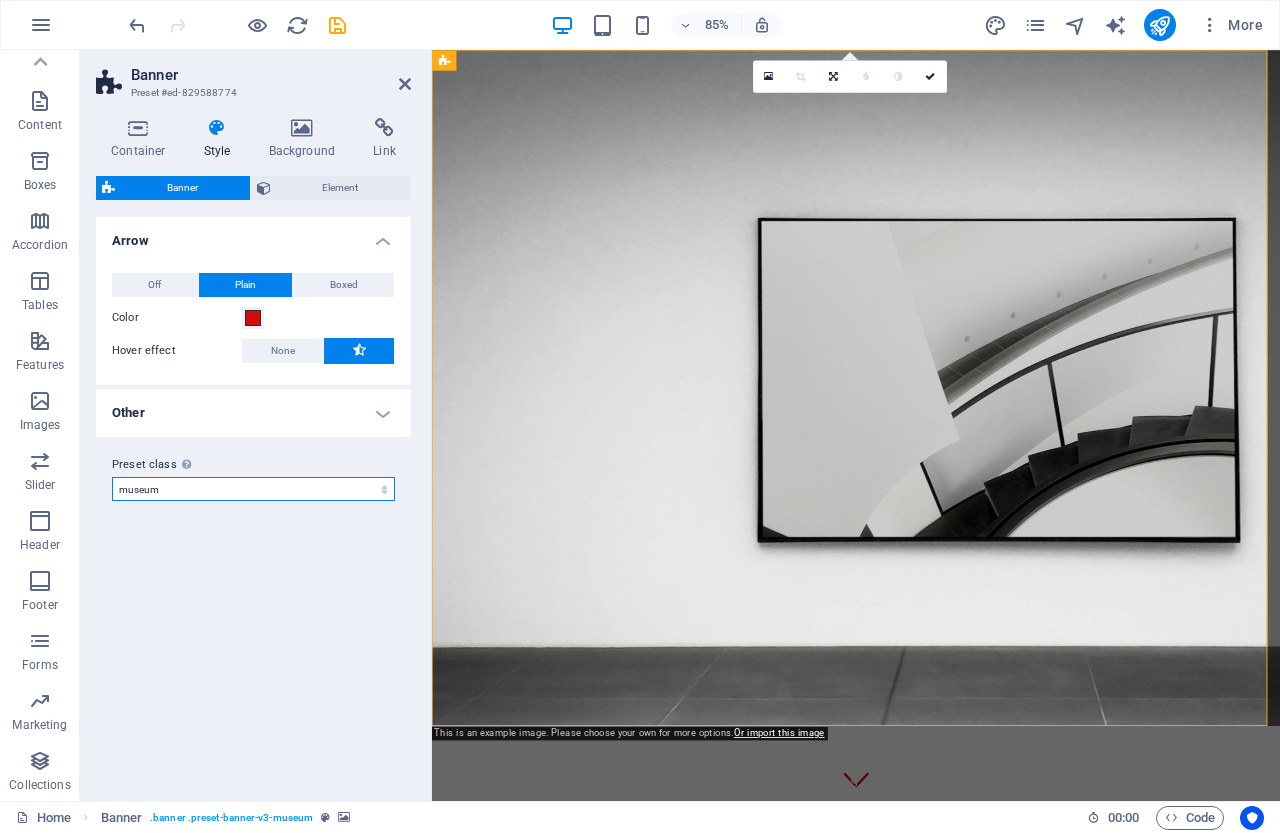 click on "museum museum-inner Add preset class" at bounding box center [253, 489] 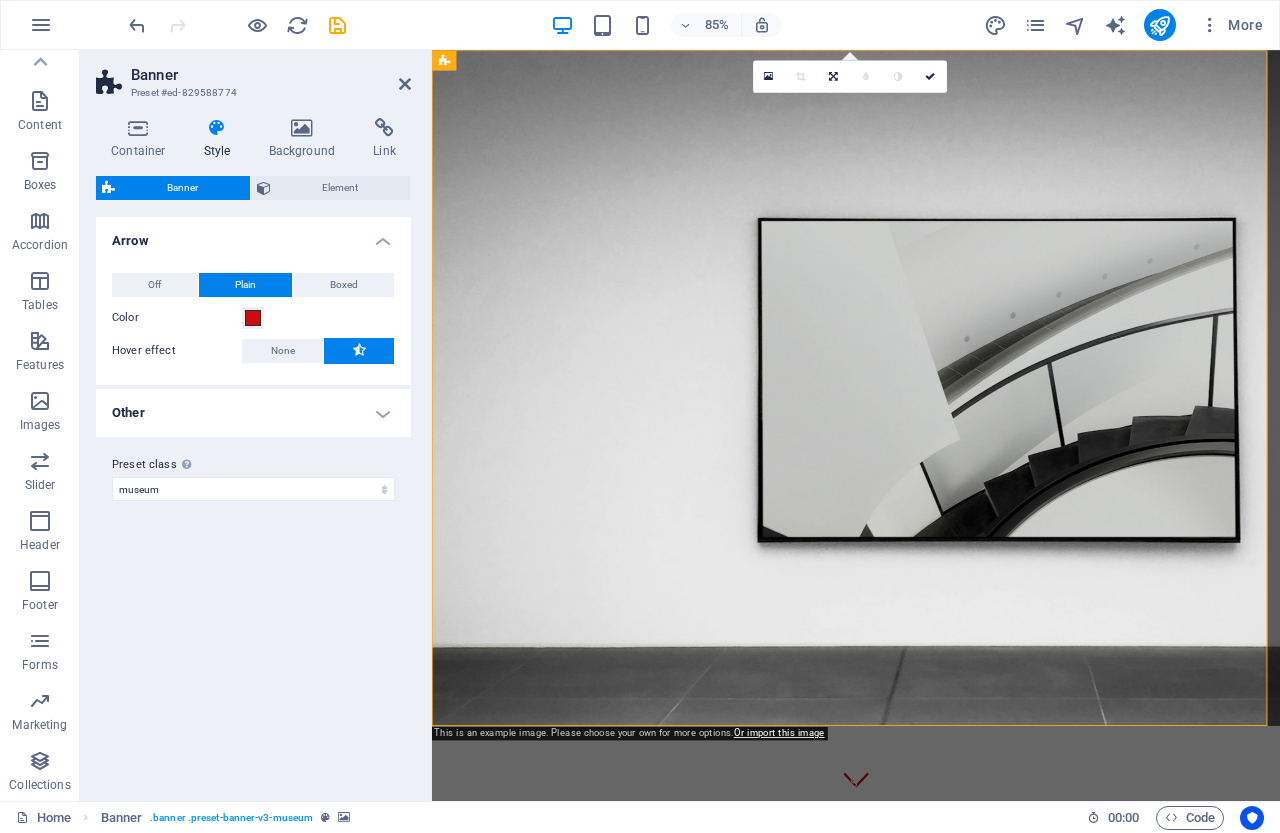 click on "Variants Default Arrow Off Plain Boxed Color Hover effect None Background Padding 1 px rem % vh vw Custom Custom 1 px rem % vh vw 1 px rem % vh vw 1 px rem % vh vw 1 px rem % vh vw Border style None              - Width 1 px rem vh vw Custom Custom 1 px rem vh vw 1 px rem vh vw 1 px rem vh vw 1 px rem vh vw  - Color Round corners 0 px rem % vh vw Custom Custom 0 px rem % vh vw 0 px rem % vh vw 0 px rem % vh vw 0 px rem % vh vw Shadows None Outside Inside Color X offset 0 px rem vh vw Y offset 0 px rem vh vw Blur 0 px rem % vh vw Spread 0 px rem vh vw Other Subpages height Overwrites the min. height of the banner only for the subpages. Default Adjust Min. height Minimum height of the header on subpages. Header height adapts if content is higher. 0 for automatic height 500 auto px rem % vh vw Animation Activates the movement of the background image. This setting may cause problems, e.g. it shouldn't be combined with Lazyload. Off Zoom: in & out Slide: left to right Slide: up to down Duration 30 s" at bounding box center [253, 501] 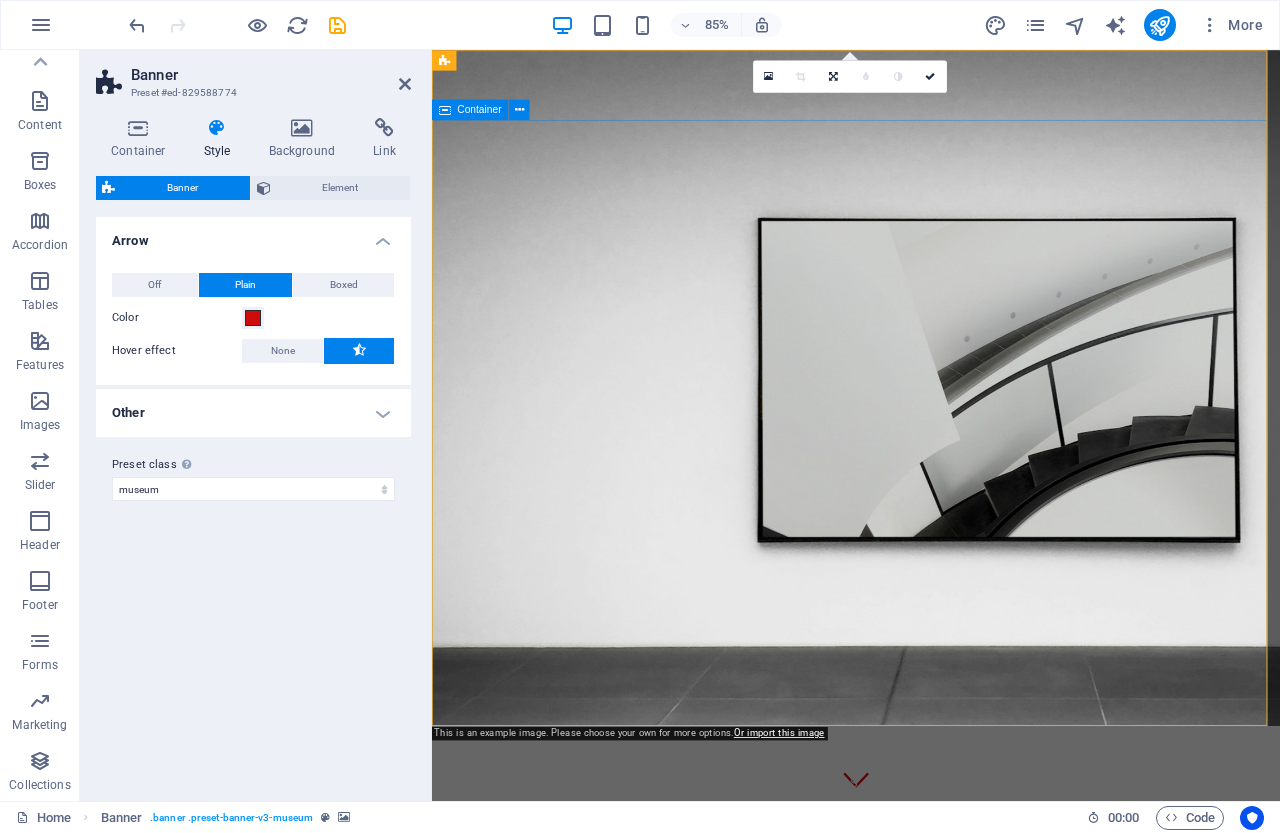 click on "RIVIERA ELECTRONICS LIDERES EN INNOVACION, CALIDAD Y SERVICIO CON PRODUCTOS QUE SIMPLIFICAN LAS TAREAS DEL HOGAR  NOS DEDICAMOS A OFRECER PRODUCTOS CONFIABLES Y SOSTENIBLES, RESPALDADOS POR UN EXCELENTE SERVICIO AL CLIENTE Y UN COMPROMISO CONSTANTE CON LA MEMORA CONTINUA Explore" at bounding box center [931, 1266] 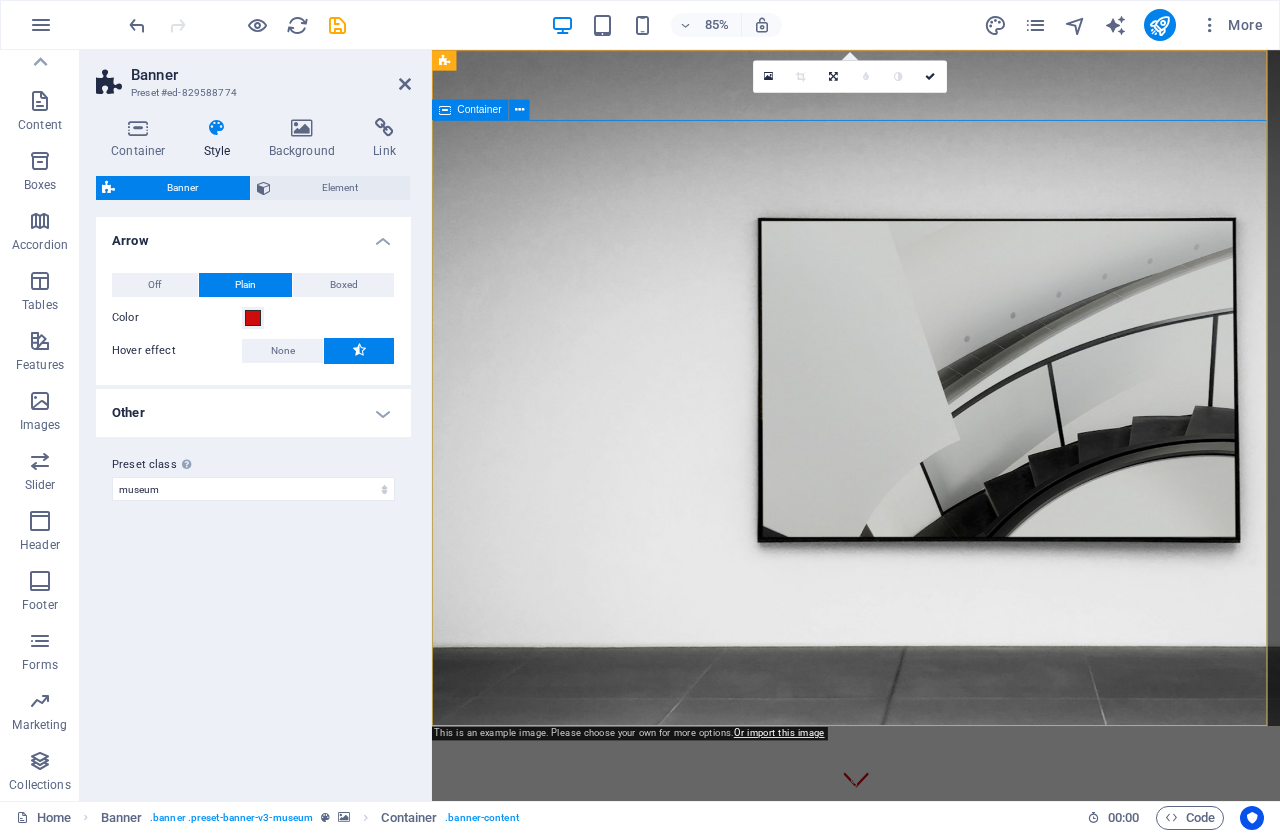 click on "RIVIERA ELECTRONICS LIDERES EN INNOVACION, CALIDAD Y SERVICIO CON PRODUCTOS QUE SIMPLIFICAN LAS TAREAS DEL HOGAR  NOS DEDICAMOS A OFRECER PRODUCTOS CONFIABLES Y SOSTENIBLES, RESPALDADOS POR UN EXCELENTE SERVICIO AL CLIENTE Y UN COMPROMISO CONSTANTE CON LA MEMORA CONTINUA Explore" at bounding box center (931, 1266) 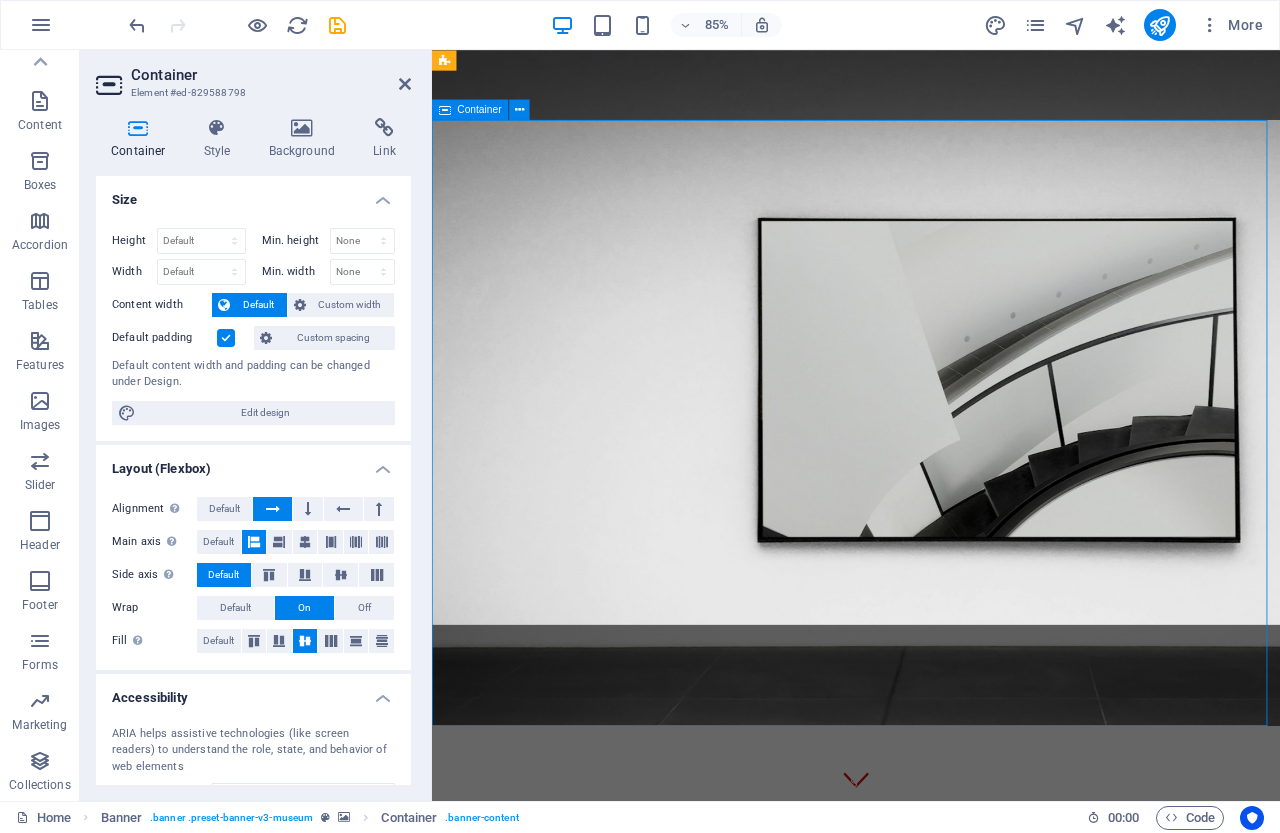 click on "RIVIERA ELECTRONICS LIDERES EN INNOVACION, CALIDAD Y SERVICIO CON PRODUCTOS QUE SIMPLIFICAN LAS TAREAS DEL HOGAR  NOS DEDICAMOS A OFRECER PRODUCTOS CONFIABLES Y SOSTENIBLES, RESPALDADOS POR UN EXCELENTE SERVICIO AL CLIENTE Y UN COMPROMISO CONSTANTE CON LA MEMORA CONTINUA Explore" at bounding box center [931, 1266] 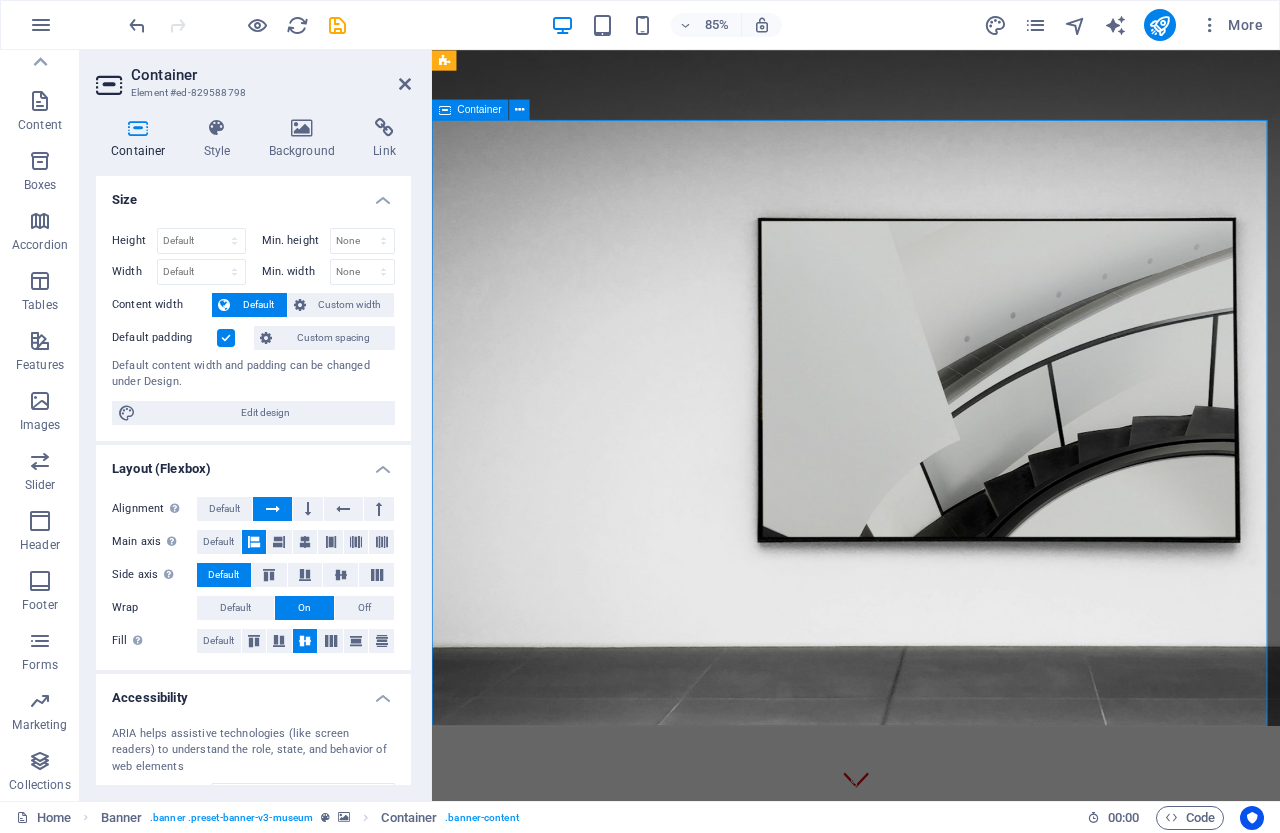 click on "RIVIERA ELECTRONICS LIDERES EN INNOVACION, CALIDAD Y SERVICIO CON PRODUCTOS QUE SIMPLIFICAN LAS TAREAS DEL HOGAR  NOS DEDICAMOS A OFRECER PRODUCTOS CONFIABLES Y SOSTENIBLES, RESPALDADOS POR UN EXCELENTE SERVICIO AL CLIENTE Y UN COMPROMISO CONSTANTE CON LA MEMORA CONTINUA Explore" at bounding box center (931, 1266) 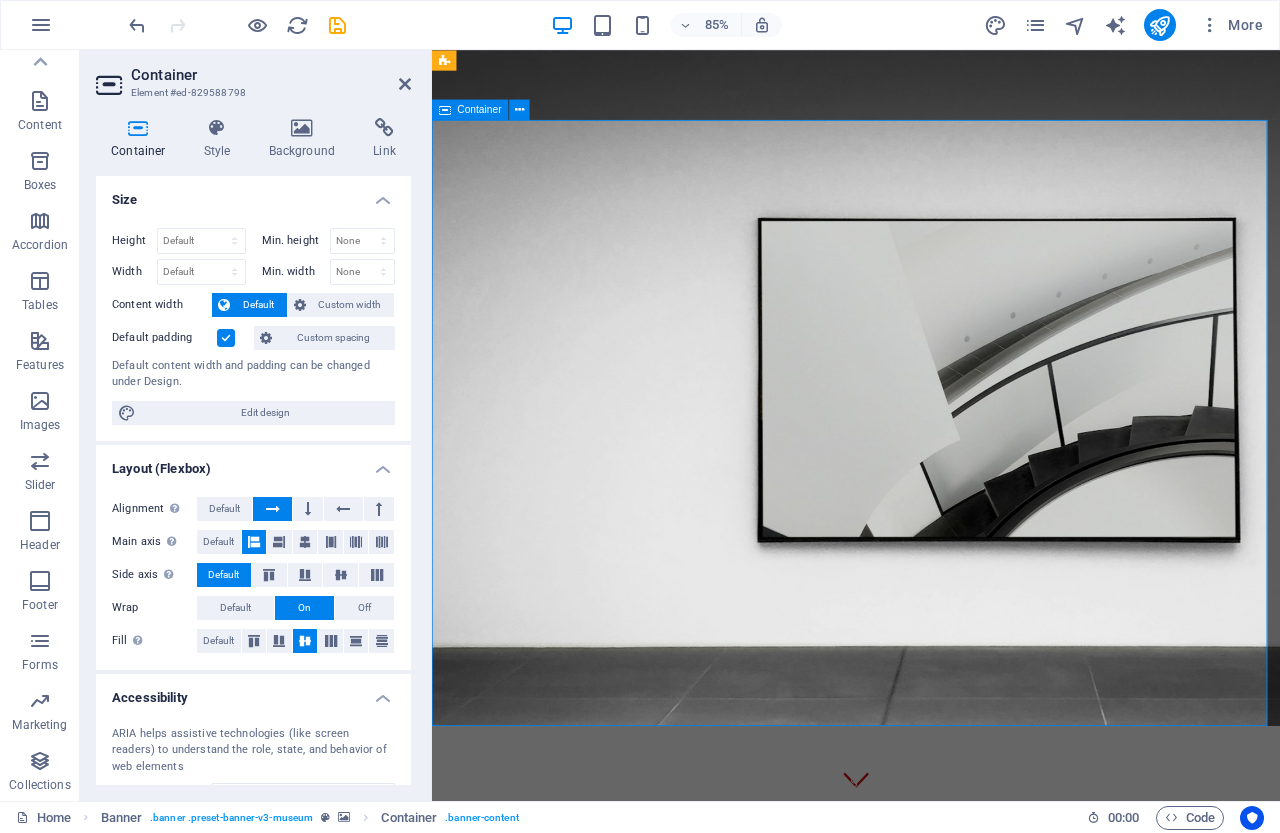 click on "RIVIERA ELECTRONICS LIDERES EN INNOVACION, CALIDAD Y SERVICIO CON PRODUCTOS QUE SIMPLIFICAN LAS TAREAS DEL HOGAR  NOS DEDICAMOS A OFRECER PRODUCTOS CONFIABLES Y SOSTENIBLES, RESPALDADOS POR UN EXCELENTE SERVICIO AL CLIENTE Y UN COMPROMISO CONSTANTE CON LA MEMORA CONTINUA Explore" at bounding box center (931, 1266) 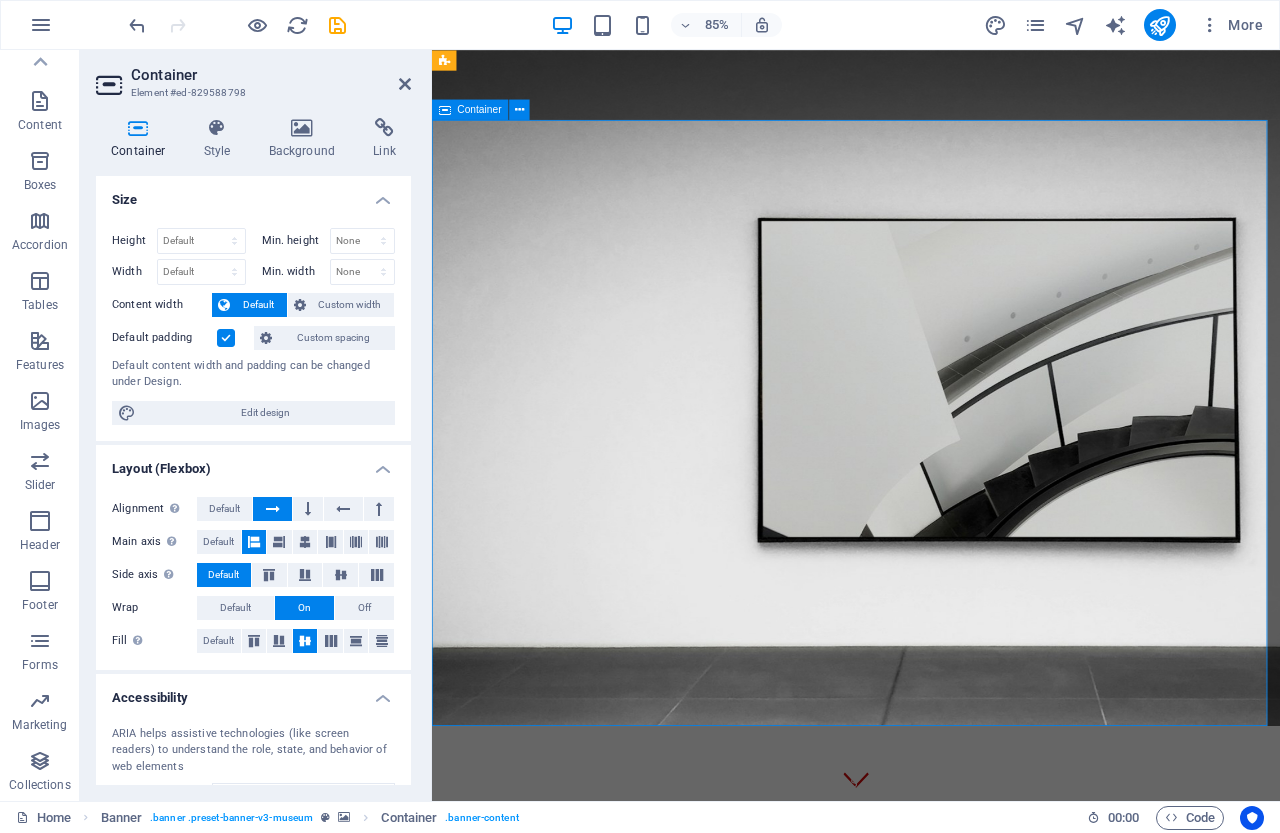 click on "RIVIERA ELECTRONICS LIDERES EN INNOVACION, CALIDAD Y SERVICIO CON PRODUCTOS QUE SIMPLIFICAN LAS TAREAS DEL HOGAR  NOS DEDICAMOS A OFRECER PRODUCTOS CONFIABLES Y SOSTENIBLES, RESPALDADOS POR UN EXCELENTE SERVICIO AL CLIENTE Y UN COMPROMISO CONSTANTE CON LA MEMORA CONTINUA Explore" at bounding box center [931, 1266] 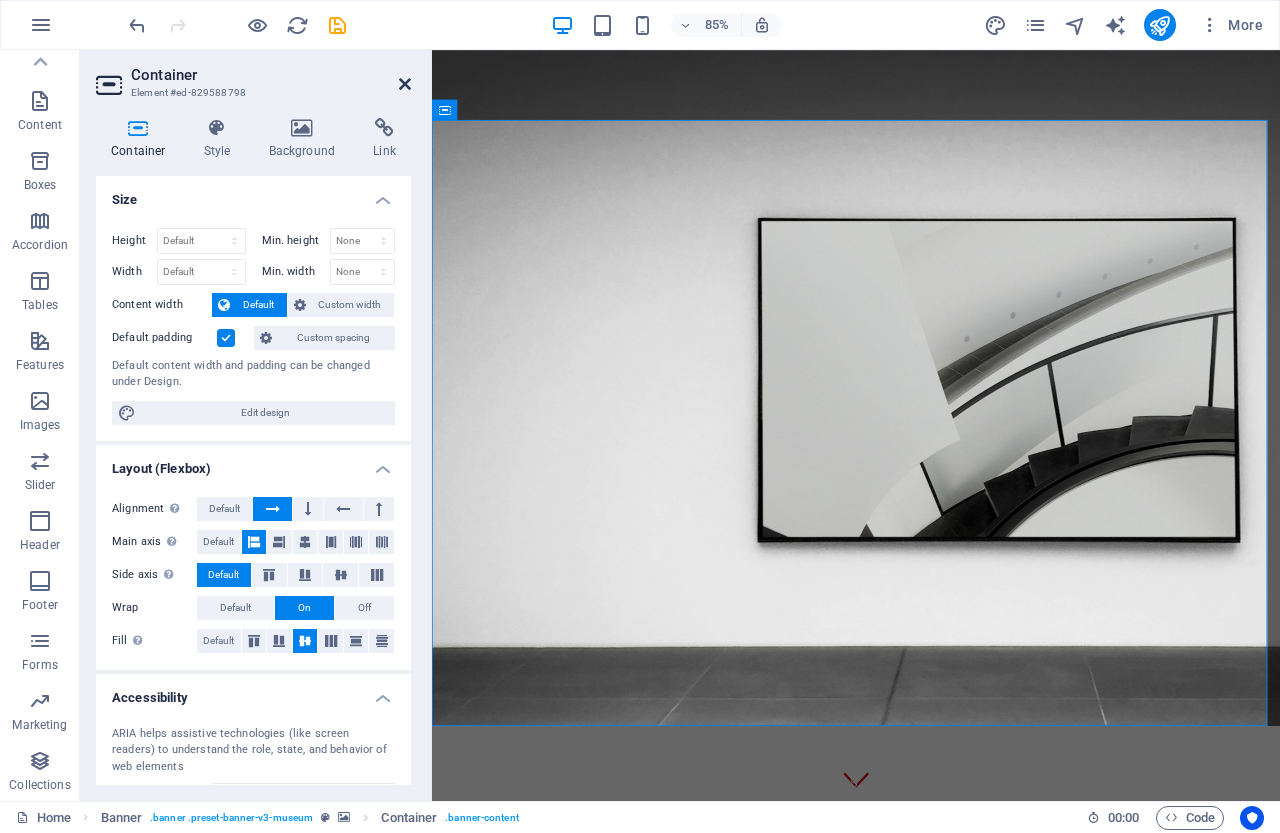 click at bounding box center [405, 84] 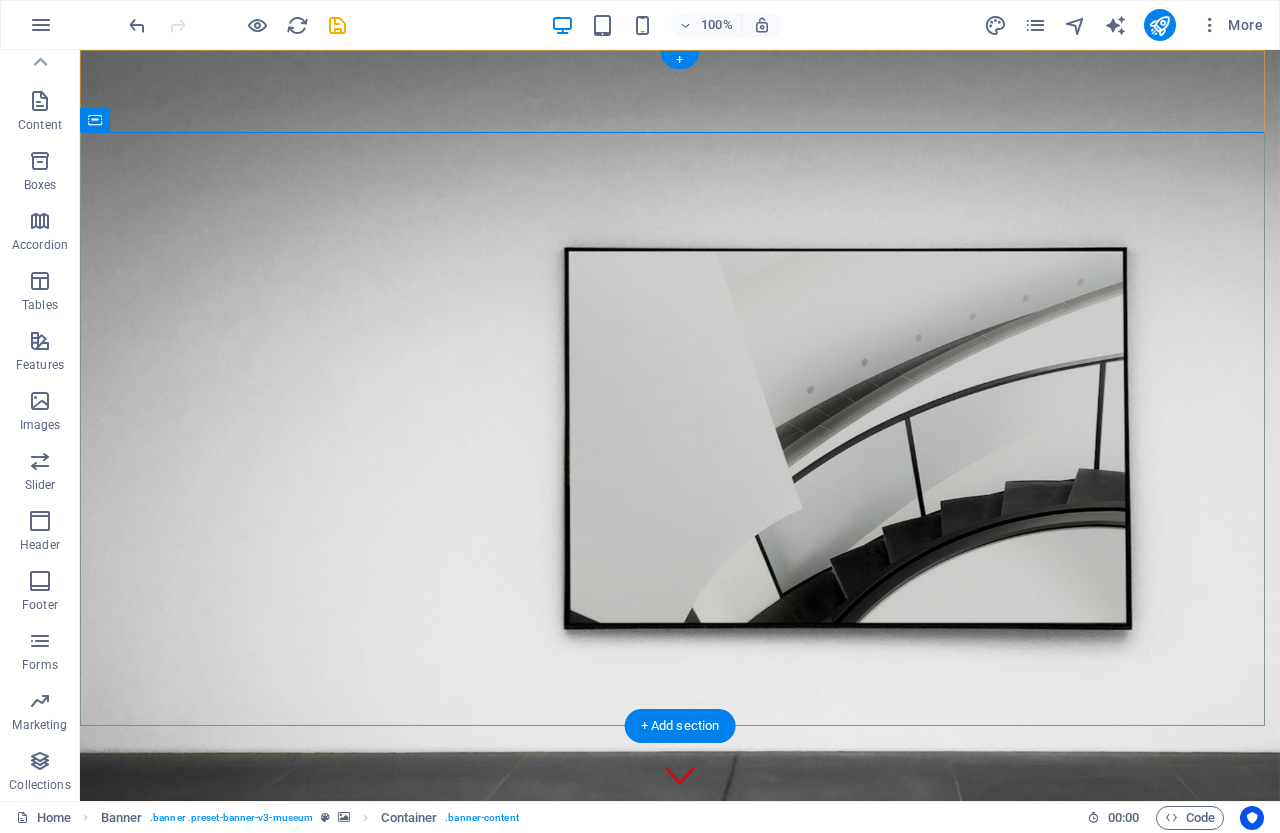 click on "+ Add section" at bounding box center (680, 726) 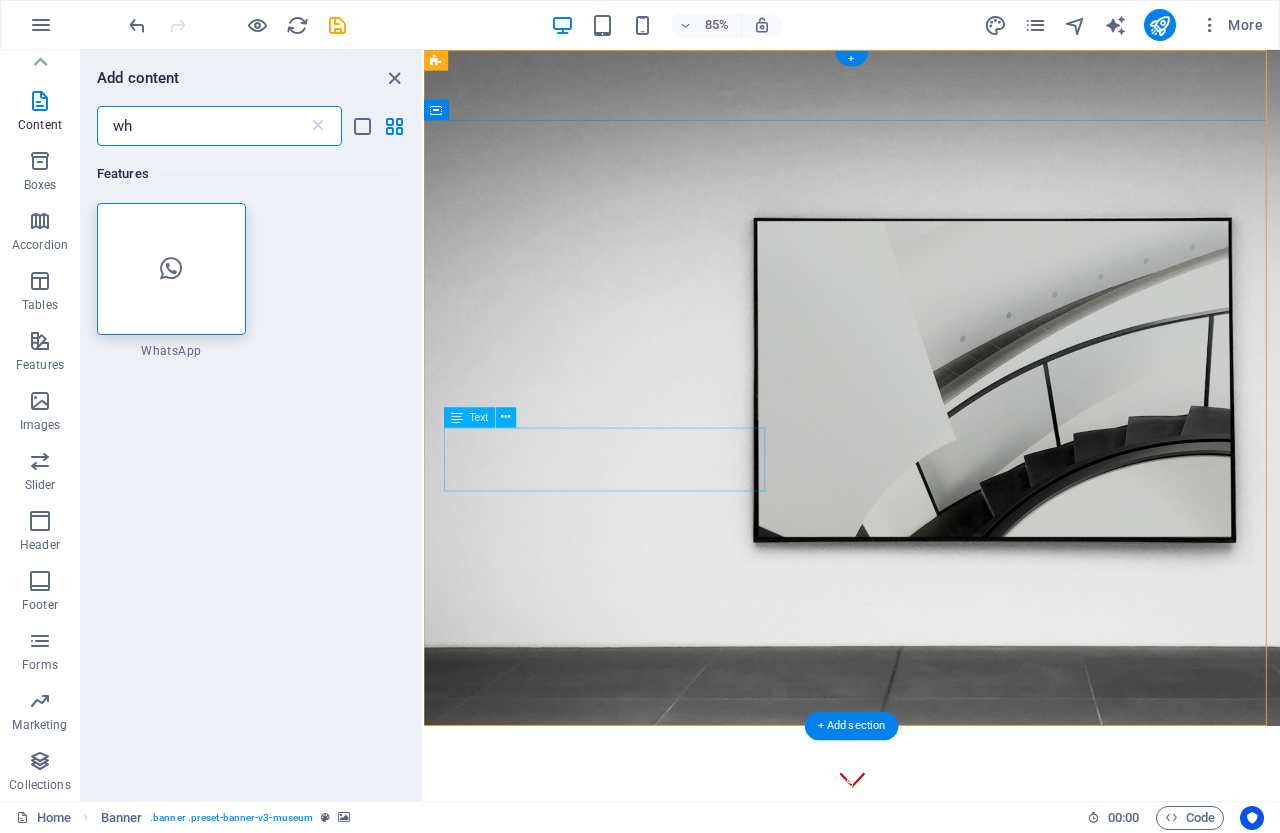 drag, startPoint x: 625, startPoint y: 536, endPoint x: 641, endPoint y: 262, distance: 274.46677 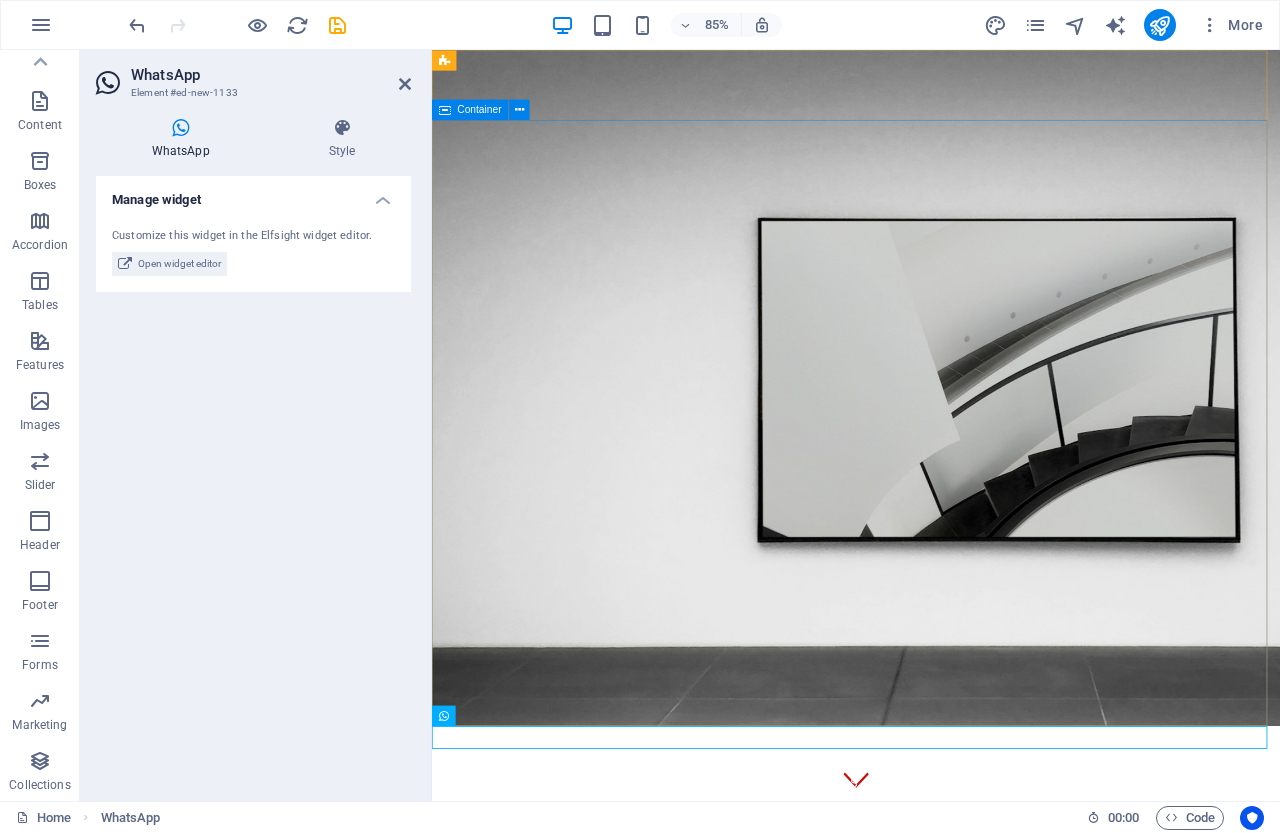 click on "RIVIERA ELECTRONICS LIDERES EN INNOVACION, CALIDAD Y SERVICIO CON PRODUCTOS QUE SIMPLIFICAN LAS TAREAS DEL HOGAR  NOS DEDICAMOS A OFRECER PRODUCTOS CONFIABLES Y SOSTENIBLES, RESPALDADOS POR UN EXCELENTE SERVICIO AL CLIENTE Y UN COMPROMISO CONSTANTE CON LA MEMORA CONTINUA Explore" at bounding box center [931, 1266] 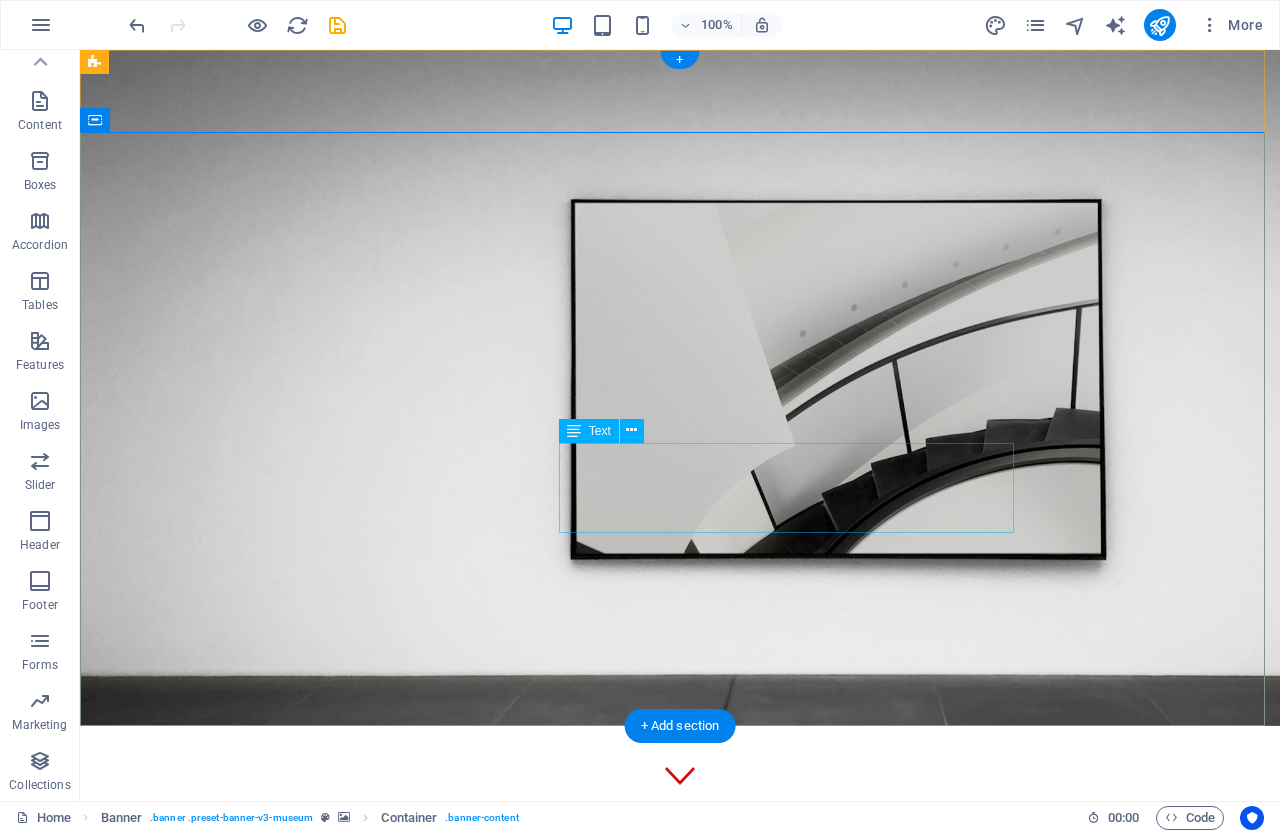 click on "NOS DEDICAMOS A OFRECER PRODUCTOS CONFIABLES Y SOSTENIBLES, RESPALDADOS POR UN EXCELENTE SERVICIO AL CLIENTE Y UN COMPROMISO CONSTANTE CON LA MEMORA CONTINUA" at bounding box center (680, 1116) 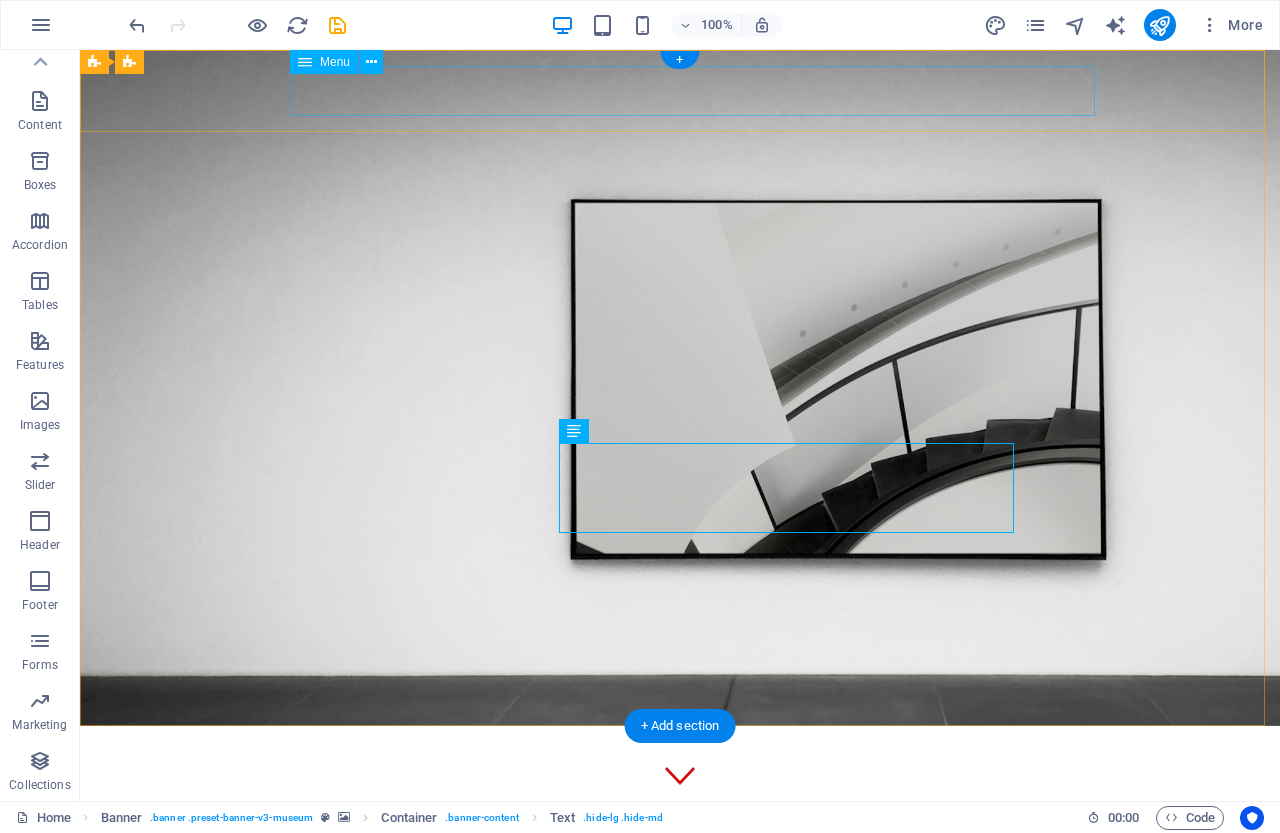 click on "About Us Exhibitions Events Contact" at bounding box center [680, 792] 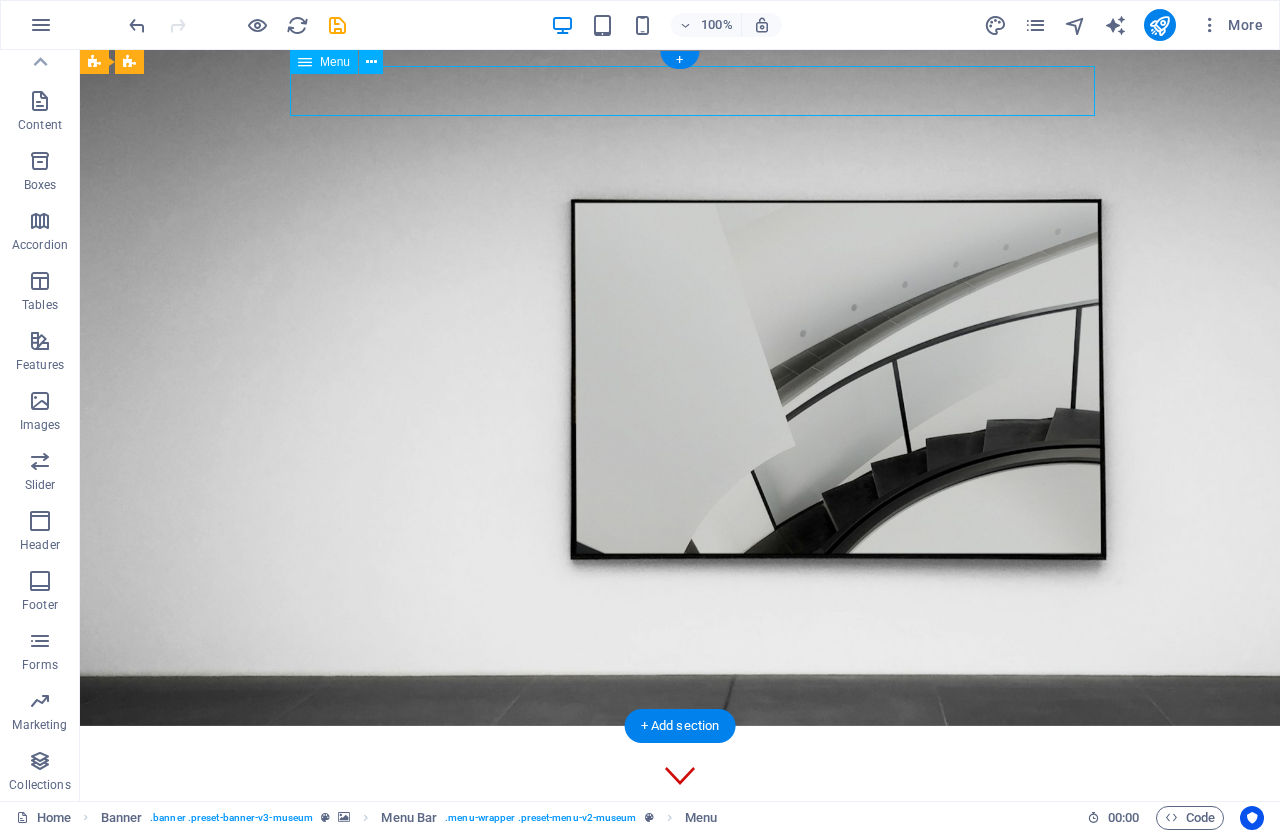 click on "About Us Exhibitions Events Contact" at bounding box center (680, 792) 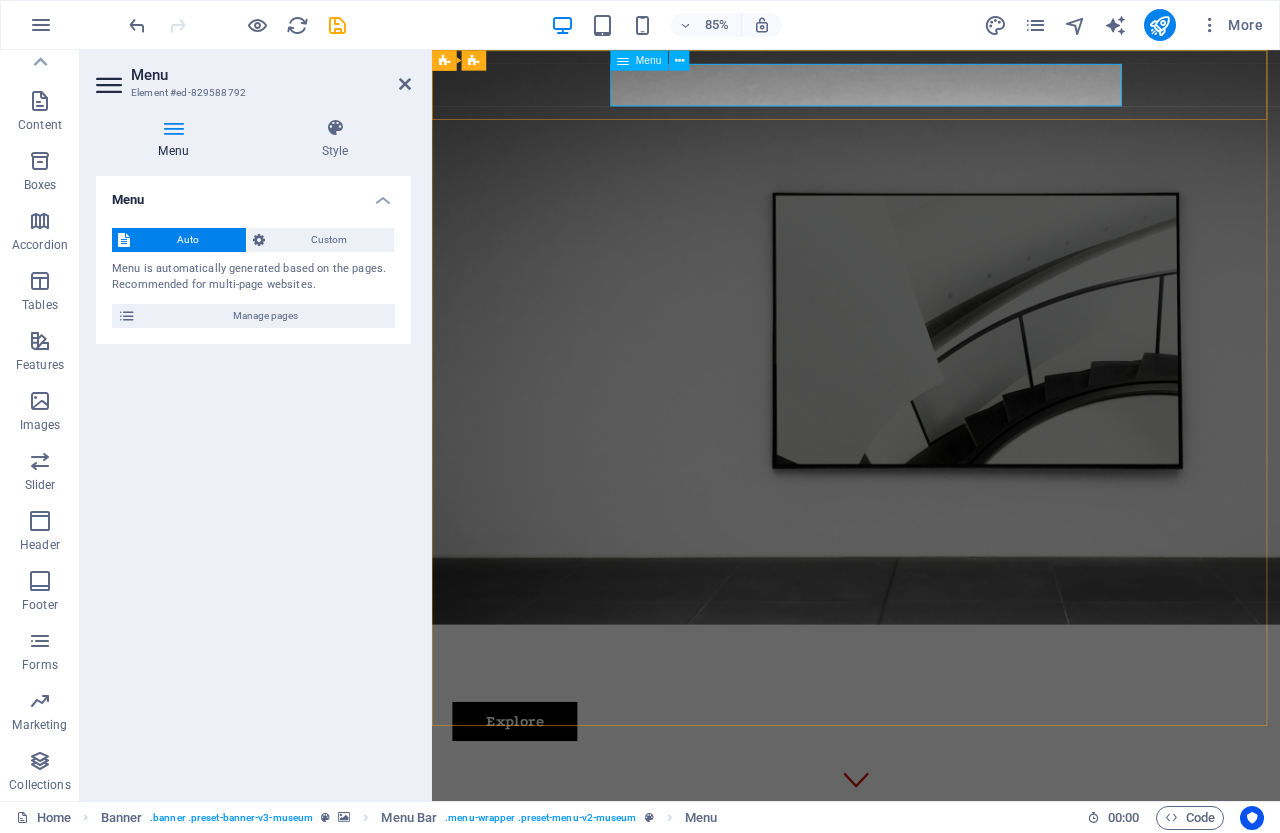 click on "About Us Exhibitions Events Contact" at bounding box center (931, 792) 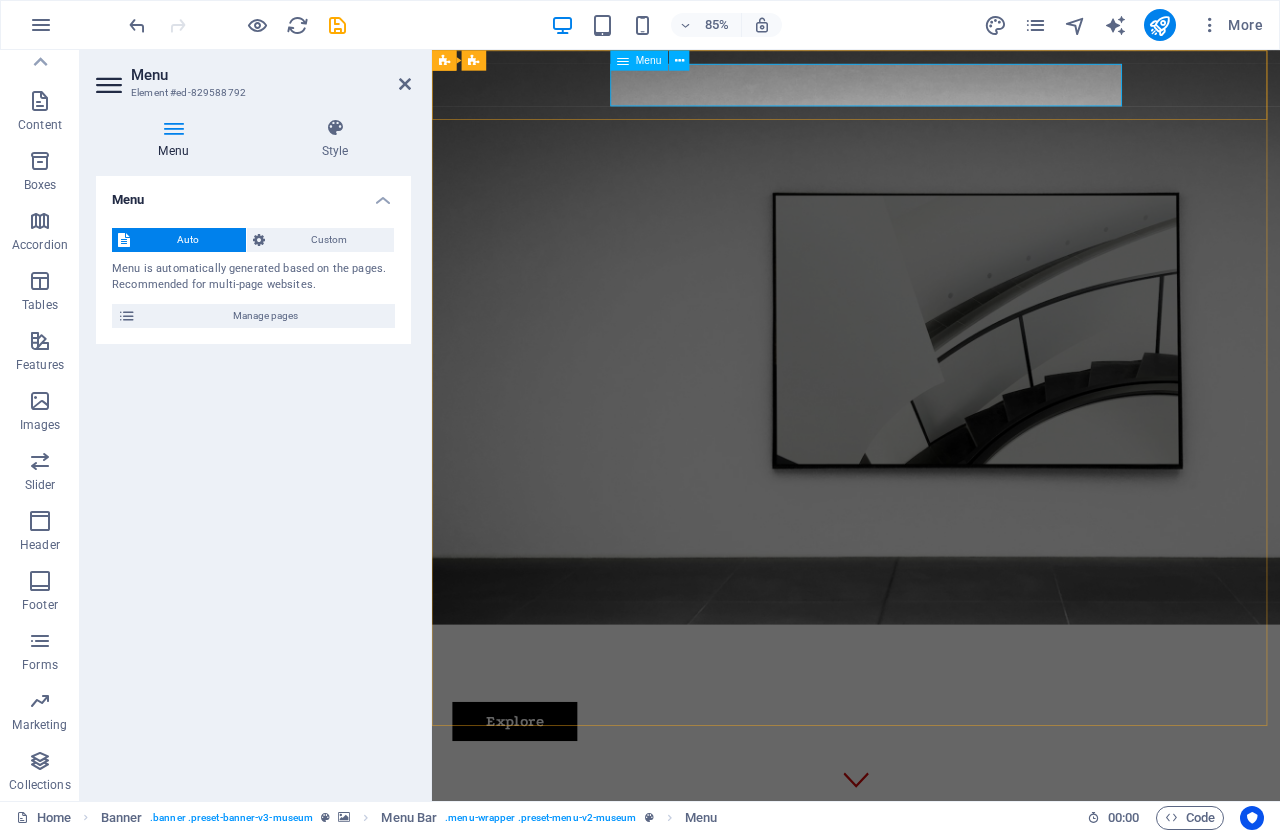 click on "About Us Exhibitions Events Contact" at bounding box center [931, 792] 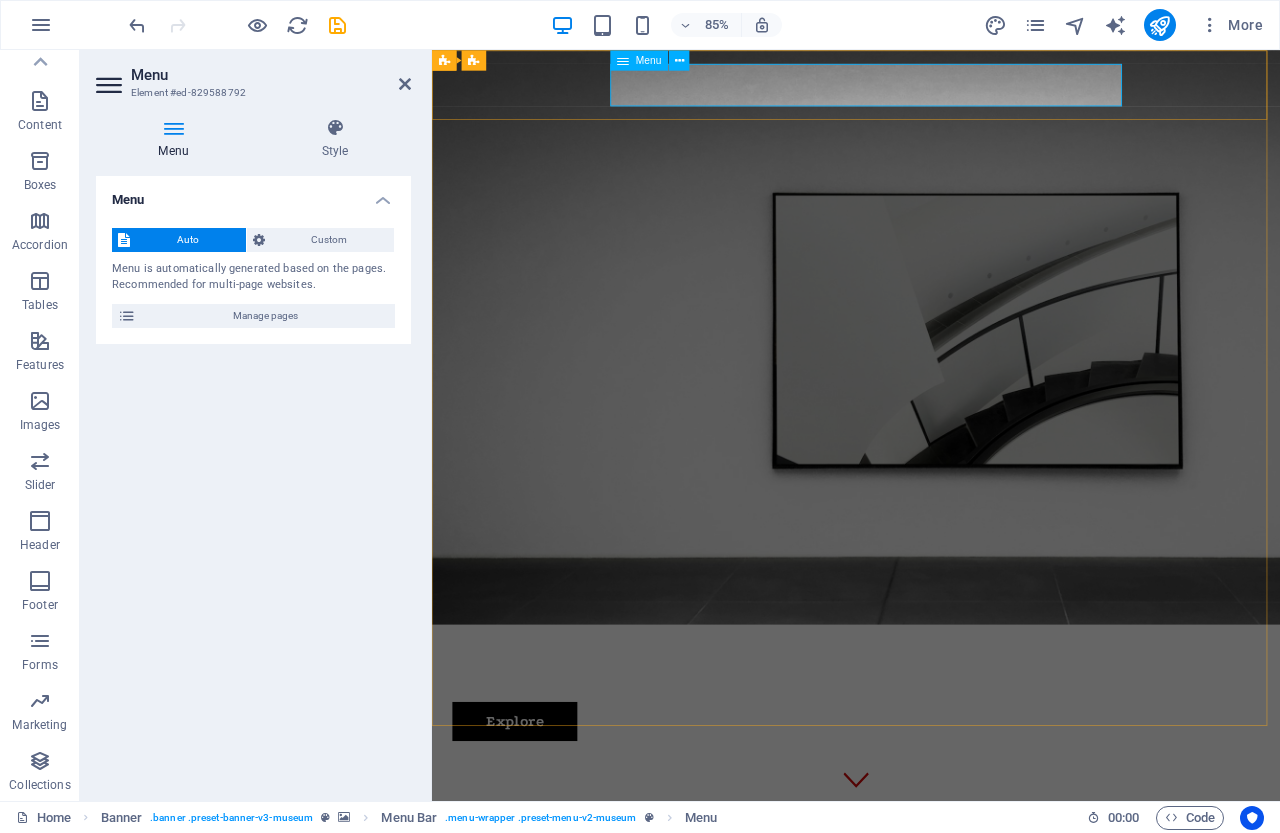 click on "About Us Exhibitions Events Contact" at bounding box center [931, 792] 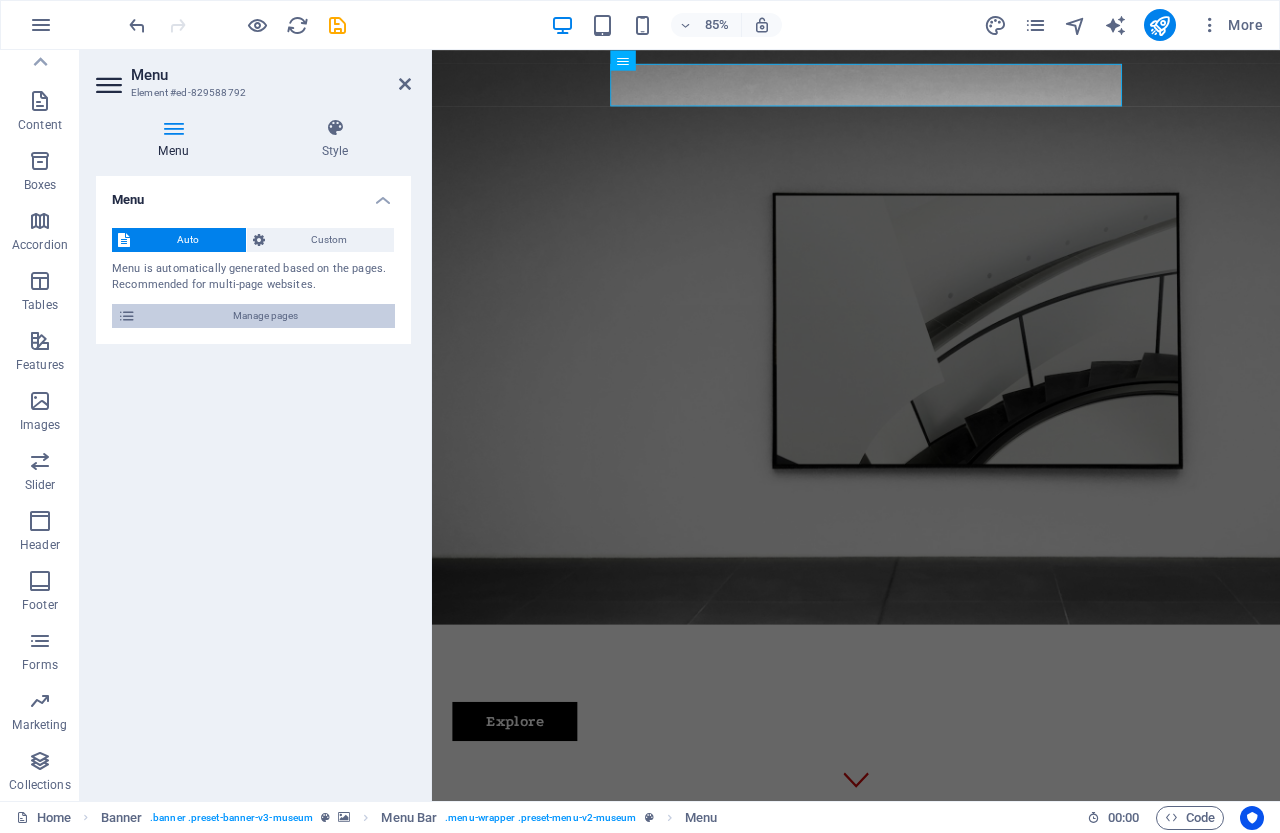 click on "Manage pages" at bounding box center [265, 316] 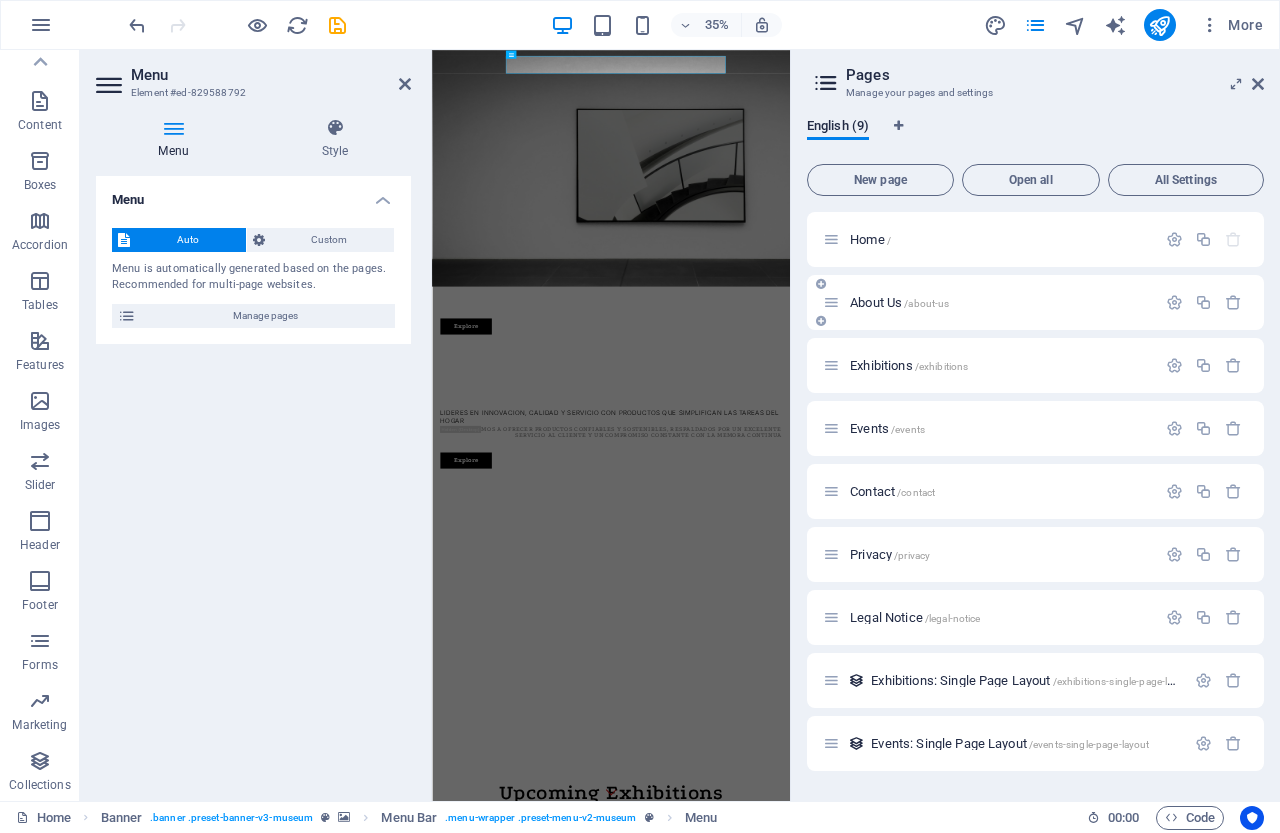 click on "/about-us" at bounding box center [926, 303] 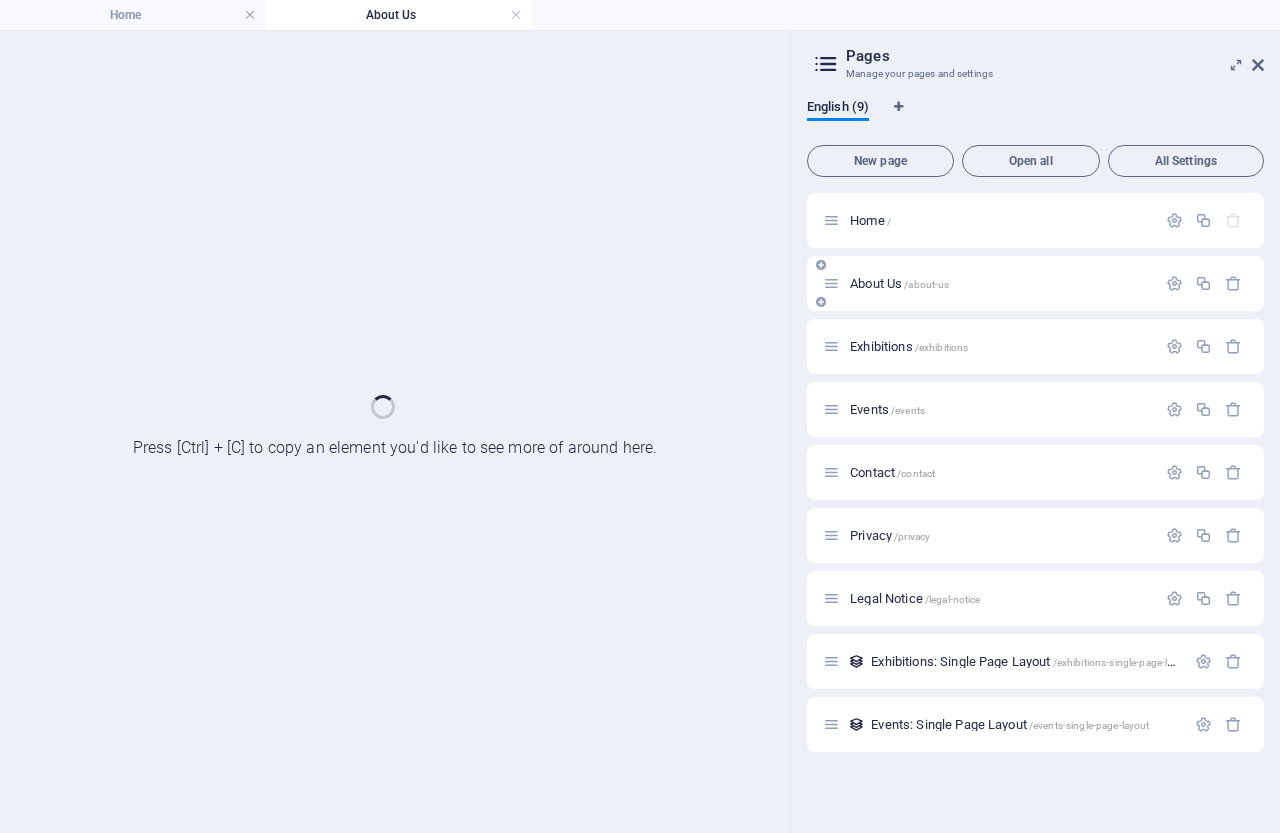click on "Home / About Us /about-us Exhibitions /exhibitions Events /events Contact /contact Privacy /privacy Legal Notice /legal-notice Exhibitions: Single Page Layout /exhibitions-single-page-layout Events: Single Page Layout /events-single-page-layout" at bounding box center (1035, 472) 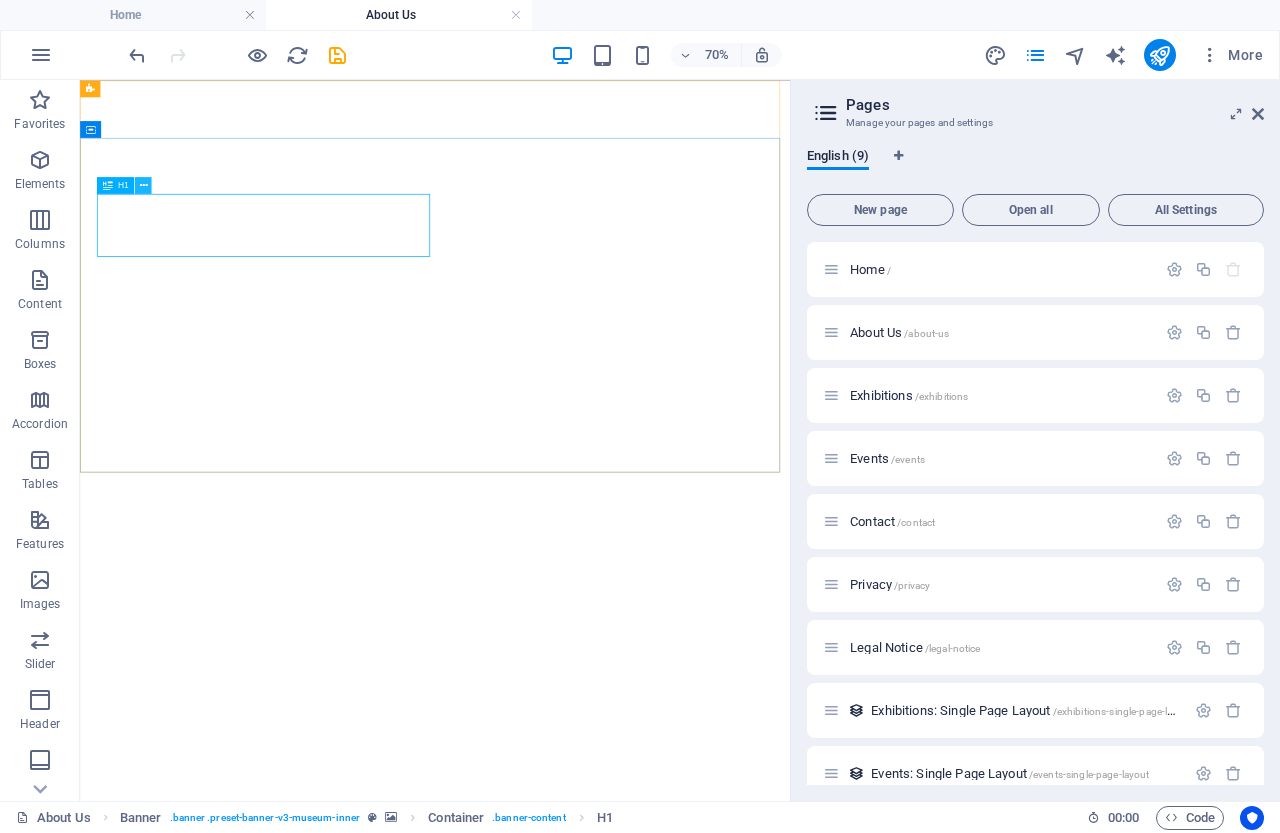 click at bounding box center [143, 185] 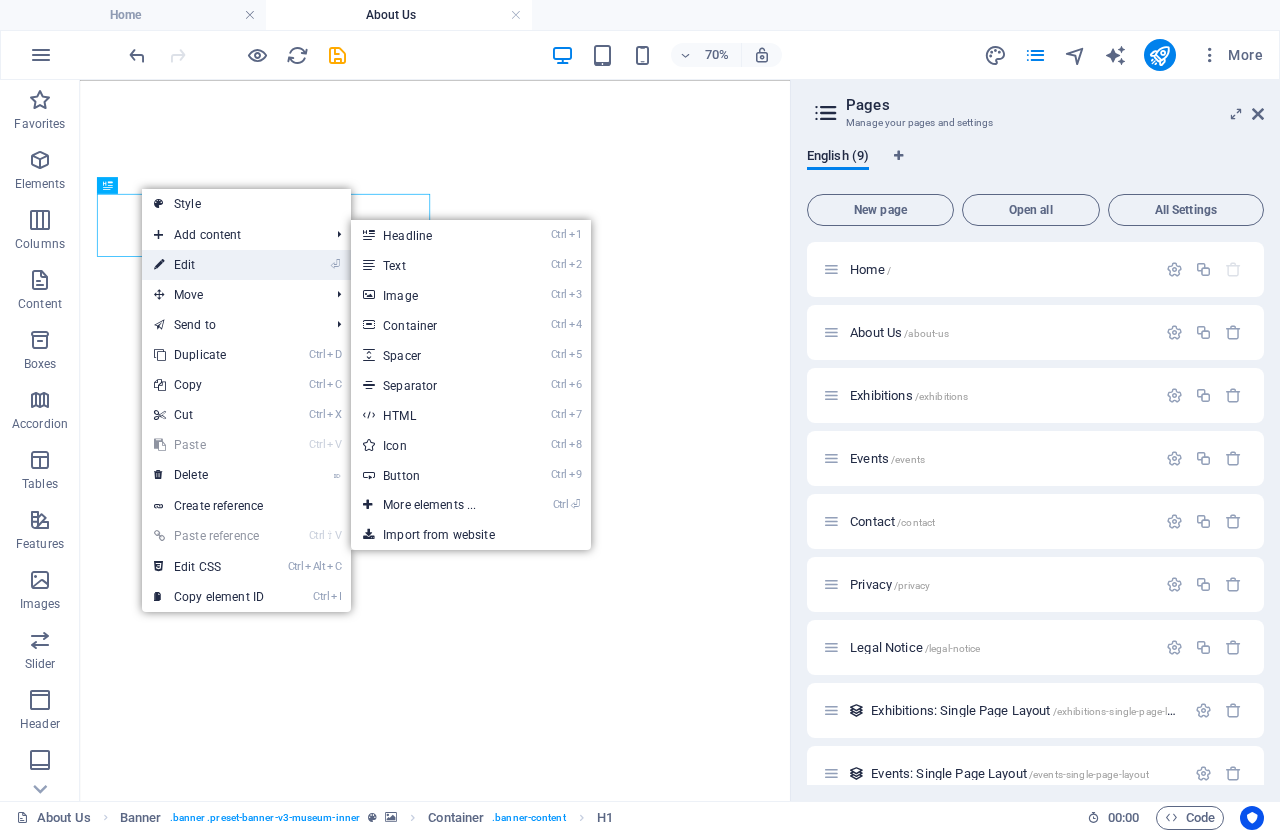 click on "⏎  Edit" at bounding box center [209, 265] 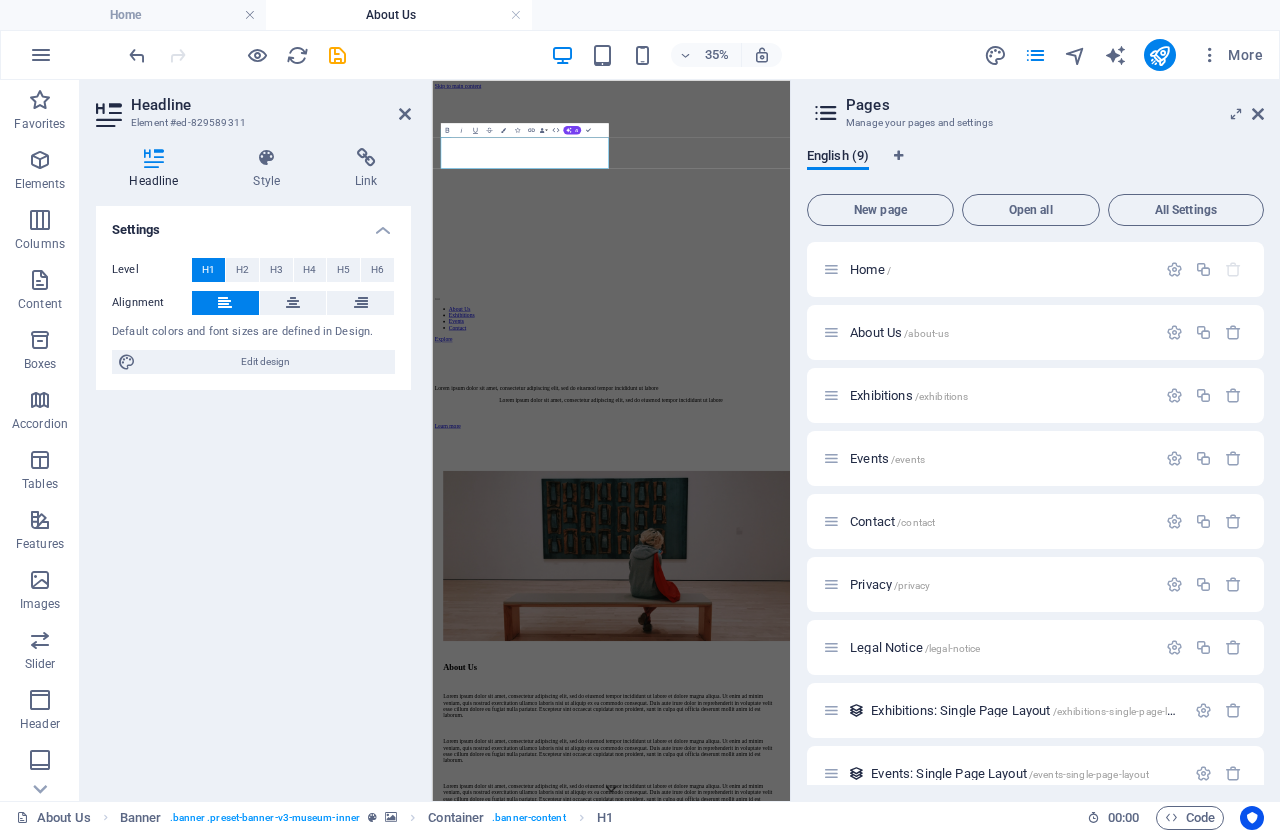 scroll, scrollTop: 0, scrollLeft: 0, axis: both 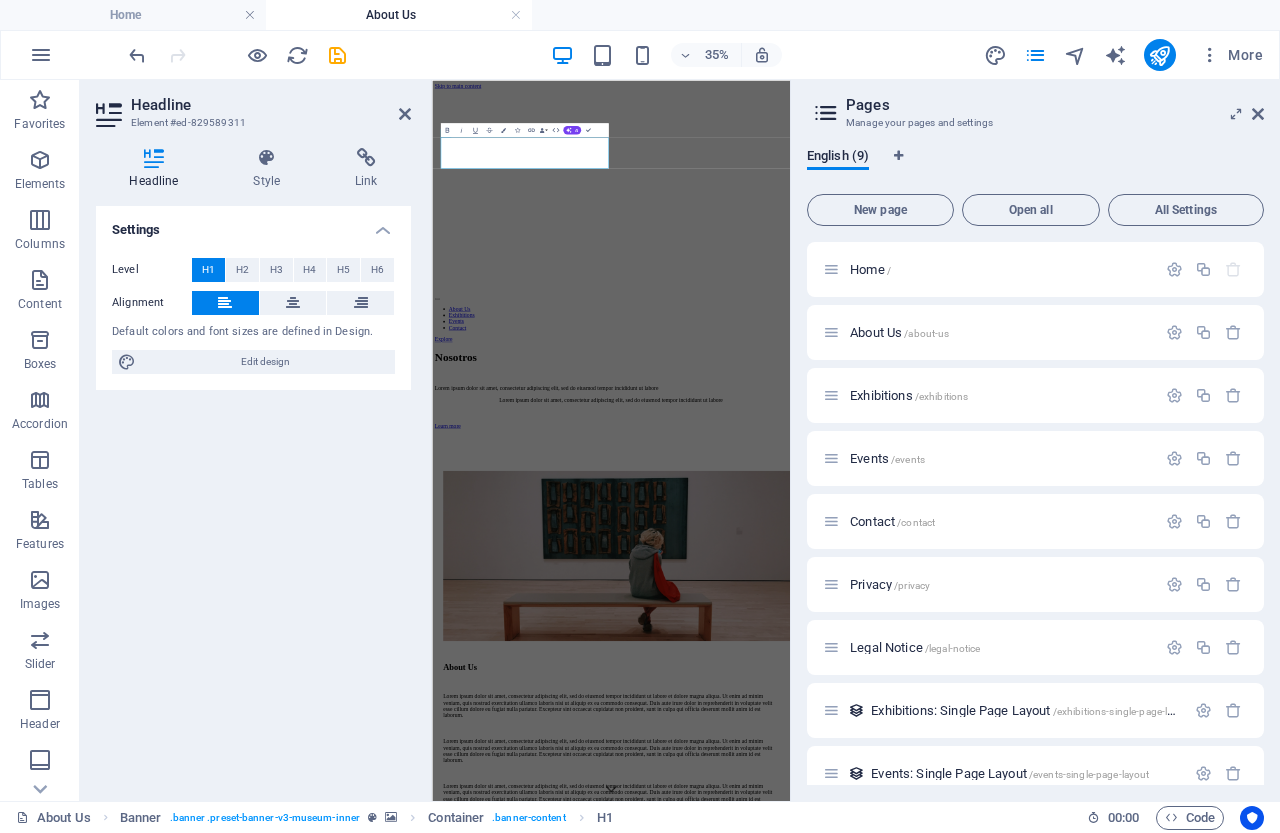 click on "Settings Level H1 H2 H3 H4 H5 H6 Alignment Default colors and font sizes are defined in Design. Edit design" at bounding box center [253, 495] 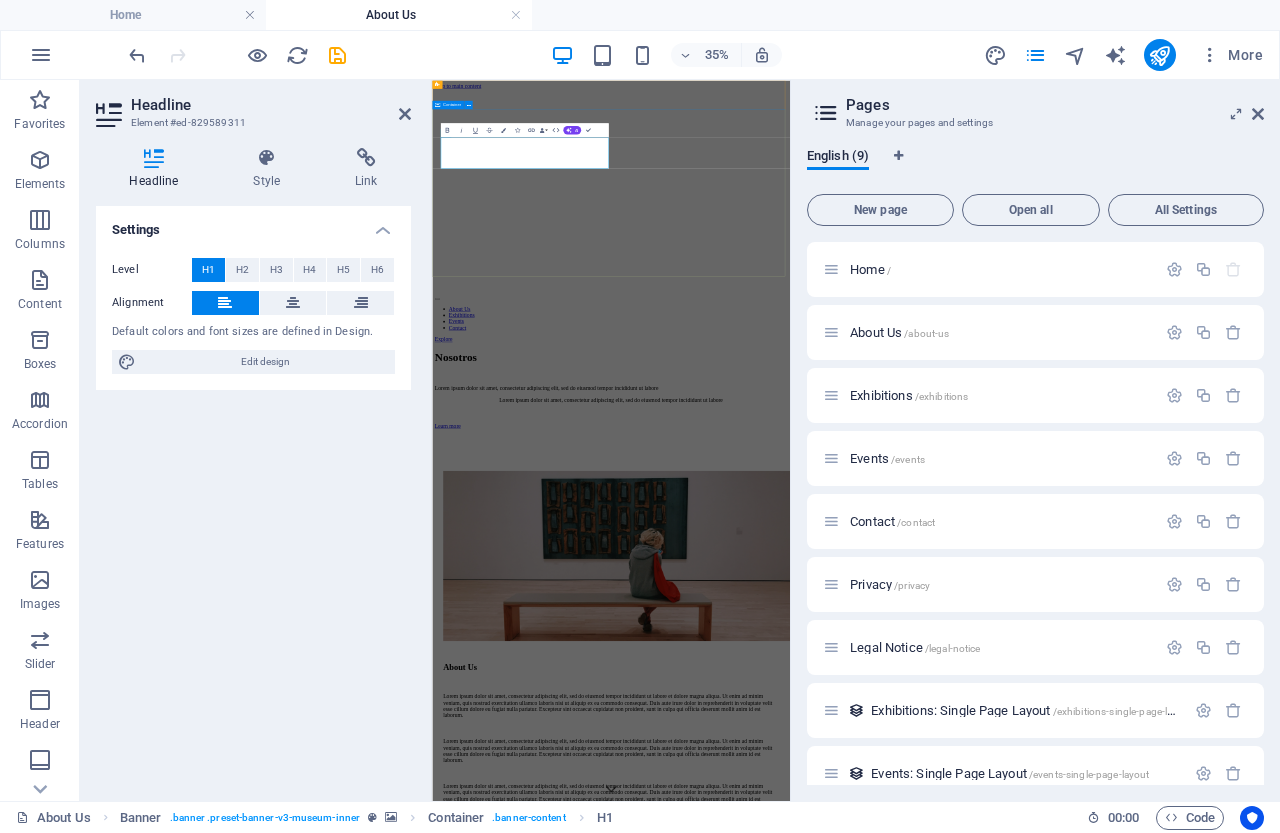 click on "Nosotros Lorem ipsum dolor sit amet, consectetur adipiscing elit, sed do eiusmod tempor incididunt ut labore Lorem ipsum dolor sit amet, consectetur adipiscing elit, sed do eiusmod tempor incididunt ut labore Learn more" at bounding box center [943, 954] 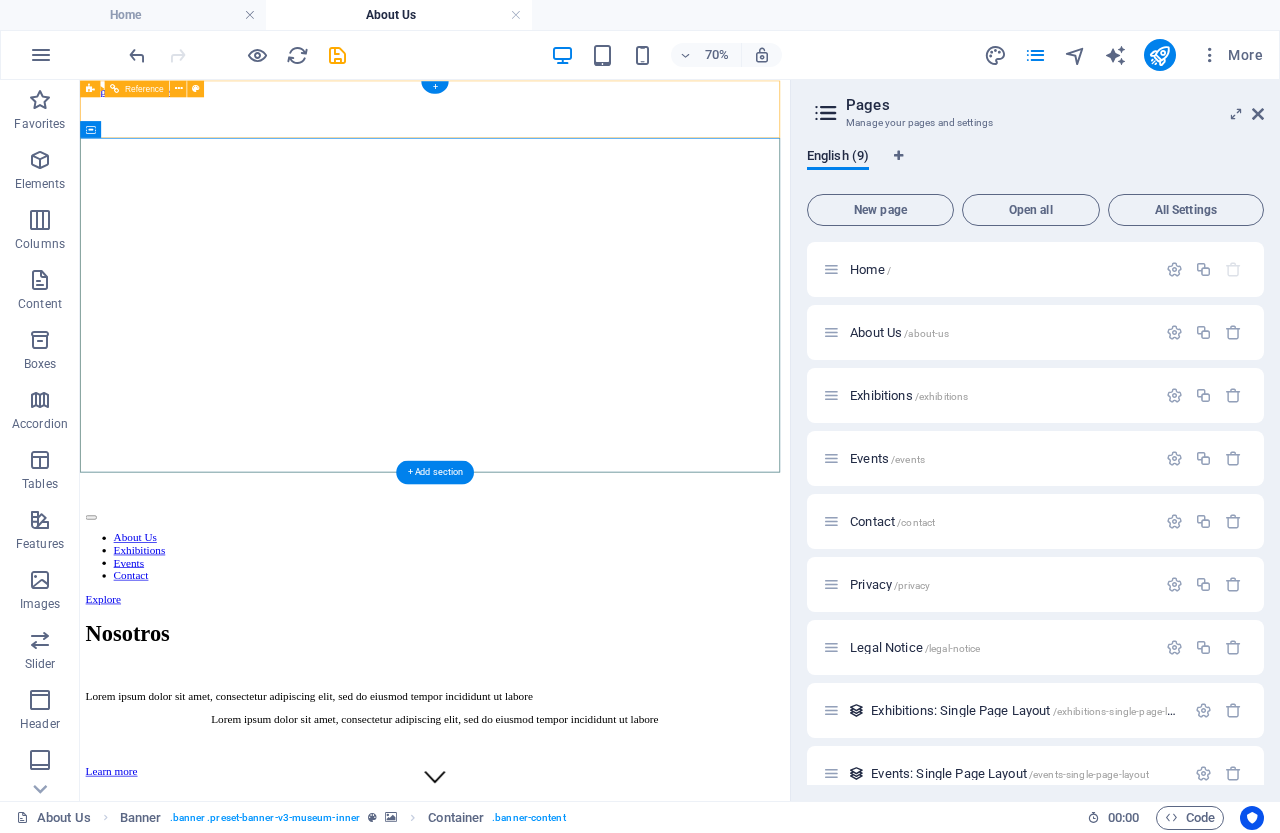 click on "About Us Exhibitions Events Contact" at bounding box center [587, 761] 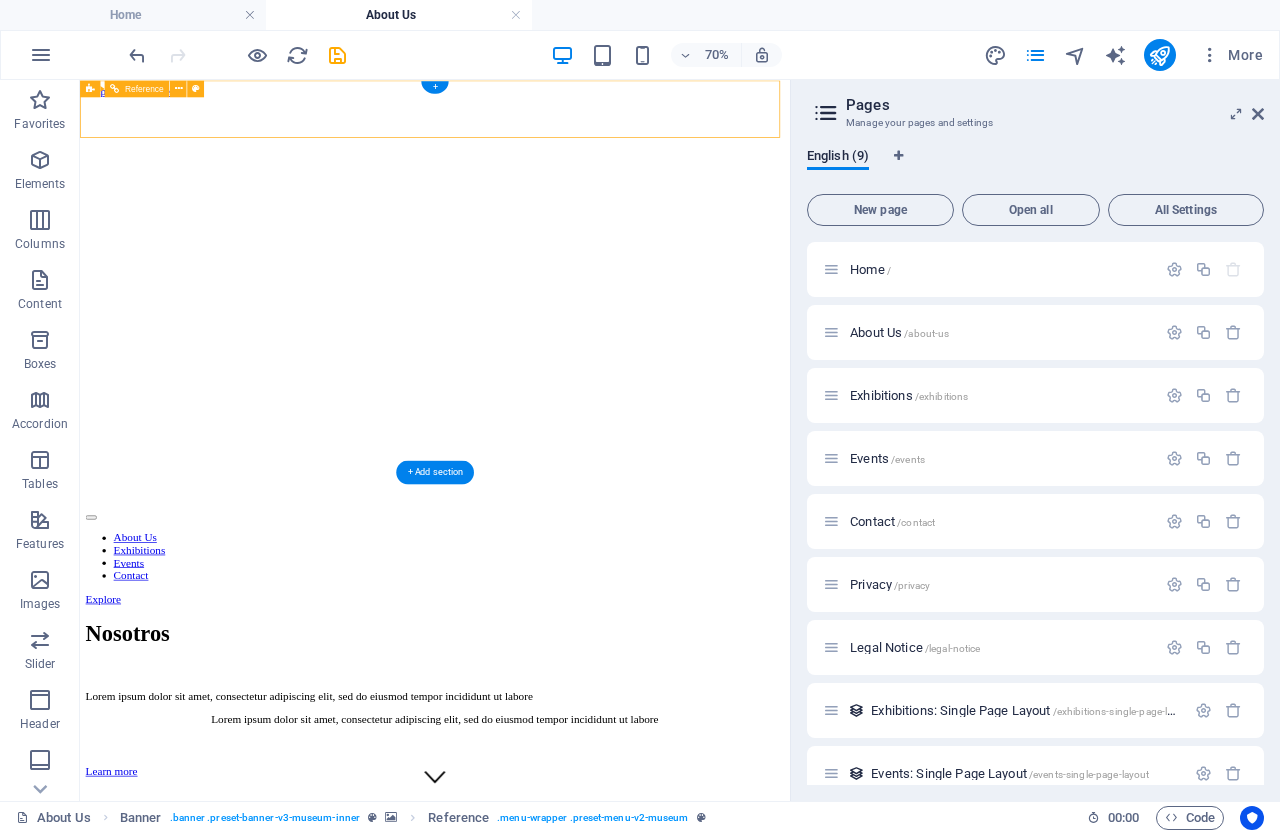 click on "About Us Exhibitions Events Contact" at bounding box center [587, 761] 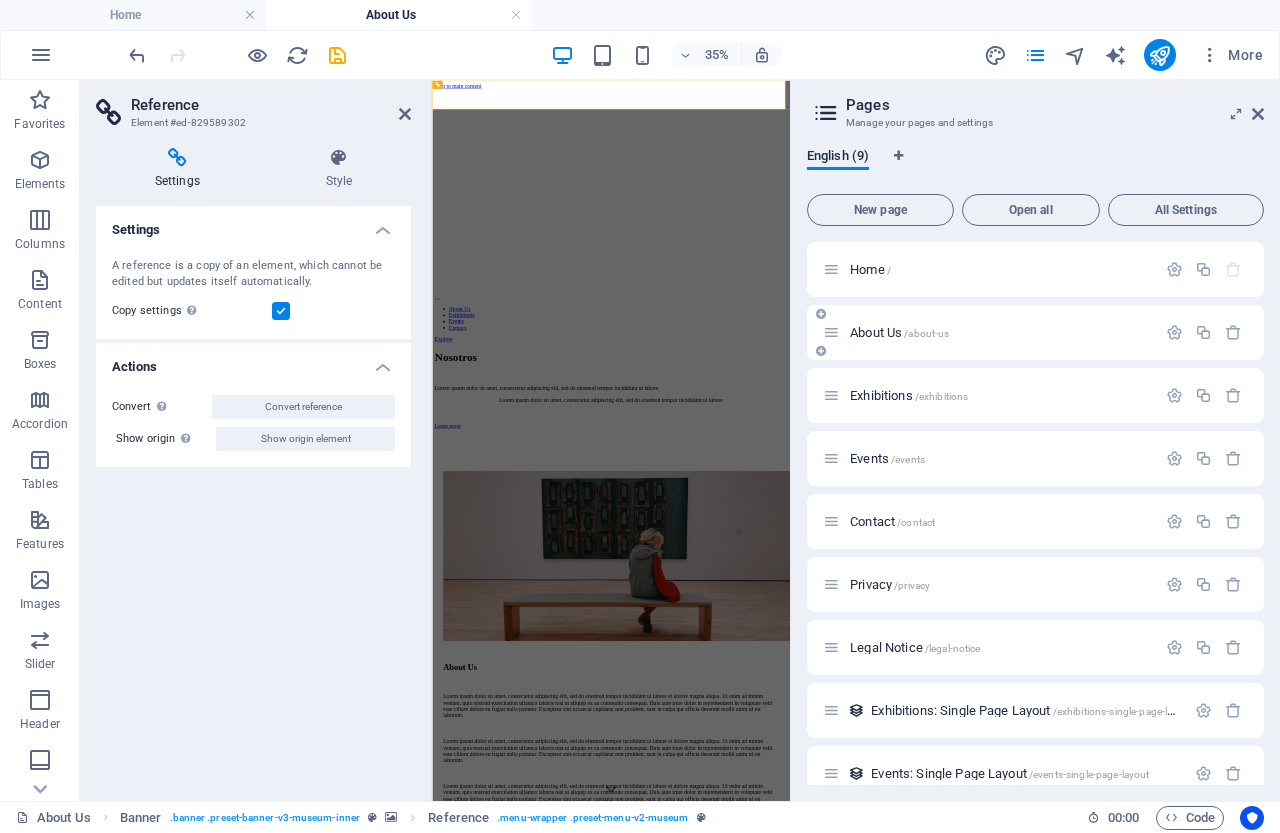 click on "About Us /about-us" at bounding box center [899, 332] 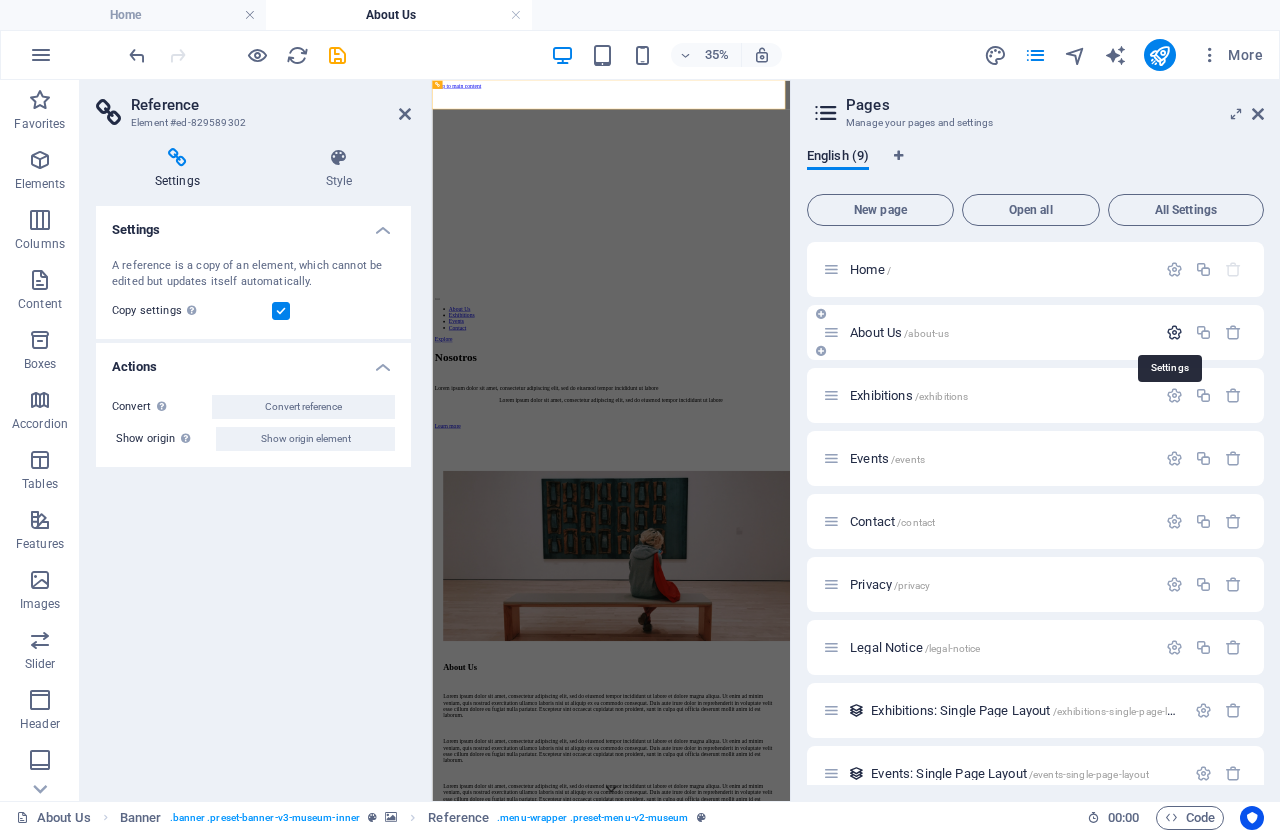 click at bounding box center (1174, 332) 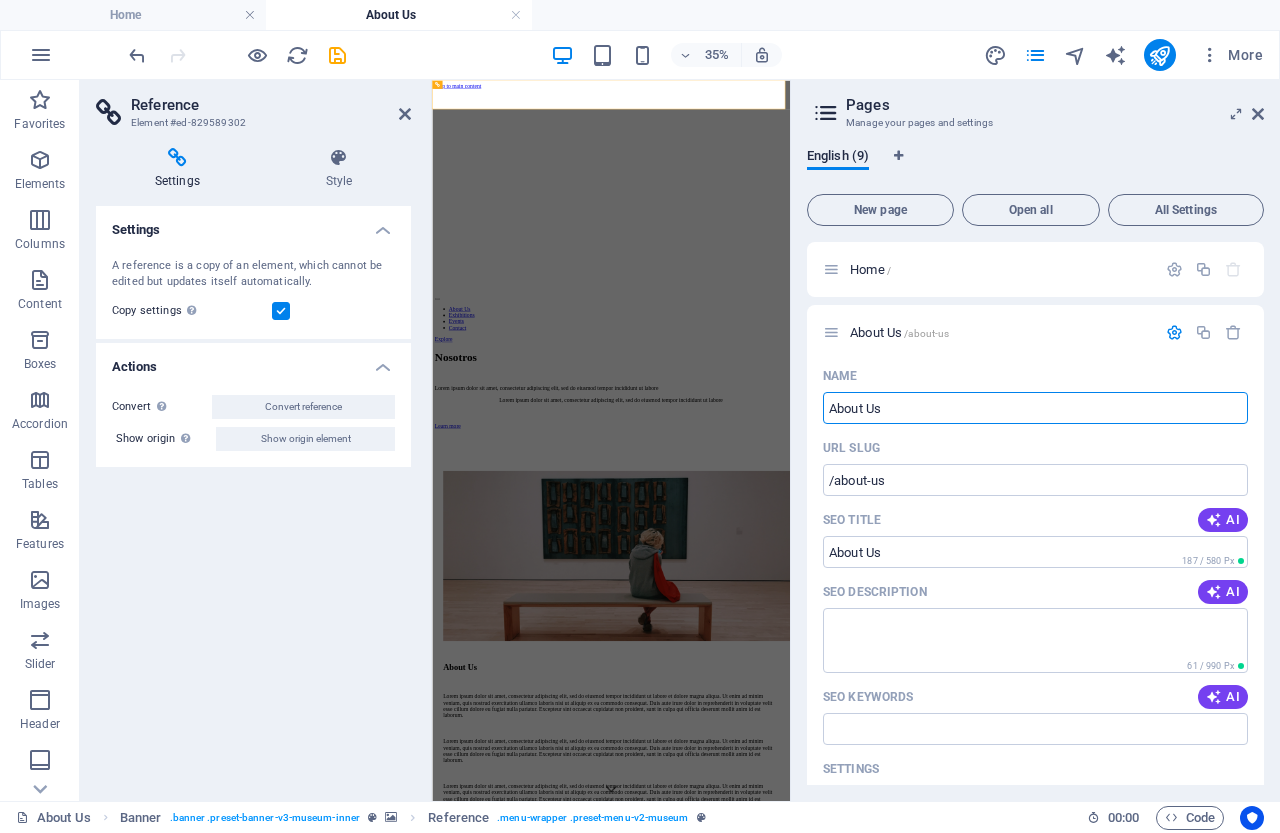 drag, startPoint x: 1376, startPoint y: 493, endPoint x: 660, endPoint y: 992, distance: 872.7296 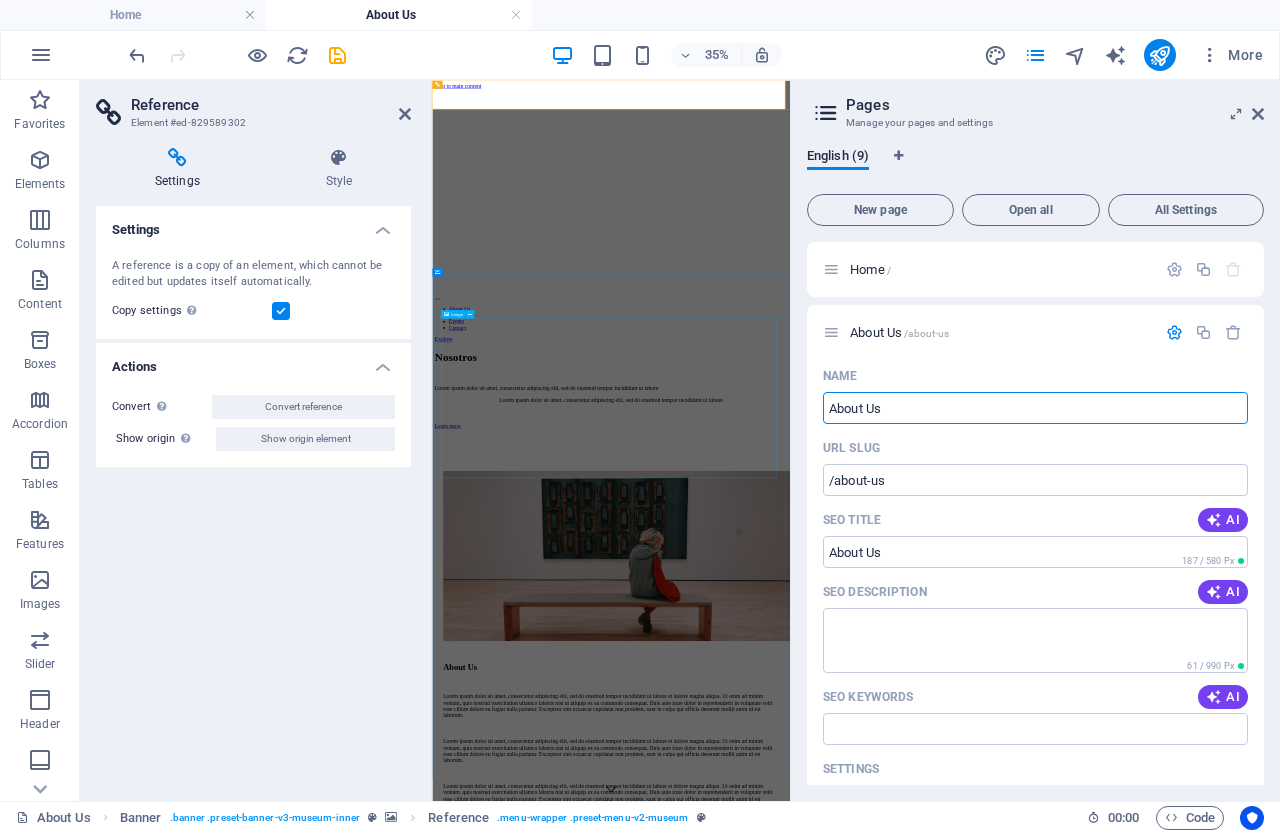 drag, startPoint x: 1336, startPoint y: 483, endPoint x: 1147, endPoint y: 907, distance: 464.21655 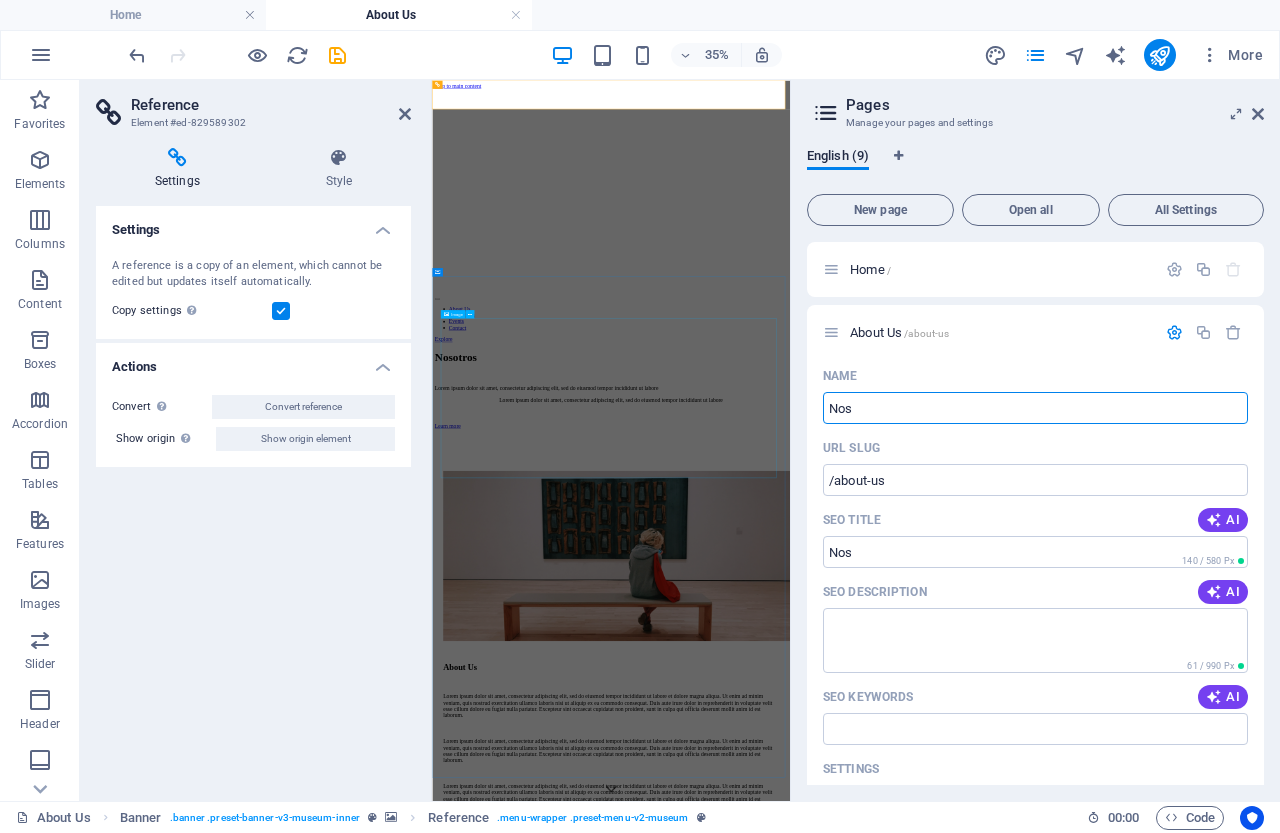 type on "Nos" 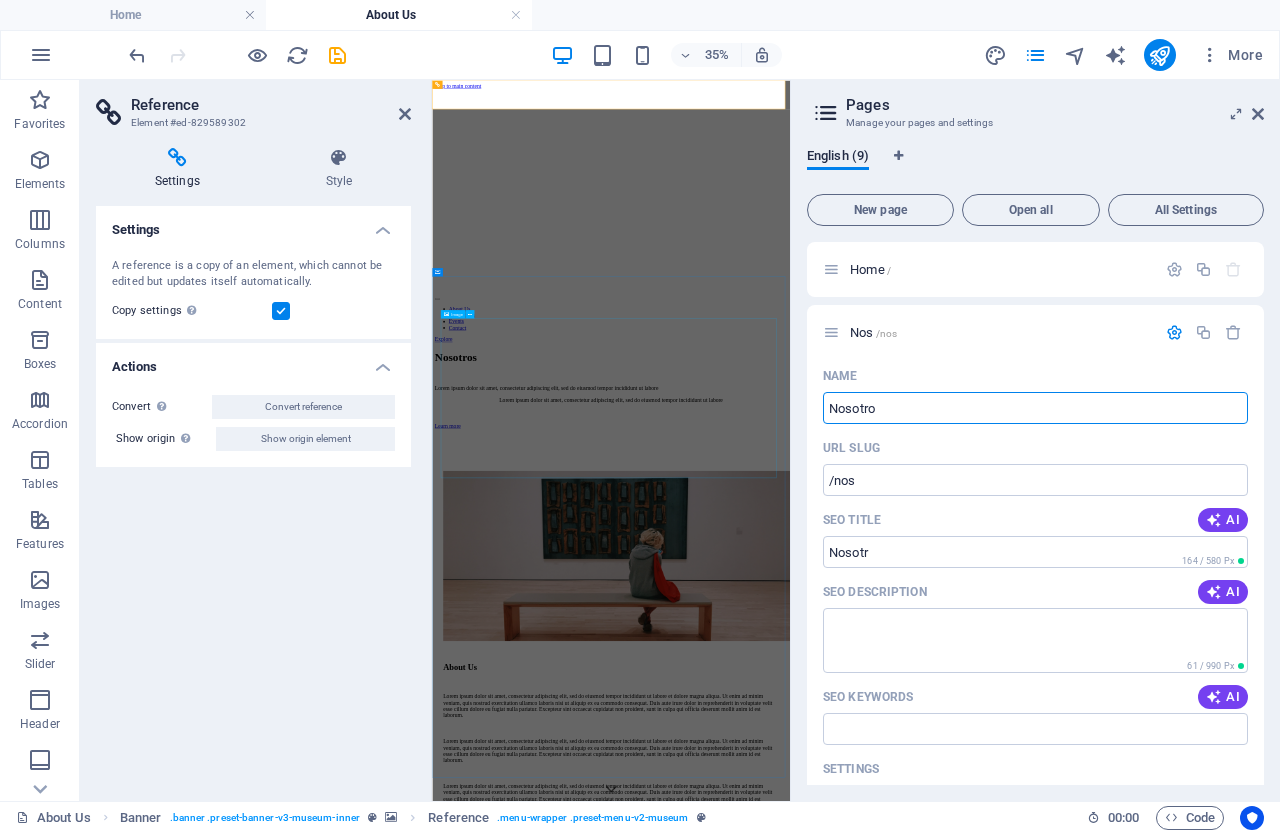 type on "Nosotros" 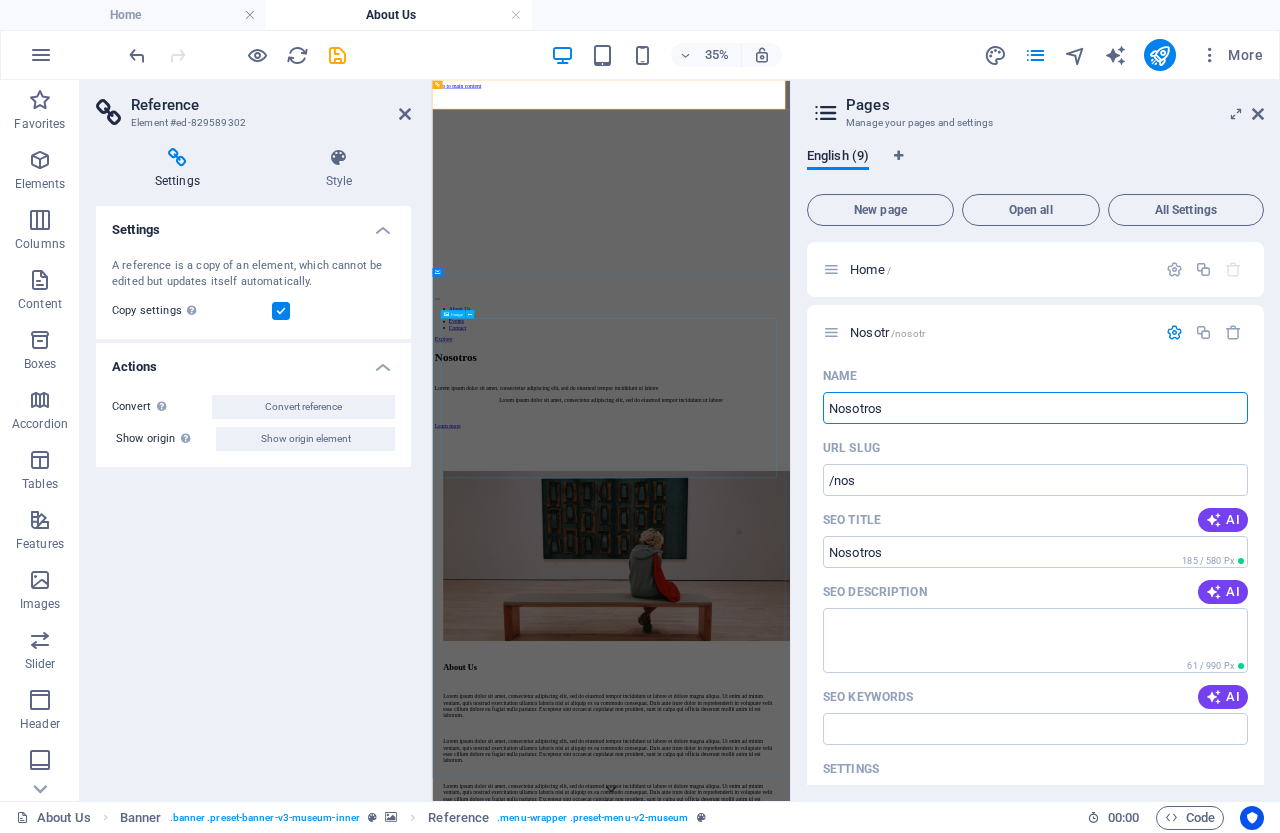 type on "/nosotr" 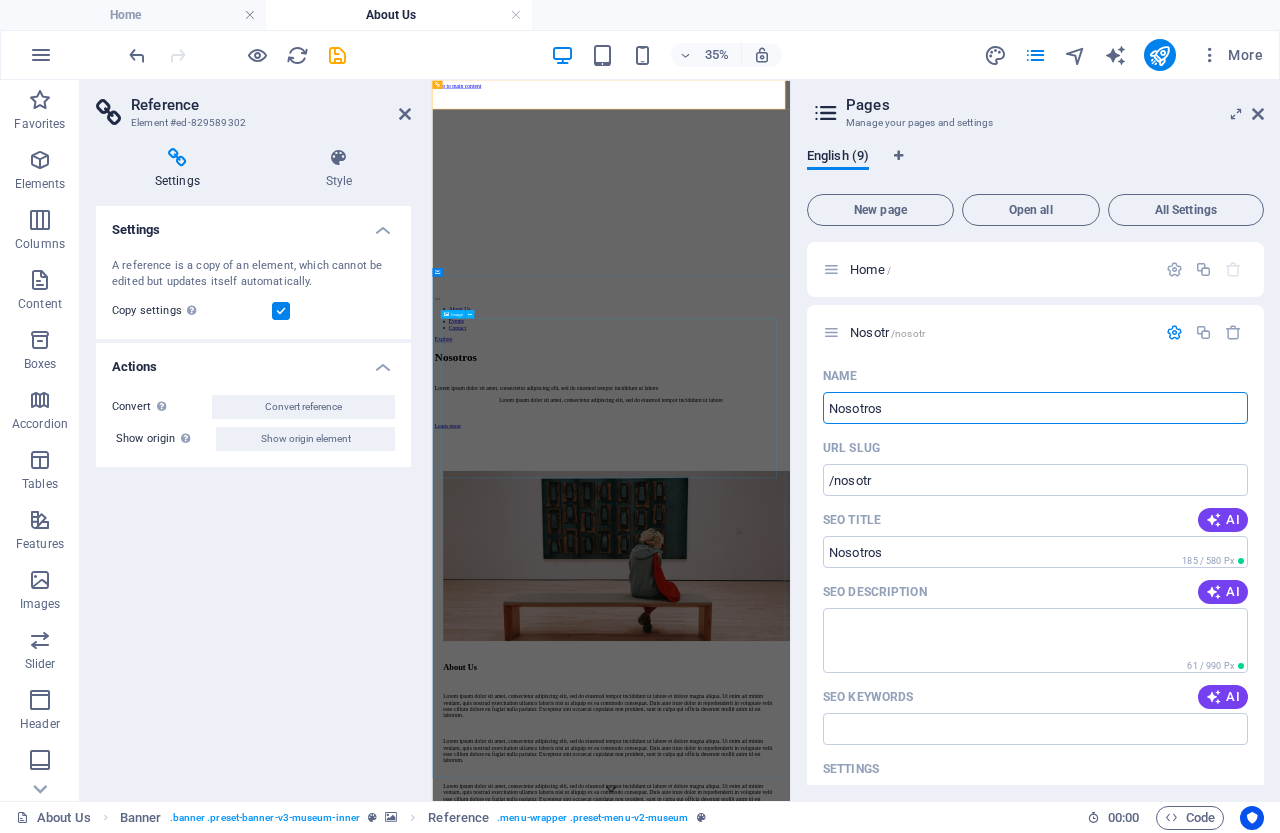 type on "Nosotros" 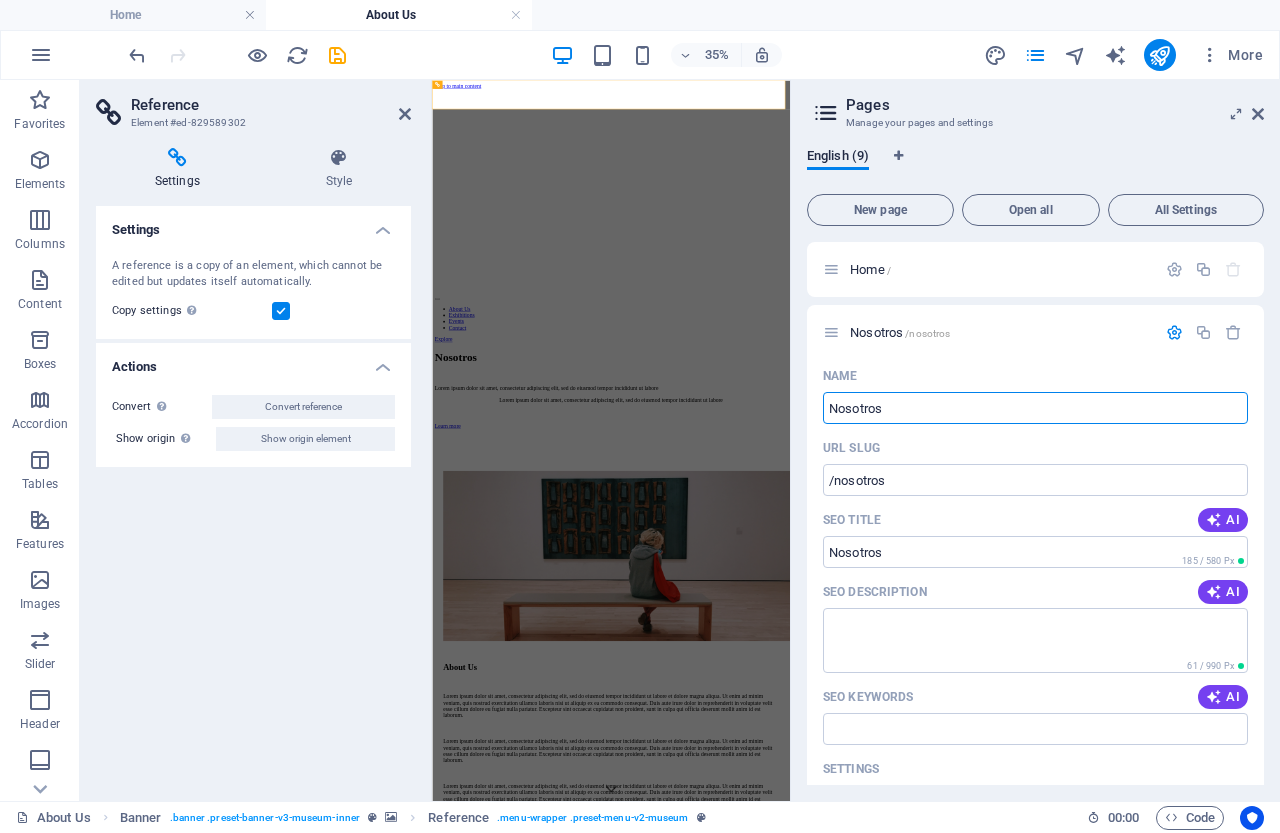type on "Nosotros" 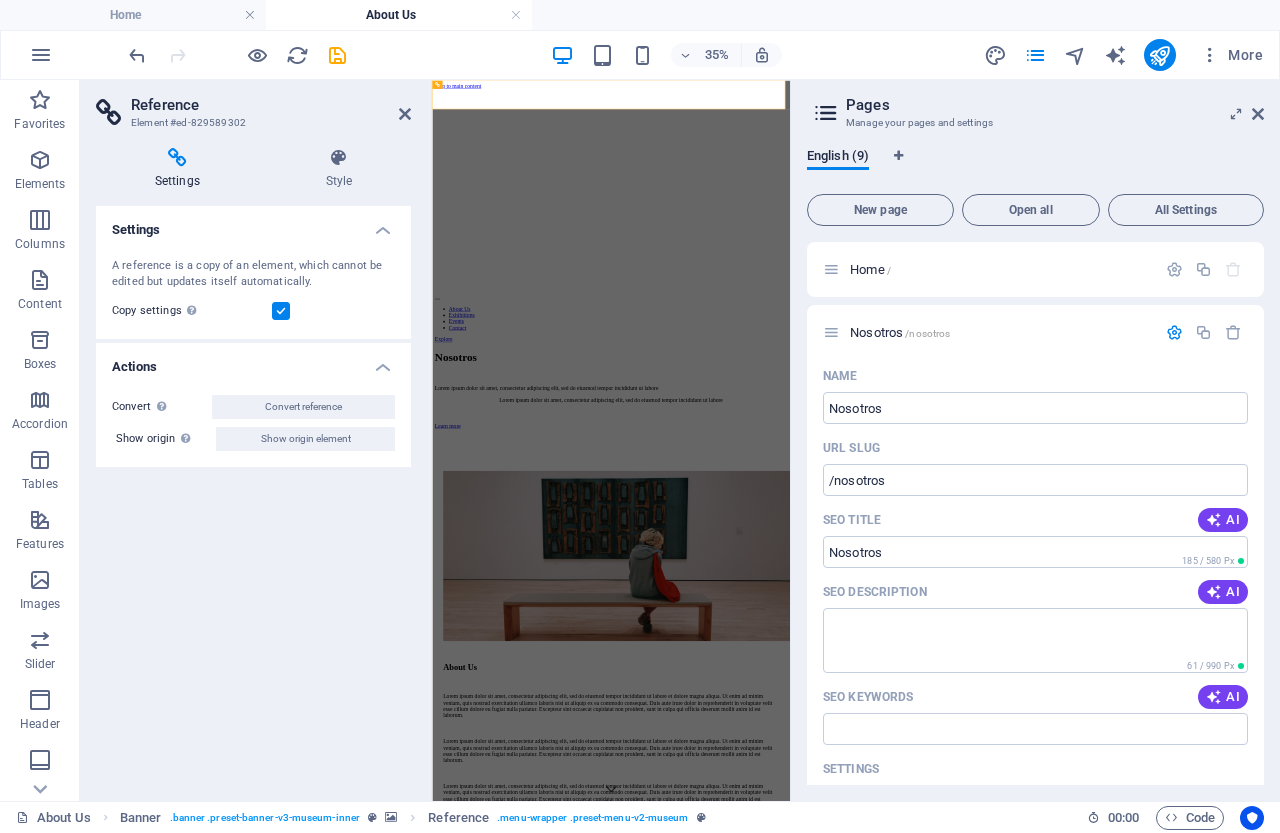 drag, startPoint x: 1264, startPoint y: 422, endPoint x: 1276, endPoint y: 470, distance: 49.47727 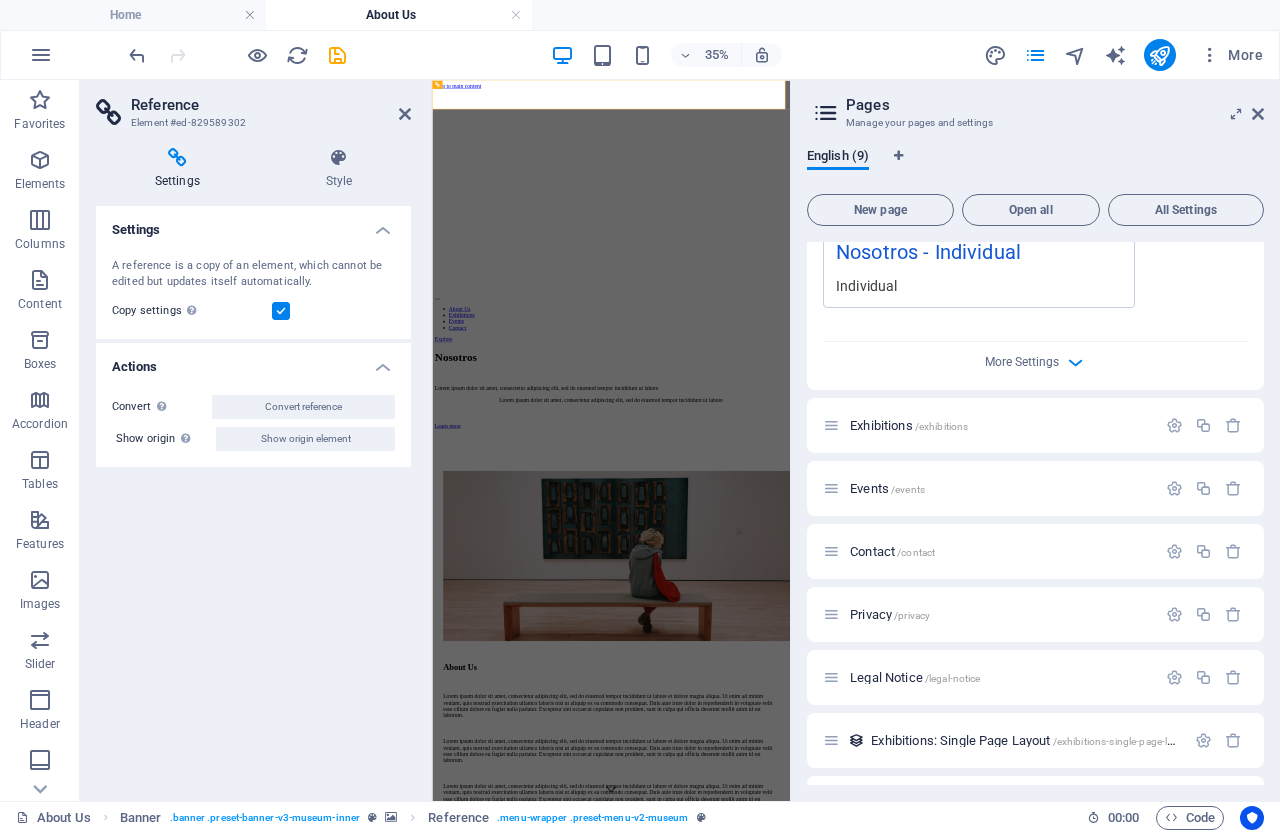 scroll, scrollTop: 769, scrollLeft: 0, axis: vertical 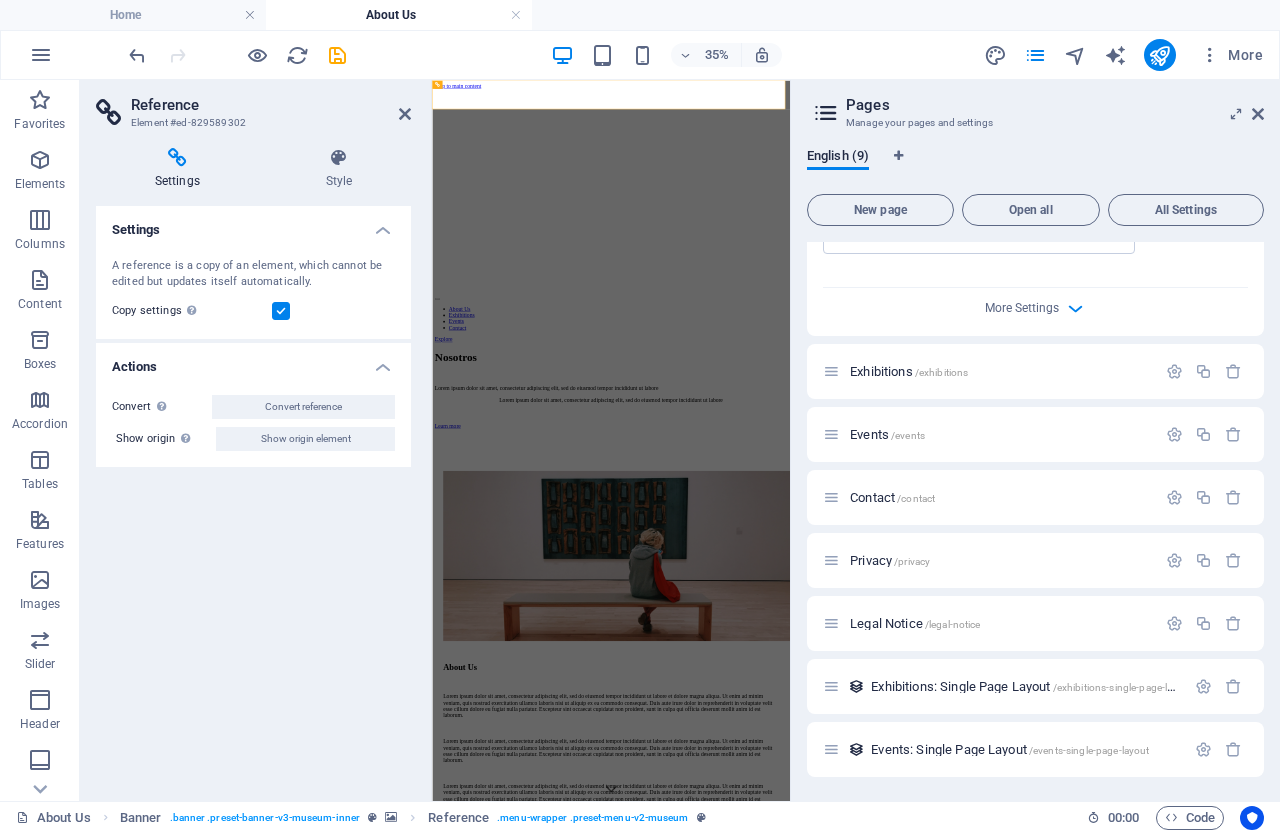 click on "Pages Manage your pages and settings English (9) New page Open all All Settings Home / Nosotros /nosotros Name Nosotros ​ URL SLUG /nosotros ​ SEO Title AI ​ 185 / 580 Px SEO Description AI ​ 61 / 990 Px SEO Keywords AI ​ Settings Menu Noindex Preview Mobile Desktop www.example.com nosotros Nosotros - Individual Individual Meta tags ​ Preview Image (Open Graph) Drag files here, click to choose files or select files from Files or our free stock photos & videos More Settings Exhibitions /exhibitions Events /events Contact /contact Privacy /privacy Legal Notice /legal-notice Exhibitions: Single Page Layout /exhibitions-single-page-layout Events: Single Page Layout /events-single-page-layout" at bounding box center [1035, 440] 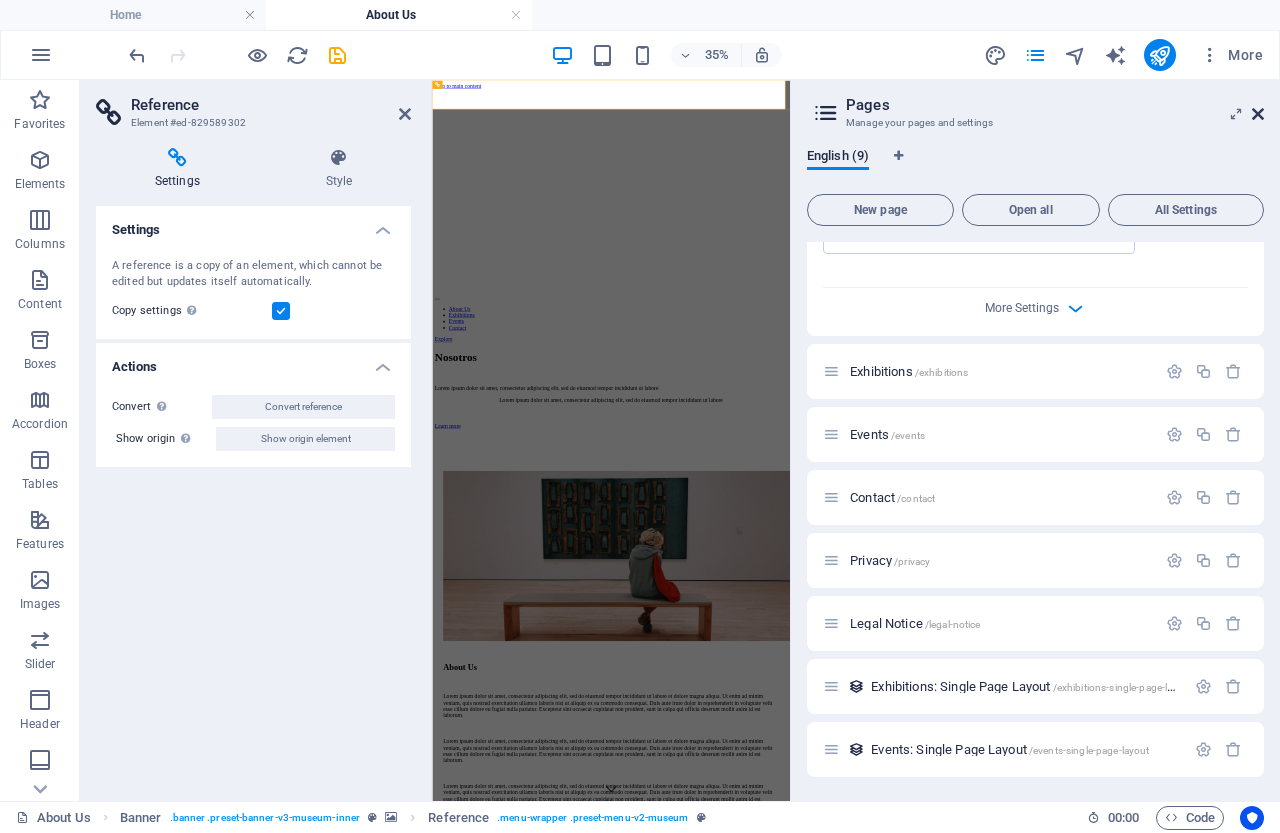 click at bounding box center (1258, 114) 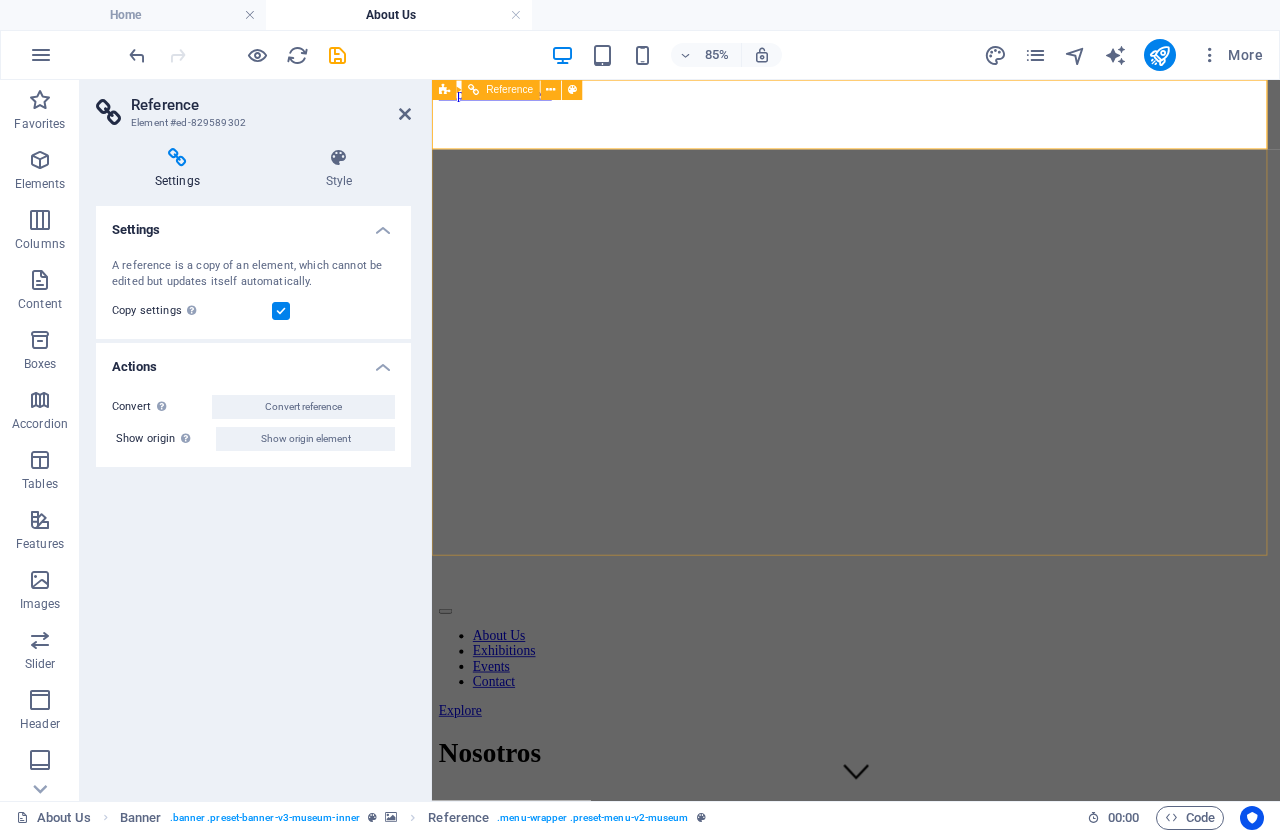 click on "About Us Exhibitions Events Contact" at bounding box center (931, 761) 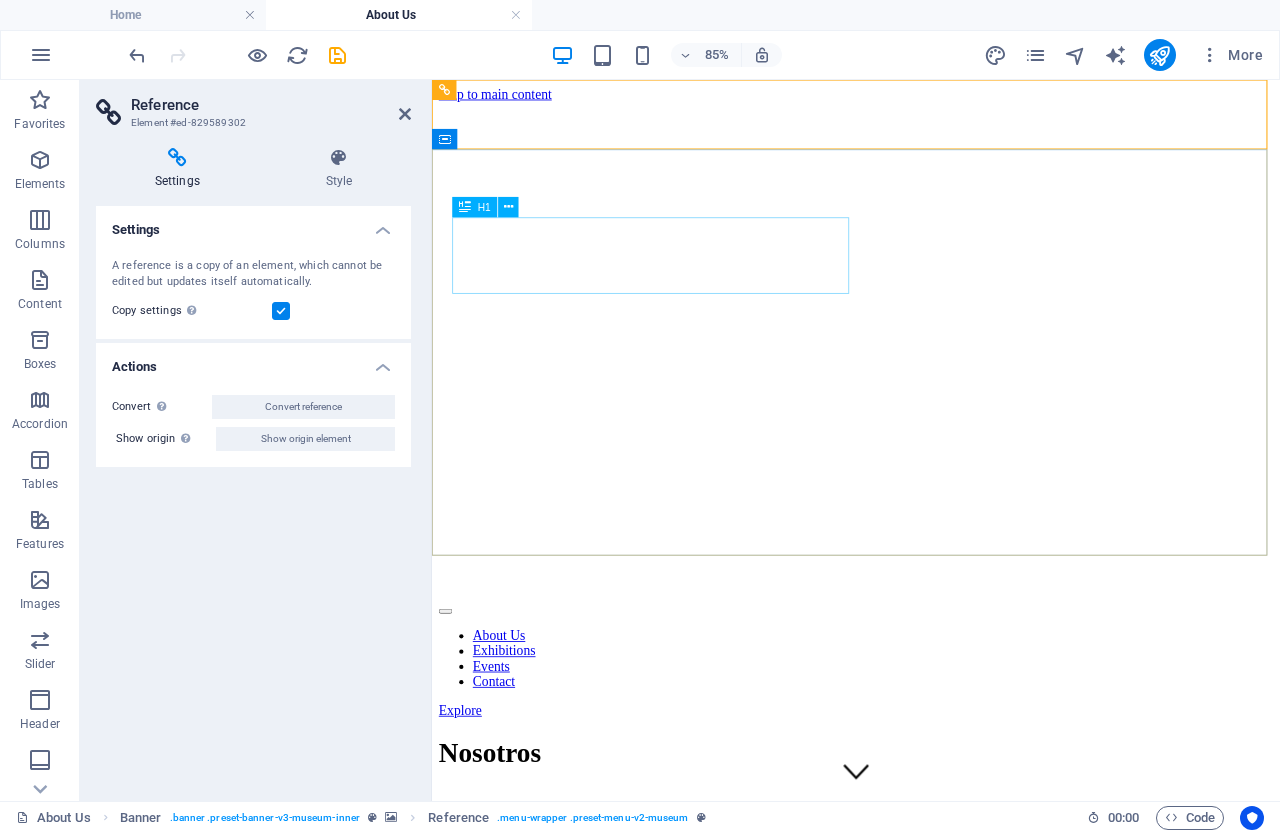click on "Nosotros" at bounding box center [931, 871] 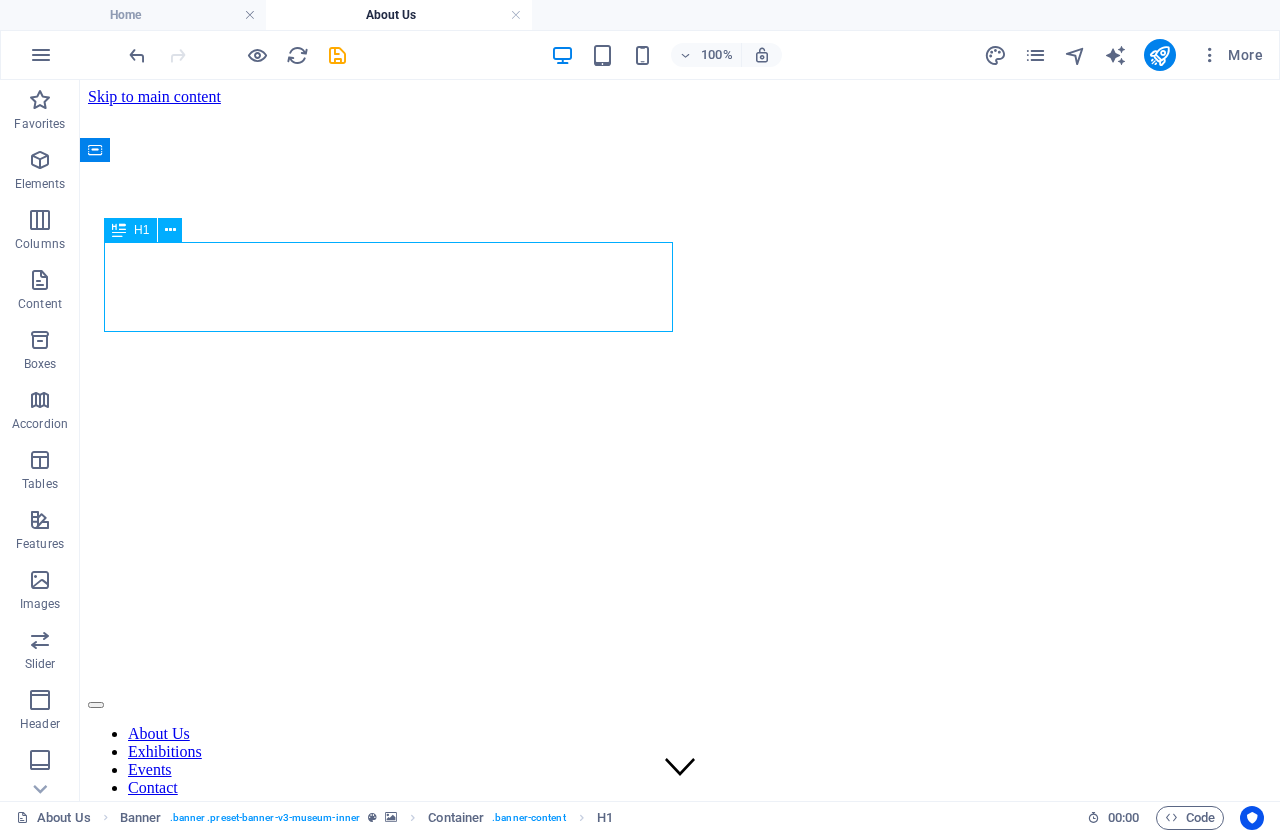 click on "Nosotros" at bounding box center [680, 871] 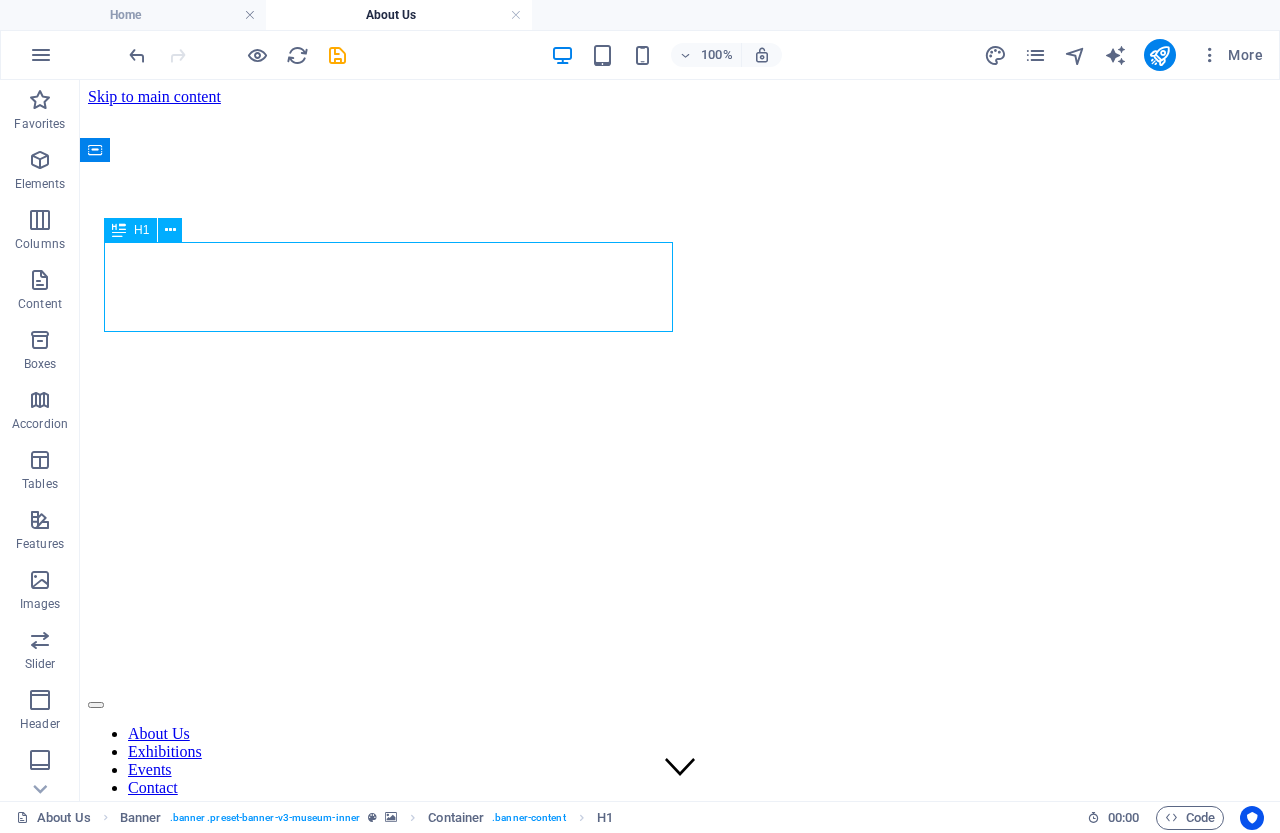 click on "Nosotros" at bounding box center [680, 871] 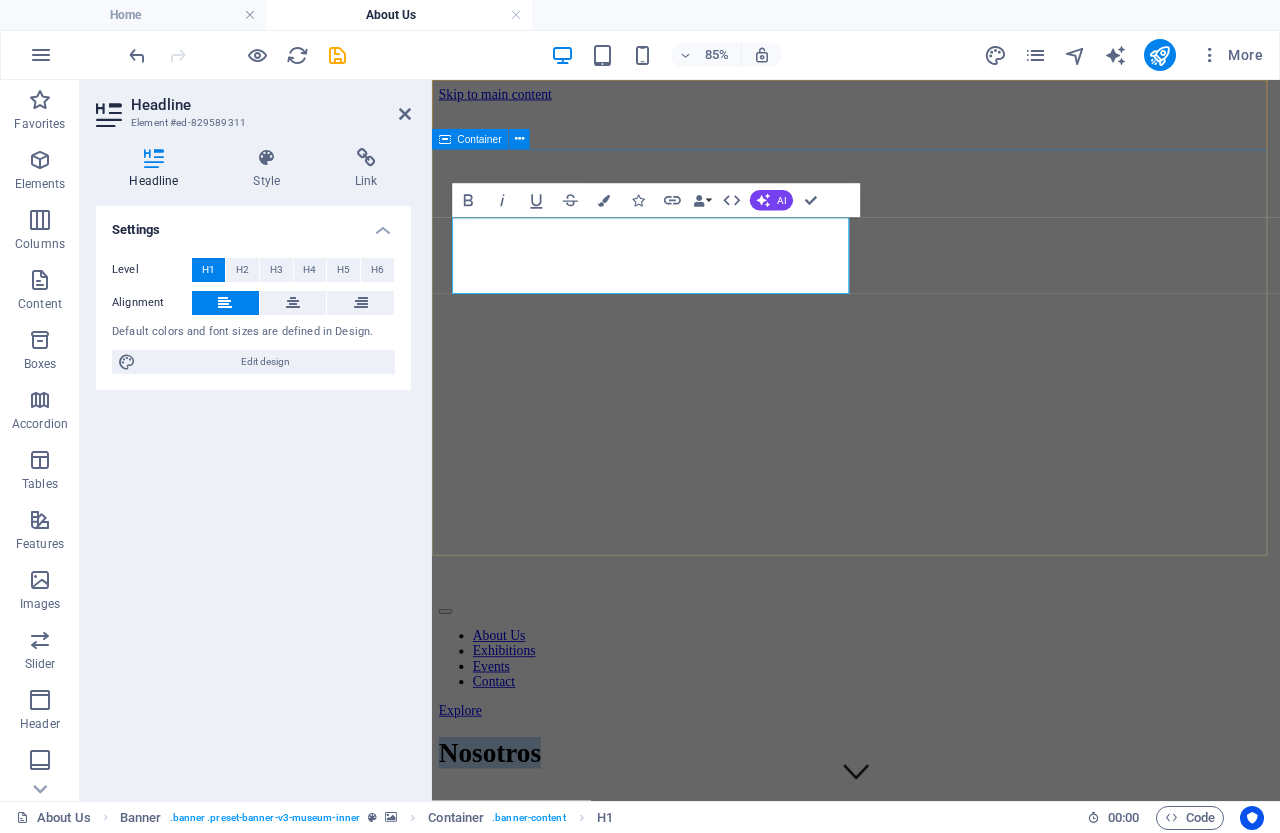 click on "Nosotros Lorem ipsum dolor sit amet, consectetur adipiscing elit, sed do eiusmod tempor incididunt ut labore Lorem ipsum dolor sit amet, consectetur adipiscing elit, sed do eiusmod tempor incididunt ut labore Learn more" at bounding box center (931, 954) 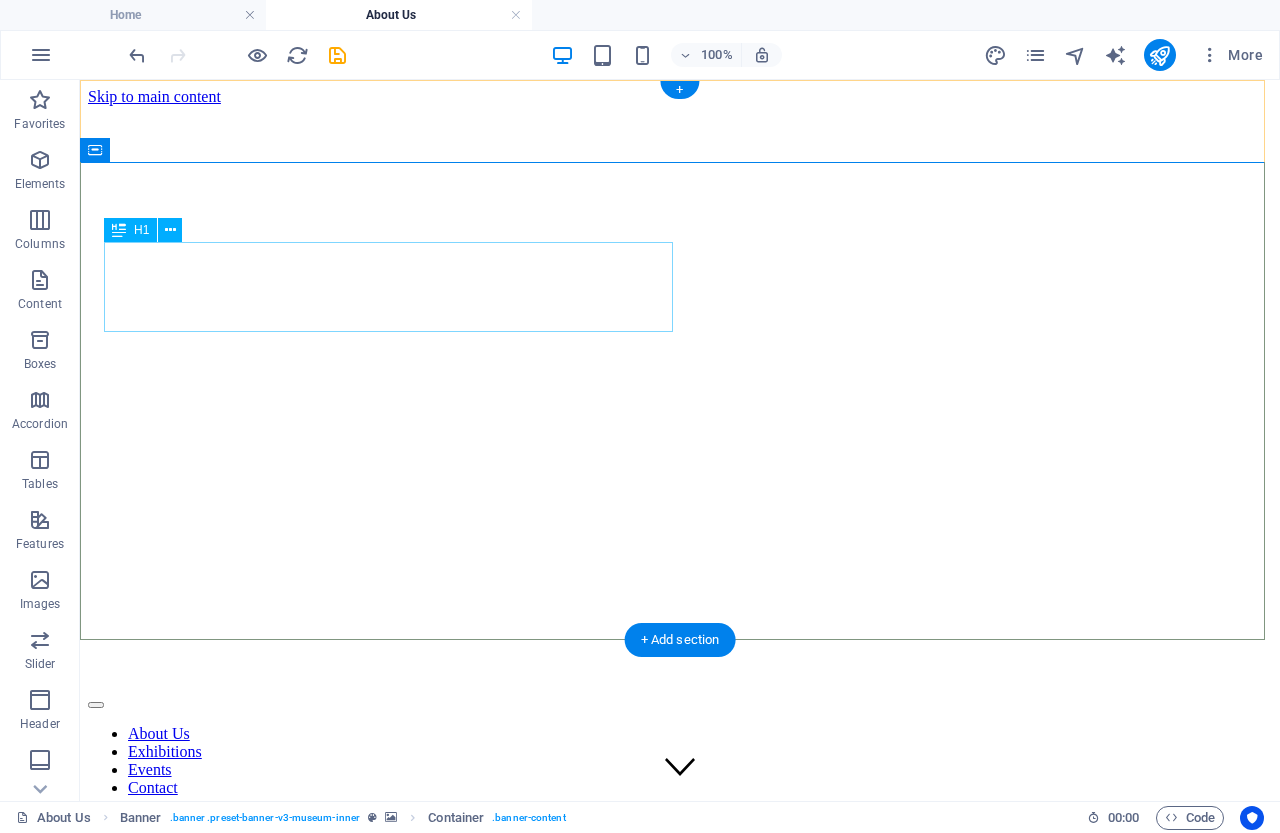 click on "Nosotros" at bounding box center (680, 871) 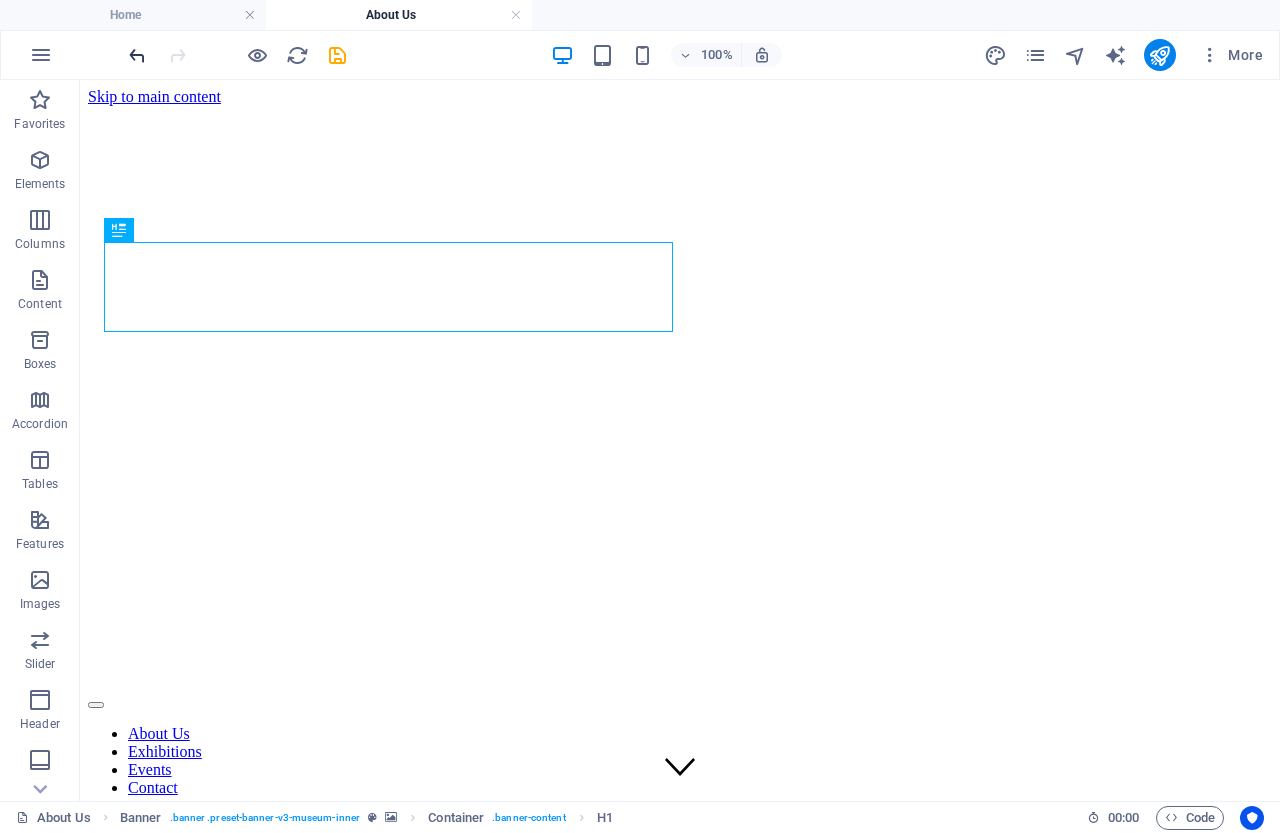 click at bounding box center [137, 55] 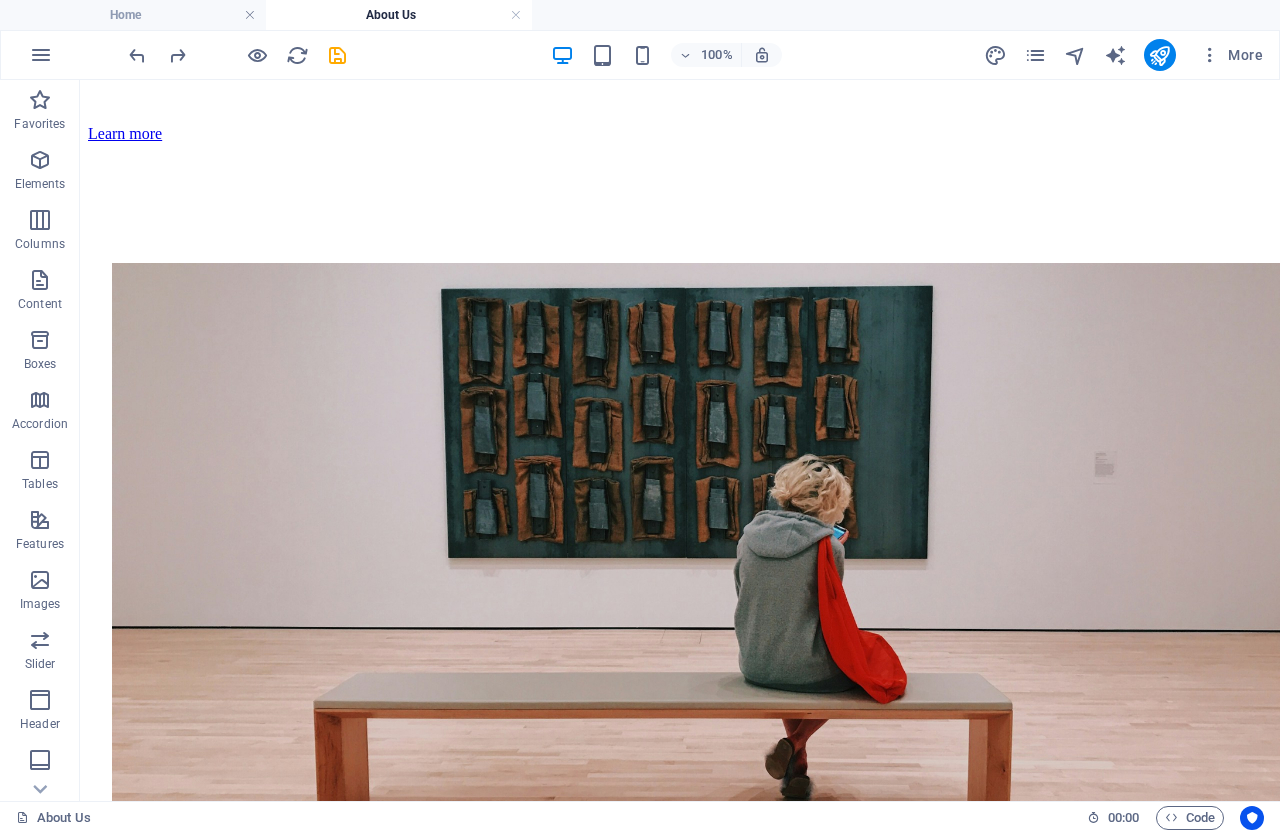 scroll, scrollTop: 0, scrollLeft: 0, axis: both 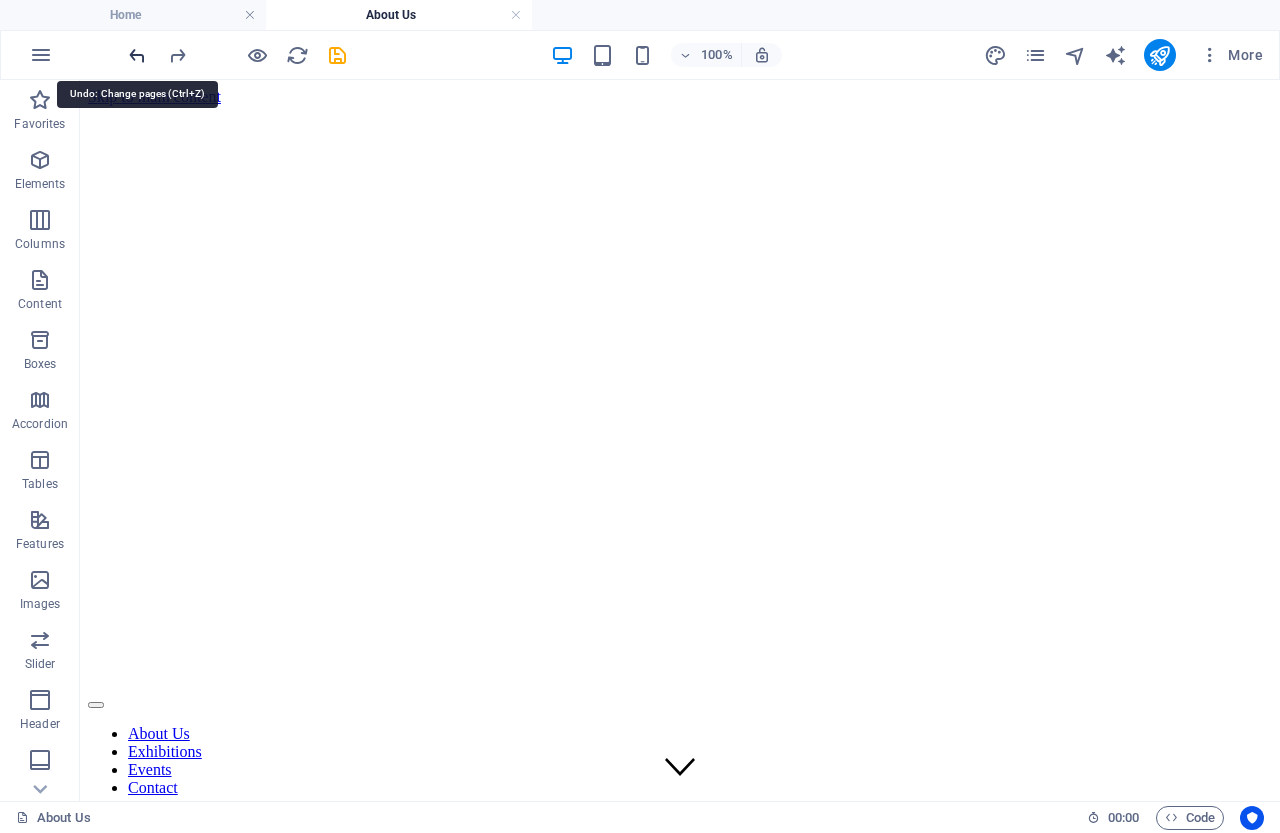 click at bounding box center [137, 55] 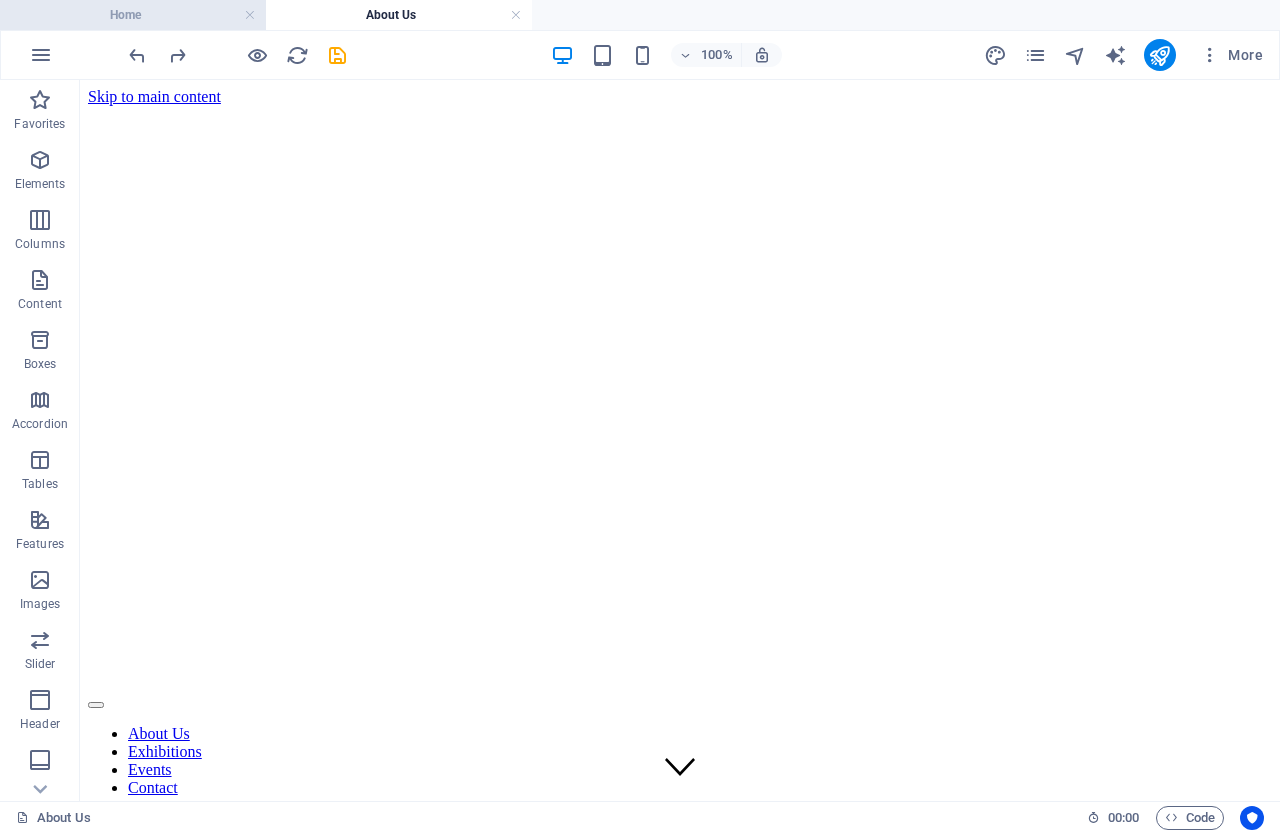 click on "Home" at bounding box center [133, 15] 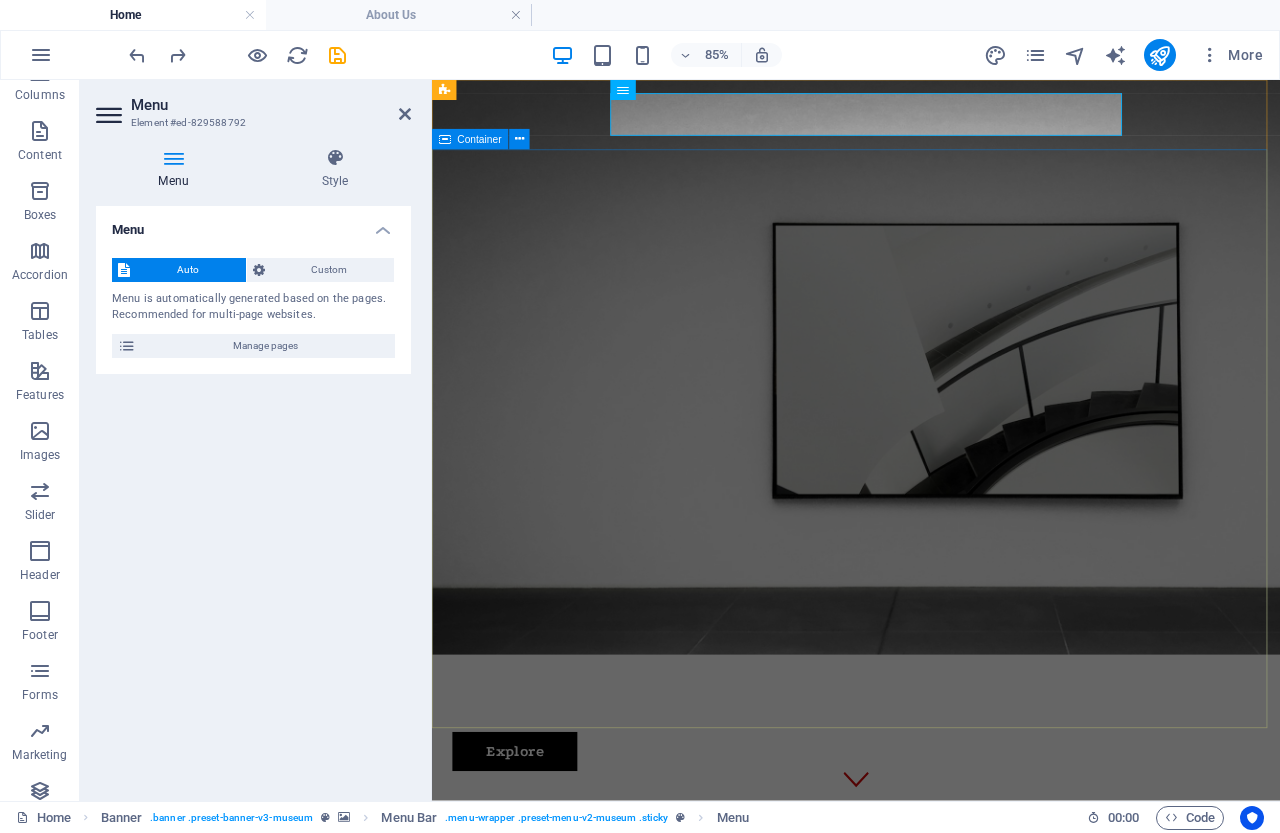 click on "RIVIERA ELECTRONICS LIDERES EN INNOVACION, CALIDAD Y SERVICIO CON PRODUCTOS QUE SIMPLIFICAN LAS TAREAS DEL HOGAR  NOS DEDICAMOS A OFRECER PRODUCTOS CONFIABLES Y SOSTENIBLES, RESPALDADOS POR UN EXCELENTE SERVICIO AL CLIENTE Y UN COMPROMISO CONSTANTE CON LA MEMORA CONTINUA Explore" at bounding box center (931, 1177) 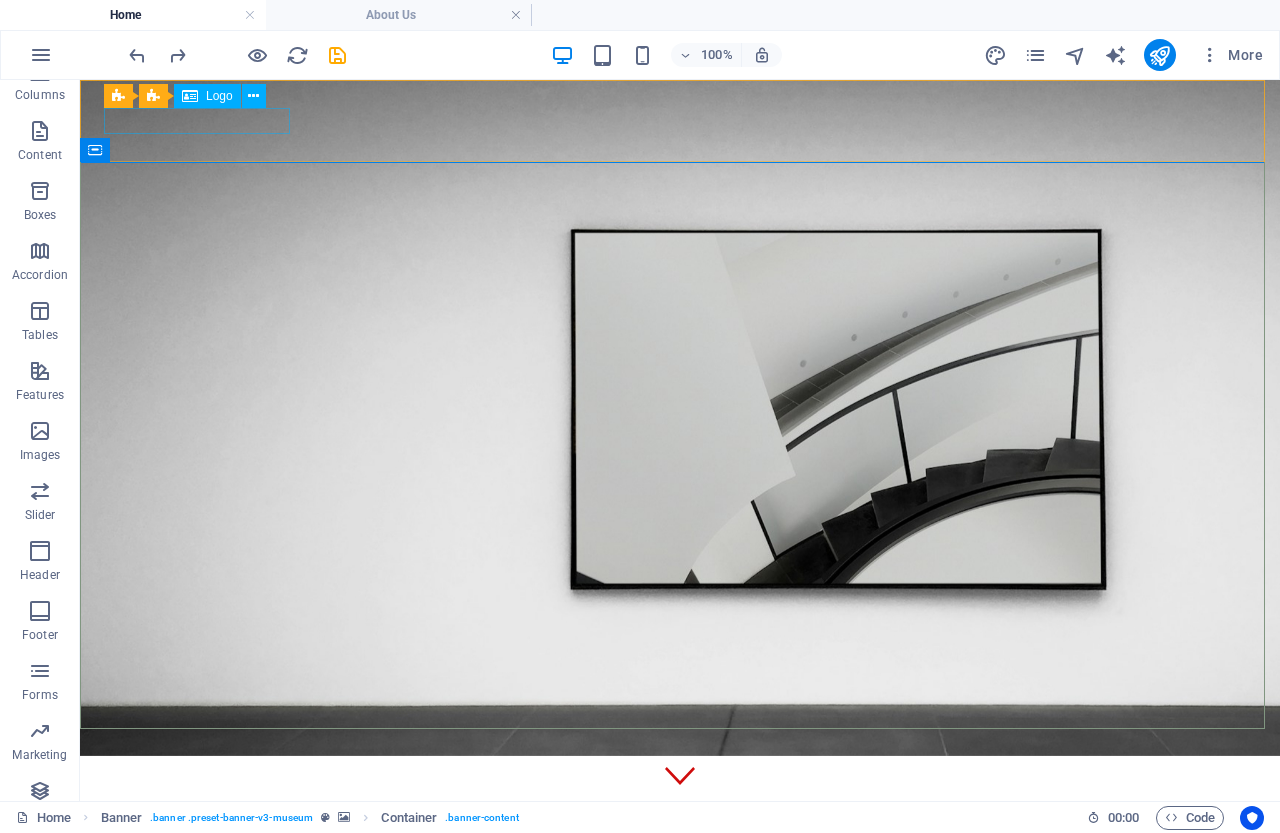 click on "Logo" at bounding box center [219, 96] 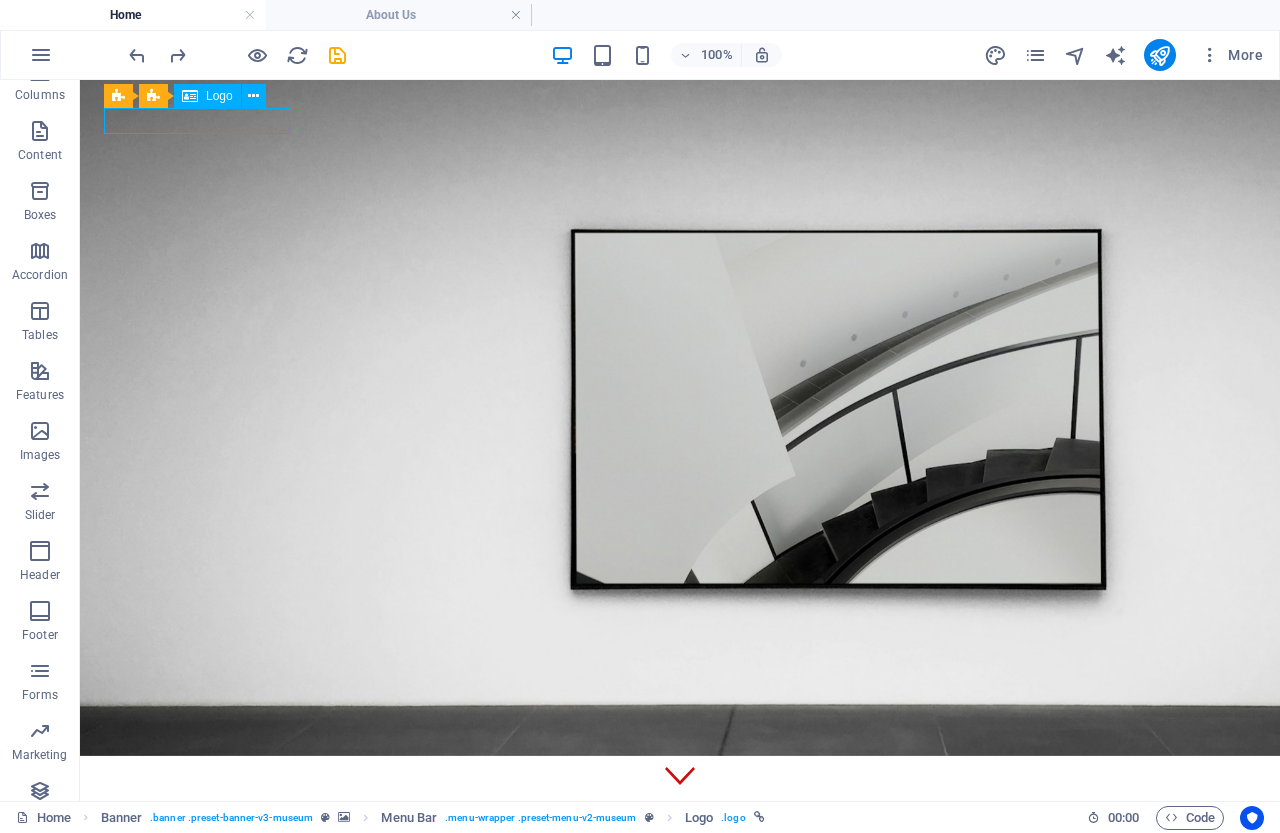 click on "Logo" at bounding box center (219, 96) 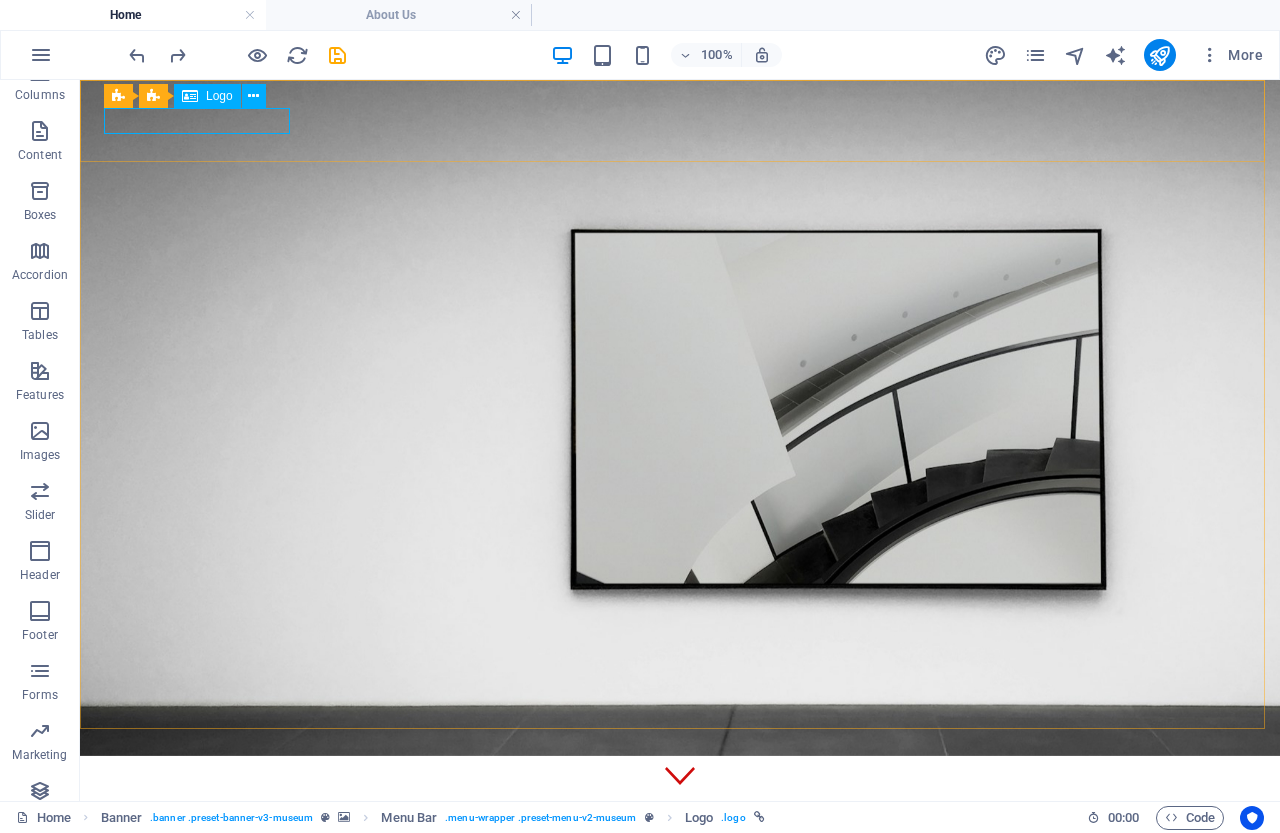 drag, startPoint x: 162, startPoint y: 102, endPoint x: 150, endPoint y: 102, distance: 12 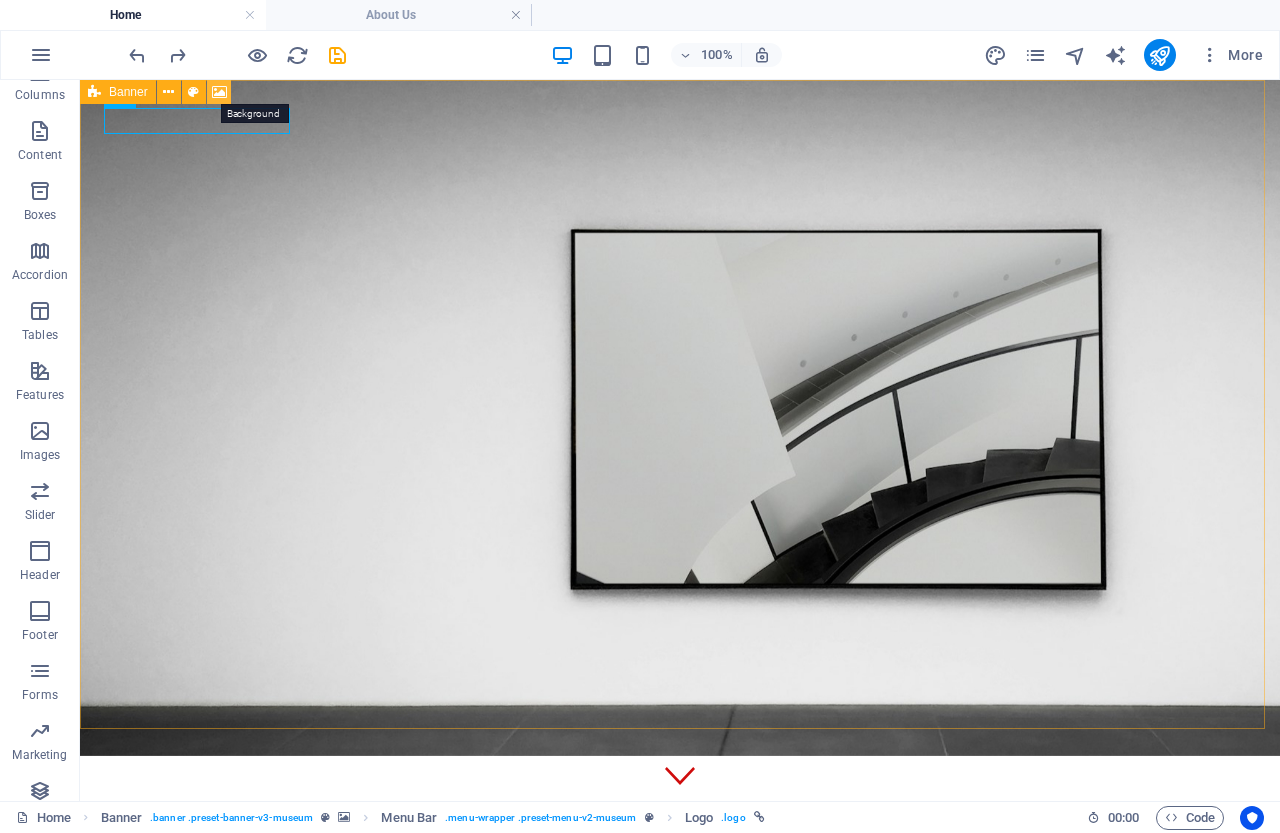 click at bounding box center (219, 92) 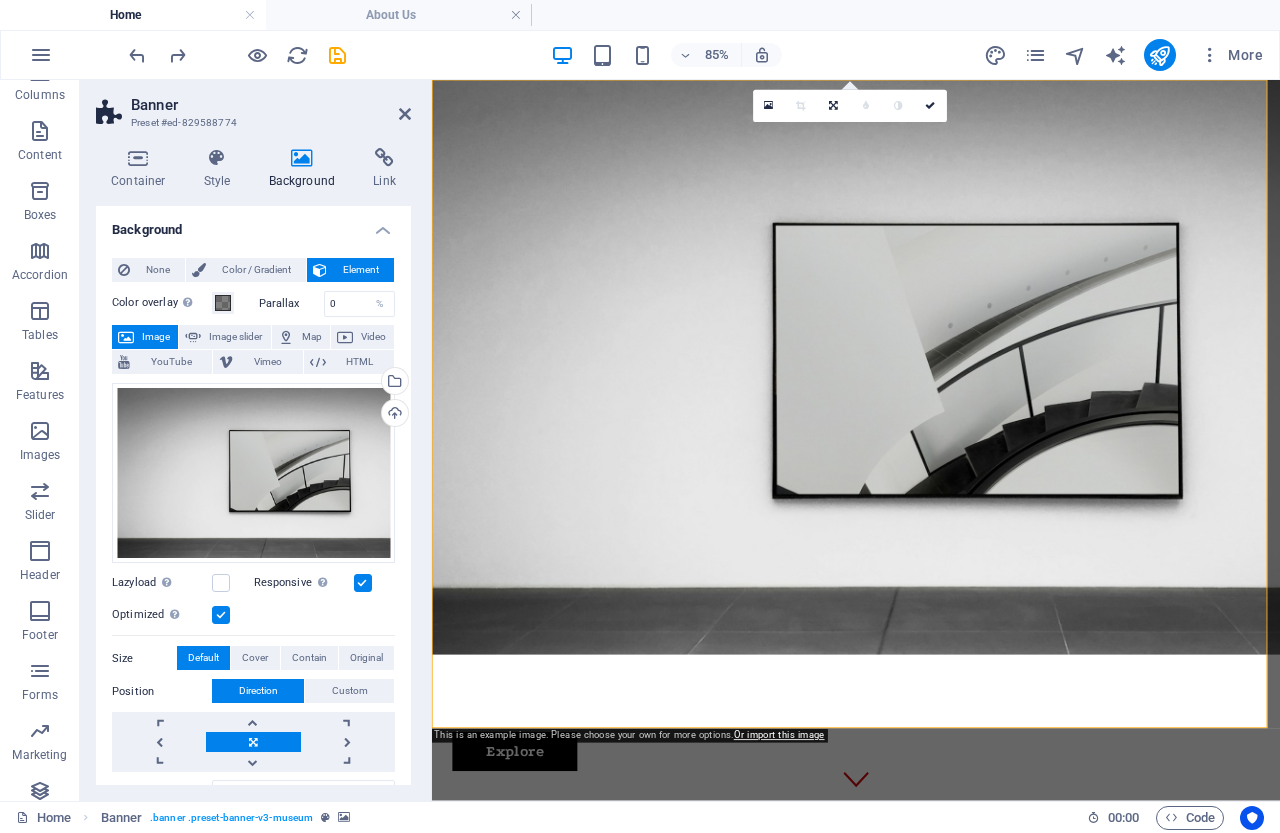 click on "Image" at bounding box center (156, 337) 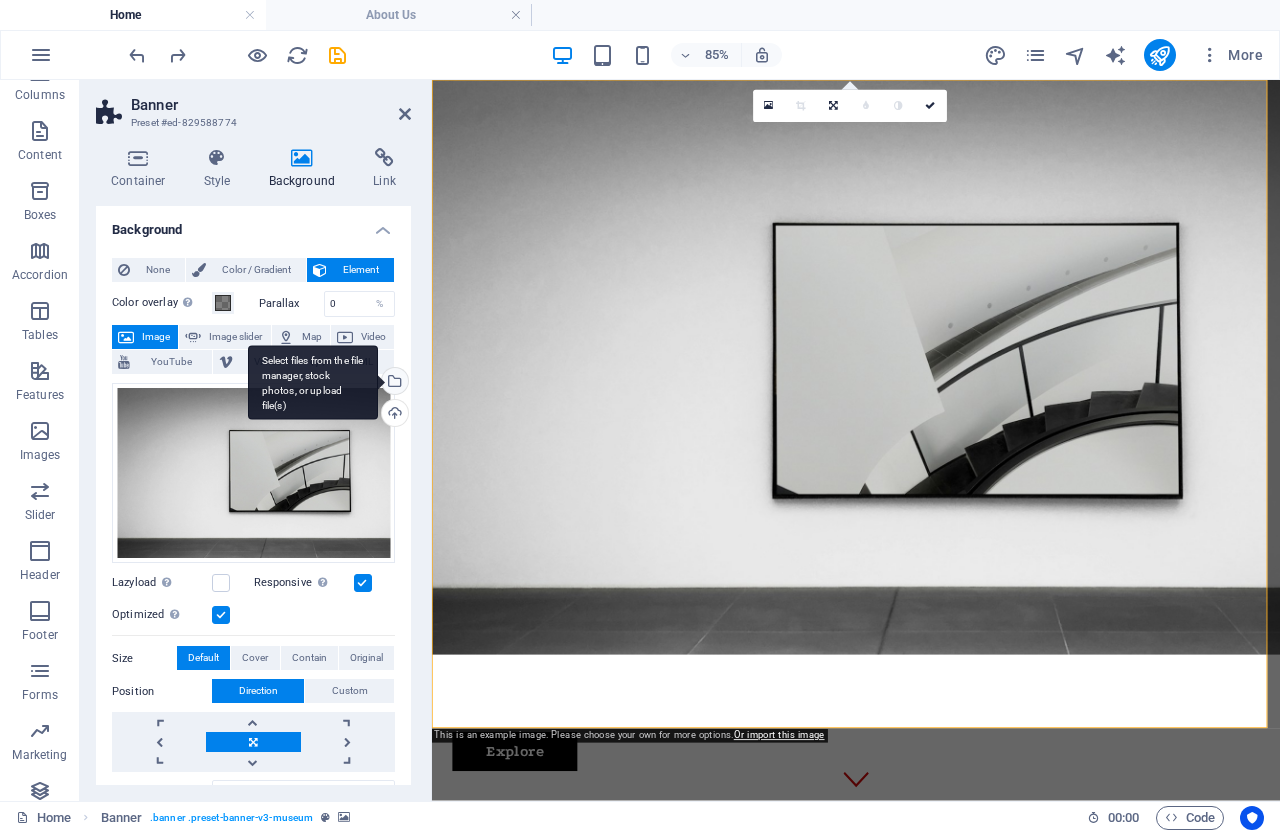 click on "Select files from the file manager, stock photos, or upload file(s)" at bounding box center [313, 382] 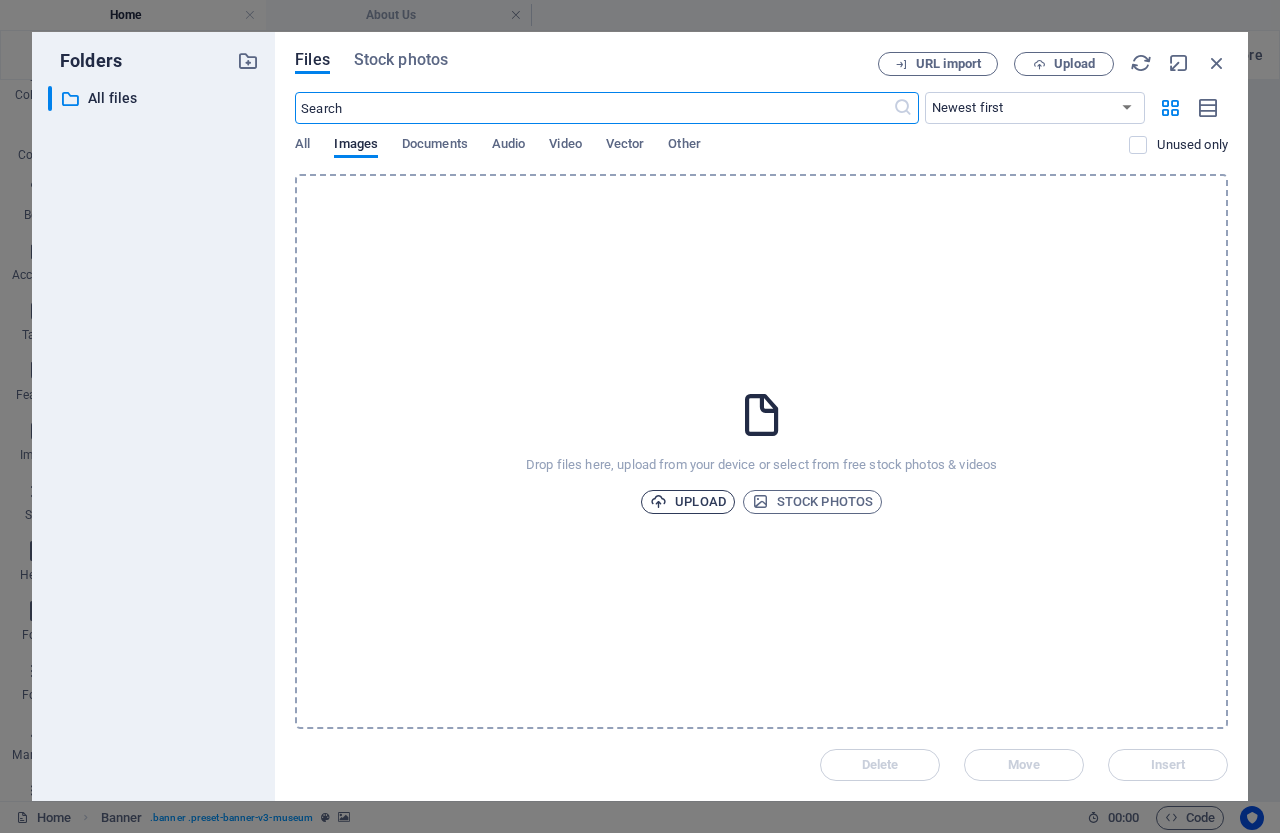 click on "Upload" at bounding box center [688, 502] 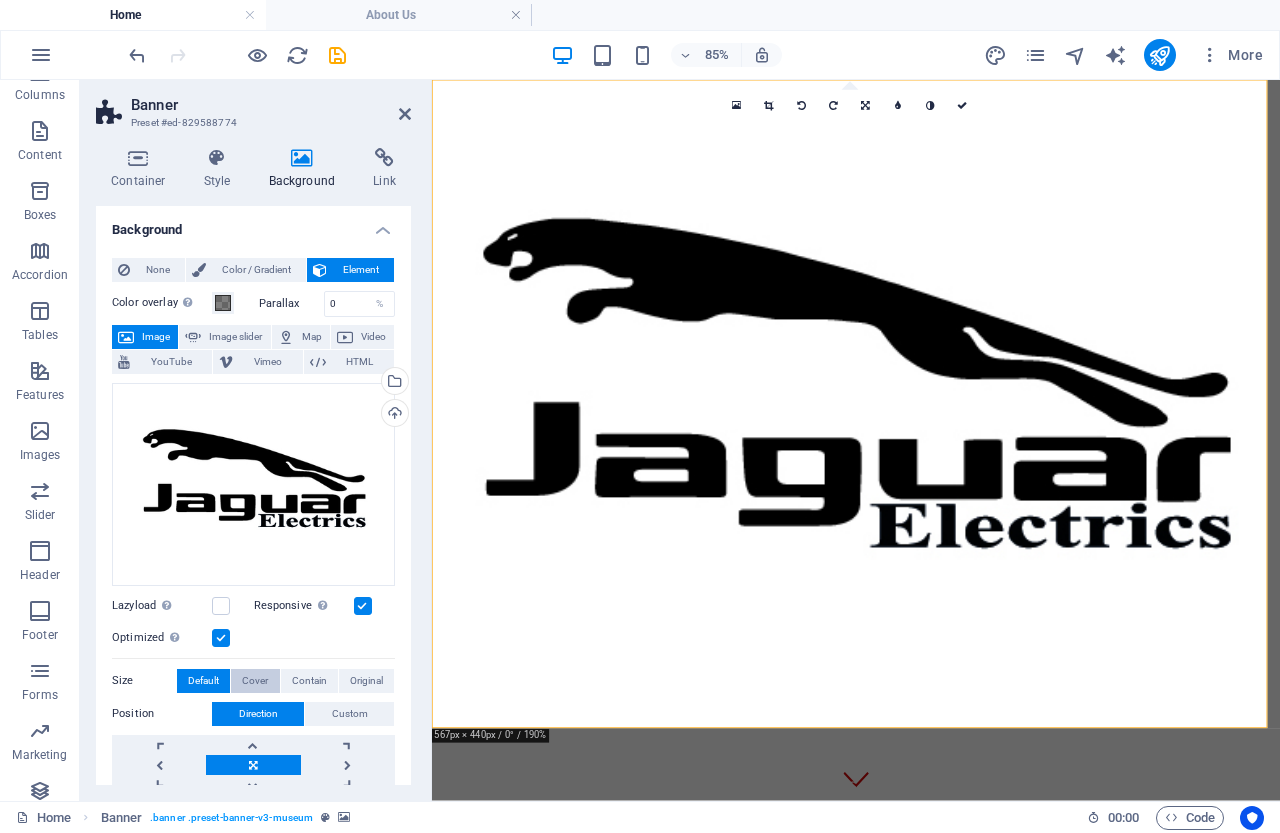click on "Cover" at bounding box center [255, 681] 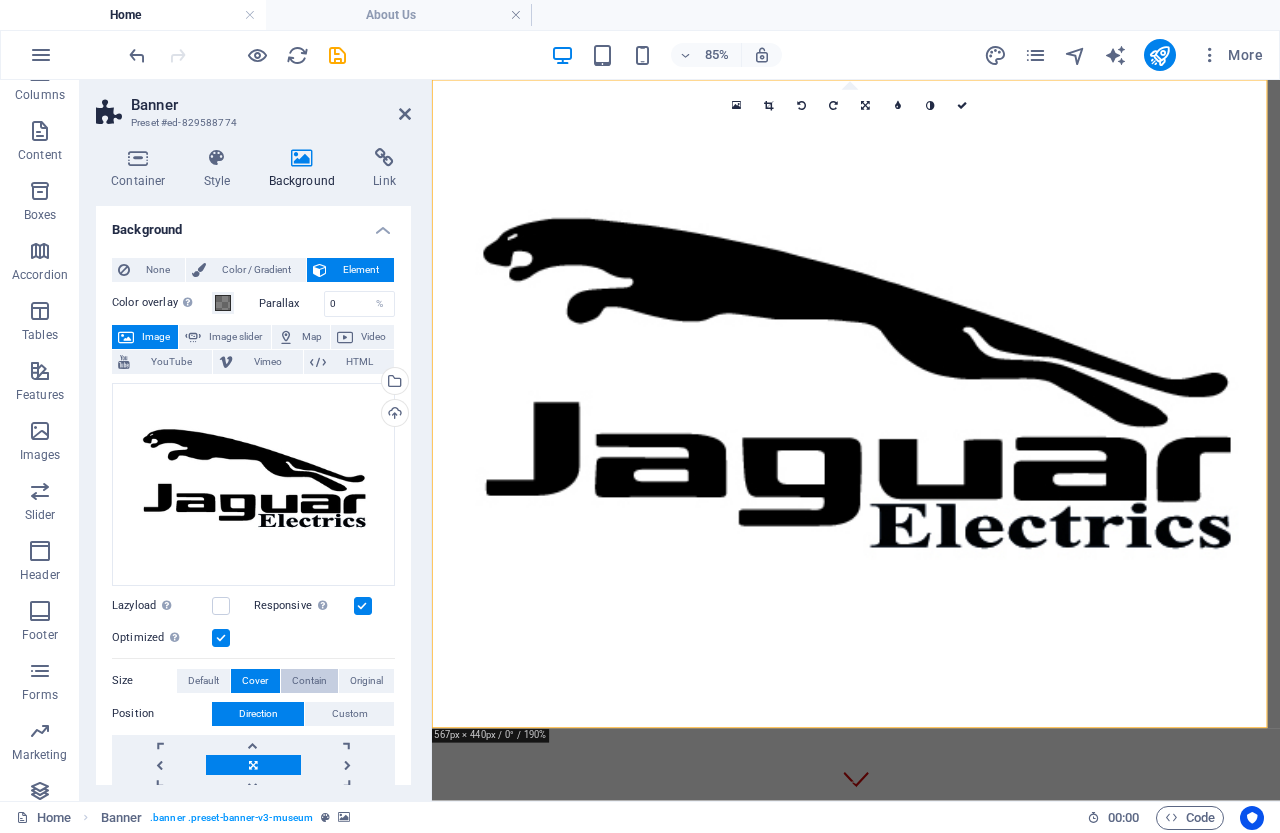 click on "Contain" at bounding box center (309, 681) 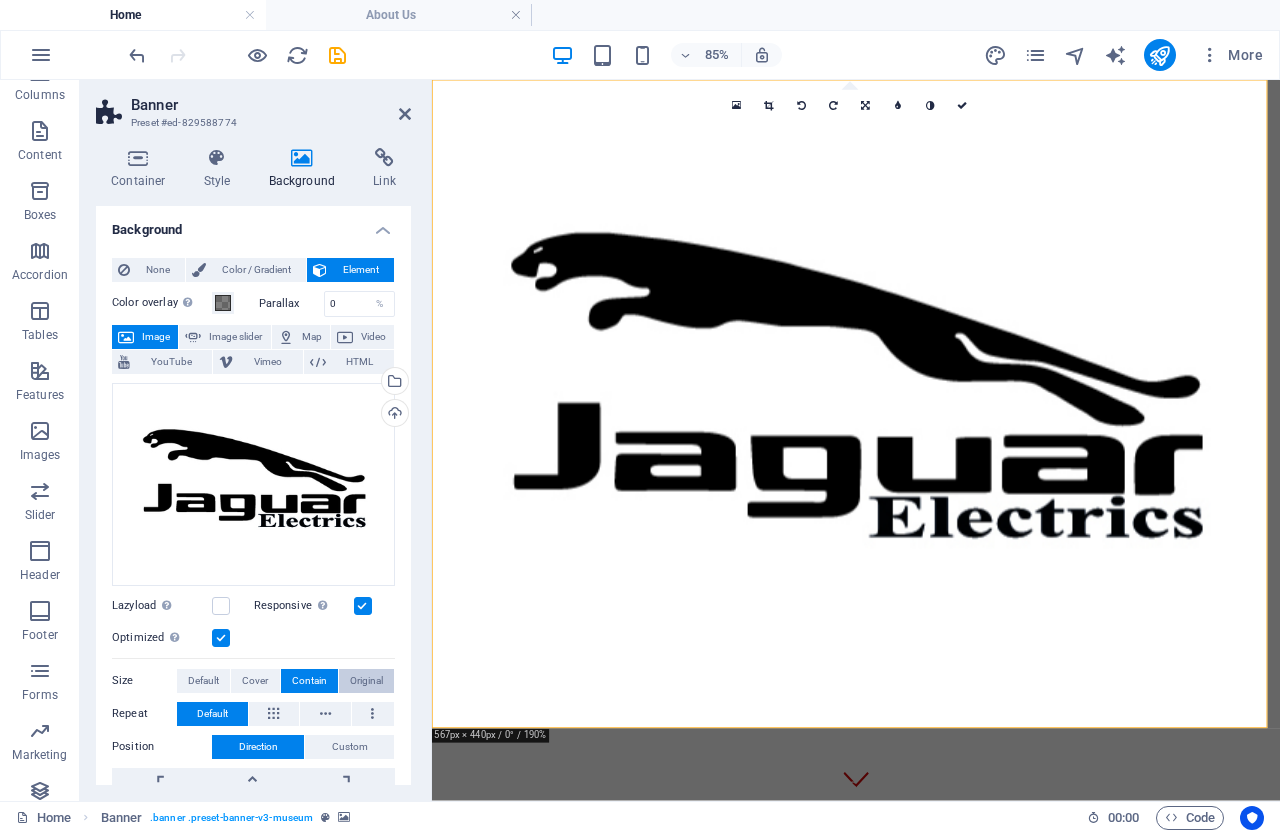 click on "Original" at bounding box center (366, 681) 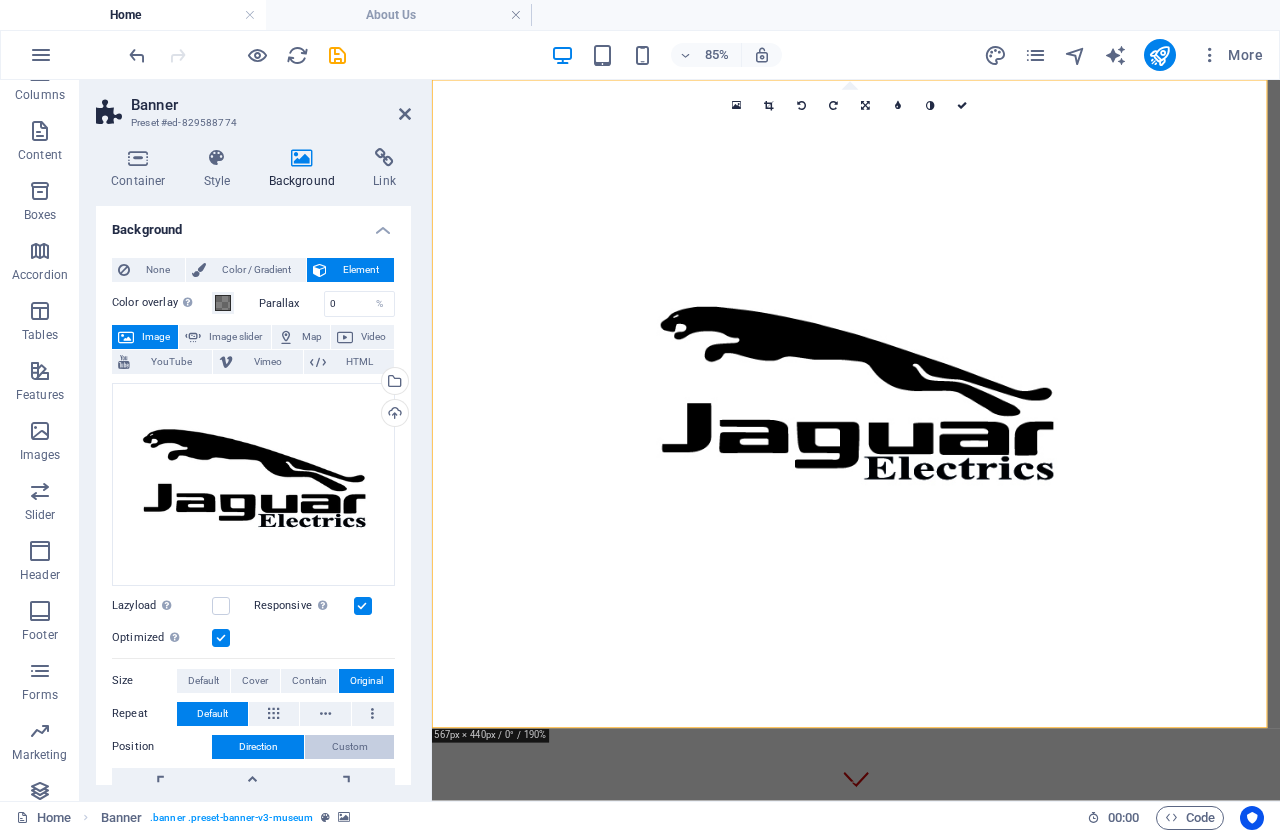 click on "Custom" at bounding box center (350, 747) 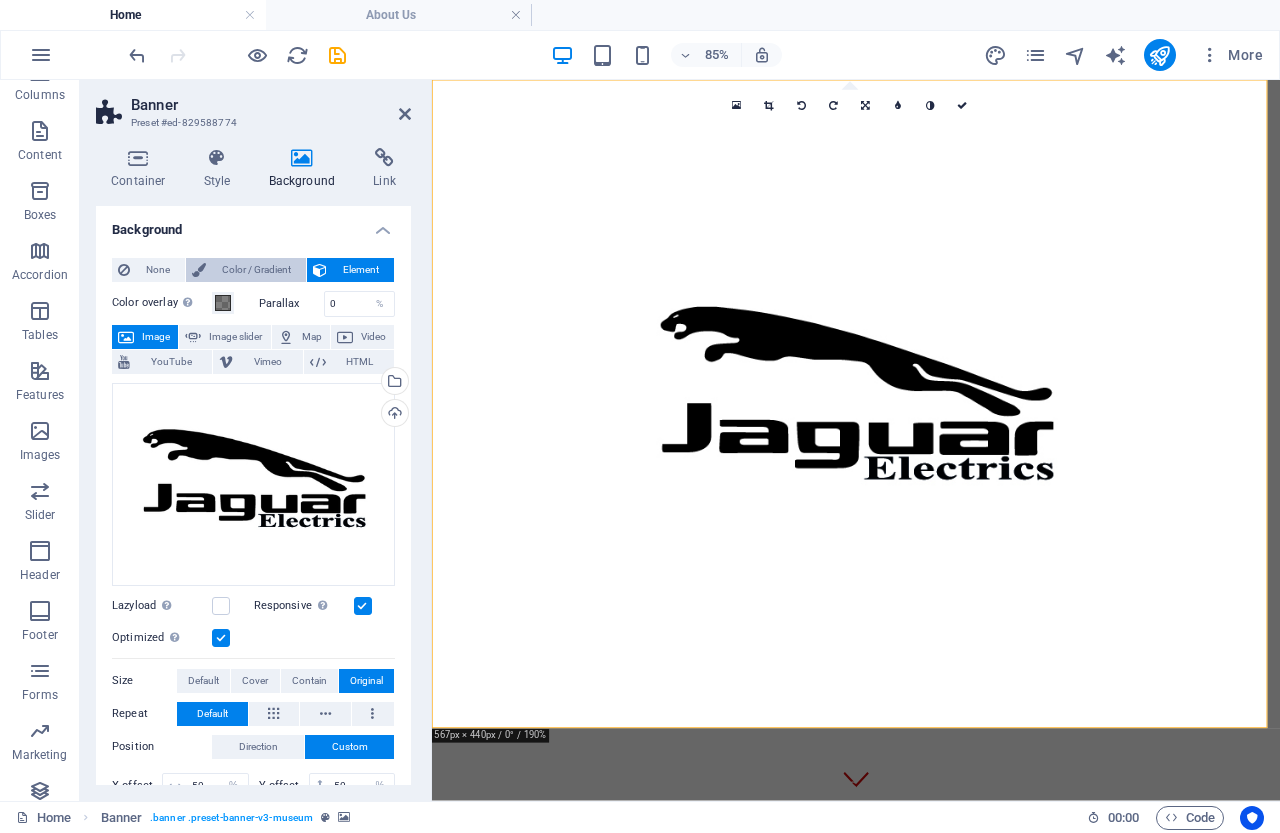 click on "Color / Gradient" at bounding box center [256, 270] 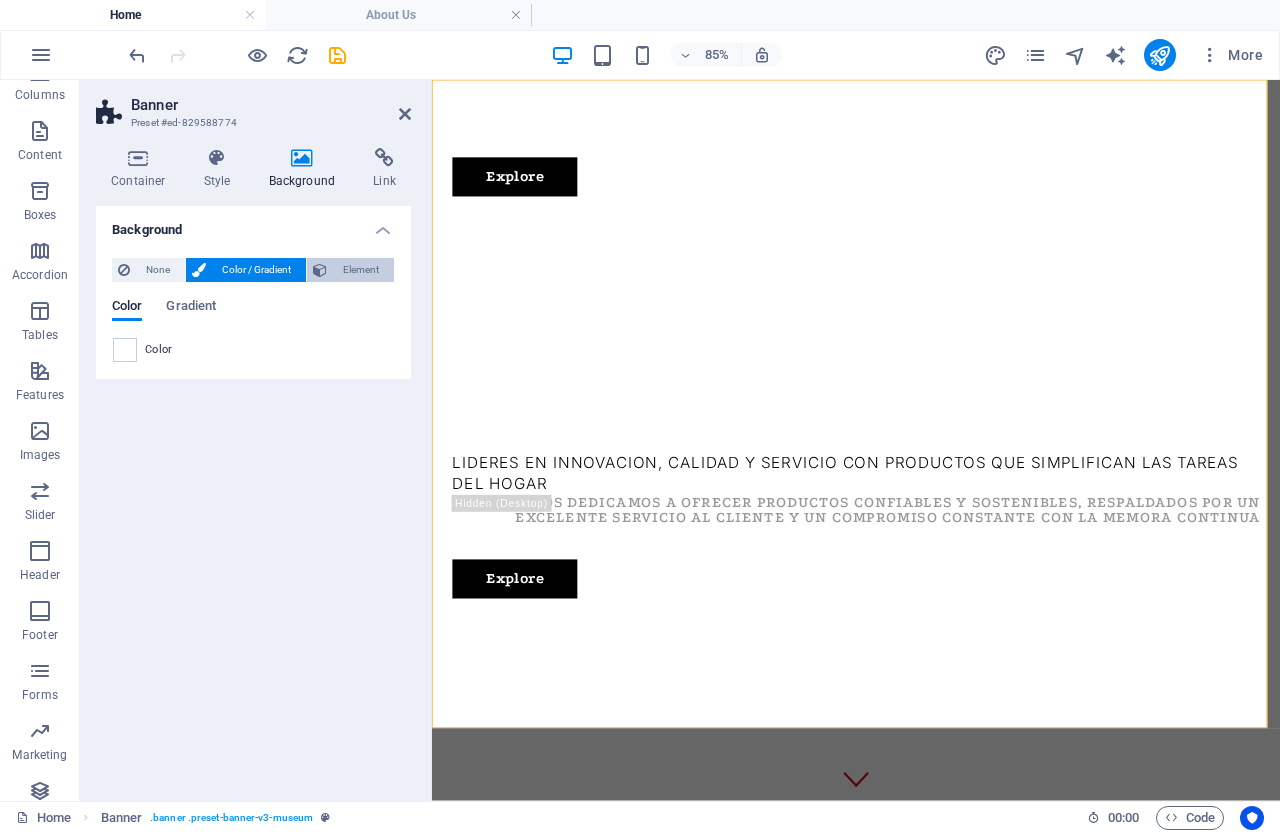 click on "Element" at bounding box center [360, 270] 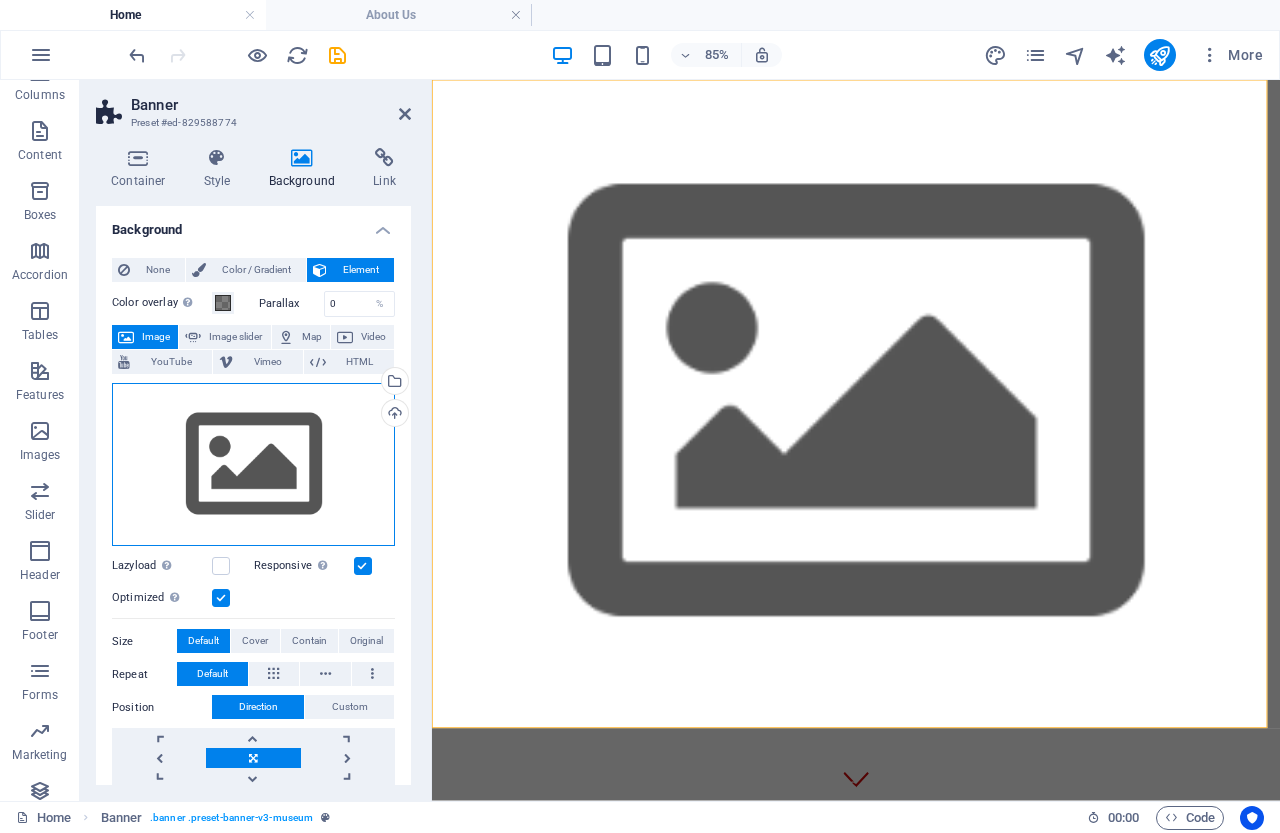 click on "Drag files here, click to choose files or select files from Files or our free stock photos & videos" at bounding box center (253, 465) 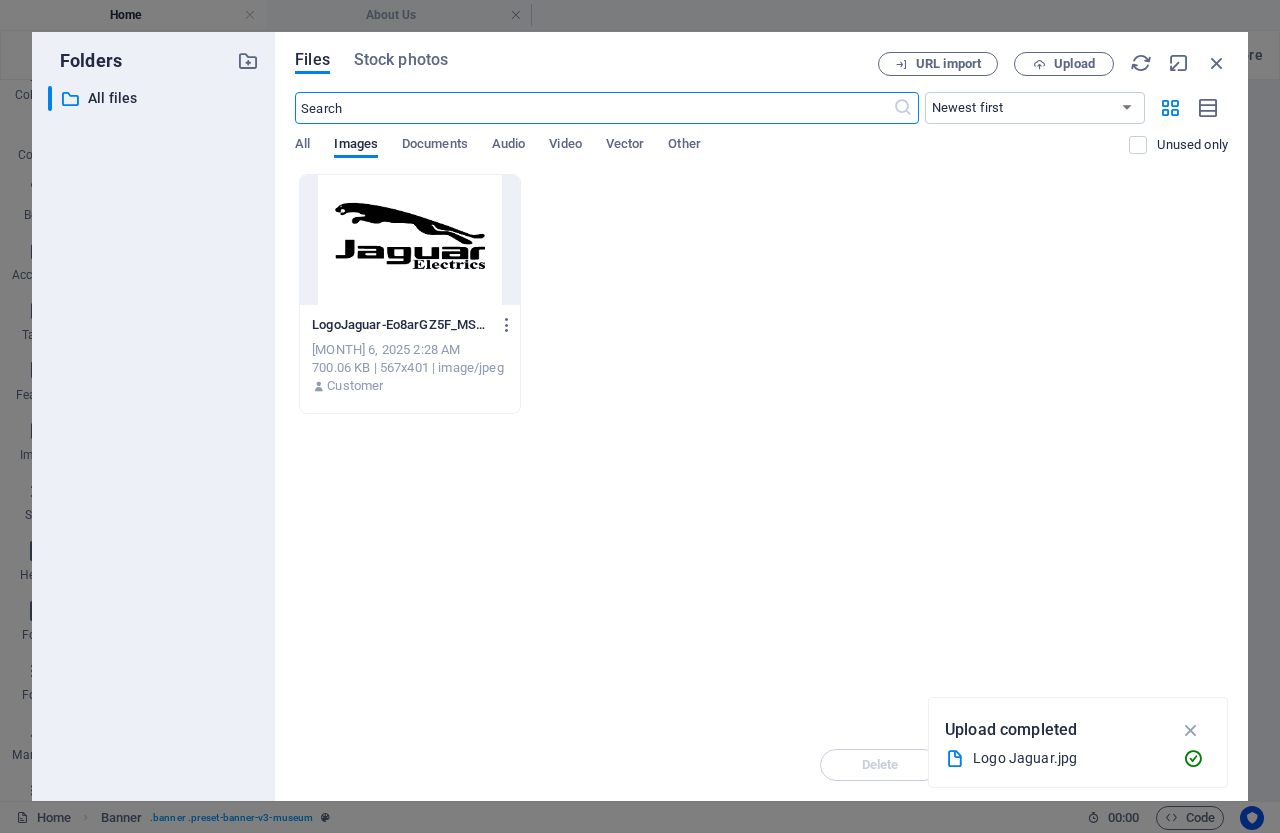 click at bounding box center (410, 240) 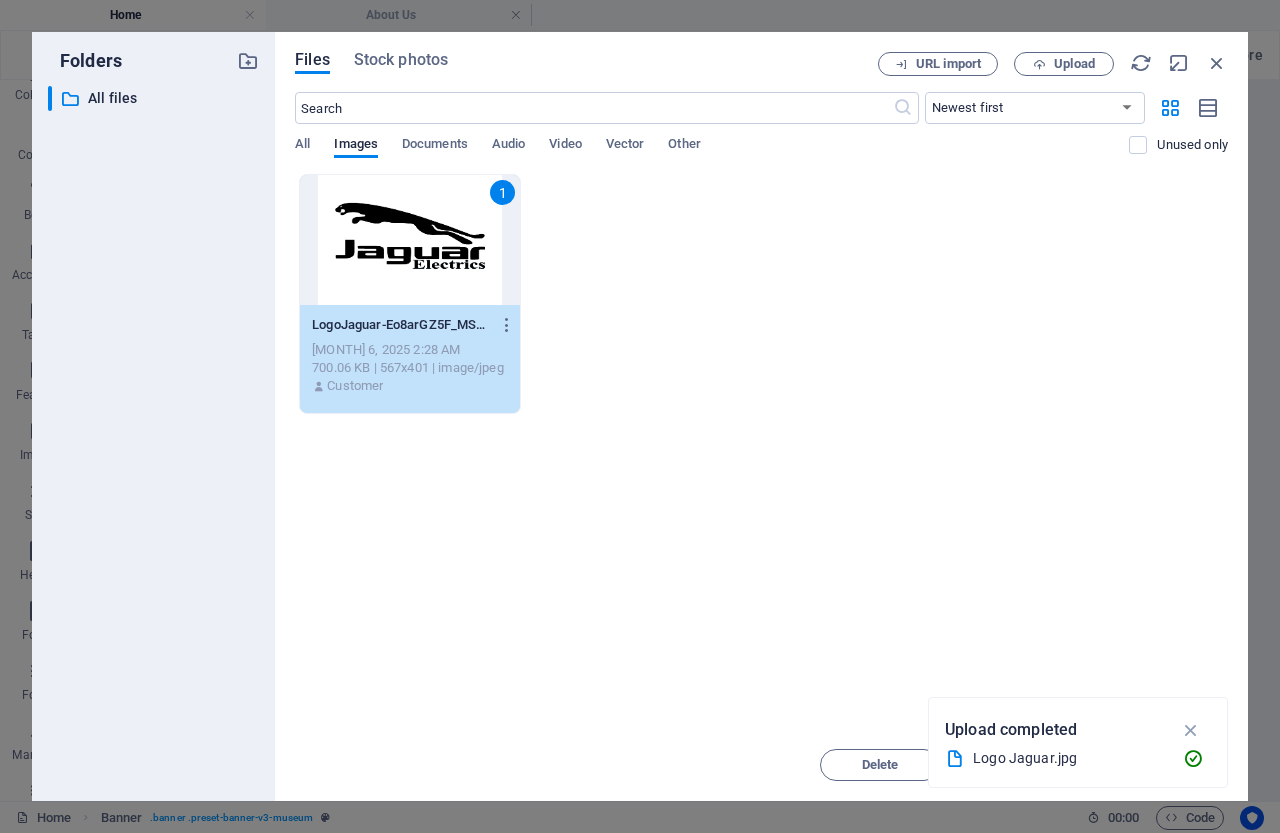 click on "1" at bounding box center (410, 240) 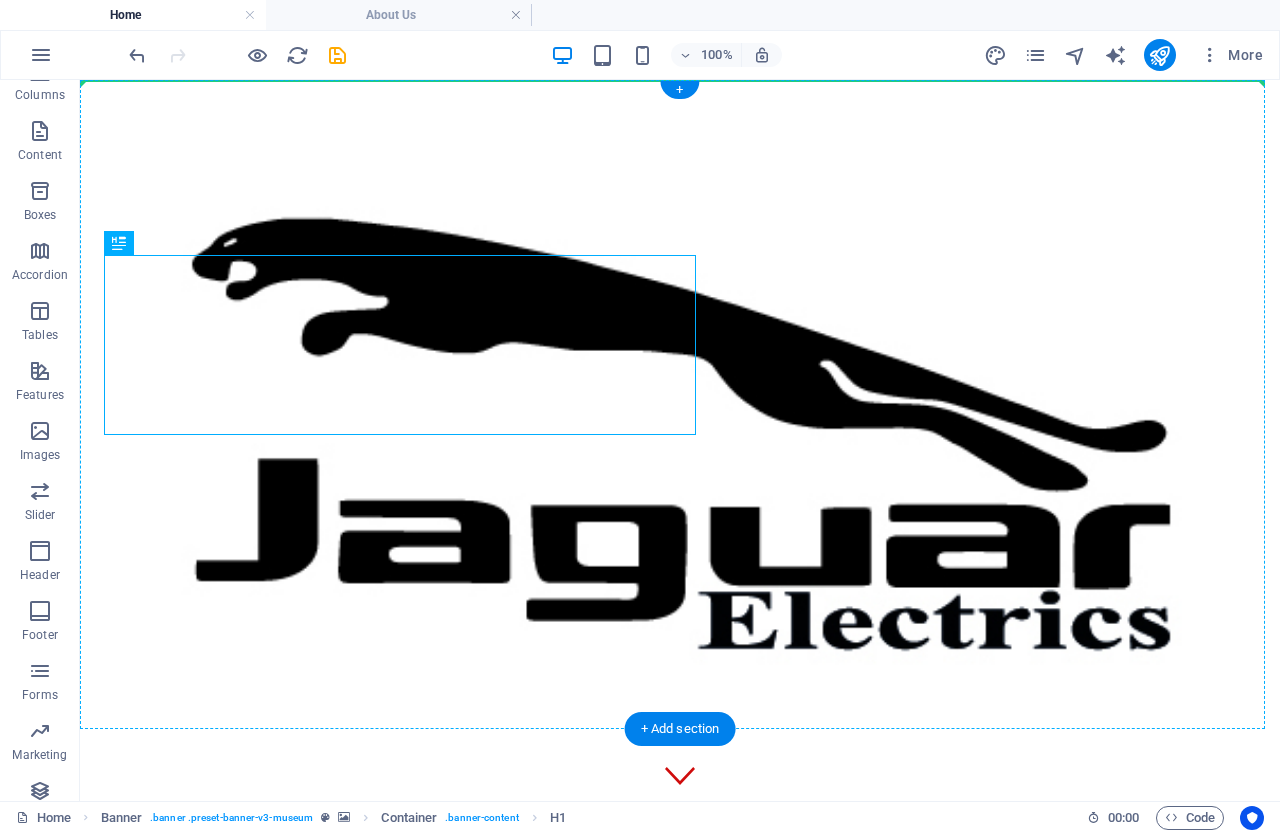 drag, startPoint x: 692, startPoint y: 365, endPoint x: 1006, endPoint y: 355, distance: 314.1592 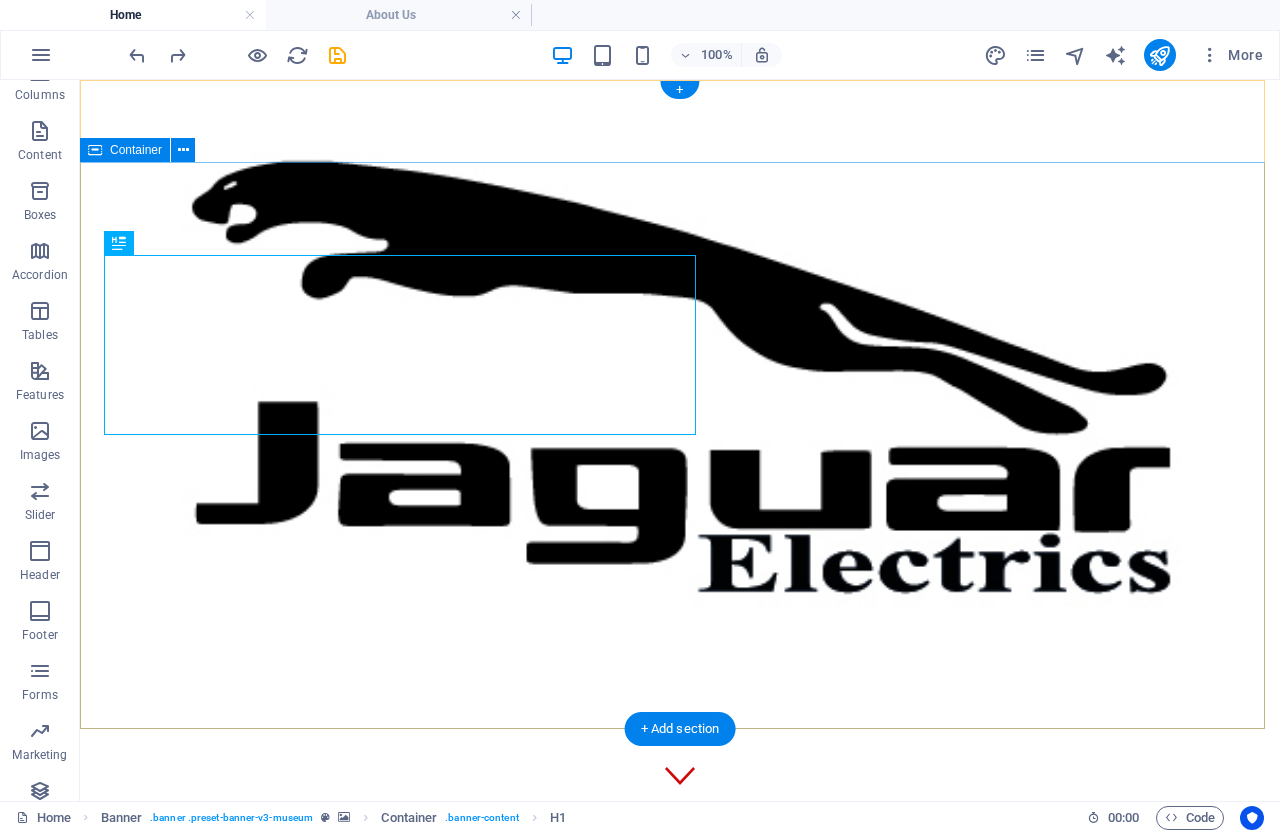 click on "RIVIERA ELECTRONICS LIDERES EN INNOVACION, CALIDAD Y SERVICIO CON PRODUCTOS QUE SIMPLIFICAN LAS TAREAS DEL HOGAR  NOS DEDICAMOS A OFRECER PRODUCTOS CONFIABLES Y SOSTENIBLES, RESPALDADOS POR UN EXCELENTE SERVICIO AL CLIENTE Y UN COMPROMISO CONSTANTE CON LA MEMORA CONTINUA Explore" at bounding box center (680, 1092) 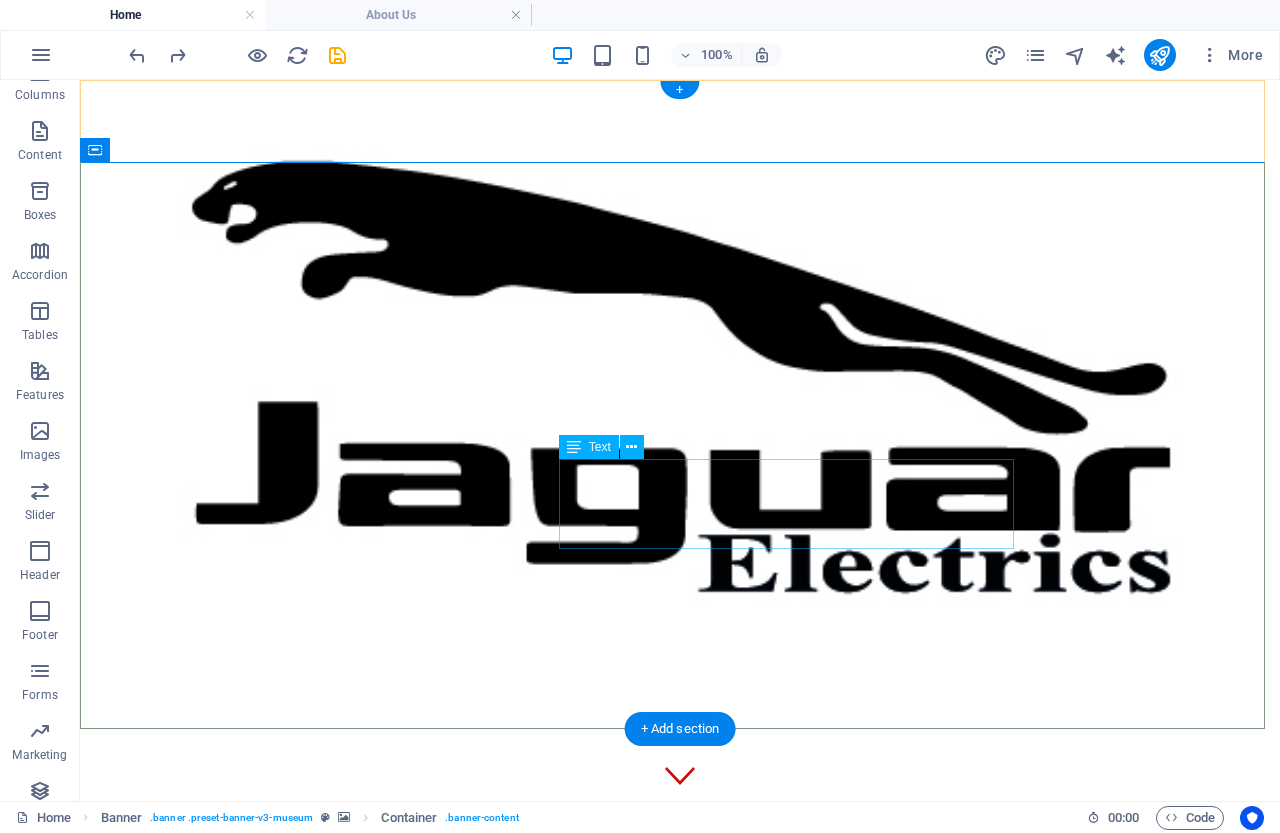 click on "NOS DEDICAMOS A OFRECER PRODUCTOS CONFIABLES Y SOSTENIBLES, RESPALDADOS POR UN EXCELENTE SERVICIO AL CLIENTE Y UN COMPROMISO CONSTANTE CON LA MEMORA CONTINUA" at bounding box center [680, 1119] 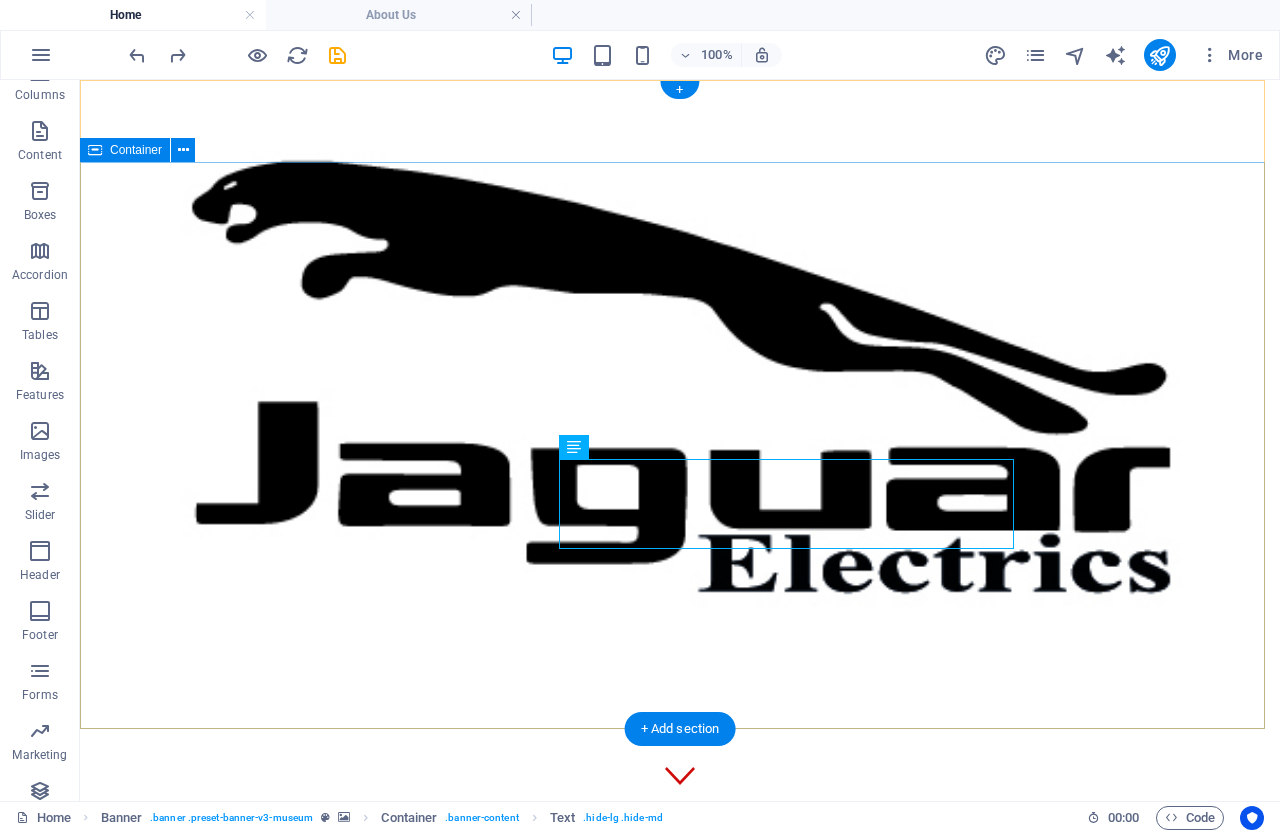 click on "RIVIERA ELECTRONICS LIDERES EN INNOVACION, CALIDAD Y SERVICIO CON PRODUCTOS QUE SIMPLIFICAN LAS TAREAS DEL HOGAR  NOS DEDICAMOS A OFRECER PRODUCTOS CONFIABLES Y SOSTENIBLES, RESPALDADOS POR UN EXCELENTE SERVICIO AL CLIENTE Y UN COMPROMISO CONSTANTE CON LA MEMORA CONTINUA Explore" at bounding box center (680, 1092) 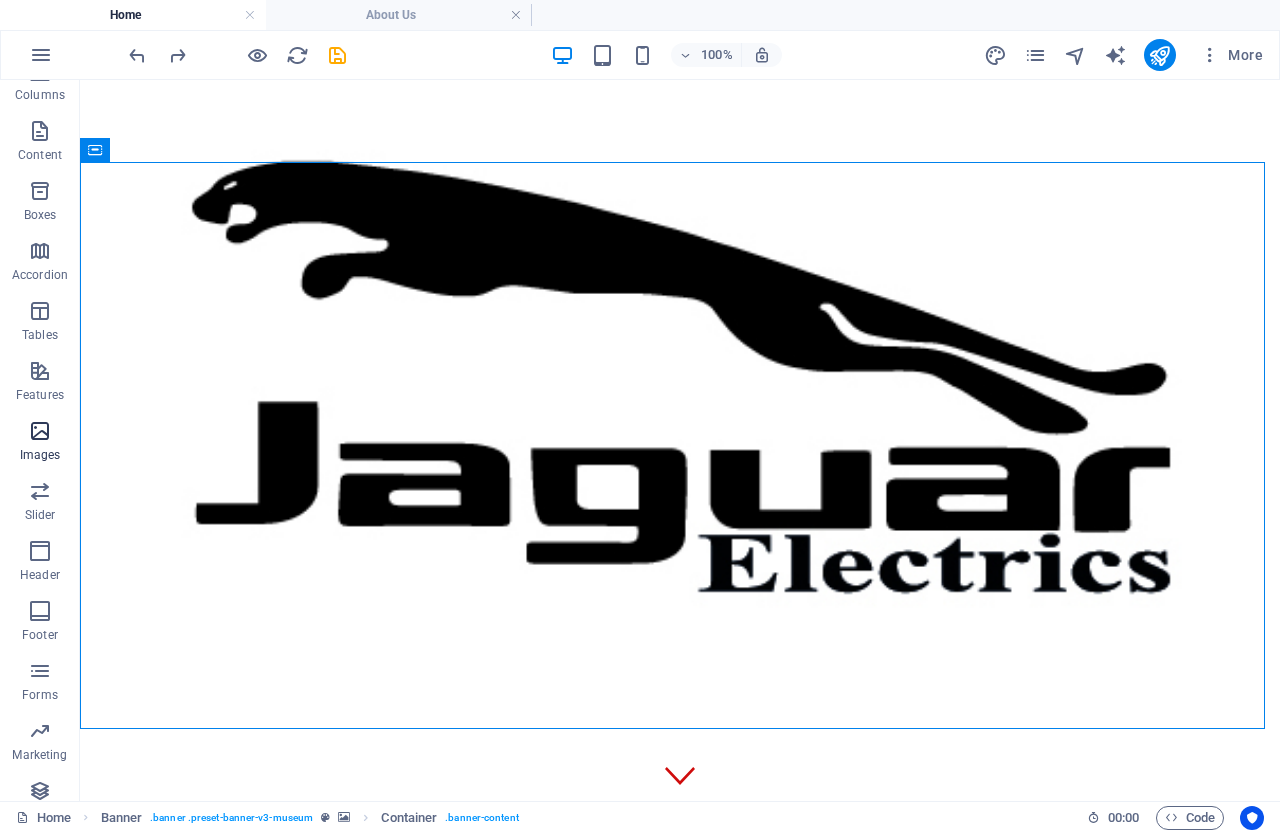 click at bounding box center (40, 431) 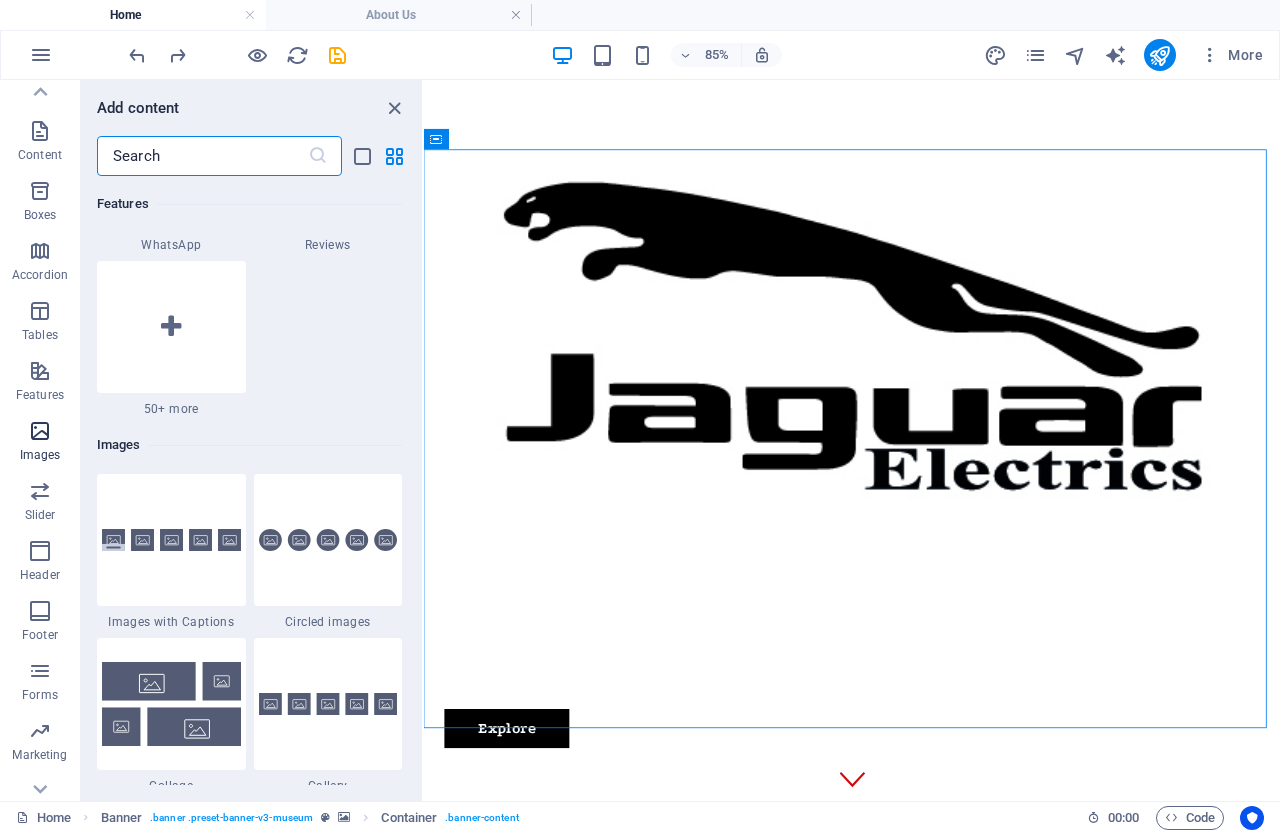 scroll, scrollTop: 10140, scrollLeft: 0, axis: vertical 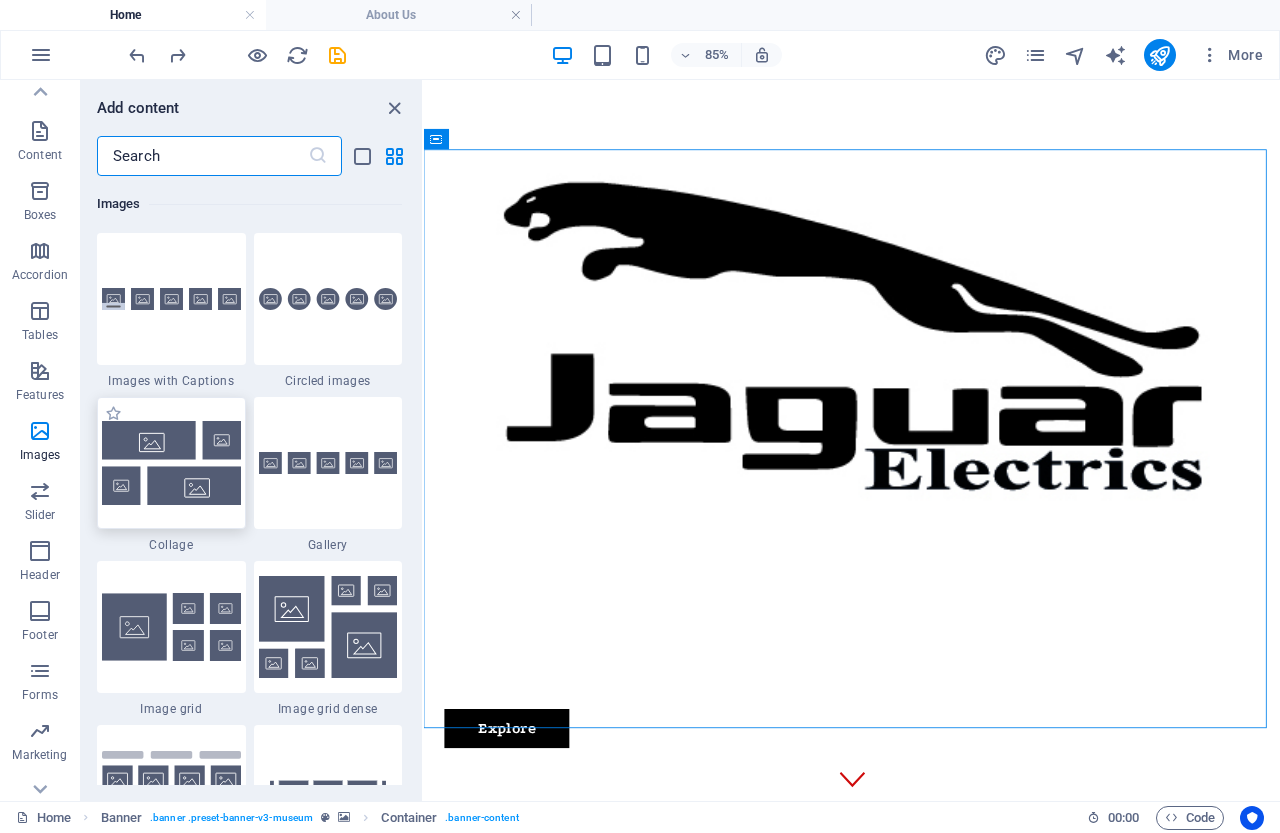 drag, startPoint x: 175, startPoint y: 480, endPoint x: 304, endPoint y: 1090, distance: 623.49097 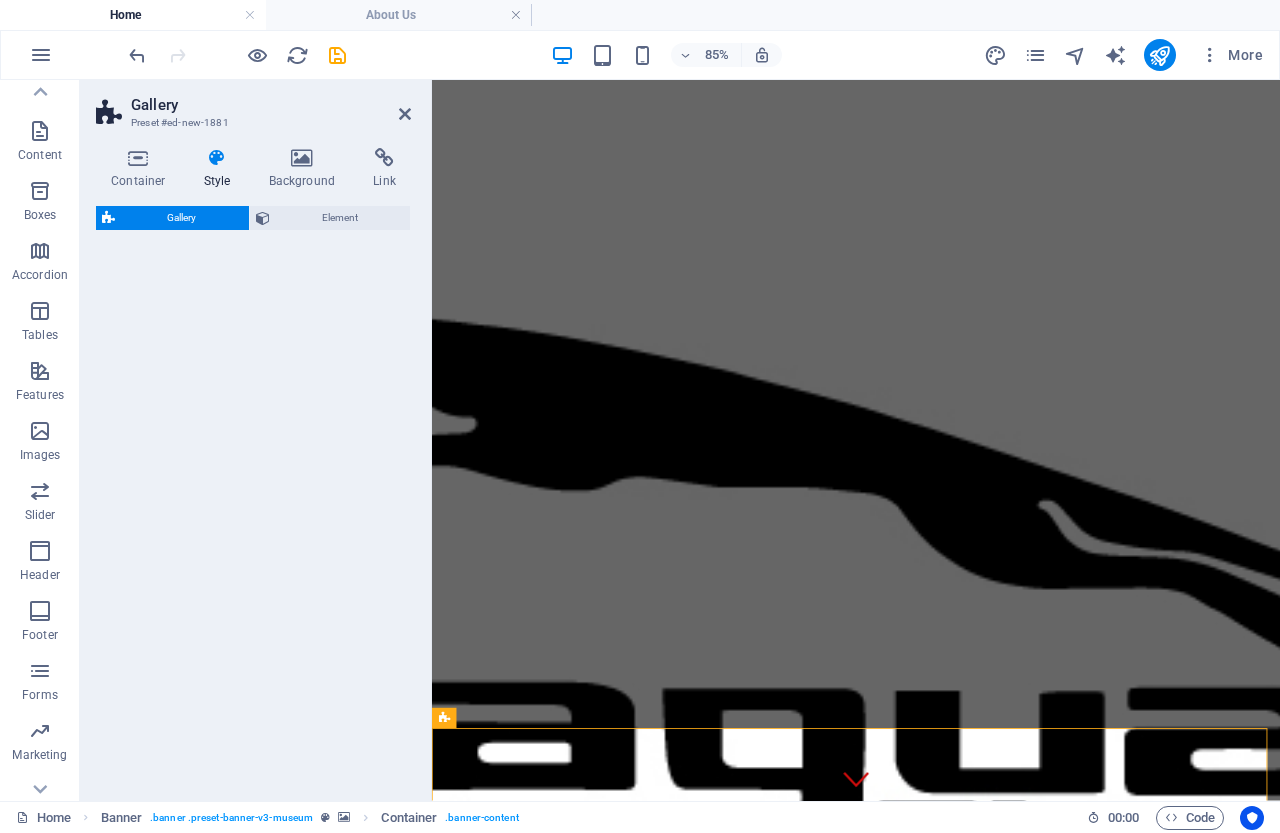 select on "rem" 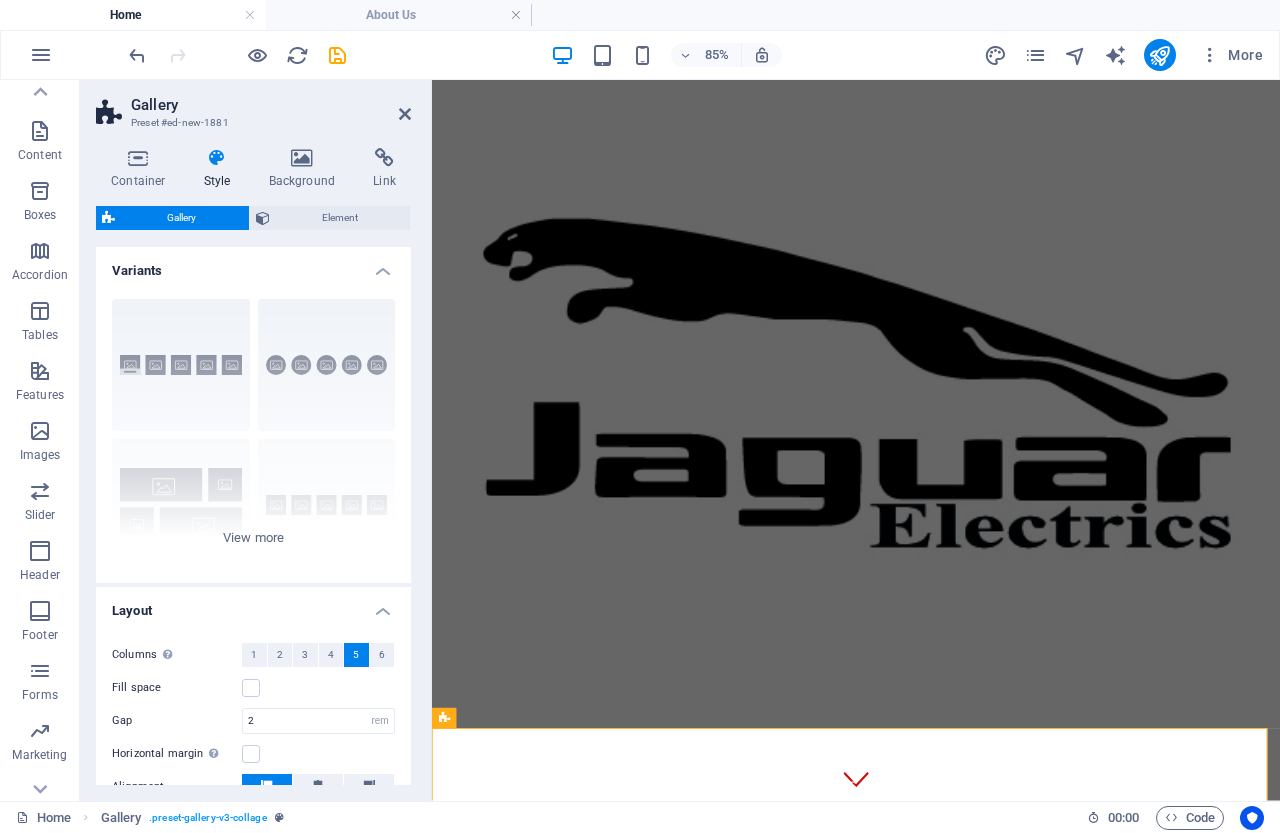 click on "Gallery Preset #ed-new-1881" at bounding box center (253, 106) 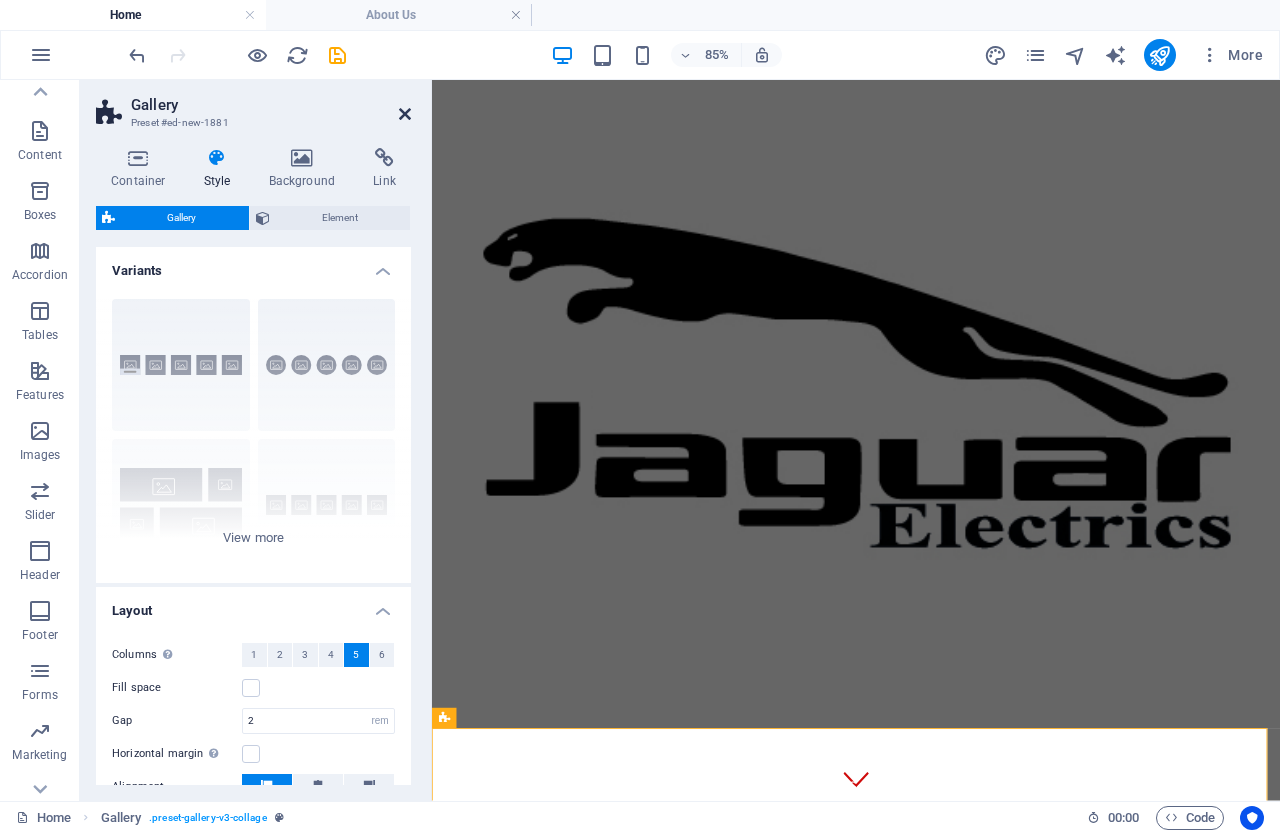 click at bounding box center (405, 114) 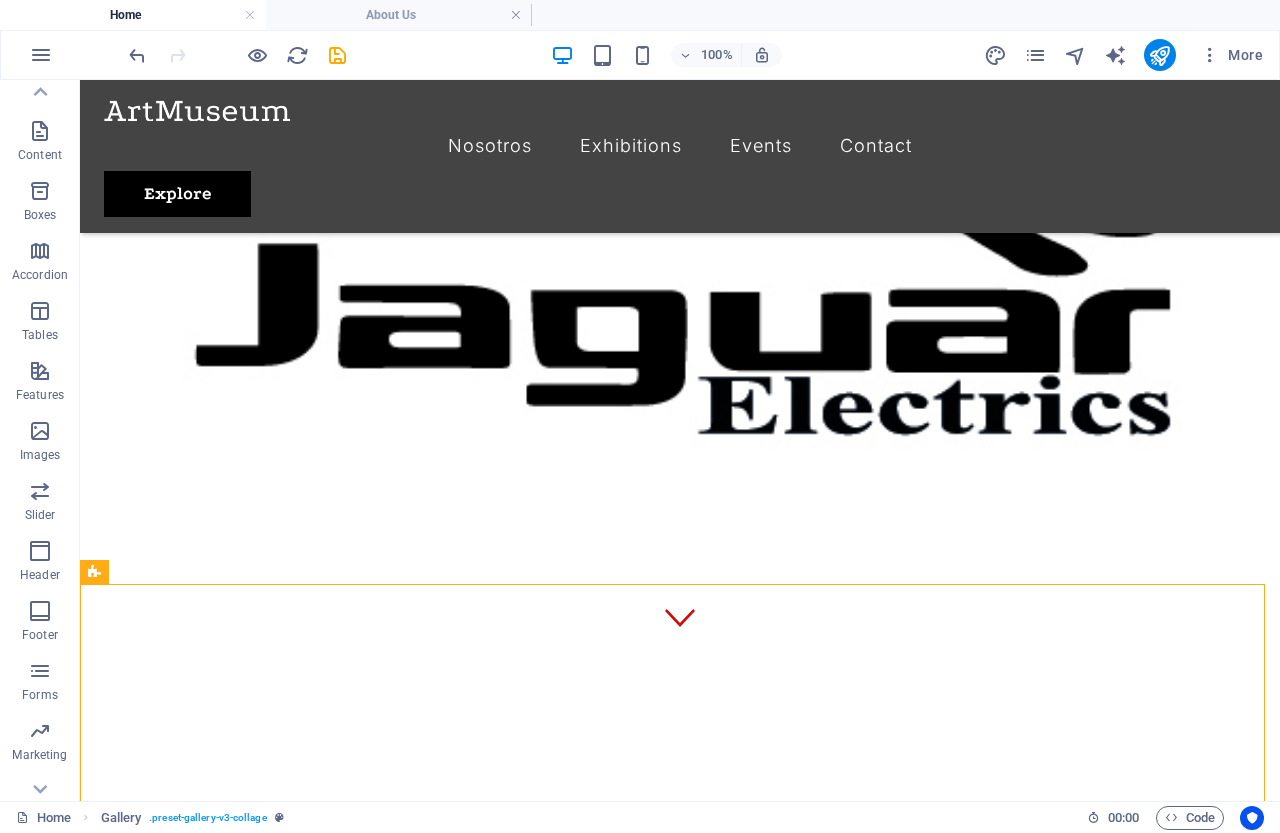 scroll, scrollTop: 0, scrollLeft: 0, axis: both 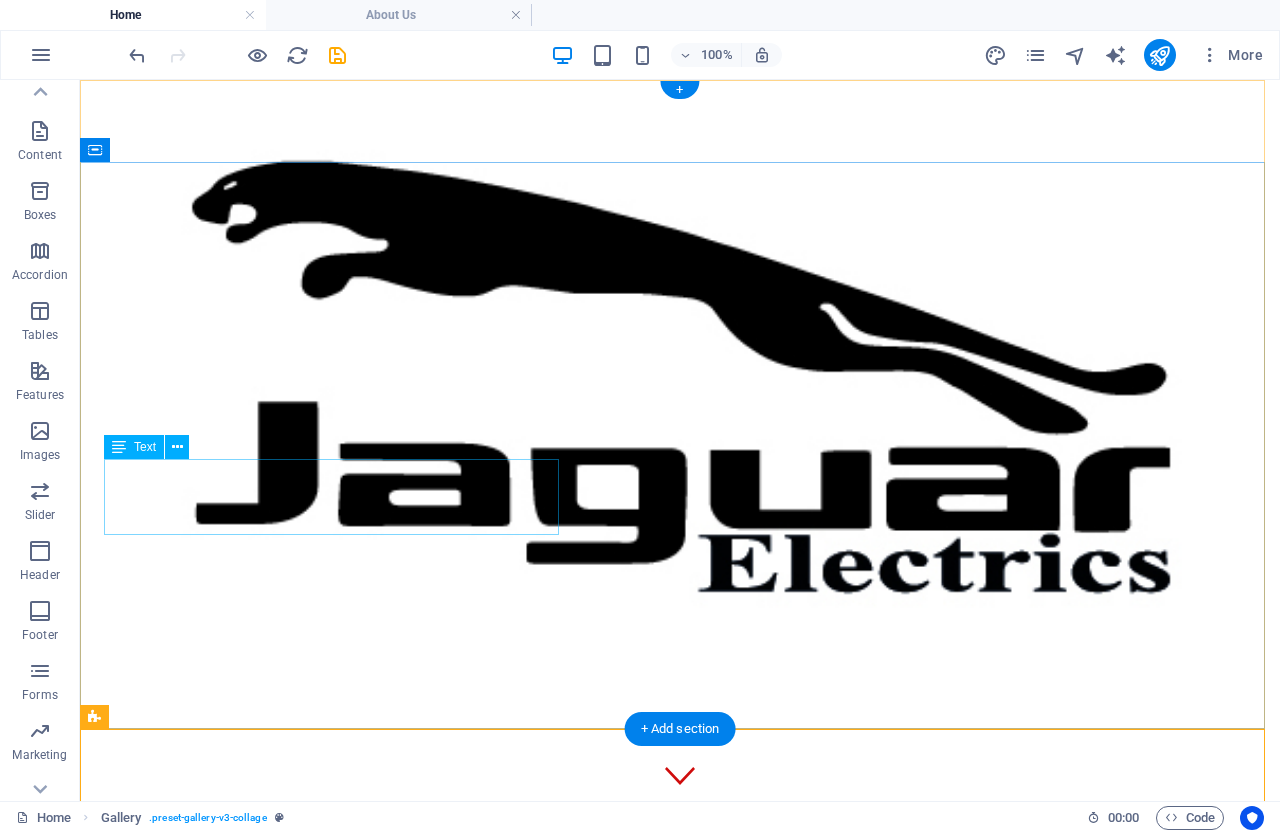 click on "LIDERES EN INNOVACION, CALIDAD Y SERVICIO CON PRODUCTOS QUE SIMPLIFICAN LAS TAREAS DEL HOGAR" at bounding box center (680, 1088) 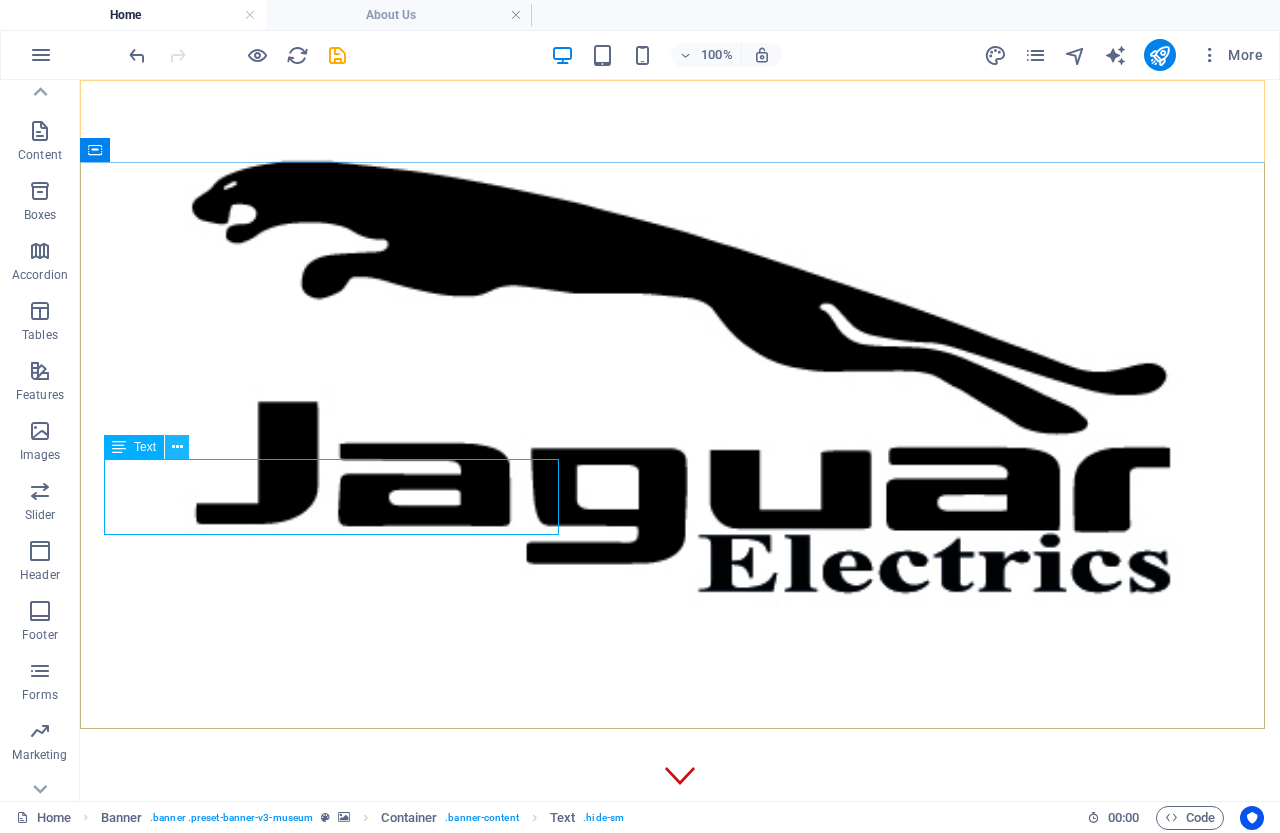 click at bounding box center [177, 447] 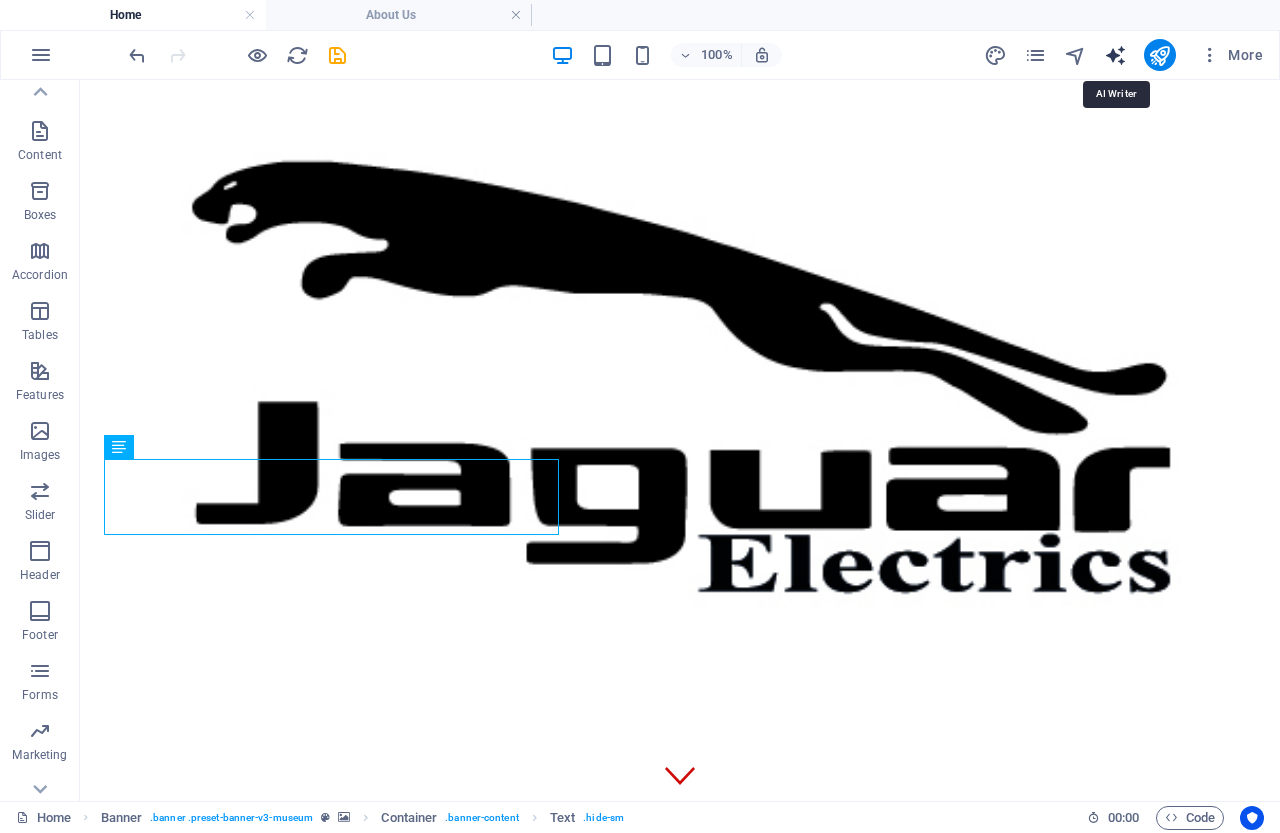 click at bounding box center (1115, 55) 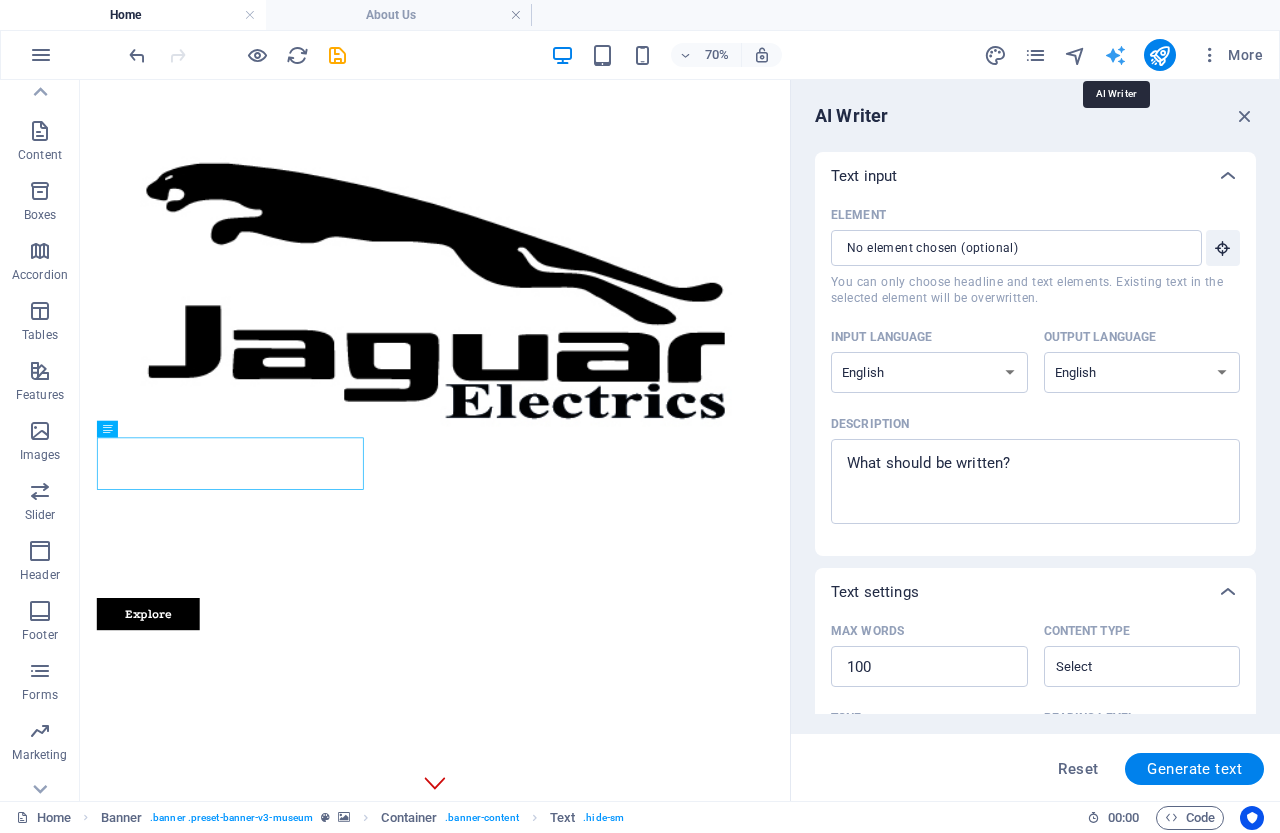 scroll, scrollTop: 0, scrollLeft: 0, axis: both 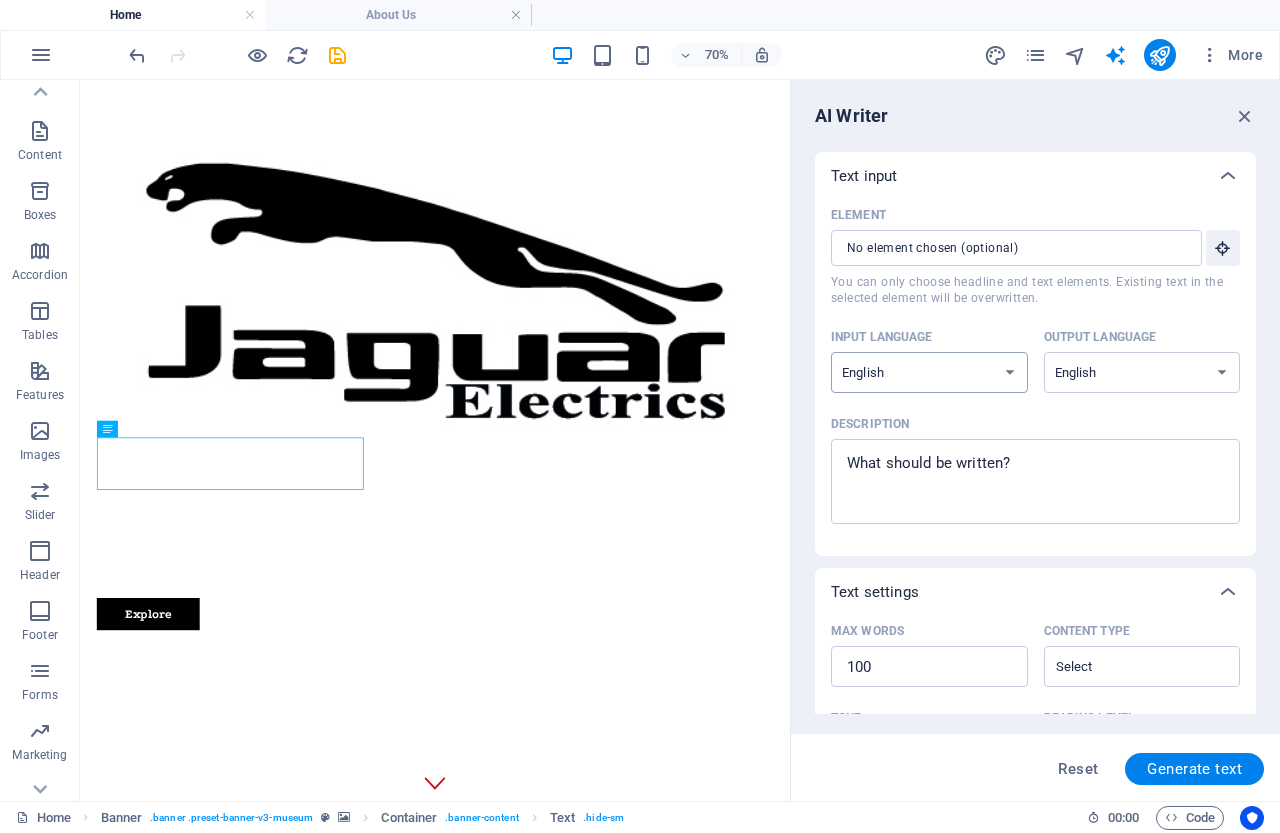 click on "Albanian Arabic Armenian Awadhi Azerbaijani Bashkir Basque Belarusian Bengali Bhojpuri Bosnian Brazilian Portuguese Bulgarian Cantonese (Yue) Catalan Chhattisgarhi Chinese Croatian Czech Danish Dogri Dutch English Estonian Faroese Finnish French Galician Georgian German Greek Gujarati Haryanvi Hindi Hungarian Indonesian Irish Italian Japanese Javanese Kannada Kashmiri Kazakh Konkani Korean Kyrgyz Latvian Lithuanian Macedonian Maithili Malay Maltese Mandarin Mandarin Chinese Marathi Marwari Min Nan Moldovan Mongolian Montenegrin Nepali Norwegian Oriya Pashto Persian (Farsi) Polish Portuguese Punjabi Rajasthani Romanian Russian Sanskrit Santali Serbian Sindhi Sinhala Slovak Slovene Slovenian Spanish Ukrainian Urdu Uzbek Vietnamese Welsh Wu" at bounding box center (929, 372) 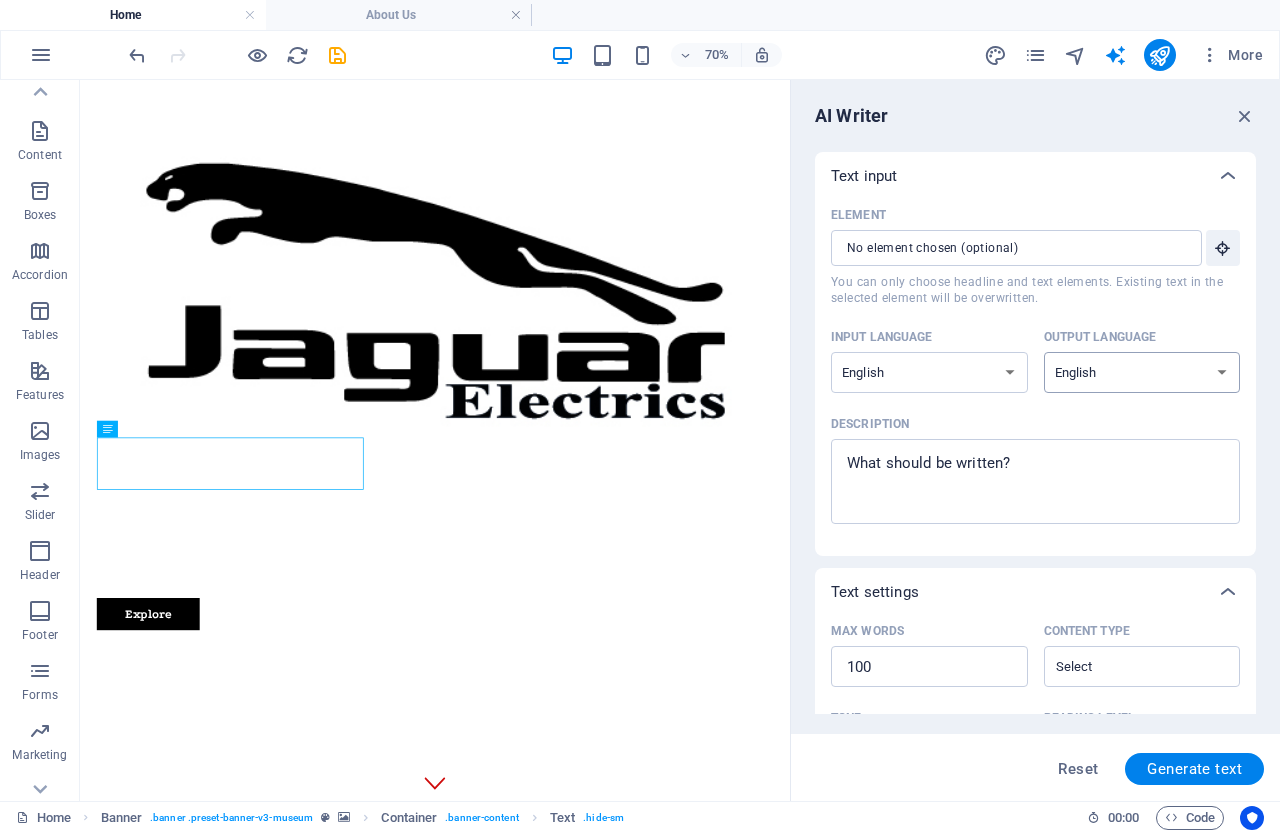 click on "Albanian Arabic Armenian Awadhi Azerbaijani Bashkir Basque Belarusian Bengali Bhojpuri Bosnian Brazilian Portuguese Bulgarian Cantonese (Yue) Catalan Chhattisgarhi Chinese Croatian Czech Danish Dogri Dutch English Estonian Faroese Finnish French Galician Georgian German Greek Gujarati Haryanvi Hindi Hungarian Indonesian Irish Italian Japanese Javanese Kannada Kashmiri Kazakh Konkani Korean Kyrgyz Latvian Lithuanian Macedonian Maithili Malay Maltese Mandarin Mandarin Chinese Marathi Marwari Min Nan Moldovan Mongolian Montenegrin Nepali Norwegian Oriya Pashto Persian (Farsi) Polish Portuguese Punjabi Rajasthani Romanian Russian Sanskrit Santali Serbian Sindhi Sinhala Slovak Slovene Slovenian Spanish Ukrainian Urdu Uzbek Vietnamese Welsh Wu" at bounding box center (1142, 372) 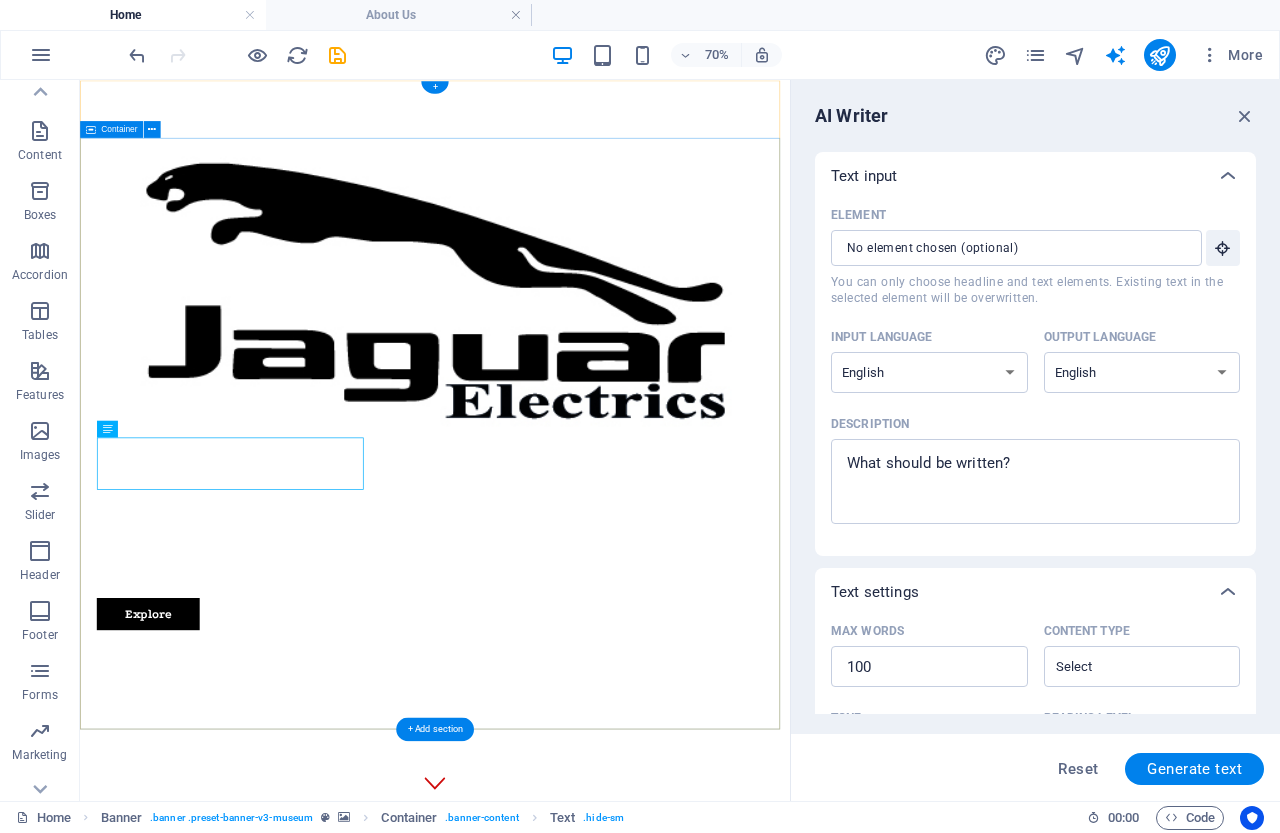 click on "RIVIERA ELECTRONICS LIDERES EN INNOVACION, CALIDAD Y SERVICIO CON PRODUCTOS QUE SIMPLIFICAN LAS TAREAS DEL HOGAR  NOS DEDICAMOS A OFRECER PRODUCTOS CONFIABLES Y SOSTENIBLES, RESPALDADOS POR UN EXCELENTE SERVICIO AL CLIENTE Y UN COMPROMISO CONSTANTE CON LA MEMORA CONTINUA Explore" at bounding box center [587, 1150] 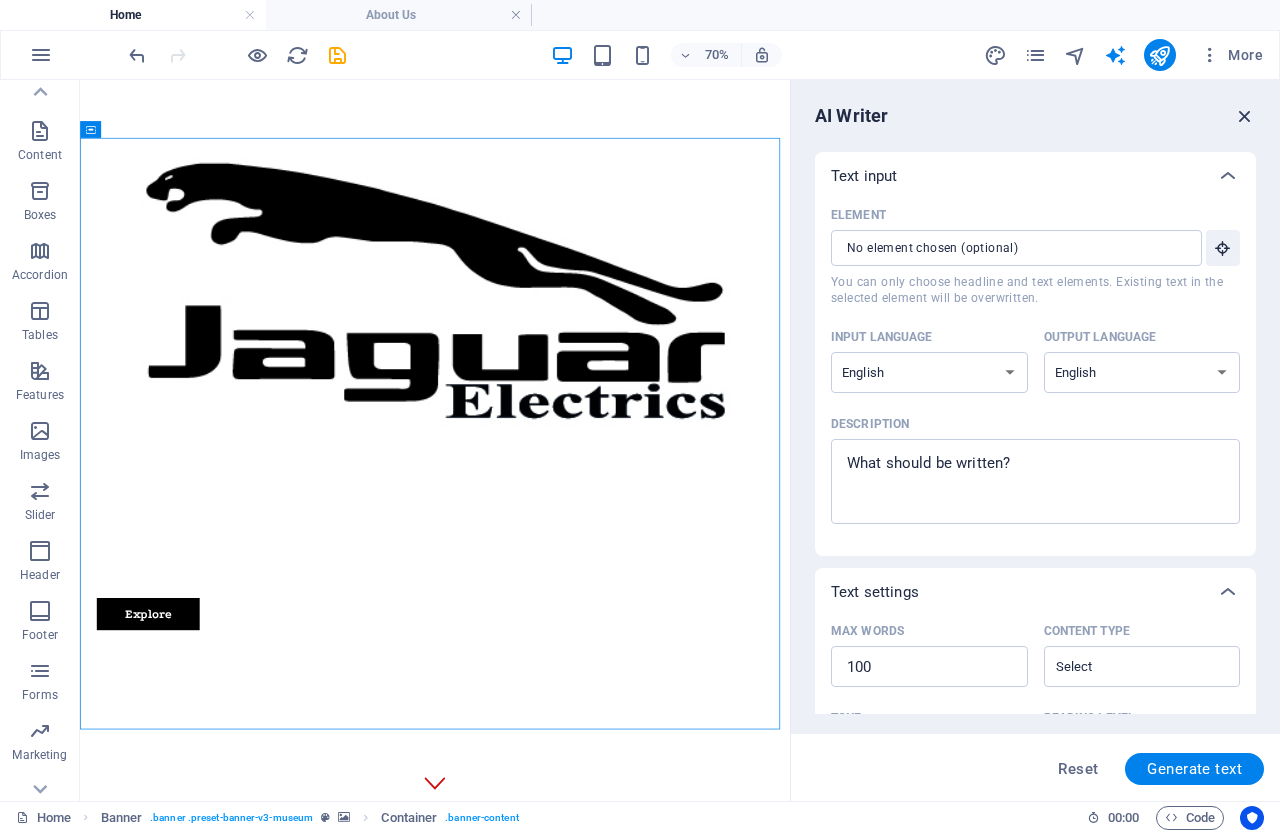 click at bounding box center (1245, 116) 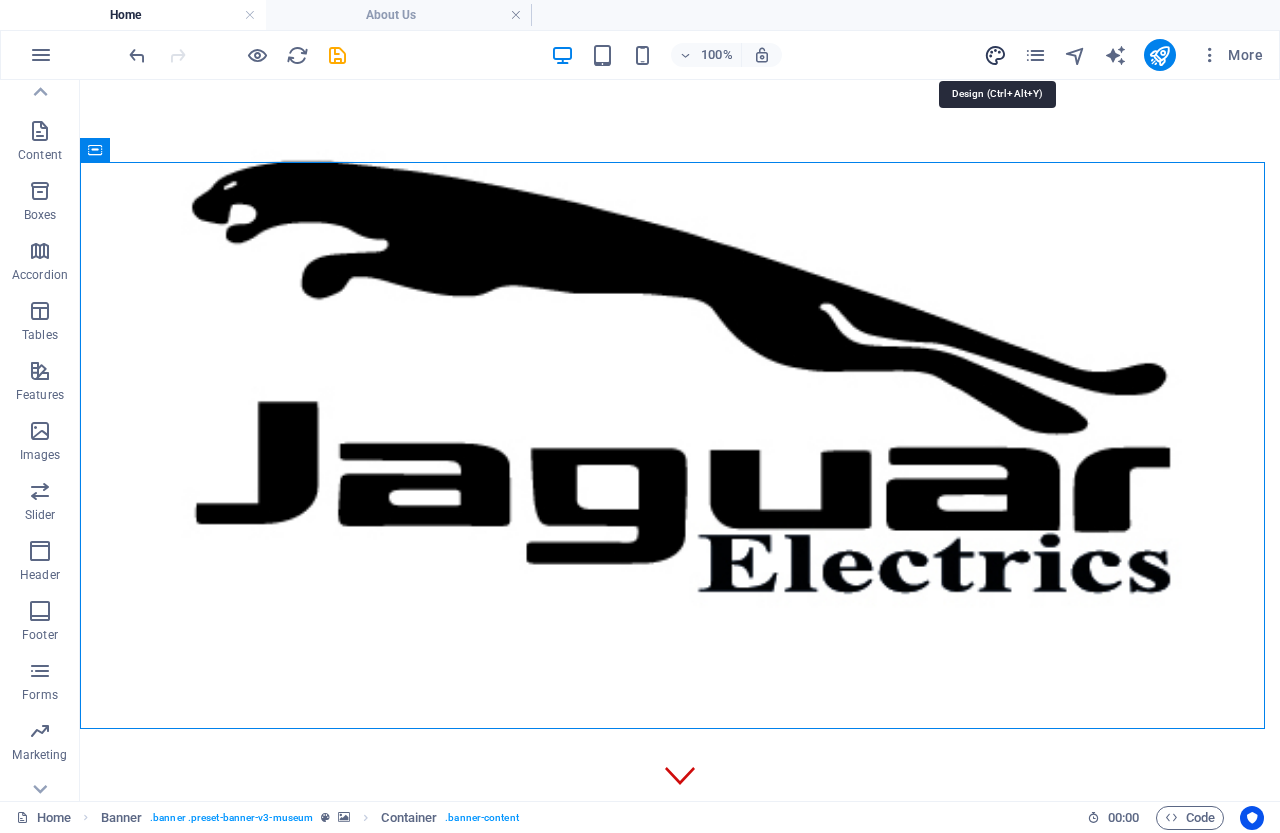 click at bounding box center [995, 55] 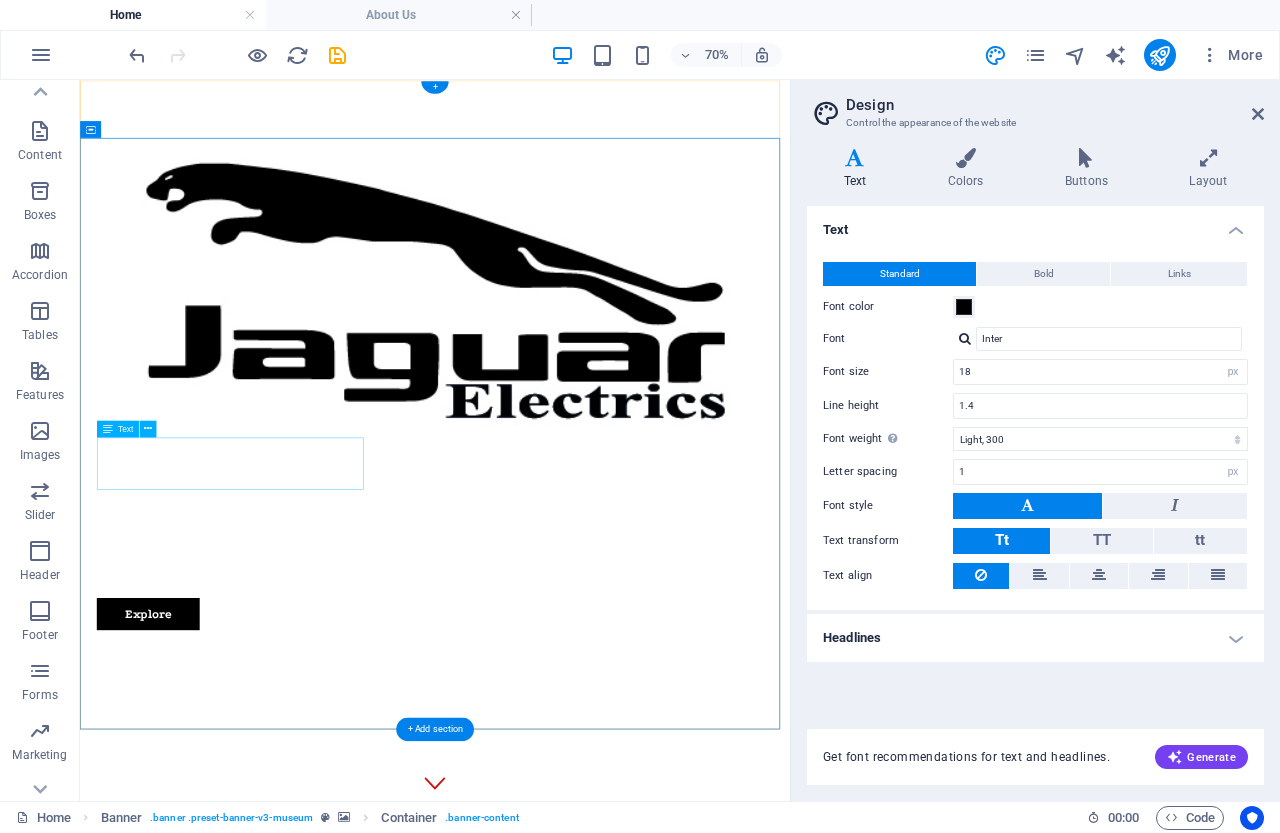 click on "LIDERES EN INNOVACION, CALIDAD Y SERVICIO CON PRODUCTOS QUE SIMPLIFICAN LAS TAREAS DEL HOGAR" at bounding box center (587, 1191) 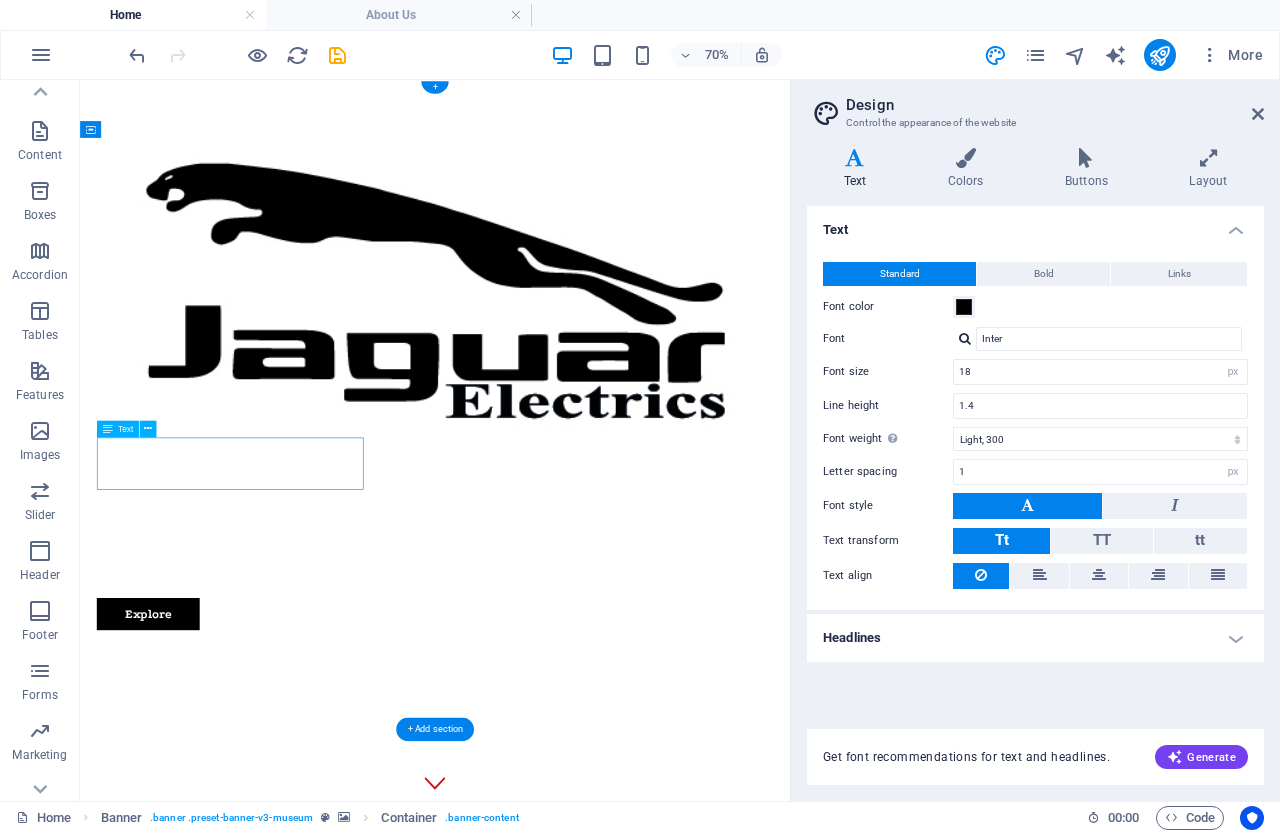 click on "LIDERES EN INNOVACION, CALIDAD Y SERVICIO CON PRODUCTOS QUE SIMPLIFICAN LAS TAREAS DEL HOGAR" at bounding box center [587, 1191] 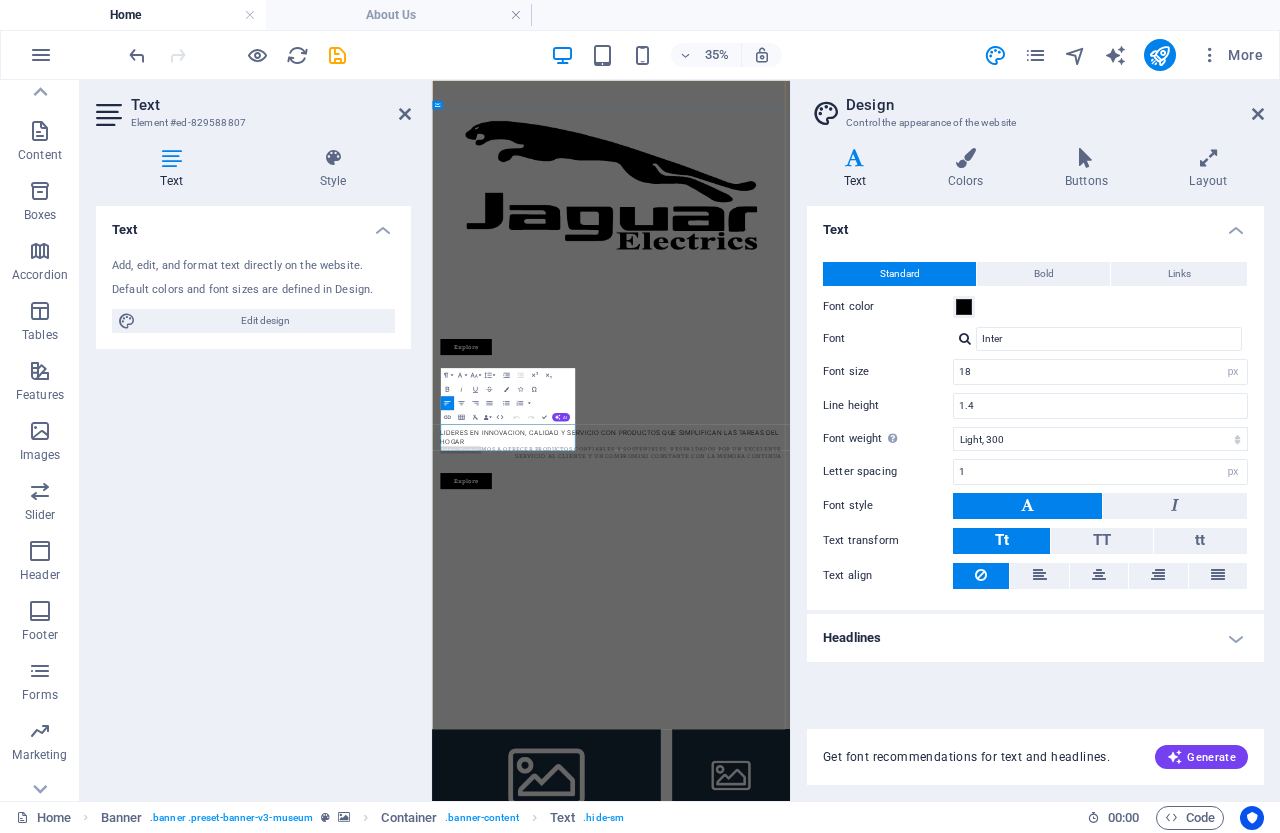 click on "LIDERES EN INNOVACION, CALIDAD Y SERVICIO CON PRODUCTOS QUE SIMPLIFICAN LAS TAREAS DEL HOGAR" at bounding box center (943, 1101) 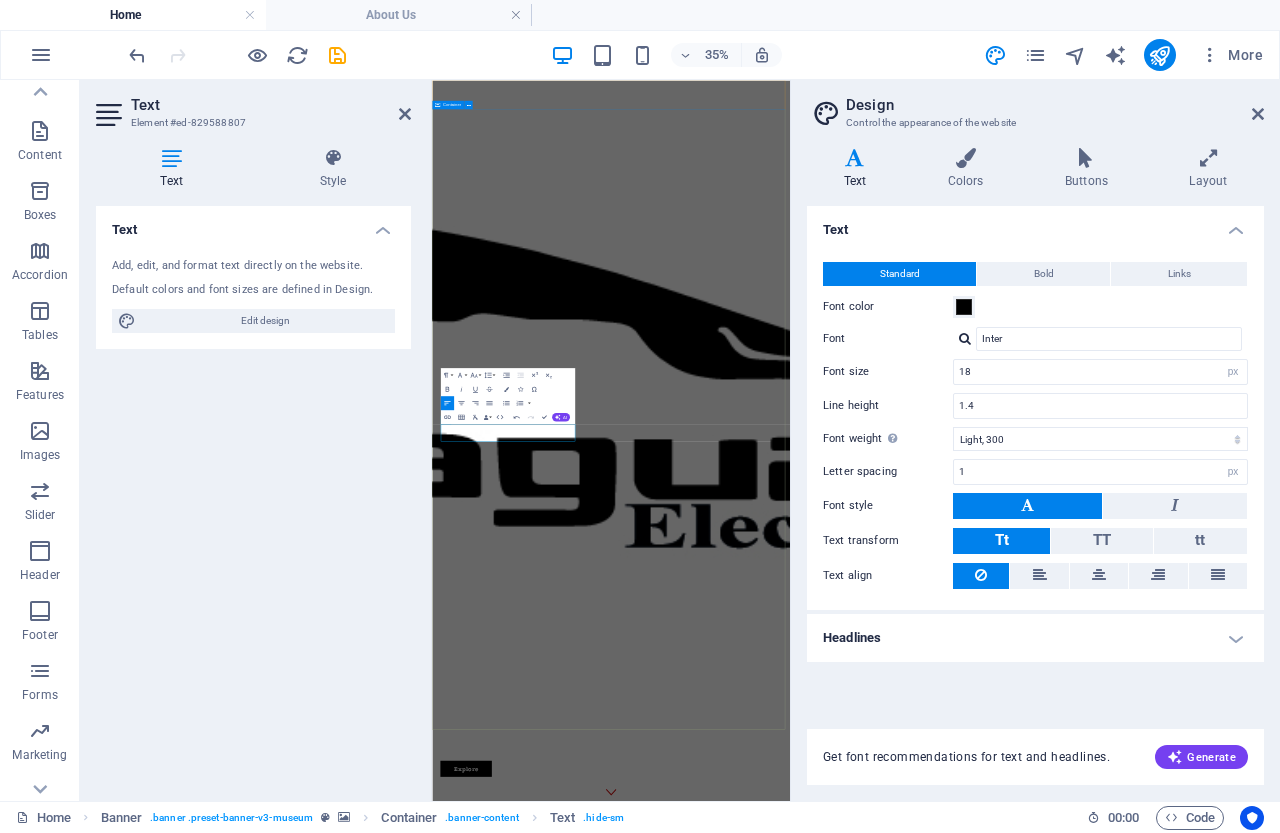 type 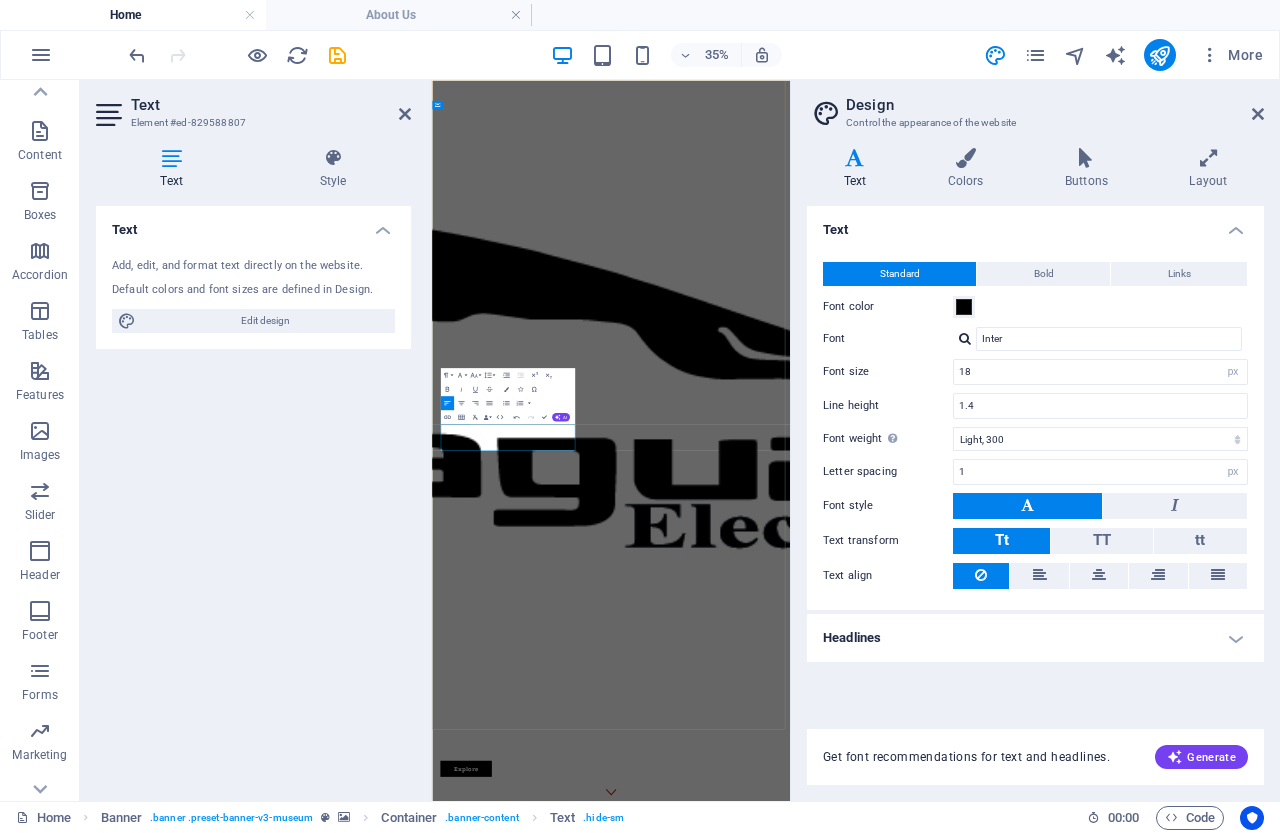 click on "LIDERES EN INNOVACION, CALIDAD Y SERVICIO CON PRODUCTOS QUE SIMPLIFICAN TU EST" at bounding box center [943, 2293] 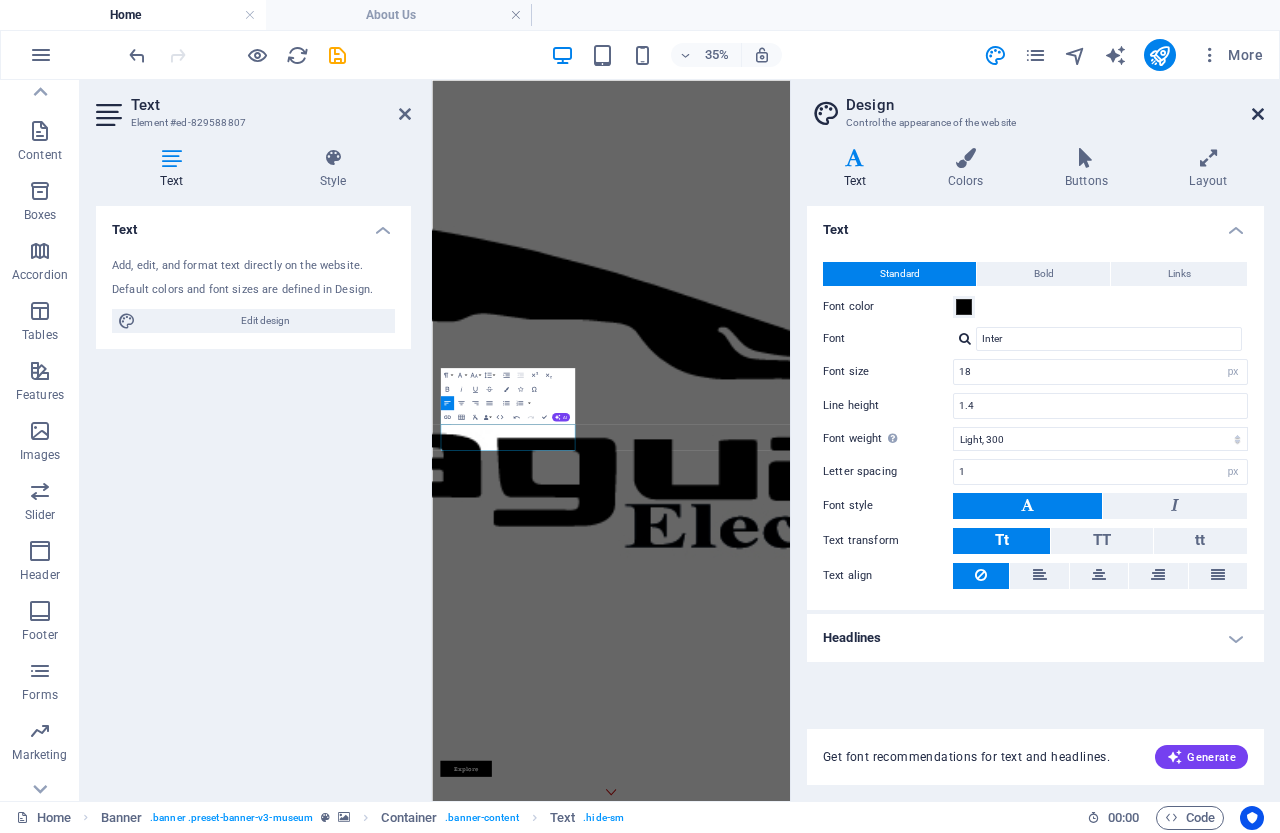 click at bounding box center [1258, 114] 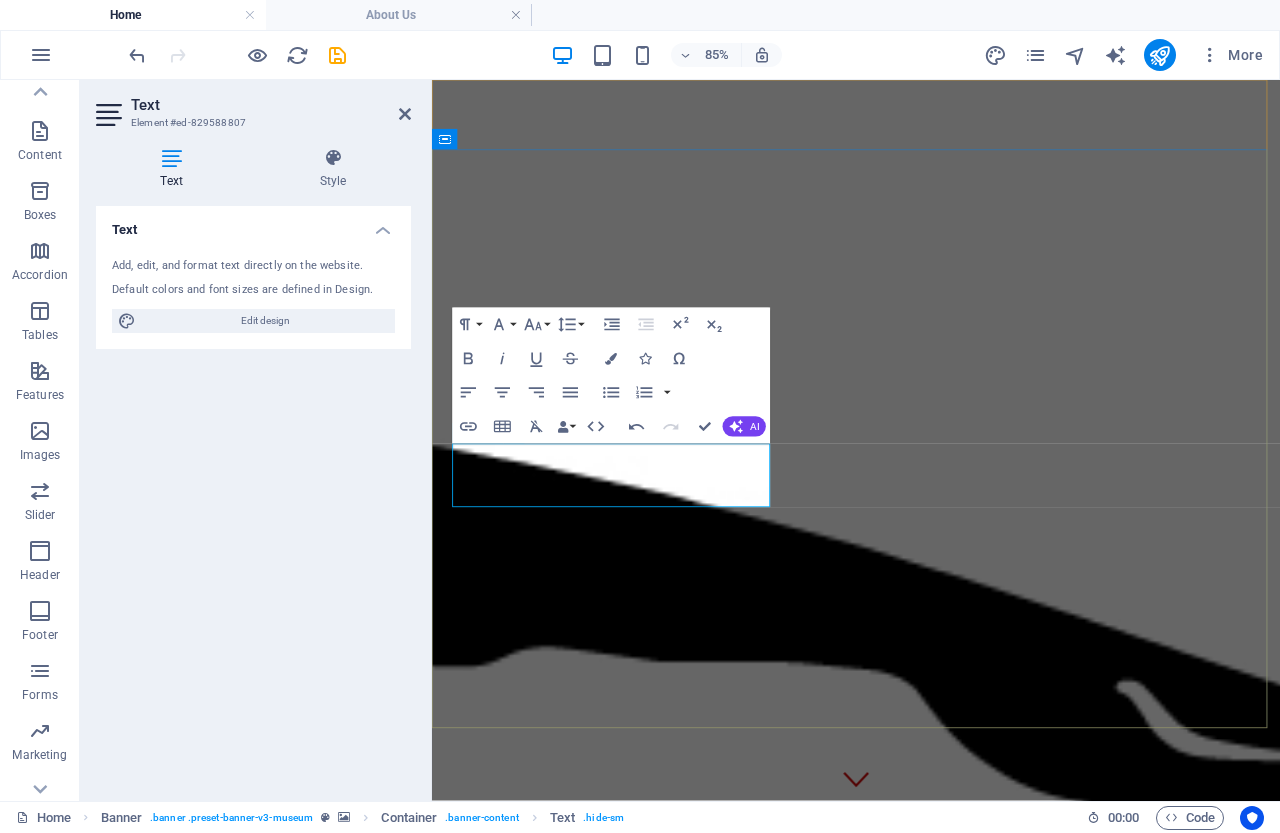 click on "LIDERES EN INNOVACION, CALIDAD Y SERVICIO CON PRODUCTOS QUE SIMPLIFICAN TU EST" at bounding box center (931, 2383) 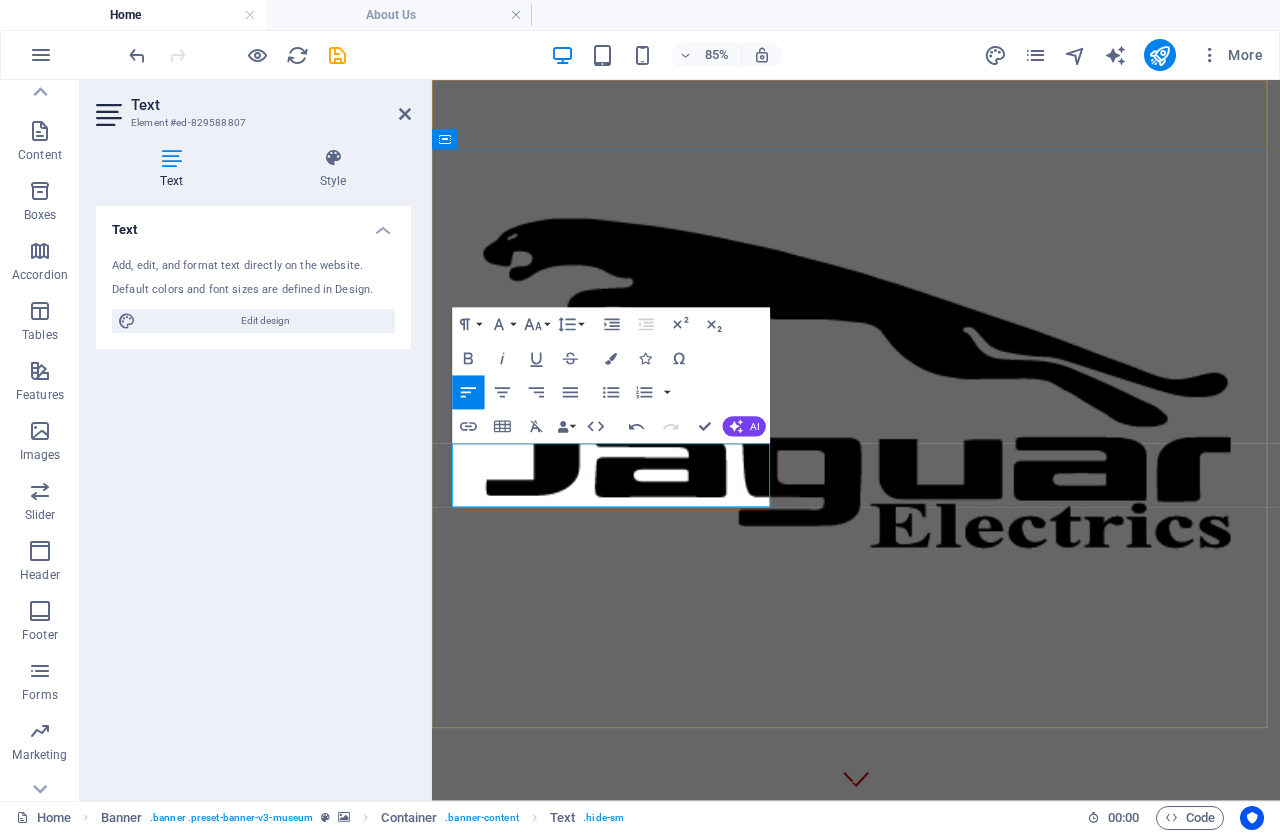click on "LIDERES EN INNOVACION, CALIDAD Y SERVICIO CON PRODUCTOS QUE SI SIMPLIFICAN TU EST" at bounding box center [931, 1292] 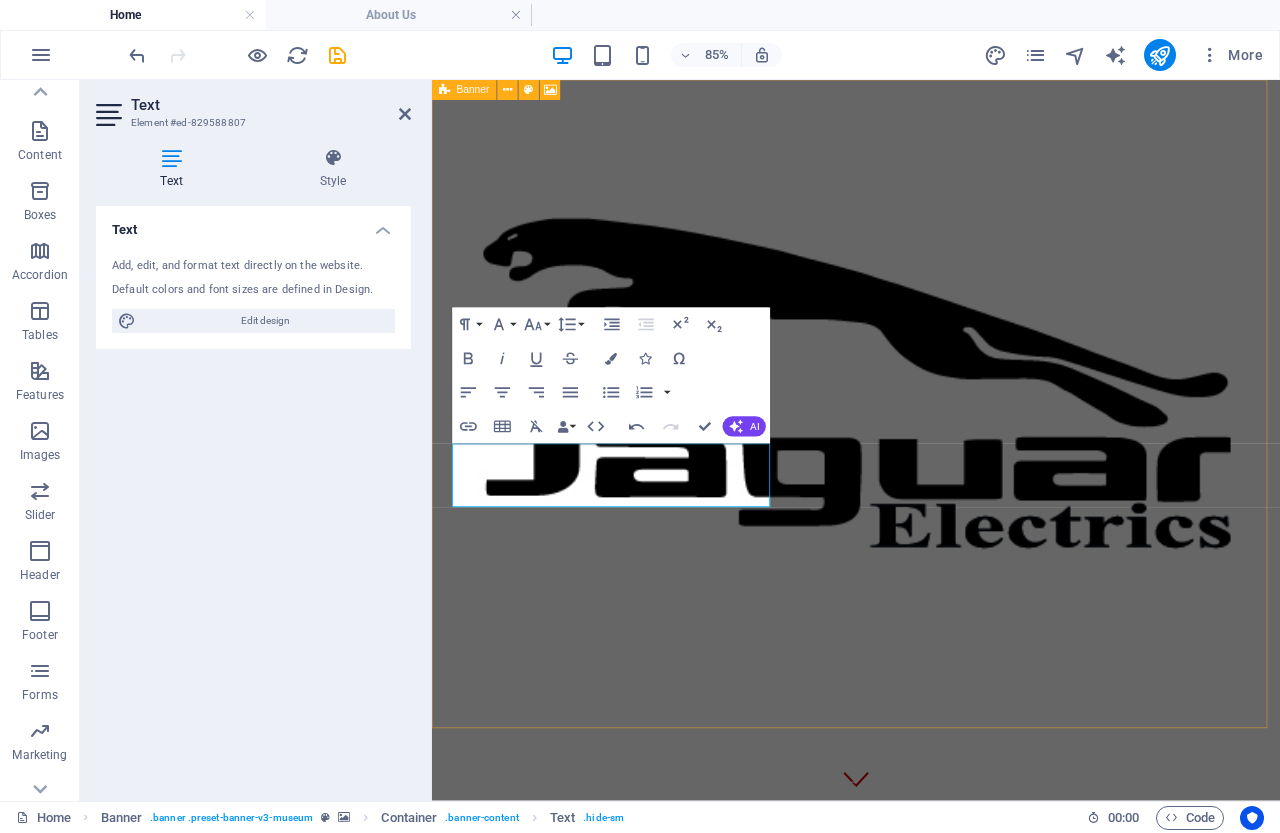 click on "Text Element #ed-829588807 Text Style Text Add, edit, and format text directly on the website. Default colors and font sizes are defined in Design. Edit design Alignment Left aligned Centered Right aligned Banner Element Layout How this element expands within the layout (Flexbox). Size 40 Default auto px % 1/1 1/2 1/3 1/4 1/5 1/6 1/7 1/8 1/9 1/10 Grow Shrink Order Container layout Visible Visible Opacity 100 % Overflow Spacing Margin Default auto px % rem vw vh Custom Custom auto px % rem vw vh auto px % rem vw vh auto px % rem vw vh auto px % rem vw vh Padding Default px rem % vh vw Custom Custom px rem % vh vw px rem % vh vw px rem % vh vw px rem % vh vw Border Style              - Width 1 auto px rem % vh vw Custom Custom 1 auto px rem % vh vw 1 auto px rem % vh vw 1 auto px rem % vh vw 1 auto px rem % vh vw  - Color Round corners Default px rem % vh vw Custom Custom px rem % vh vw px rem % vh vw px rem % vh vw px rem % vh vw Shadow Default None Outside Inside Color X offset 0 px rem vh vw 0 px 0" at bounding box center [256, 440] 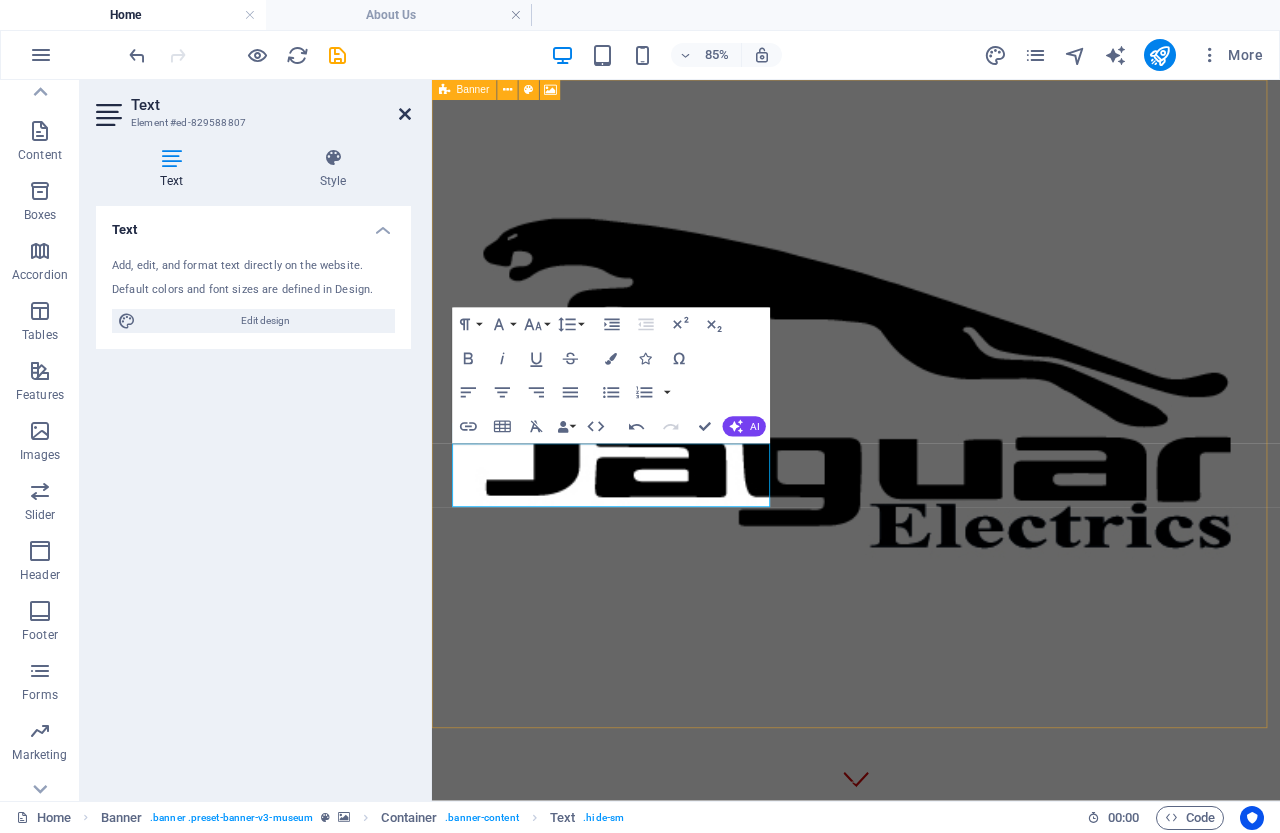 click at bounding box center [405, 114] 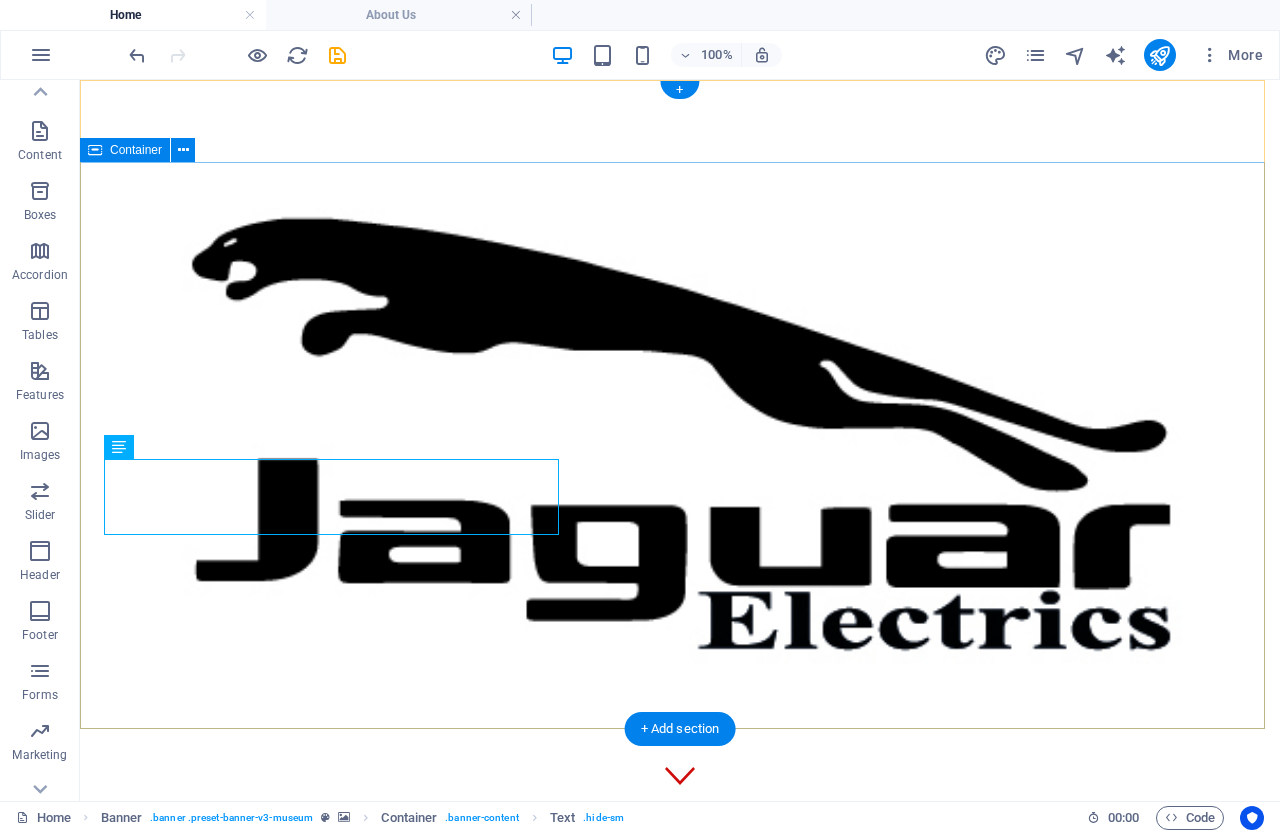 click on "RIVIERA ELECTRONICS LIDERES EN INNOVACION, CALIDAD Y SERVICIO CON PRODUCTOS QUE SI SIMPLIFICAN TU ESTILO DE VIDA NOS DEDICAMOS A OFRECER PRODUCTOS CONFIABLES Y SOSTENIBLES, RESPALDADOS POR UN EXCELENTE SERVICIO AL CLIENTE Y UN COMPROMISO CONSTANTE CON LA MEMORA CONTINUA Explore" at bounding box center [680, 1206] 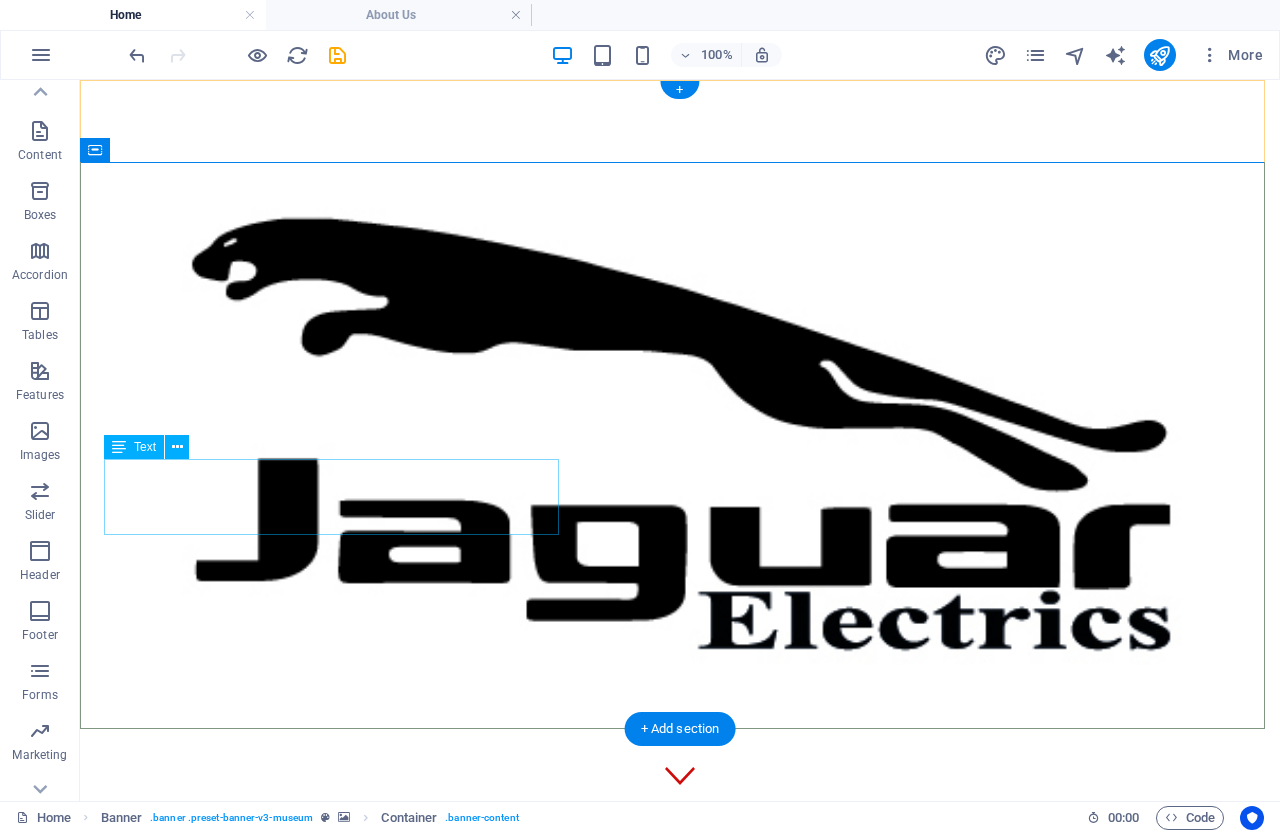 click on "LIDERES EN INNOVACION, CALIDAD Y SERVICIO CON PRODUCTOS QUE SI SIMPLIFICAN TU ESTILO DE VIDA" at bounding box center [680, 1202] 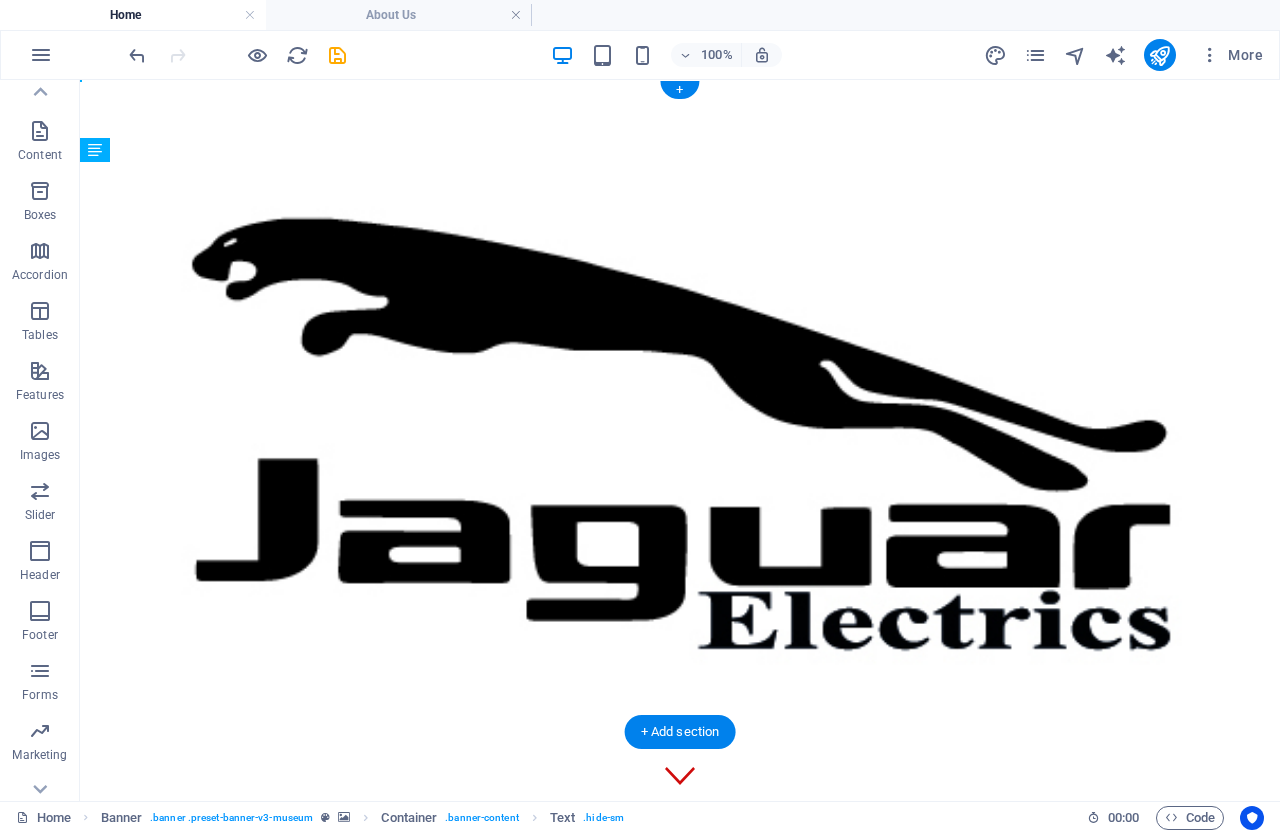 drag, startPoint x: 439, startPoint y: 464, endPoint x: 410, endPoint y: 633, distance: 171.47011 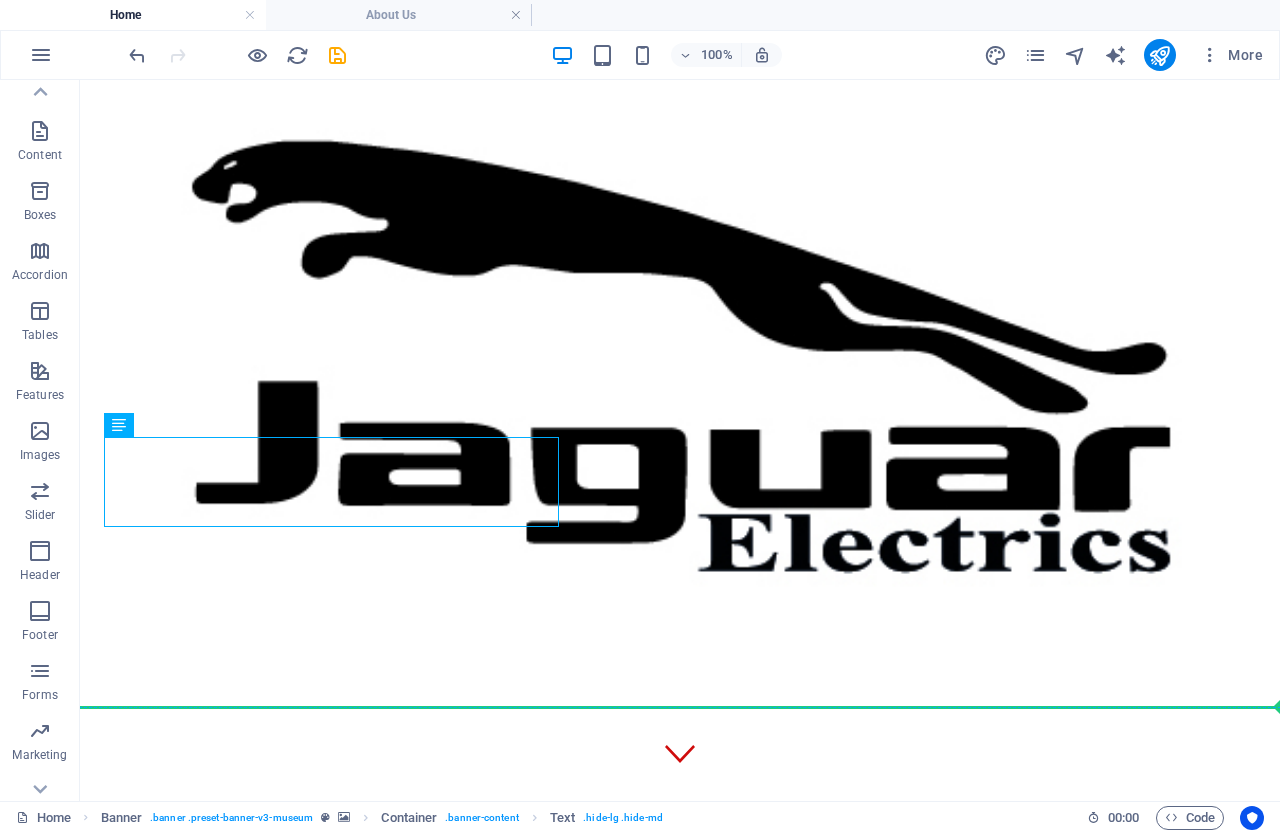 scroll, scrollTop: 39, scrollLeft: 0, axis: vertical 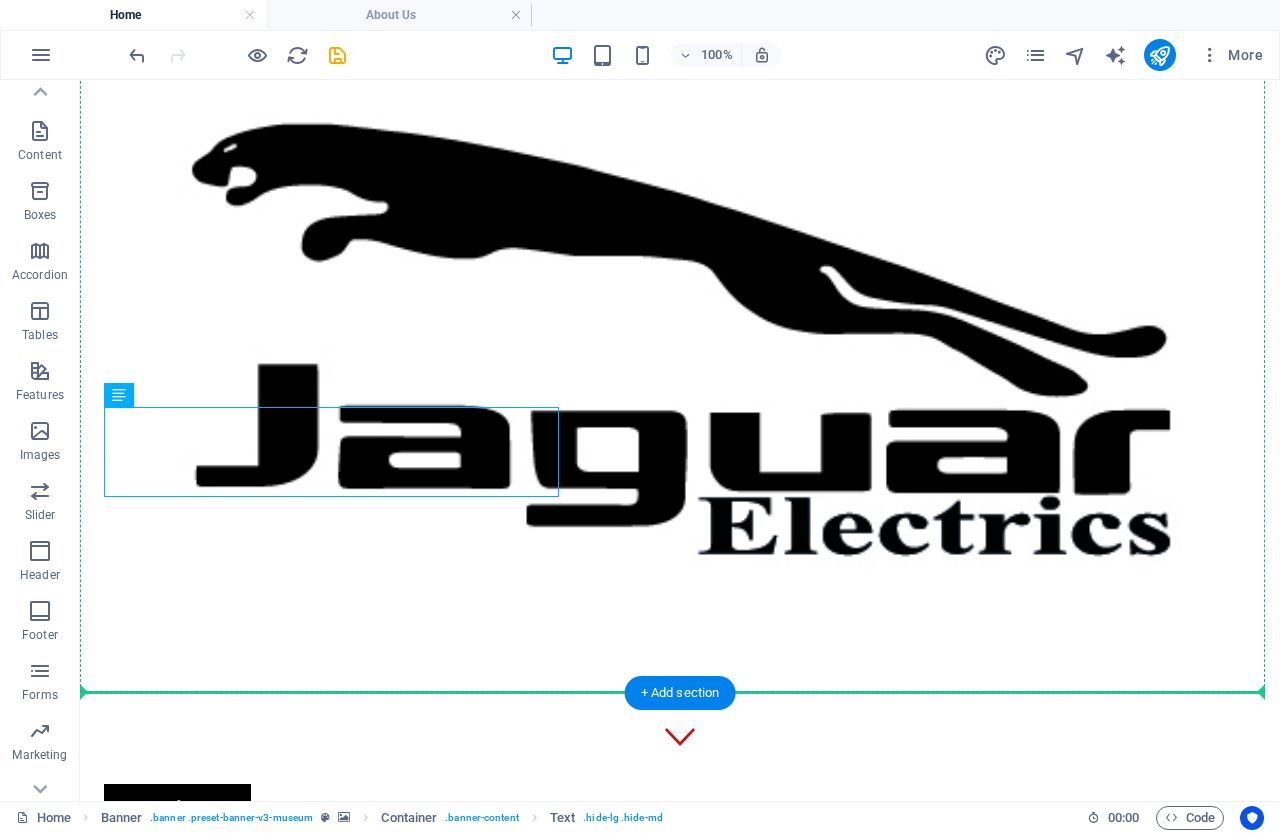drag, startPoint x: 421, startPoint y: 454, endPoint x: 844, endPoint y: 467, distance: 423.1997 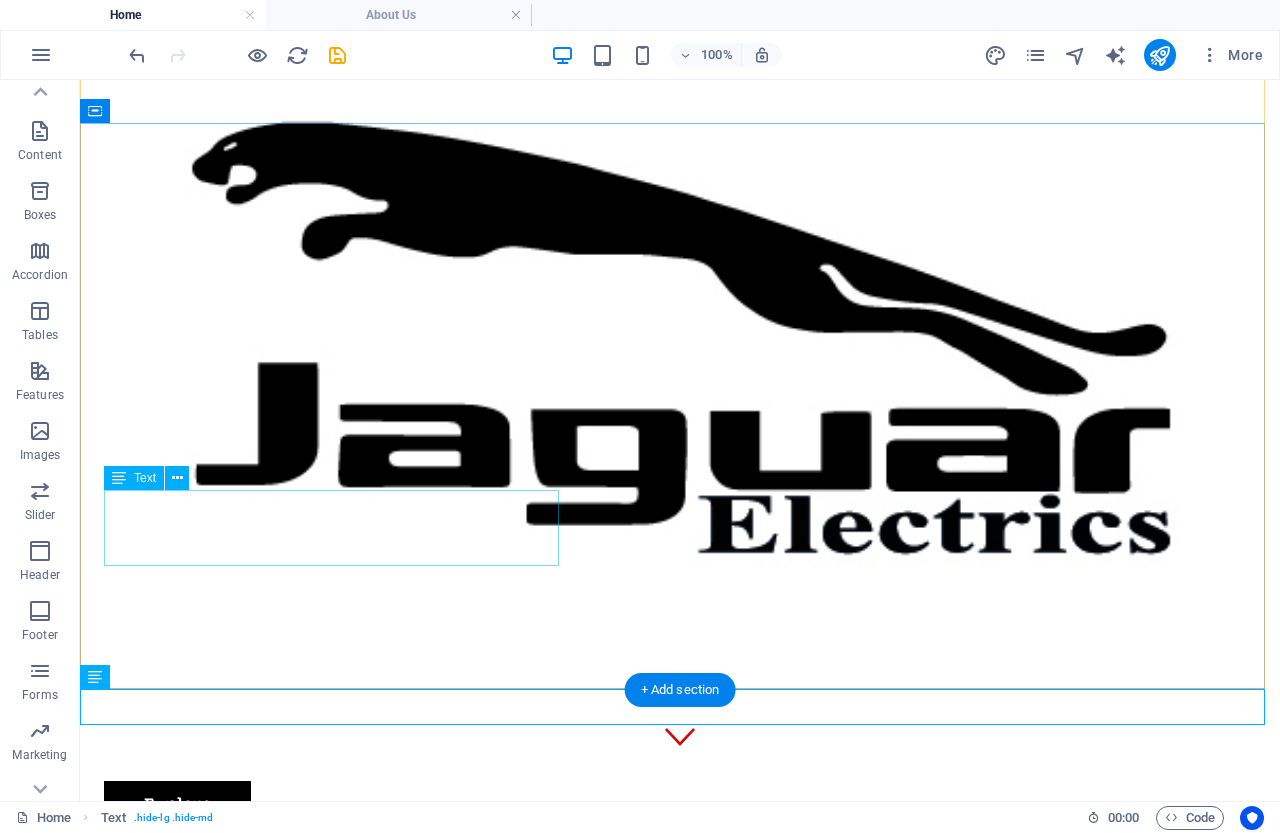 click on "LIDERES EN INNOVACION, CALIDAD Y SERVICIO CON PRODUCTOS QUE SI SIMPLIFICAN TU ESTILO DE VIDA" at bounding box center [680, 1089] 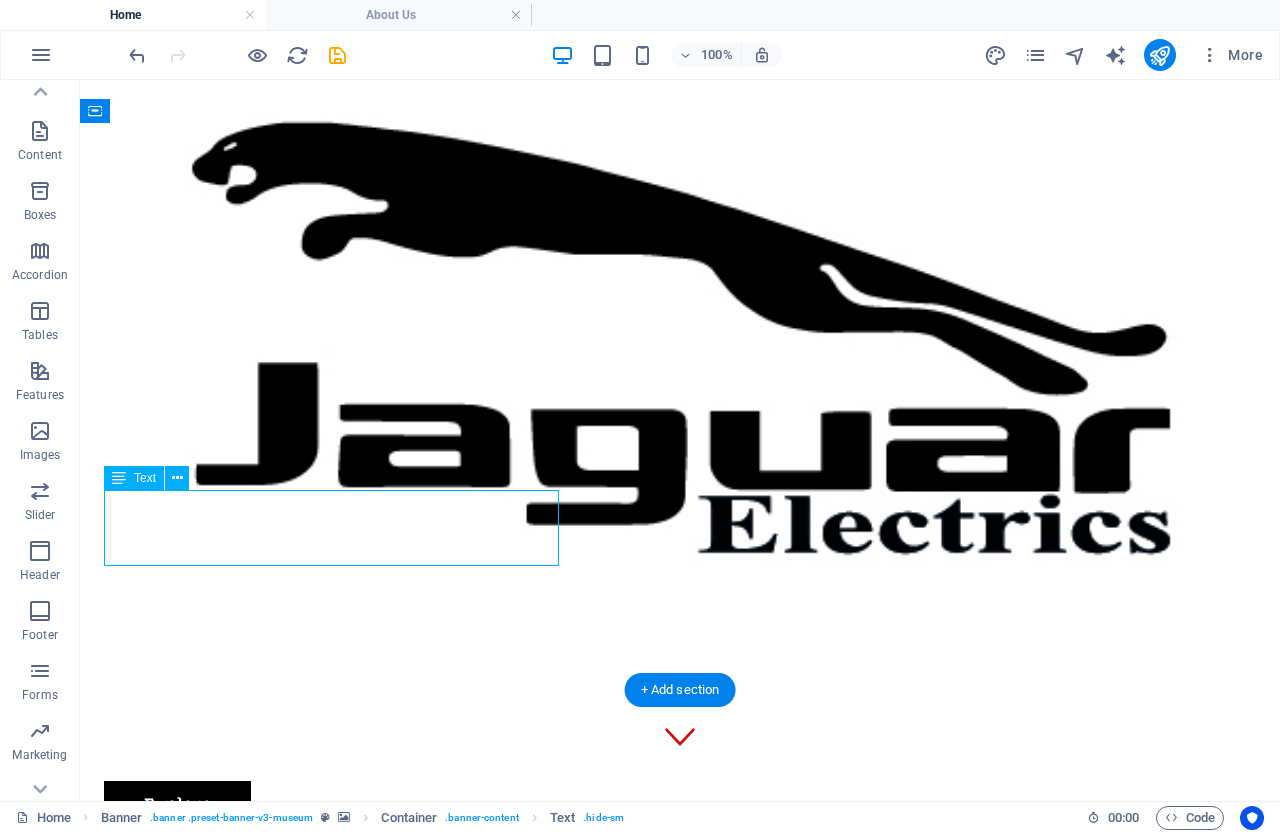 click on "LIDERES EN INNOVACION, CALIDAD Y SERVICIO CON PRODUCTOS QUE SI SIMPLIFICAN TU ESTILO DE VIDA" at bounding box center (680, 1089) 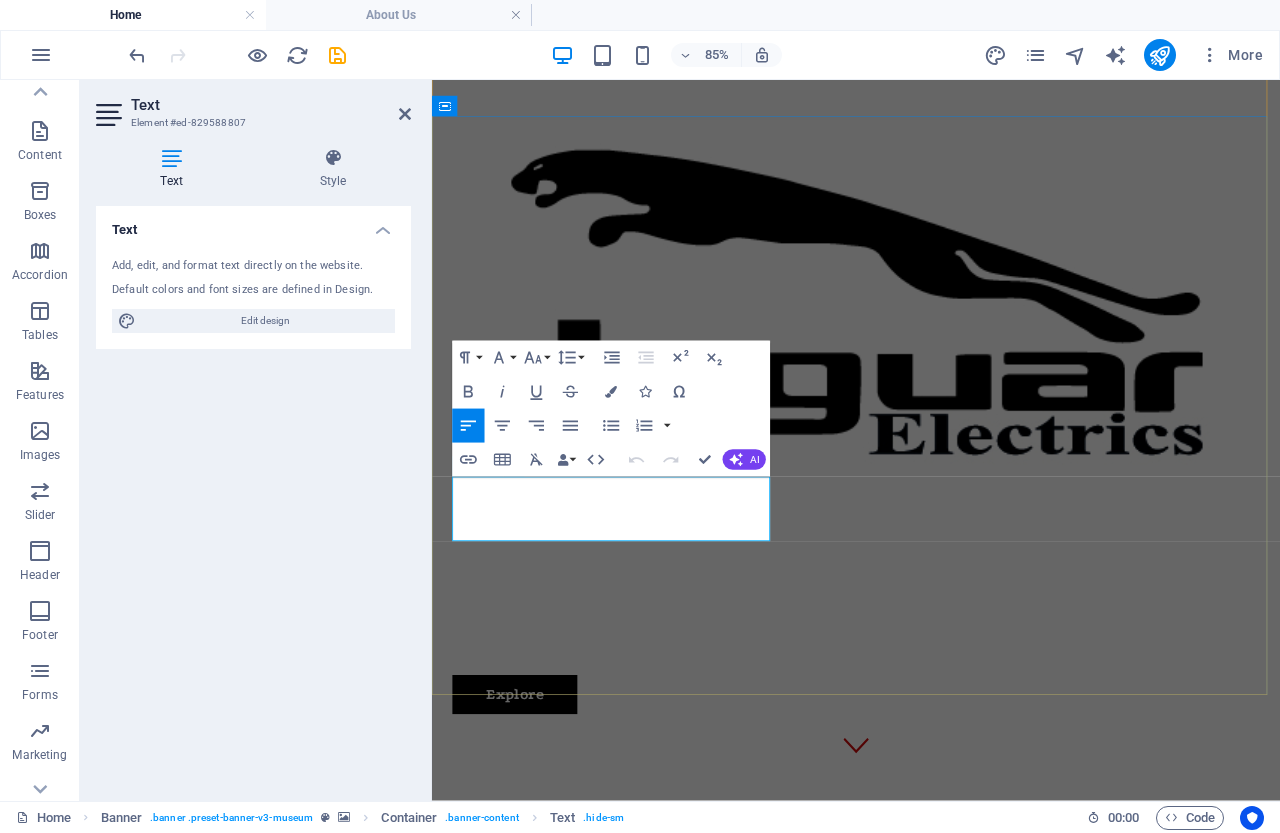 click on "LIDERES EN INNOVACION, CALIDAD Y SERVICIO CON PRODUCTOS QUE SI SIMPLIFICAN TU ESTILO DE VIDA" at bounding box center [931, 1192] 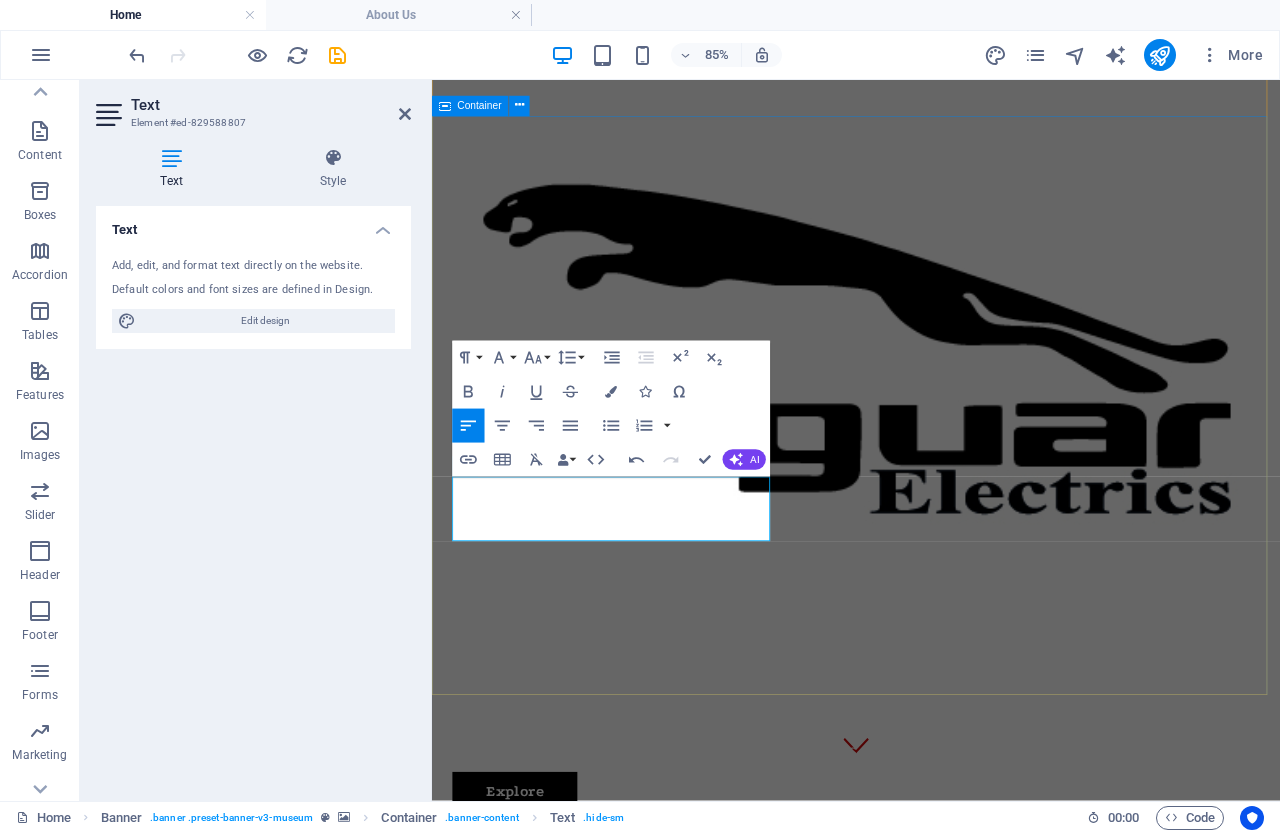 click on "RIVIERA ELECTRONICS LIDERES EN INNOVACION, CALIDAD Y SERVICIO CON PRODUCTOS QUE  SIMPLIFICAN TU ESTILO DE VIDA Explore" at bounding box center [931, 1207] 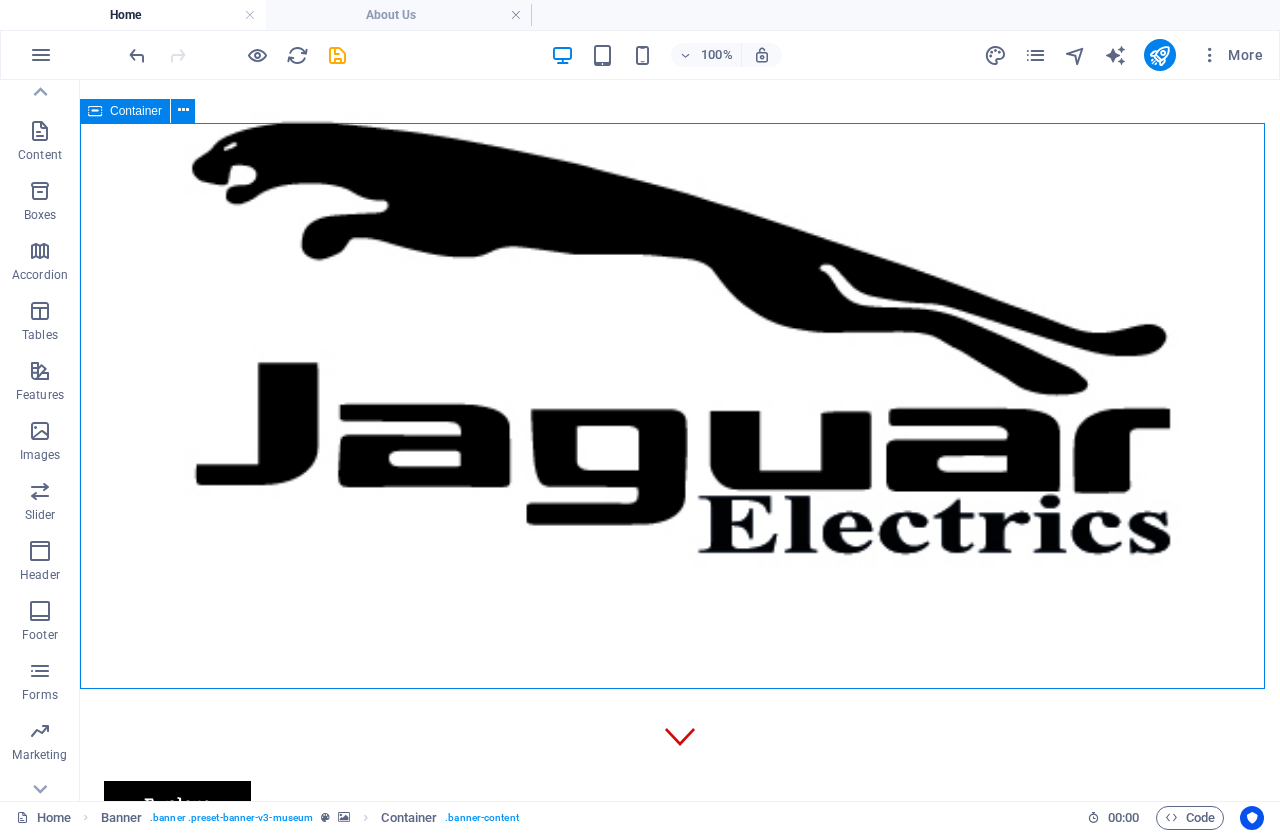 click on "RIVIERA ELECTRONICS LIDERES EN INNOVACION, CALIDAD Y SERVICIO CON PRODUCTOS QUE  SIMPLIFICAN TU ESTILO DE VIDA Explore" at bounding box center (680, 1035) 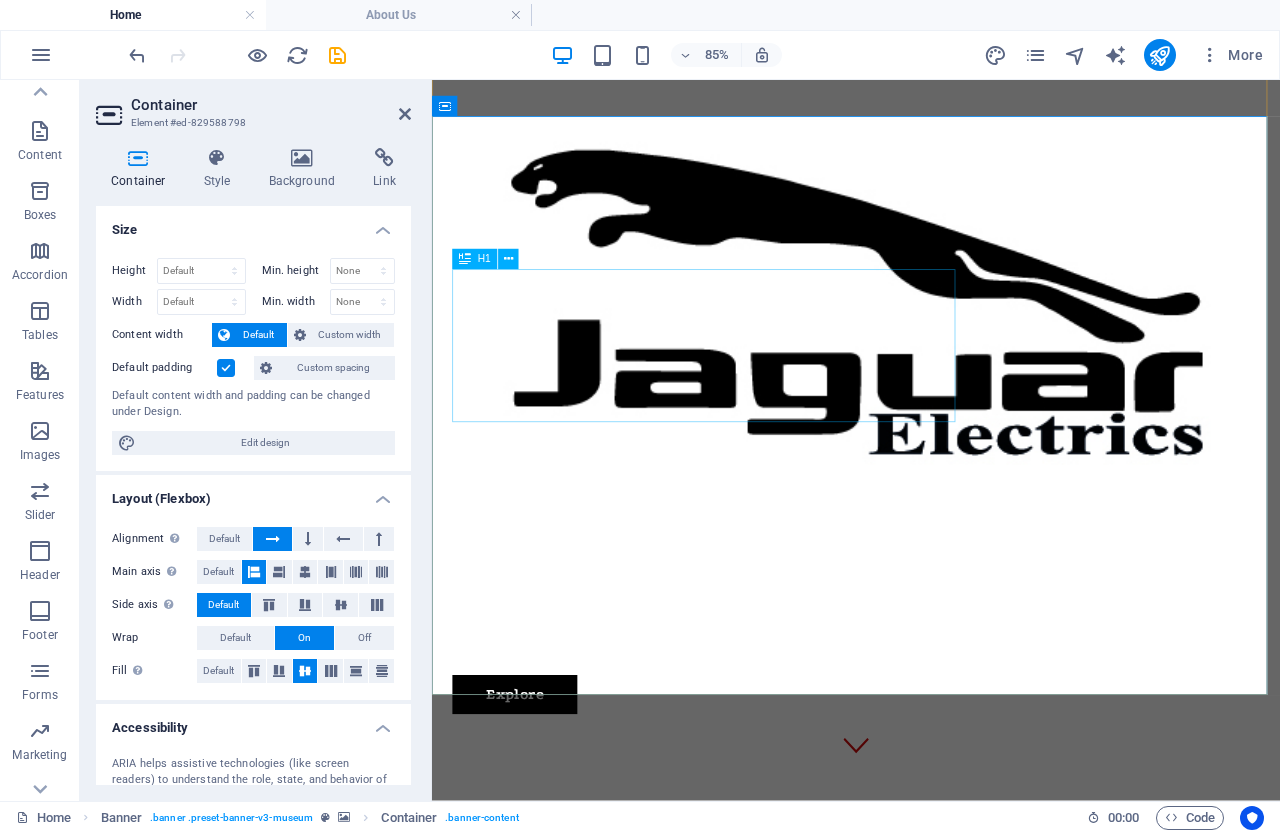click on "RIVIERA ELECTRONICS" at bounding box center (931, 1013) 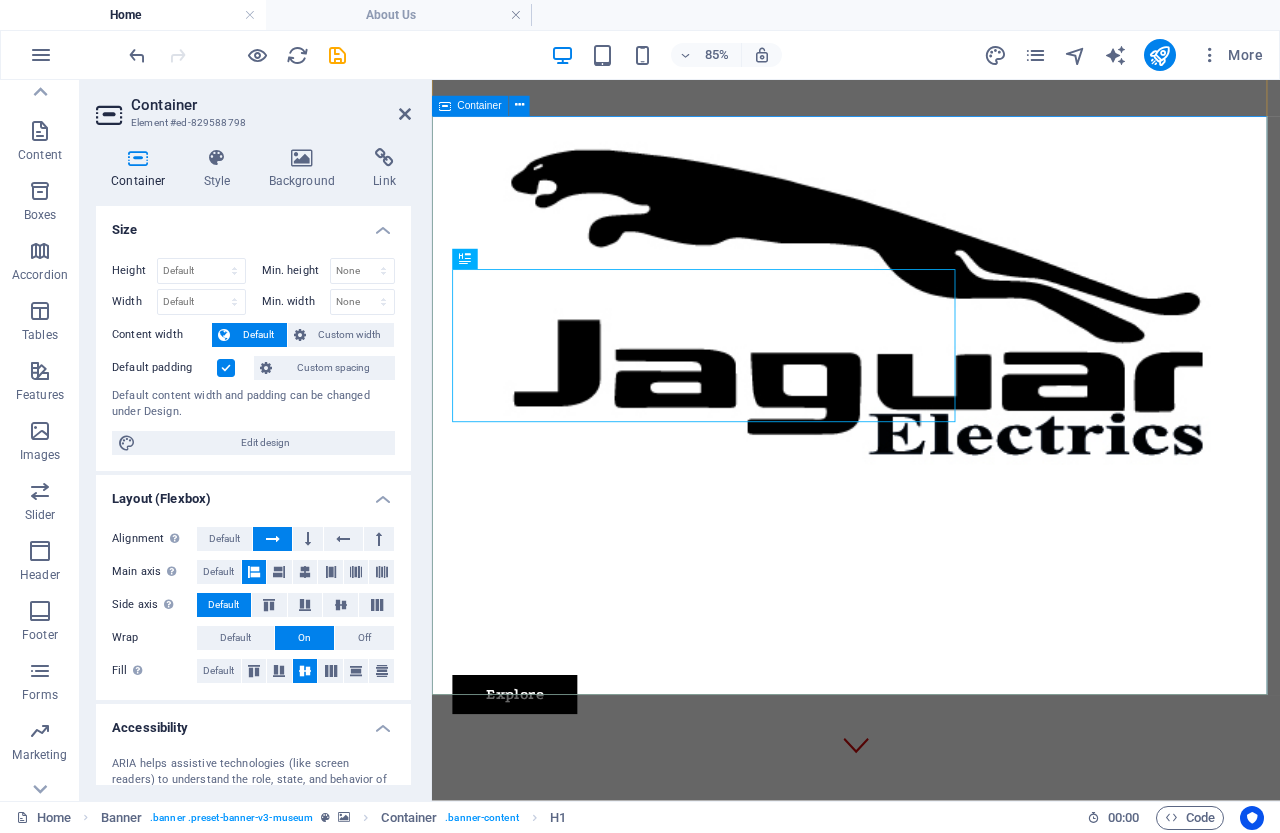 click on "RIVIERA ELECTRONICS LIDERES EN INNOVACION, CALIDAD Y SERVICIO CON PRODUCTOS QUE  SIMPLIFICAN TU ESTILO DE VIDA Explore" at bounding box center (931, 1093) 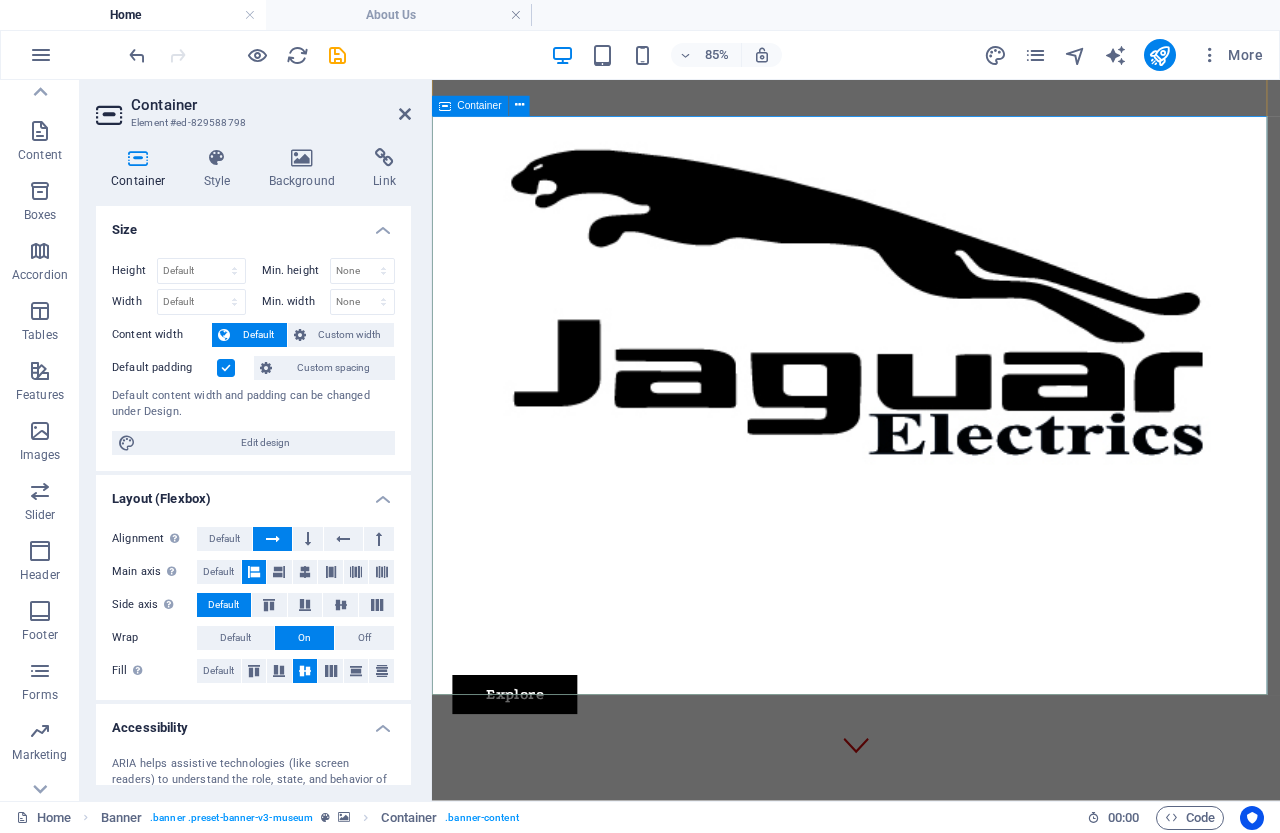 click on "RIVIERA ELECTRONICS LIDERES EN INNOVACION, CALIDAD Y SERVICIO CON PRODUCTOS QUE  SIMPLIFICAN TU ESTILO DE VIDA Explore" at bounding box center [931, 1093] 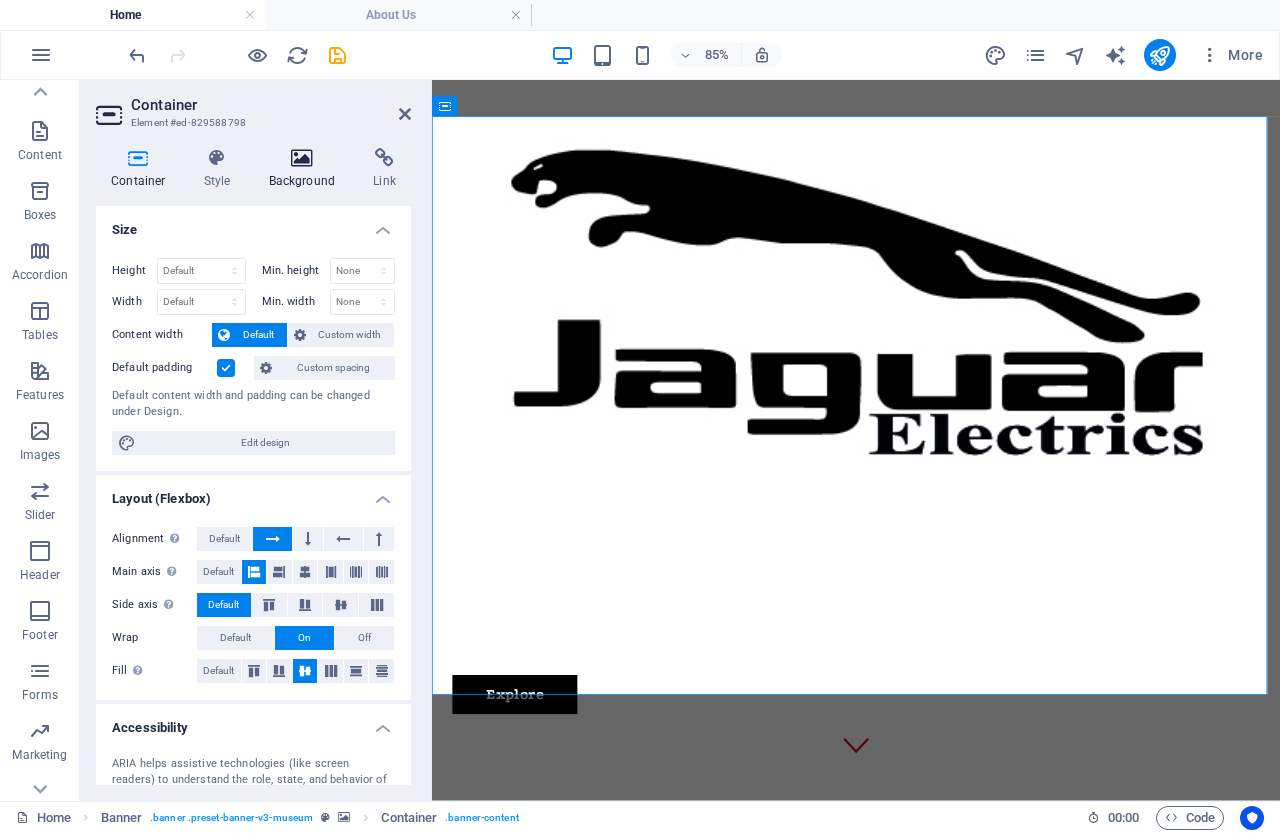 click at bounding box center (302, 158) 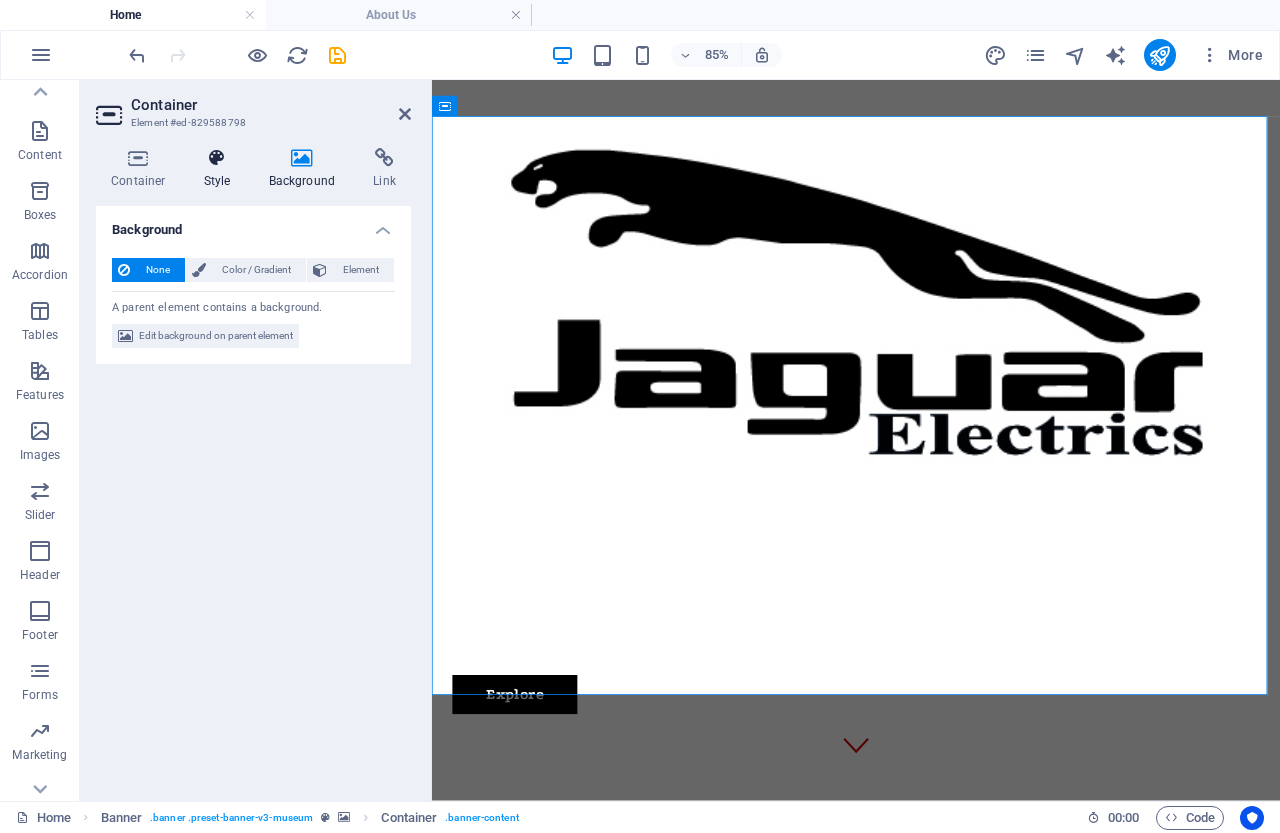click on "Style" at bounding box center [221, 169] 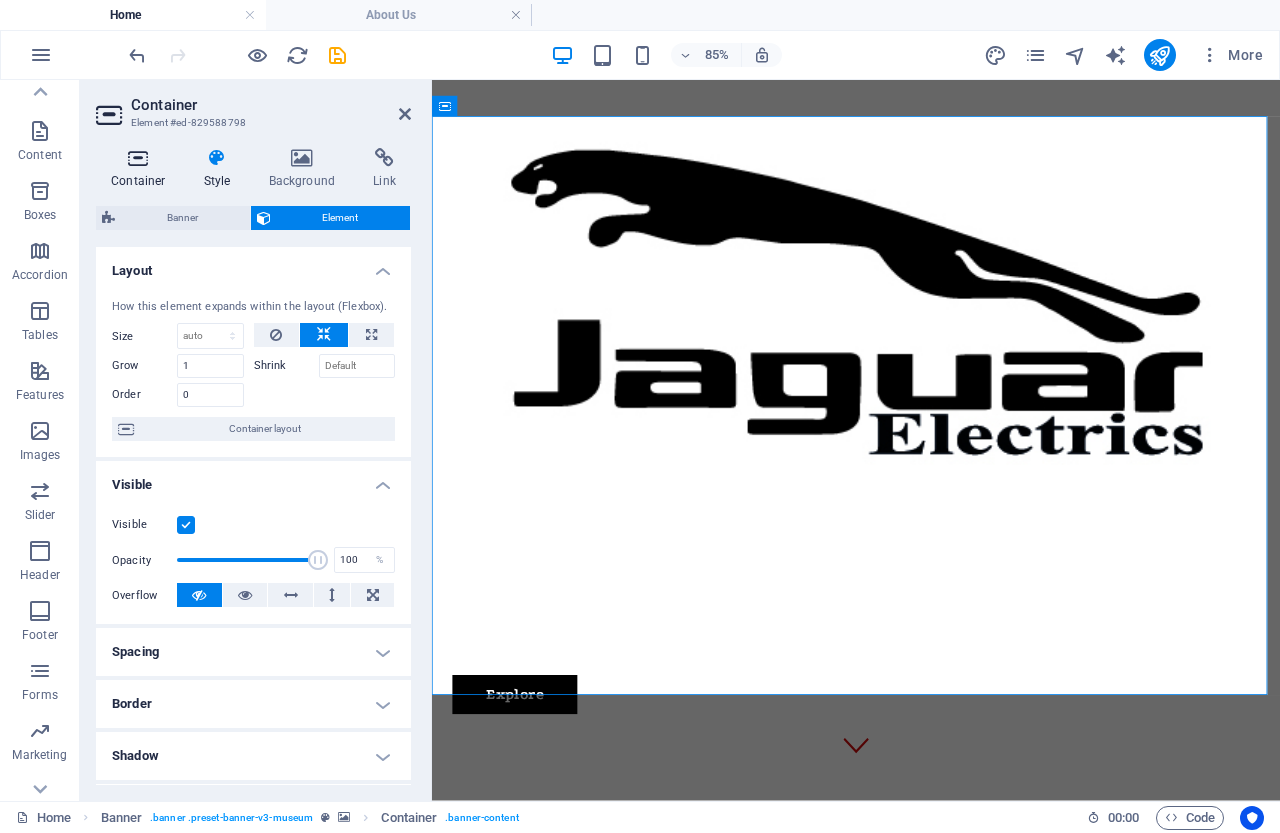click on "Container" at bounding box center [142, 169] 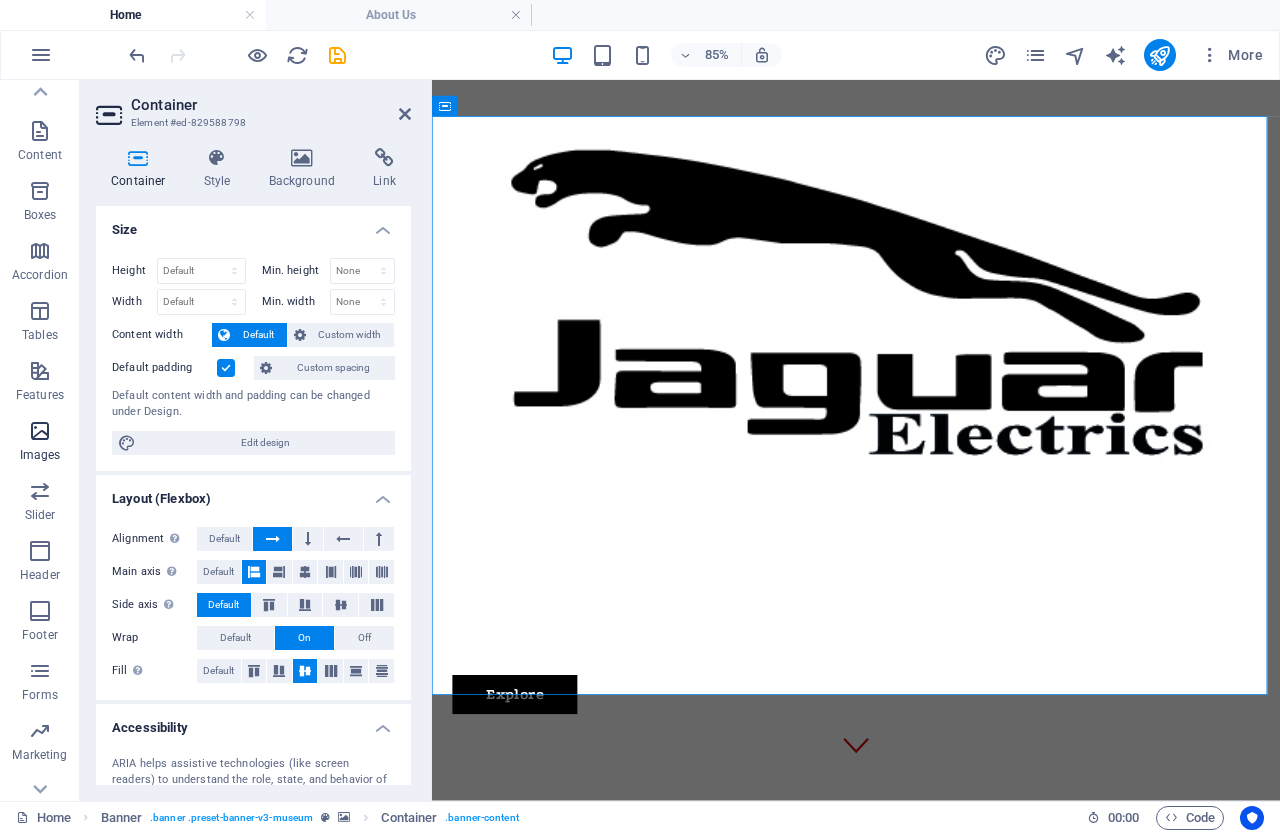 click at bounding box center (40, 431) 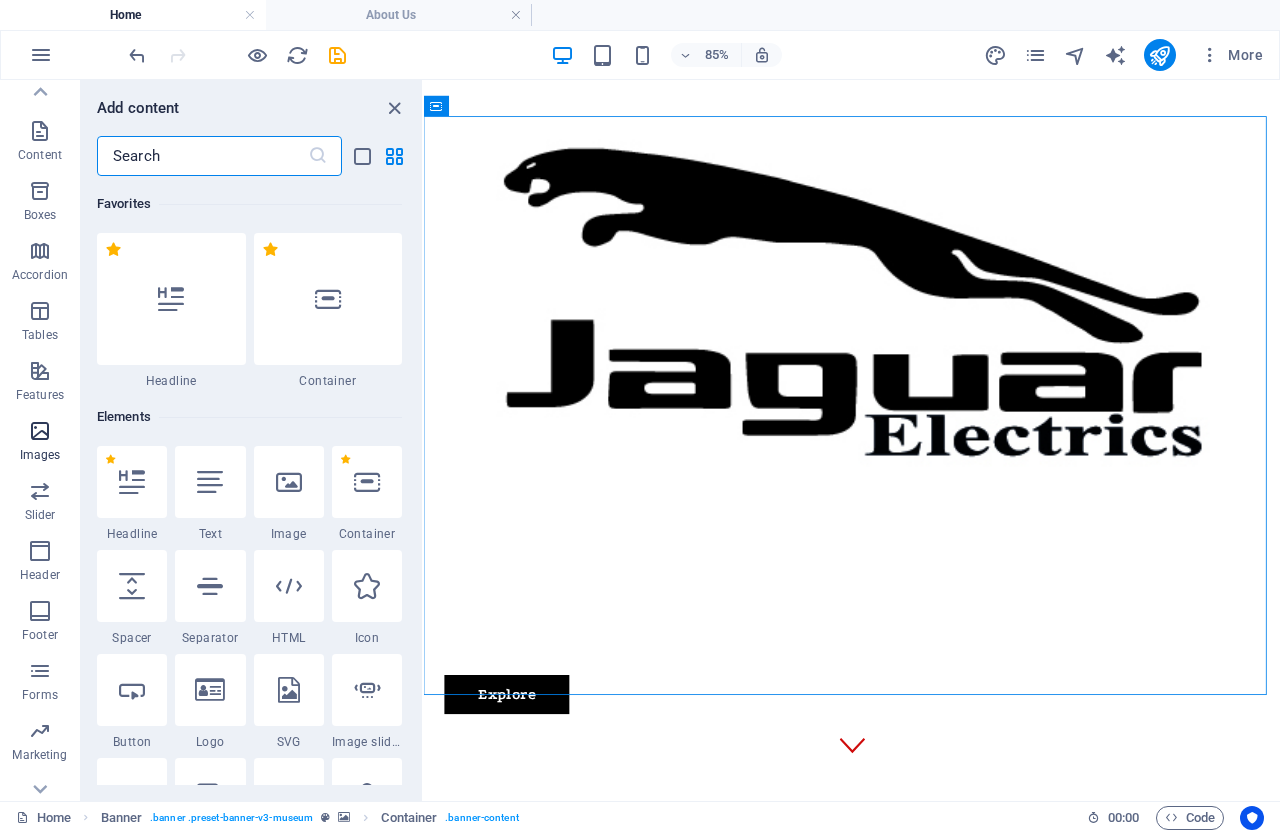 scroll, scrollTop: 10140, scrollLeft: 0, axis: vertical 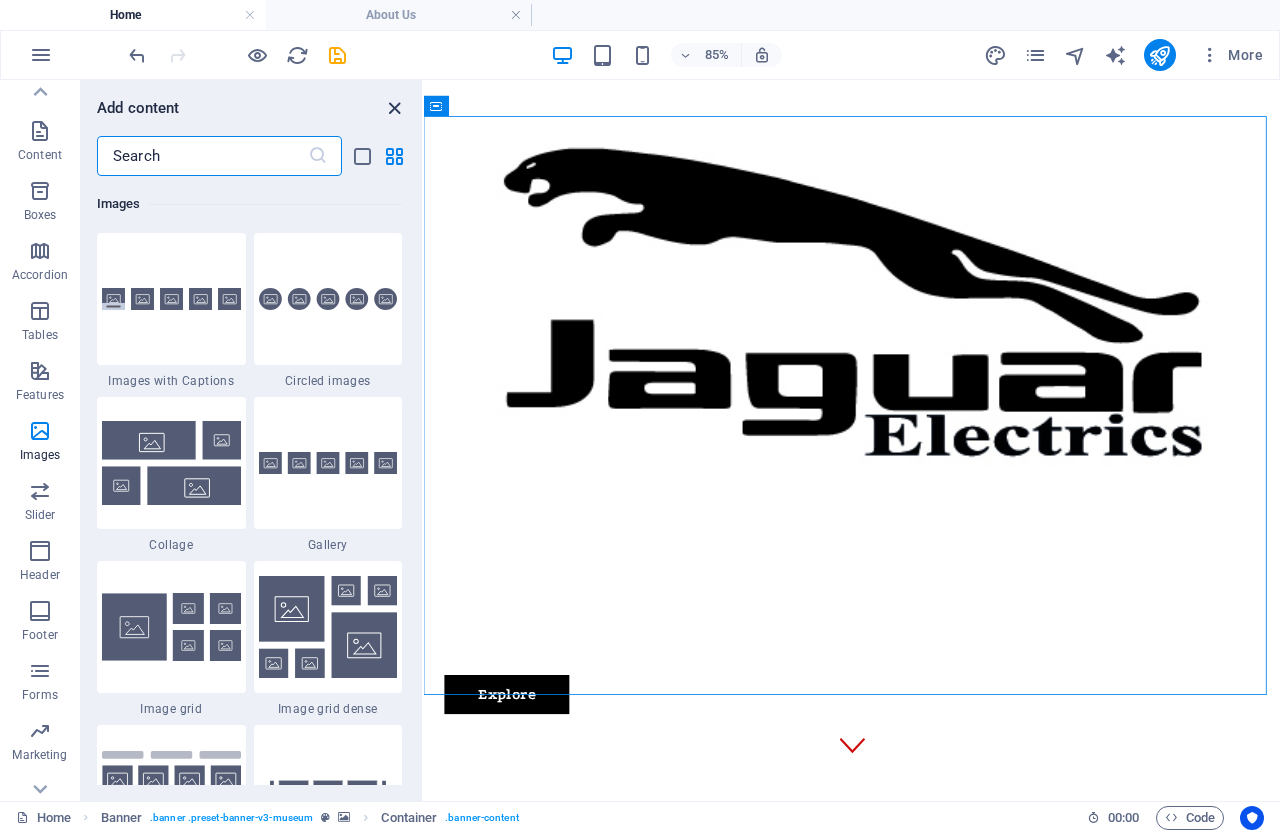 click at bounding box center [394, 108] 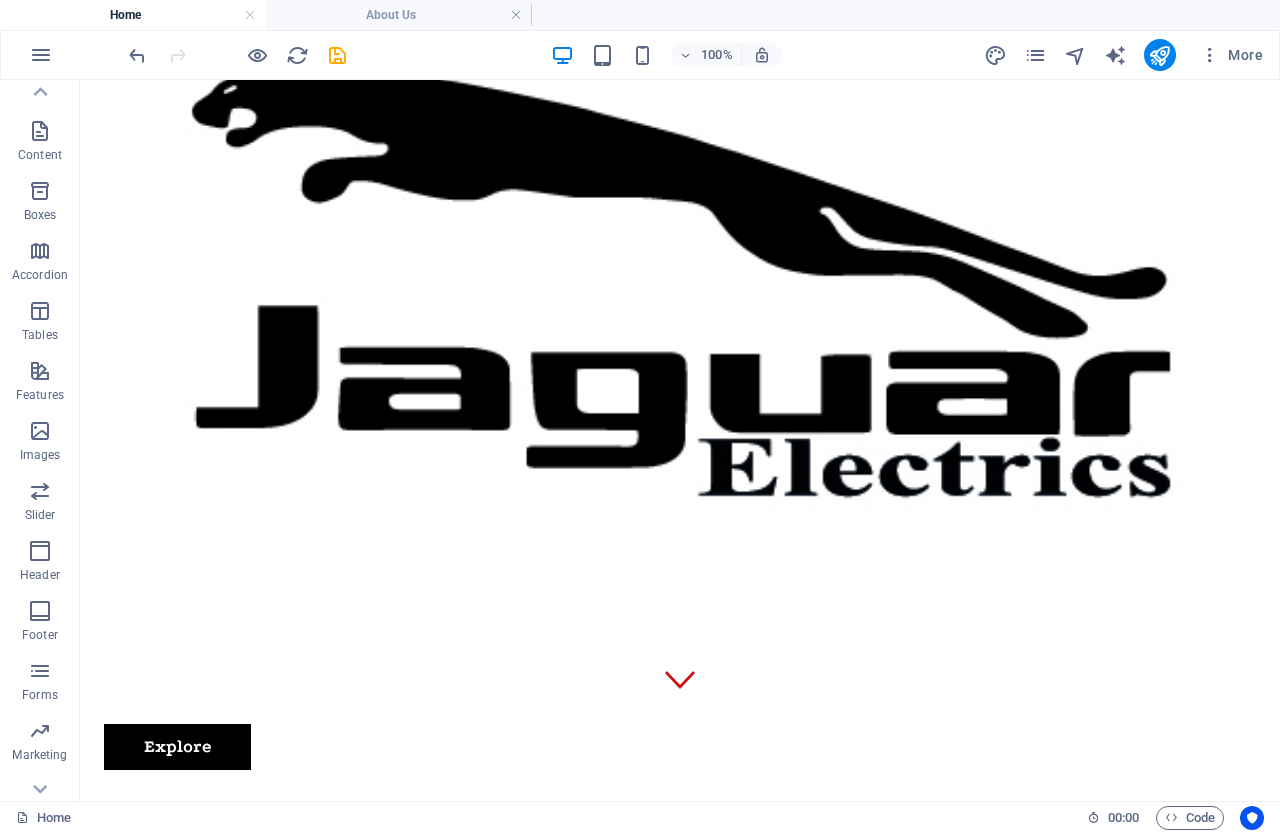 scroll, scrollTop: 0, scrollLeft: 0, axis: both 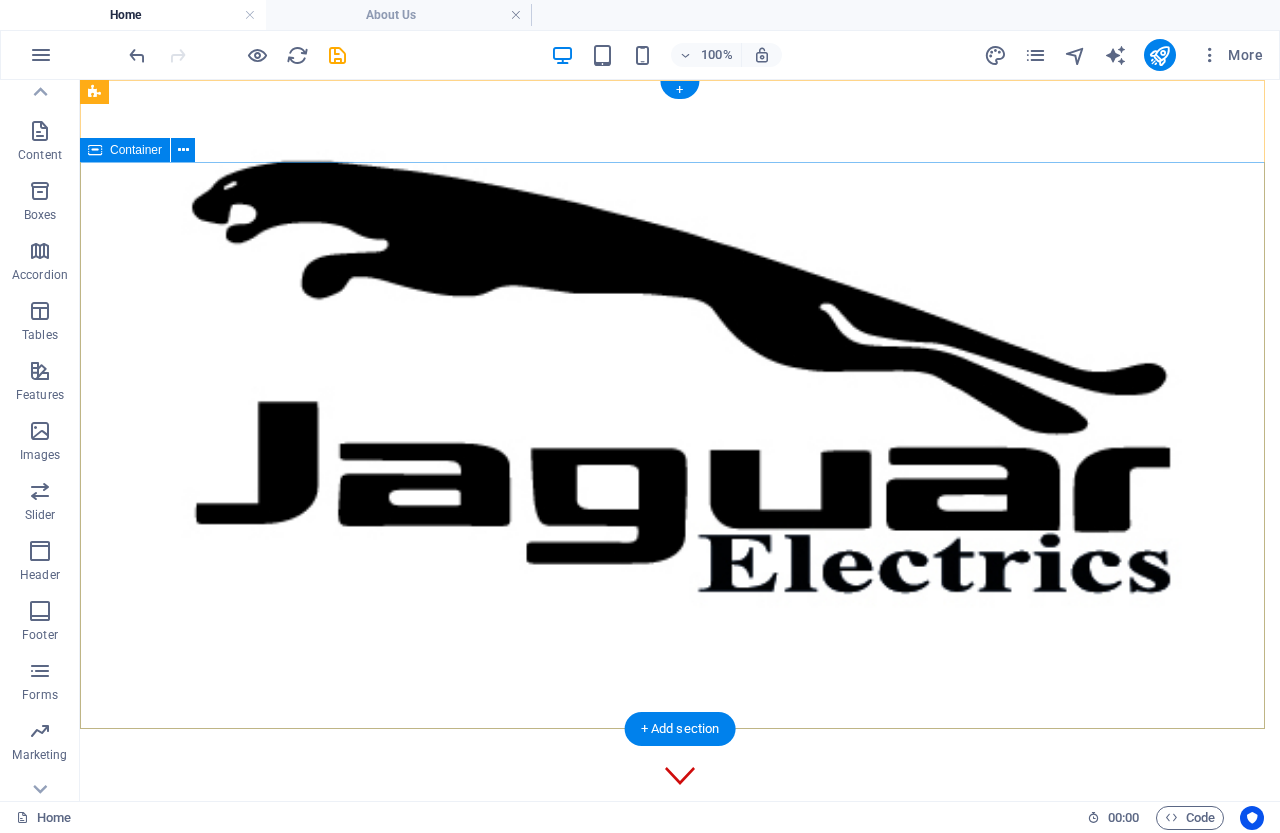 click on "RIVIERA ELECTRONICS LIDERES EN INNOVACION, CALIDAD Y SERVICIO CON PRODUCTOS QUE  SIMPLIFICAN TU ESTILO DE VIDA Explore" at bounding box center [680, 1074] 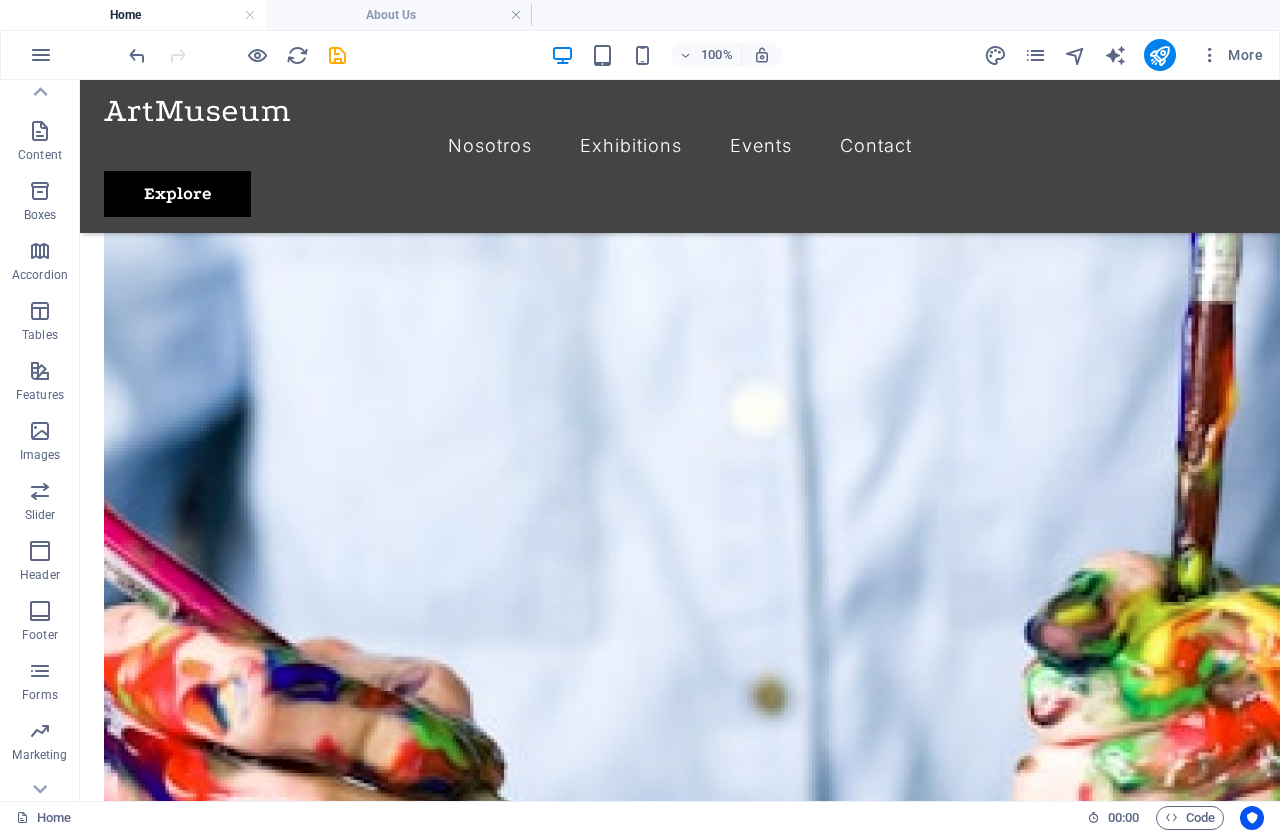 scroll, scrollTop: 3557, scrollLeft: 0, axis: vertical 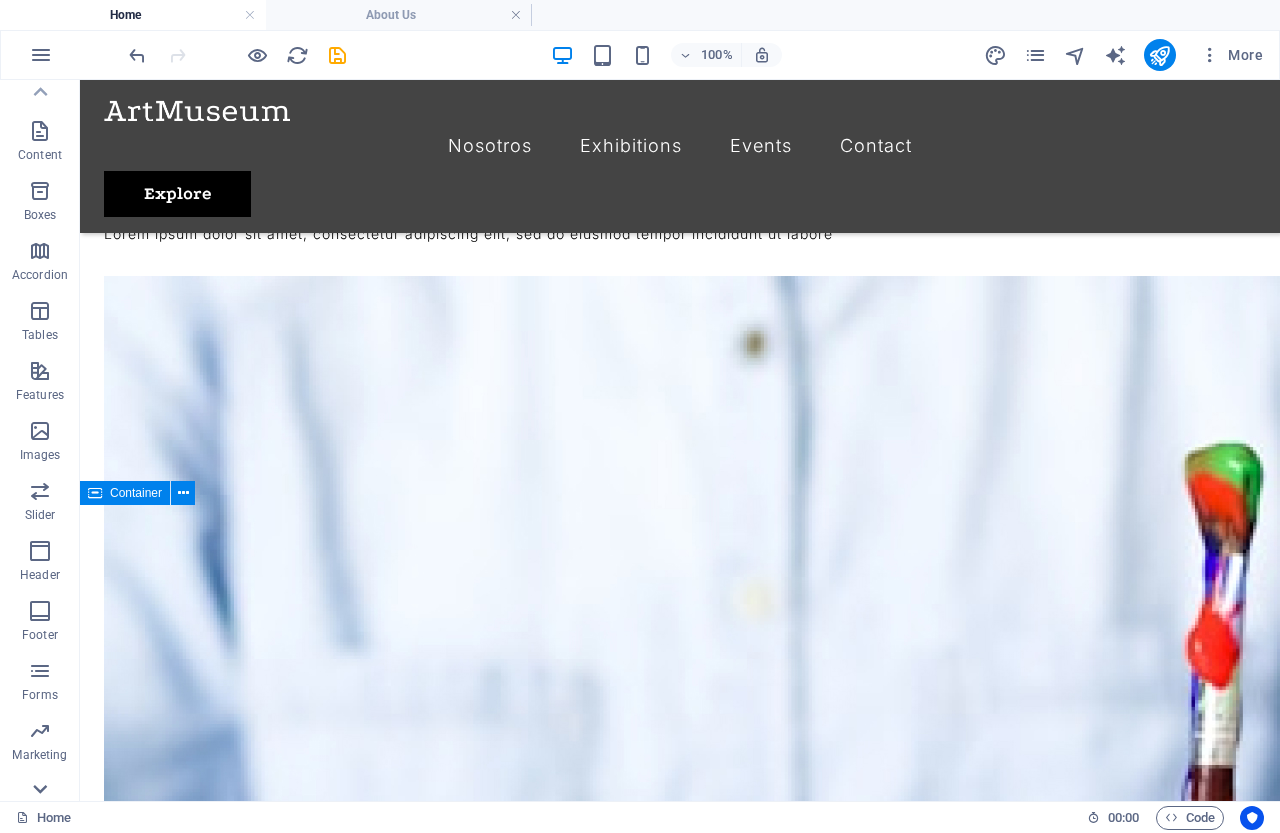click 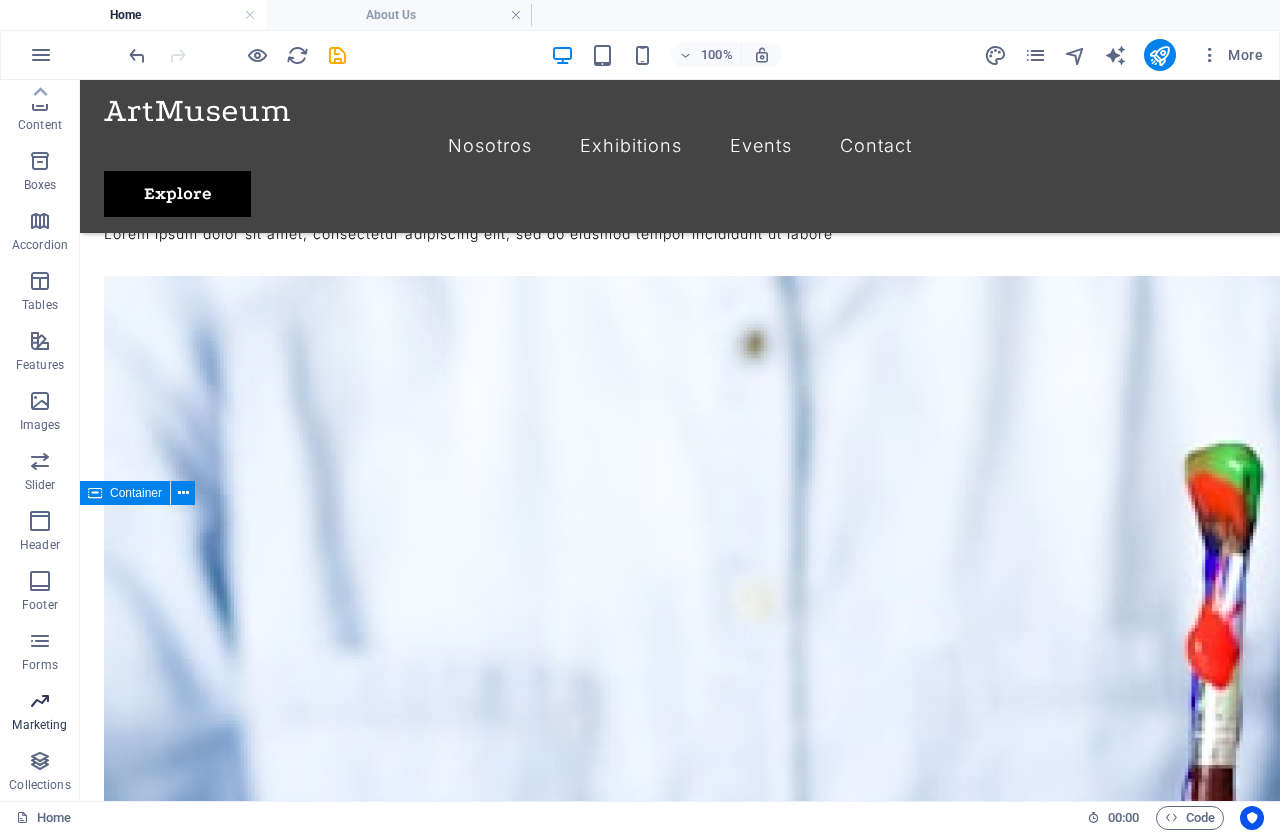 click at bounding box center [40, 701] 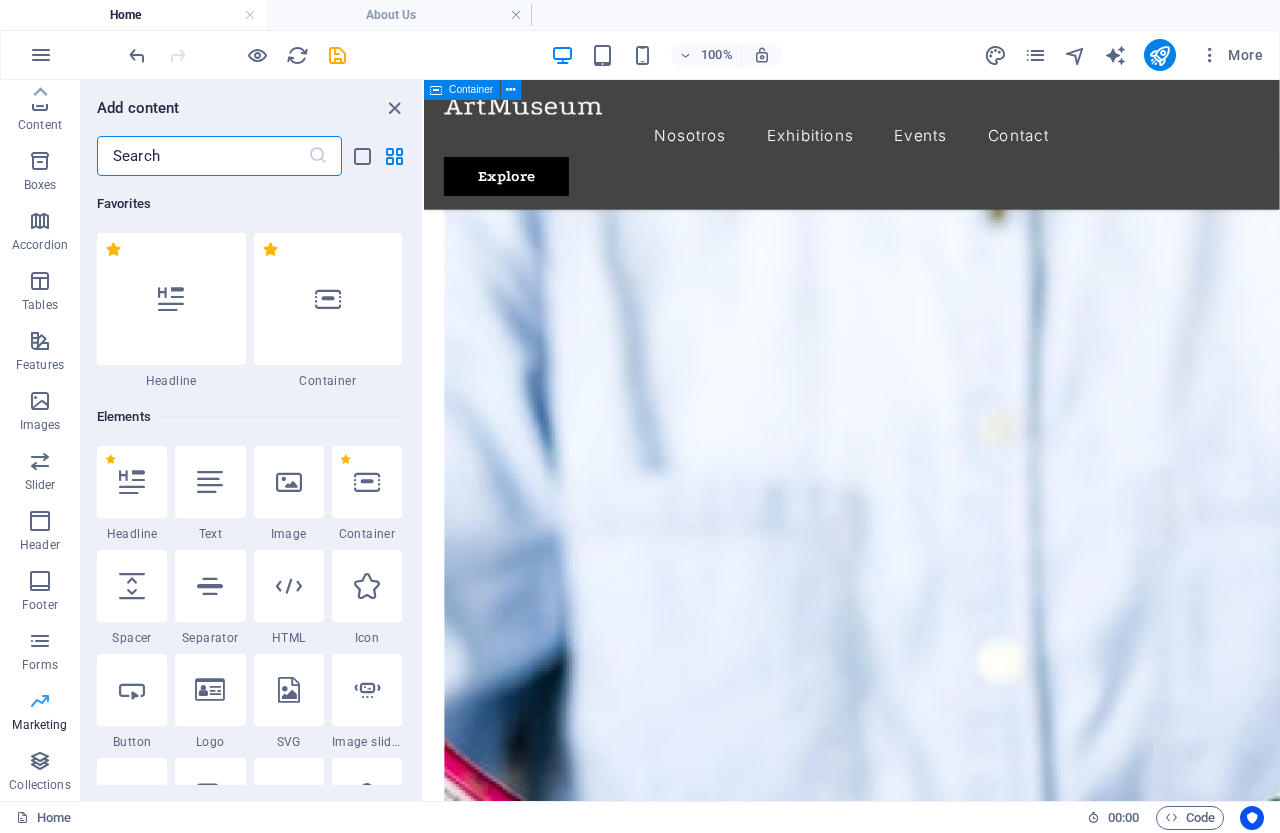 scroll, scrollTop: 4297, scrollLeft: 0, axis: vertical 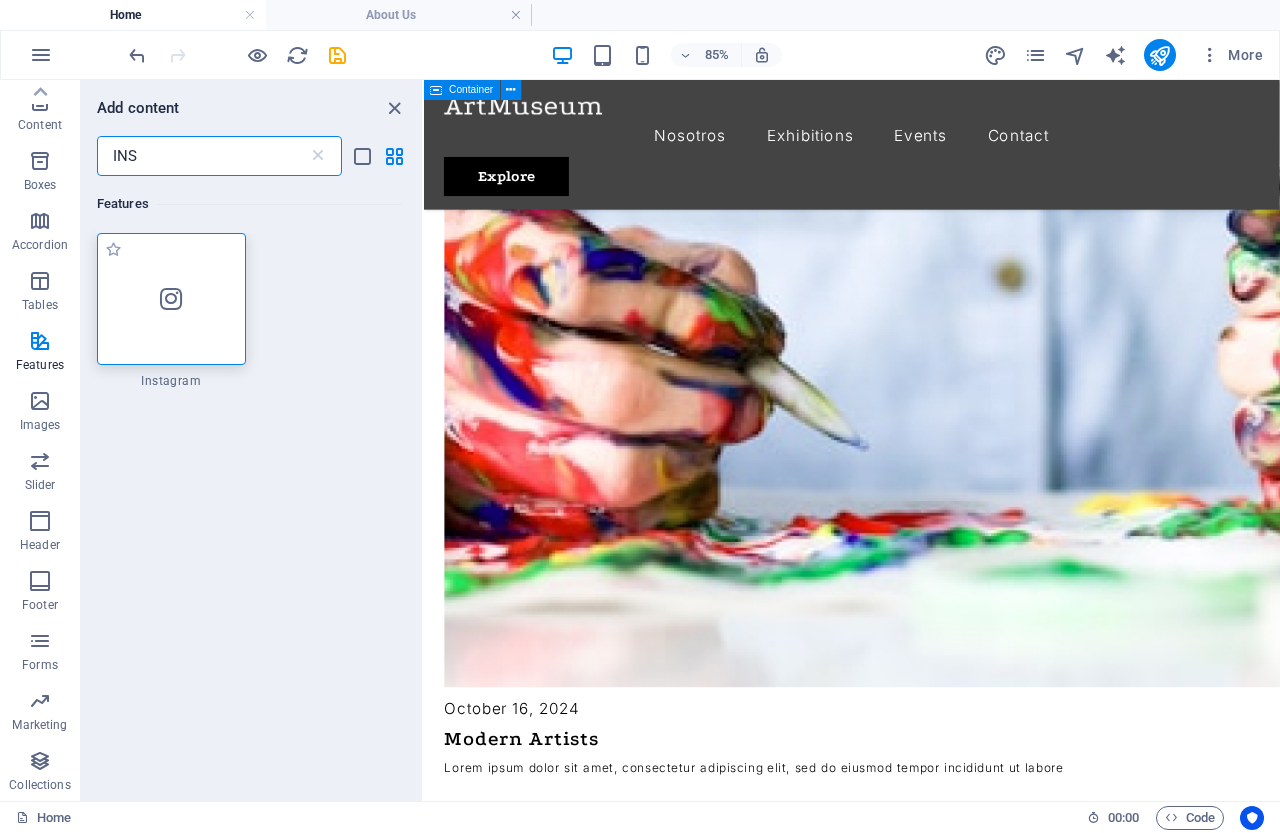 type on "INS" 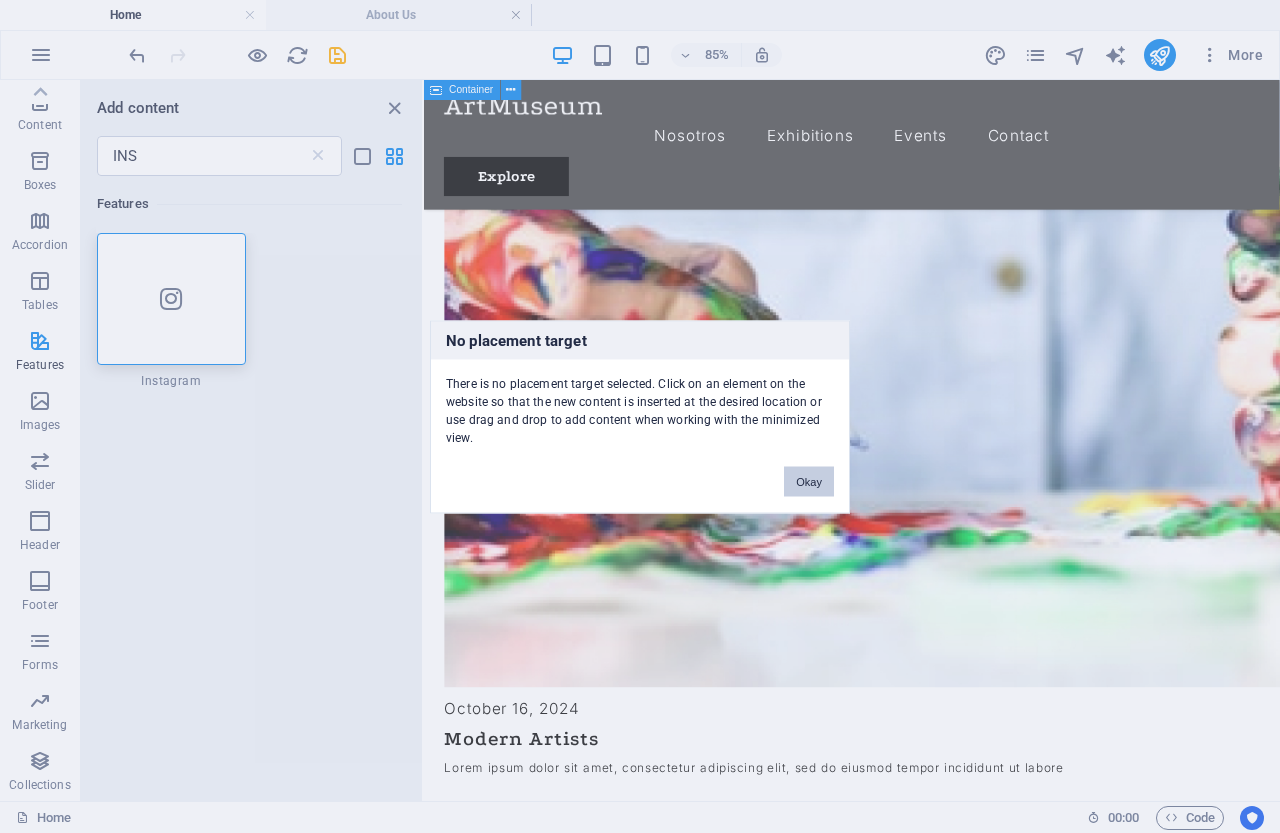 click on "Okay" at bounding box center [809, 481] 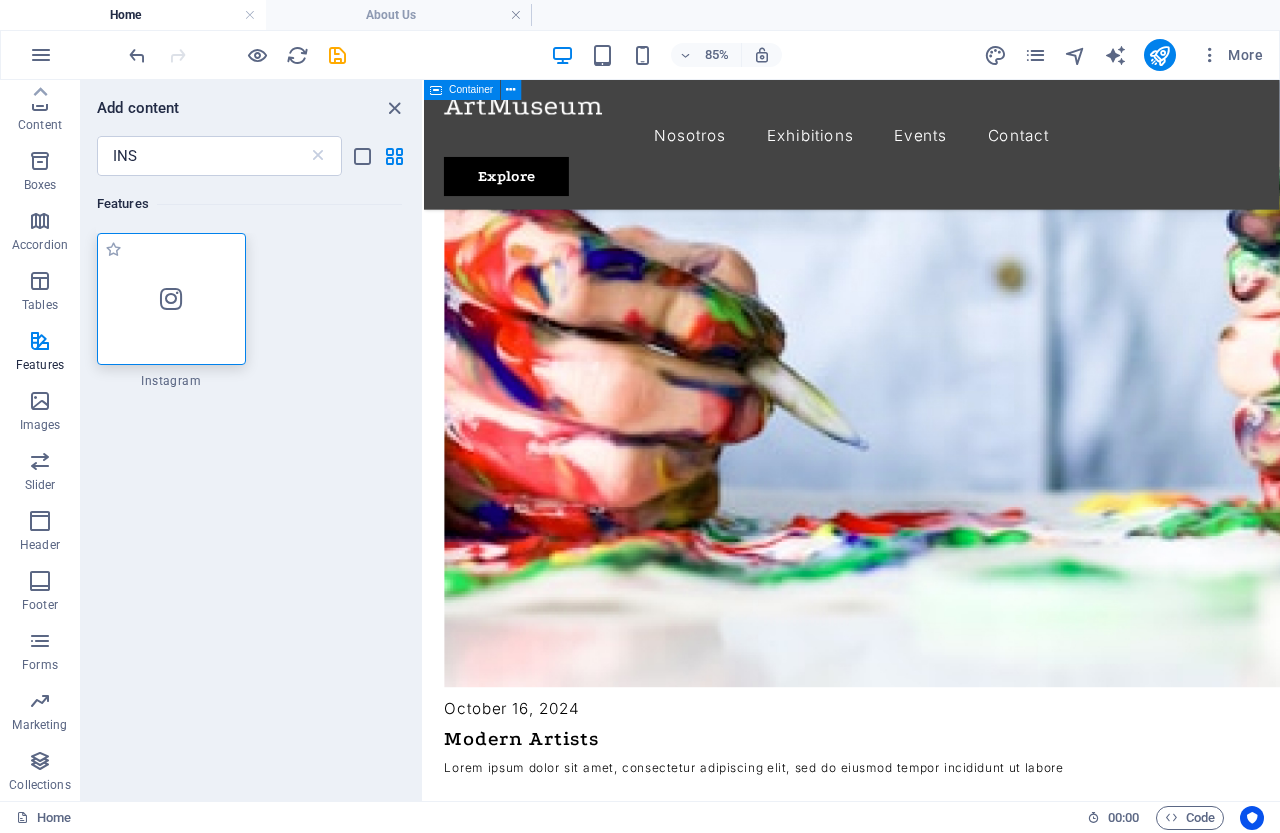 click at bounding box center [171, 299] 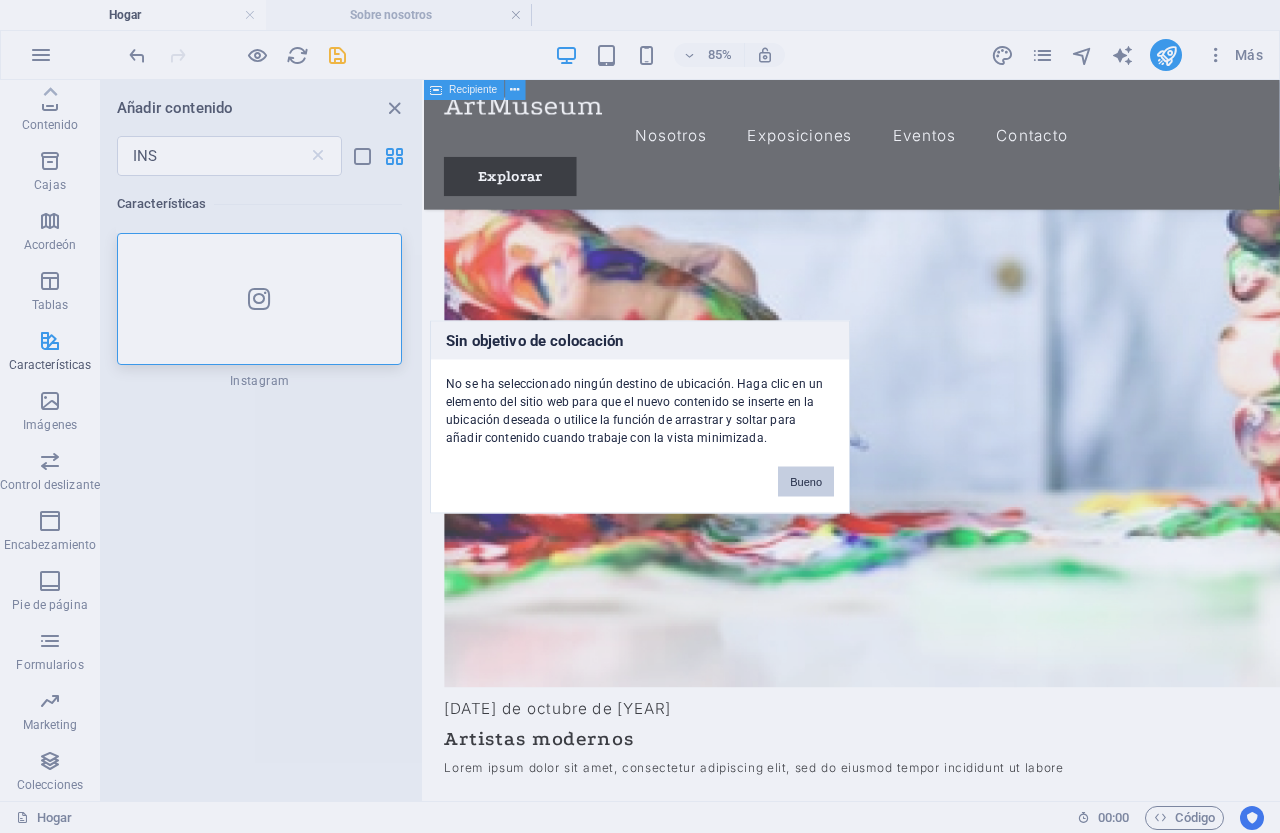 click on "Bueno" at bounding box center [806, 481] 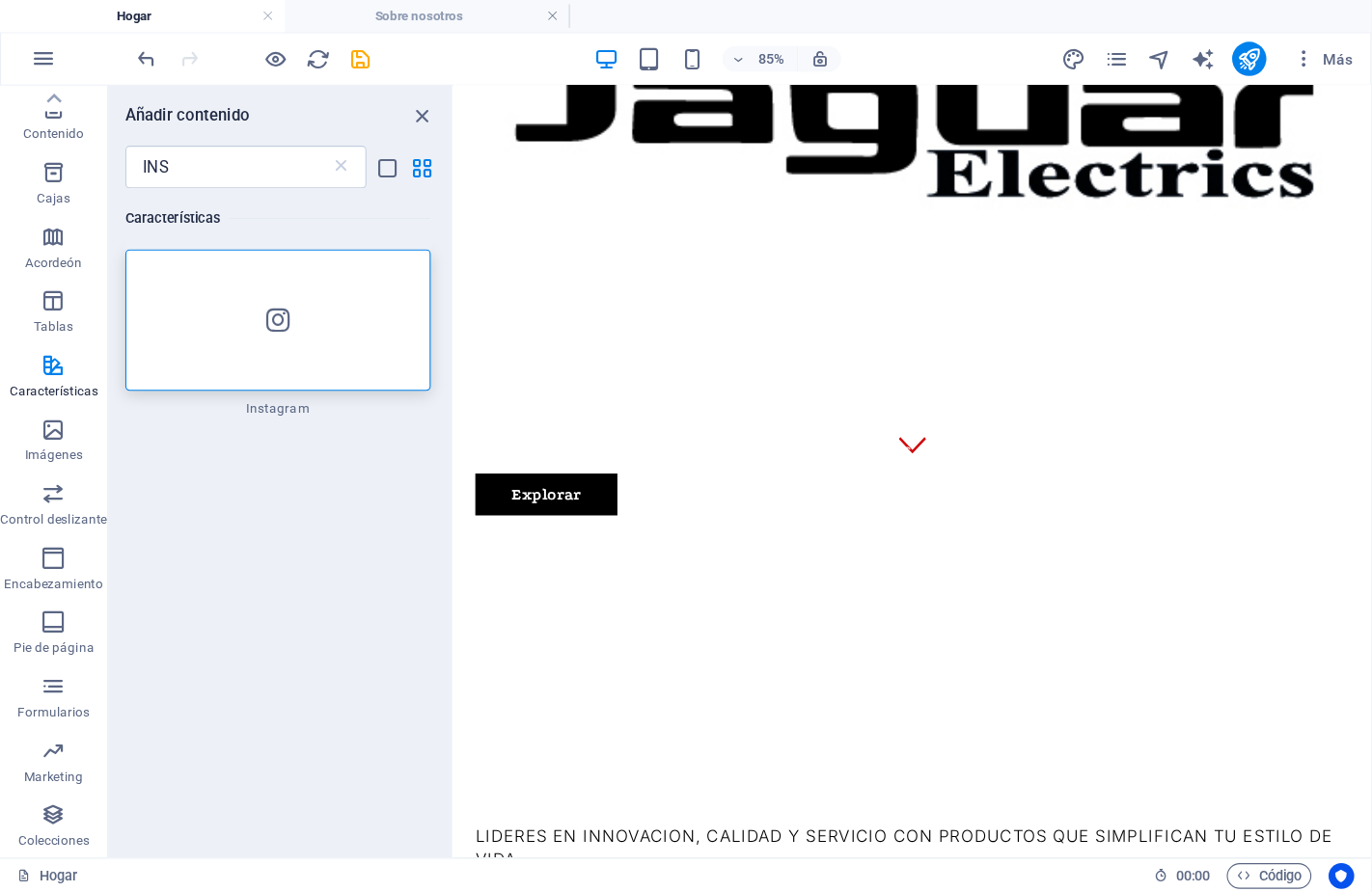 scroll, scrollTop: 0, scrollLeft: 0, axis: both 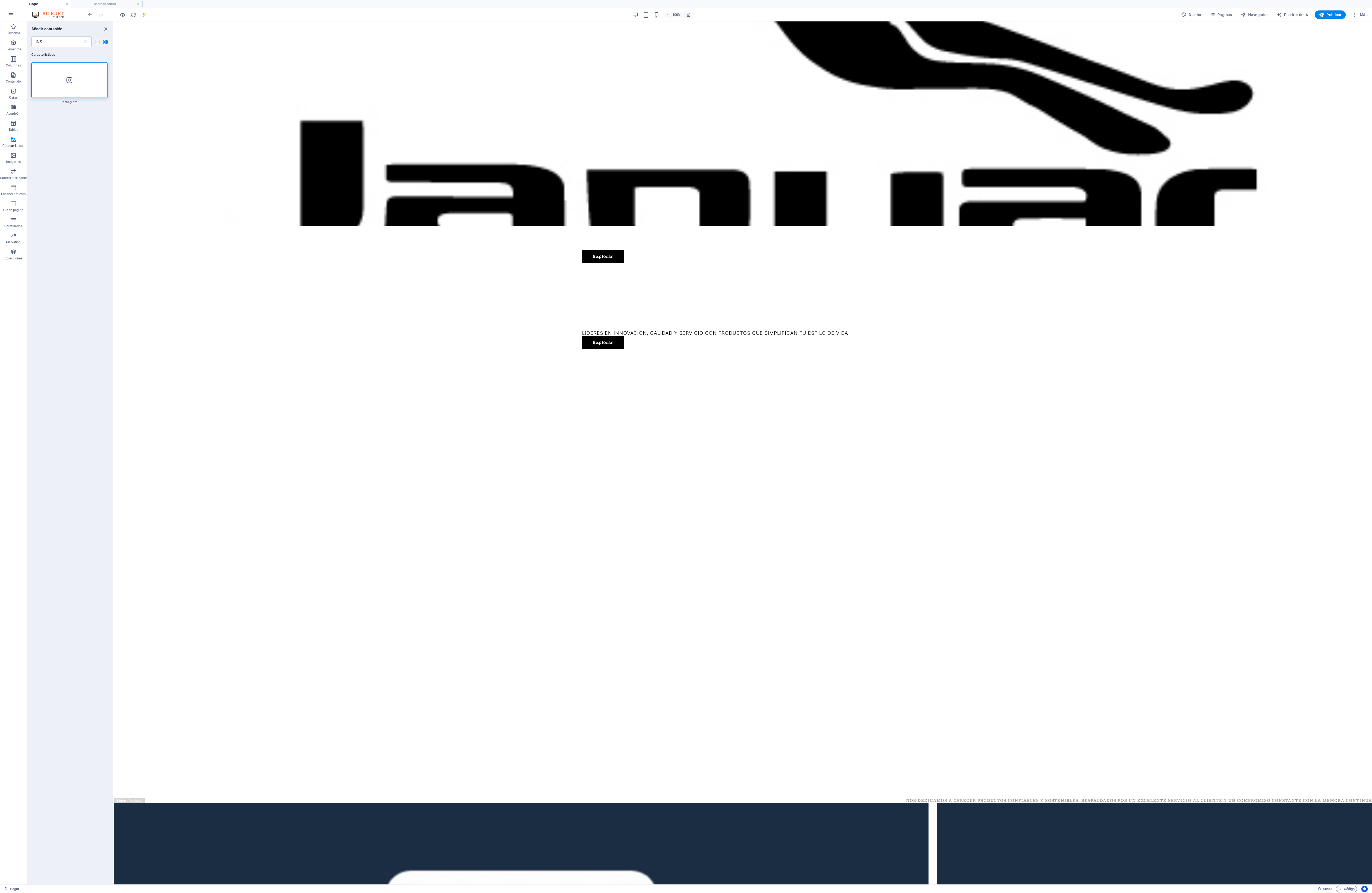 drag, startPoint x: 449, startPoint y: 22, endPoint x: 778, endPoint y: 471, distance: 556.6345 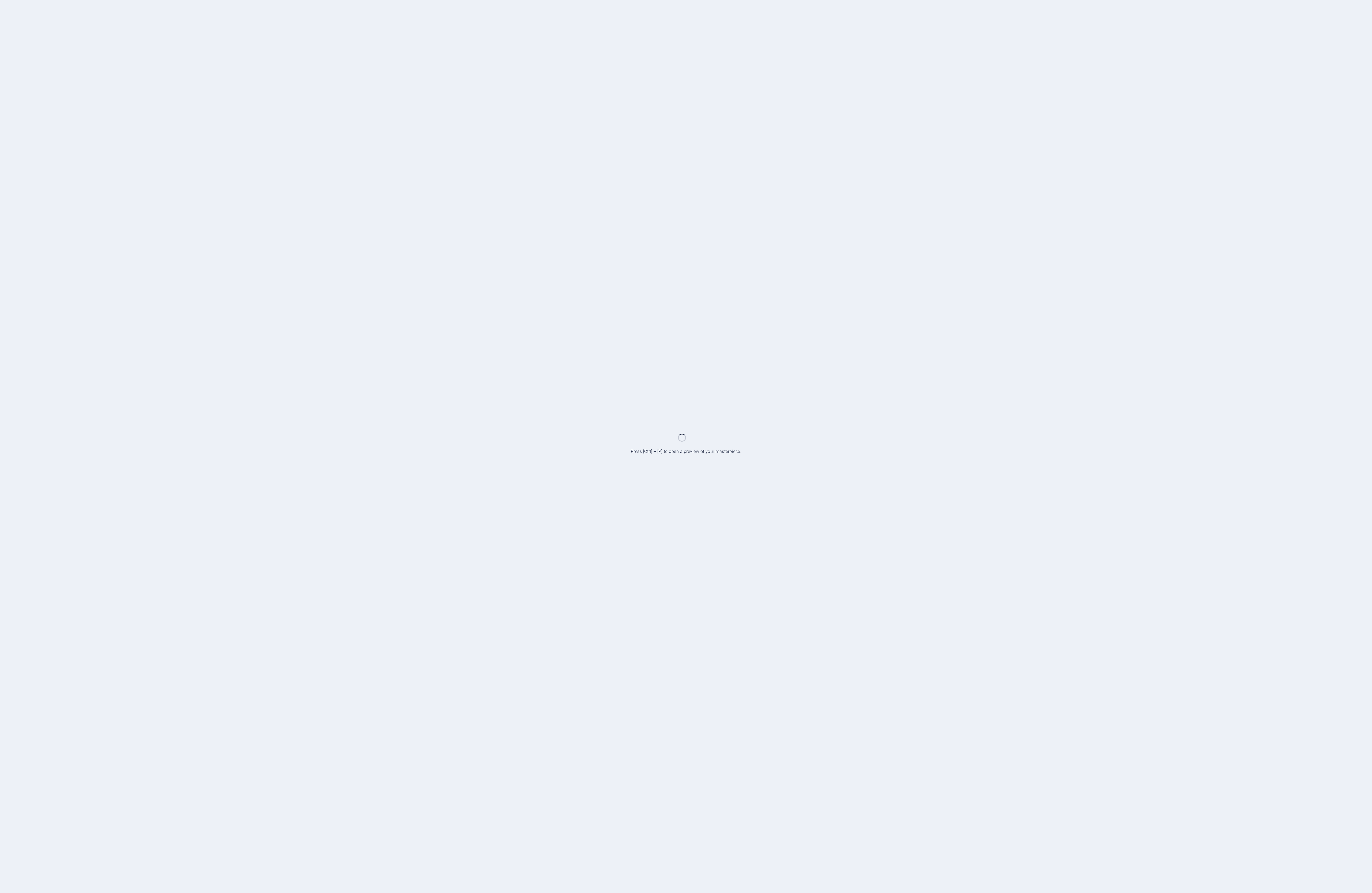 scroll, scrollTop: 0, scrollLeft: 0, axis: both 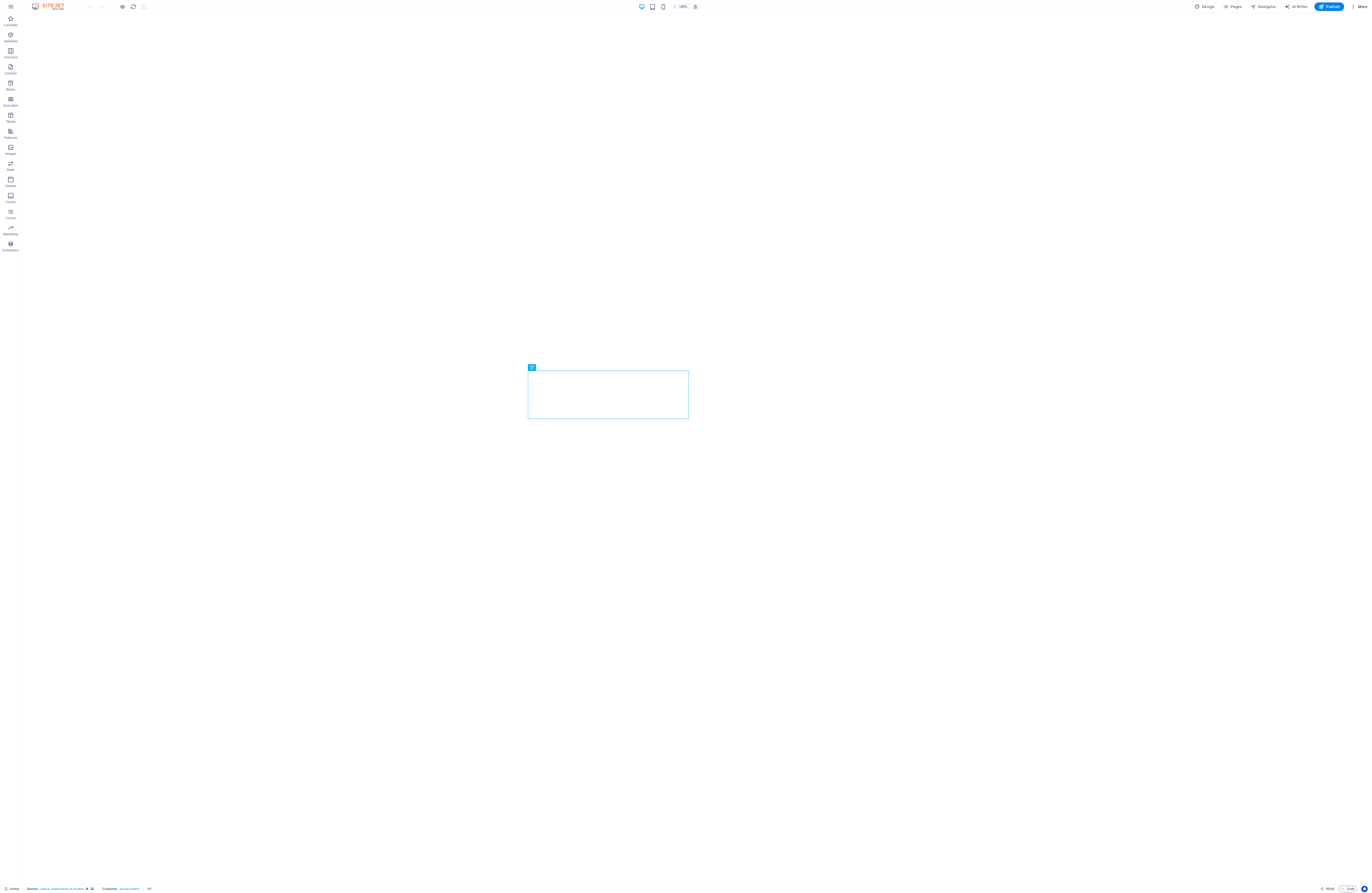click on "More" at bounding box center [1359, 7] 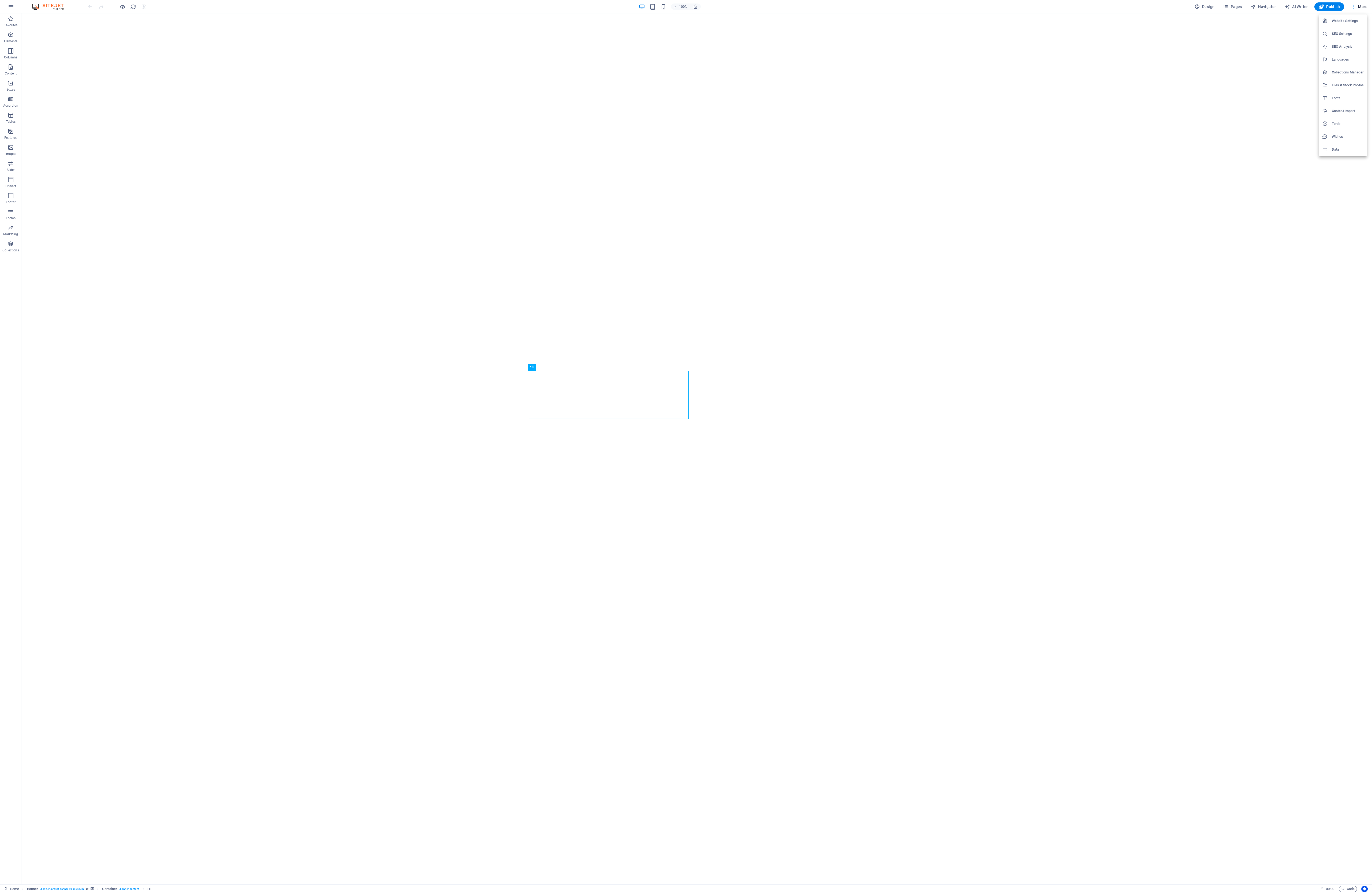 click at bounding box center (686, 447) 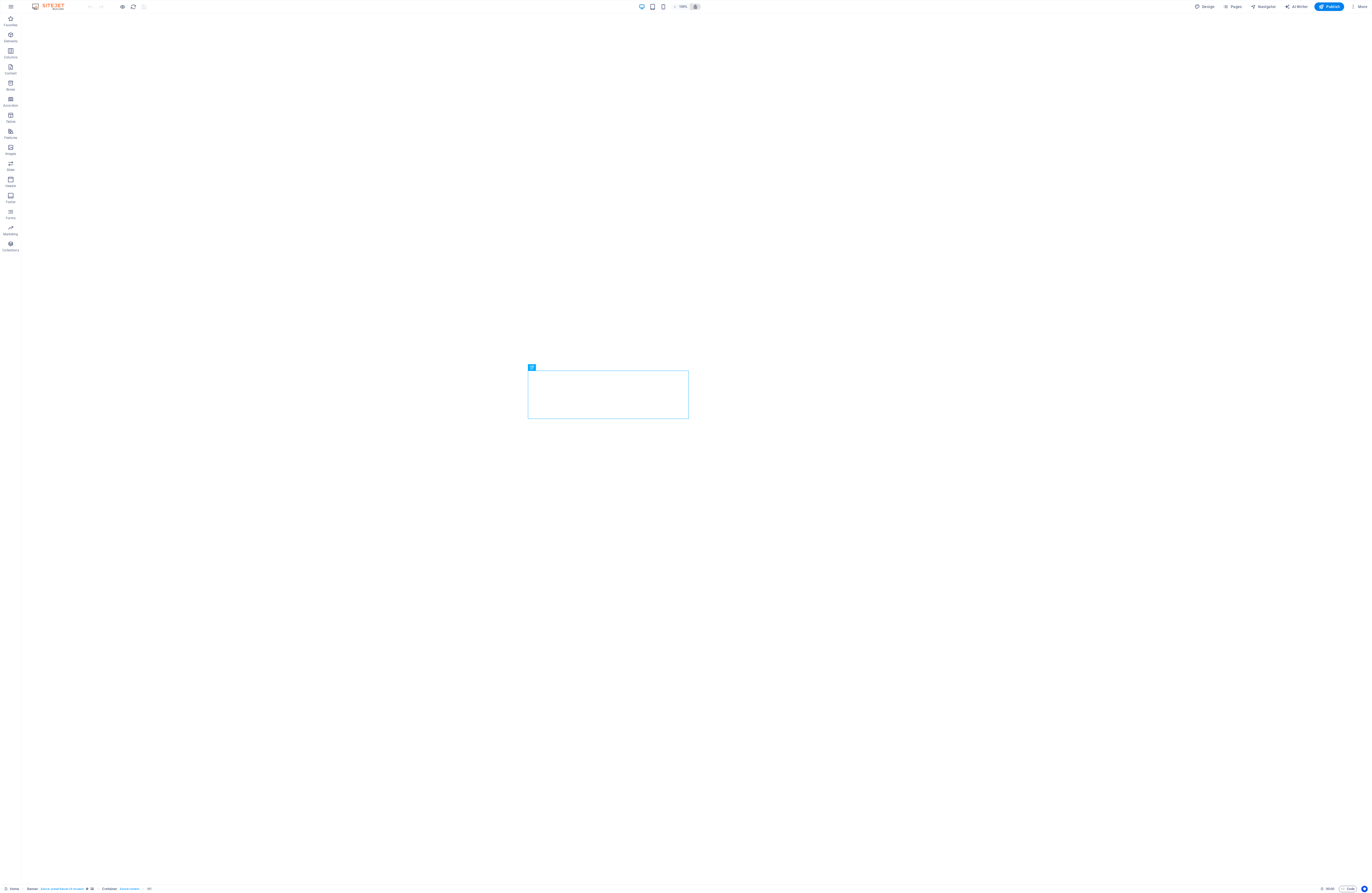 click at bounding box center (695, 7) 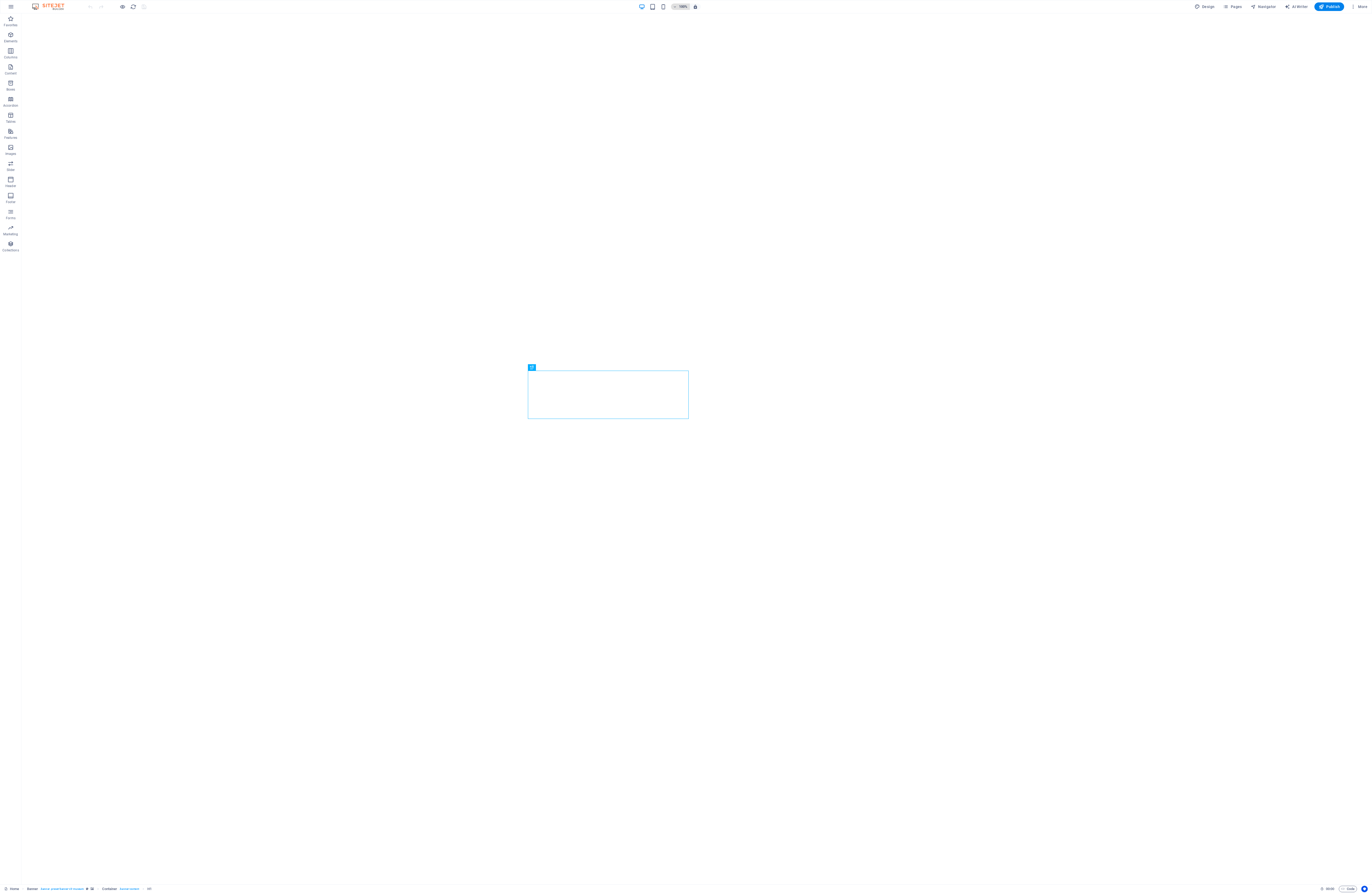 click on "100%" at bounding box center (683, 7) 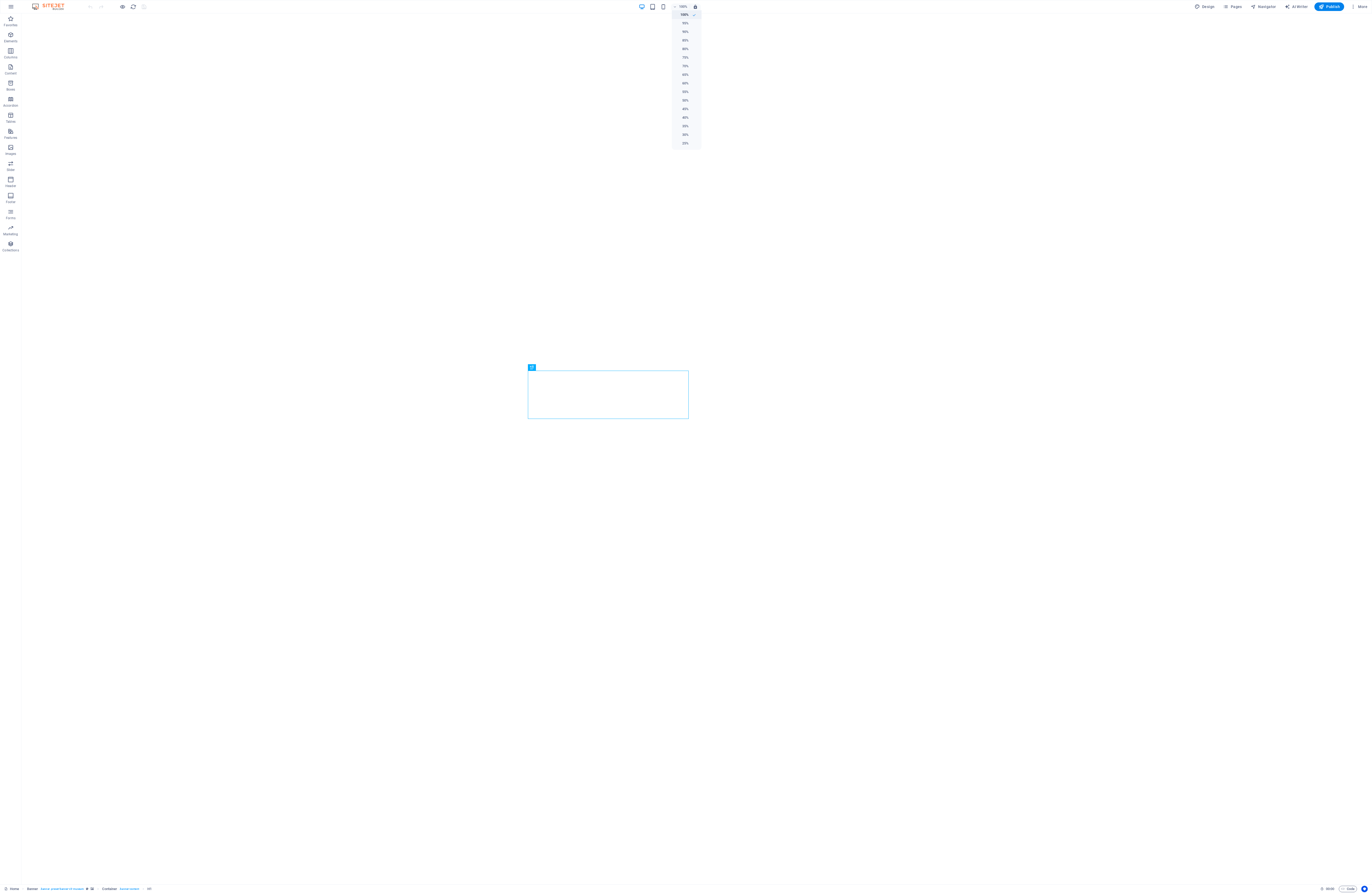 click on "100%" at bounding box center [682, 15] 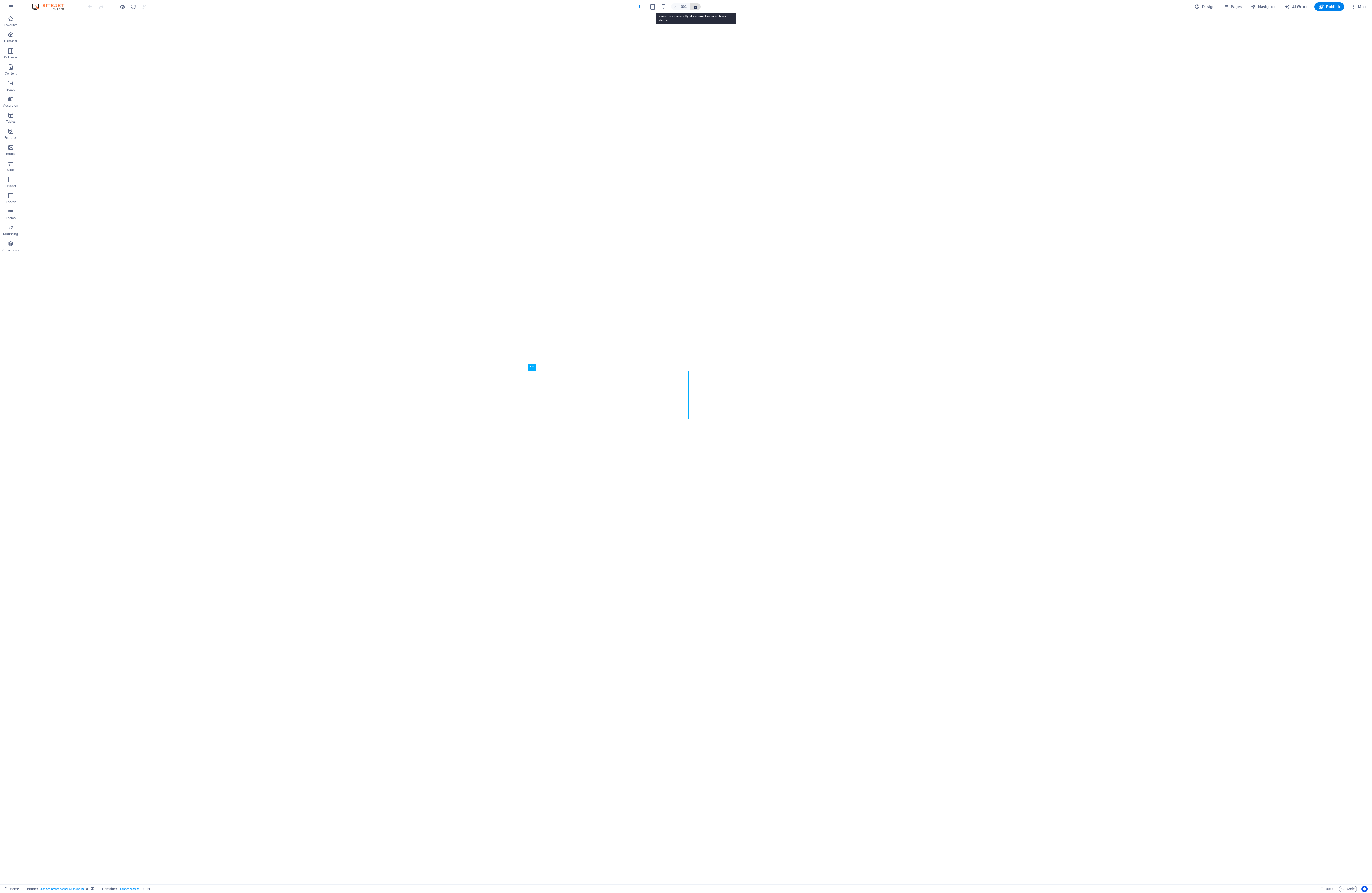 click at bounding box center [695, 7] 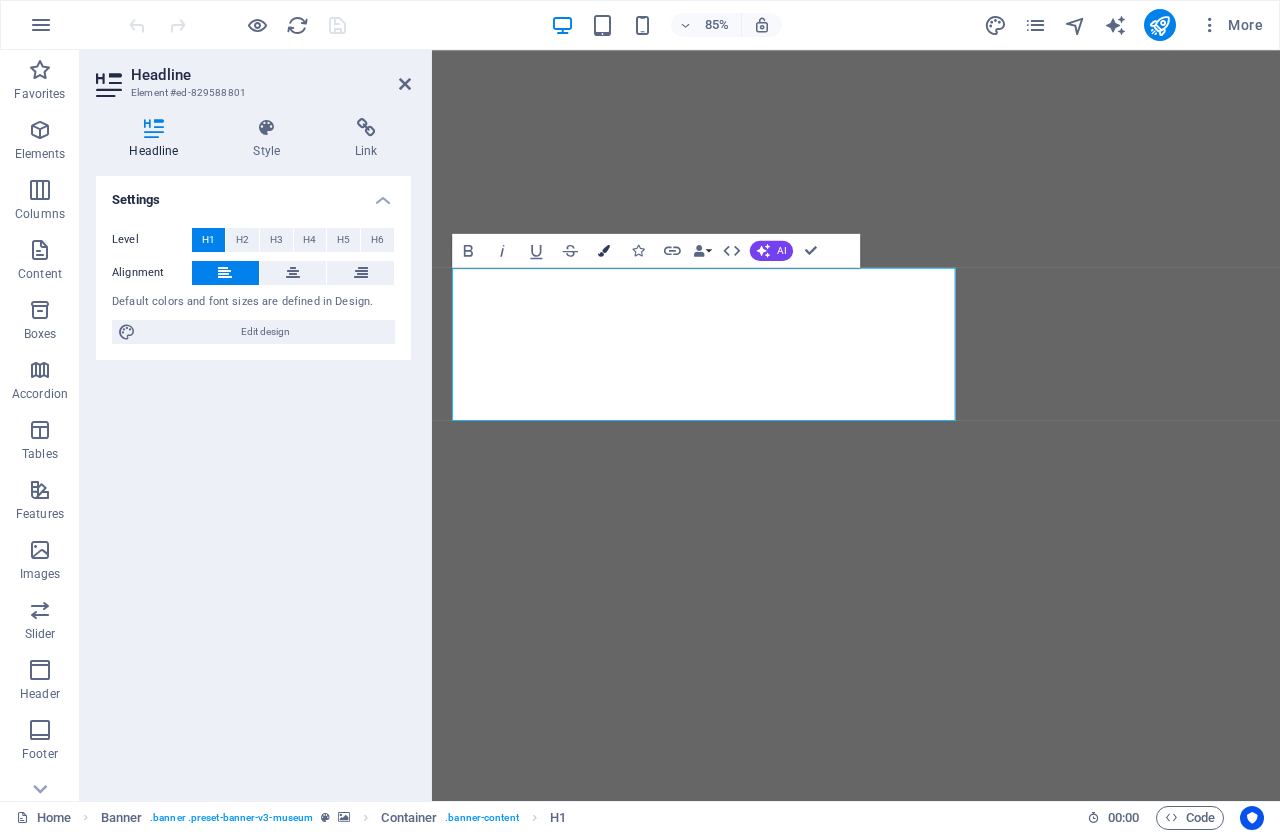 click on "Colors" at bounding box center [604, 250] 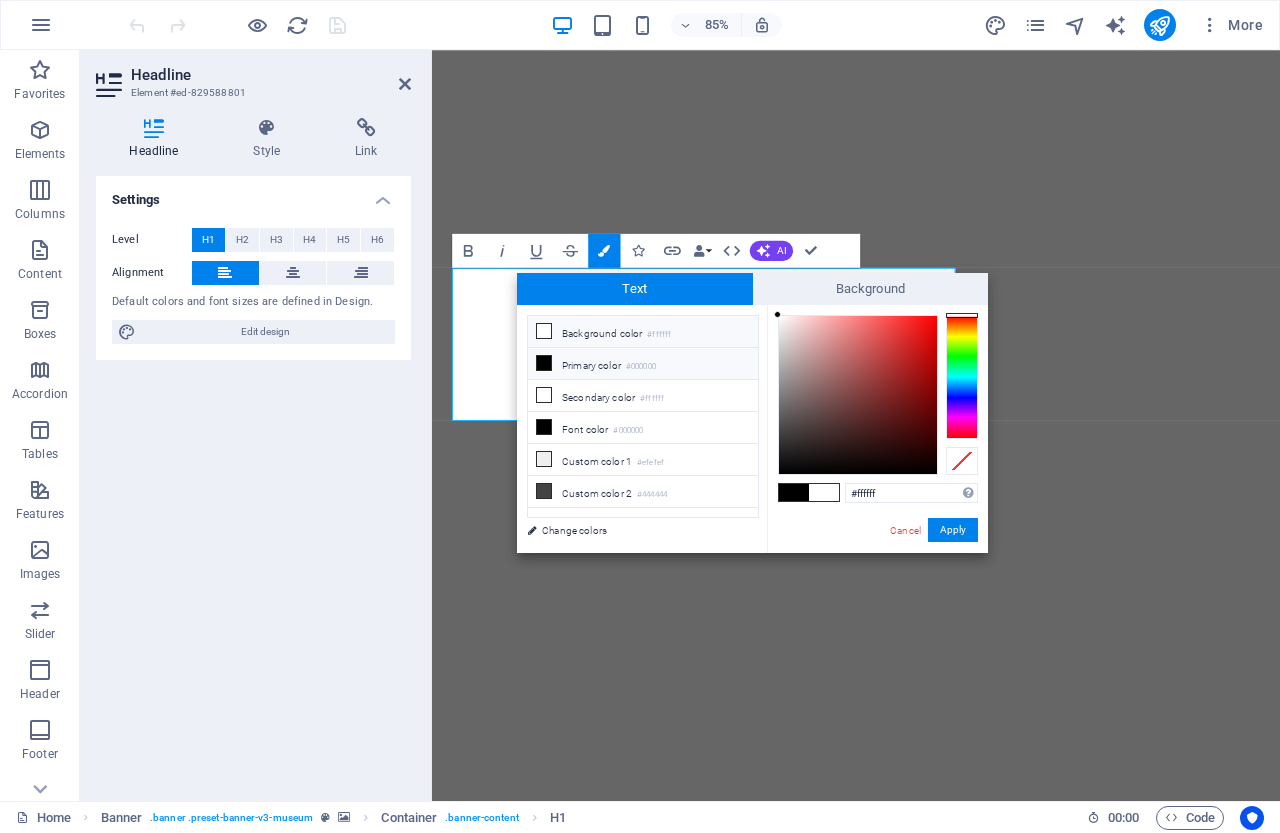 click on "#ffffff" at bounding box center (659, 335) 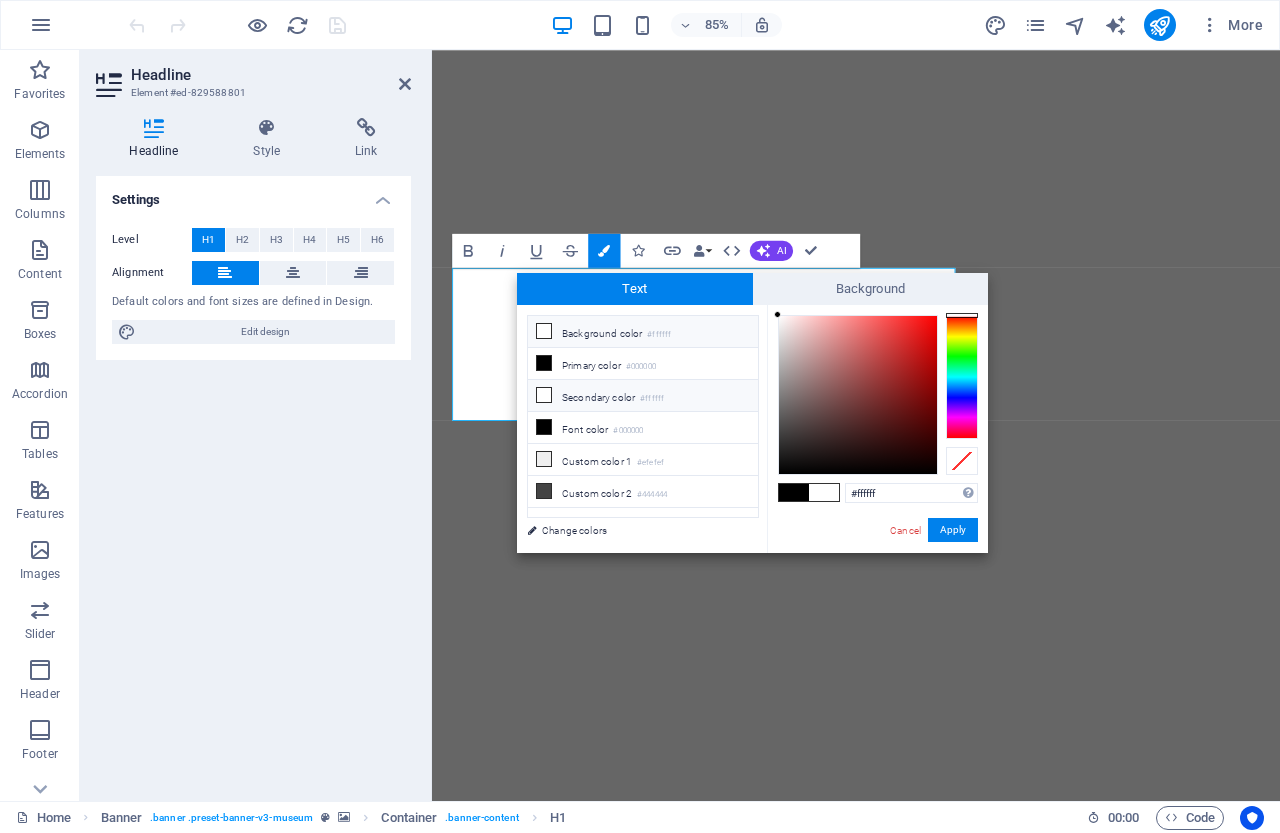 click on "#ffffff" at bounding box center [652, 399] 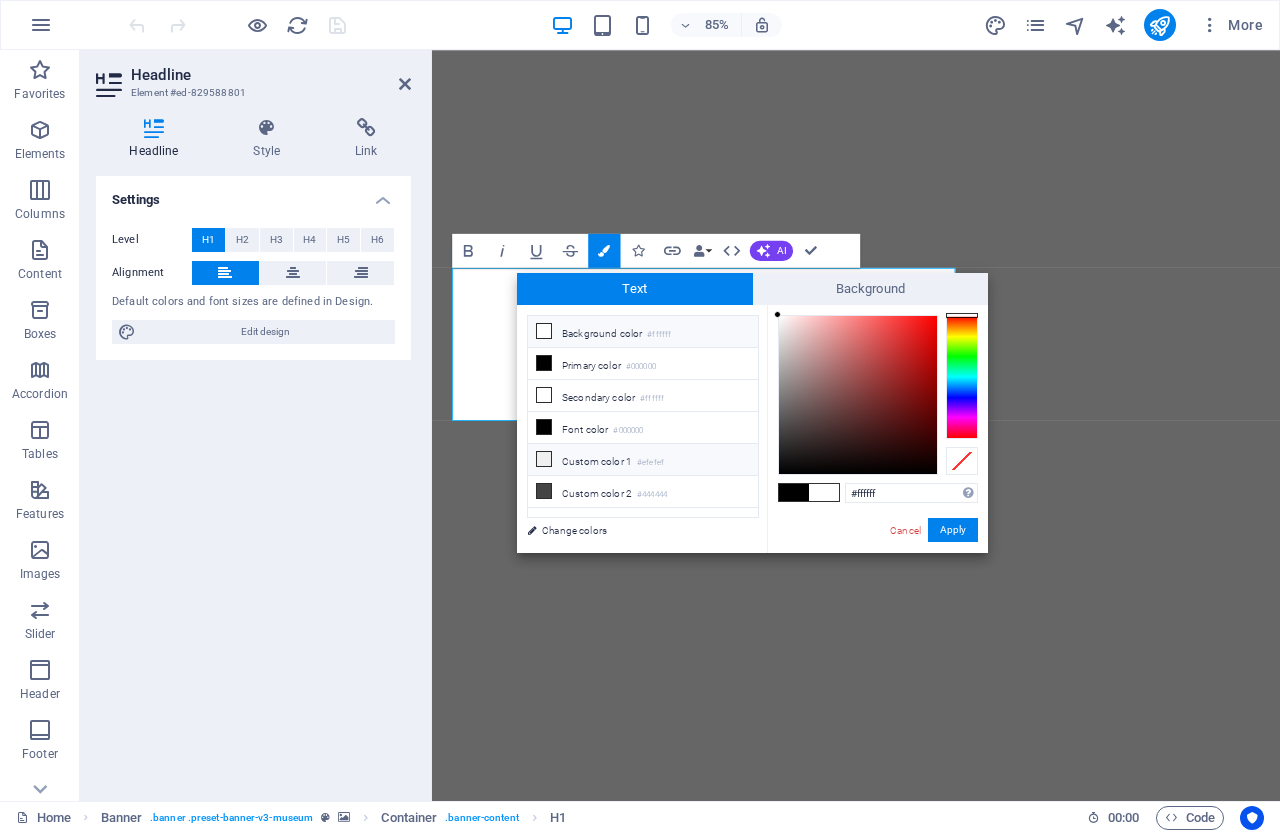 click on "Custom color 1
#efefef" at bounding box center [643, 460] 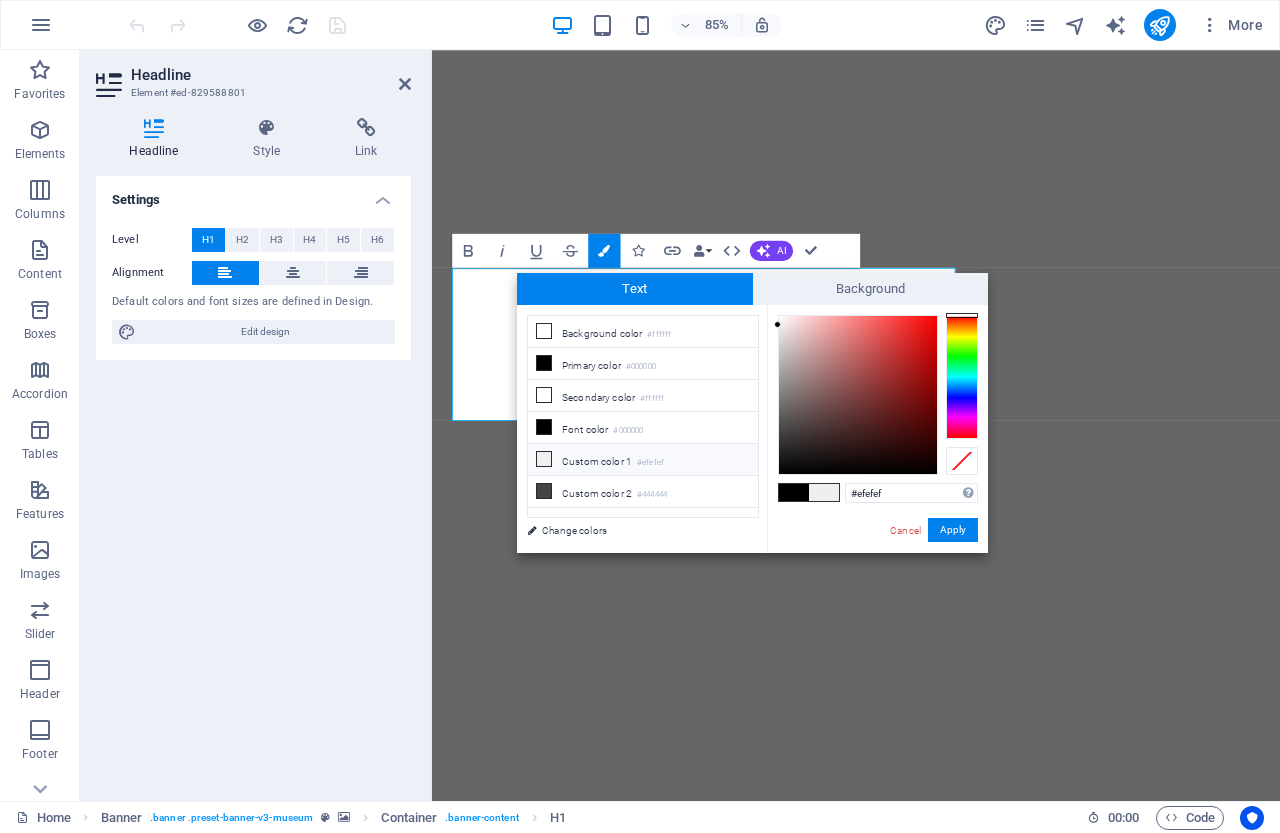 click on "#efefef" at bounding box center (650, 463) 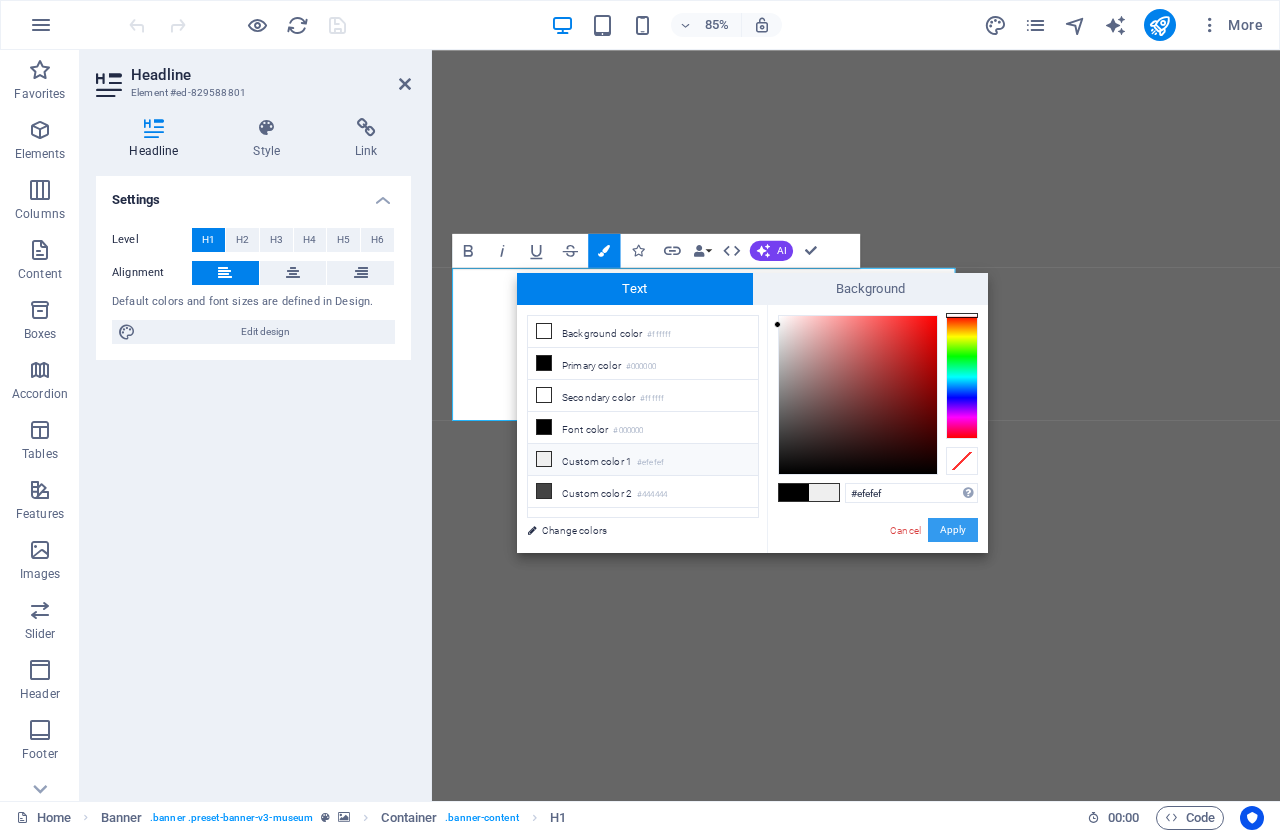 click on "Apply" at bounding box center [953, 530] 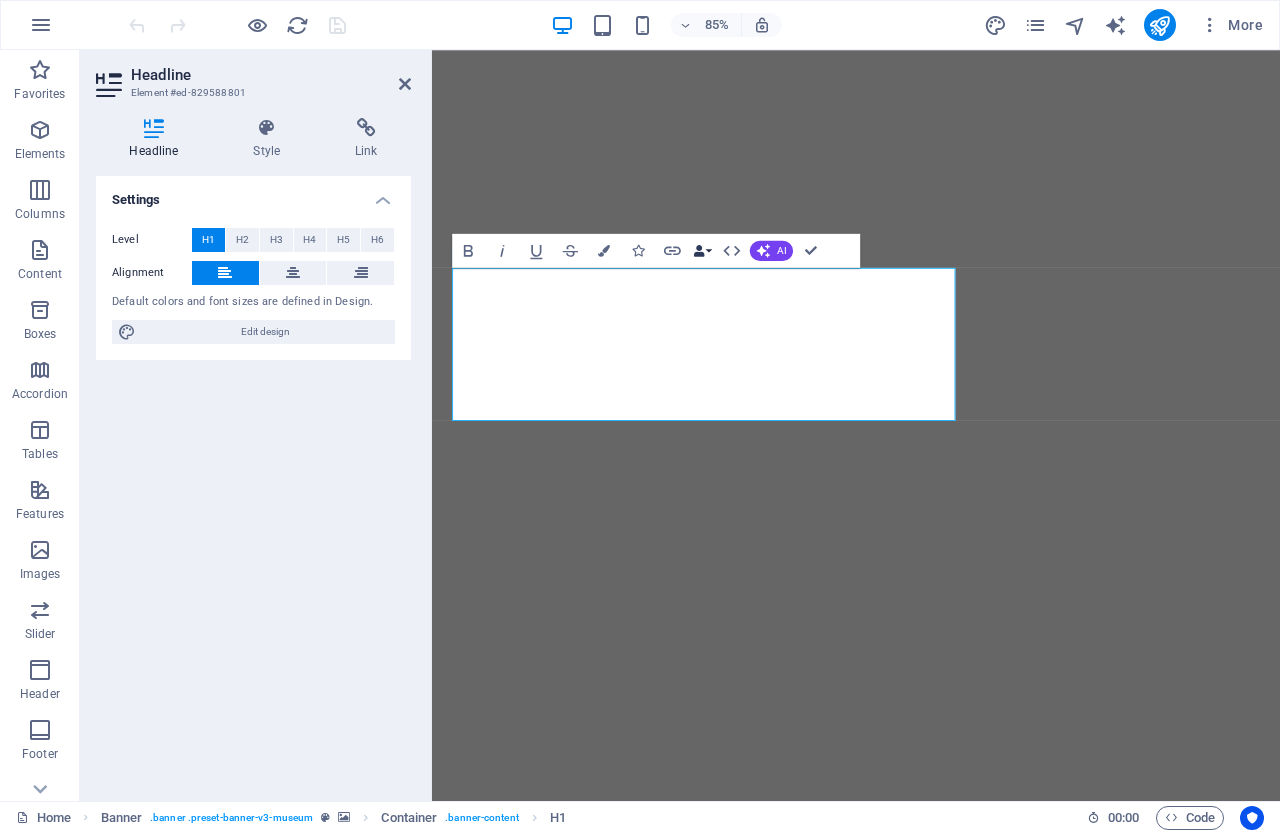 click at bounding box center [699, 250] 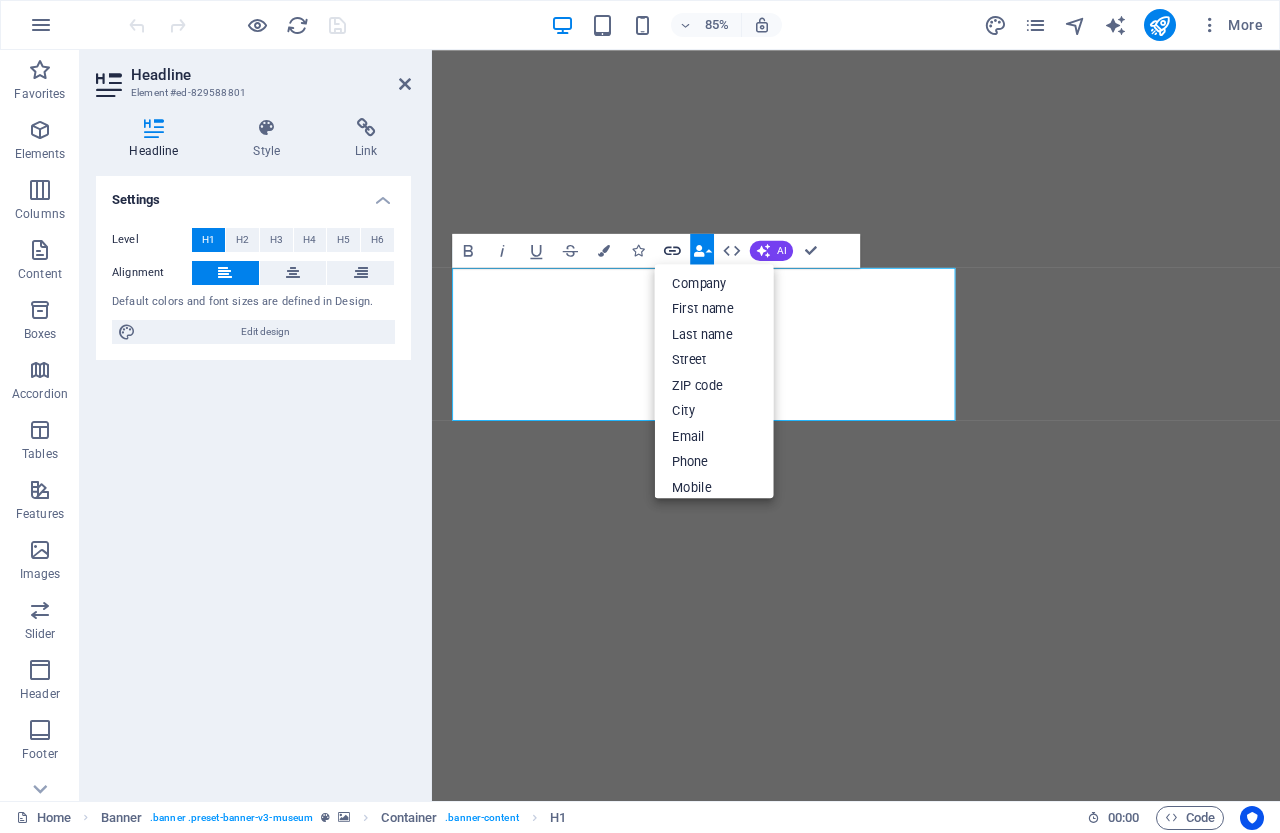 click 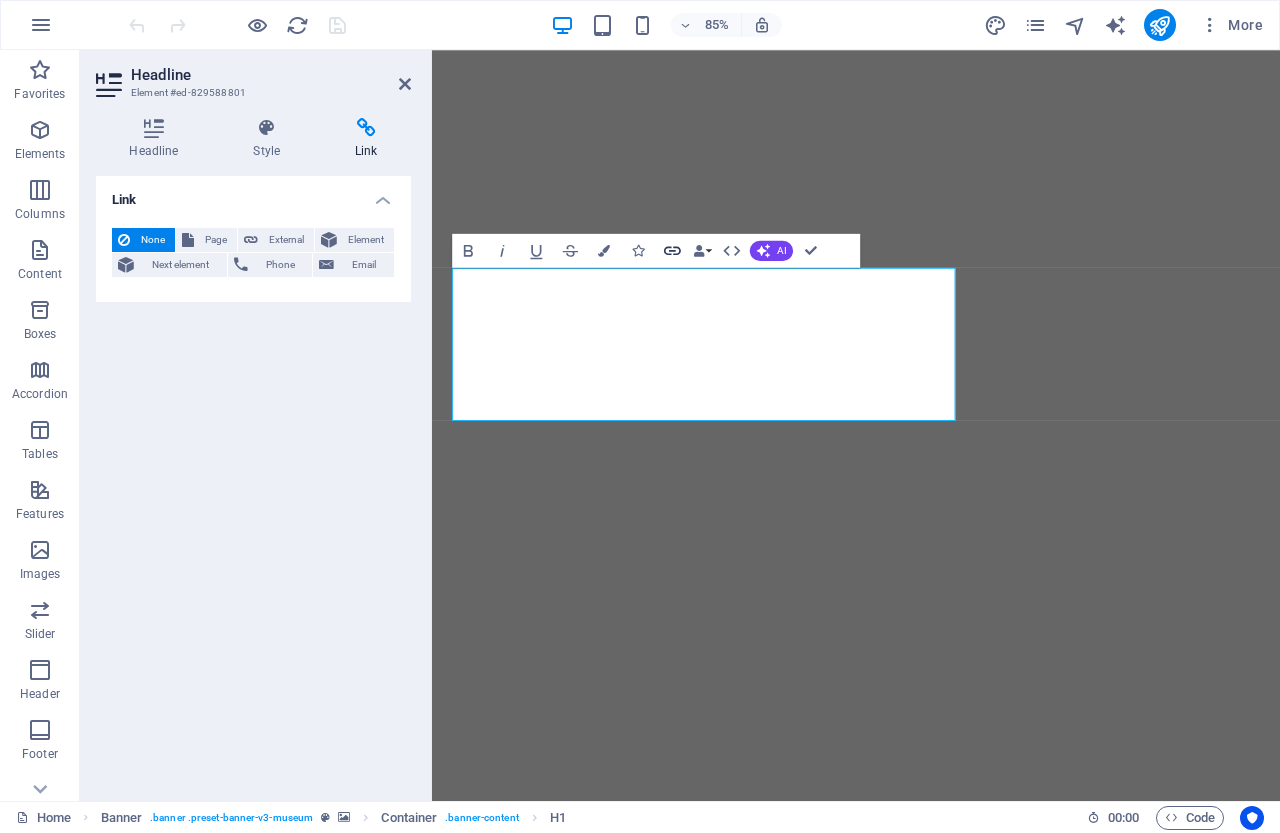 click 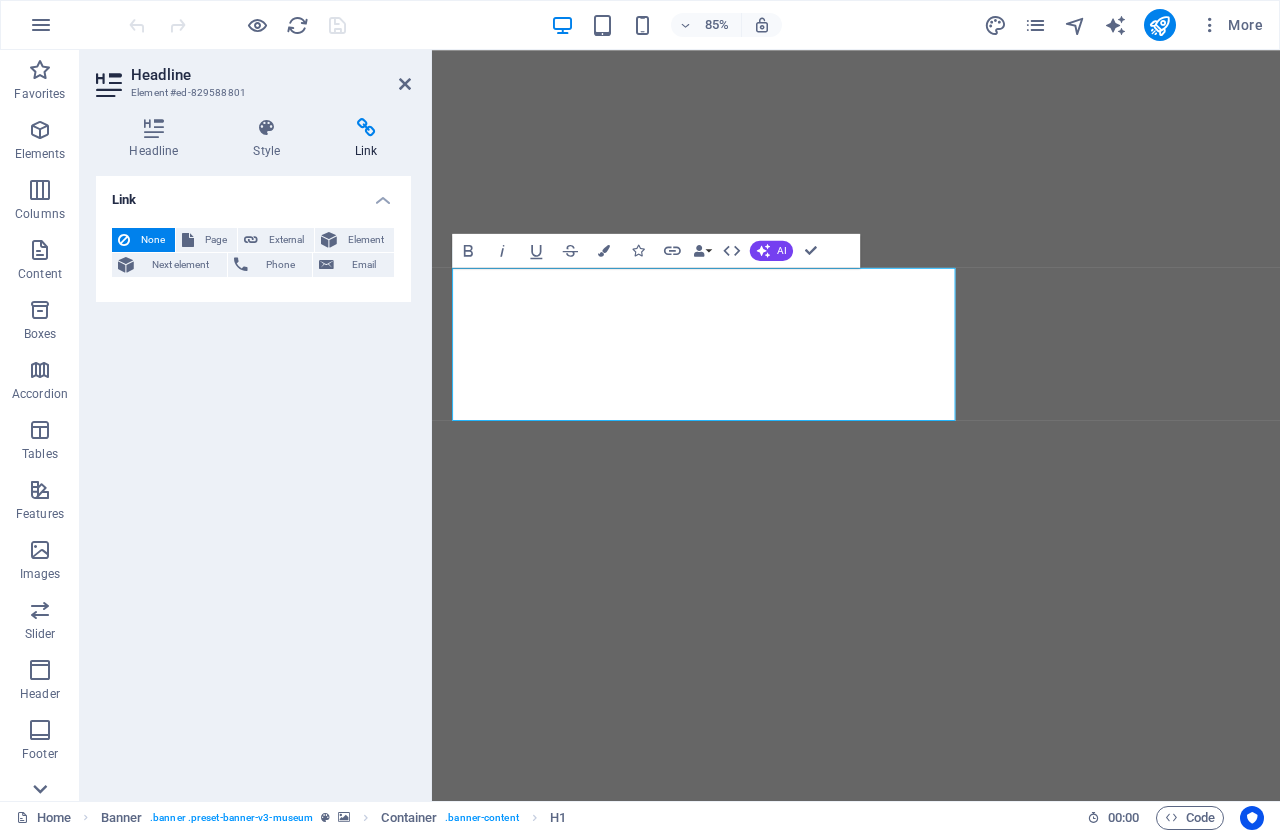 click 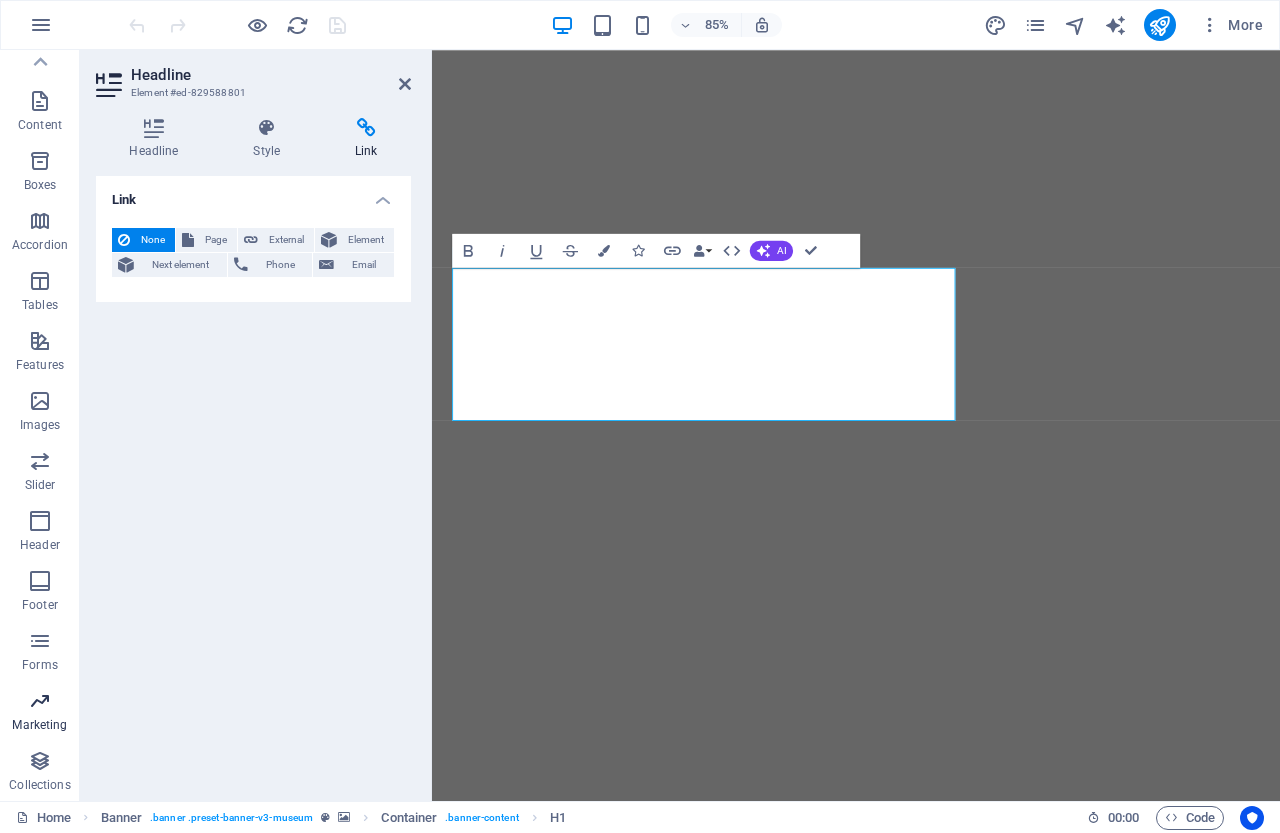 click on "Marketing" at bounding box center [39, 725] 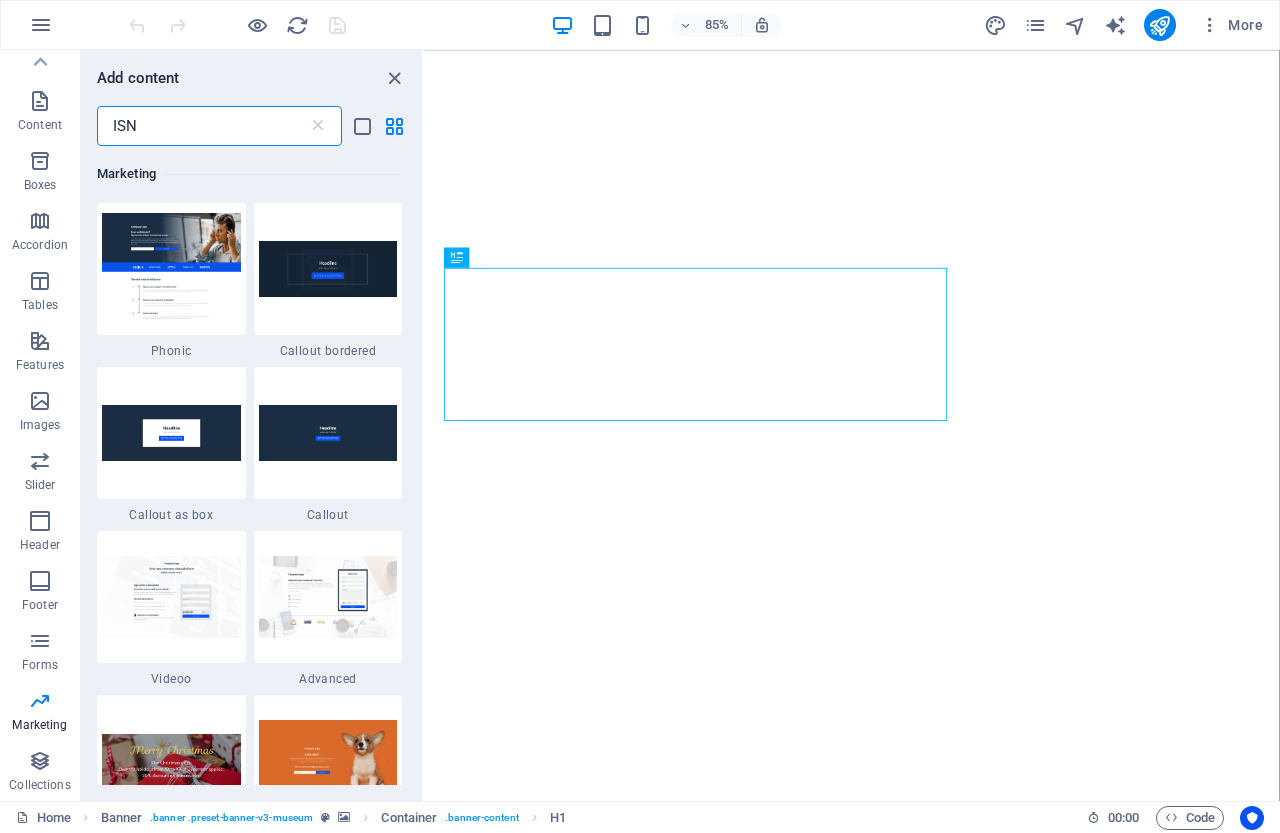scroll, scrollTop: 0, scrollLeft: 0, axis: both 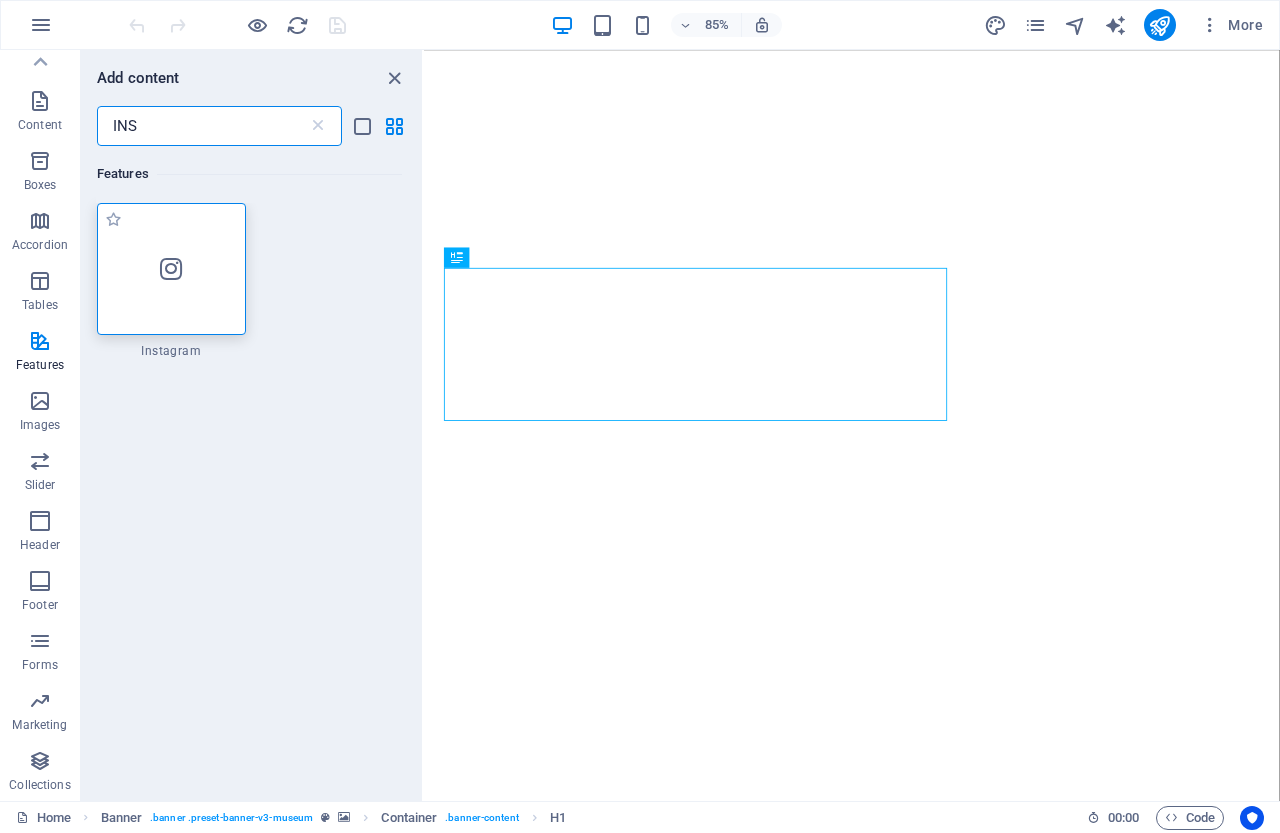 type on "INS" 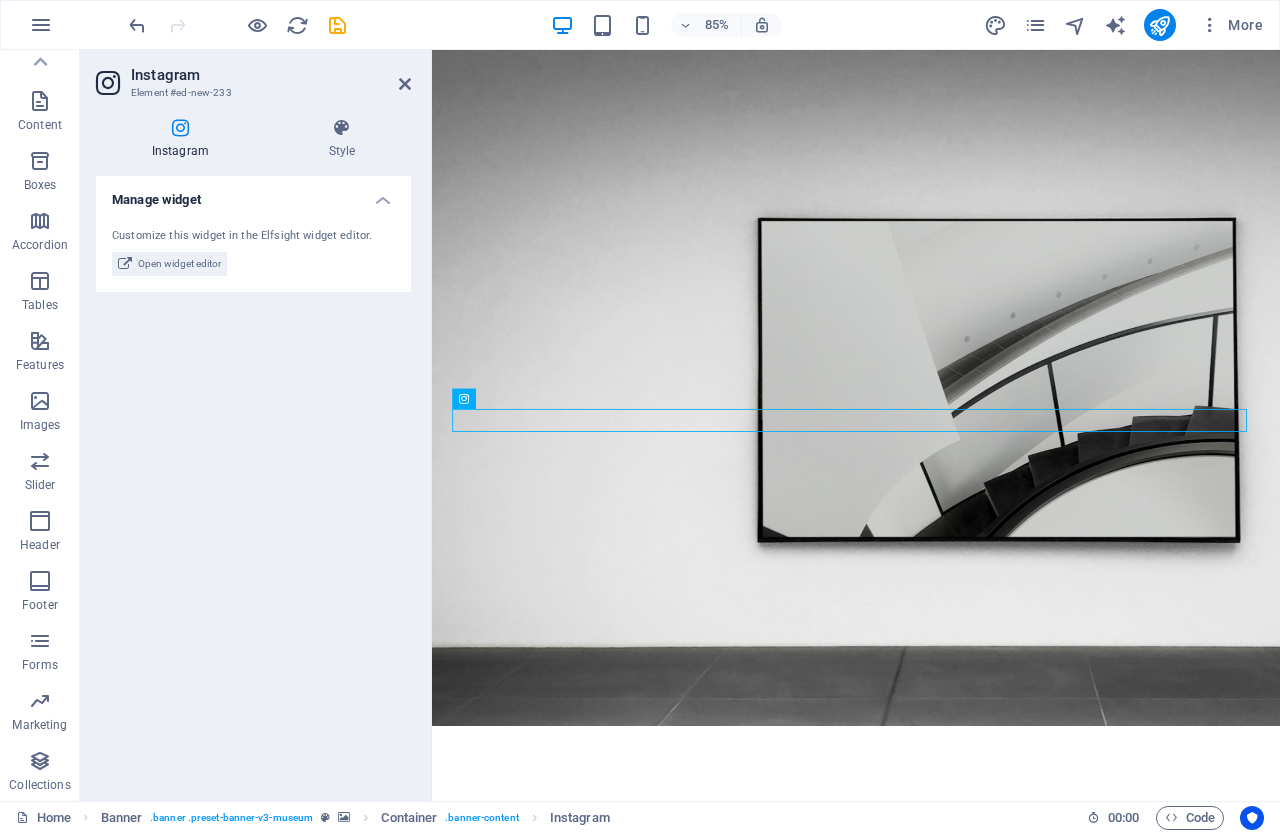 scroll, scrollTop: 0, scrollLeft: 0, axis: both 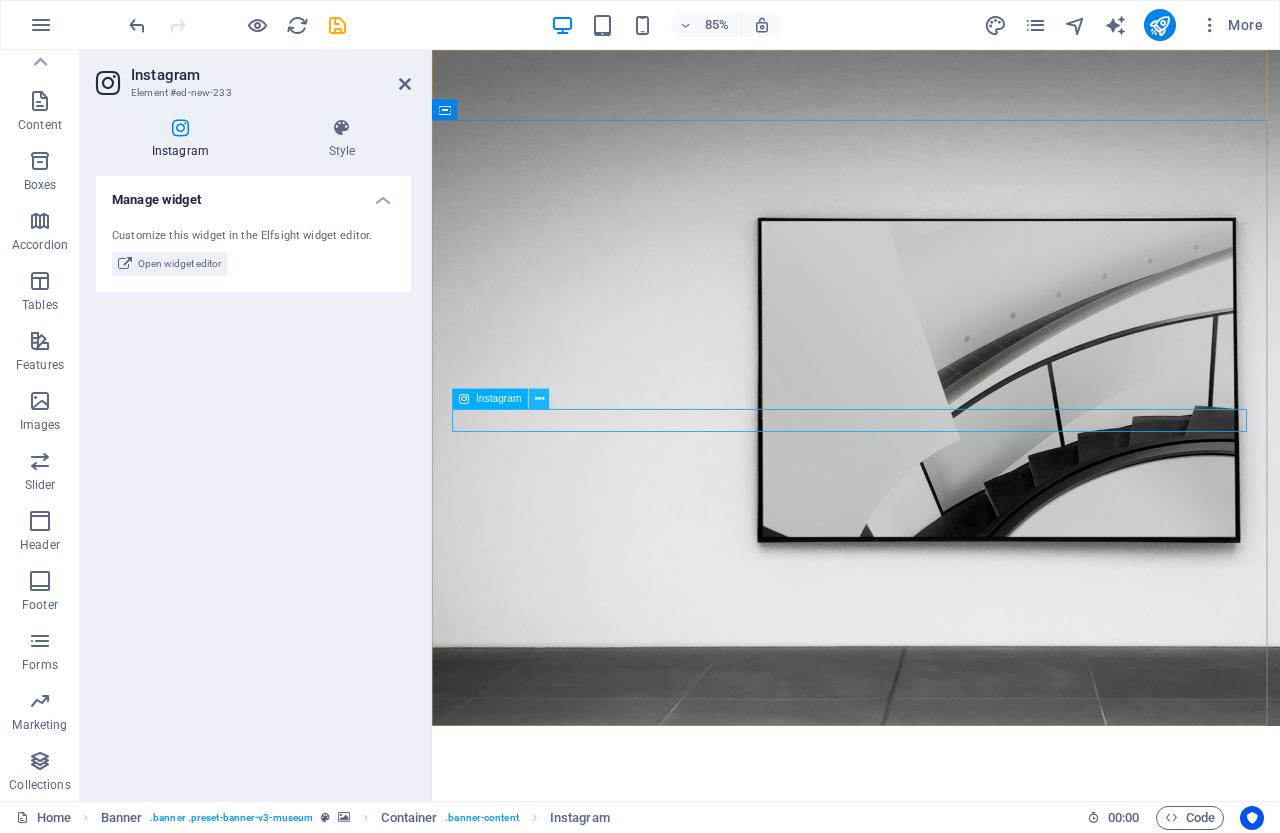 click at bounding box center [539, 399] 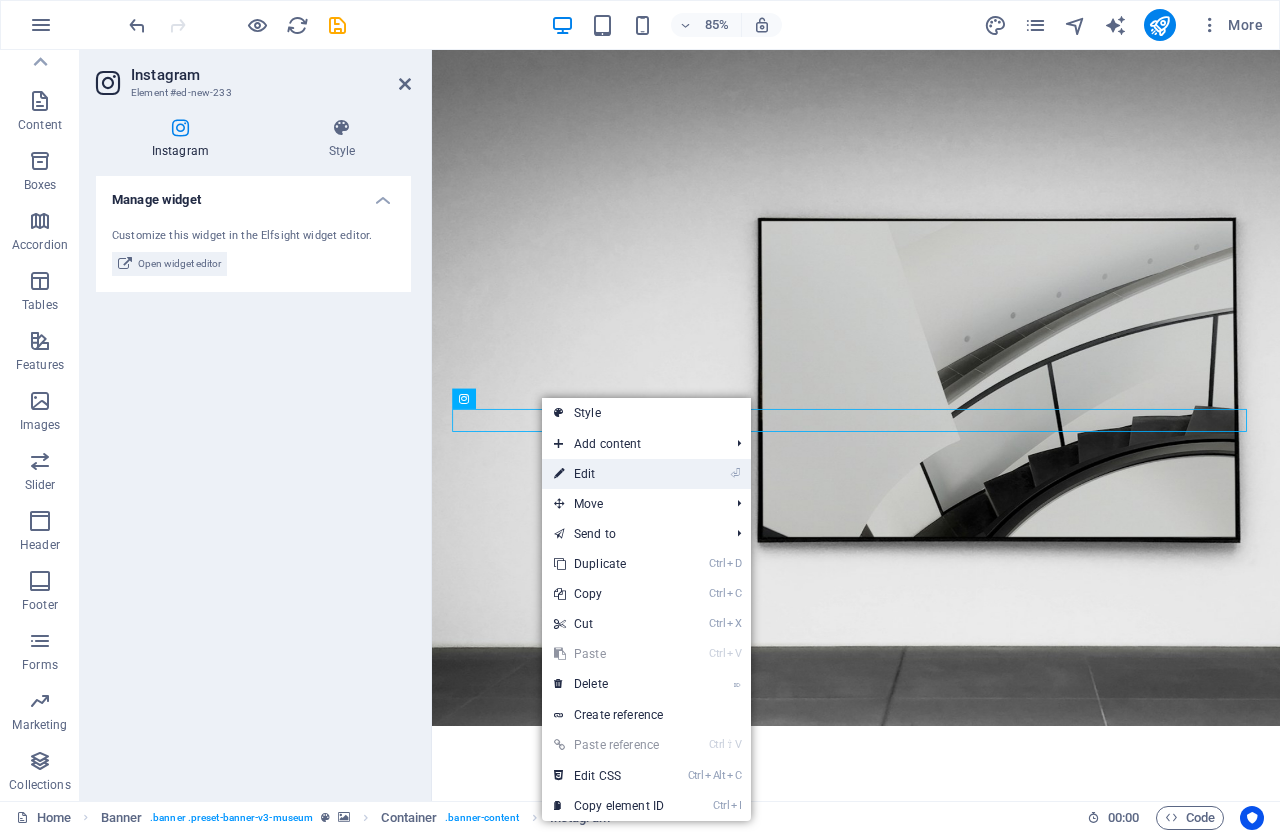 click on "⏎  Edit" at bounding box center (609, 474) 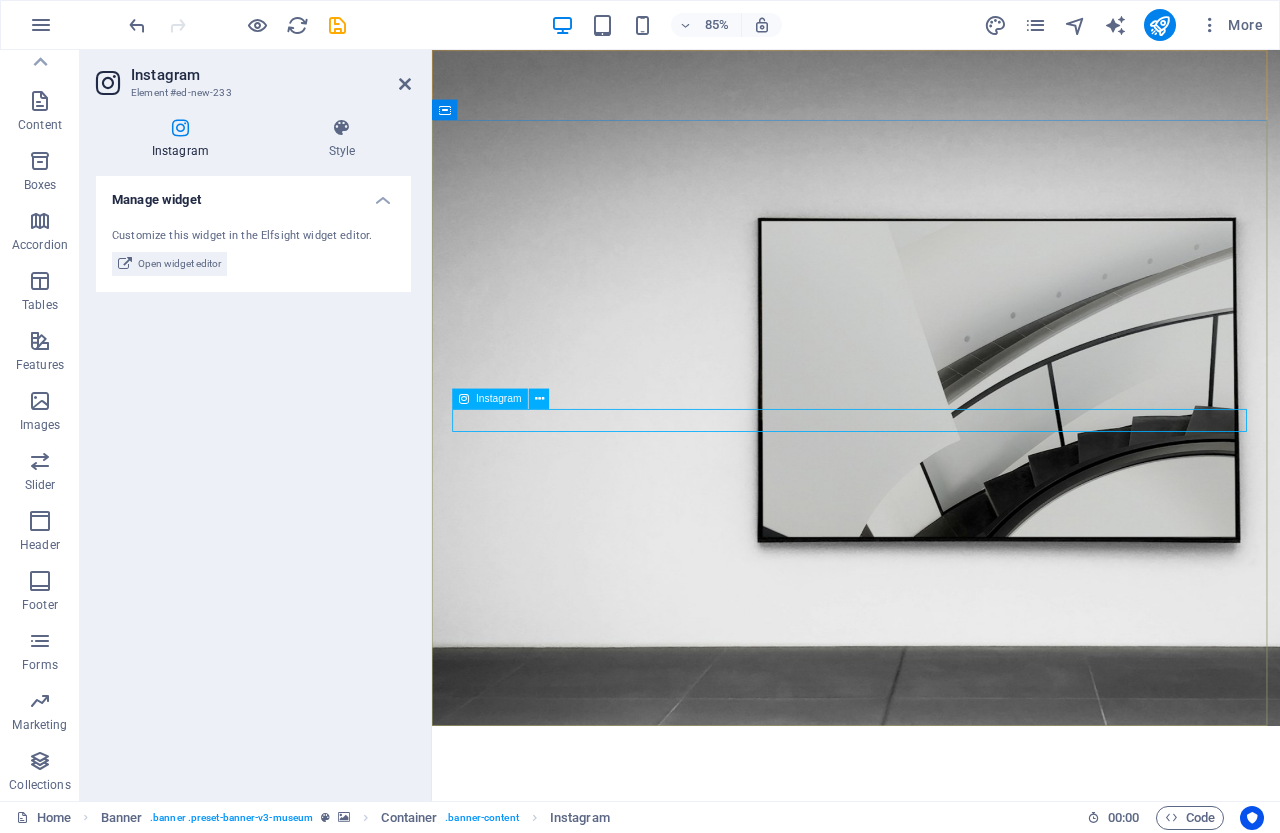 click on "Instagram" at bounding box center [498, 399] 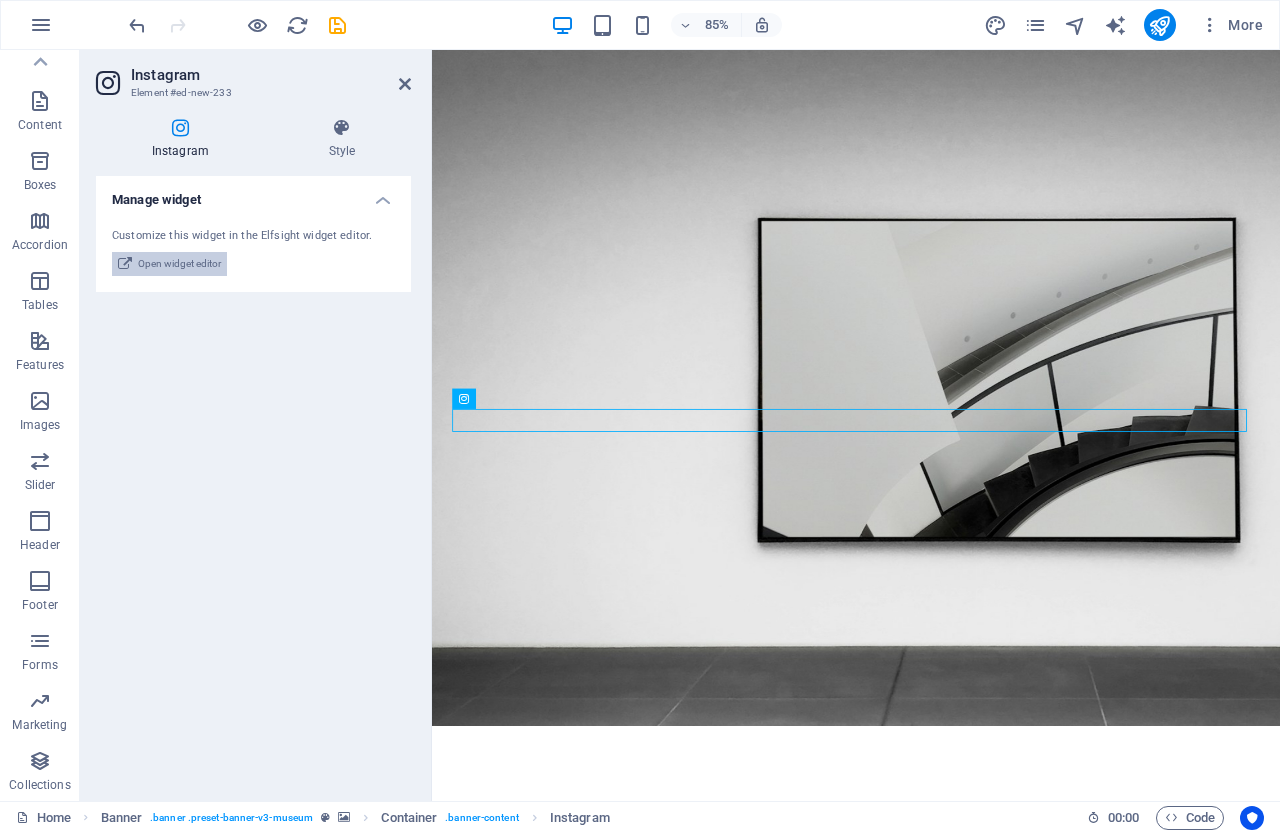 click on "Open widget editor" at bounding box center (179, 264) 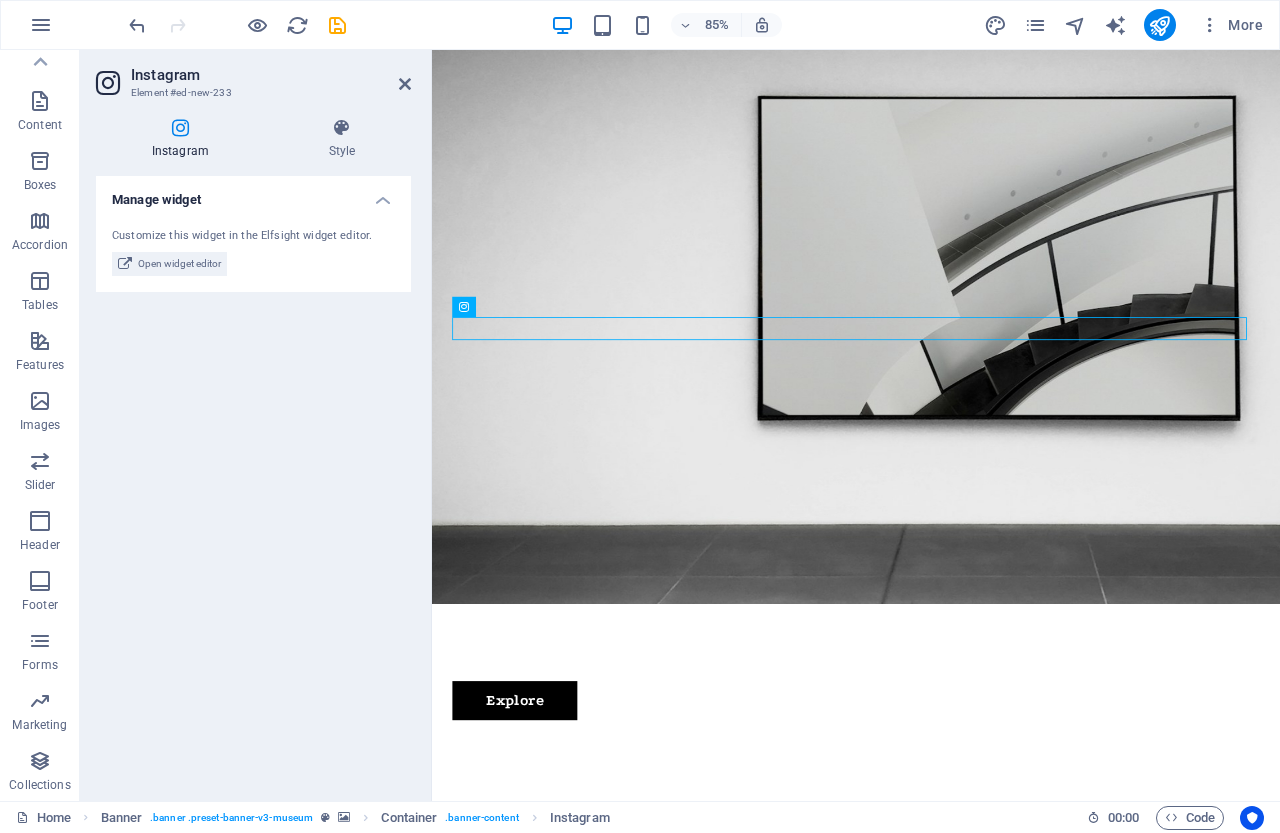 scroll, scrollTop: 0, scrollLeft: 0, axis: both 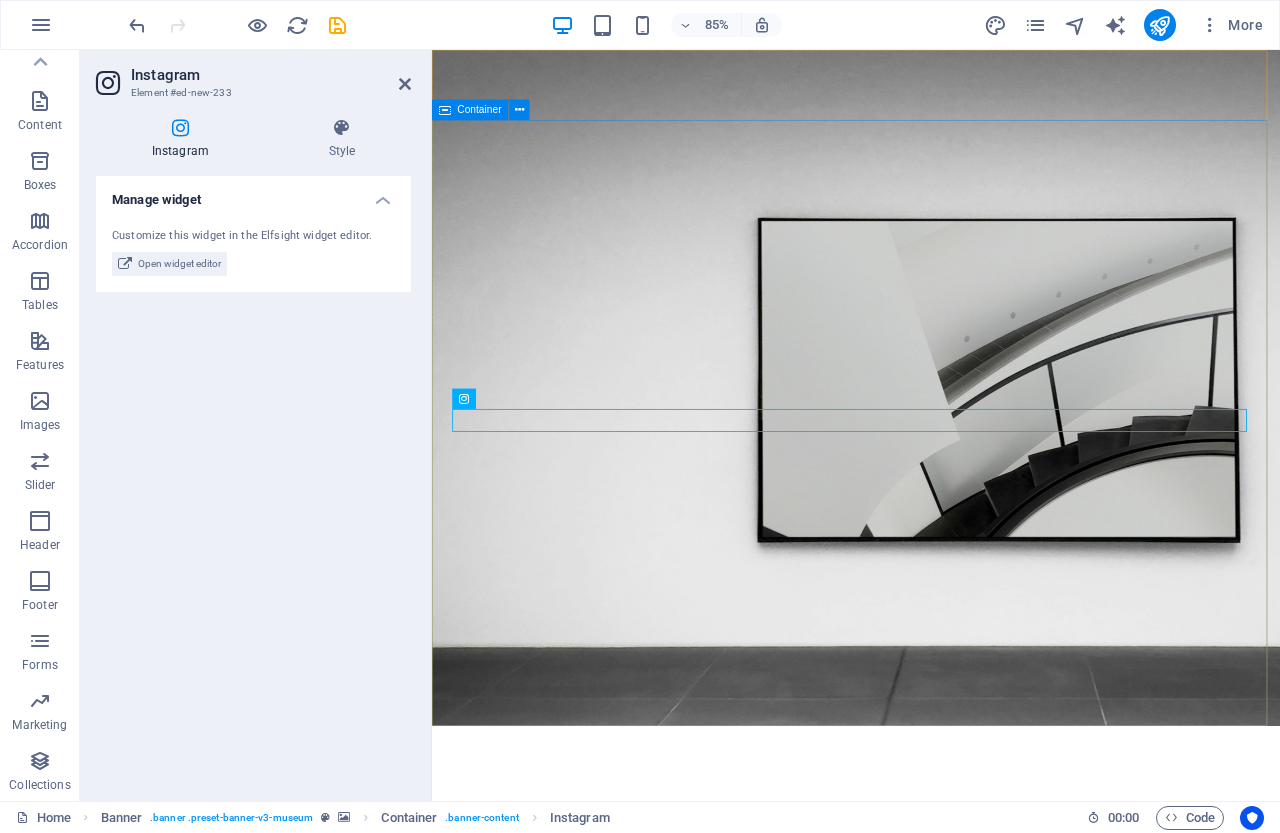type 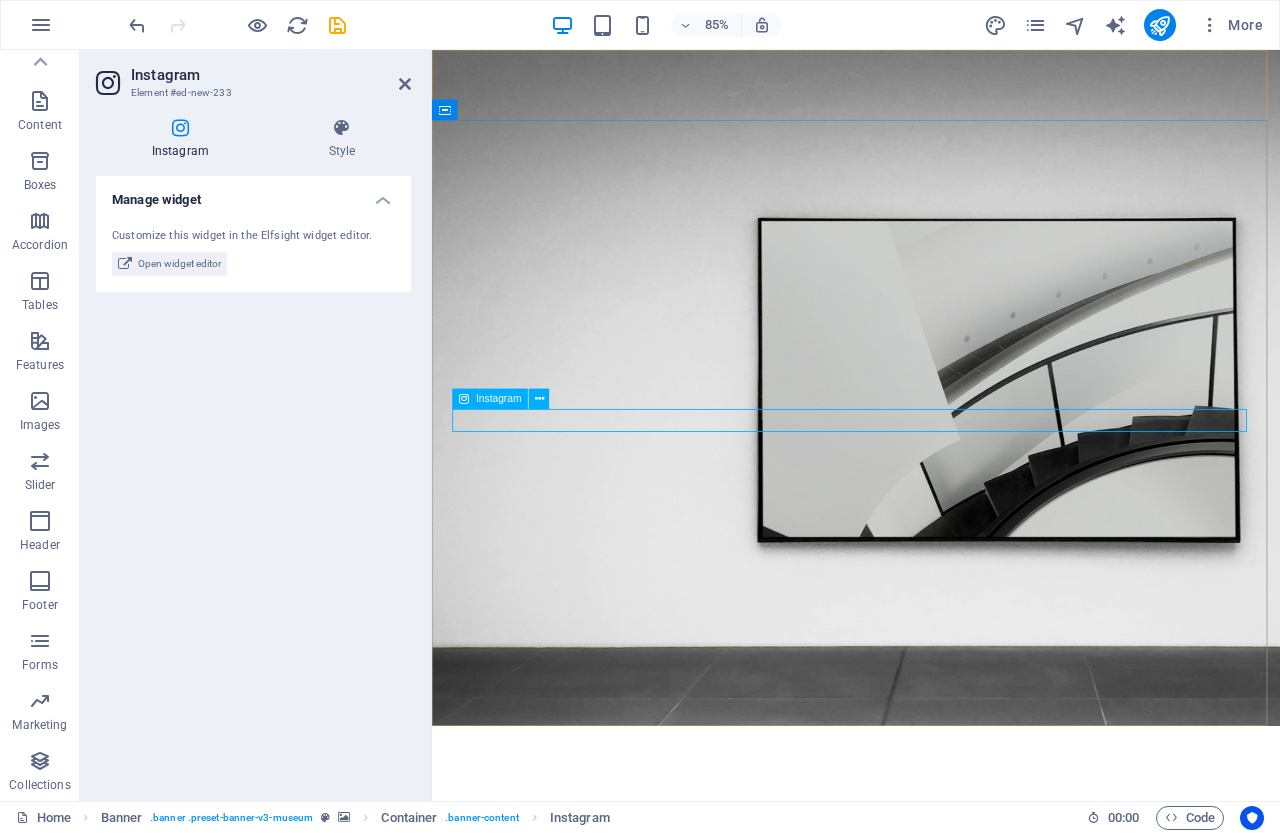 click at bounding box center (931, 1272) 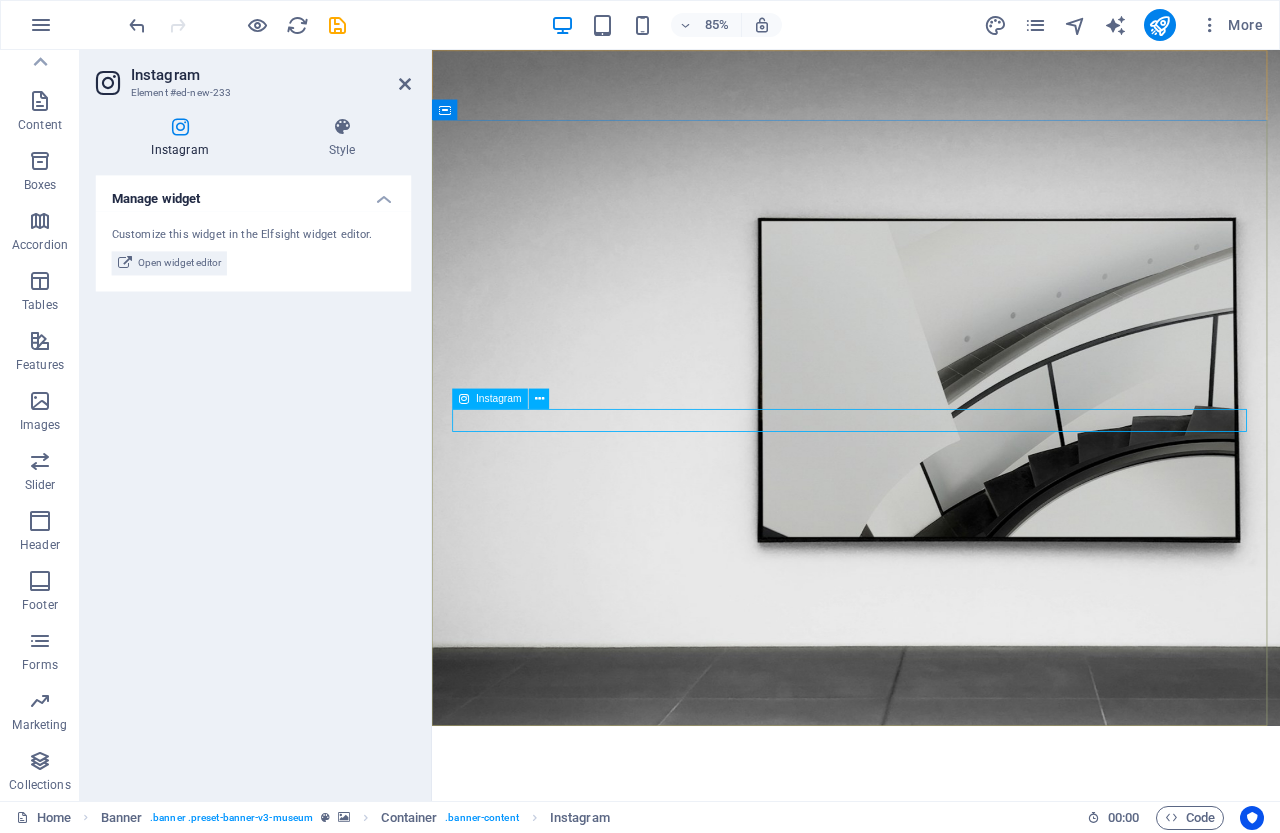 click at bounding box center (931, 1272) 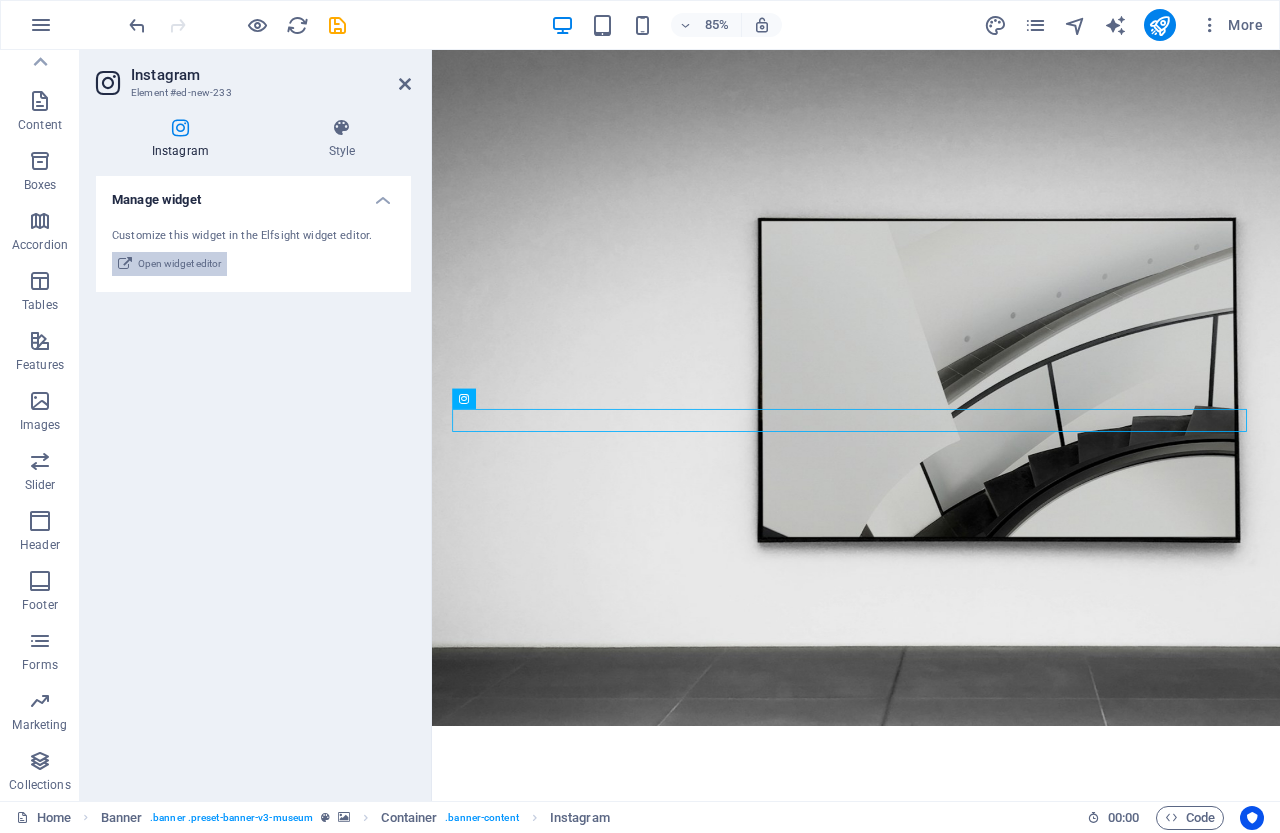 click on "Open widget editor" at bounding box center (179, 264) 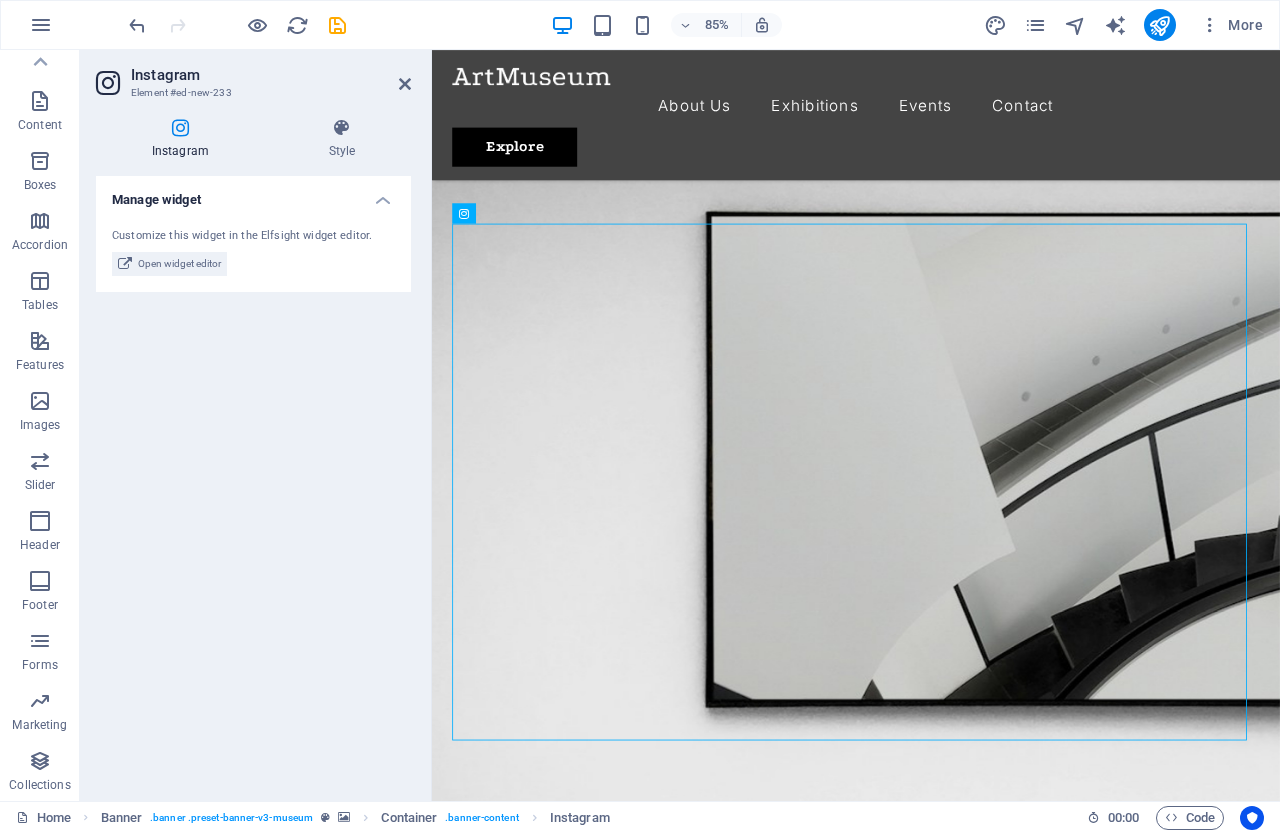 scroll, scrollTop: 176, scrollLeft: 0, axis: vertical 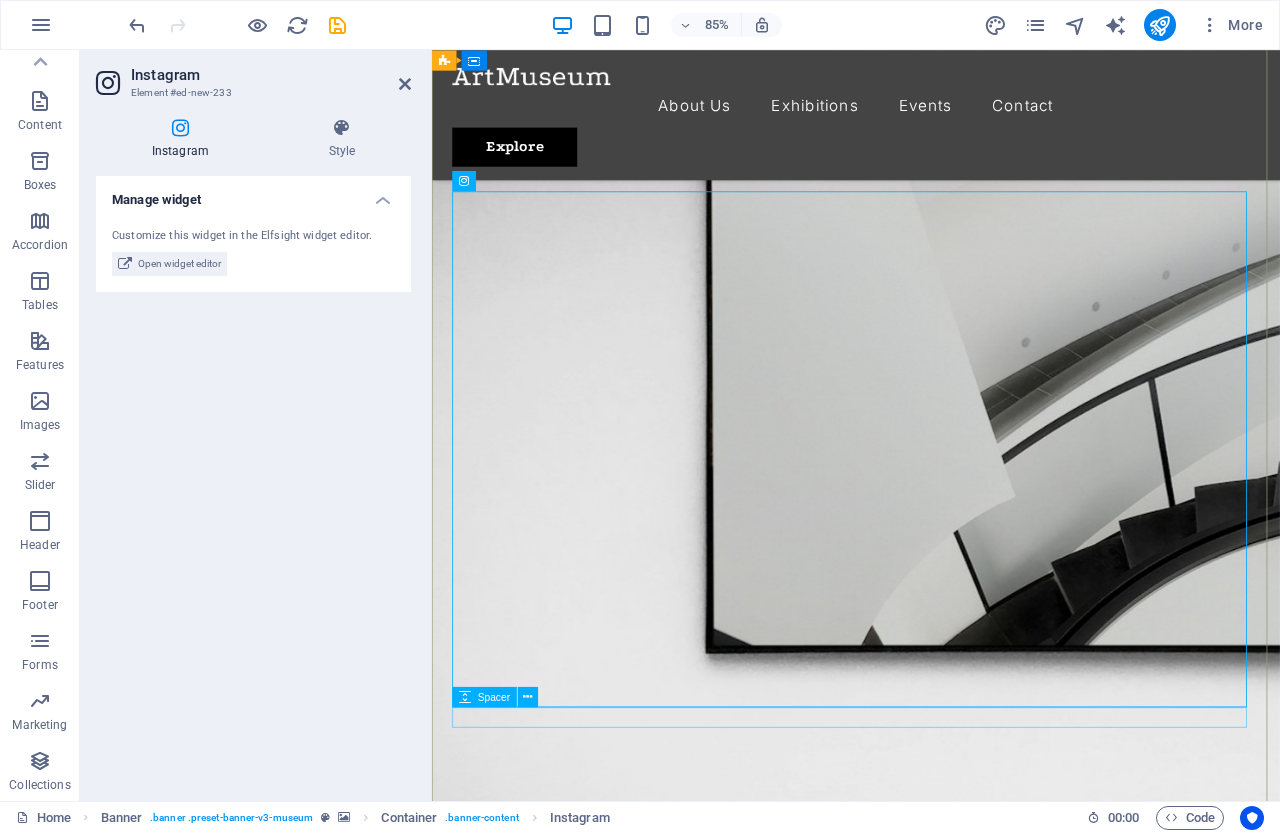 click at bounding box center [931, 2051] 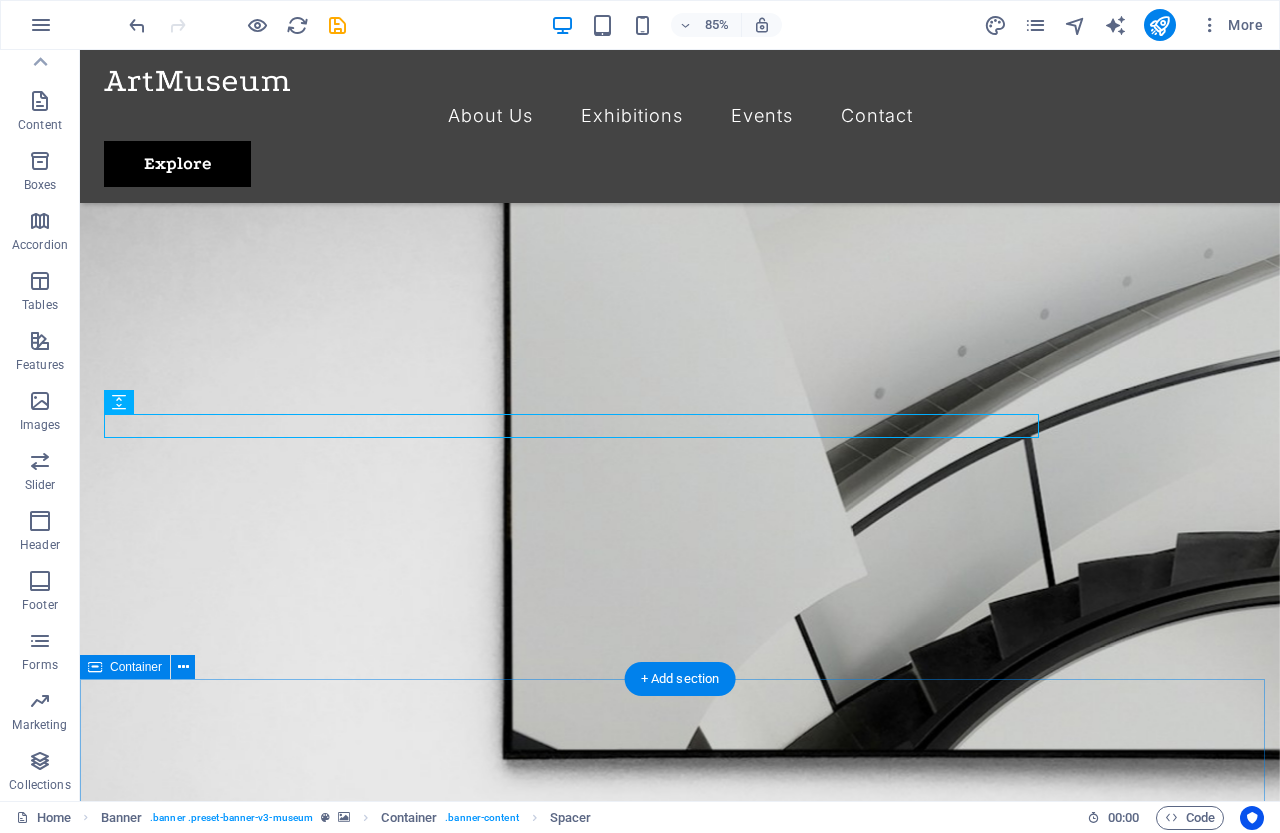 scroll, scrollTop: 586, scrollLeft: 0, axis: vertical 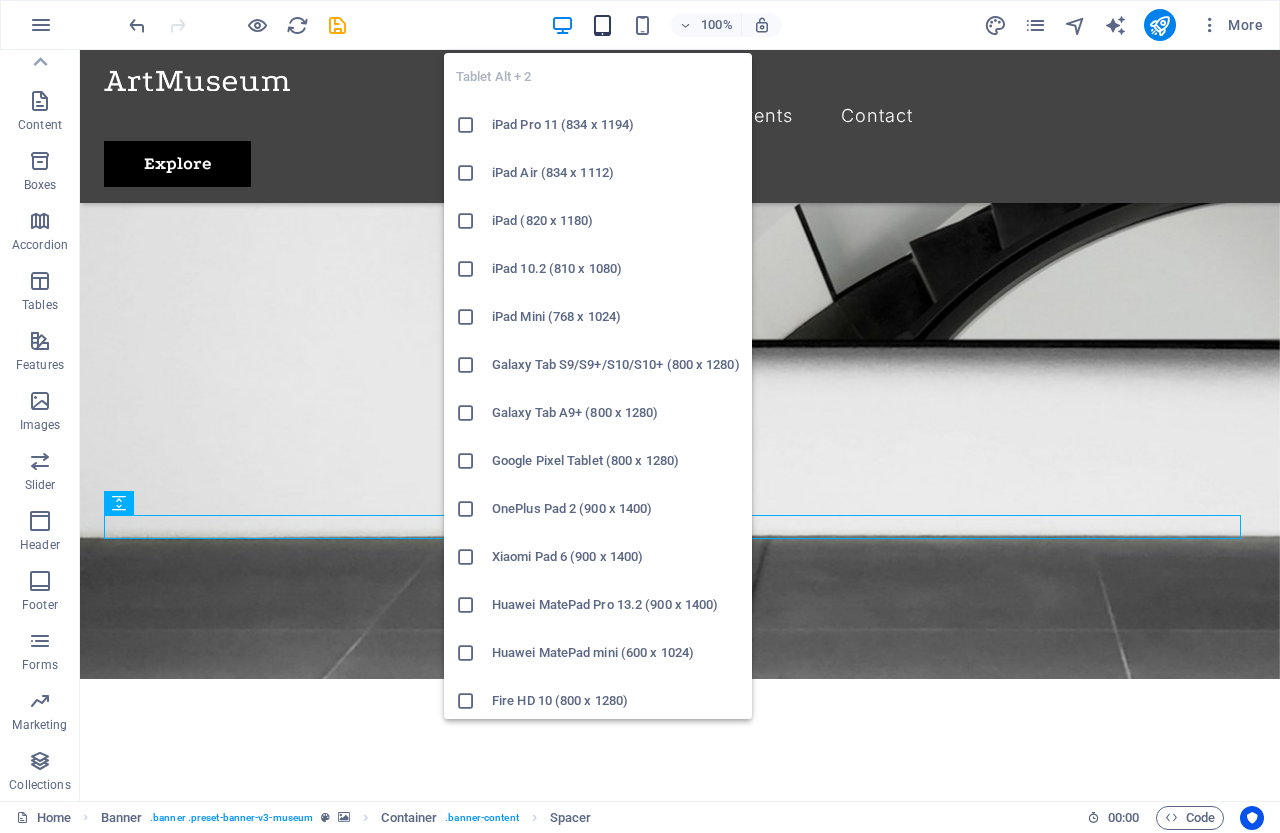 click at bounding box center (602, 25) 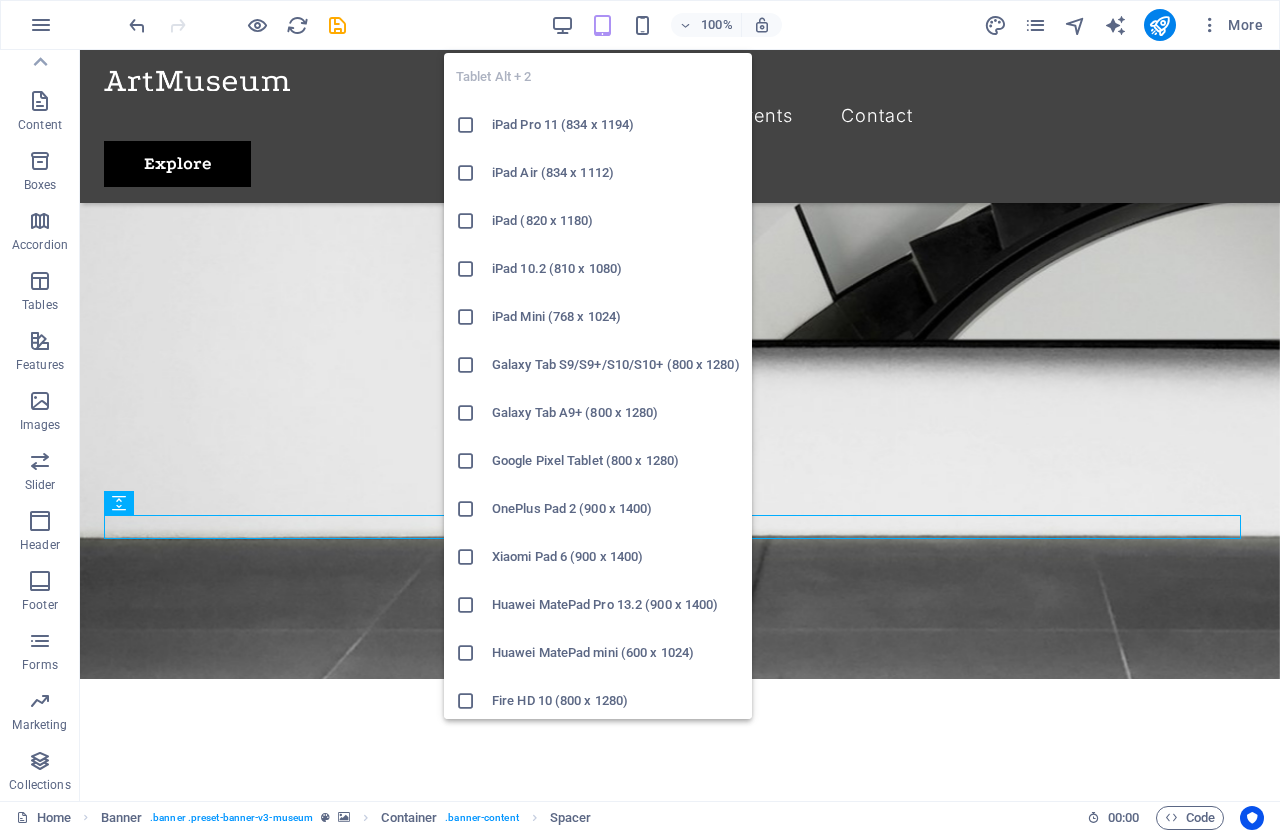click on "iPad Pro 11 (834 x 1194)" at bounding box center [616, 125] 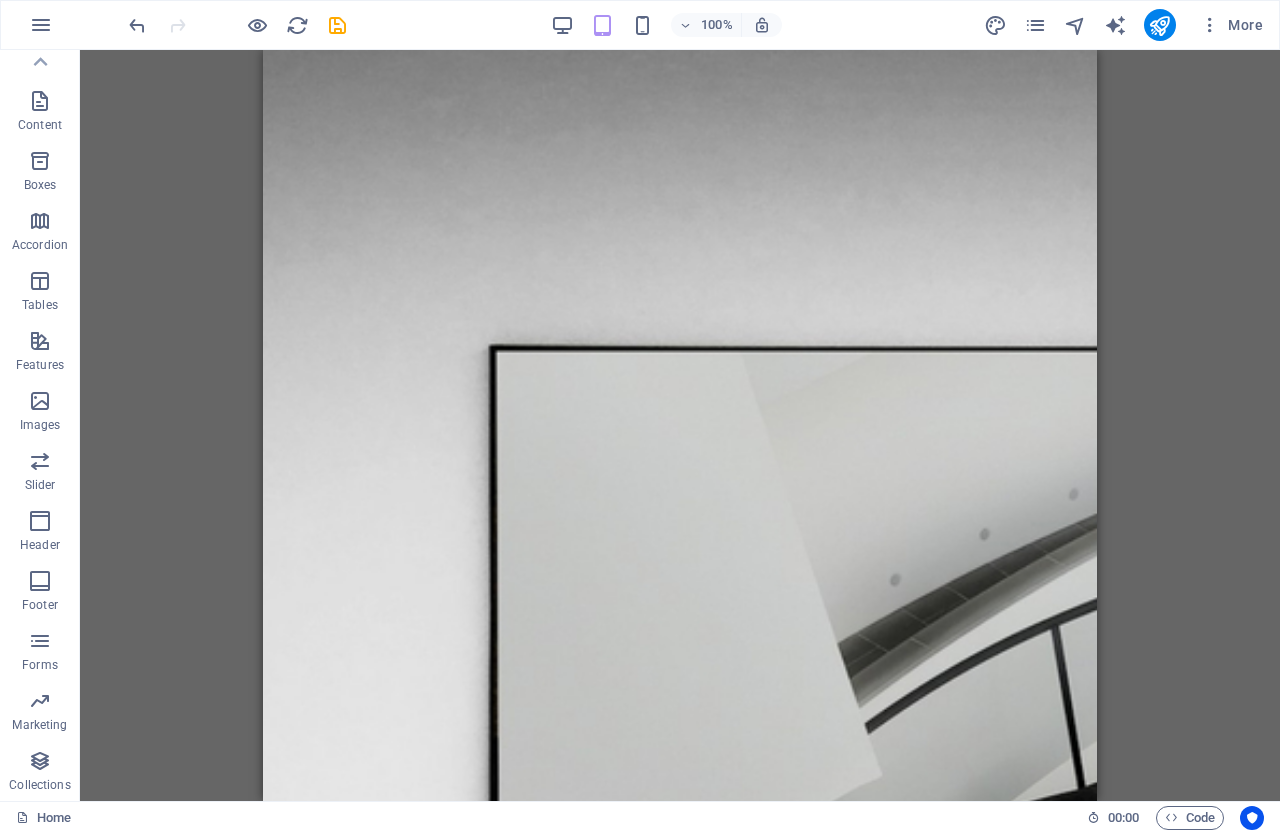 scroll, scrollTop: 0, scrollLeft: 0, axis: both 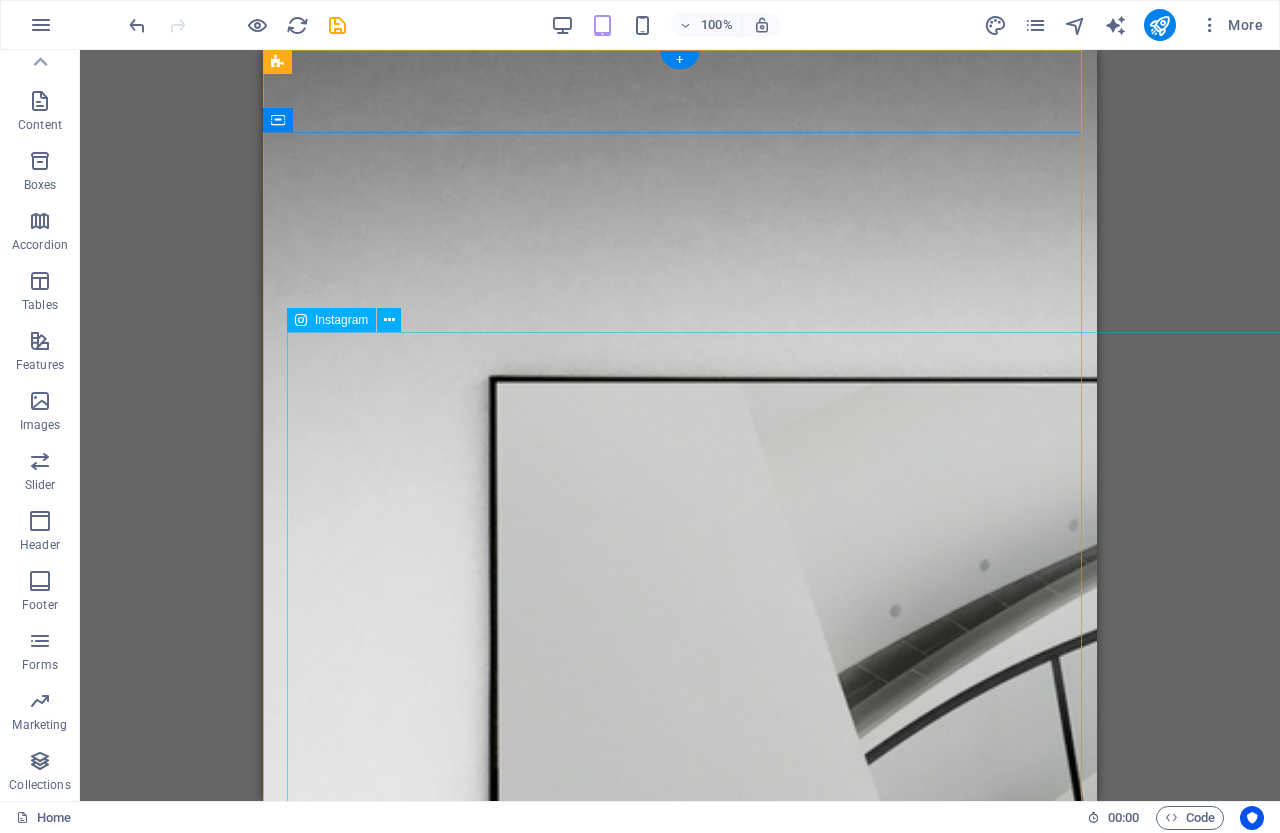 click on "JAGUAR ELECTRICS
@jaguarelectrics
694
Posts" at bounding box center (680, 1987) 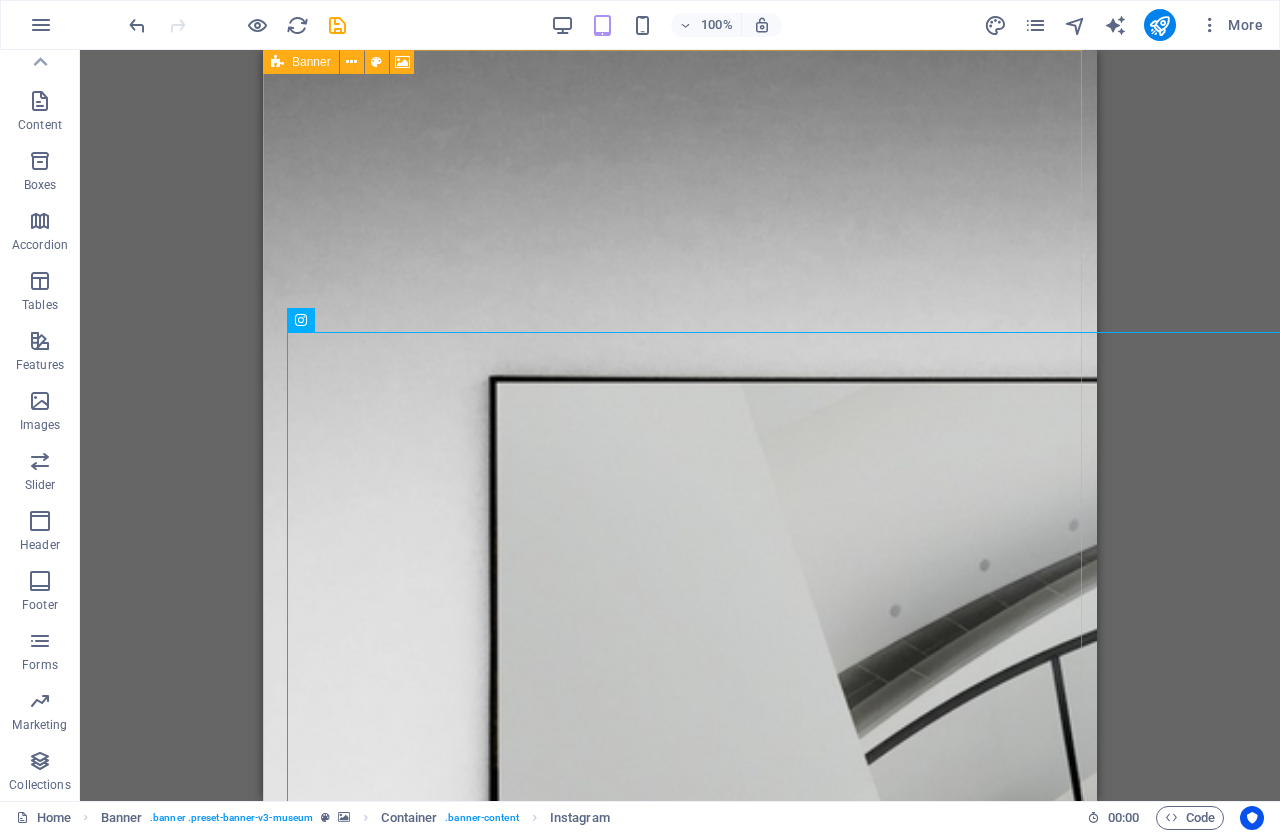 click on "Banner" at bounding box center [311, 62] 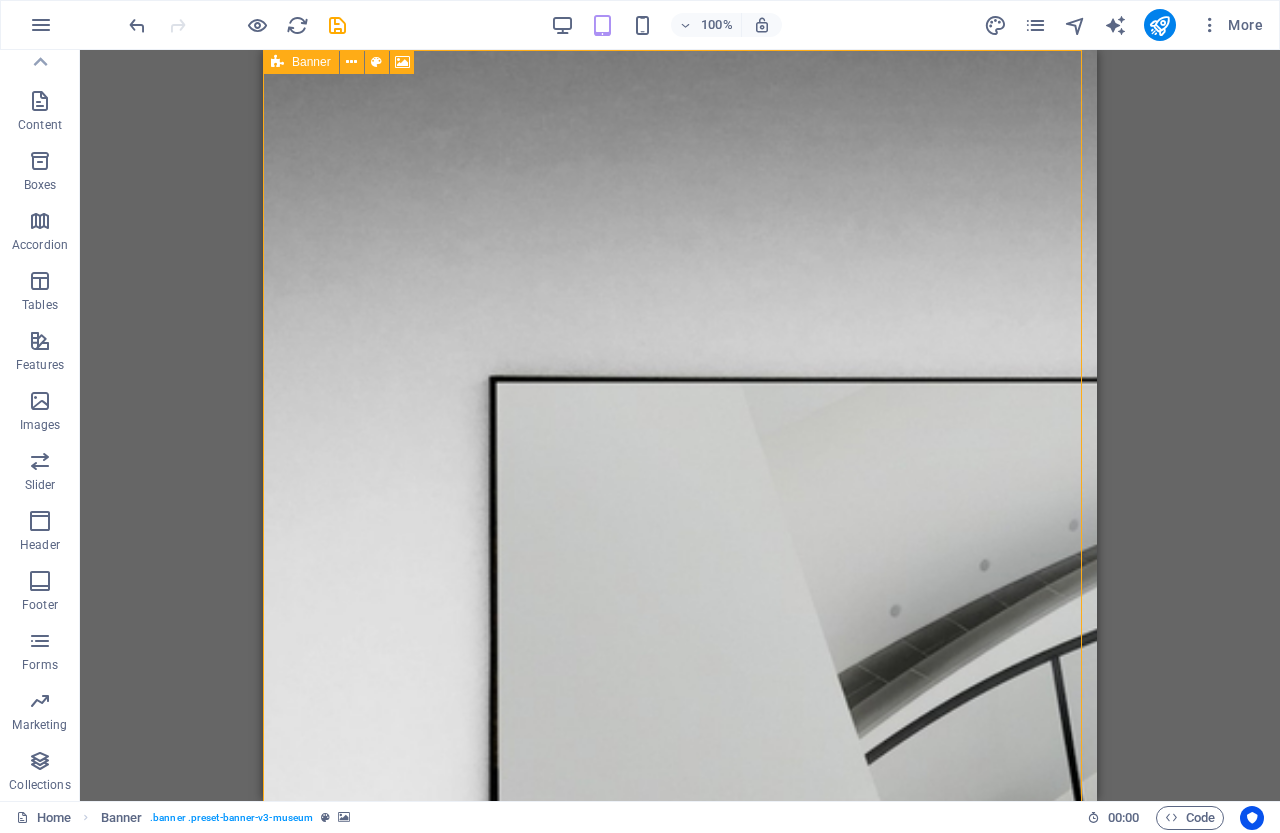 click on "Banner" at bounding box center [311, 62] 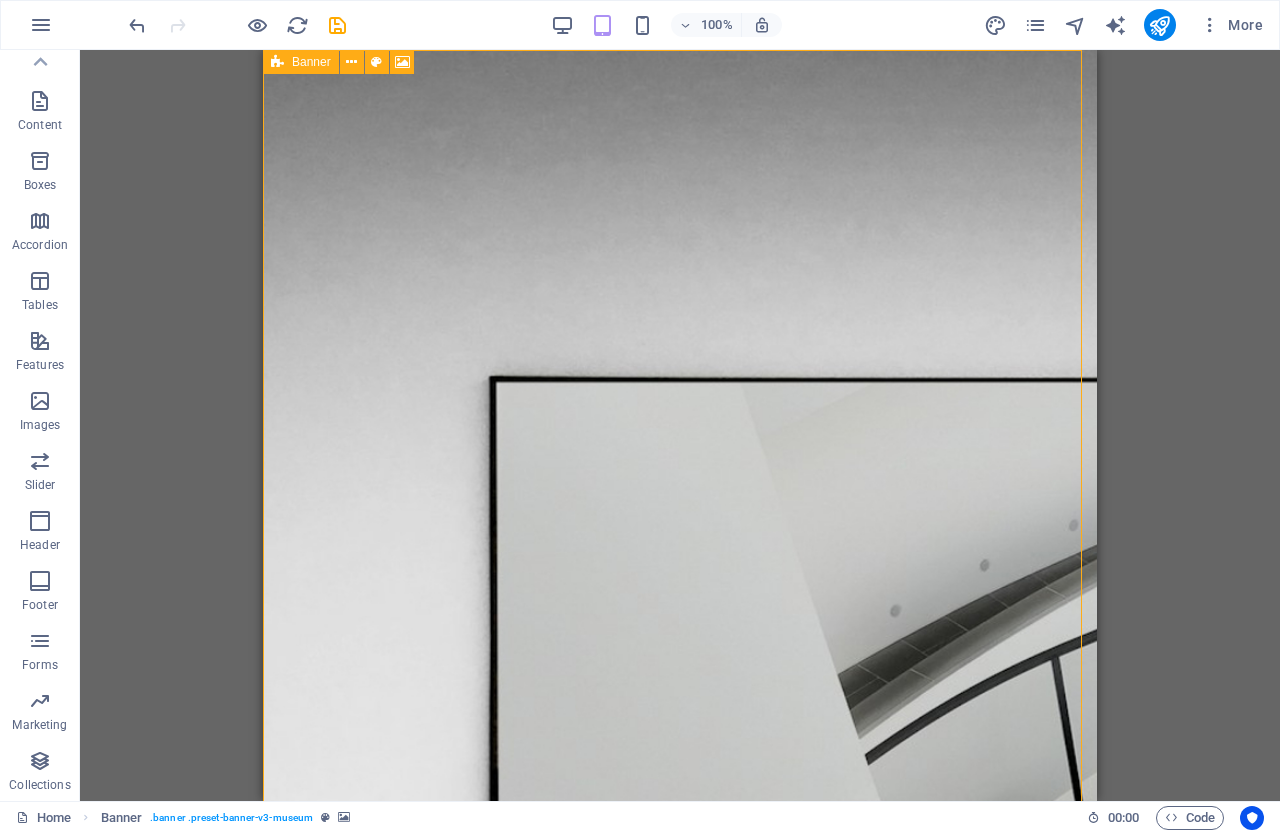 select on "vh" 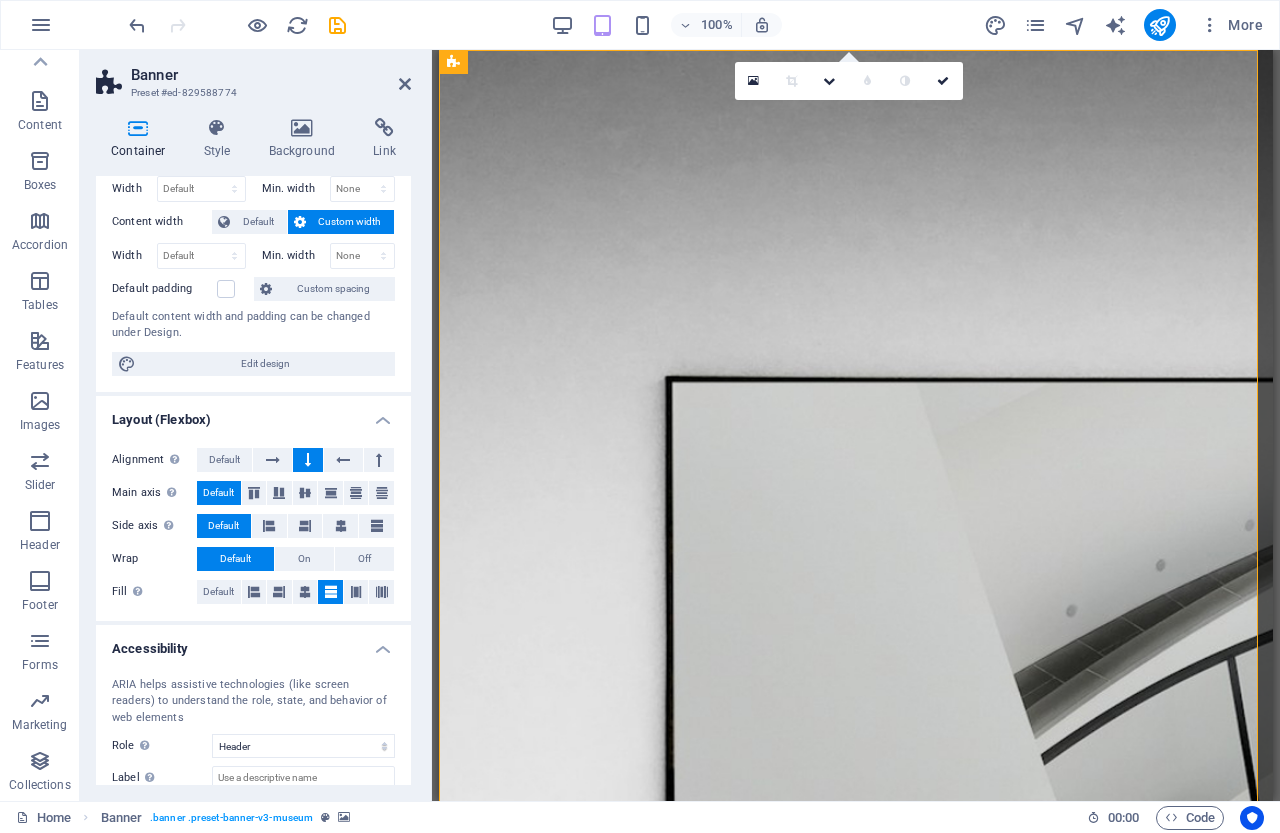 scroll, scrollTop: 200, scrollLeft: 0, axis: vertical 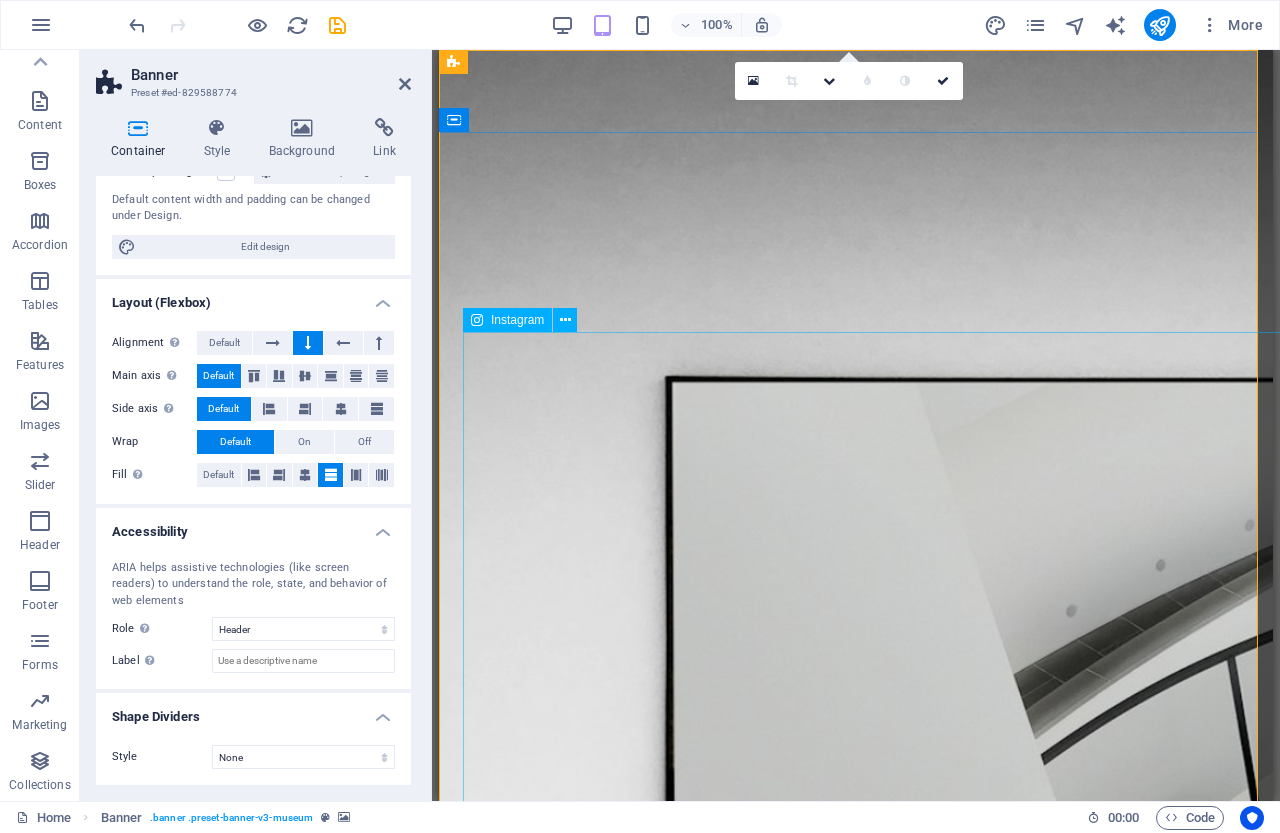 click on "JAGUAR ELECTRICS
@jaguarelectrics
694
Posts" at bounding box center [856, 1987] 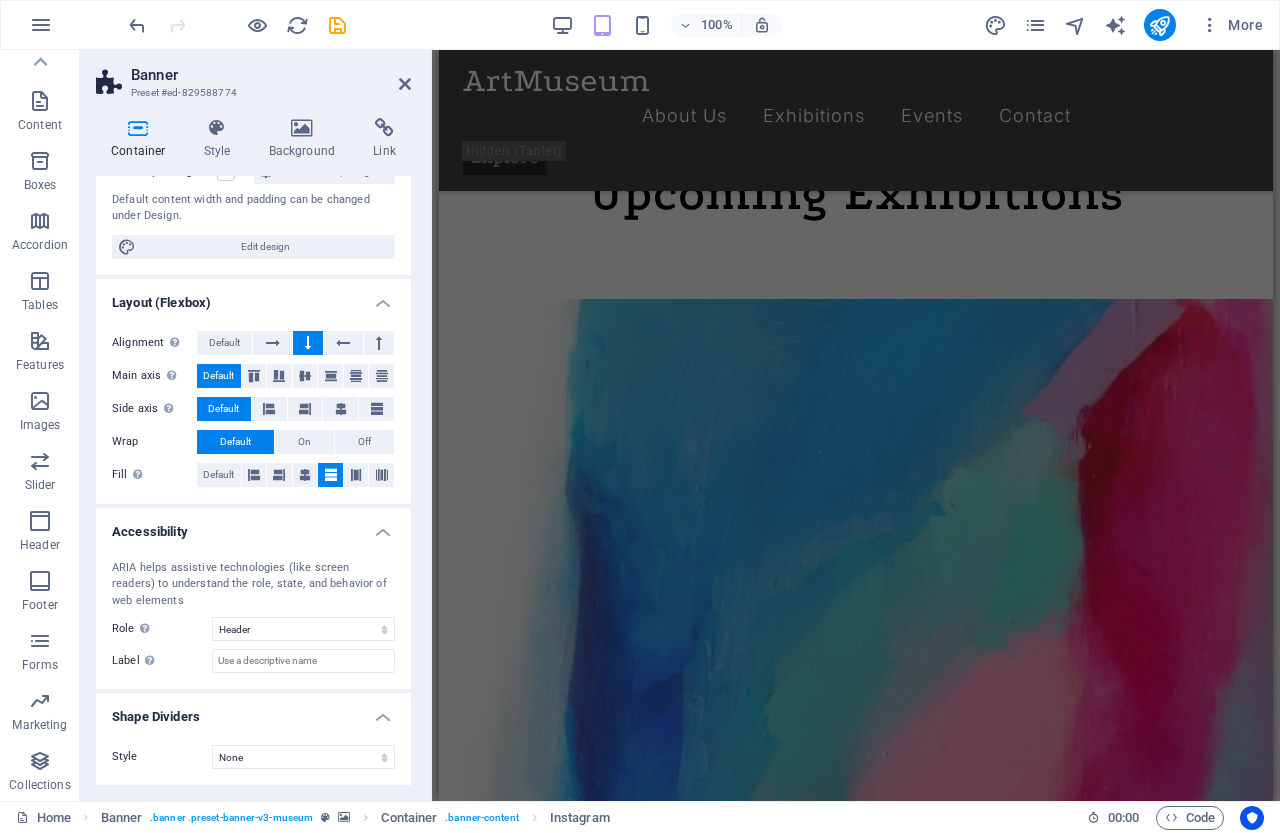 scroll, scrollTop: 2692, scrollLeft: 0, axis: vertical 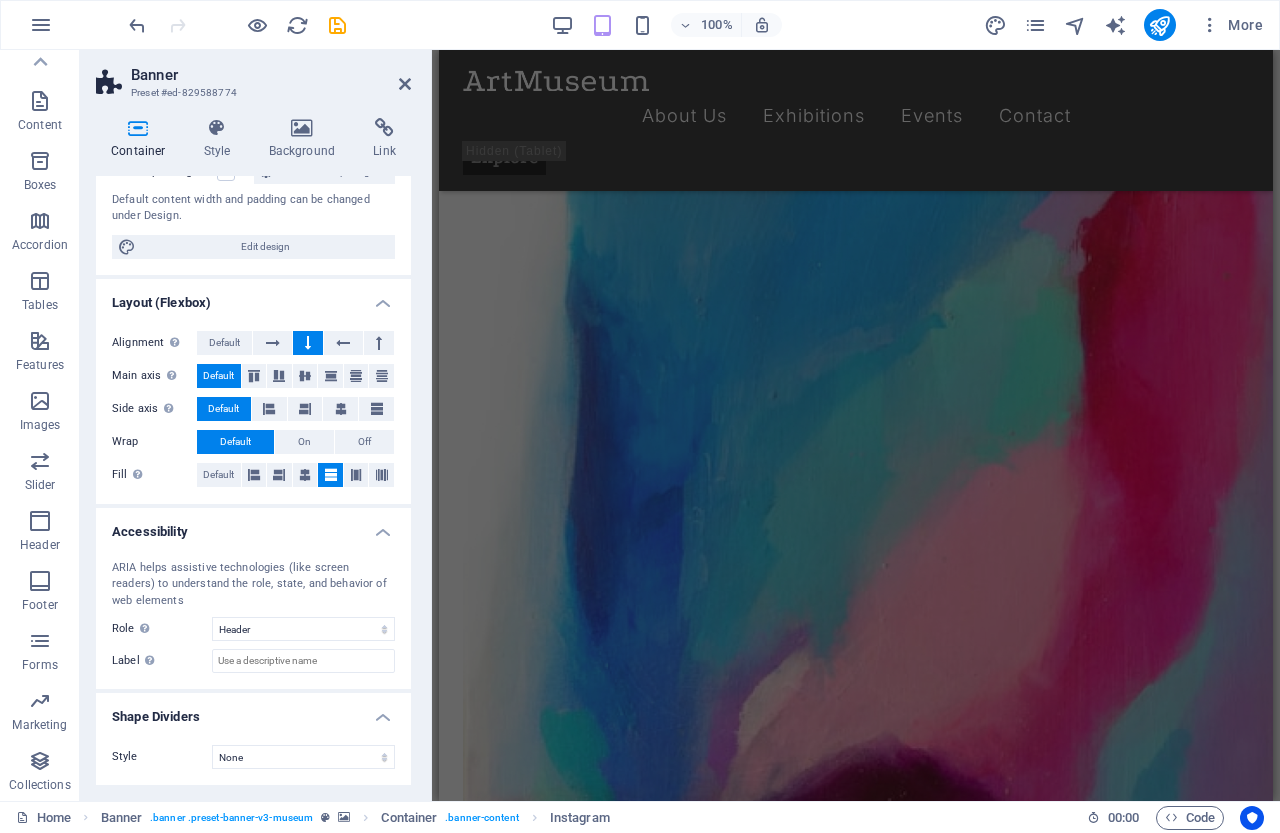 click at bounding box center (856, 9544) 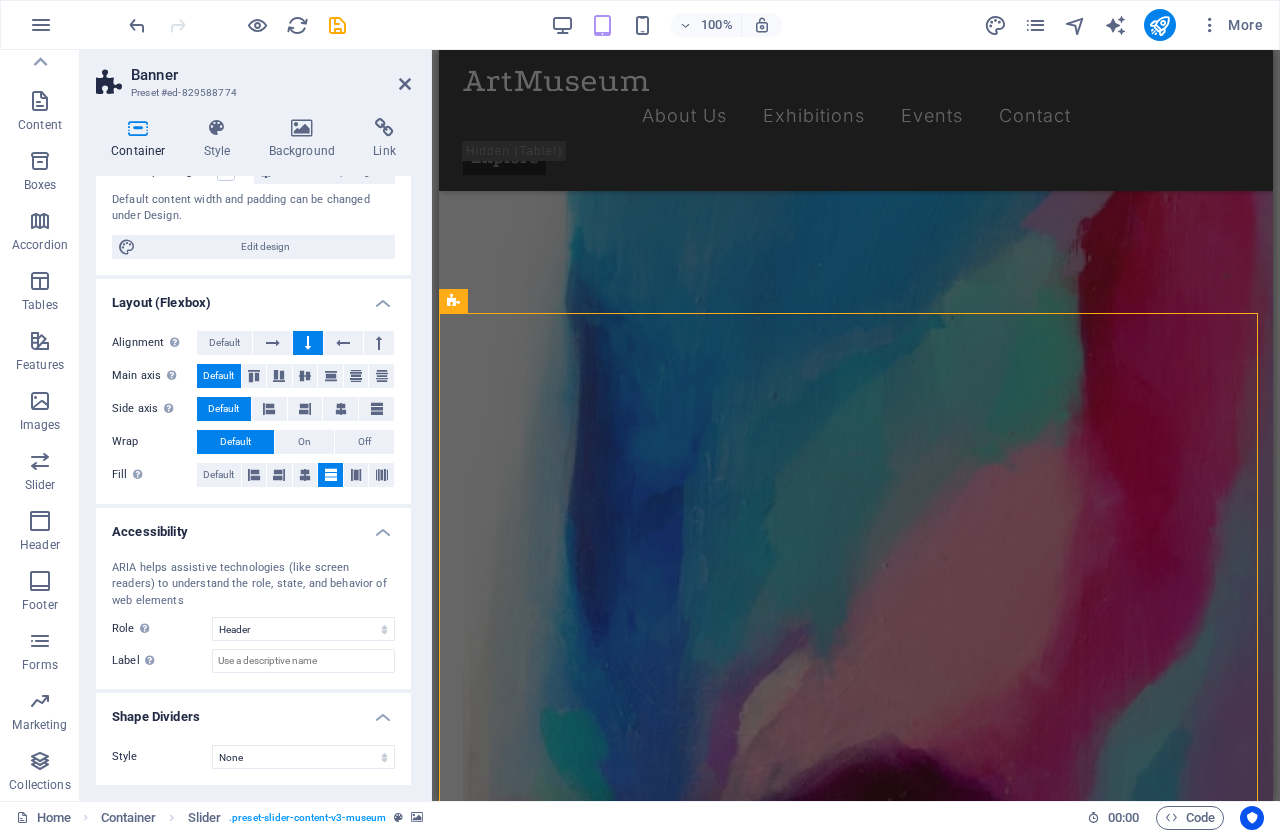 click at bounding box center (856, 9544) 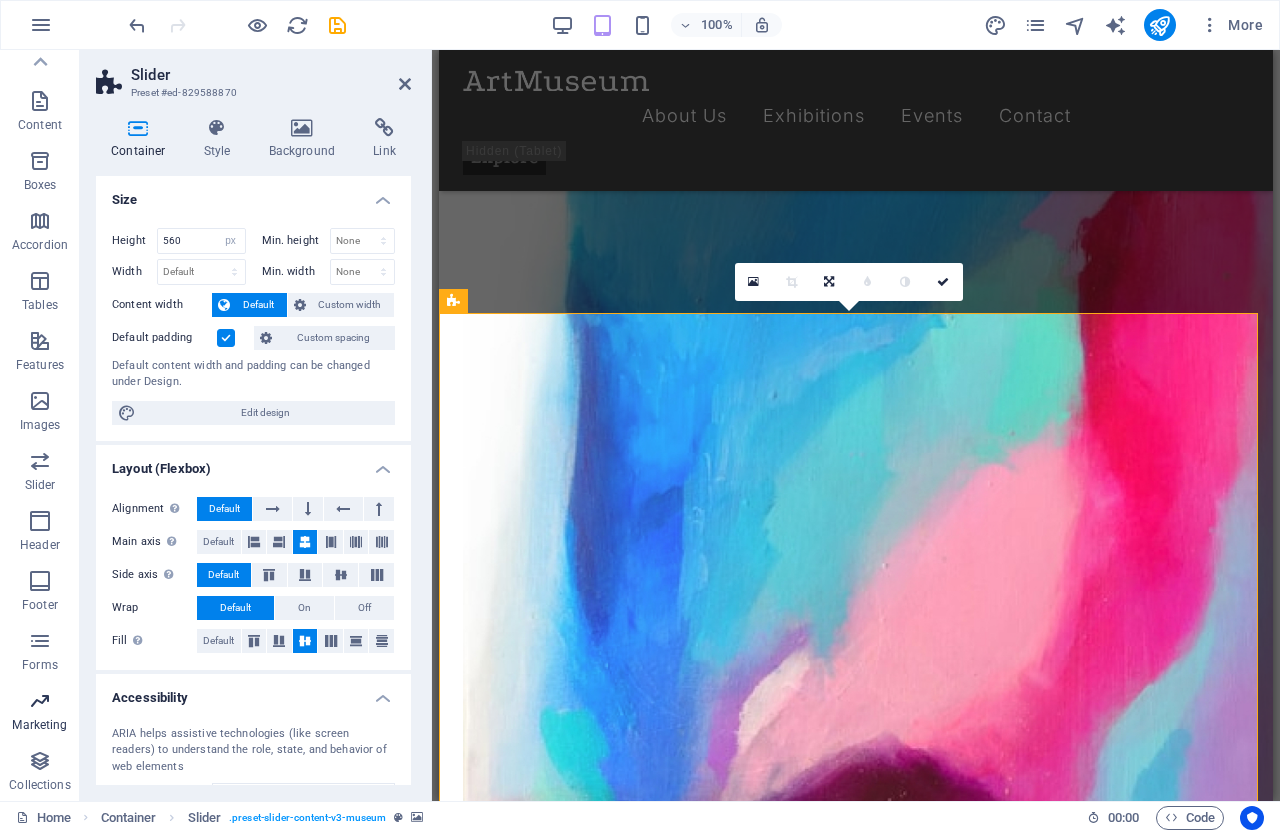 click at bounding box center (40, 701) 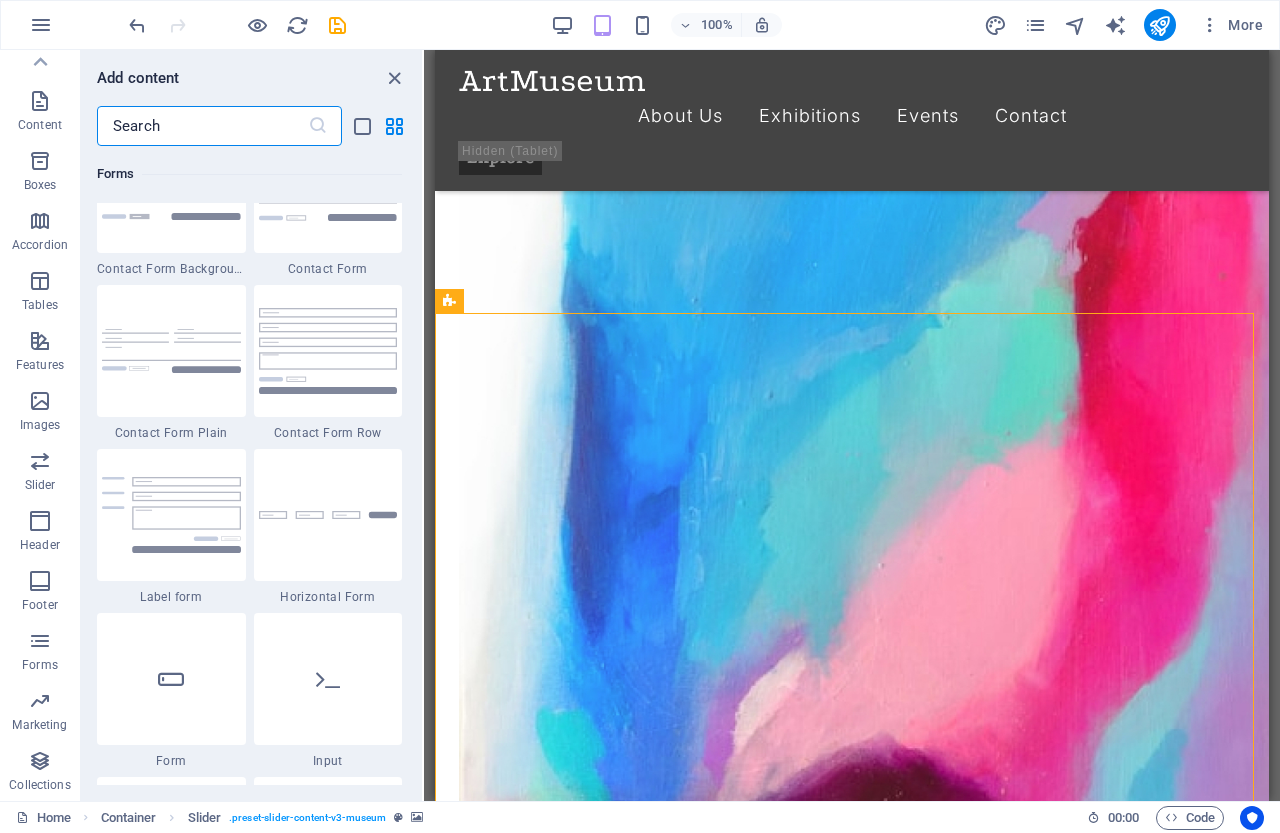 scroll, scrollTop: 16289, scrollLeft: 0, axis: vertical 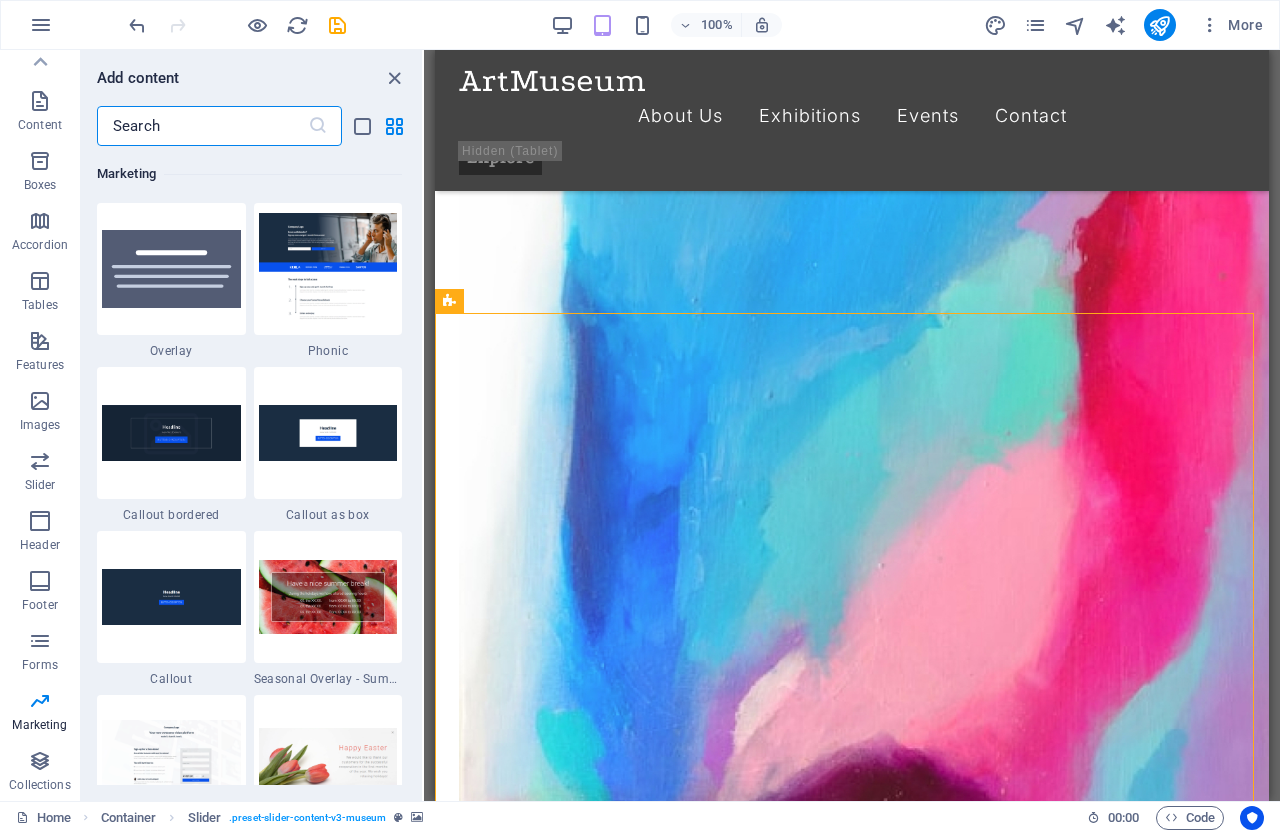 click at bounding box center [202, 126] 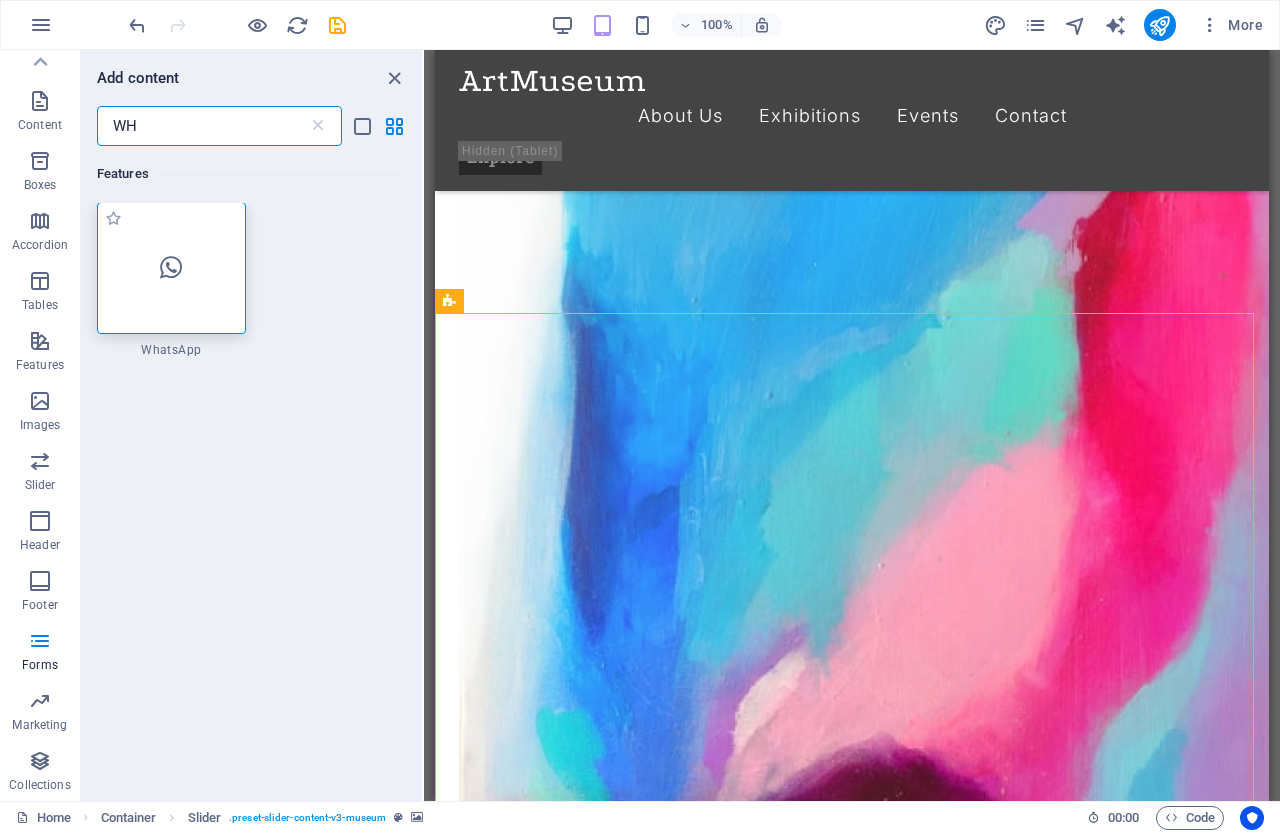 scroll, scrollTop: 0, scrollLeft: 0, axis: both 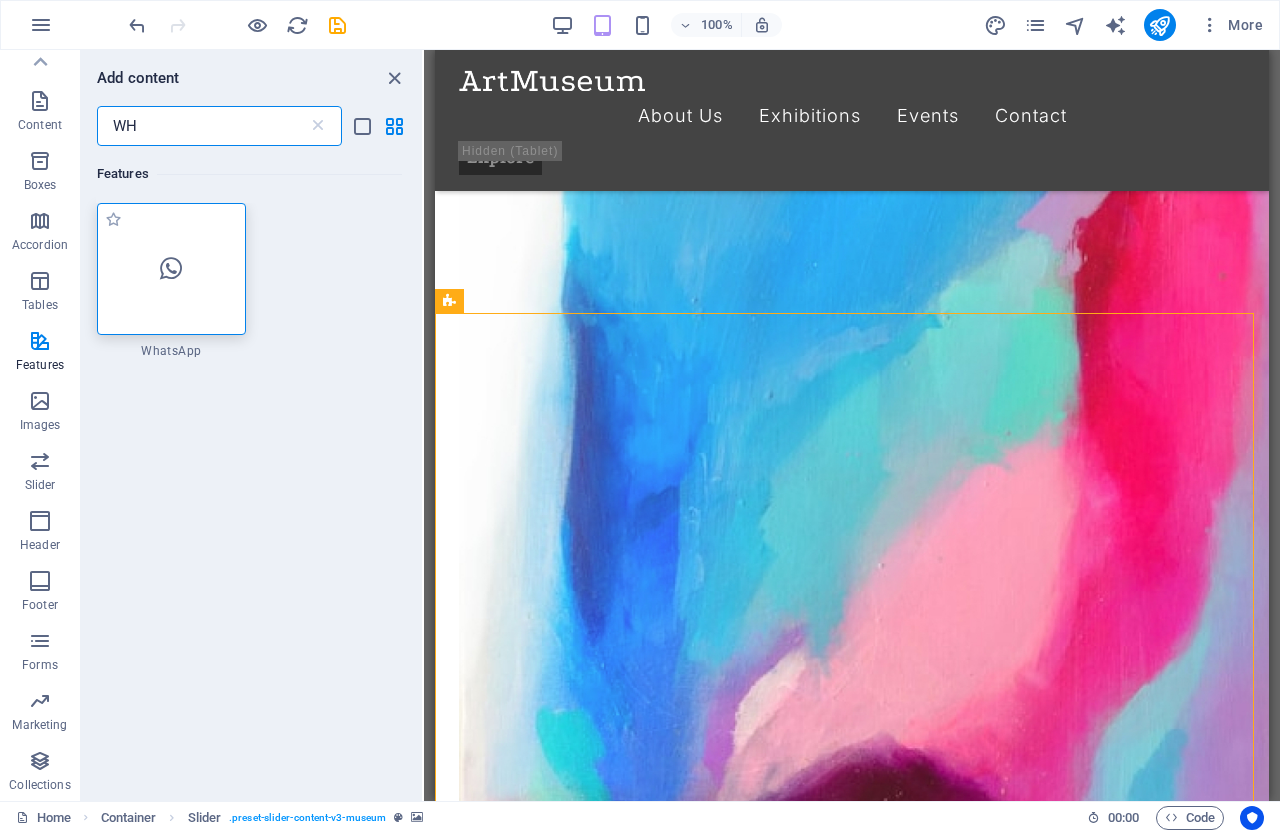 type on "WH" 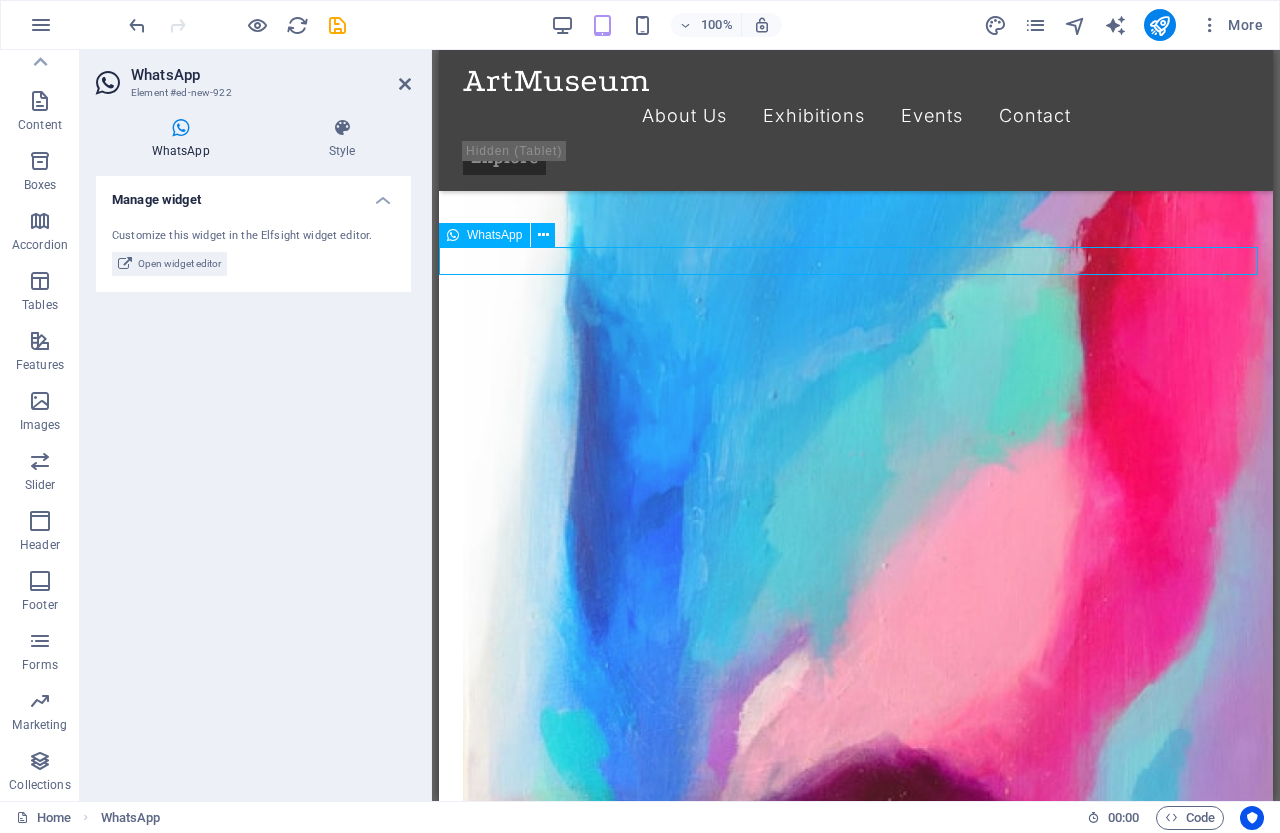 click at bounding box center [856, 9212] 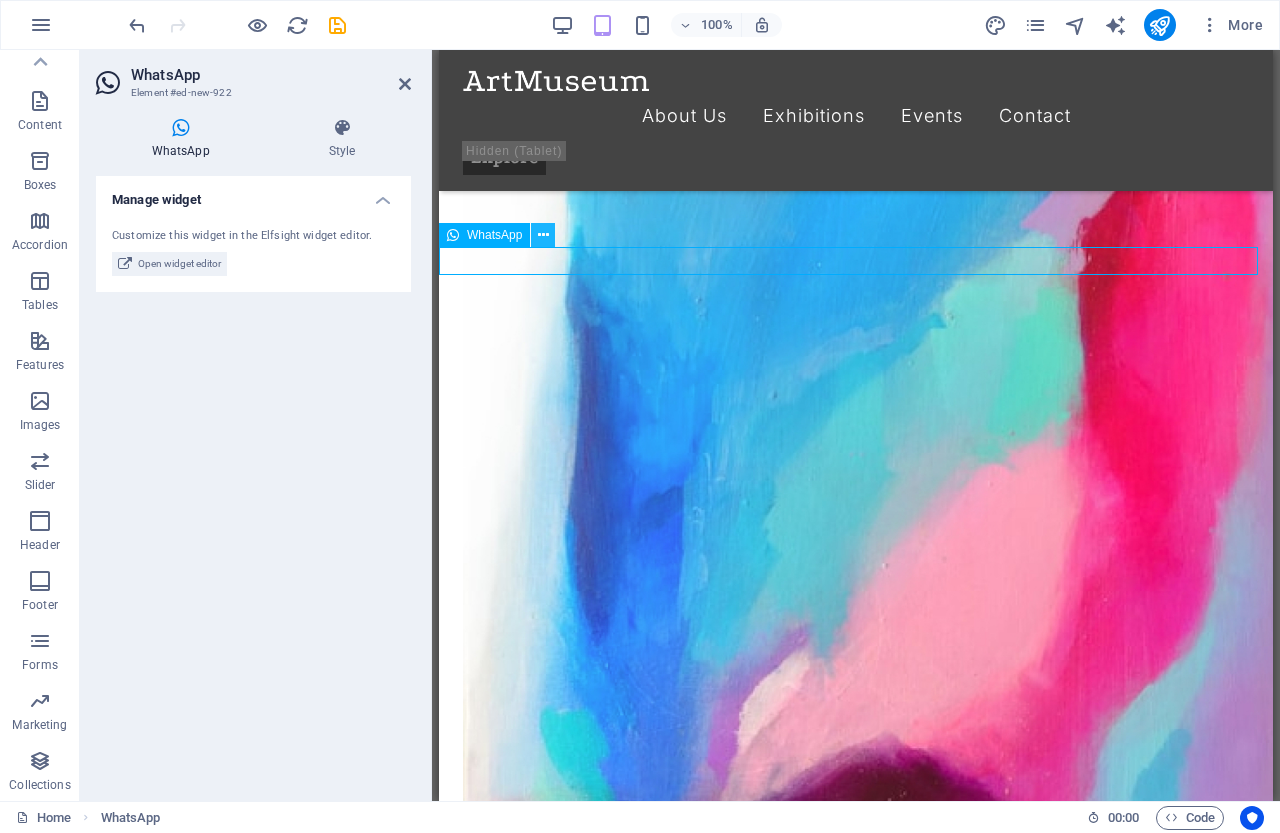 click at bounding box center [543, 235] 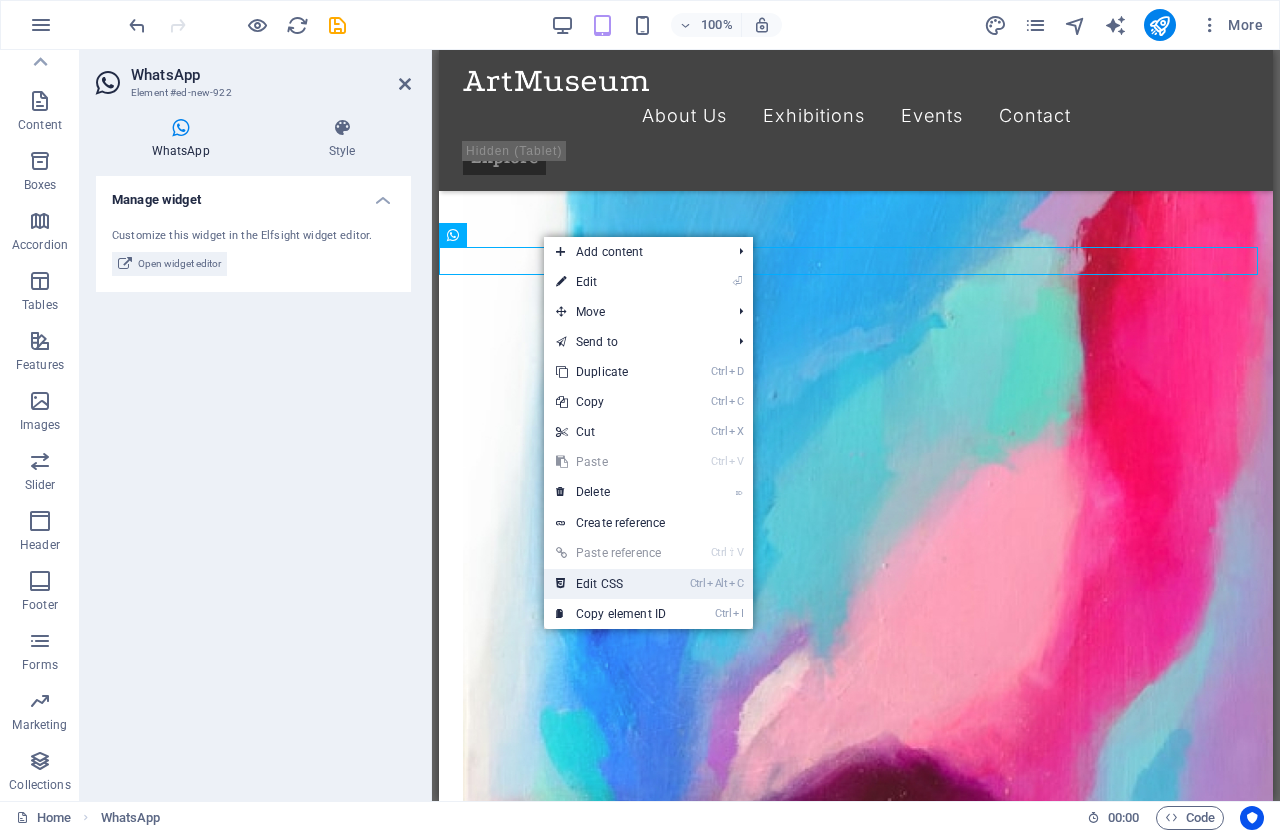 click on "Ctrl Alt C  Edit CSS" at bounding box center [611, 584] 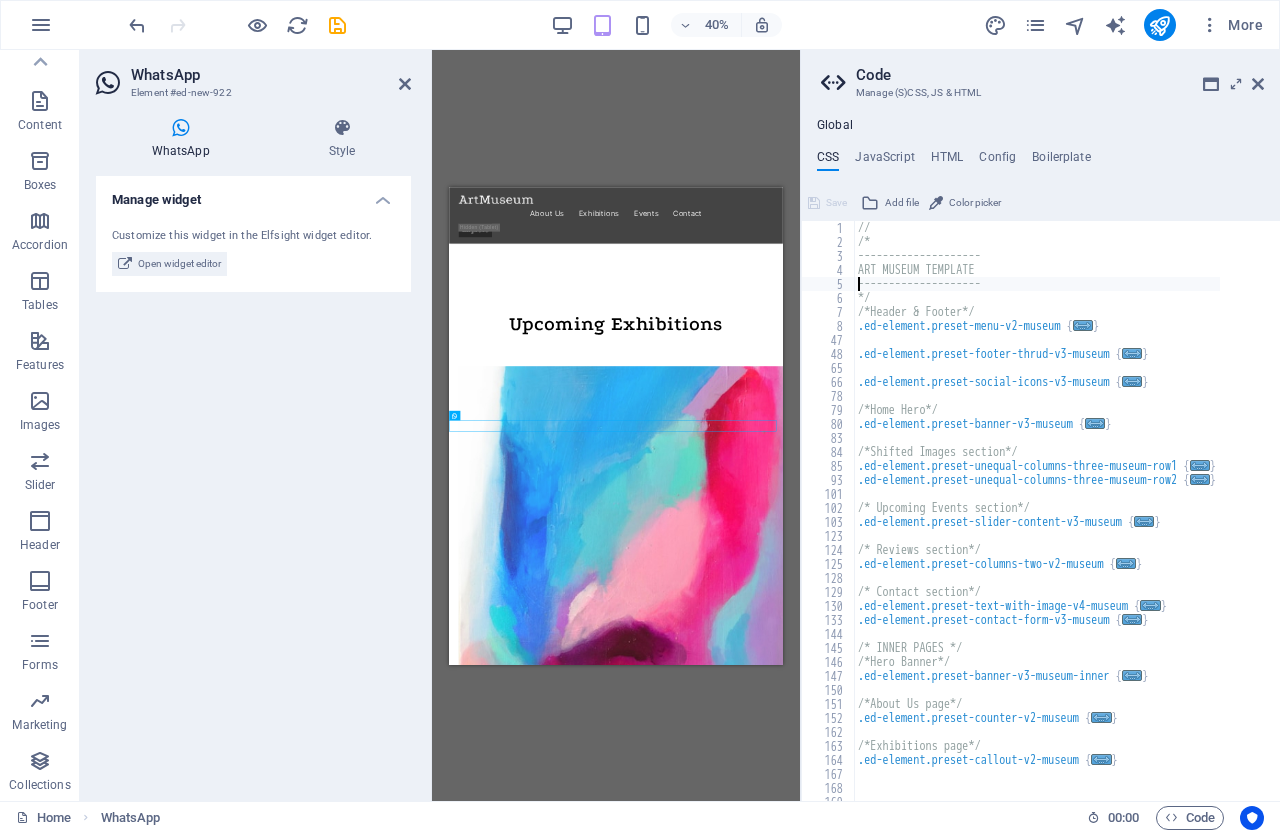 type on ".ed-element.preset-menu-v2-museum {" 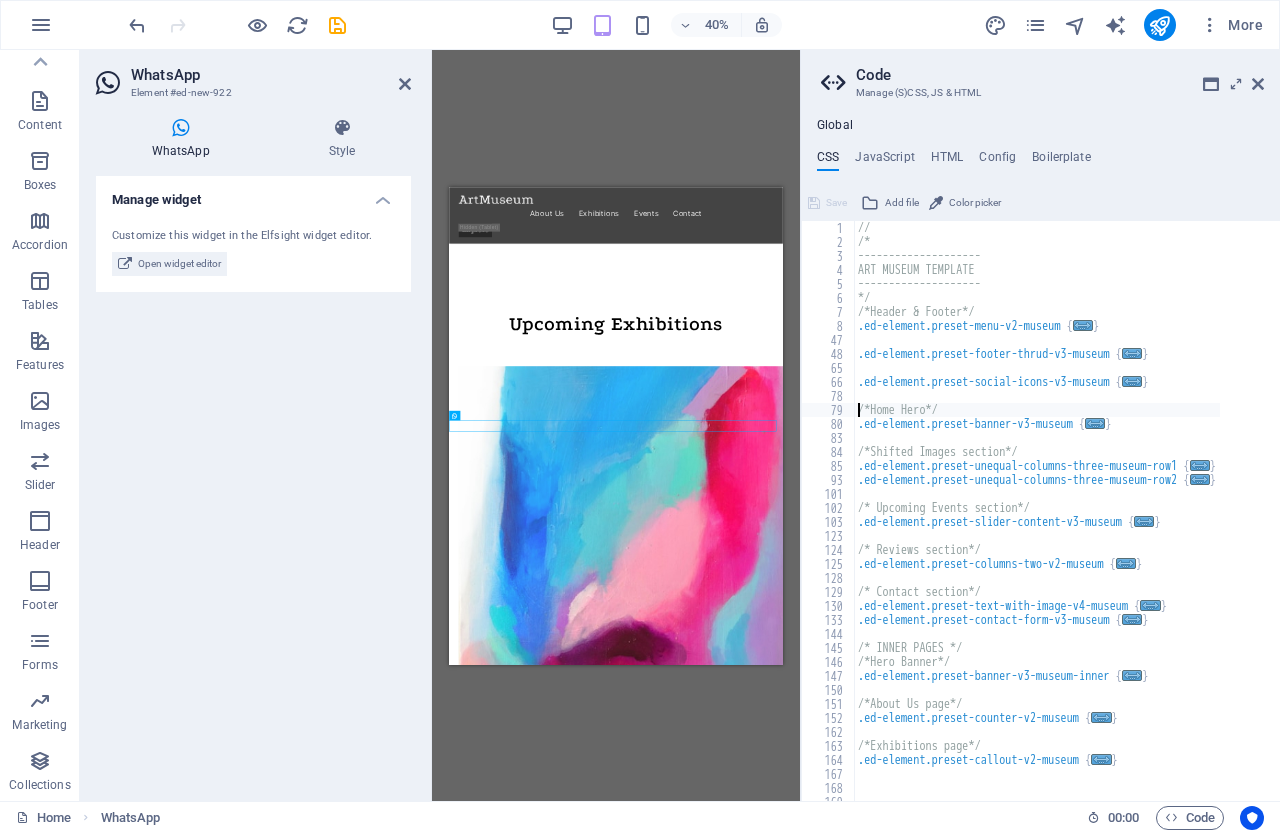 type on ".ed-element.preset-banner-v3-museum {" 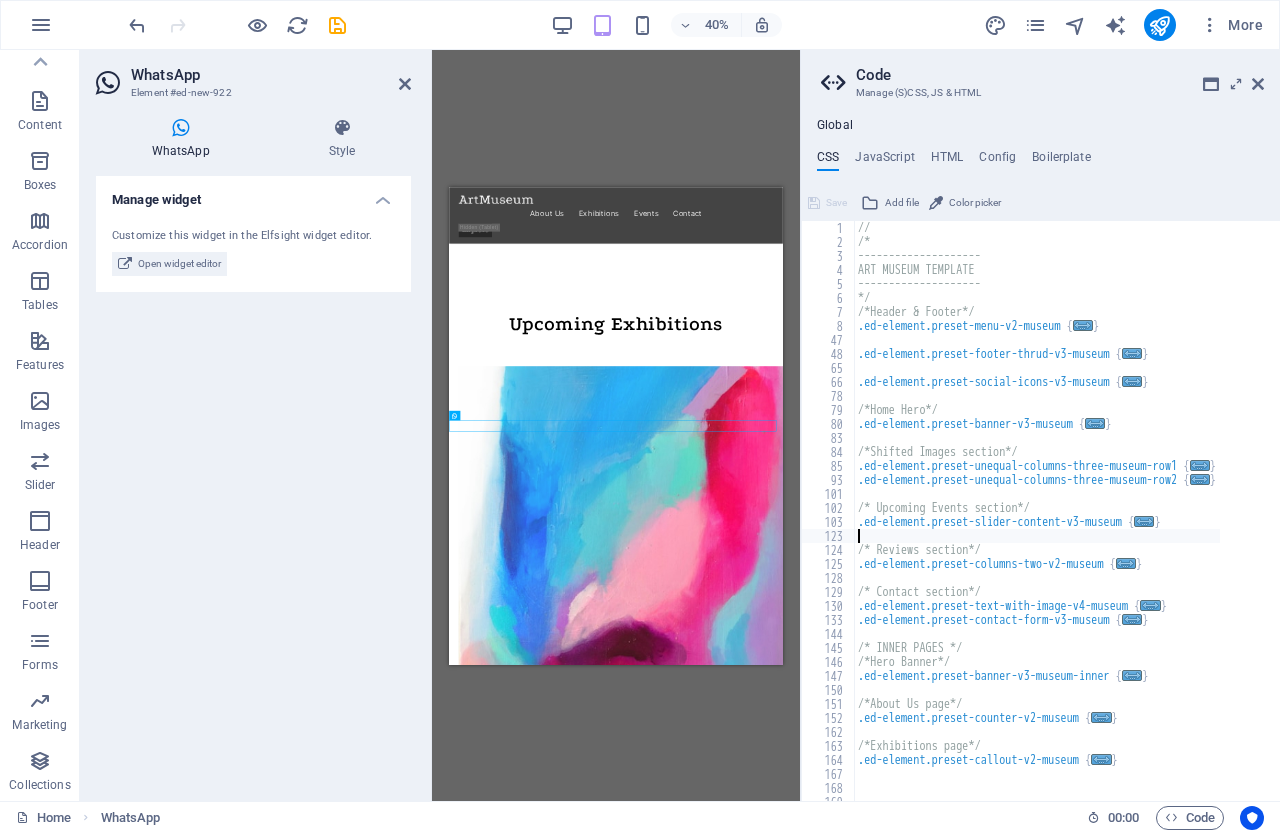 type on ".ed-element.preset-columns-two-v2-museum {" 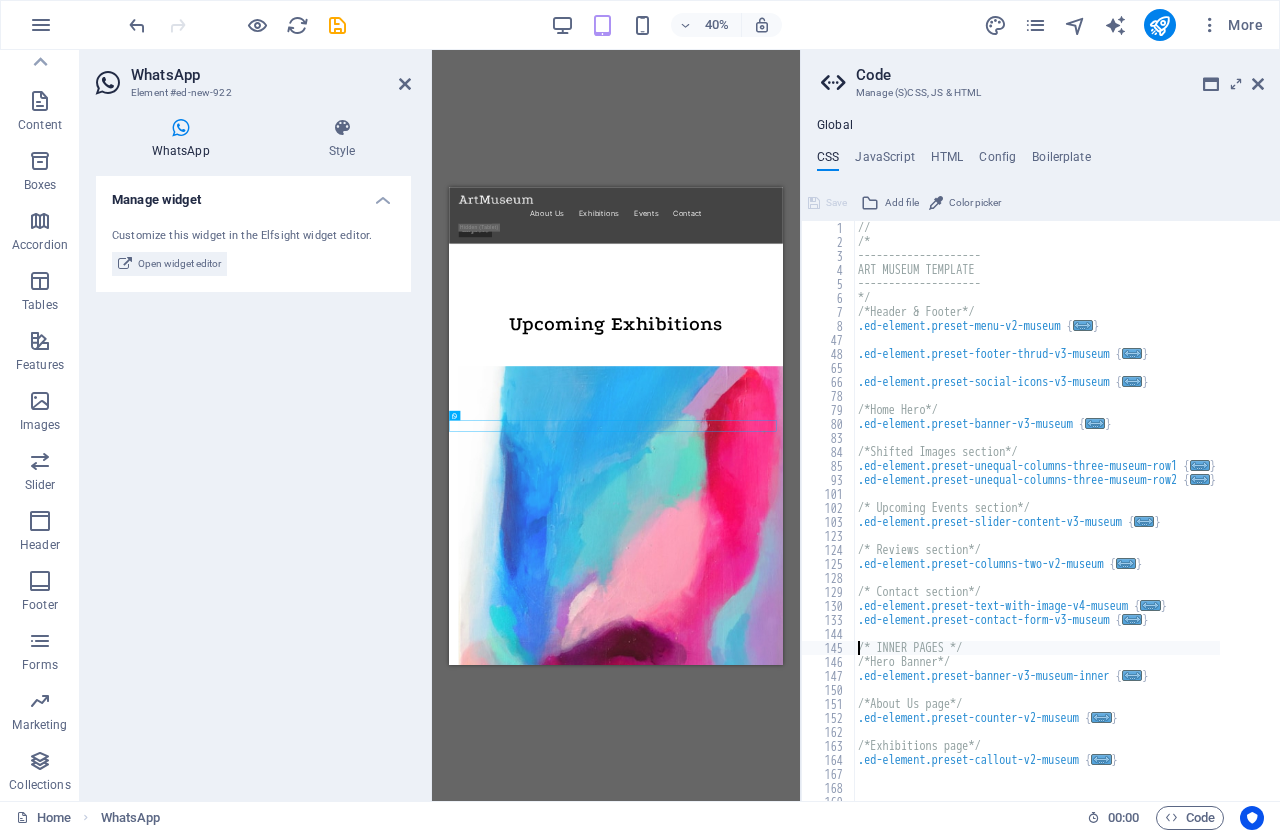 type on ".ed-element.preset-banner-v3-museum-inner {" 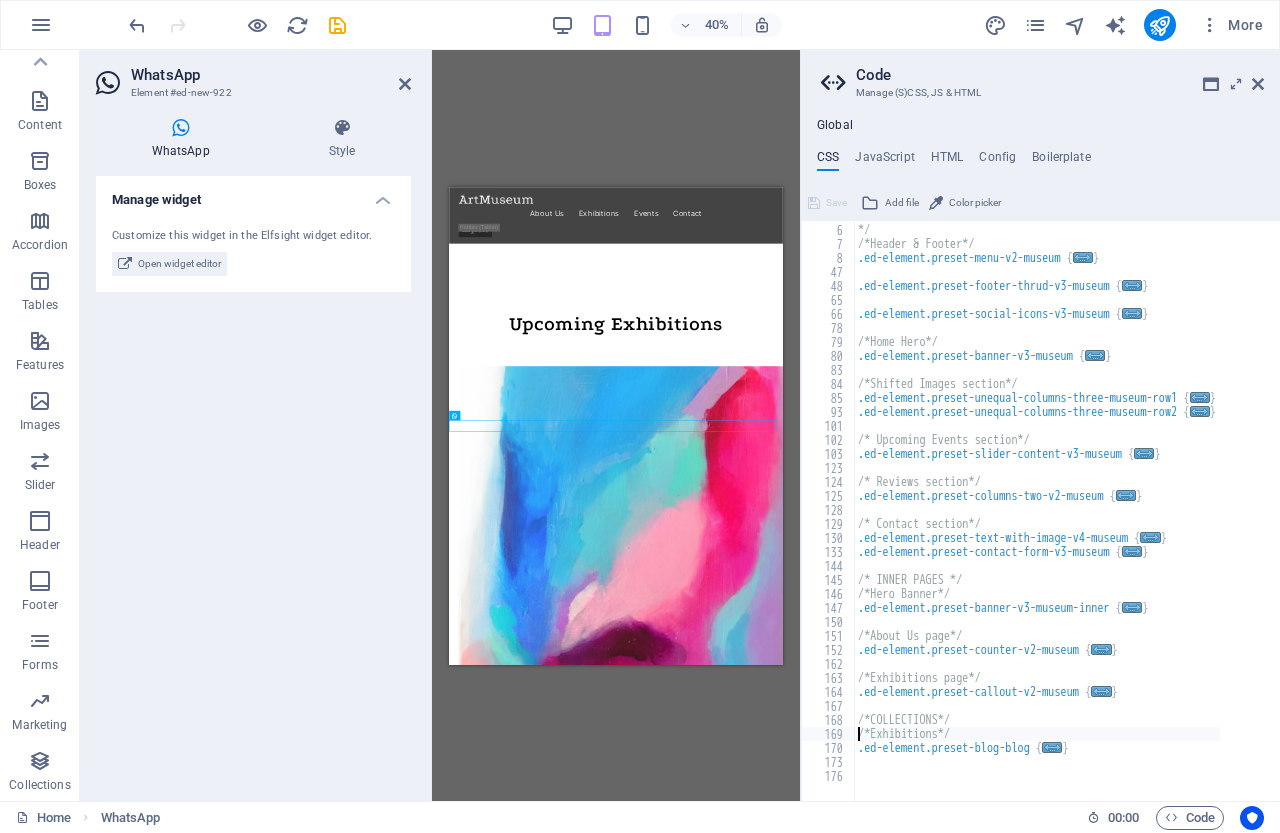 type on ".ed-element.preset-collection-container-museum-featured {" 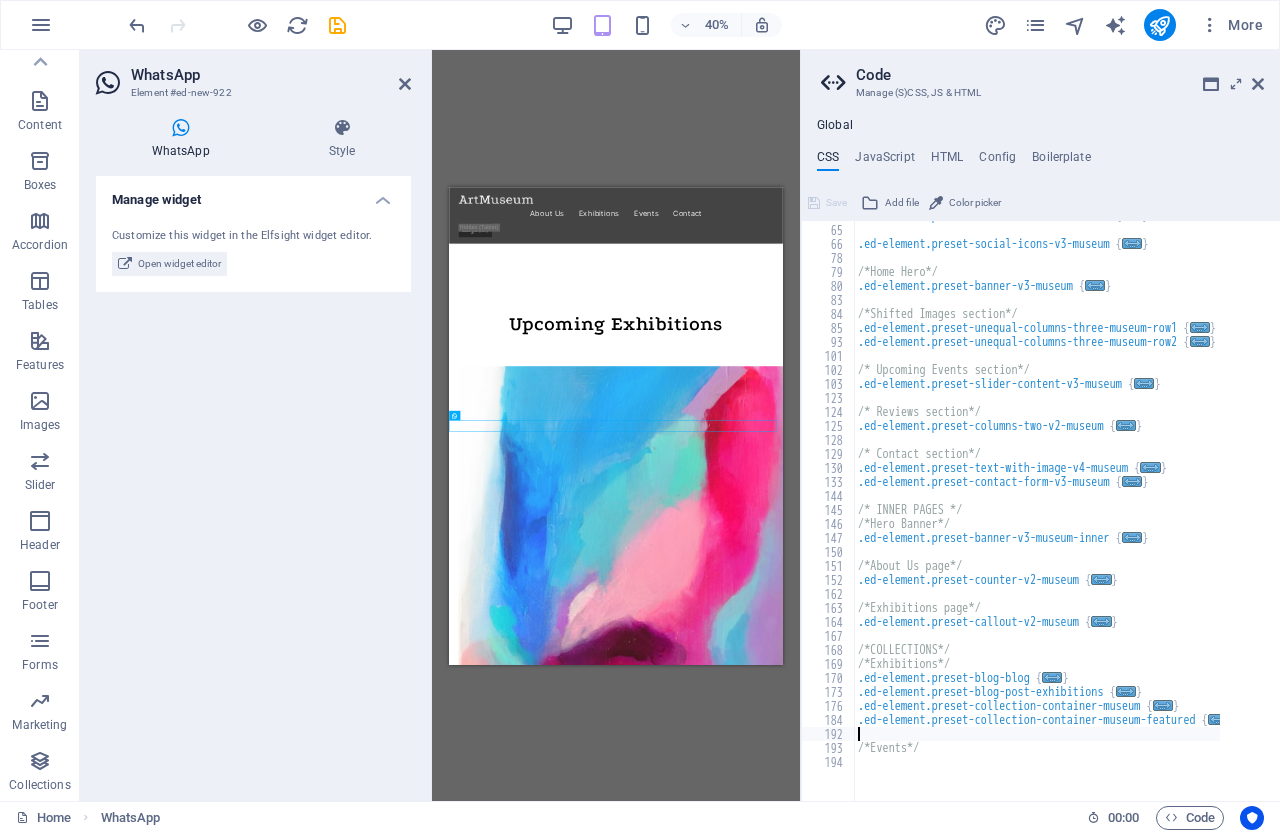 scroll, scrollTop: 194, scrollLeft: 0, axis: vertical 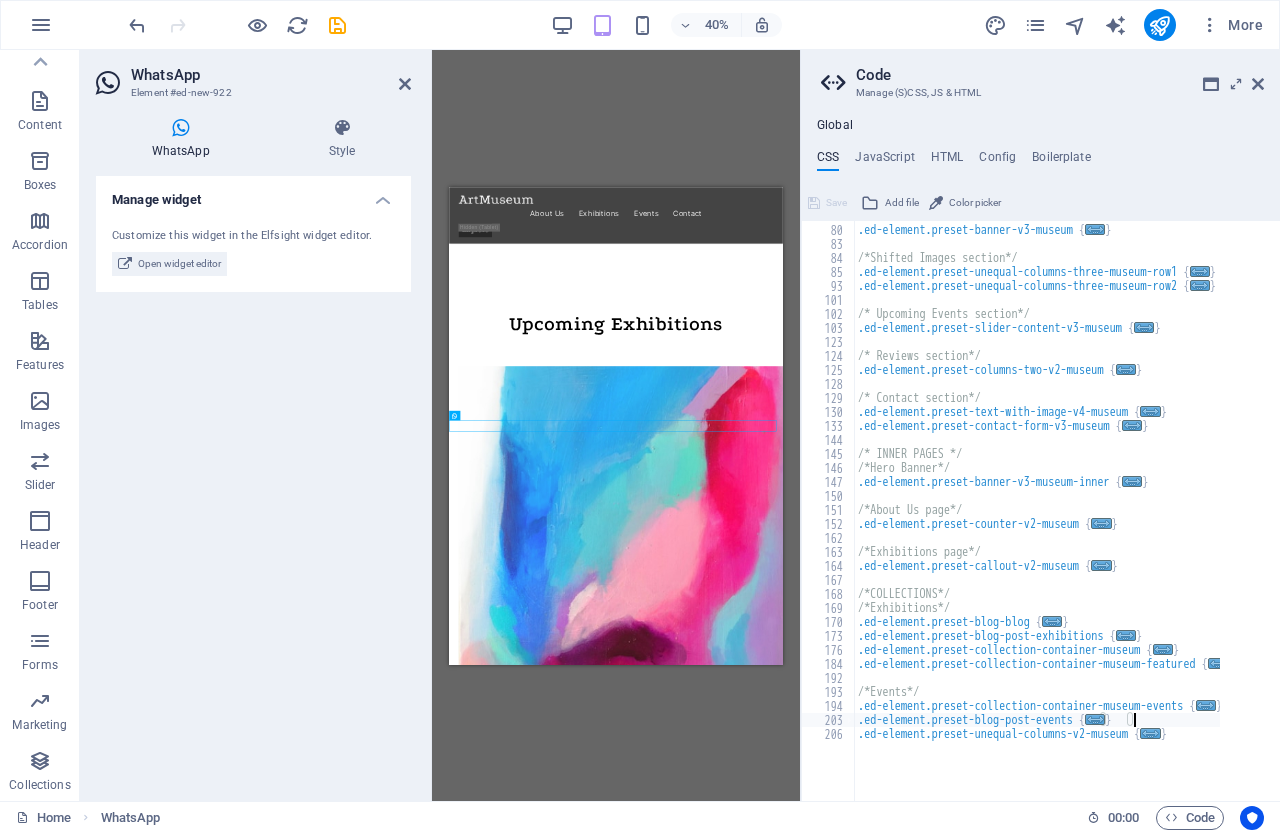 type on "/*Events*/" 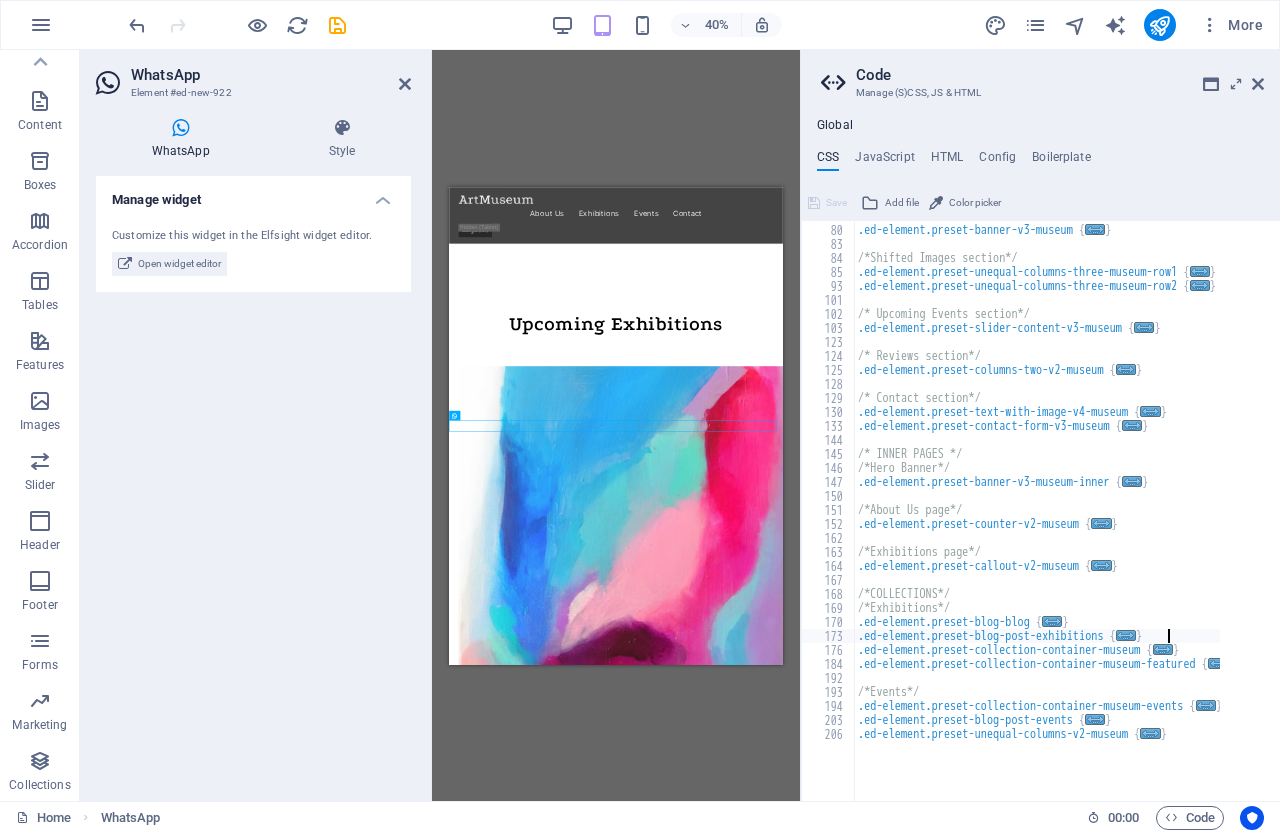 type on "/*COLLECTIONS*/" 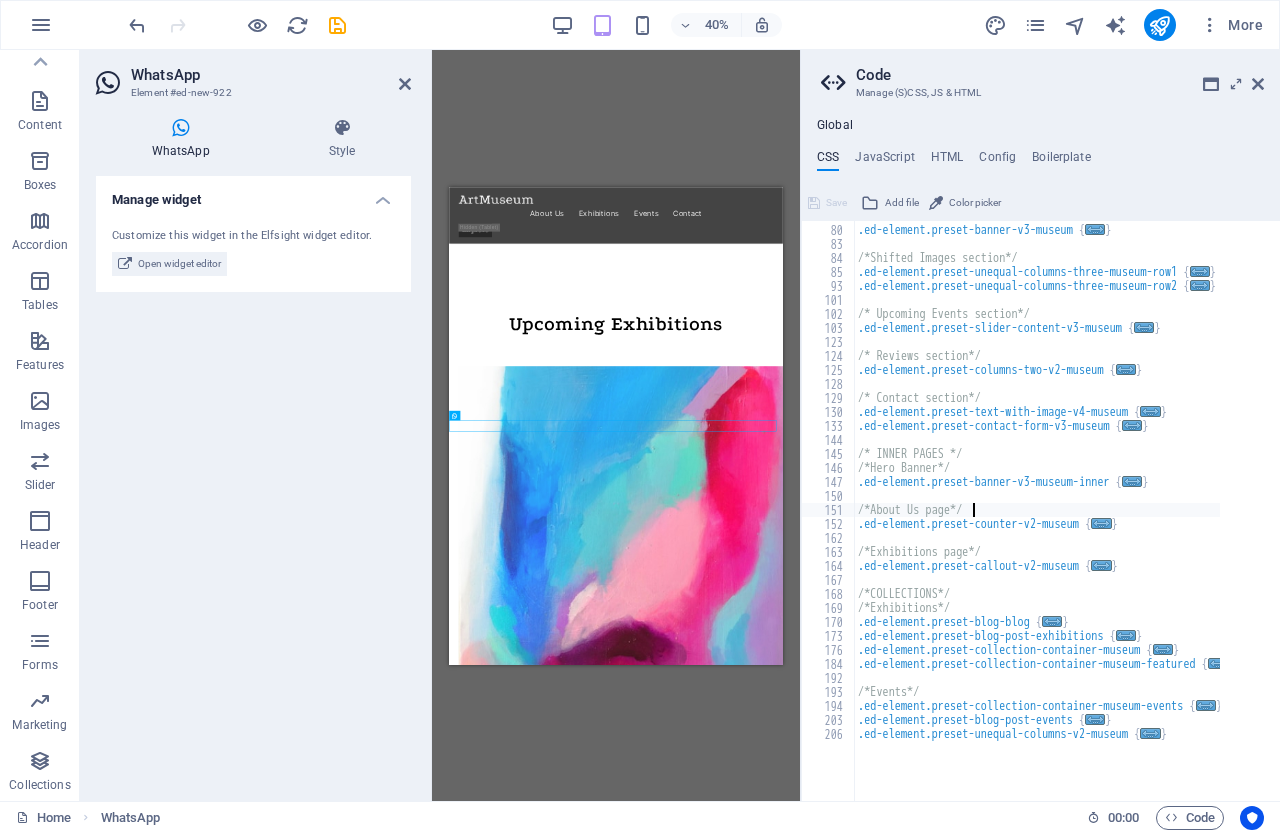 type on "/* INNER PAGES */" 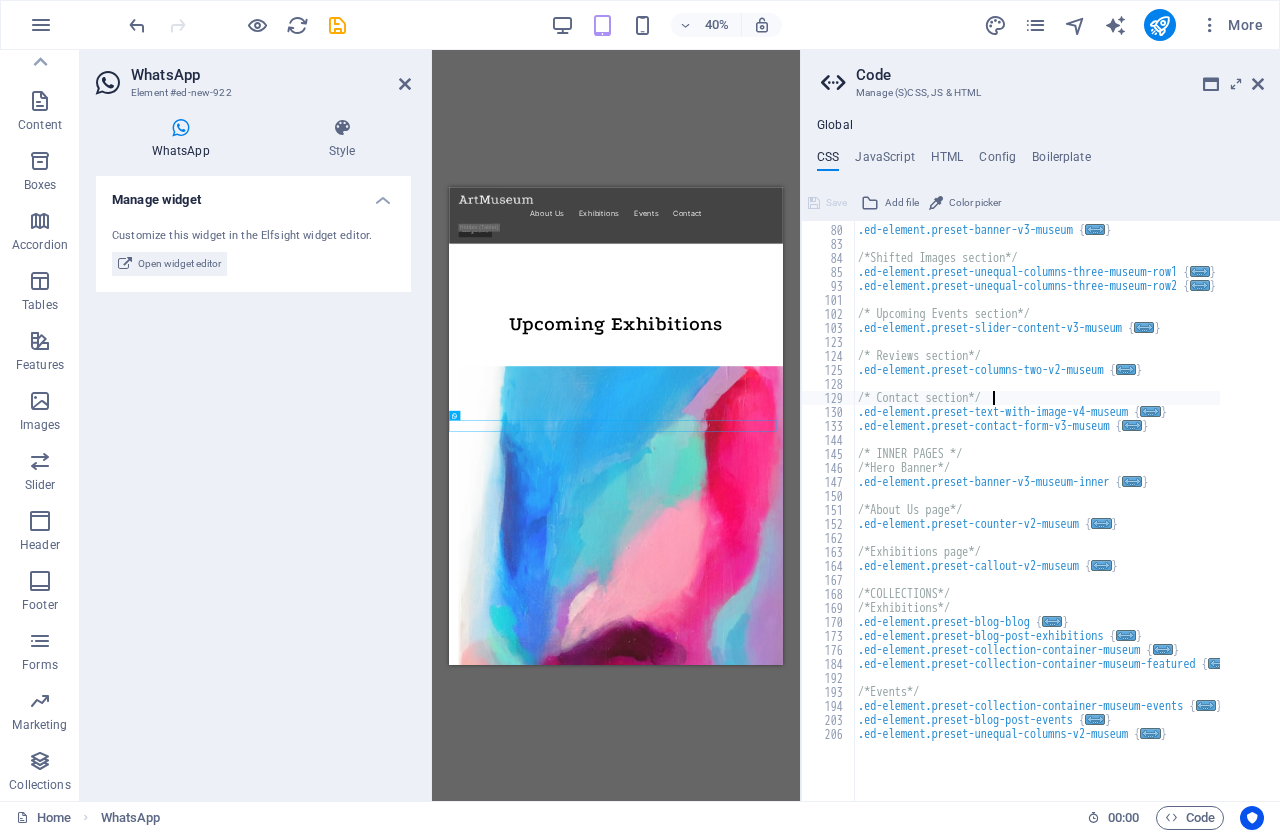 type on "/* Contact section*/" 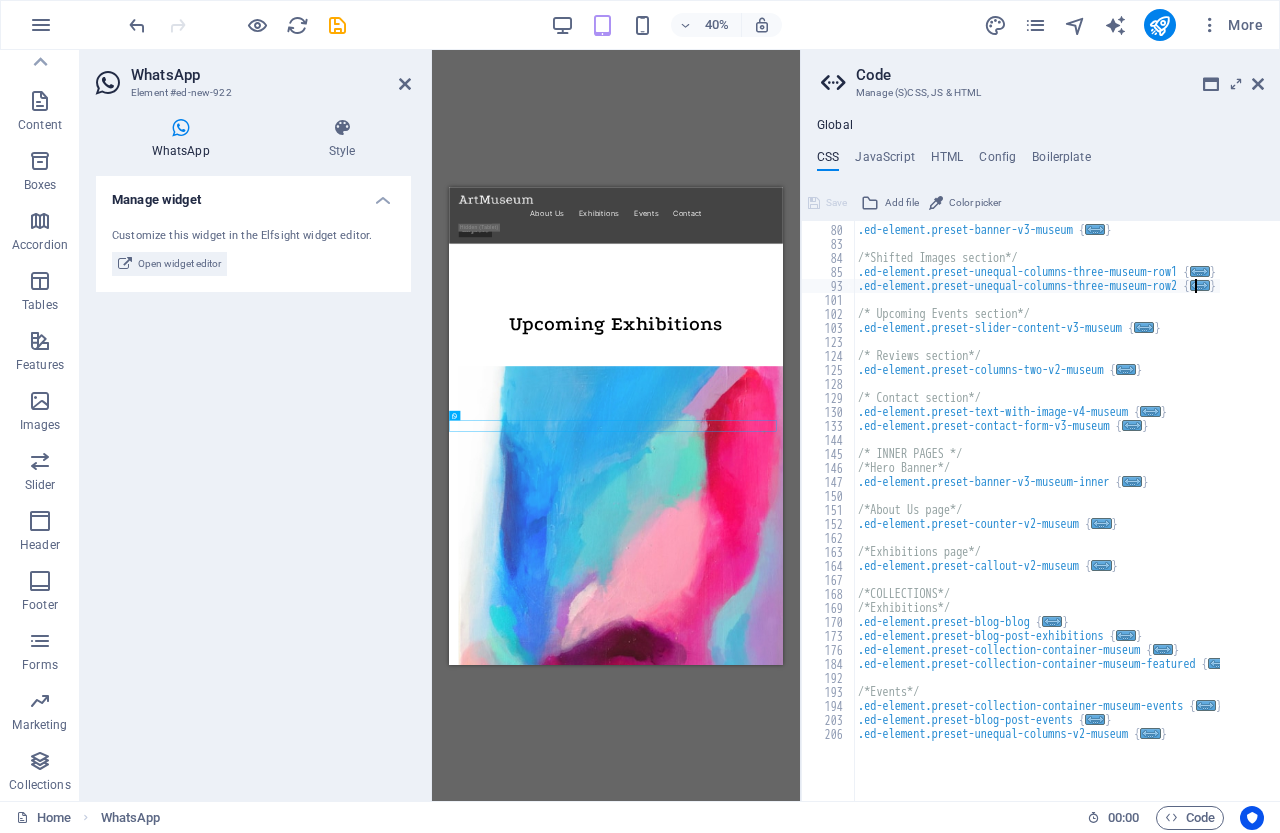 type on "/*Shifted Images section*/" 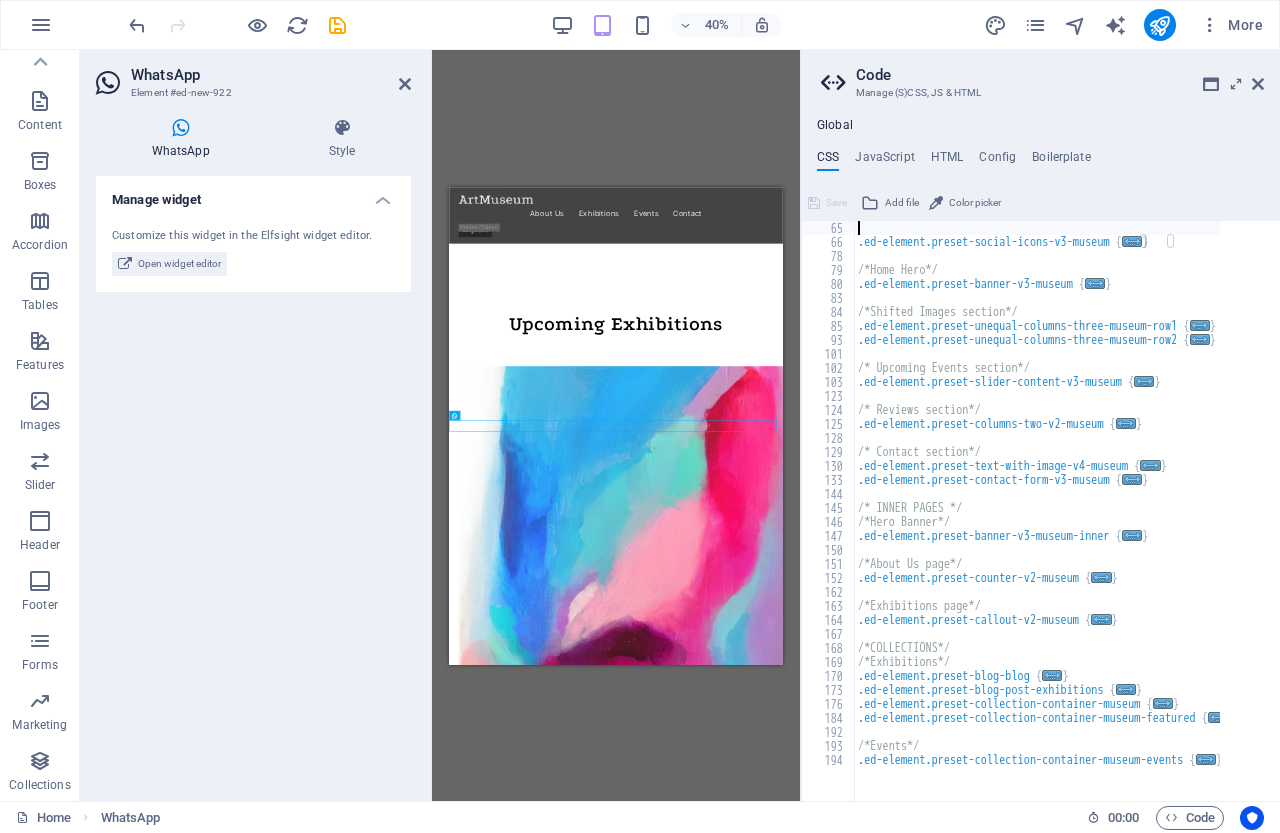 type on "}" 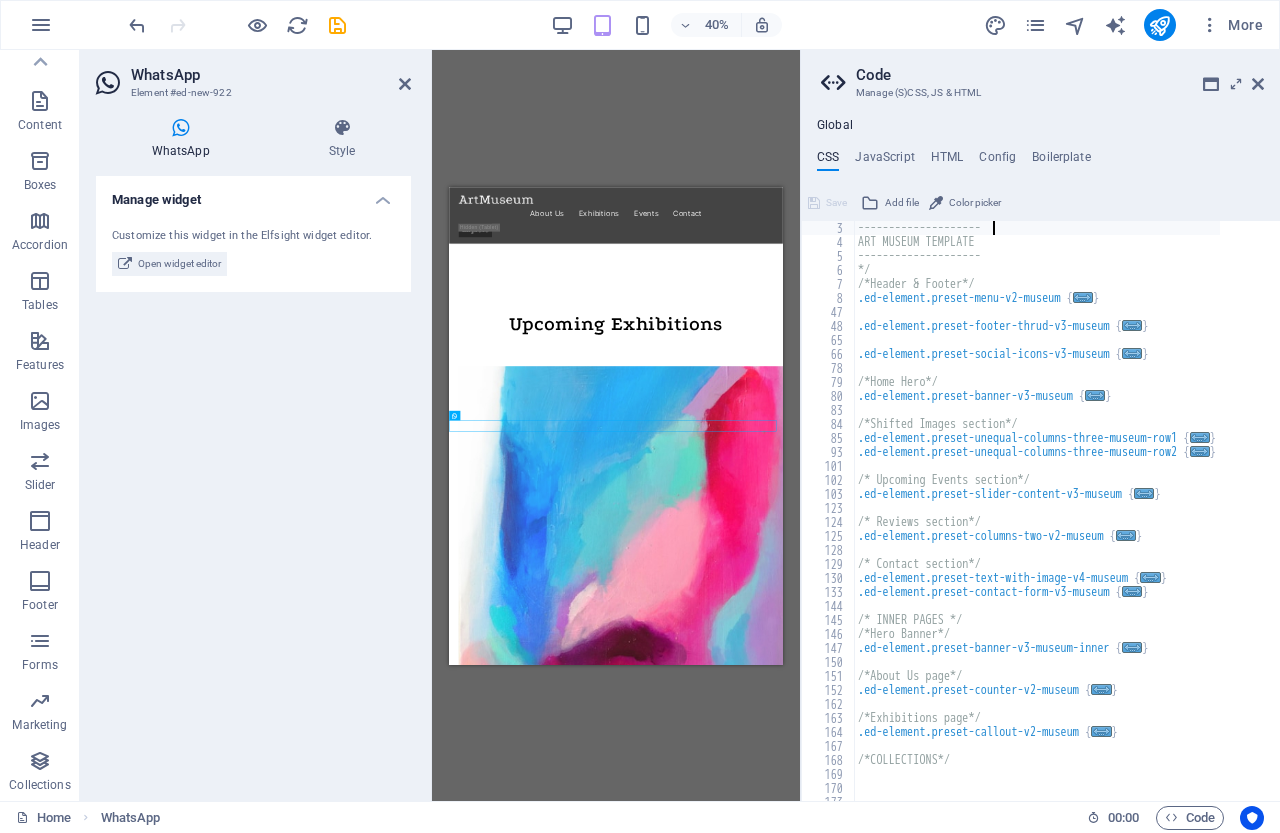 scroll, scrollTop: 0, scrollLeft: 0, axis: both 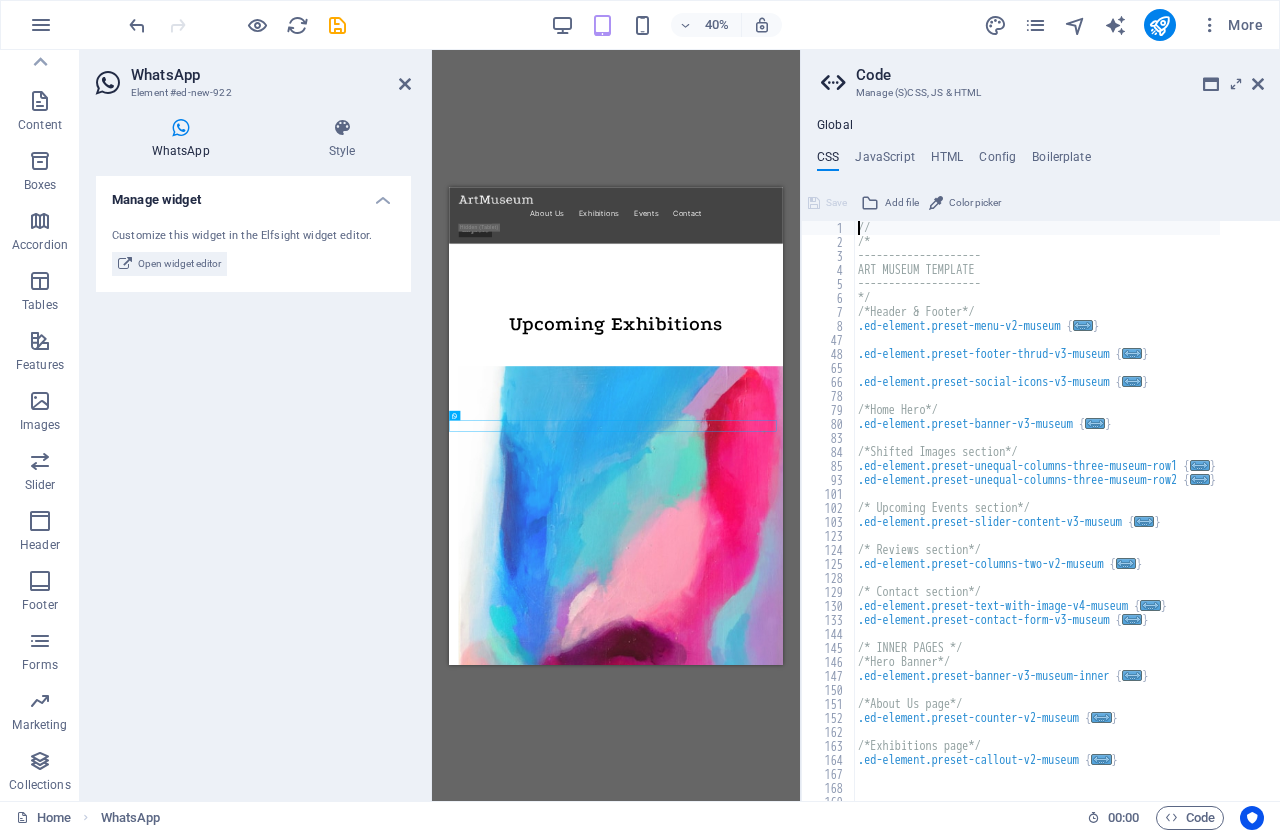 click on "H1   Banner   Container   Menu Bar   Spacer   Button   Spacer   Text   Menu   Text   Instagram   Container   Button   Banner   Logo   Slider   Container   Slider   WhatsApp   Container   Image   Container   20-60-20   Container   Text   Slider   Container   Spacer   H2" at bounding box center [616, 425] 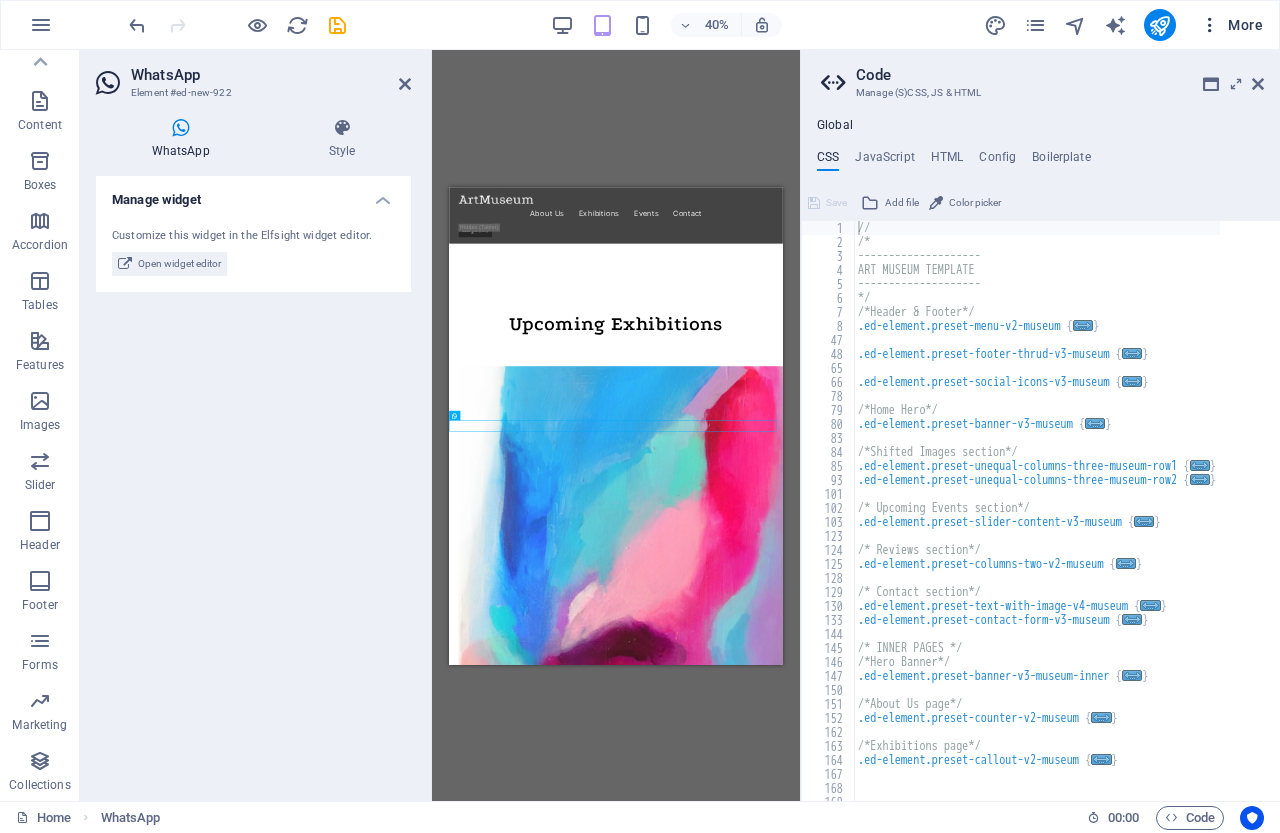 click on "More" at bounding box center [1231, 25] 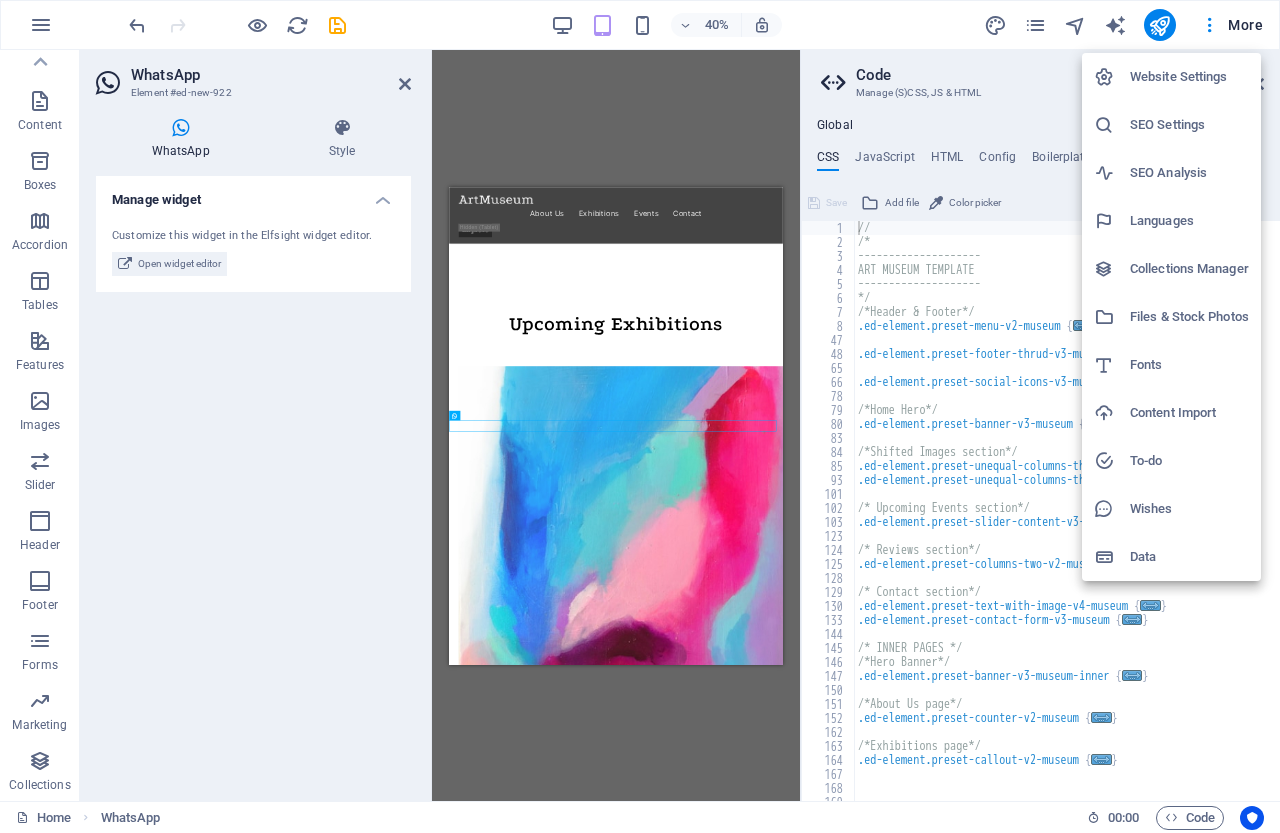 click on "Languages" at bounding box center (1189, 221) 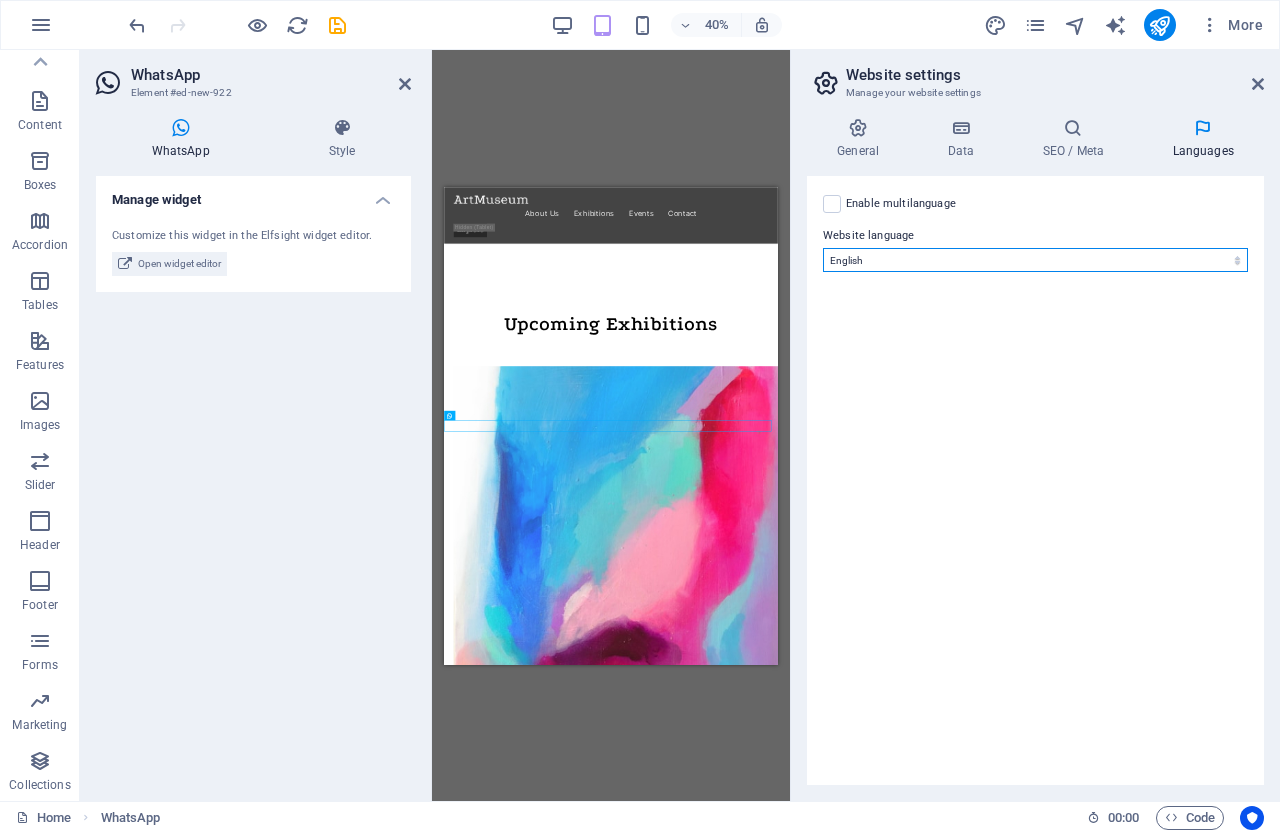click on "Abkhazian Afar Afrikaans Akan Albanian Amharic Arabic Aragonese Armenian Assamese Avaric Avestan Aymara Azerbaijani Bambara Bashkir Basque Belarusian Bengali Bihari languages Bislama Bokmål Bosnian Breton Bulgarian Burmese Catalan Central Khmer Chamorro Chechen Chinese Church Slavic Chuvash Cornish Corsican Cree Croatian Czech Danish Dutch Dzongkha English Esperanto Estonian Ewe Faroese Farsi (Persian) Fijian Finnish French Fulah Gaelic Galician Ganda Georgian German Greek Greenlandic Guaraní Gujarati Haitian Creole Hausa Hebrew Herero Hindi Hiri Motu Hungarian Icelandic Ido Igbo Indonesian Interlingua Interlingue Inuktitut Inupiaq Irish Italian Japanese Javanese Kannada Kanuri Kashmiri Kazakh Kikuyu Kinyarwanda Komi Kongo Korean Kurdish Kwanyama Kyrgyz Lao Latin Latvian Limburgish Lingala Lithuanian Luba-Katanga Luxembourgish Macedonian Malagasy Malay Malayalam Maldivian Maltese Manx Maori Marathi Marshallese Mongolian Nauru Navajo Ndonga Nepali North Ndebele Northern Sami Norwegian Norwegian Nynorsk Nuosu" at bounding box center (1035, 260) 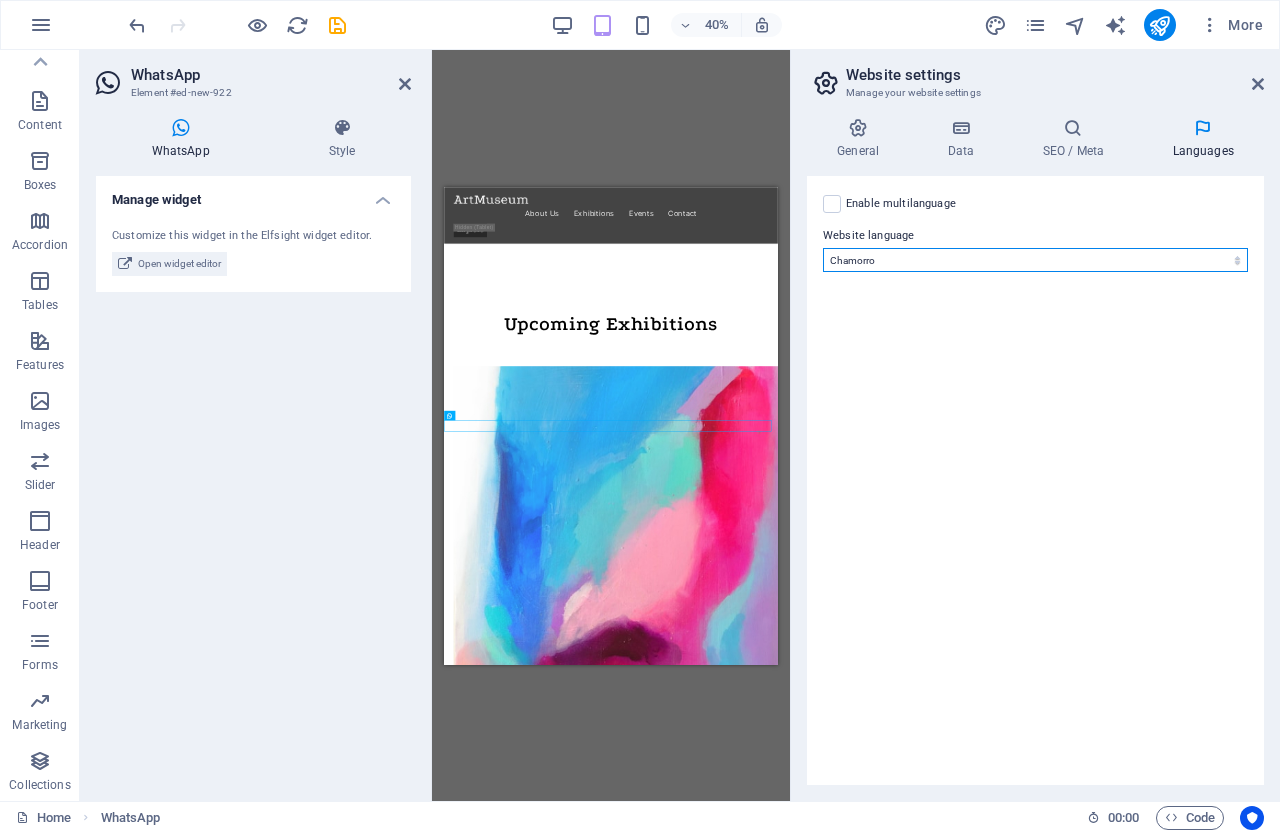 click on "Abkhazian Afar Afrikaans Akan Albanian Amharic Arabic Aragonese Armenian Assamese Avaric Avestan Aymara Azerbaijani Bambara Bashkir Basque Belarusian Bengali Bihari languages Bislama Bokmål Bosnian Breton Bulgarian Burmese Catalan Central Khmer Chamorro Chechen Chinese Church Slavic Chuvash Cornish Corsican Cree Croatian Czech Danish Dutch Dzongkha English Esperanto Estonian Ewe Faroese Farsi (Persian) Fijian Finnish French Fulah Gaelic Galician Ganda Georgian German Greek Greenlandic Guaraní Gujarati Haitian Creole Hausa Hebrew Herero Hindi Hiri Motu Hungarian Icelandic Ido Igbo Indonesian Interlingua Interlingue Inuktitut Inupiaq Irish Italian Japanese Javanese Kannada Kanuri Kashmiri Kazakh Kikuyu Kinyarwanda Komi Kongo Korean Kurdish Kwanyama Kyrgyz Lao Latin Latvian Limburgish Lingala Lithuanian Luba-Katanga Luxembourgish Macedonian Malagasy Malay Malayalam Maldivian Maltese Manx Maori Marathi Marshallese Mongolian Nauru Navajo Ndonga Nepali North Ndebele Northern Sami Norwegian Norwegian Nynorsk Nuosu" at bounding box center [1035, 260] 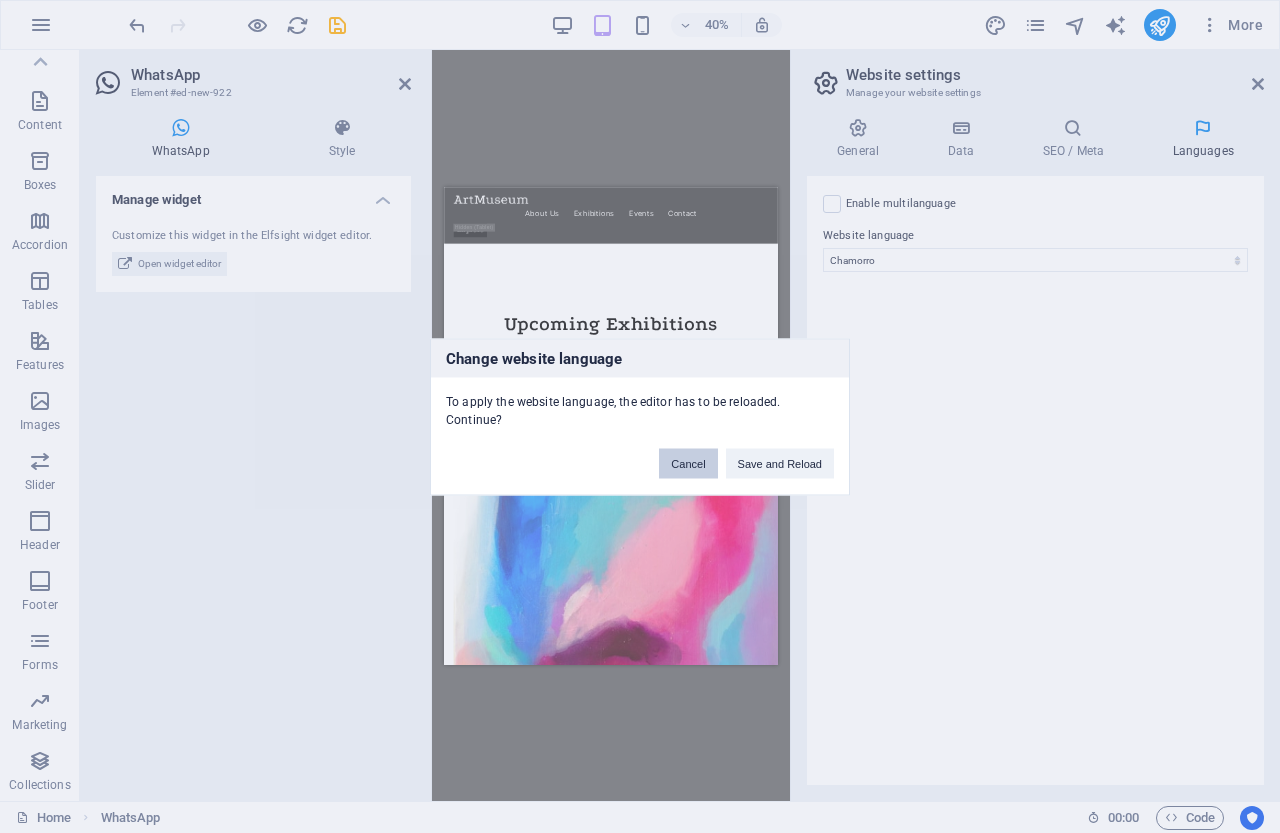 click on "Cancel" at bounding box center (688, 463) 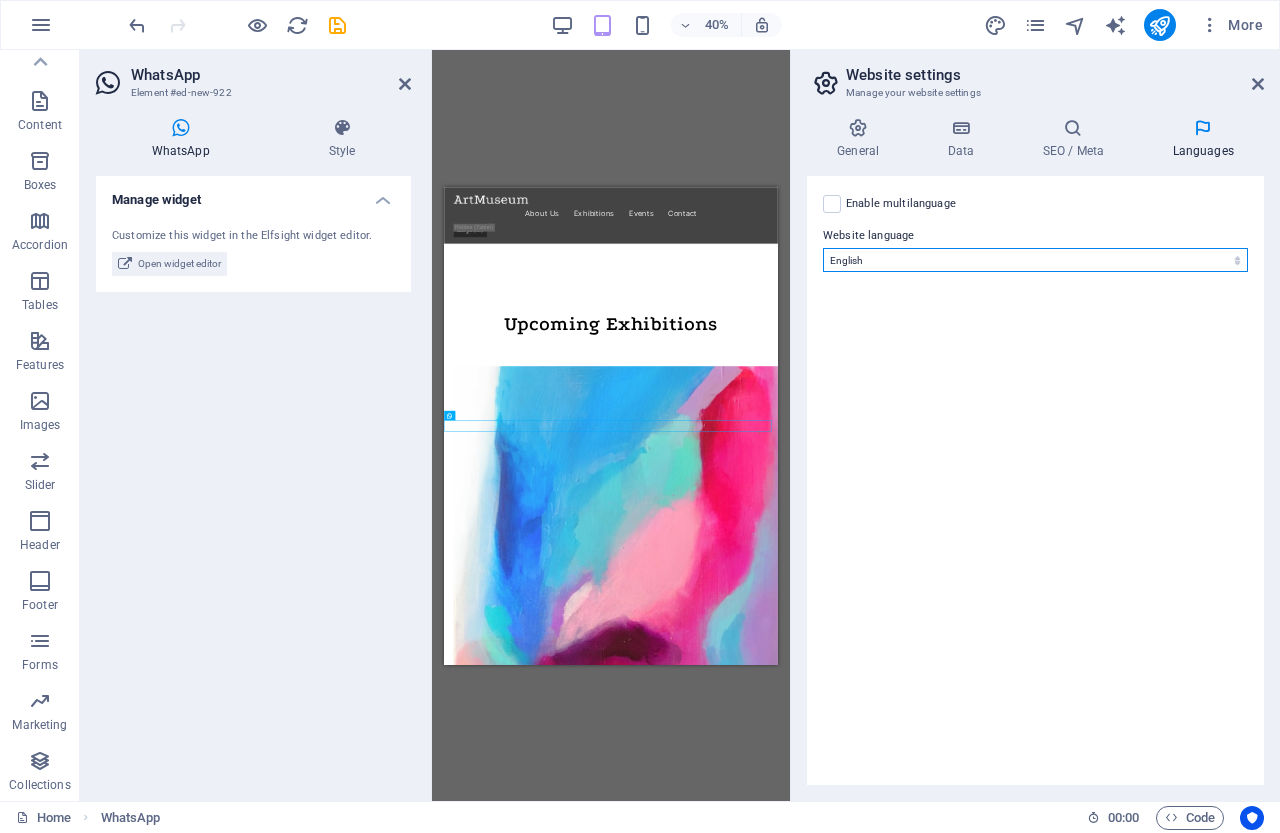 click on "Abkhazian Afar Afrikaans Akan Albanian Amharic Arabic Aragonese Armenian Assamese Avaric Avestan Aymara Azerbaijani Bambara Bashkir Basque Belarusian Bengali Bihari languages Bislama Bokmål Bosnian Breton Bulgarian Burmese Catalan Central Khmer Chamorro Chechen Chinese Church Slavic Chuvash Cornish Corsican Cree Croatian Czech Danish Dutch Dzongkha English Esperanto Estonian Ewe Faroese Farsi (Persian) Fijian Finnish French Fulah Gaelic Galician Ganda Georgian German Greek Greenlandic Guaraní Gujarati Haitian Creole Hausa Hebrew Herero Hindi Hiri Motu Hungarian Icelandic Ido Igbo Indonesian Interlingua Interlingue Inuktitut Inupiaq Irish Italian Japanese Javanese Kannada Kanuri Kashmiri Kazakh Kikuyu Kinyarwanda Komi Kongo Korean Kurdish Kwanyama Kyrgyz Lao Latin Latvian Limburgish Lingala Lithuanian Luba-Katanga Luxembourgish Macedonian Malagasy Malay Malayalam Maldivian Maltese Manx Maori Marathi Marshallese Mongolian Nauru Navajo Ndonga Nepali North Ndebele Northern Sami Norwegian Norwegian Nynorsk Nuosu" at bounding box center (1035, 260) 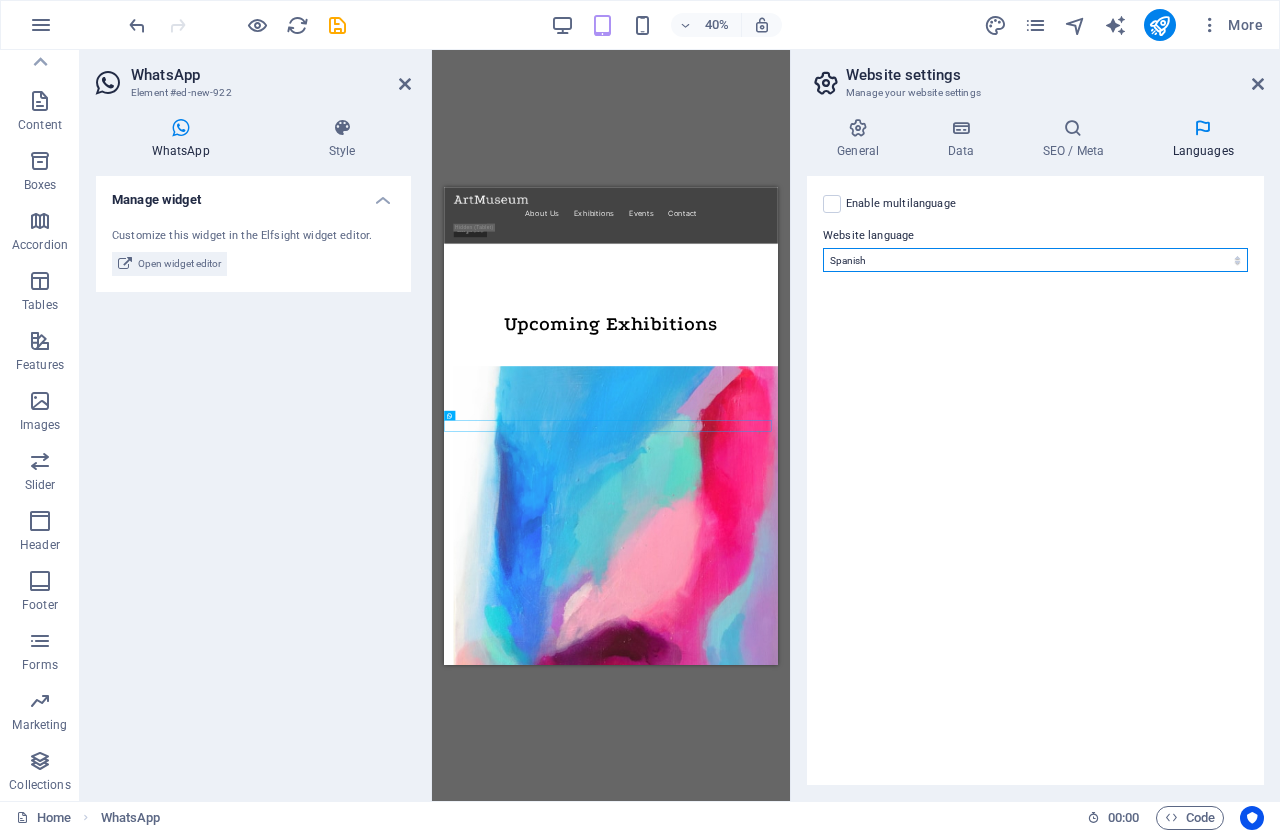 click on "Abkhazian Afar Afrikaans Akan Albanian Amharic Arabic Aragonese Armenian Assamese Avaric Avestan Aymara Azerbaijani Bambara Bashkir Basque Belarusian Bengali Bihari languages Bislama Bokmål Bosnian Breton Bulgarian Burmese Catalan Central Khmer Chamorro Chechen Chinese Church Slavic Chuvash Cornish Corsican Cree Croatian Czech Danish Dutch Dzongkha English Esperanto Estonian Ewe Faroese Farsi (Persian) Fijian Finnish French Fulah Gaelic Galician Ganda Georgian German Greek Greenlandic Guaraní Gujarati Haitian Creole Hausa Hebrew Herero Hindi Hiri Motu Hungarian Icelandic Ido Igbo Indonesian Interlingua Interlingue Inuktitut Inupiaq Irish Italian Japanese Javanese Kannada Kanuri Kashmiri Kazakh Kikuyu Kinyarwanda Komi Kongo Korean Kurdish Kwanyama Kyrgyz Lao Latin Latvian Limburgish Lingala Lithuanian Luba-Katanga Luxembourgish Macedonian Malagasy Malay Malayalam Maldivian Maltese Manx Maori Marathi Marshallese Mongolian Nauru Navajo Ndonga Nepali North Ndebele Northern Sami Norwegian Norwegian Nynorsk Nuosu" at bounding box center [1035, 260] 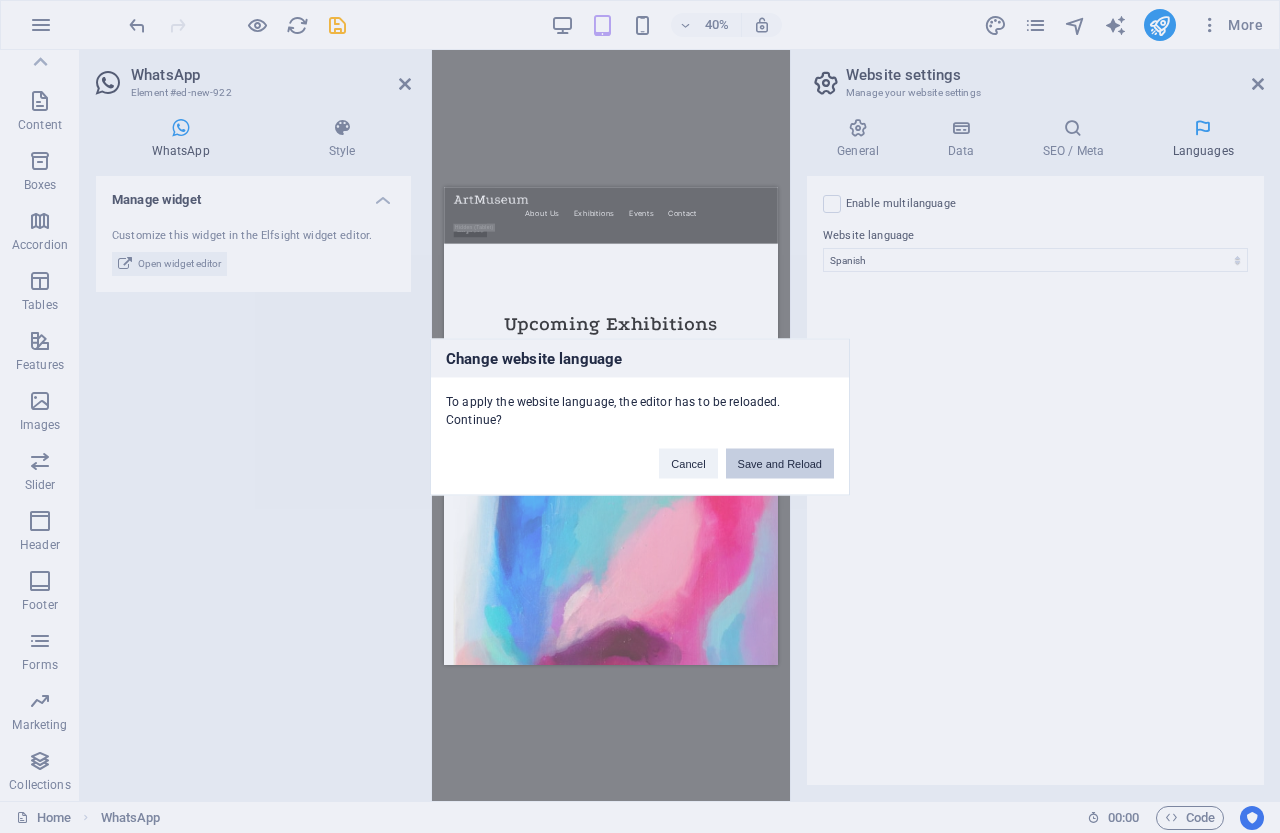drag, startPoint x: 783, startPoint y: 469, endPoint x: 520, endPoint y: 416, distance: 268.28717 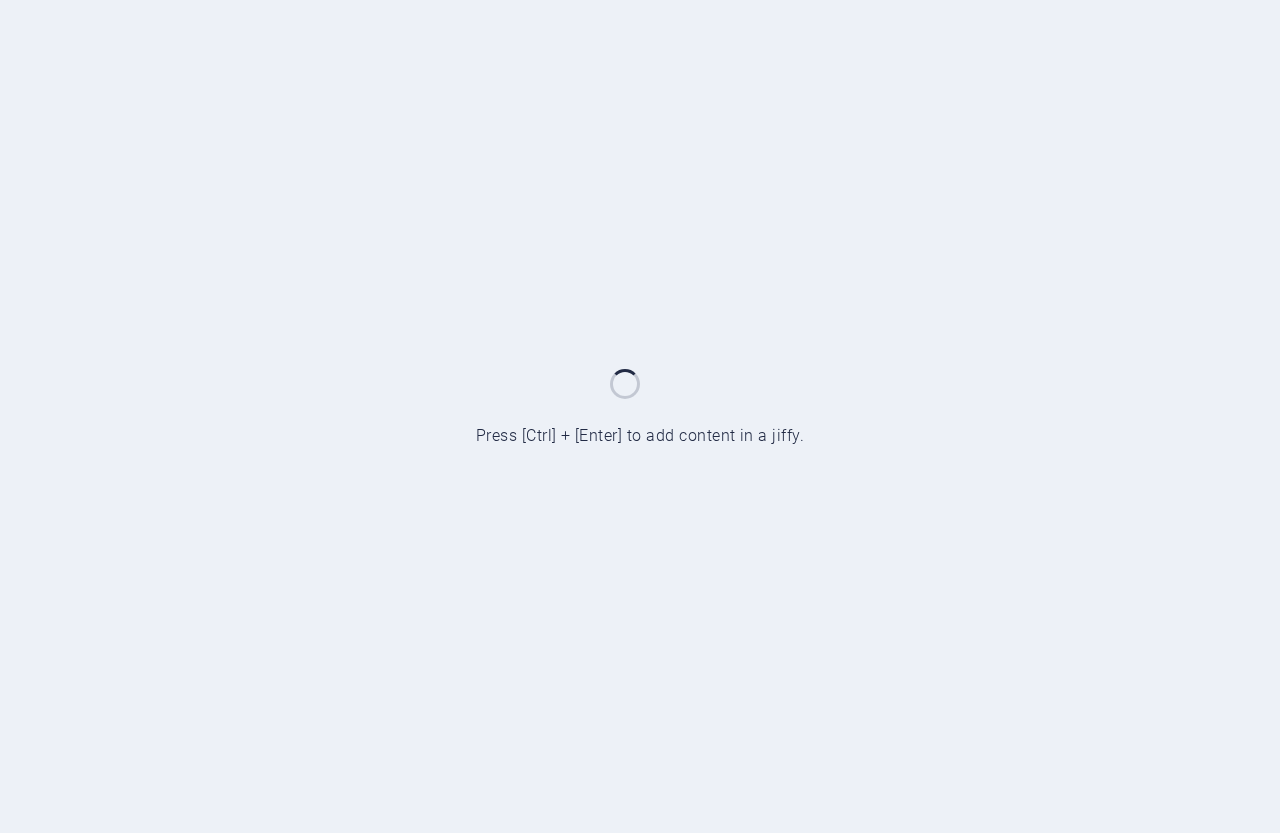 scroll, scrollTop: 0, scrollLeft: 0, axis: both 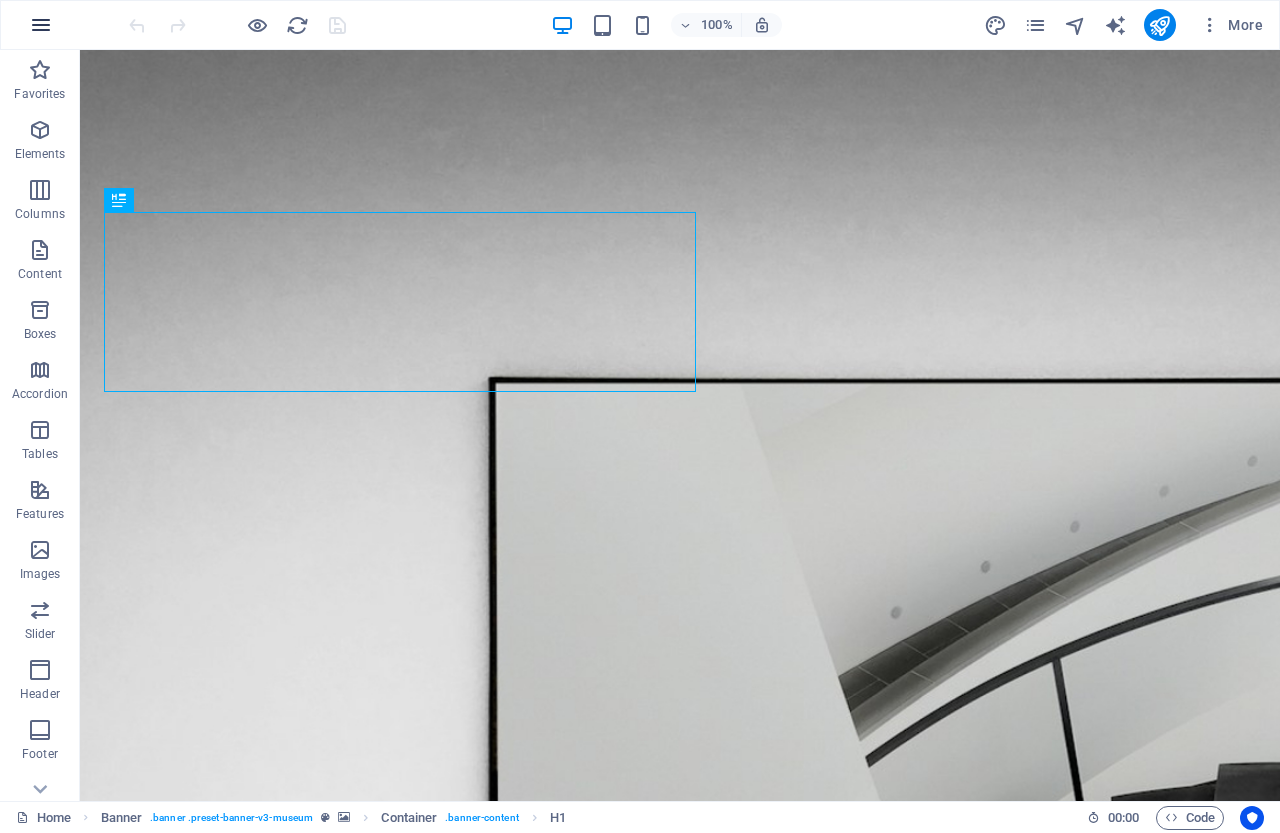 click at bounding box center [41, 25] 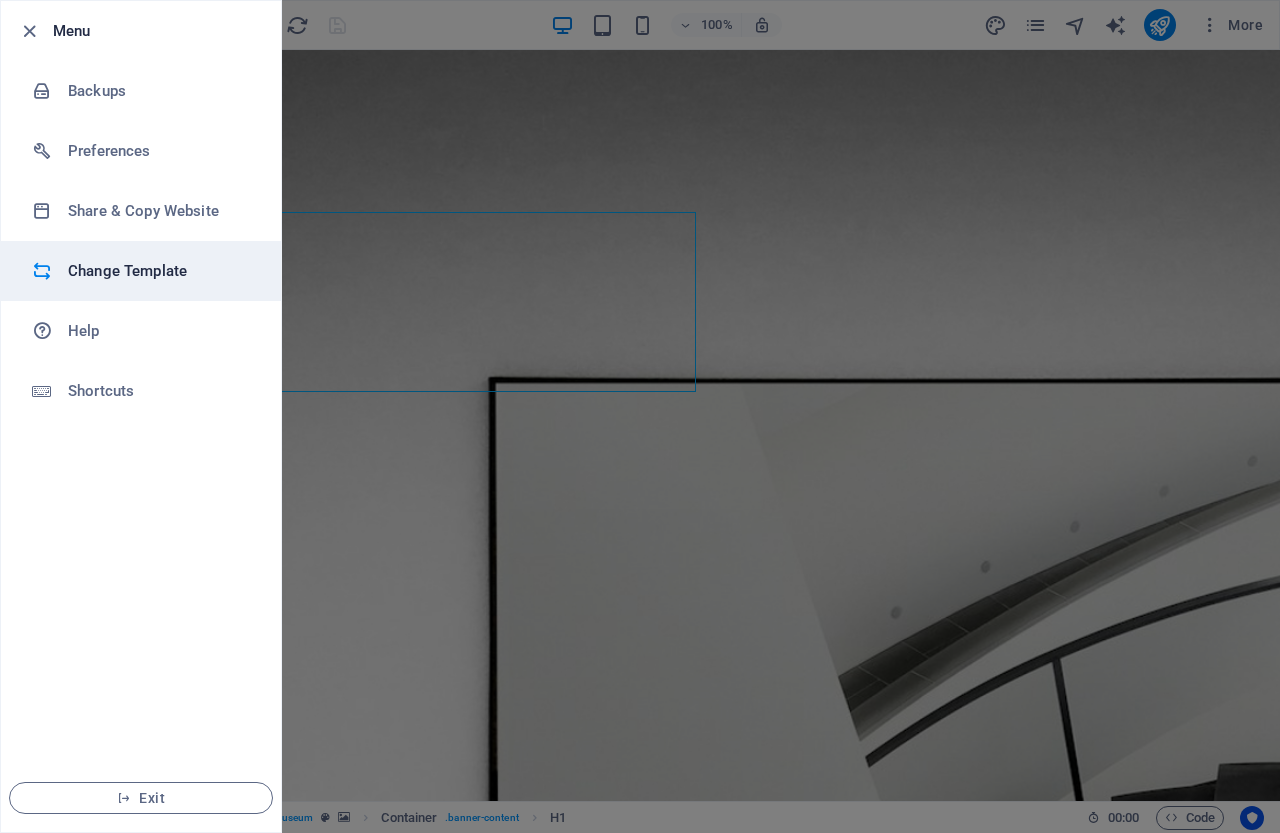 click on "Change Template" at bounding box center [160, 271] 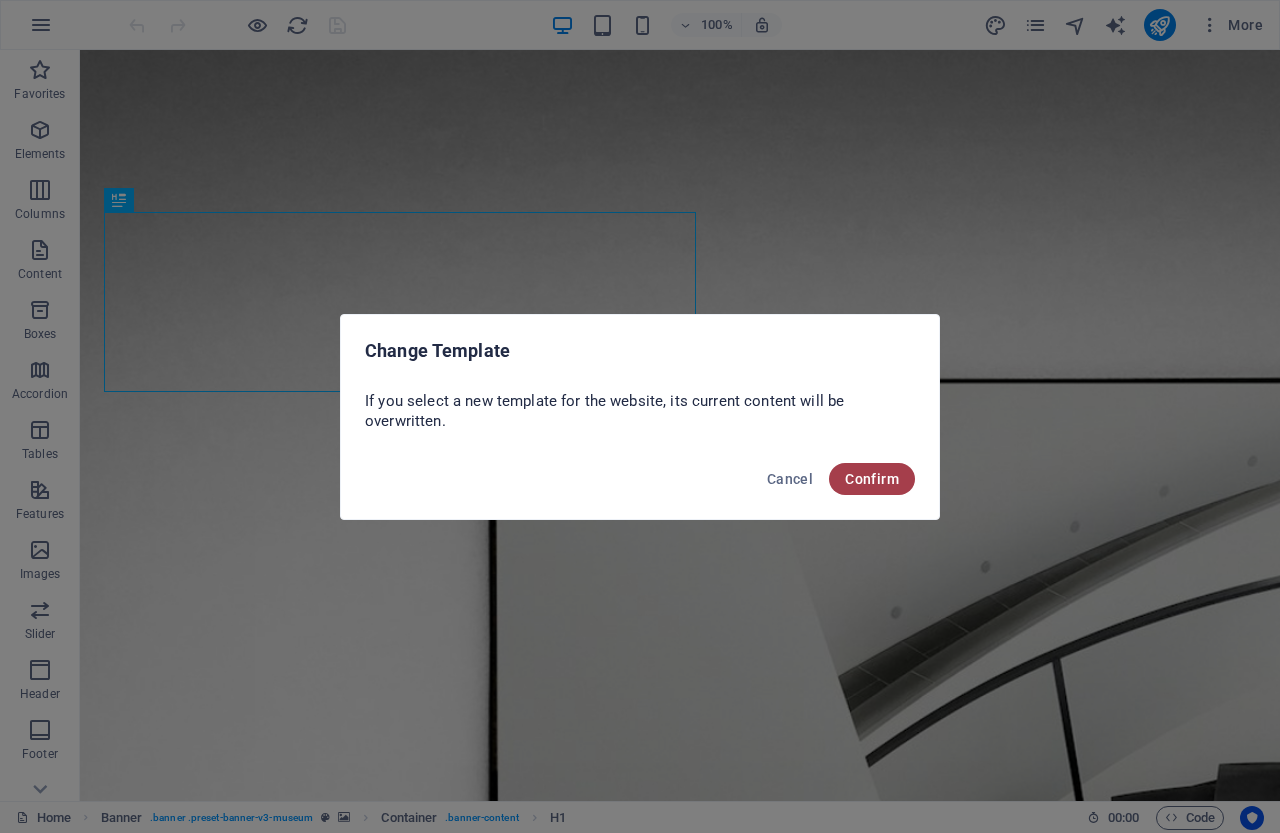 click on "Confirm" at bounding box center [872, 479] 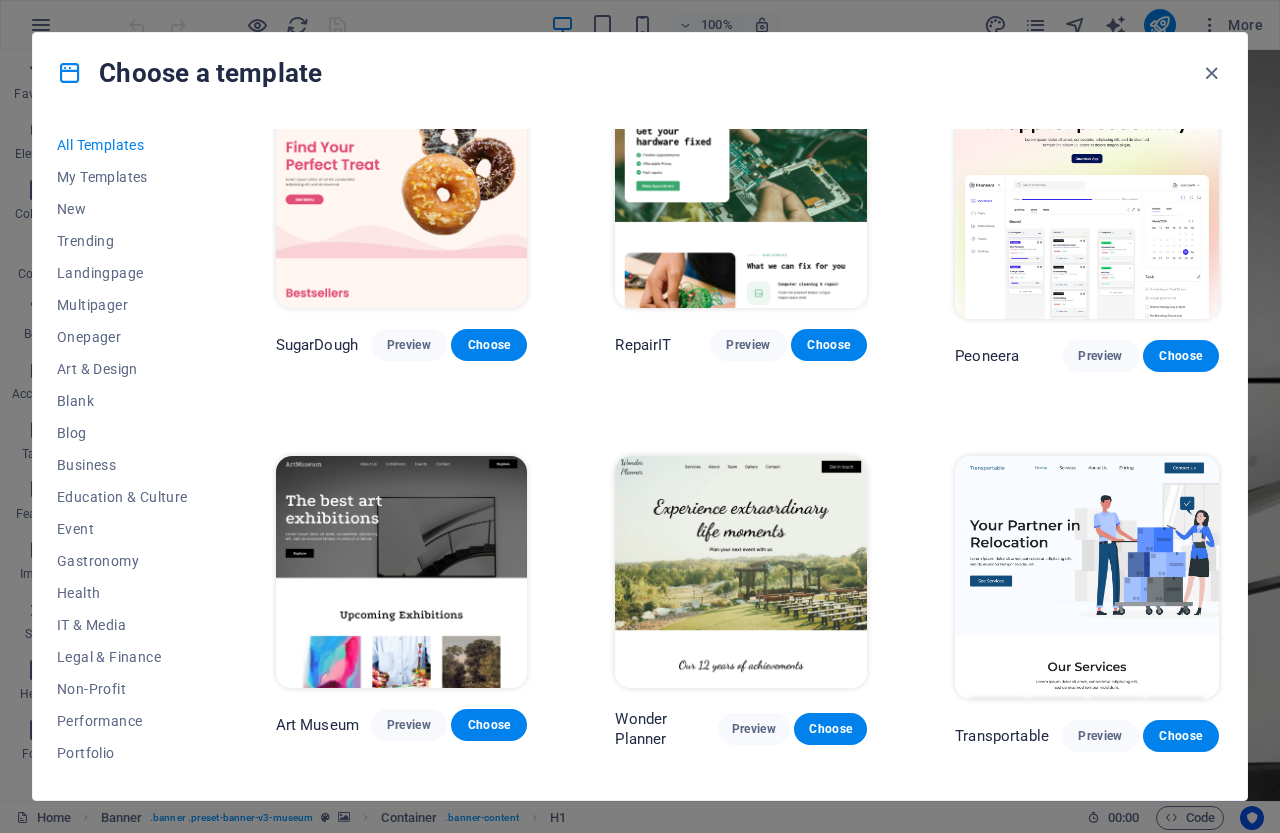 scroll, scrollTop: 0, scrollLeft: 0, axis: both 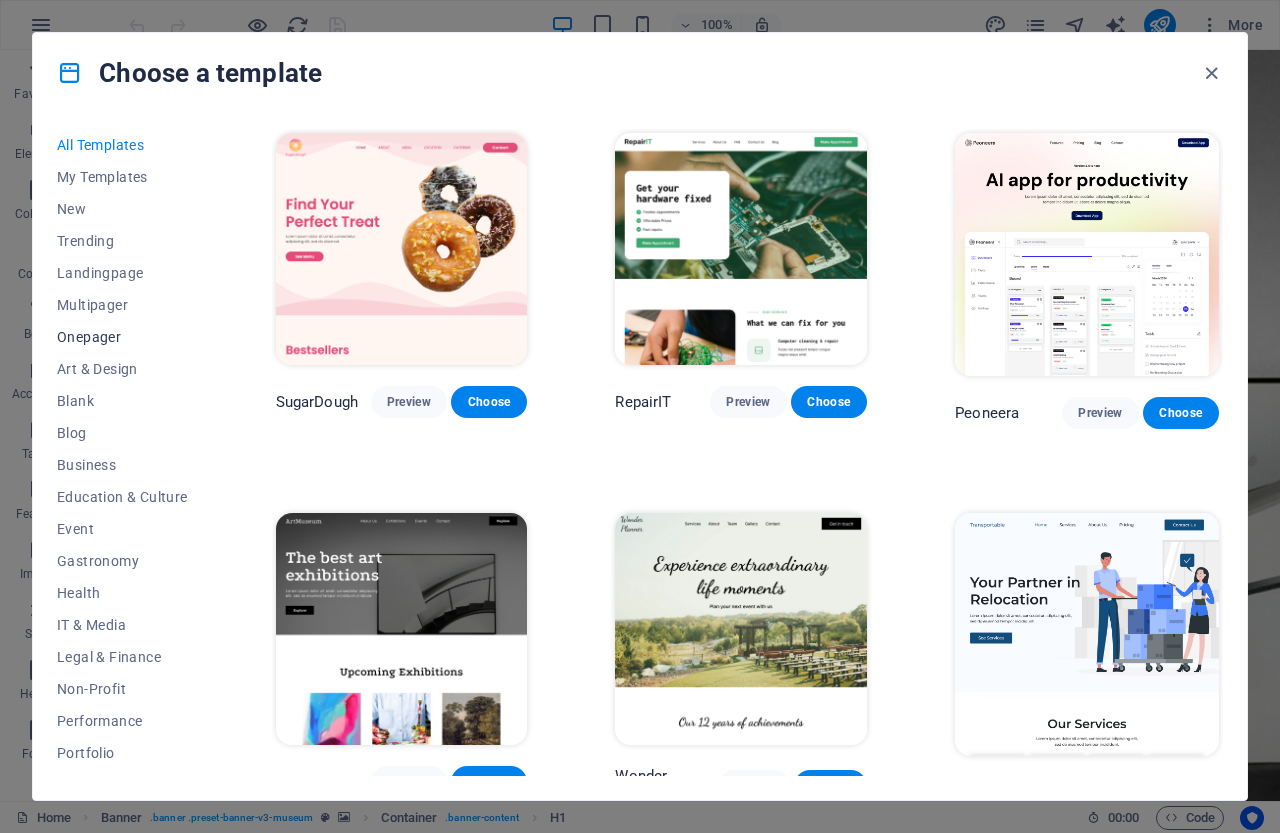 click on "Onepager" at bounding box center [122, 337] 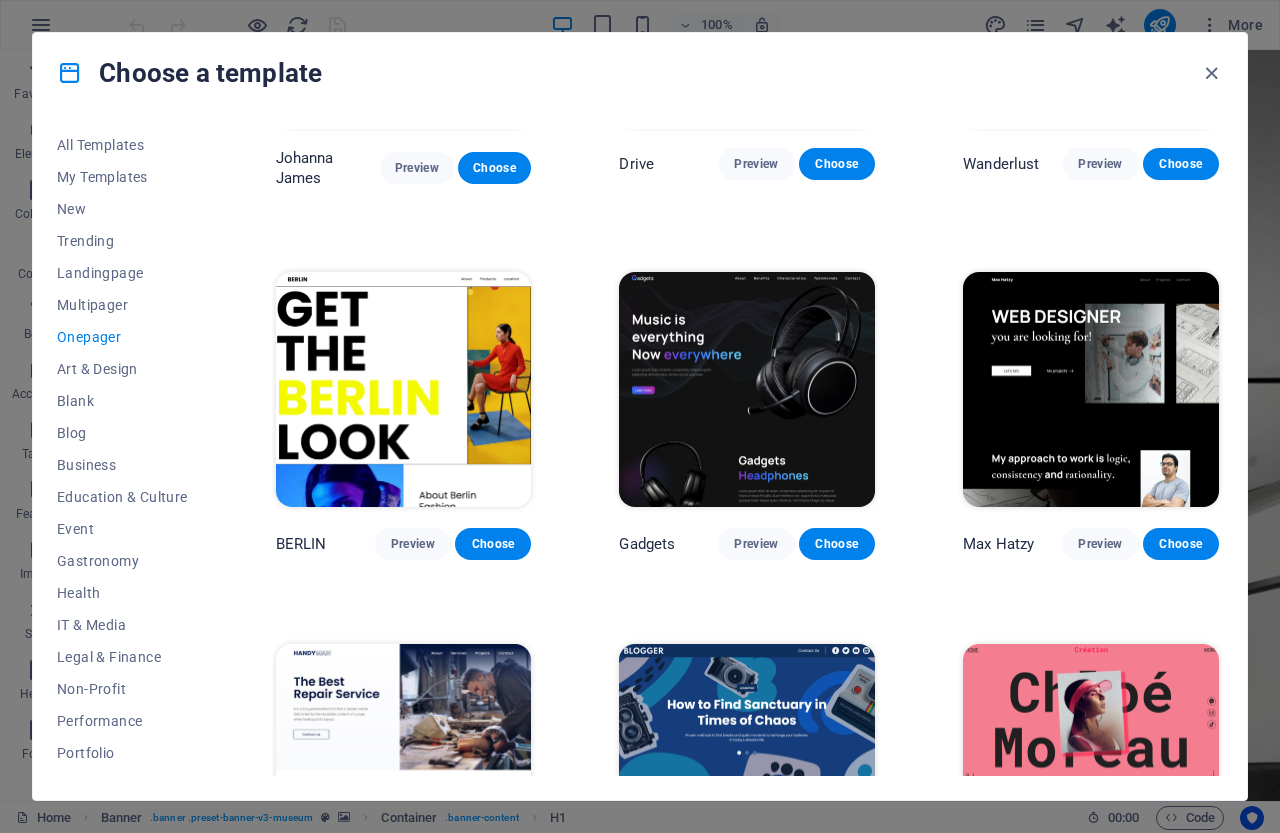 scroll, scrollTop: 0, scrollLeft: 0, axis: both 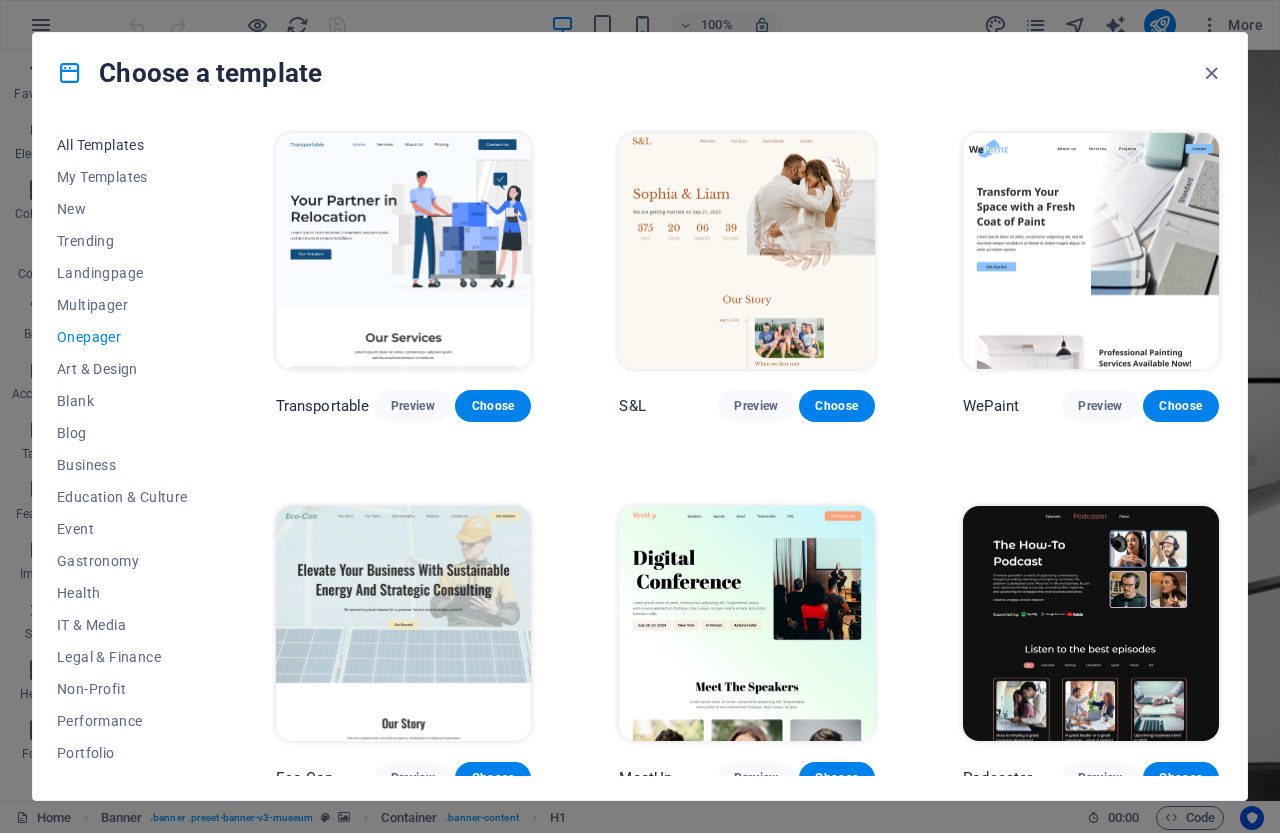 click on "All Templates" at bounding box center (122, 145) 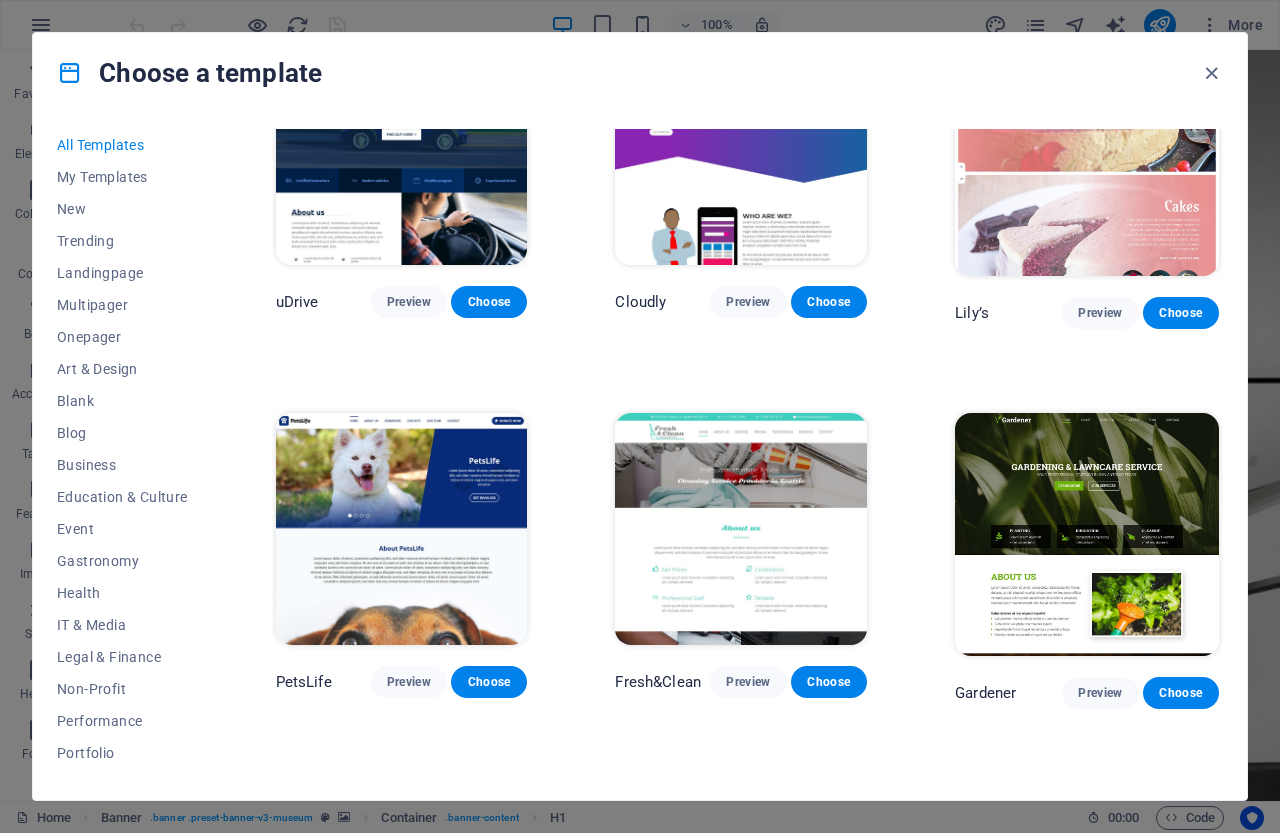 scroll, scrollTop: 12790, scrollLeft: 0, axis: vertical 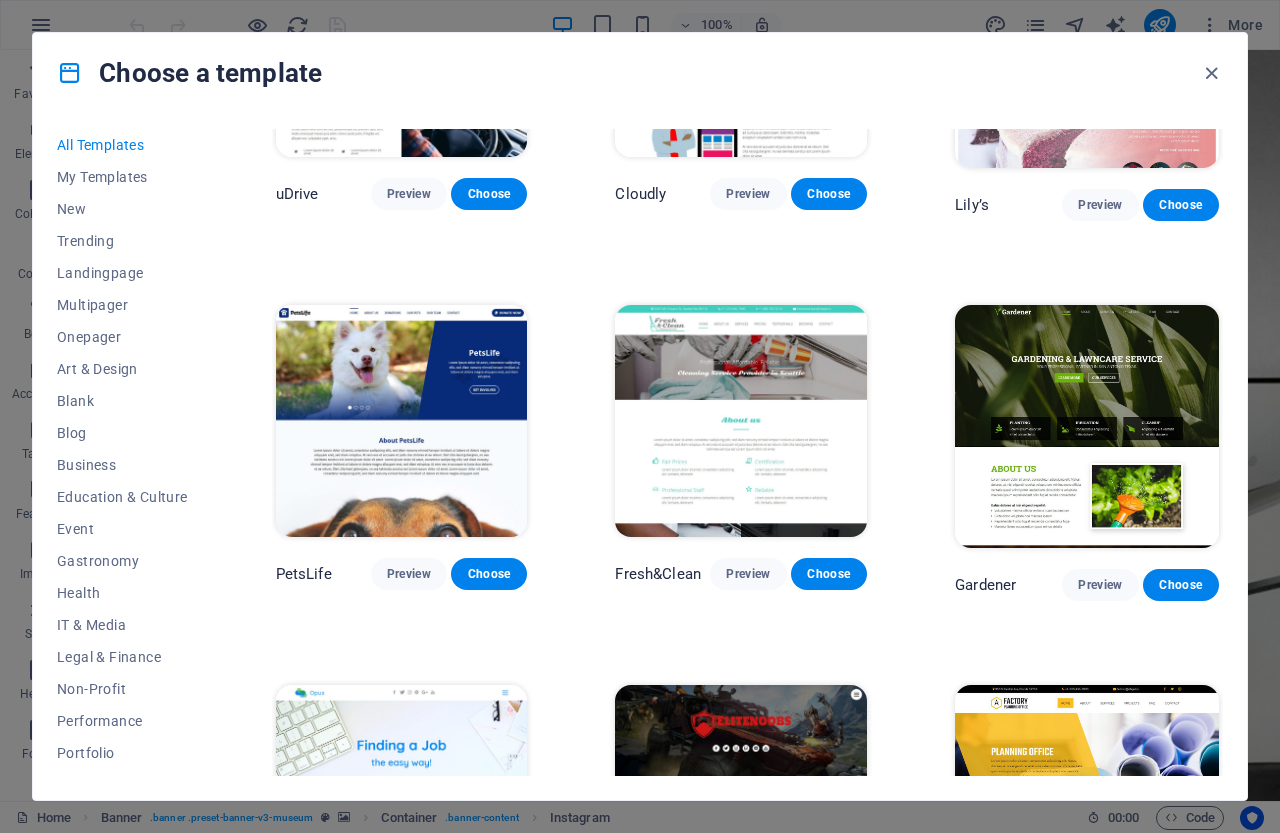 click on "Factory Preview Choose" at bounding box center [1087, 831] 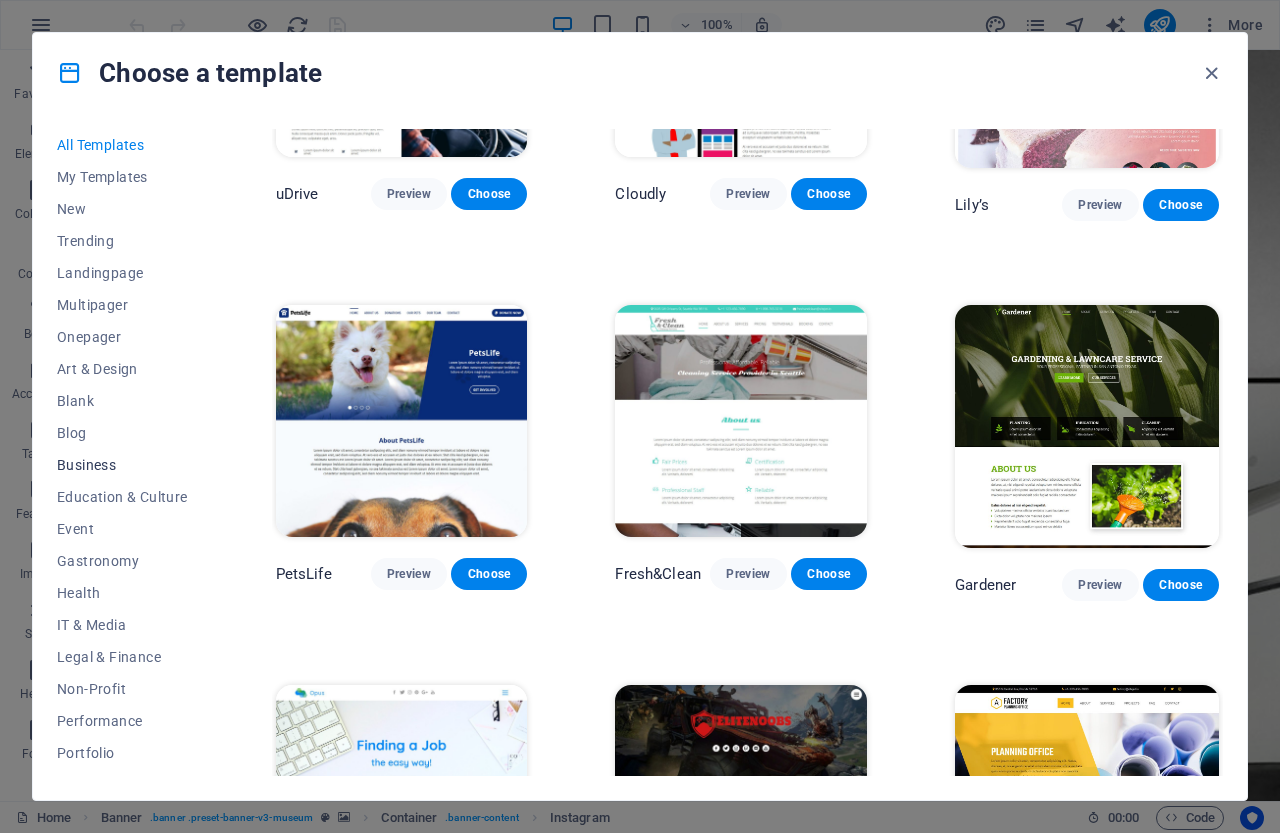 click on "Business" at bounding box center (122, 465) 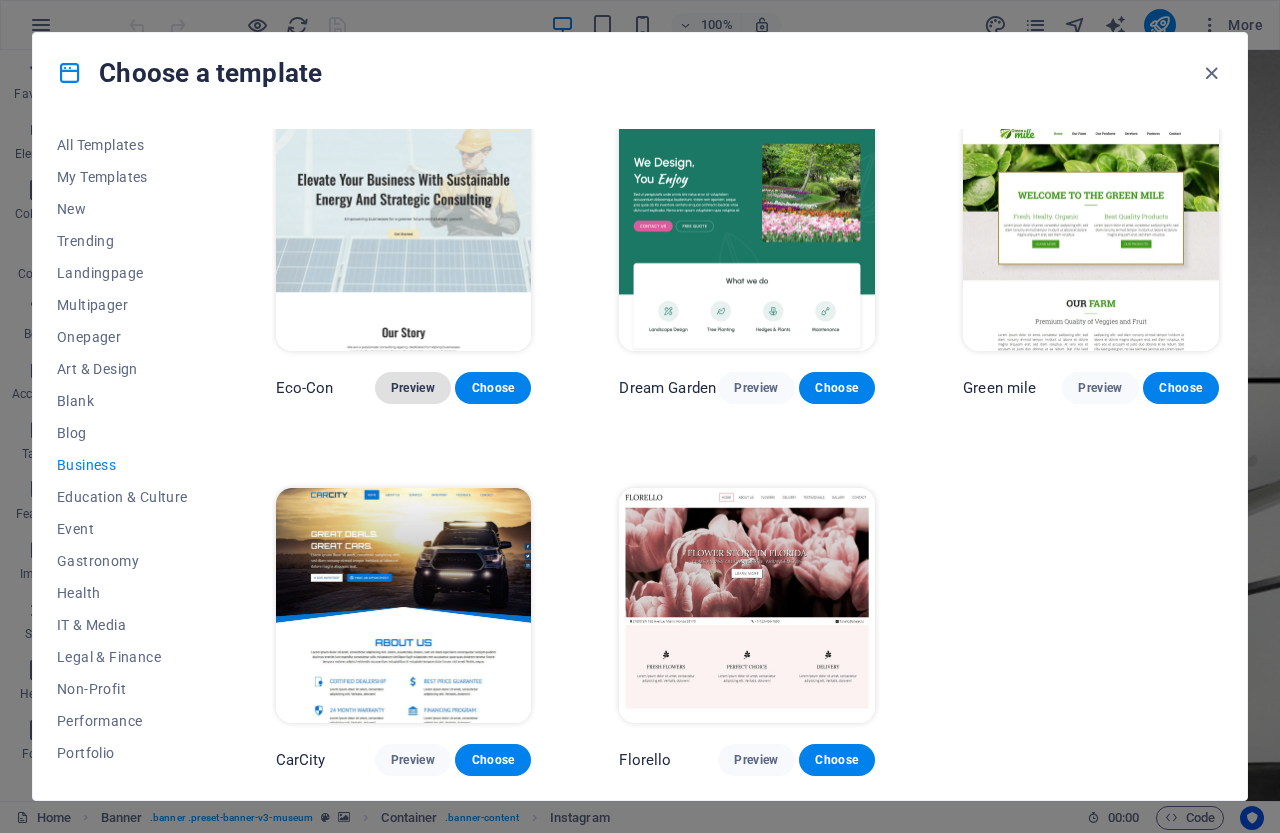 click on "Preview" at bounding box center (413, 388) 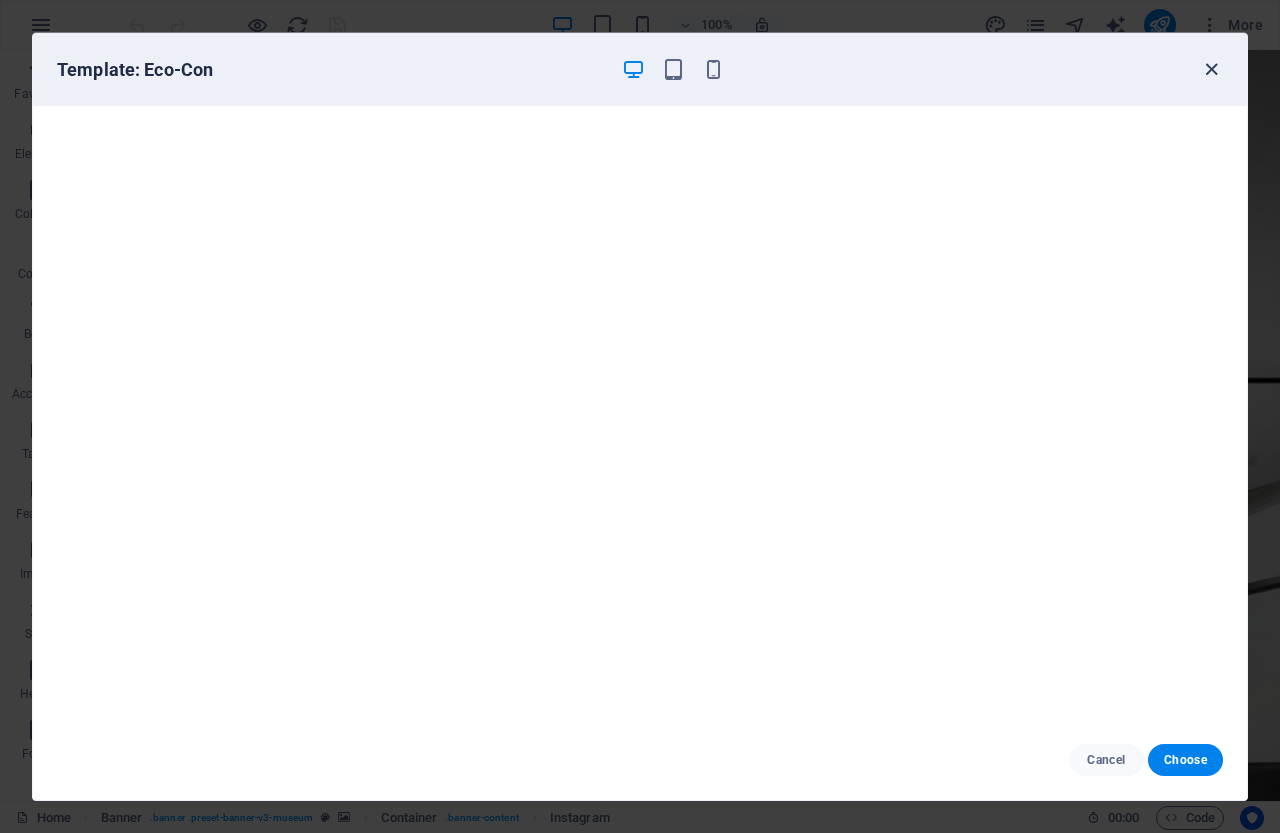click at bounding box center (1211, 69) 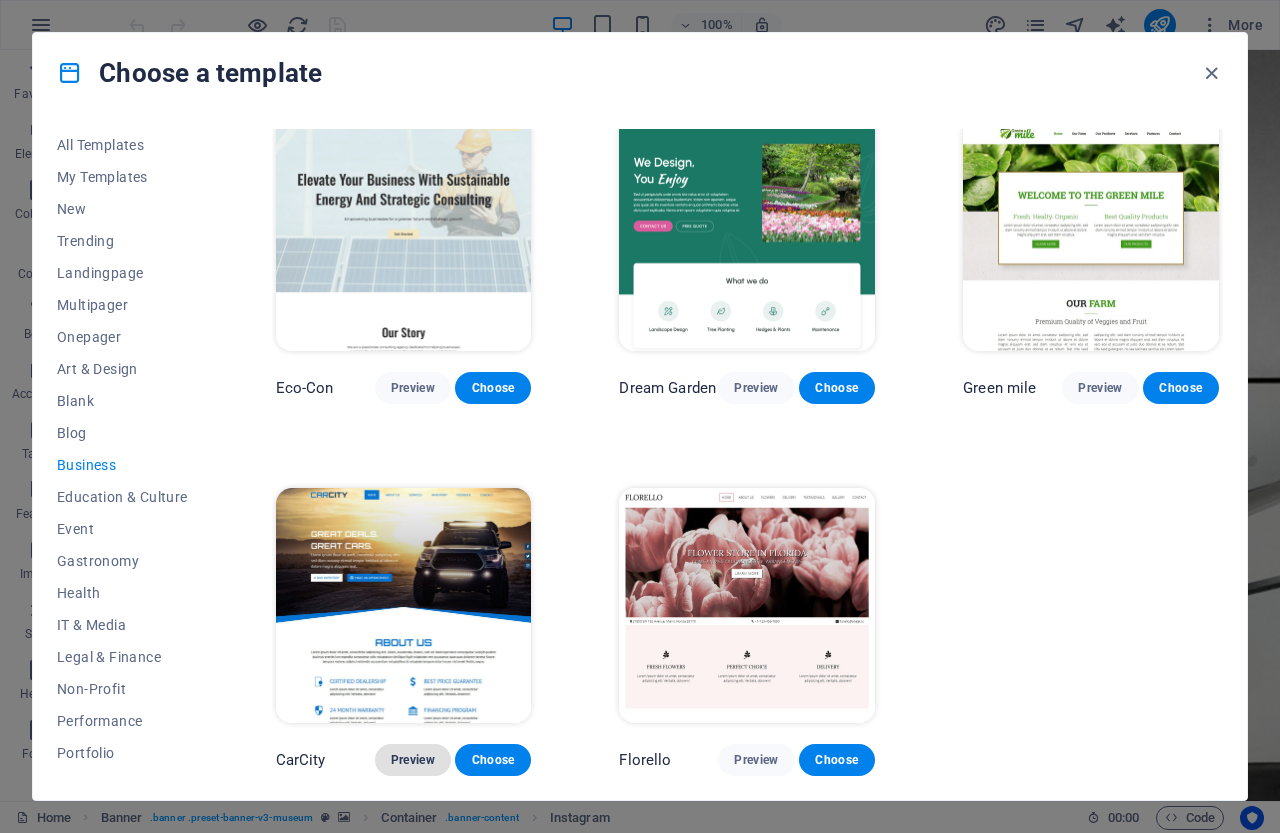 click on "Preview" at bounding box center [413, 760] 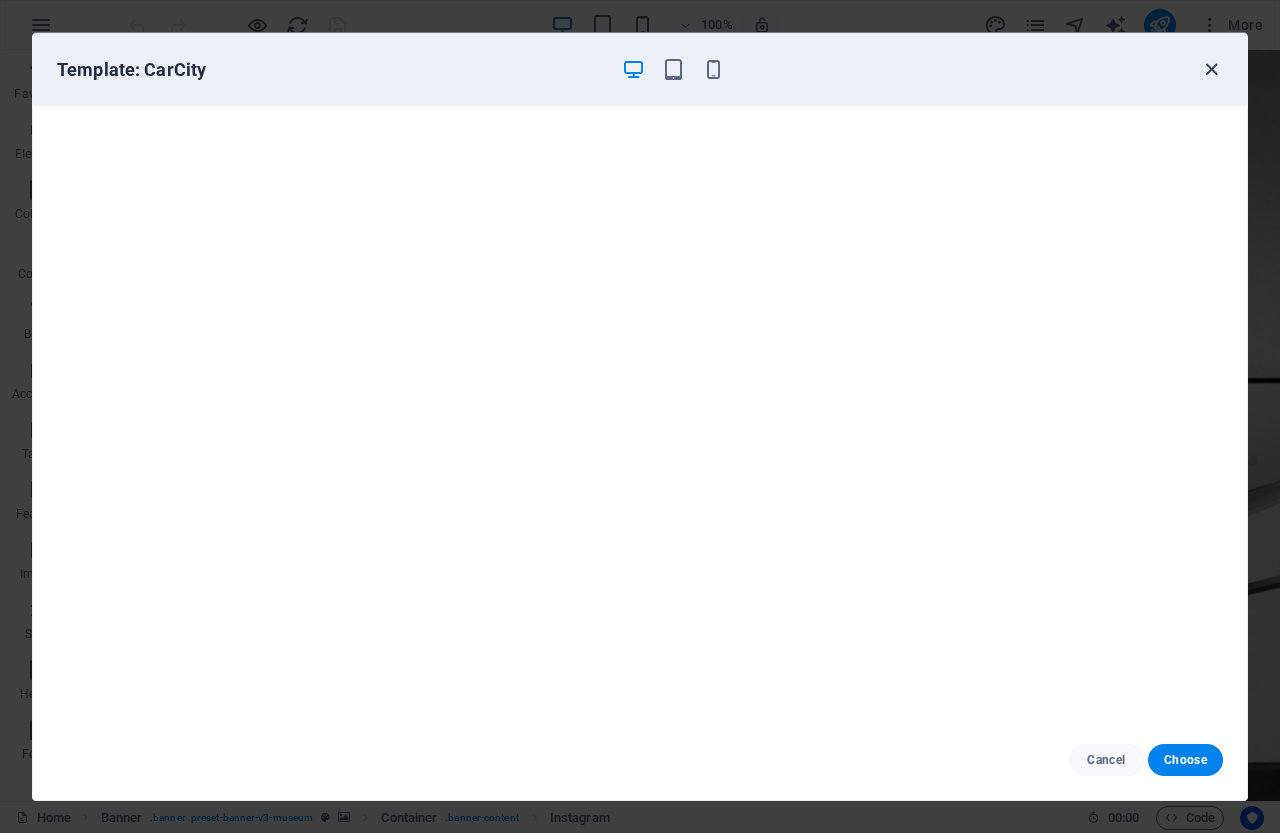 click at bounding box center (1211, 69) 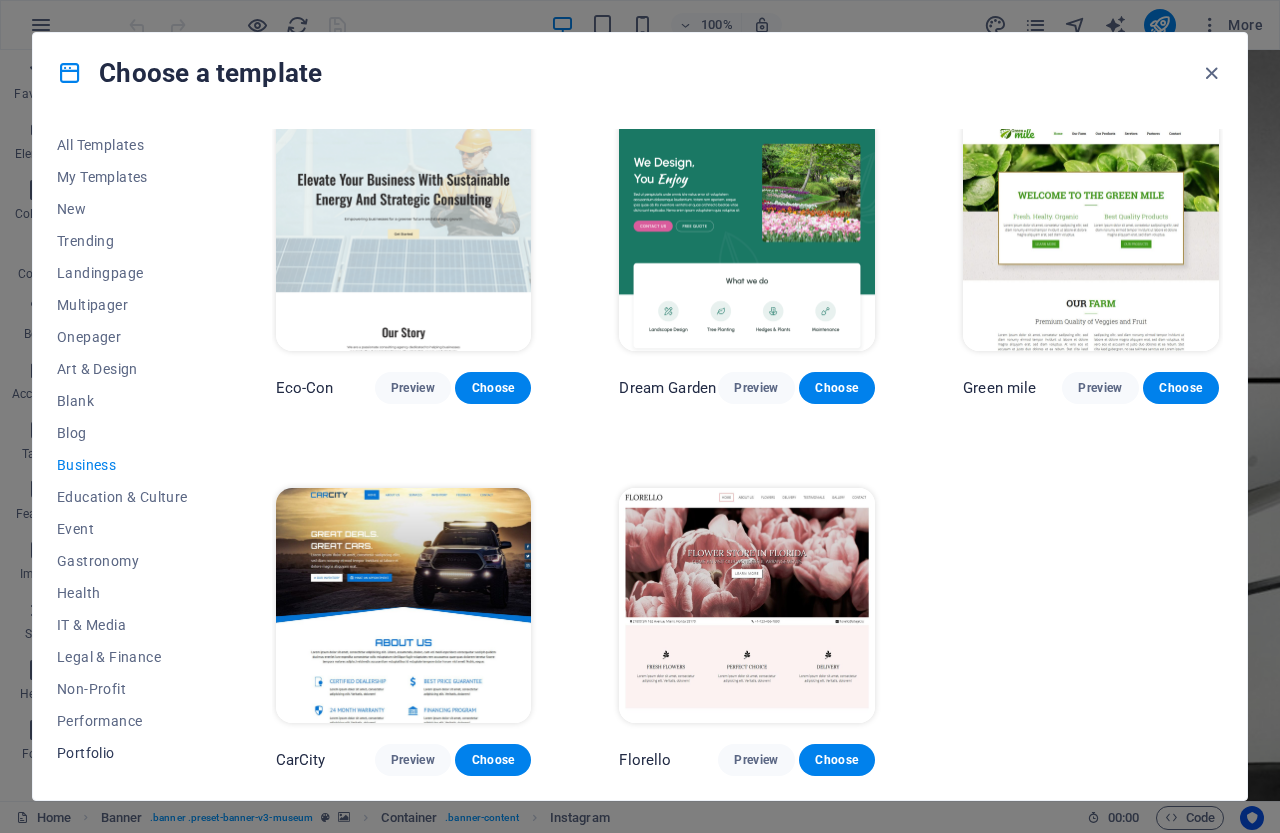 click on "Portfolio" at bounding box center (122, 753) 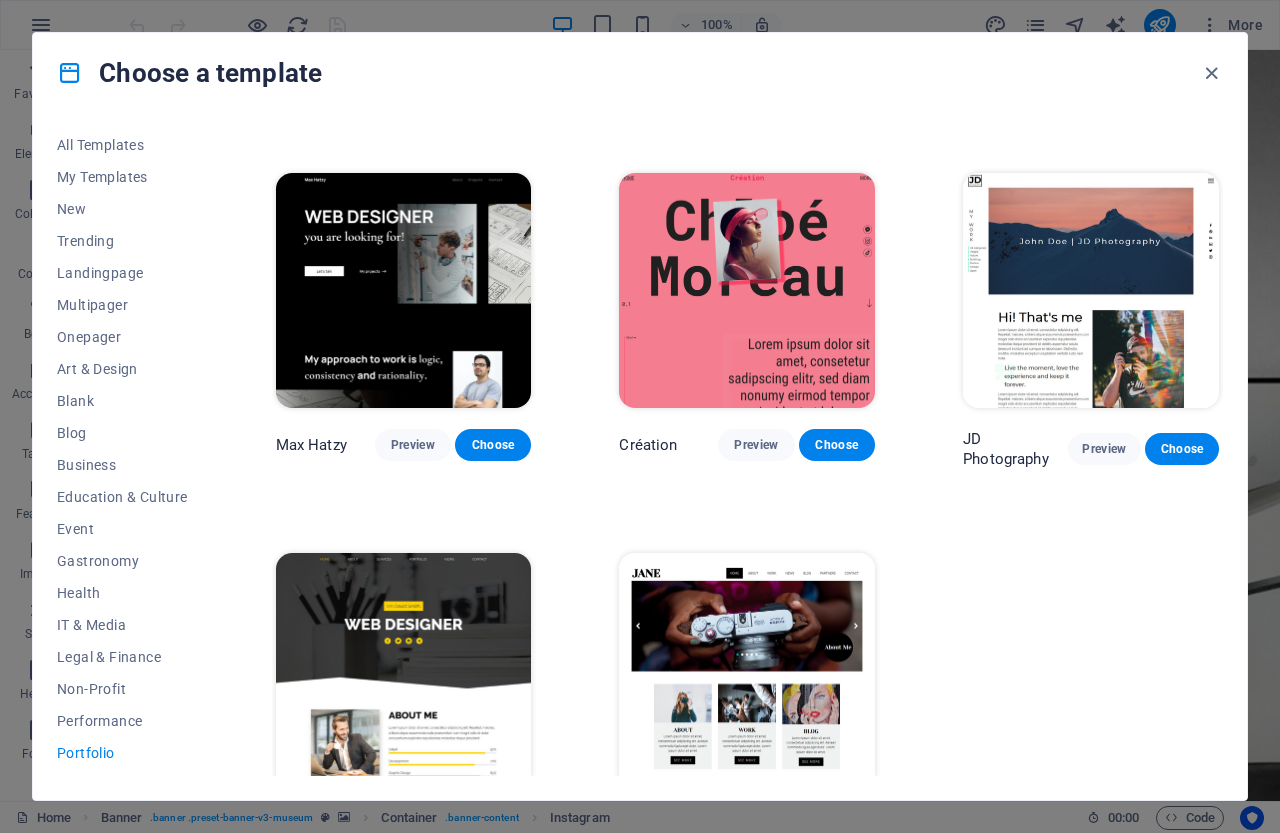 scroll, scrollTop: 399, scrollLeft: 0, axis: vertical 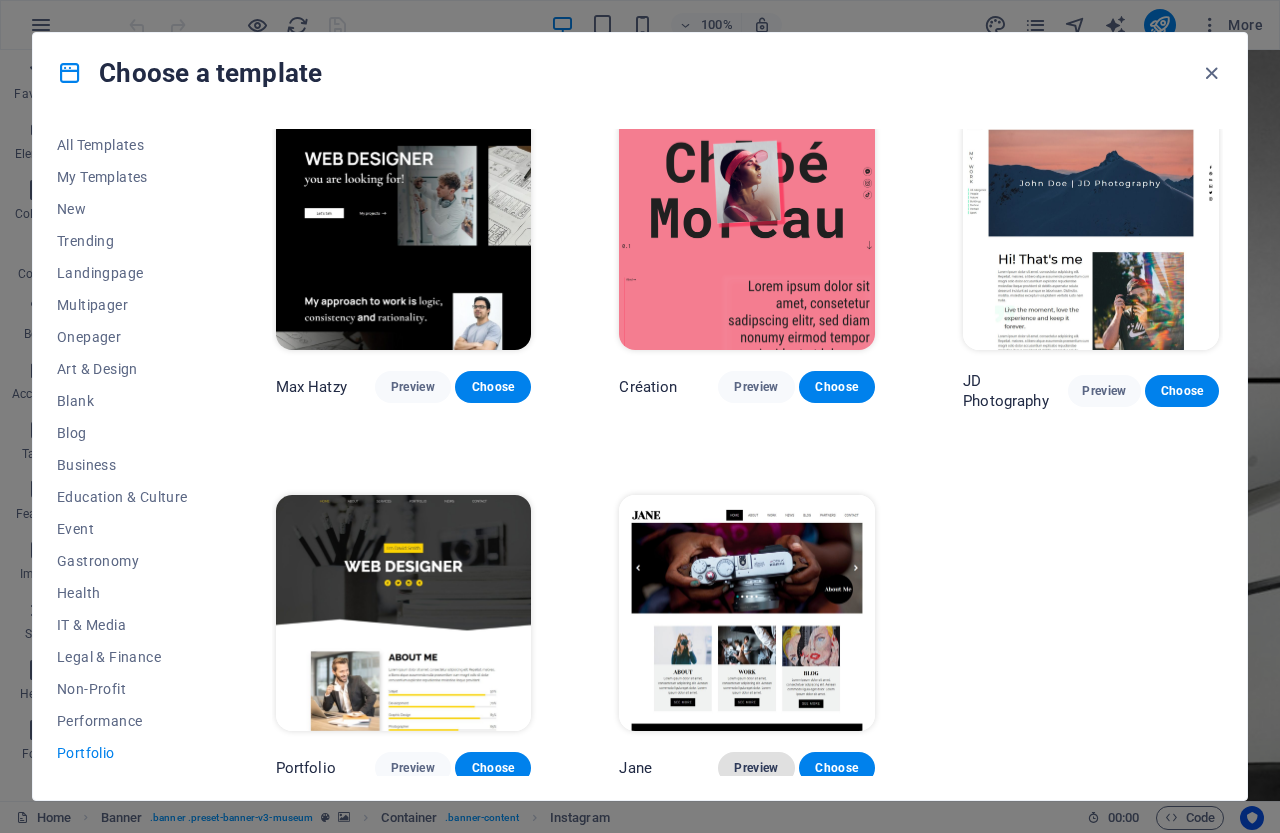 click on "Preview" at bounding box center (756, 768) 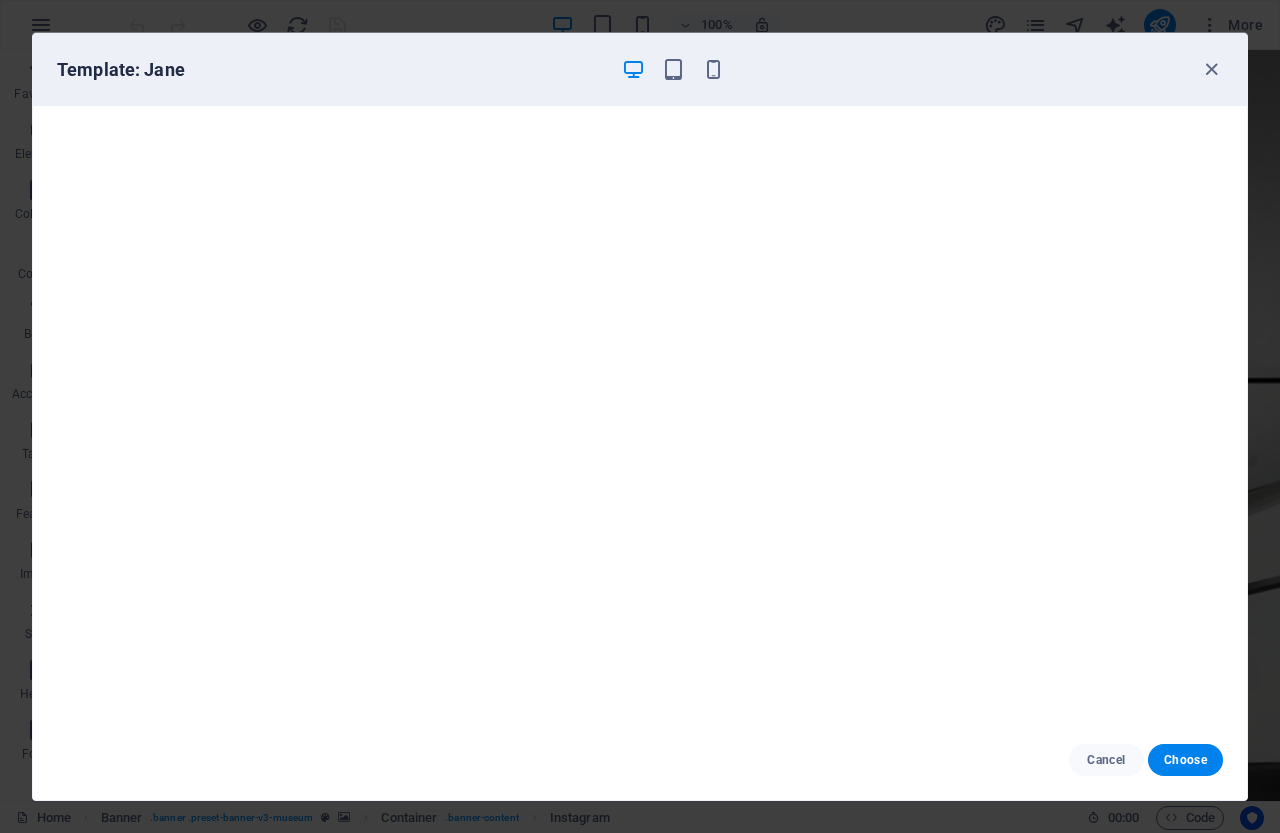 drag, startPoint x: 1258, startPoint y: 437, endPoint x: 1266, endPoint y: 526, distance: 89.358826 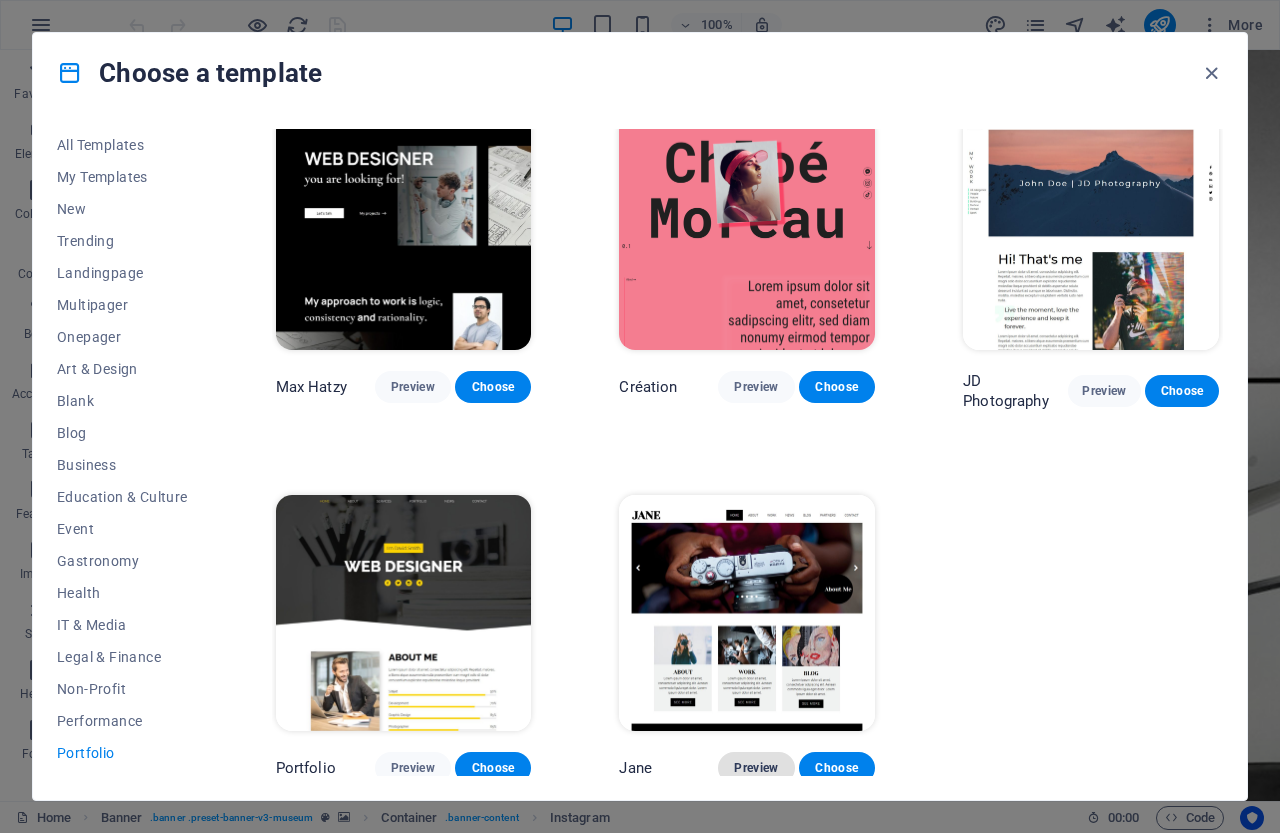 click on "Preview" at bounding box center [756, 768] 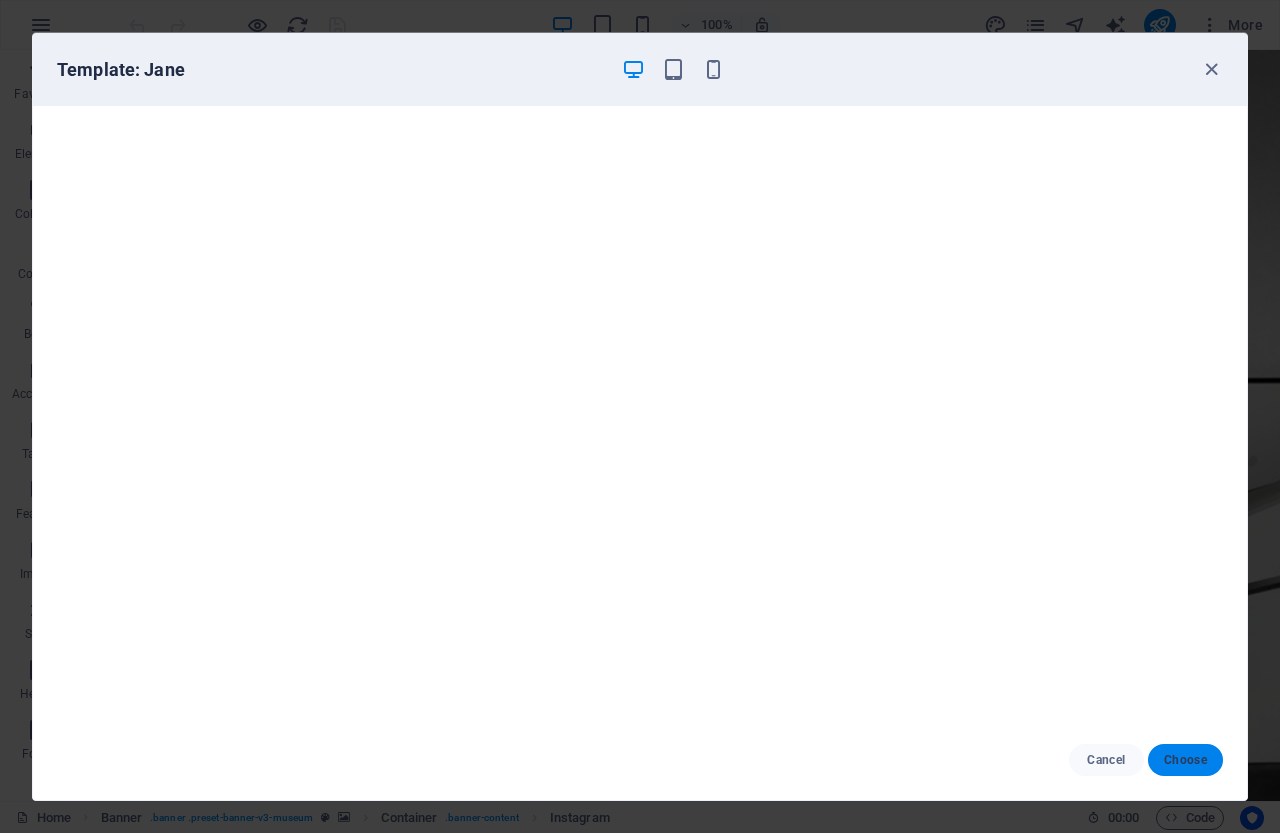 click on "Choose" at bounding box center [1185, 760] 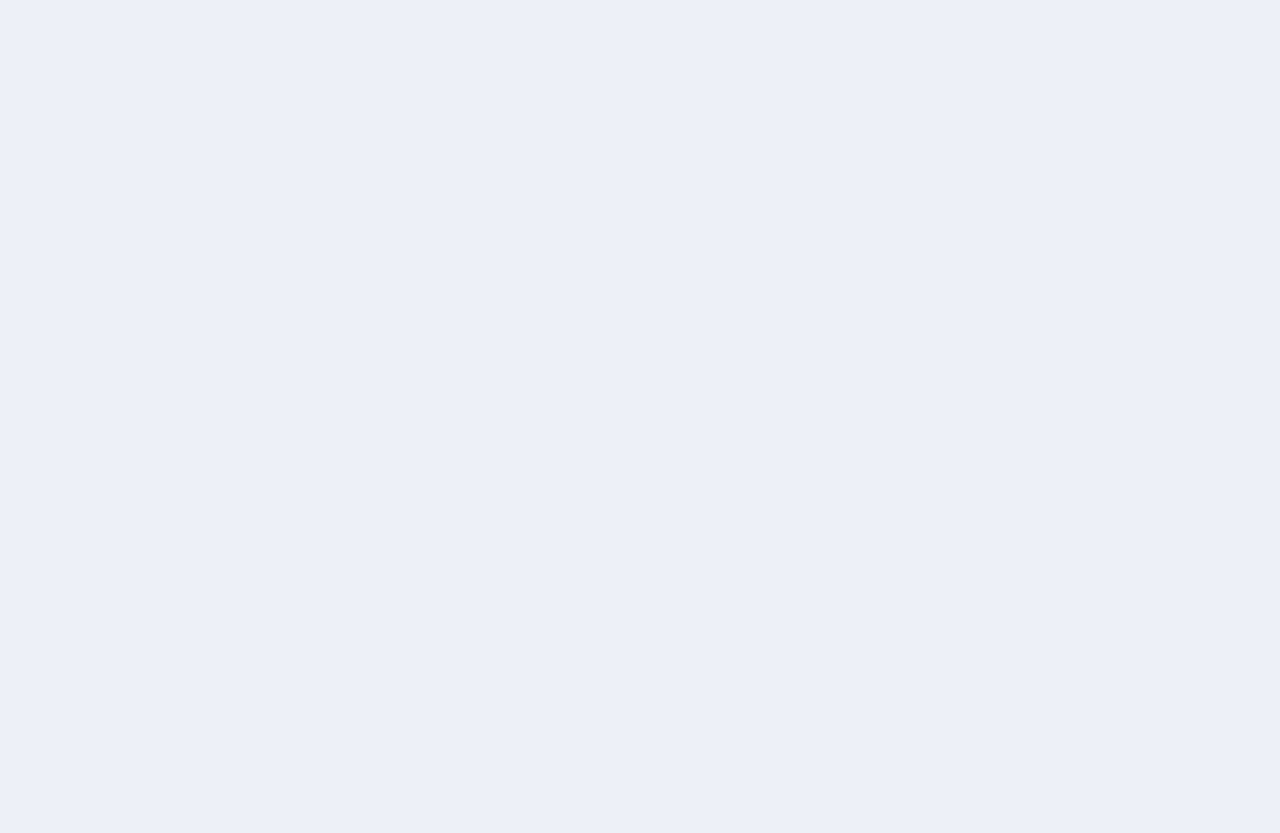 scroll, scrollTop: 0, scrollLeft: 0, axis: both 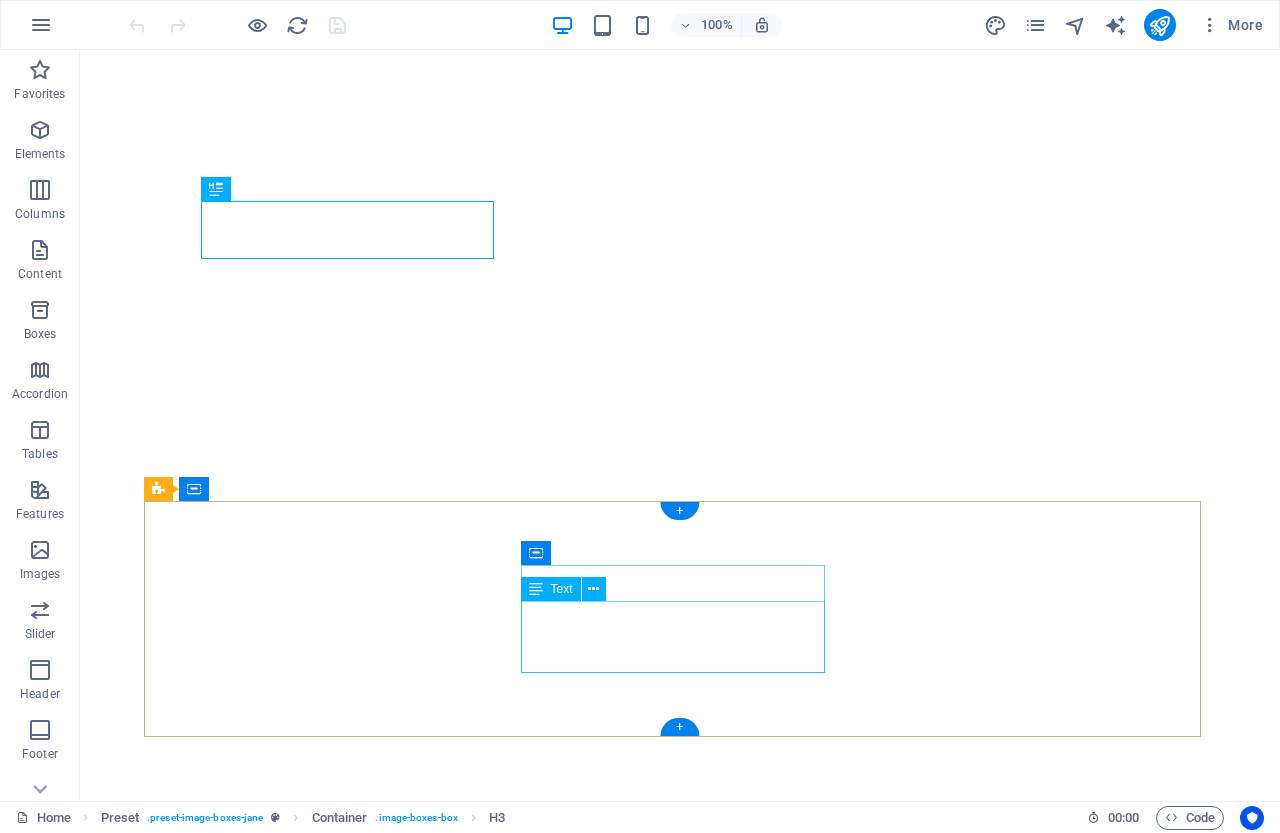click on "Facebook Instagram Twitter" at bounding box center (632, 3722) 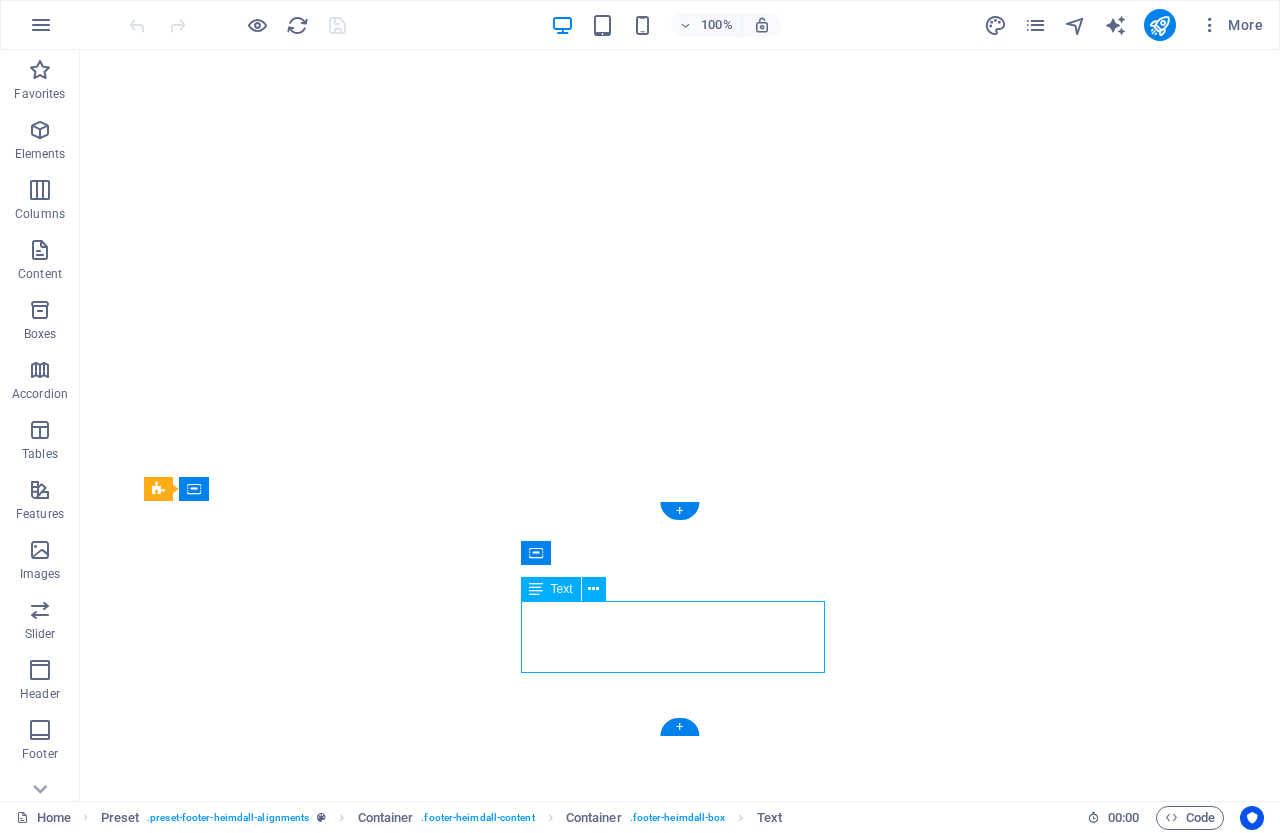 click on "Facebook Instagram Twitter" at bounding box center [632, 3722] 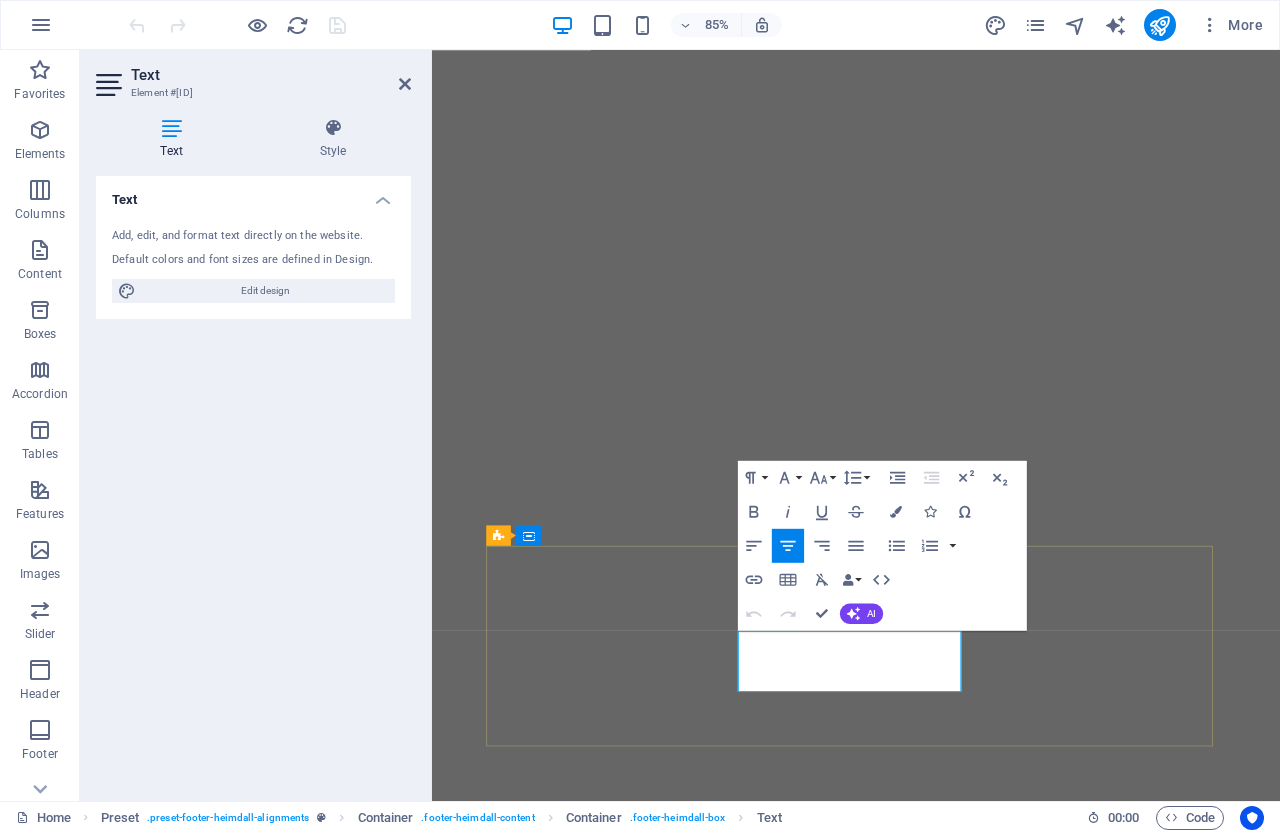 click on "Facebook" at bounding box center [931, 3905] 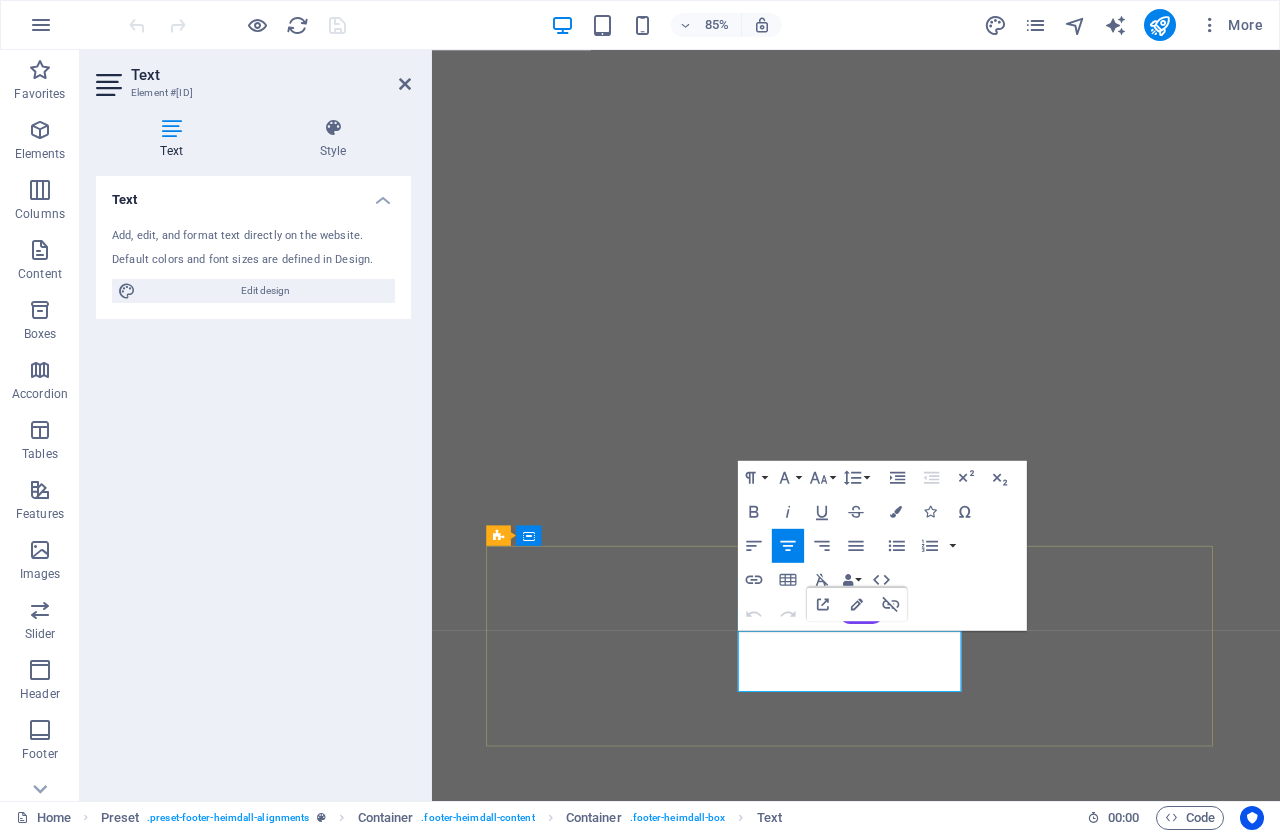 click on "Facebook" at bounding box center (931, 3905) 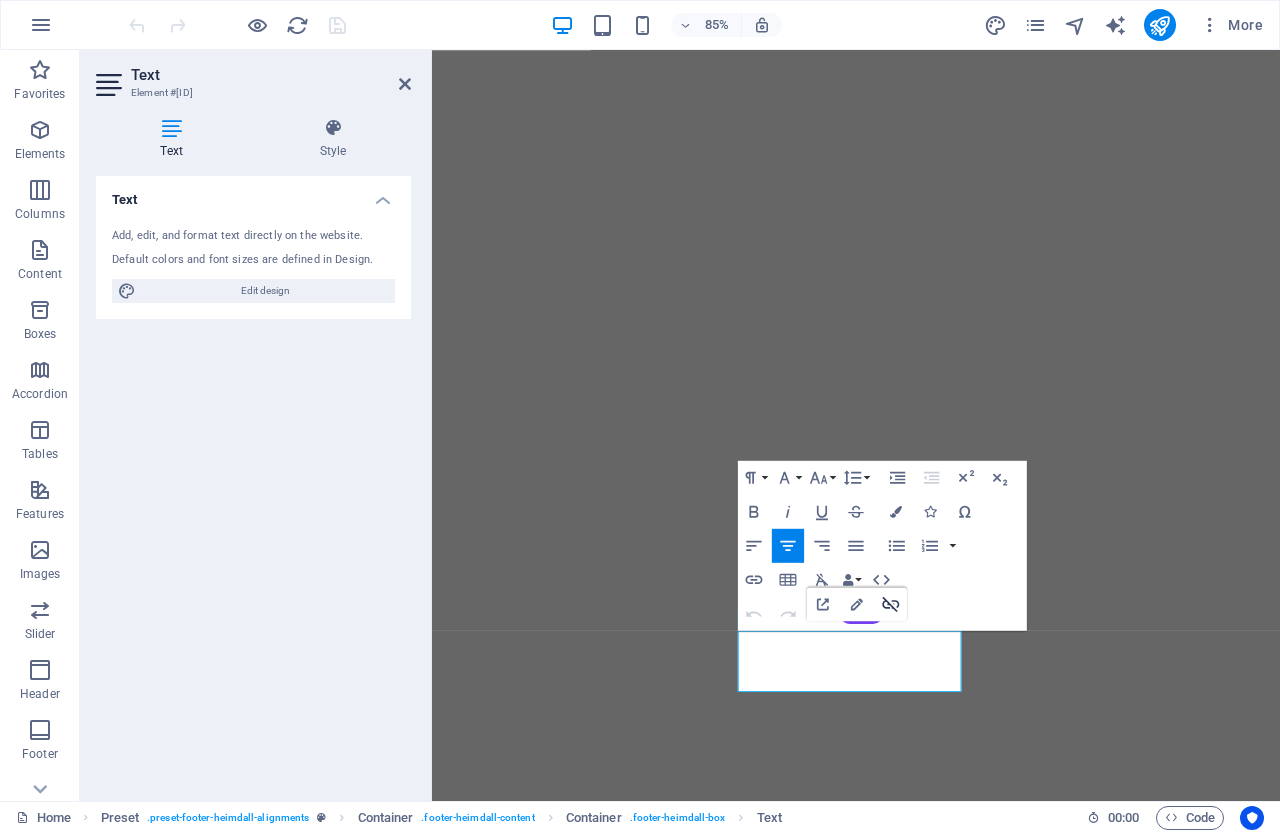 click 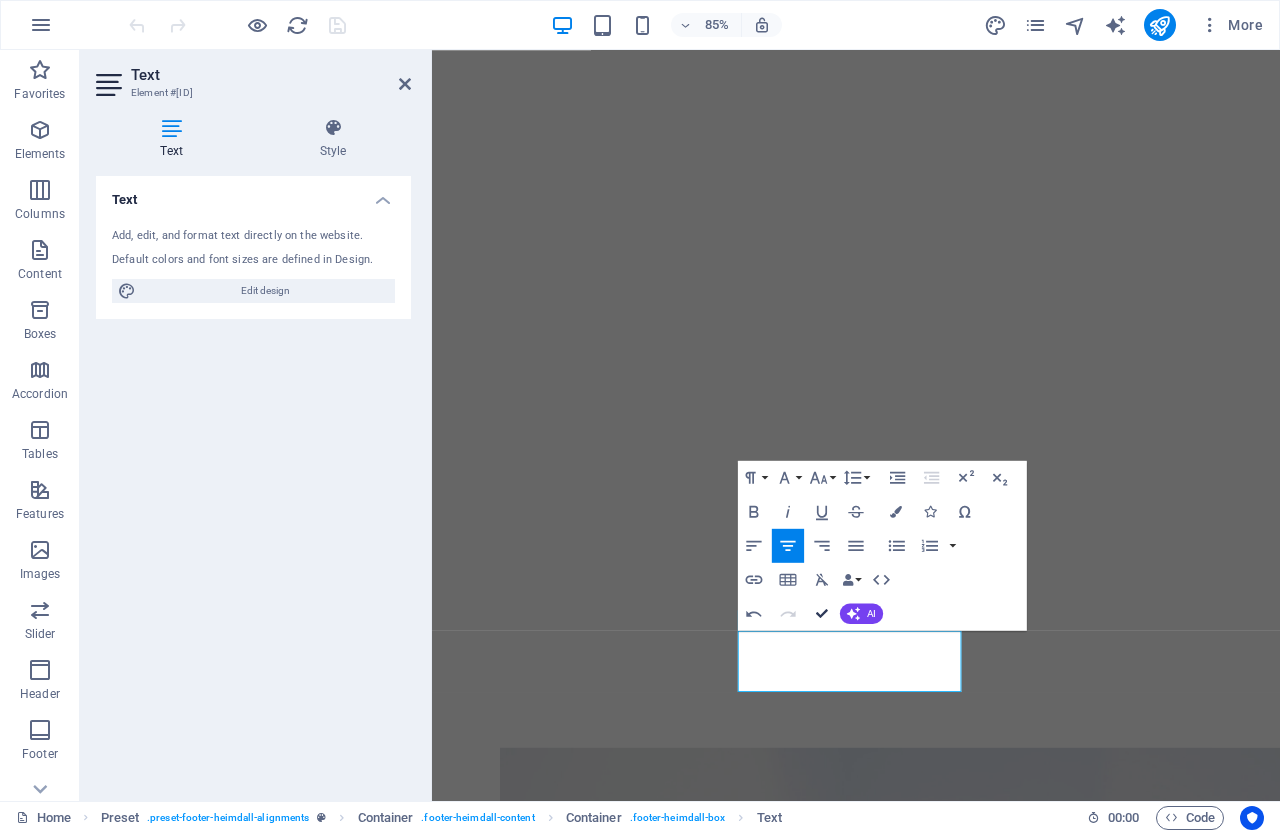 scroll, scrollTop: 804, scrollLeft: 0, axis: vertical 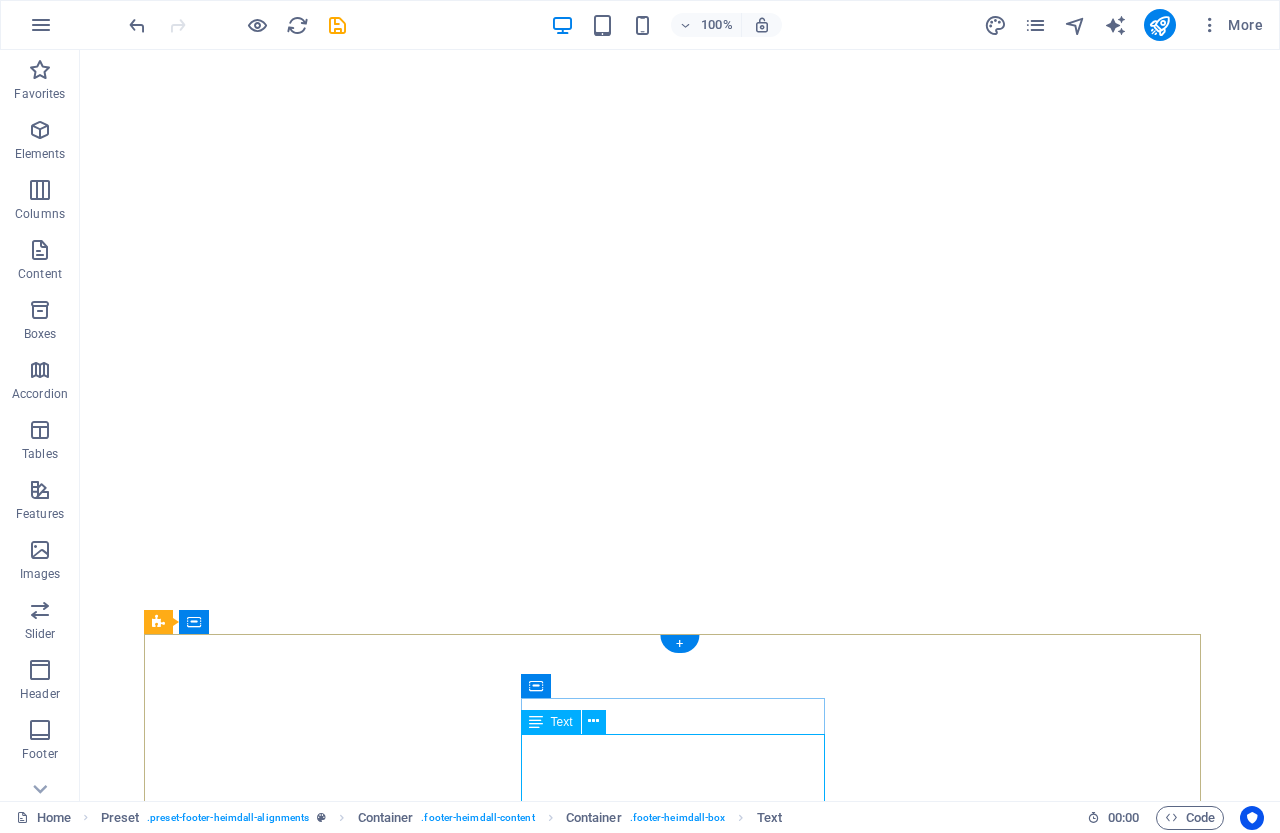 click on "Facebook Instagram Twitter" at bounding box center [632, 3855] 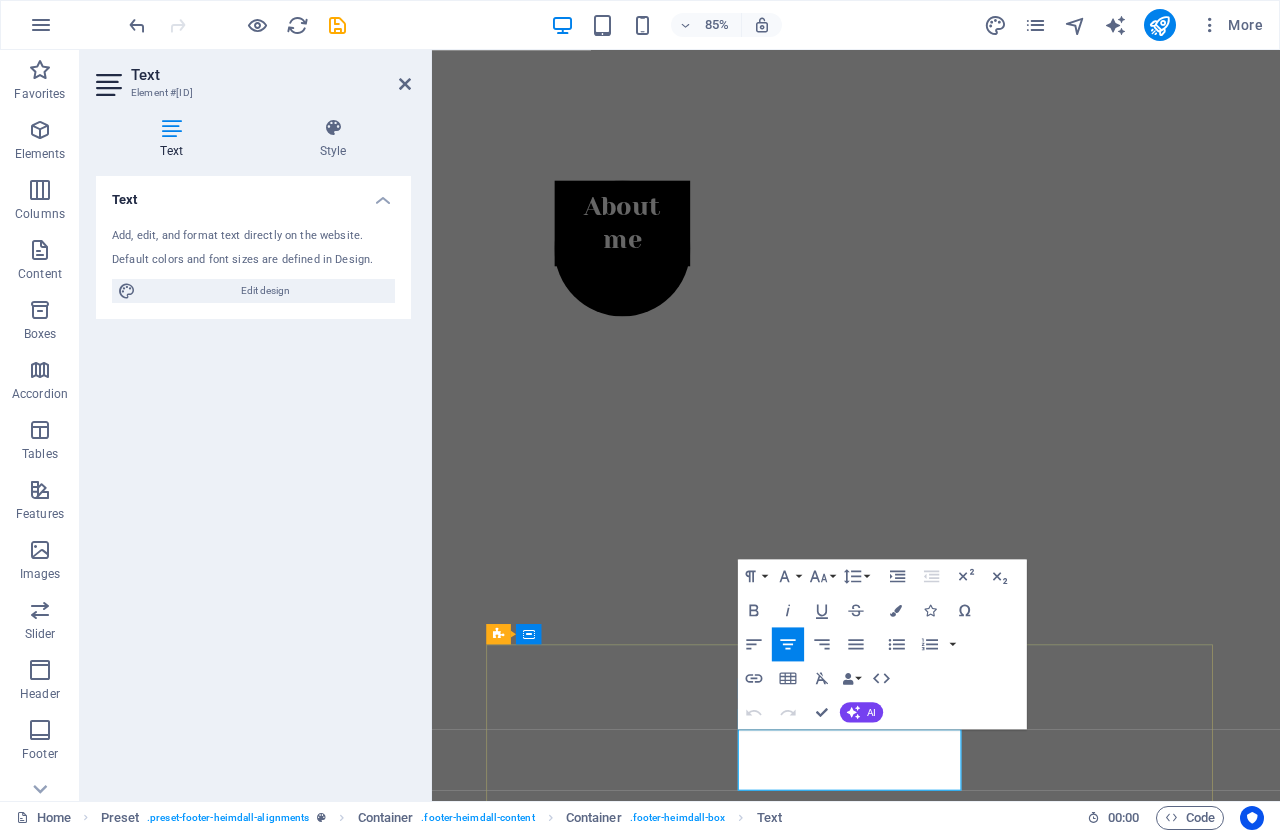 click on "Facebook" at bounding box center [931, 3903] 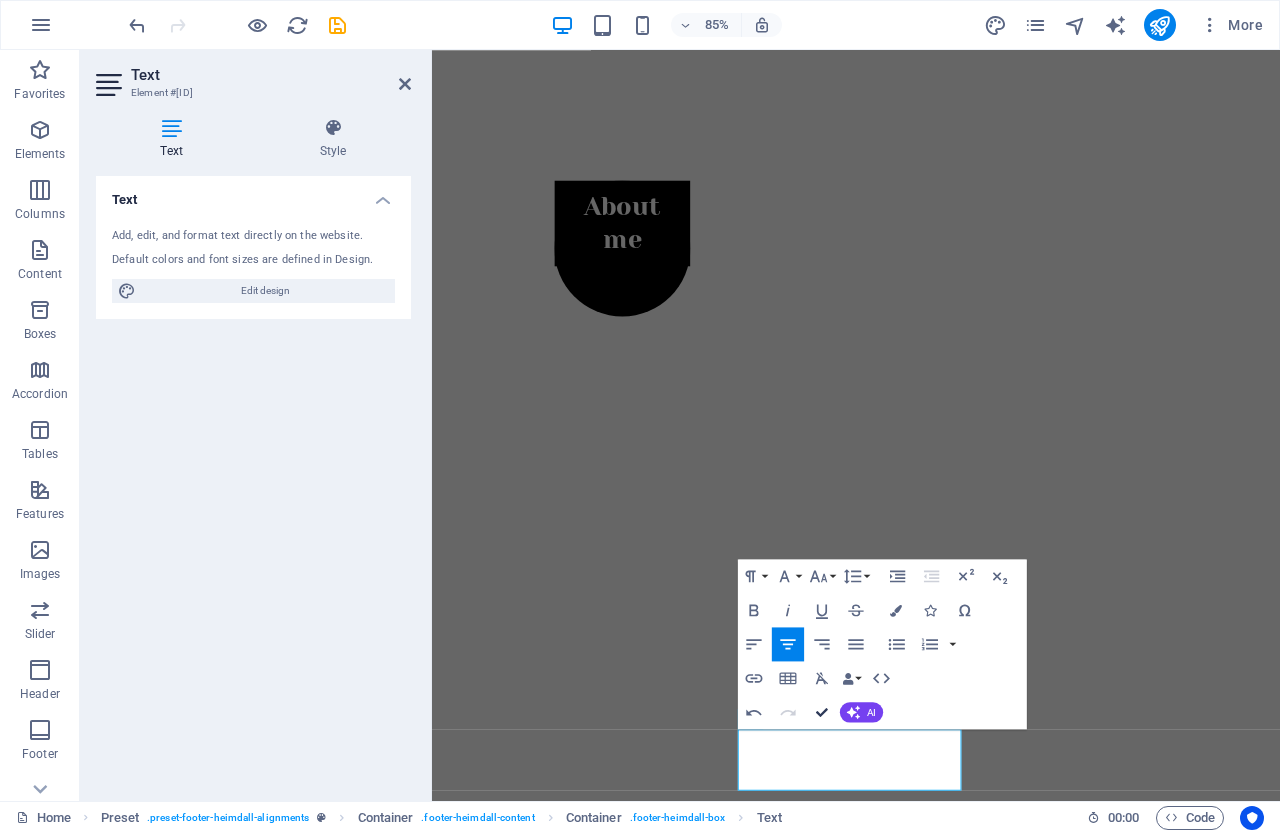scroll, scrollTop: 937, scrollLeft: 0, axis: vertical 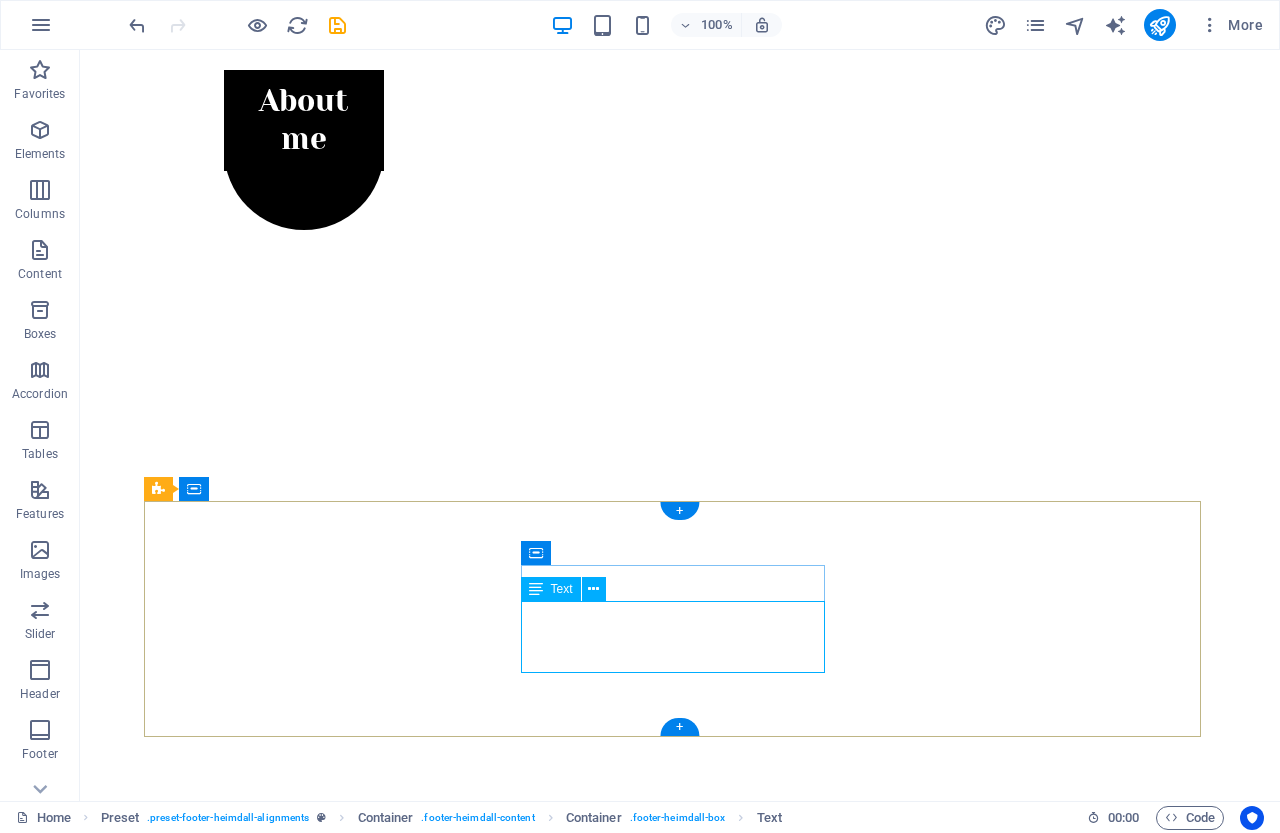 click on "Facebook Instagram Twitter" at bounding box center (632, 3722) 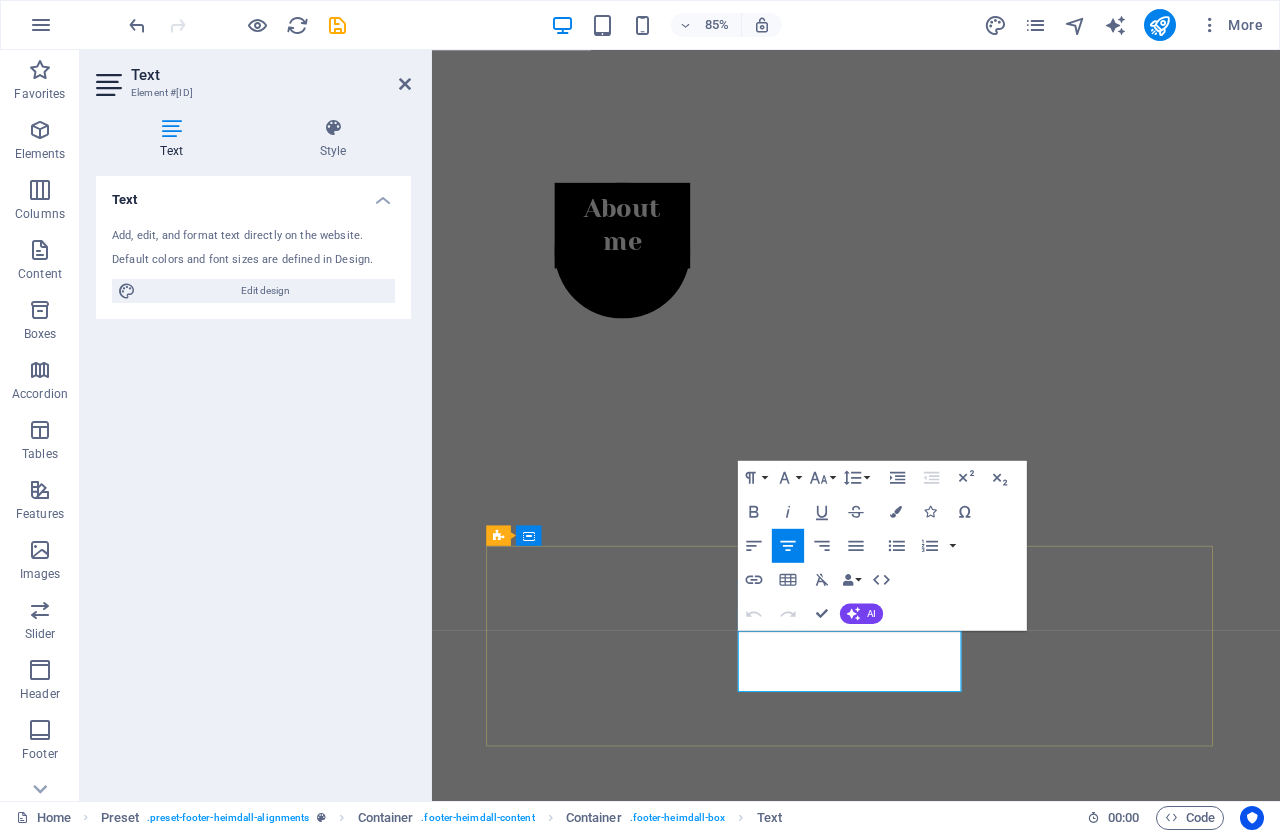 drag, startPoint x: 941, startPoint y: 765, endPoint x: 1024, endPoint y: 782, distance: 84.723076 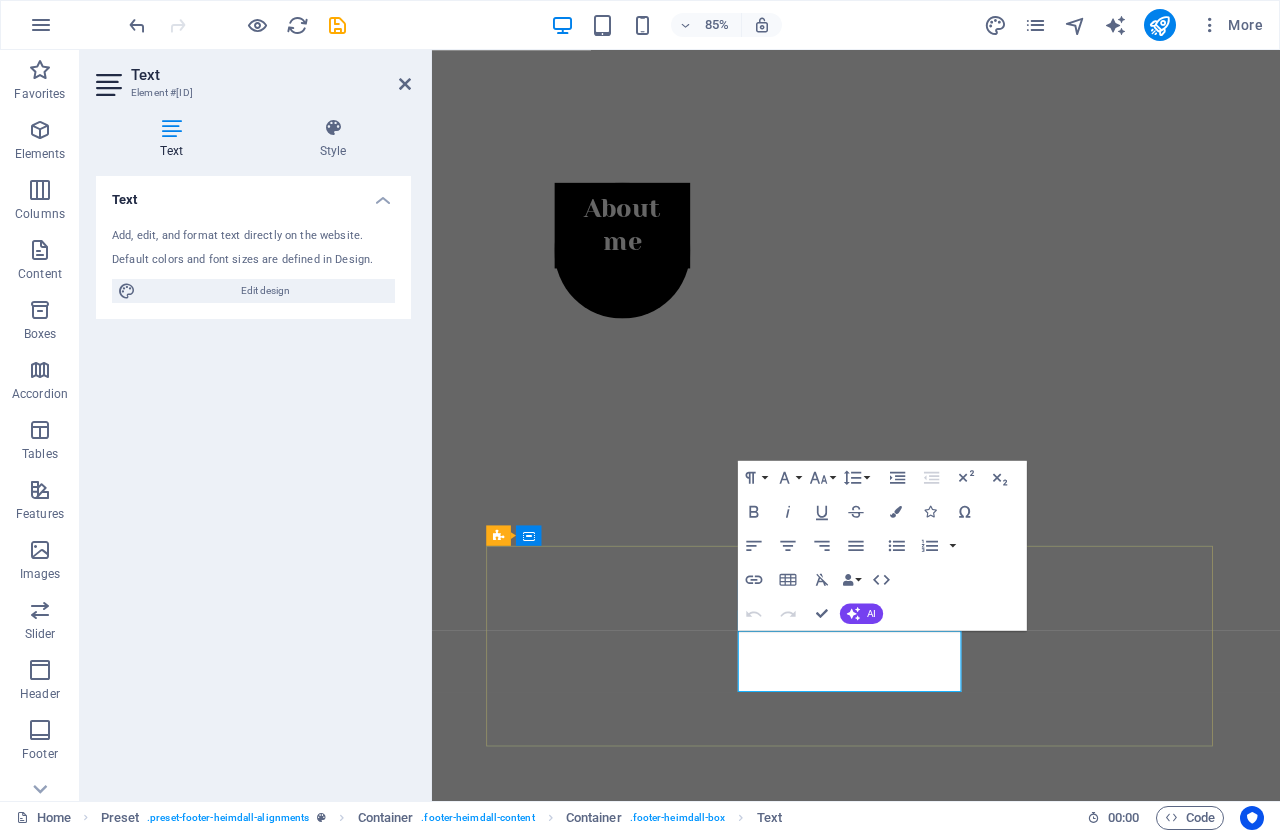 click on "Instagram" at bounding box center (931, 3929) 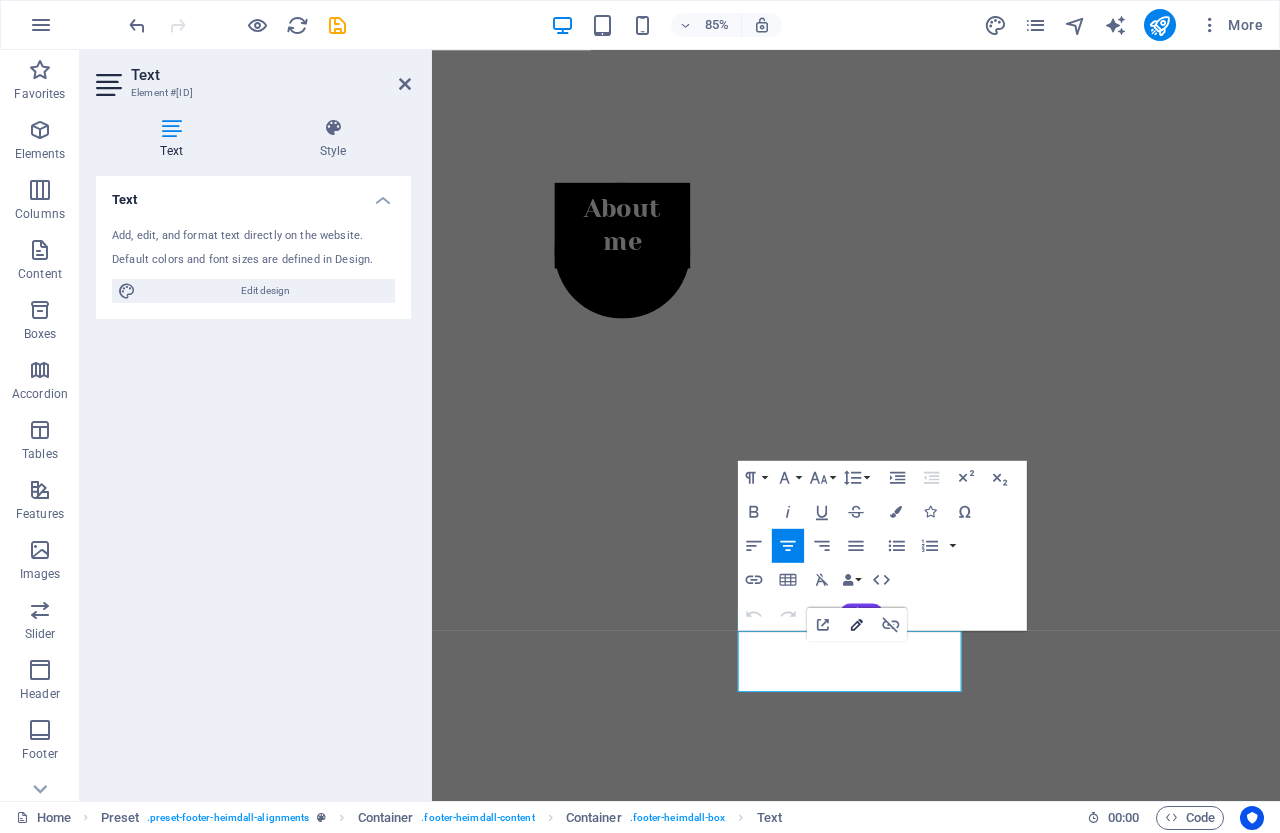 click 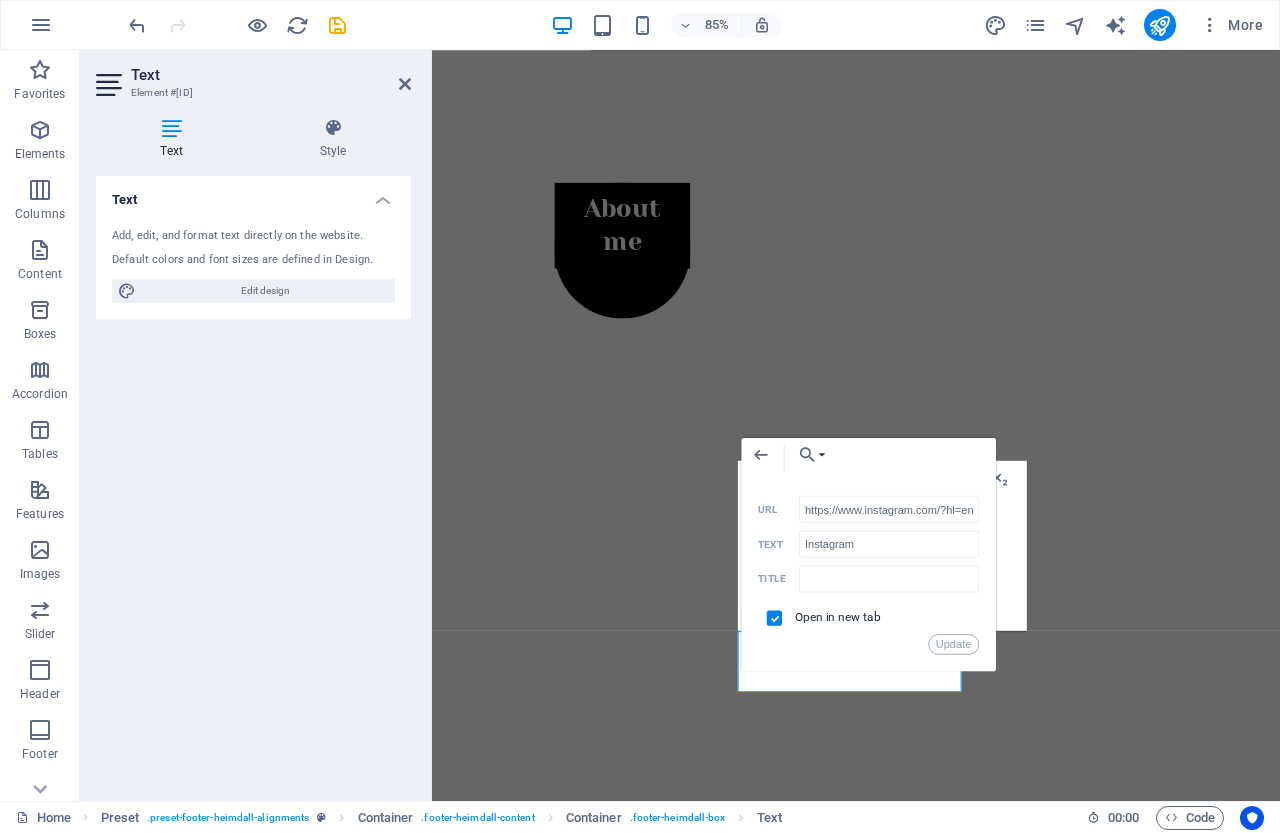 scroll, scrollTop: 0, scrollLeft: 0, axis: both 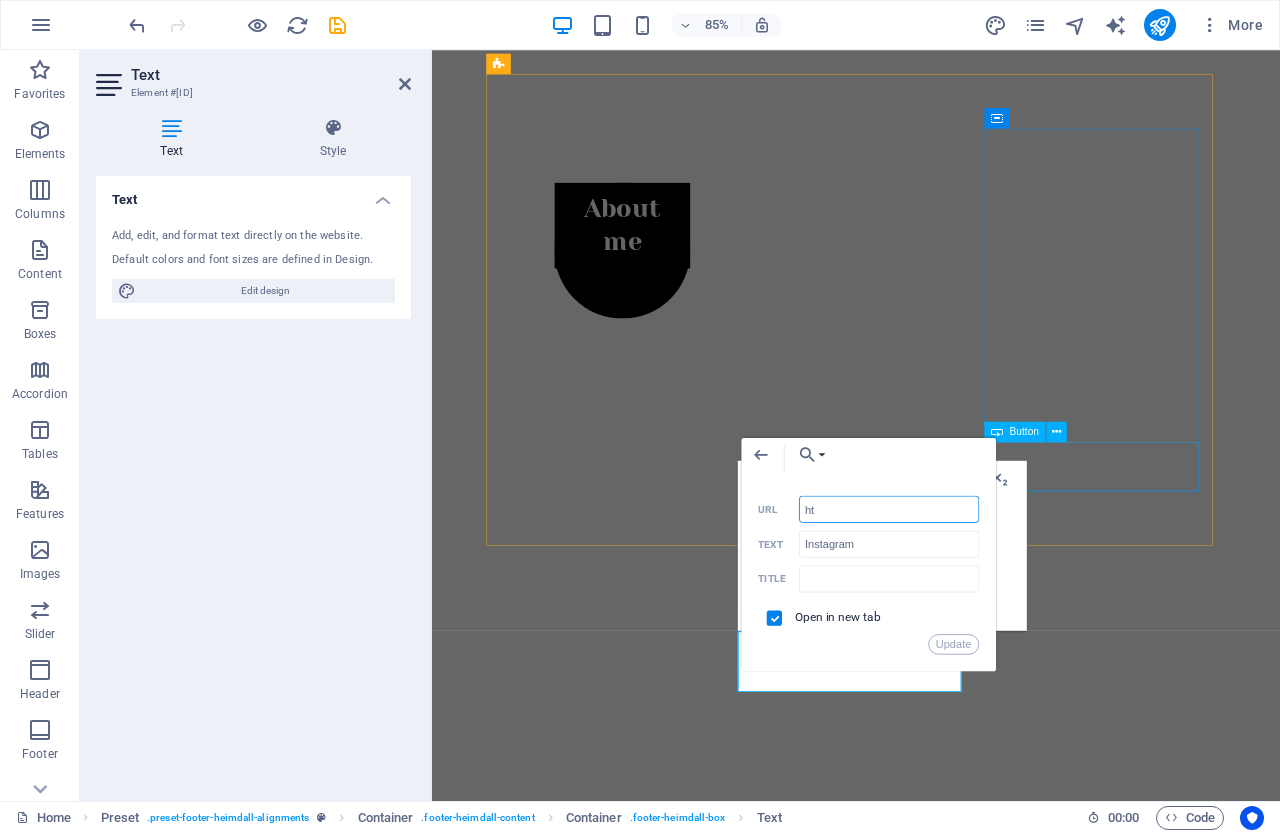 type on "h" 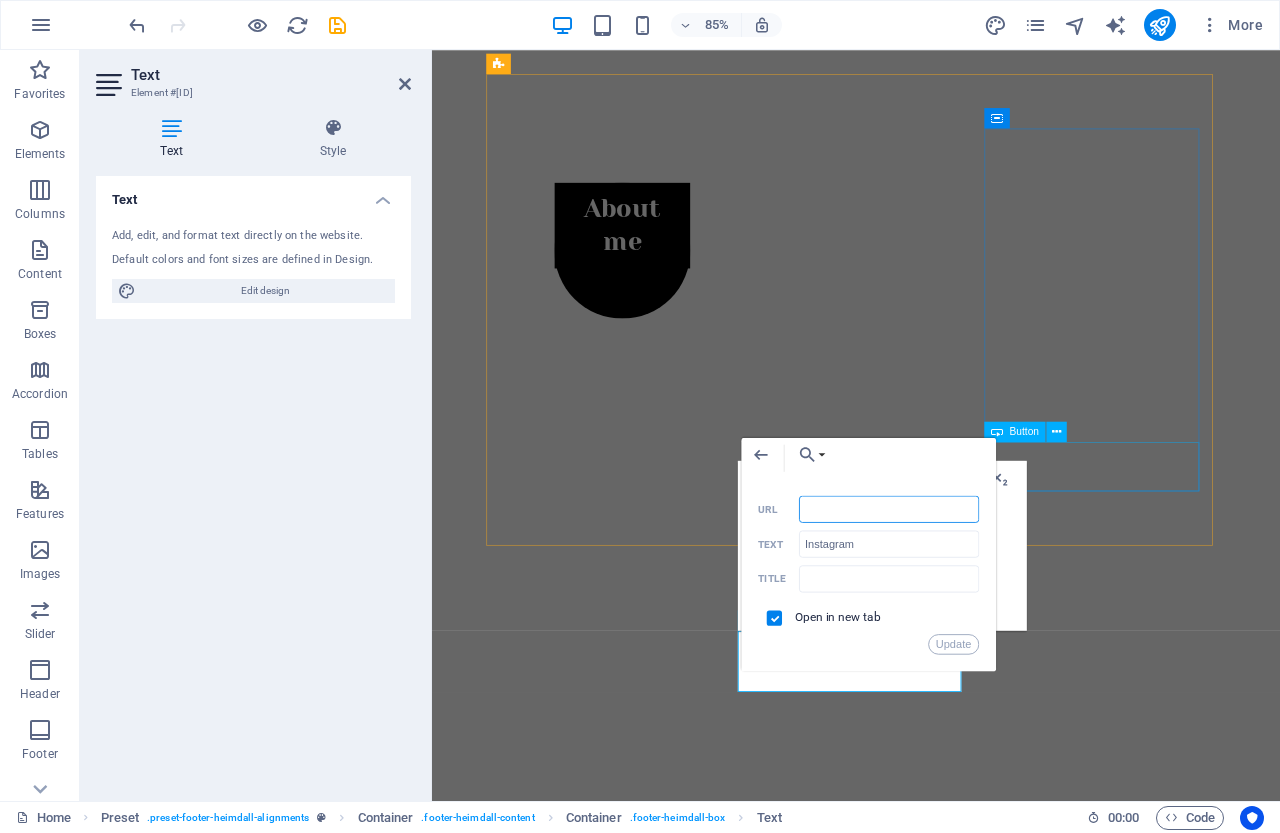 paste on "https://www.instagram.com/[USERNAME]/" 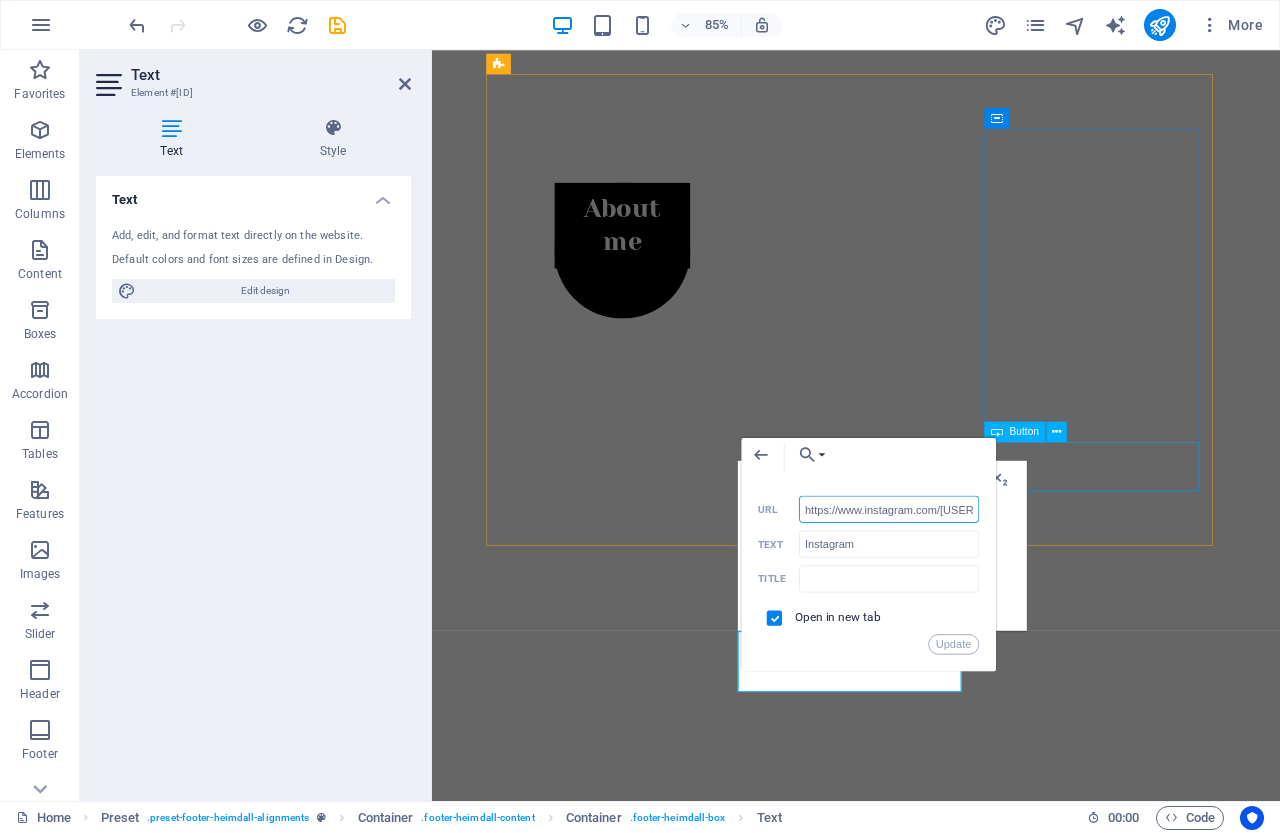scroll, scrollTop: 0, scrollLeft: 48, axis: horizontal 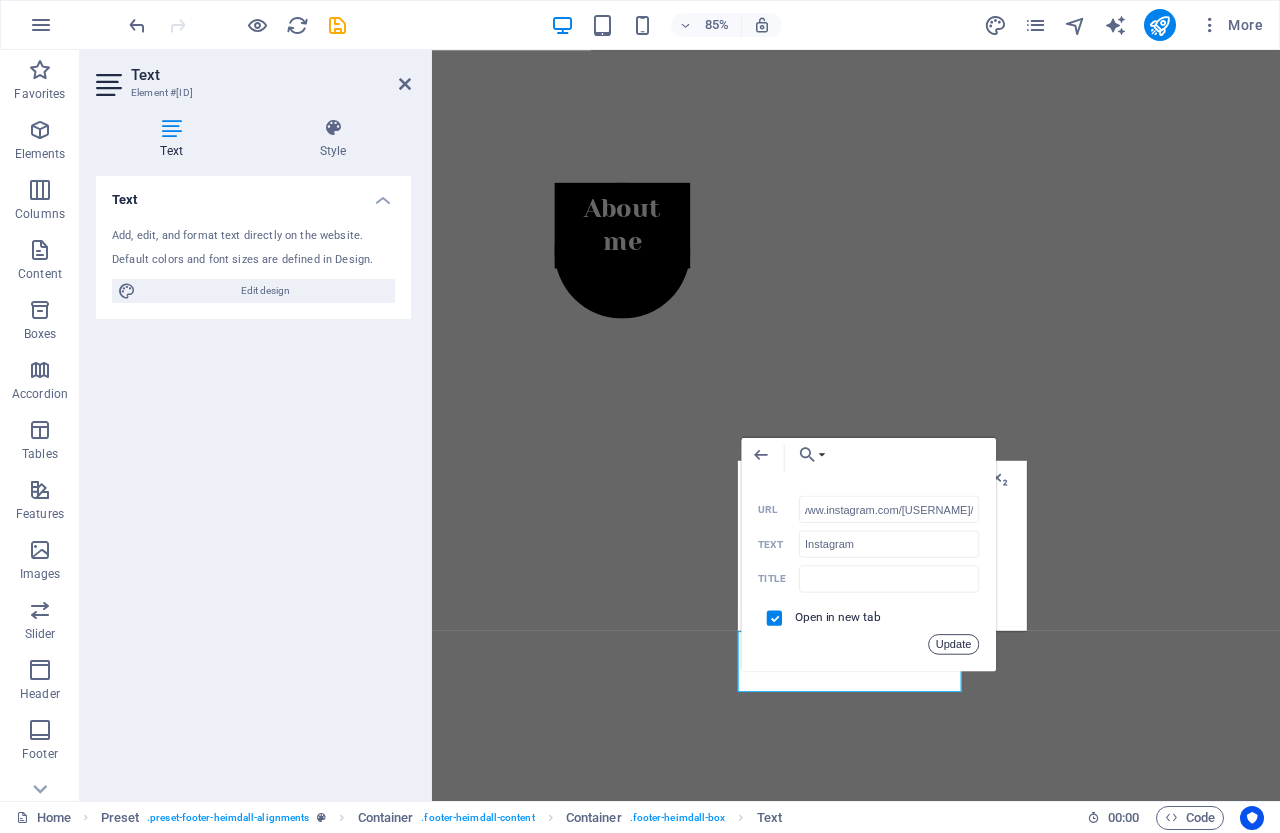 click on "Update" at bounding box center [953, 644] 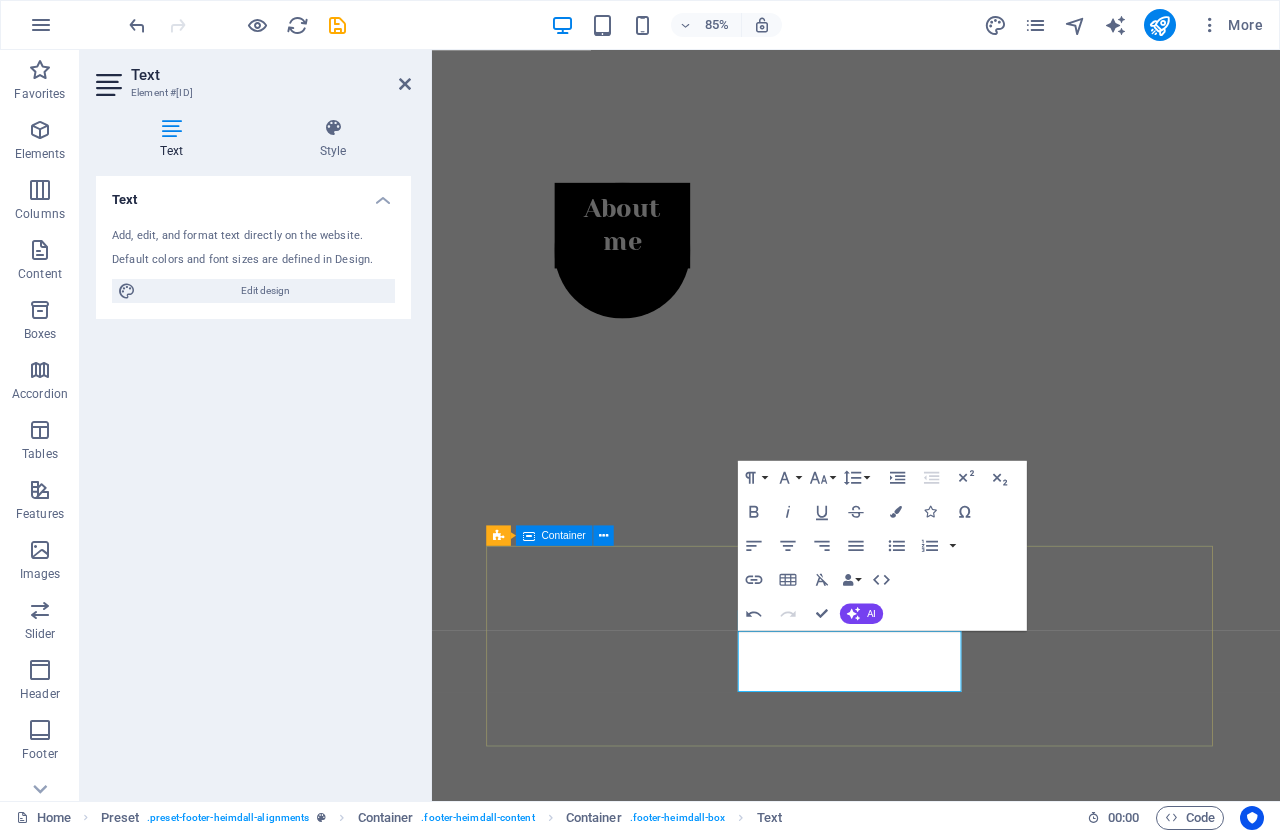 click on "Phone Call me! [PHONE] Social Facebook Instagram Twitter Contact [EMAIL] Legal Notice Privacy" at bounding box center [931, 3924] 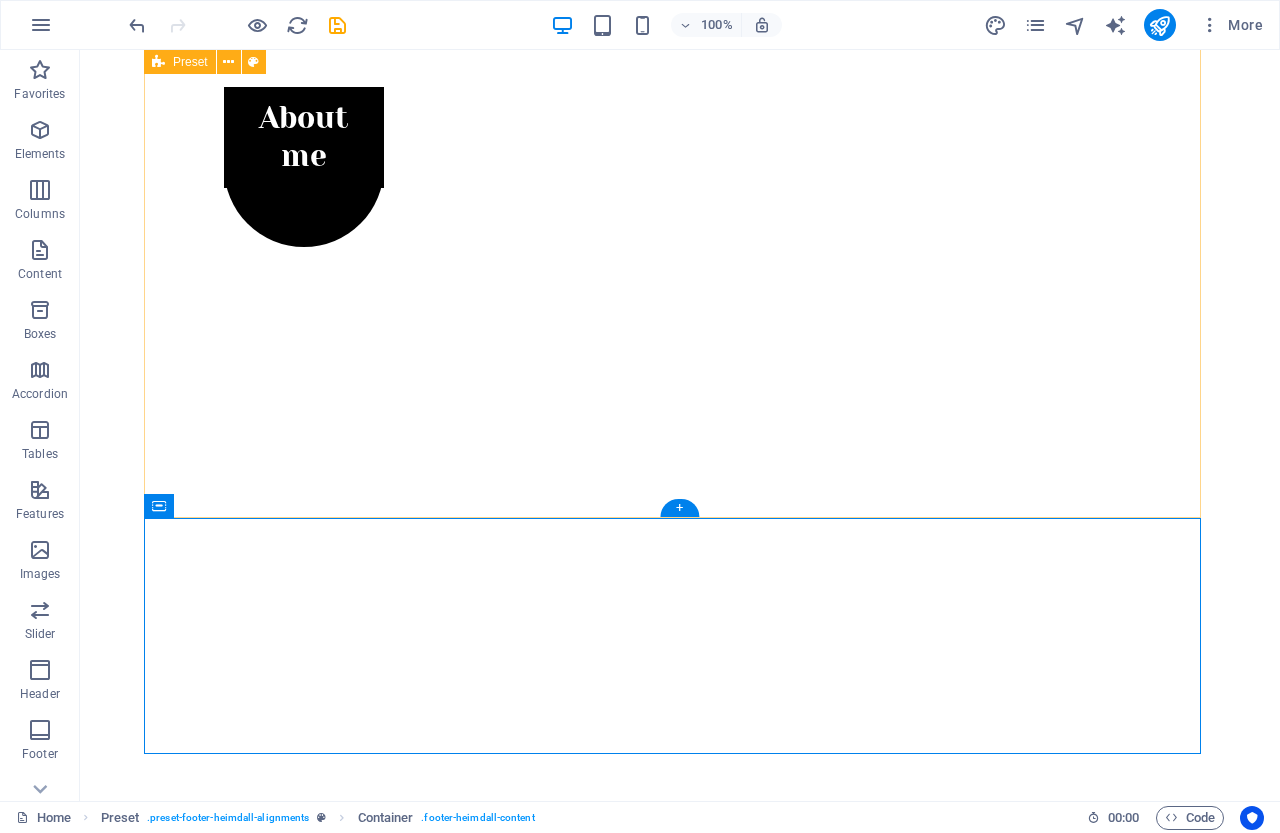 click on "About Lorem ipsum dolor sit amet, consectetuer adipiscing elit. Aenean commodo ligula eget dolor. Lorem ipsum dolor sit amet. see more Work Lorem ipsum dolor sit amet, consectetuer adipiscing elit. Aenean commodo ligula eget dolor. Lorem ipsum dolor sit amet. see more Blog Lorem ipsum dolor sit amet, consectetuer adipiscing elit. Aenean commodo ligula eget dolor. Lorem ipsum dolor sit amet. see more" at bounding box center (680, 2159) 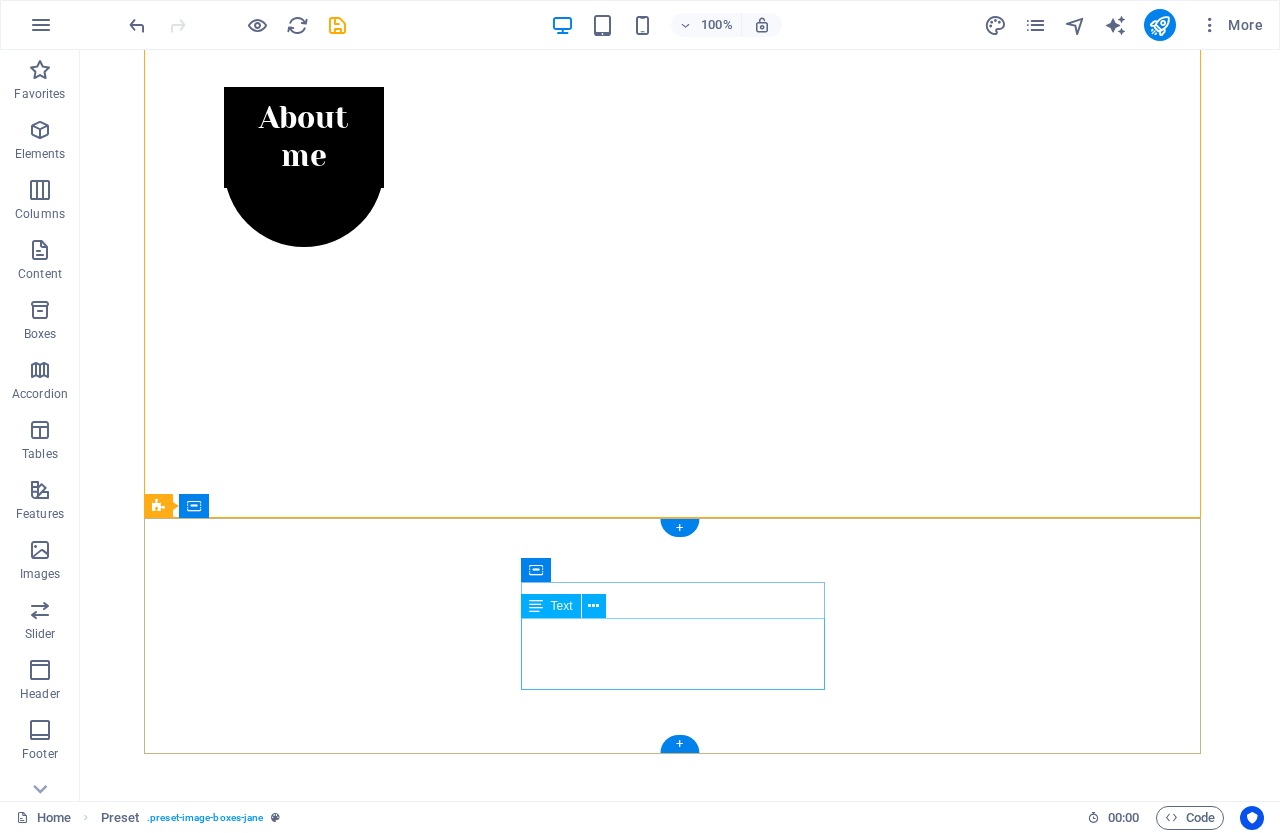 click on "Facebook Instagram Twitter" at bounding box center [632, 3739] 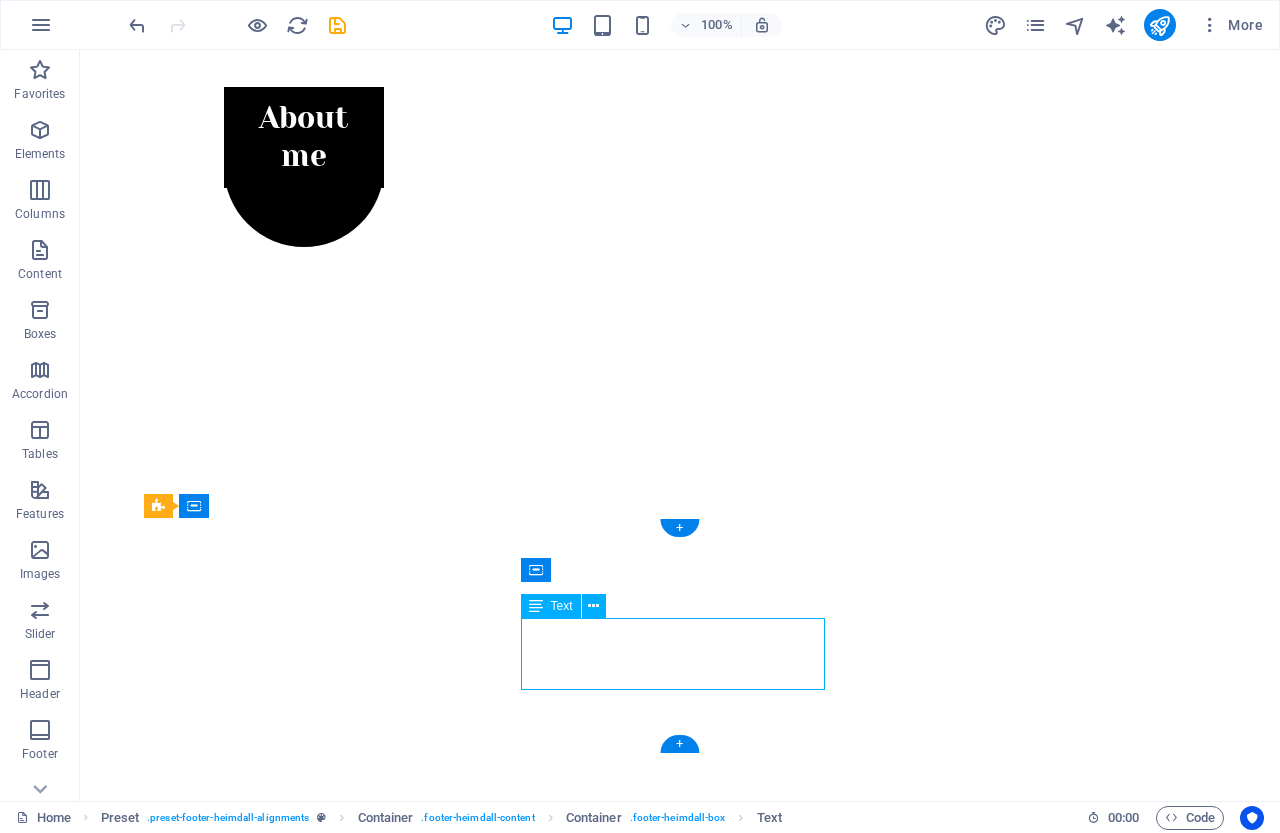 click on "Facebook Instagram Twitter" at bounding box center [632, 3739] 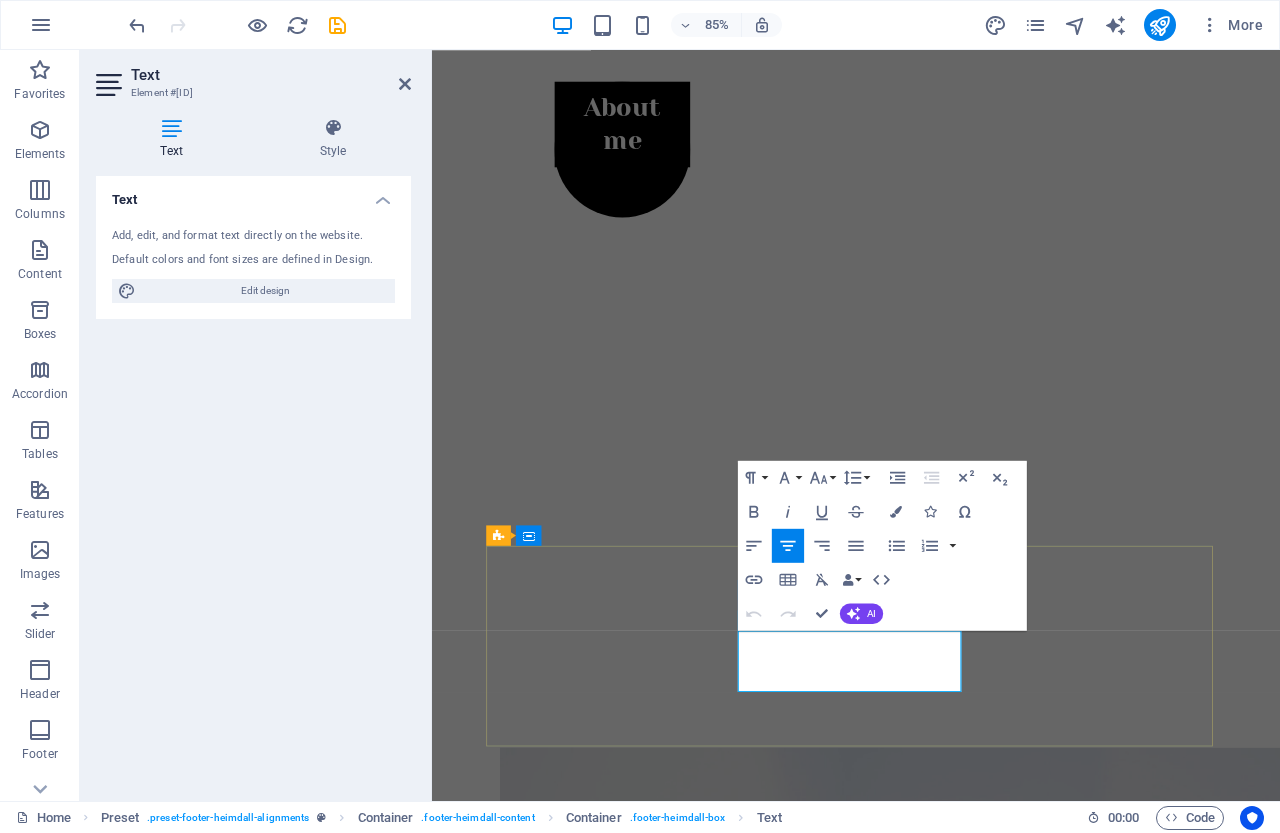 click on "Instagram" at bounding box center [931, 3810] 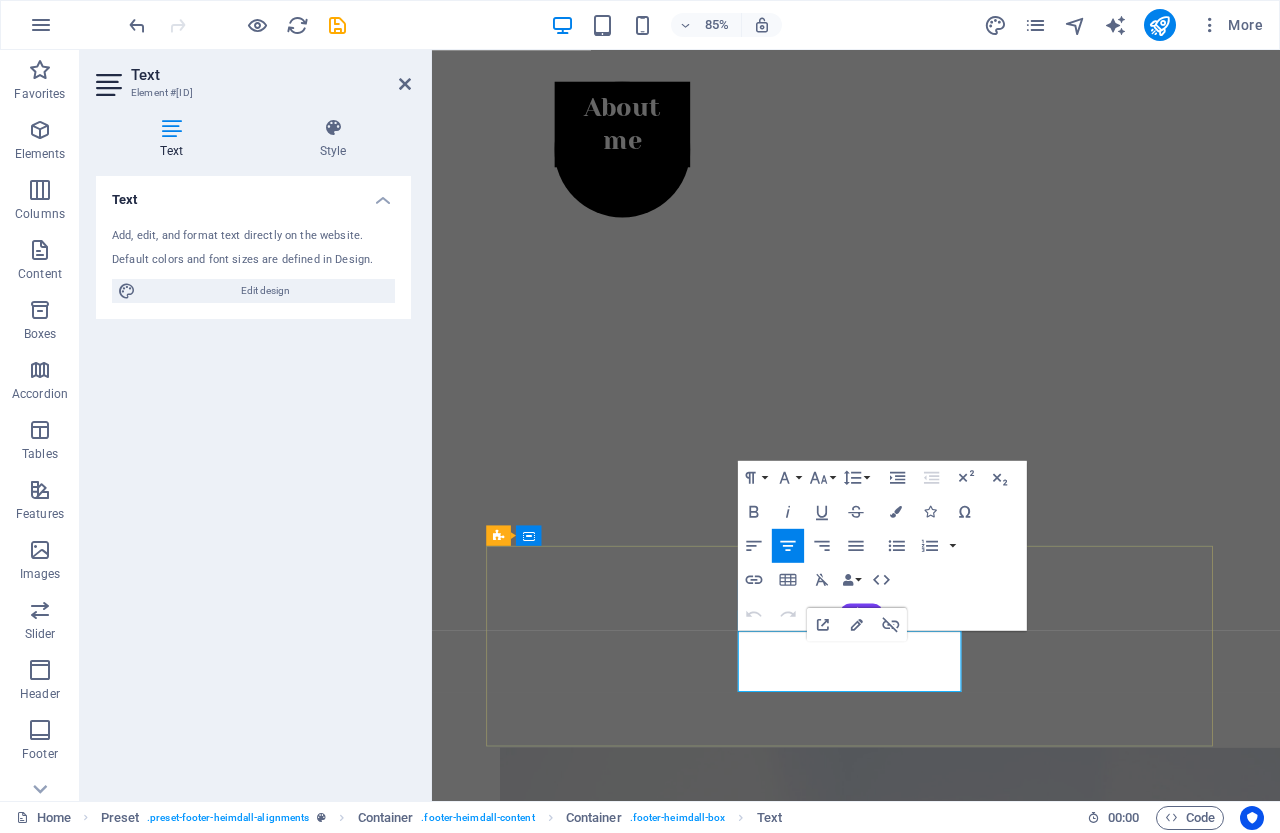 click on "Instagram" at bounding box center (931, 3810) 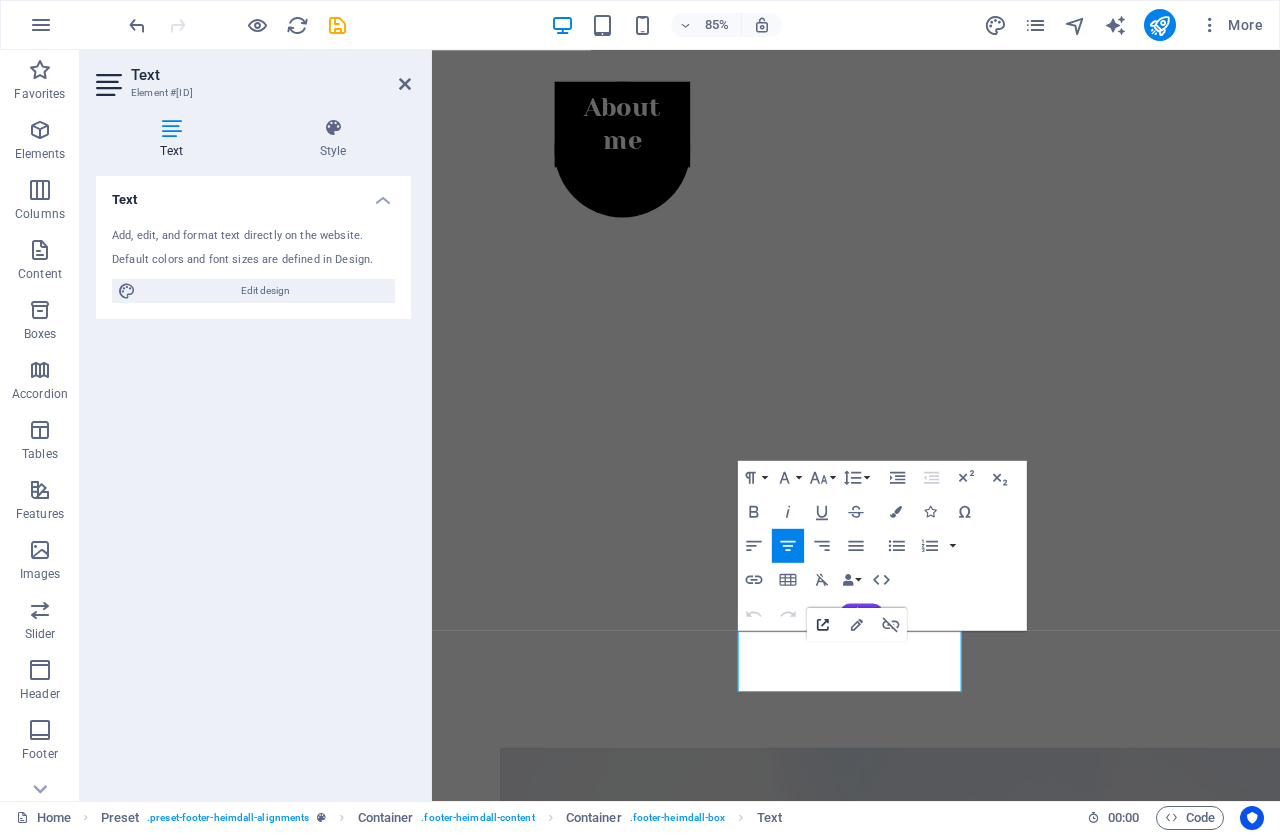 click 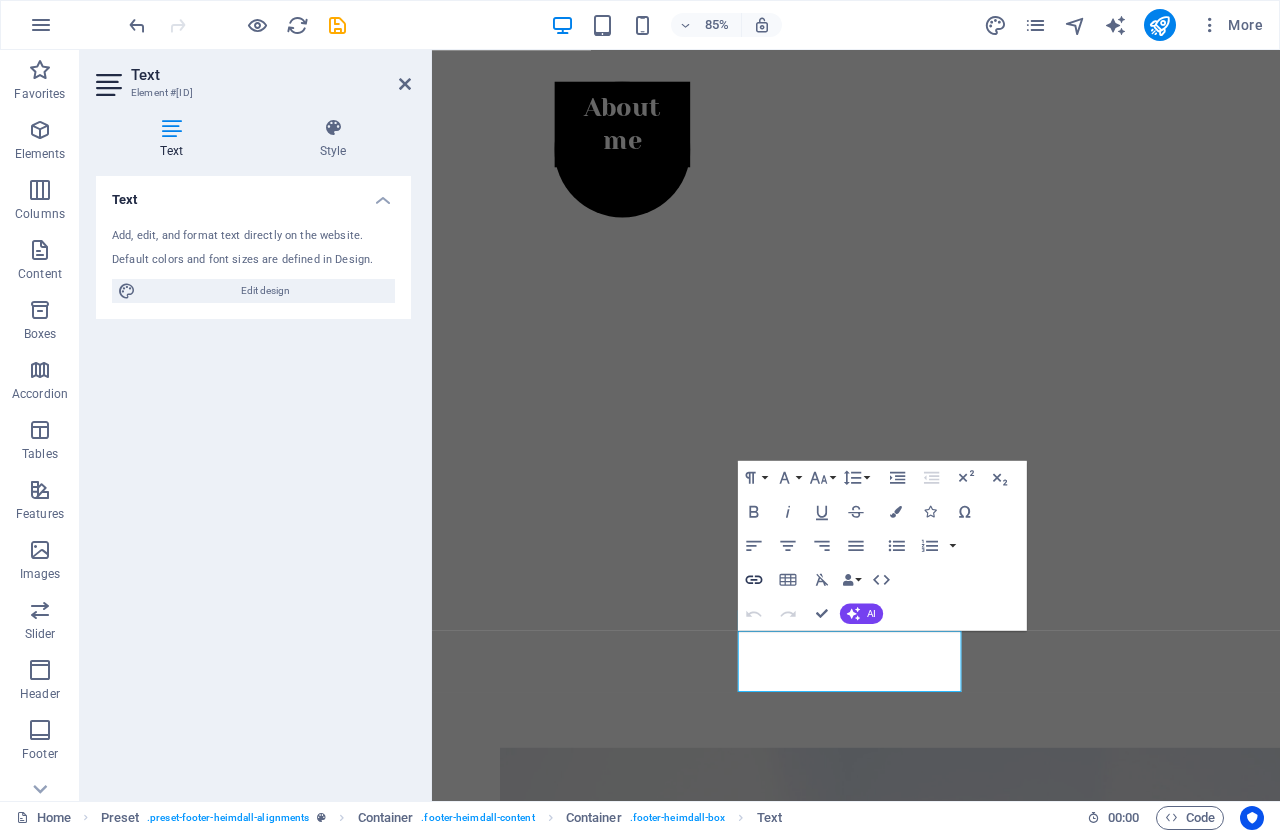click 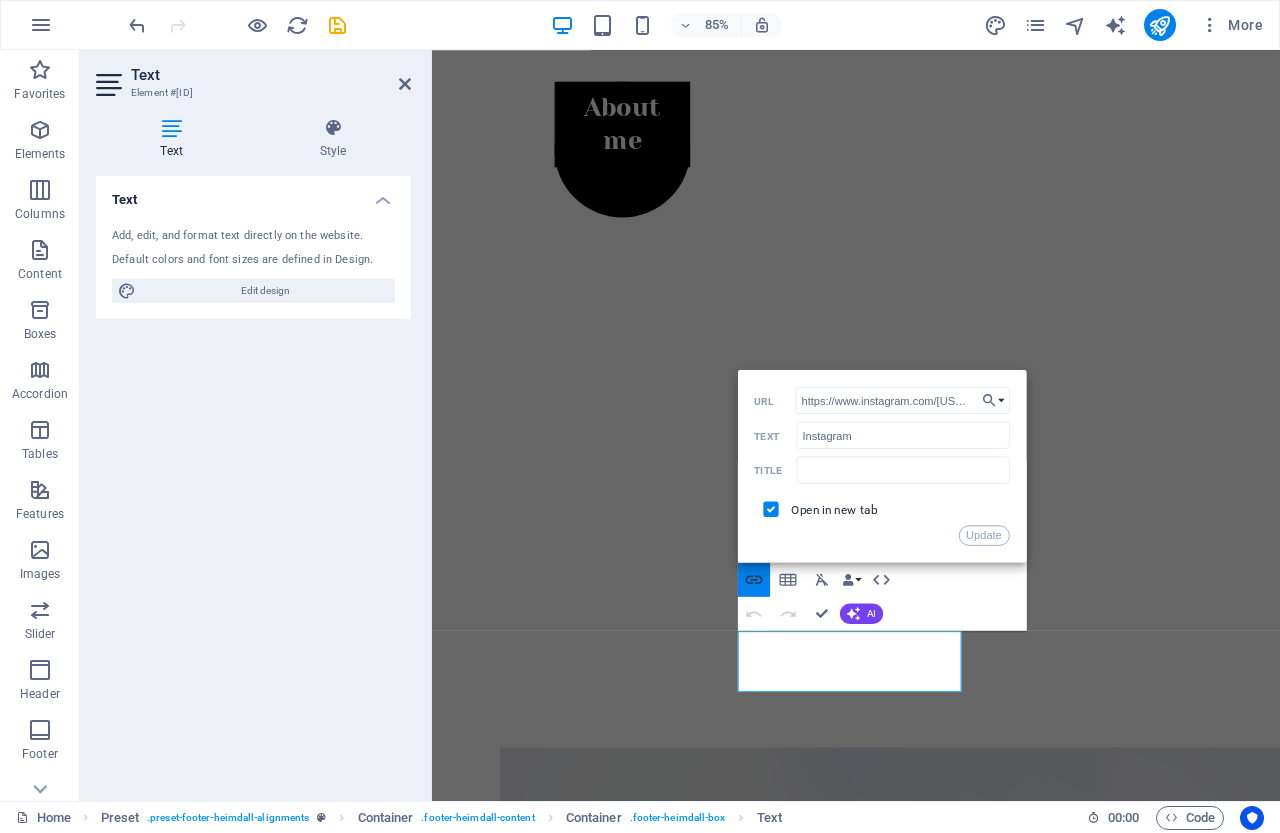 scroll, scrollTop: 0, scrollLeft: 45, axis: horizontal 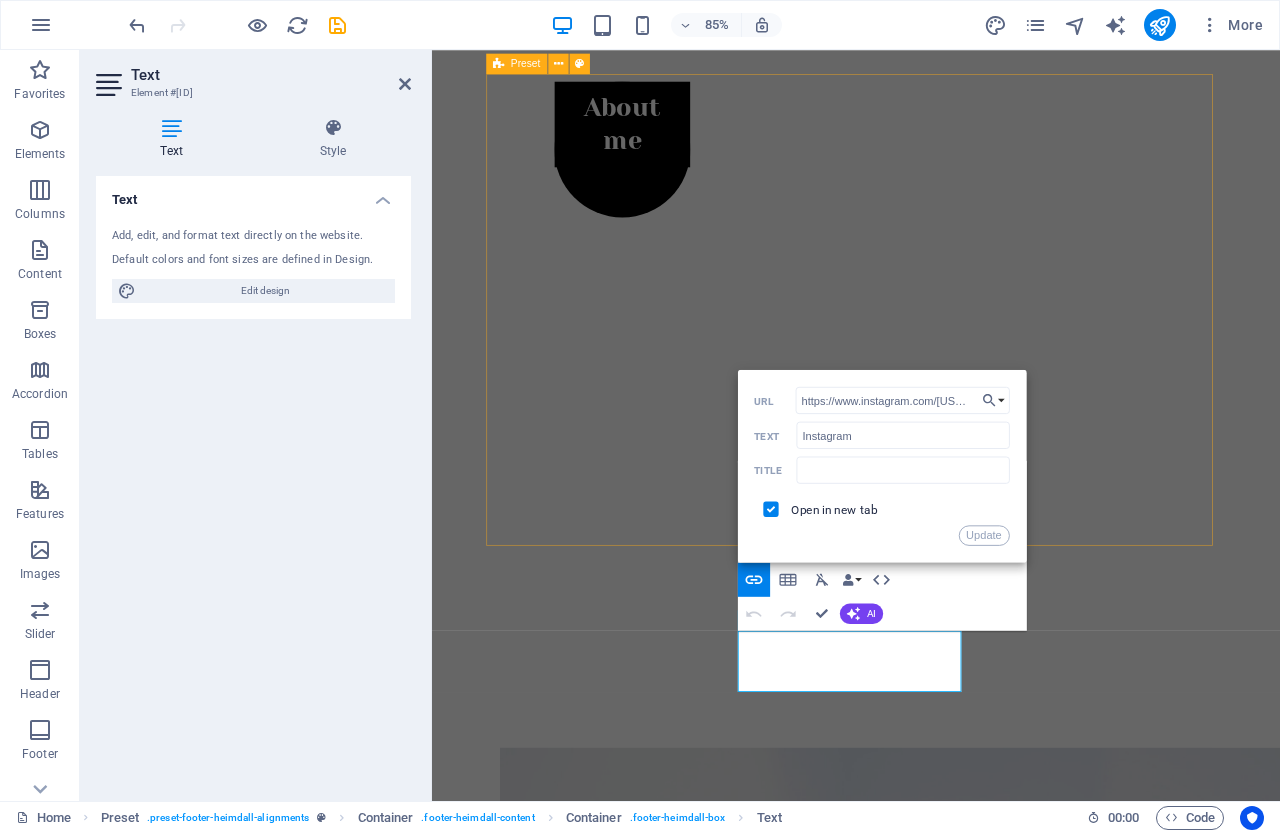 click on "About Lorem ipsum dolor sit amet, consectetuer adipiscing elit. Aenean commodo ligula eget dolor. Lorem ipsum dolor sit amet. see more Work Lorem ipsum dolor sit amet, consectetuer adipiscing elit. Aenean commodo ligula eget dolor. Lorem ipsum dolor sit amet. see more Blog Lorem ipsum dolor sit amet, consectetuer adipiscing elit. Aenean commodo ligula eget dolor. Lorem ipsum dolor sit amet. see more" at bounding box center (931, 2195) 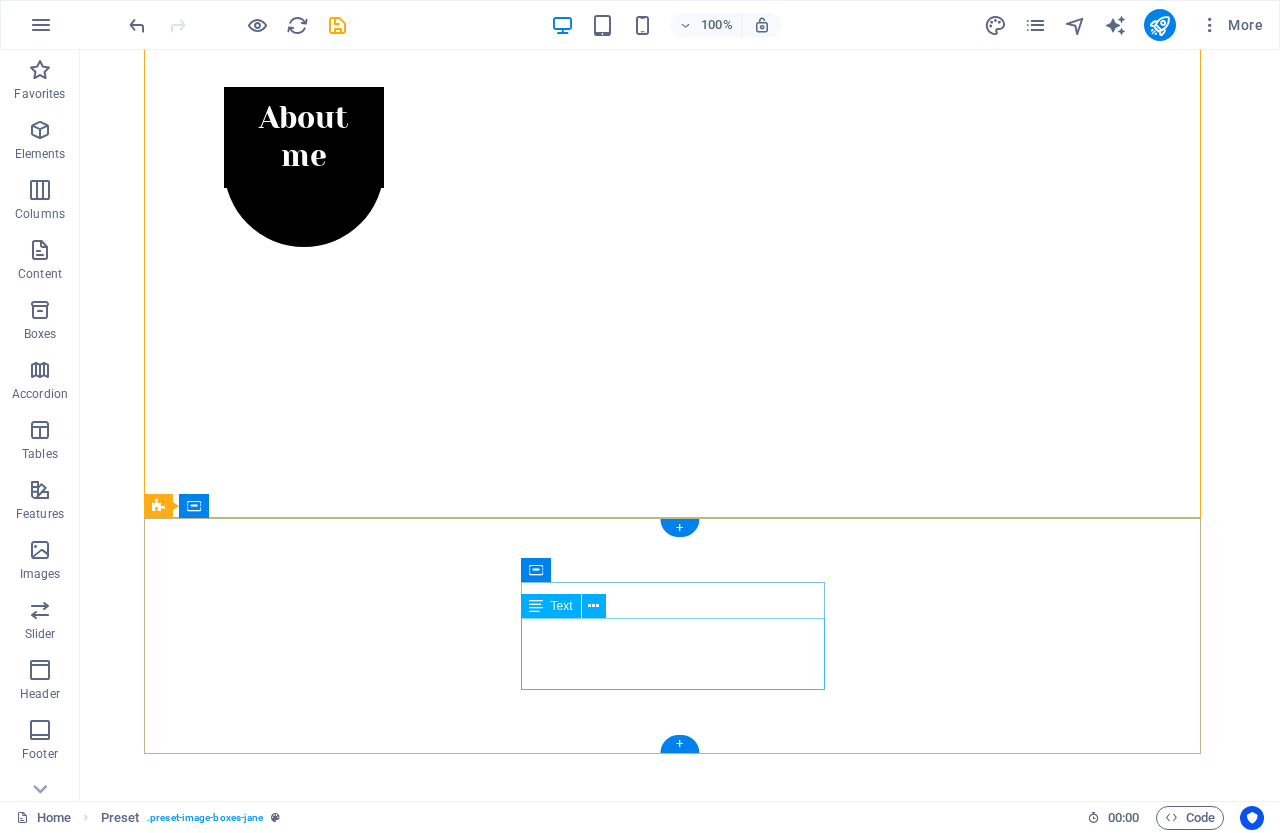 click on "Facebook Instagram Twitter" at bounding box center [632, 3739] 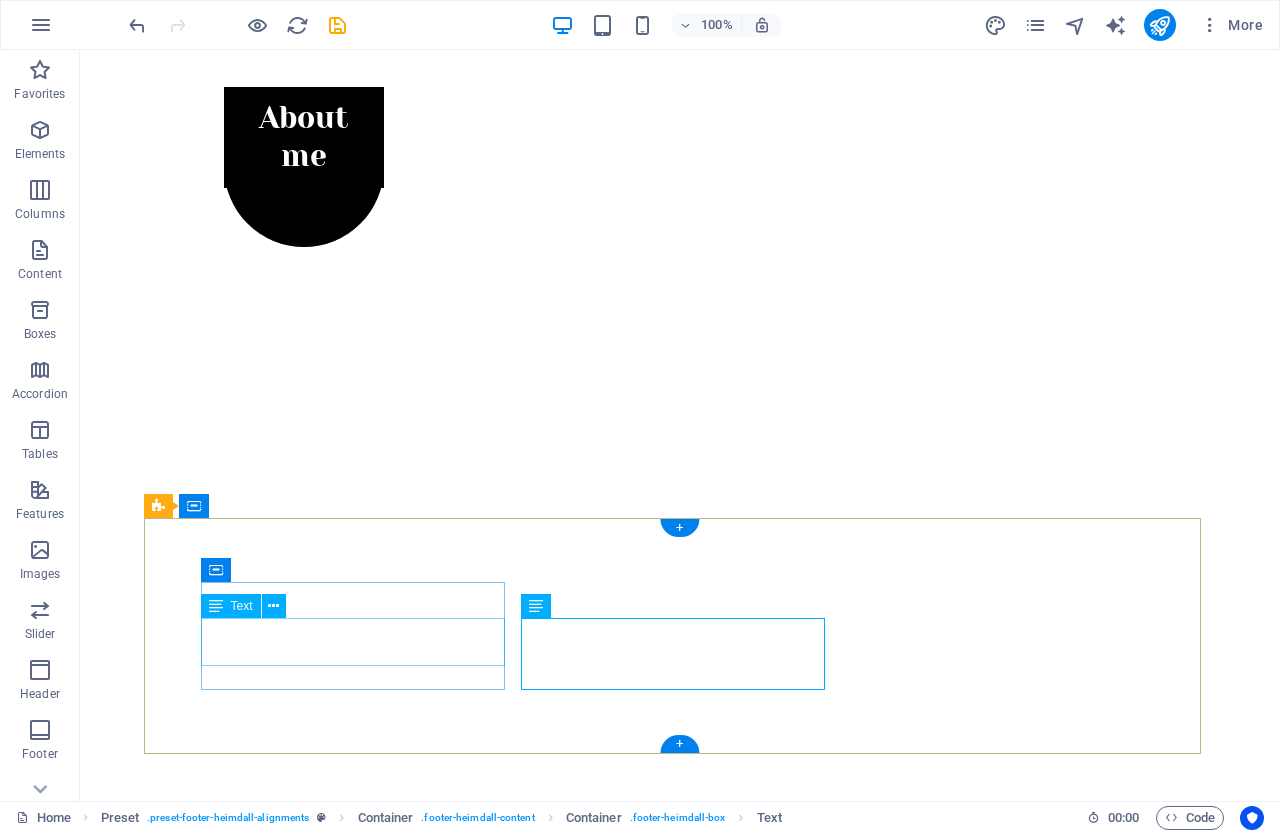click on "Call me! [PHONE]" at bounding box center (632, 3635) 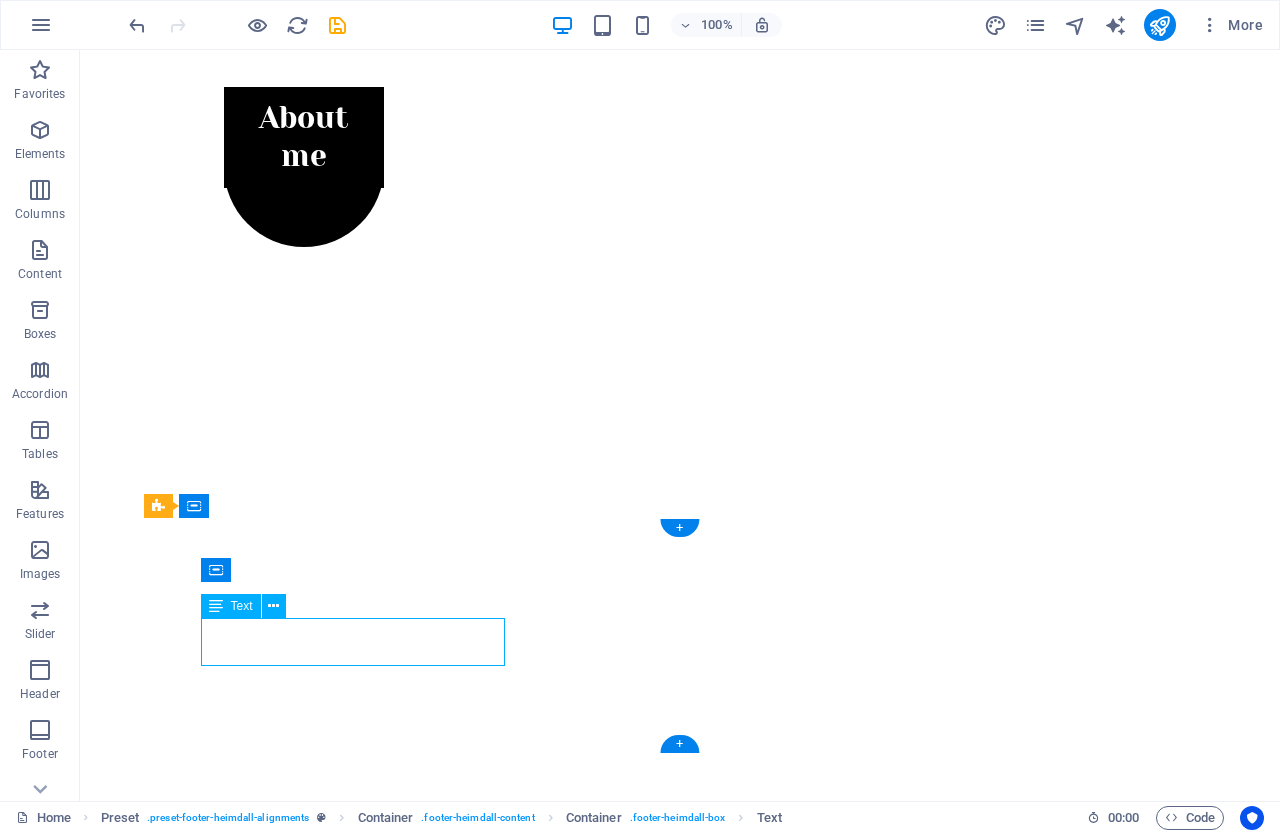 click on "Call me! [PHONE]" at bounding box center [632, 3635] 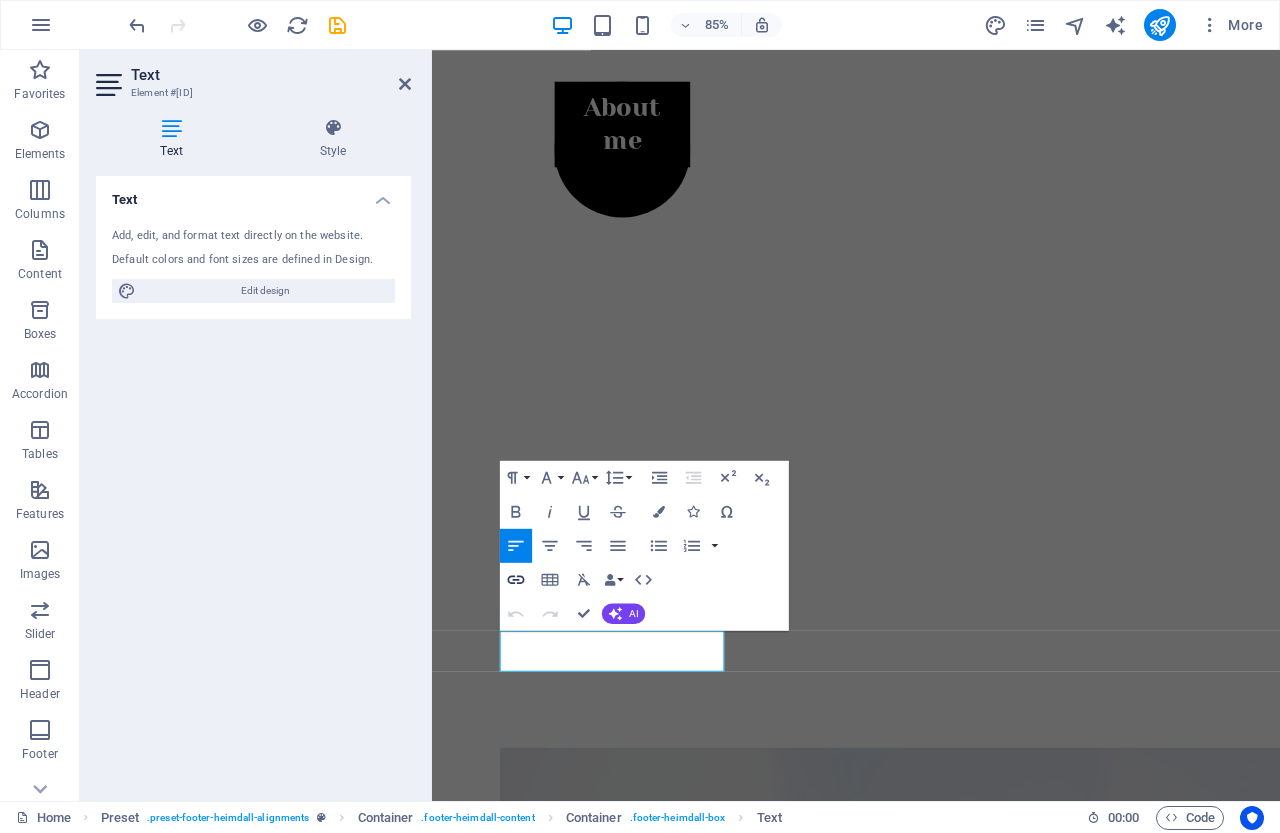 click 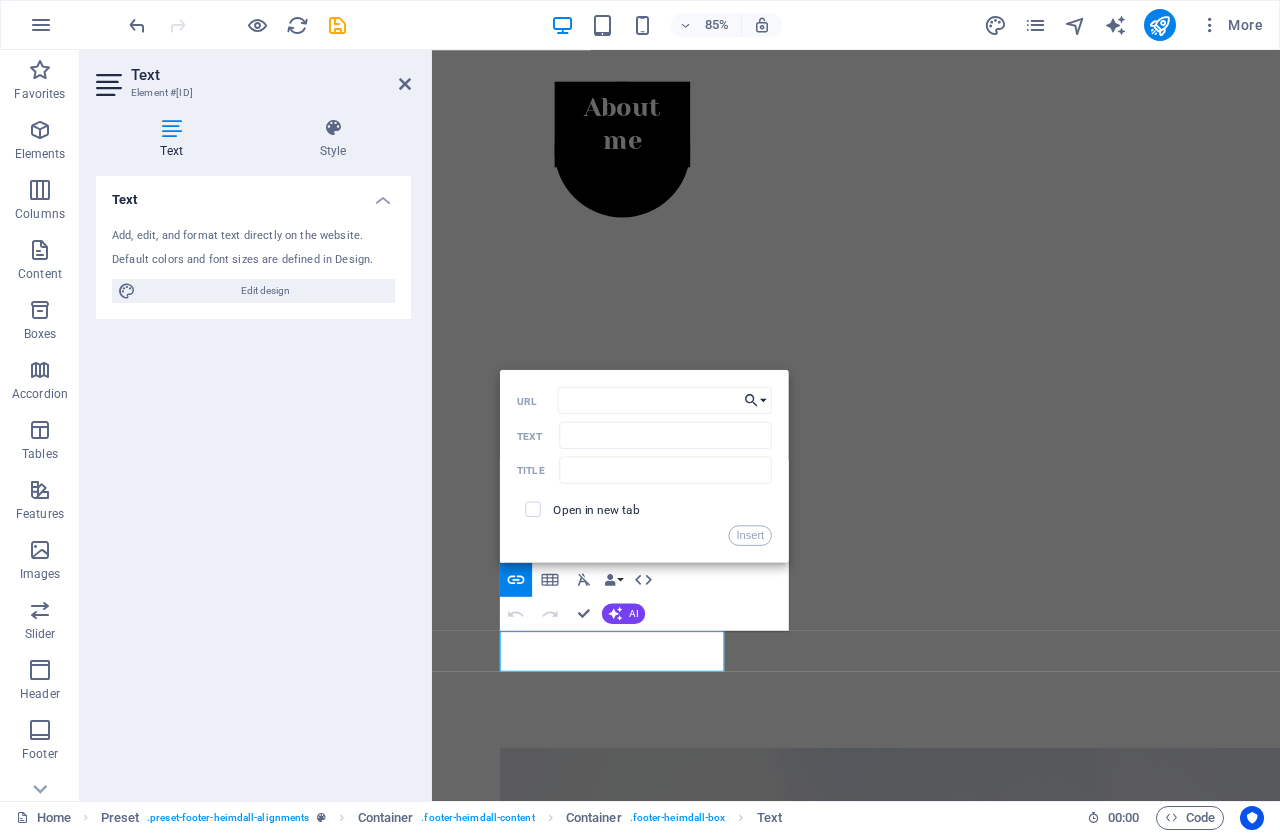 click on "Choose Link" at bounding box center (756, 400) 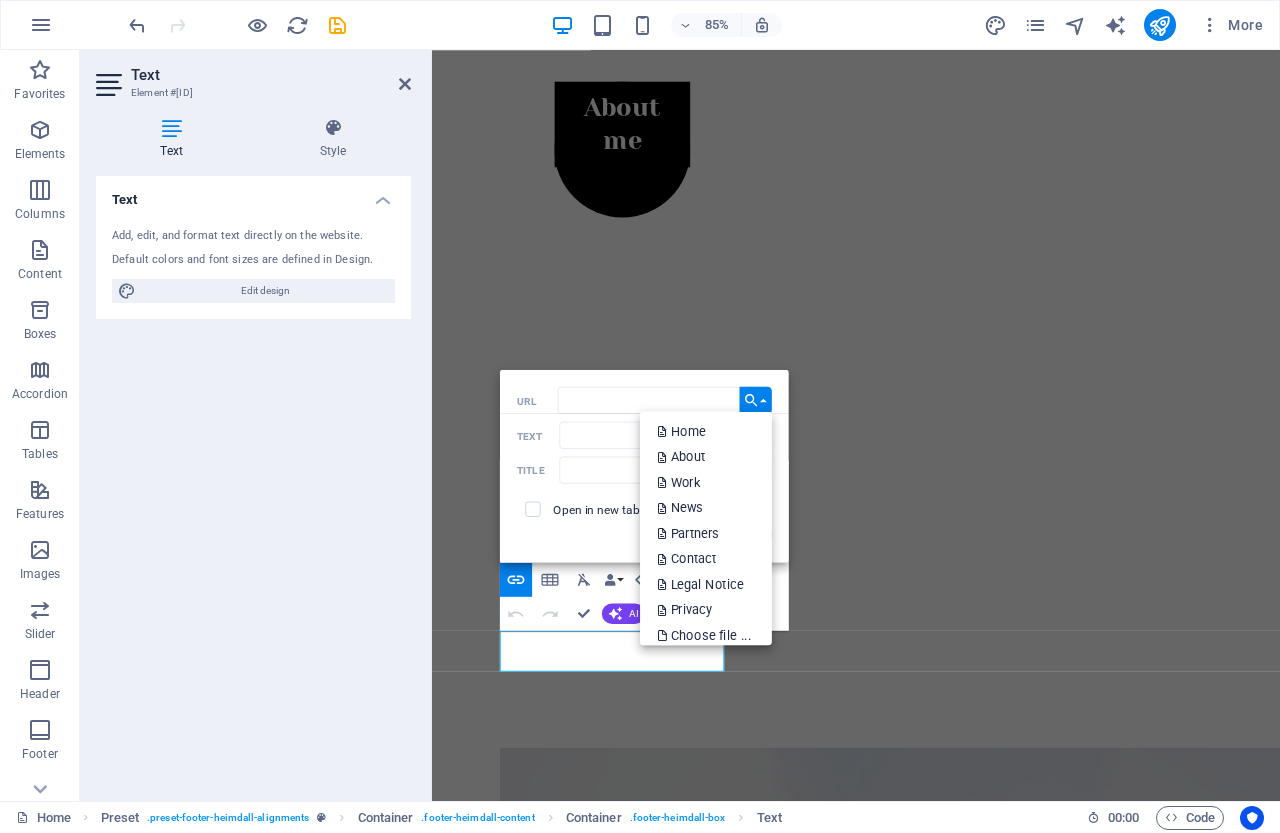 type 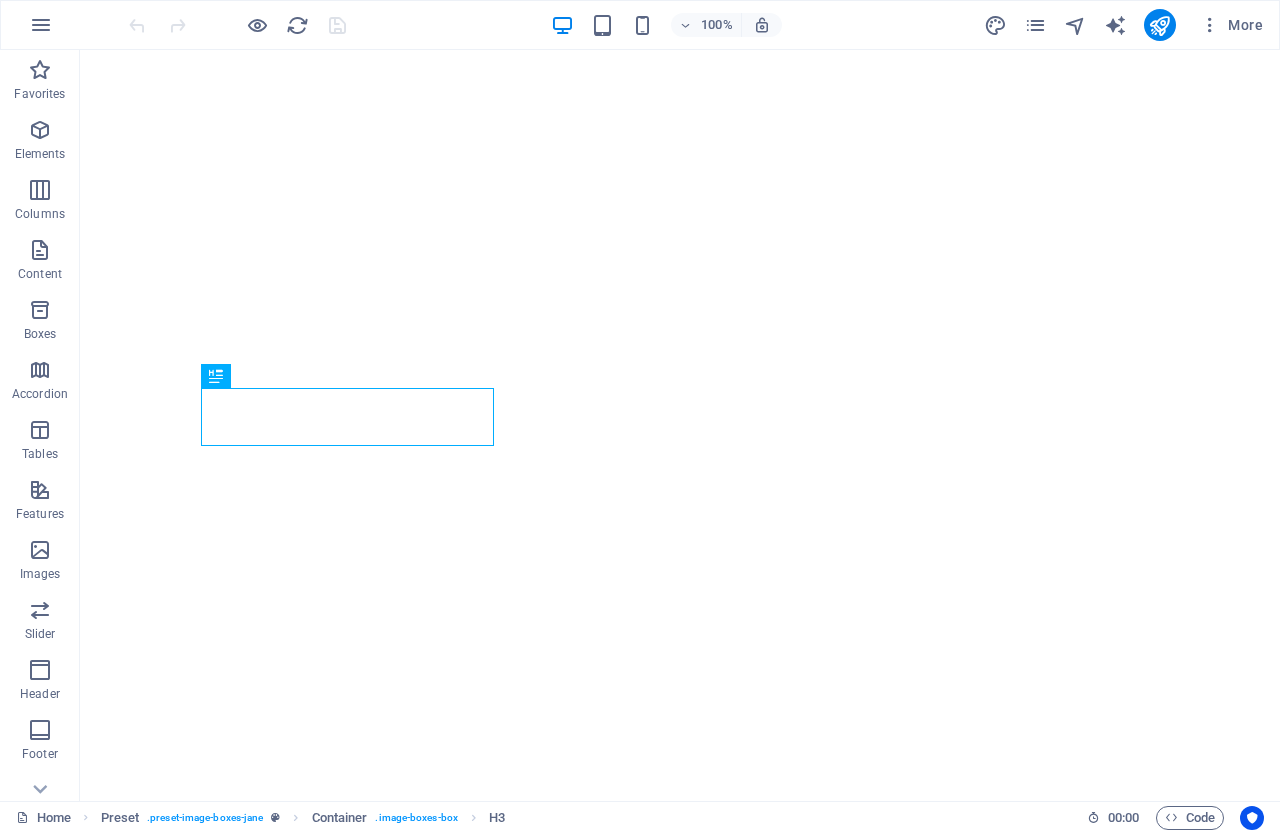 scroll, scrollTop: 0, scrollLeft: 0, axis: both 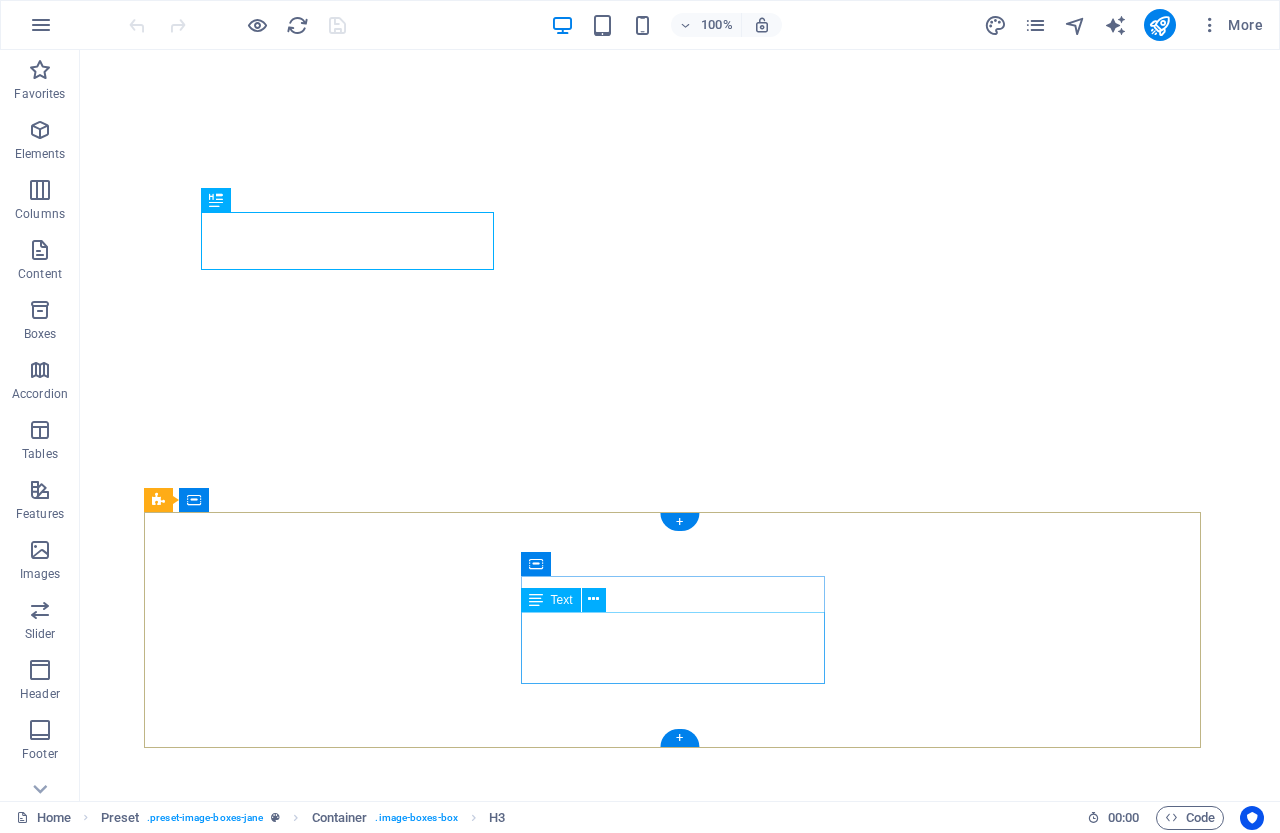 click on "Facebook Instagram Twitter" at bounding box center (632, 3733) 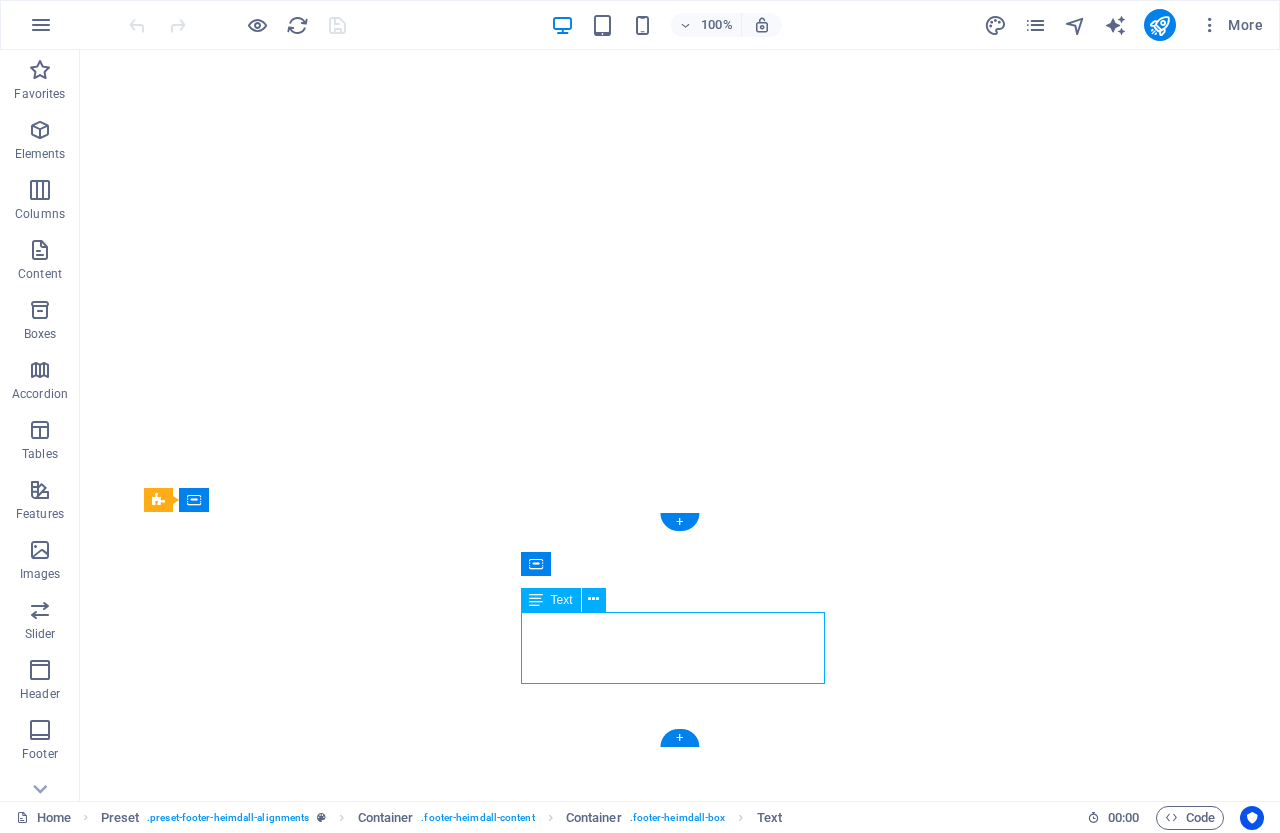 click on "Facebook Instagram Twitter" at bounding box center [632, 3733] 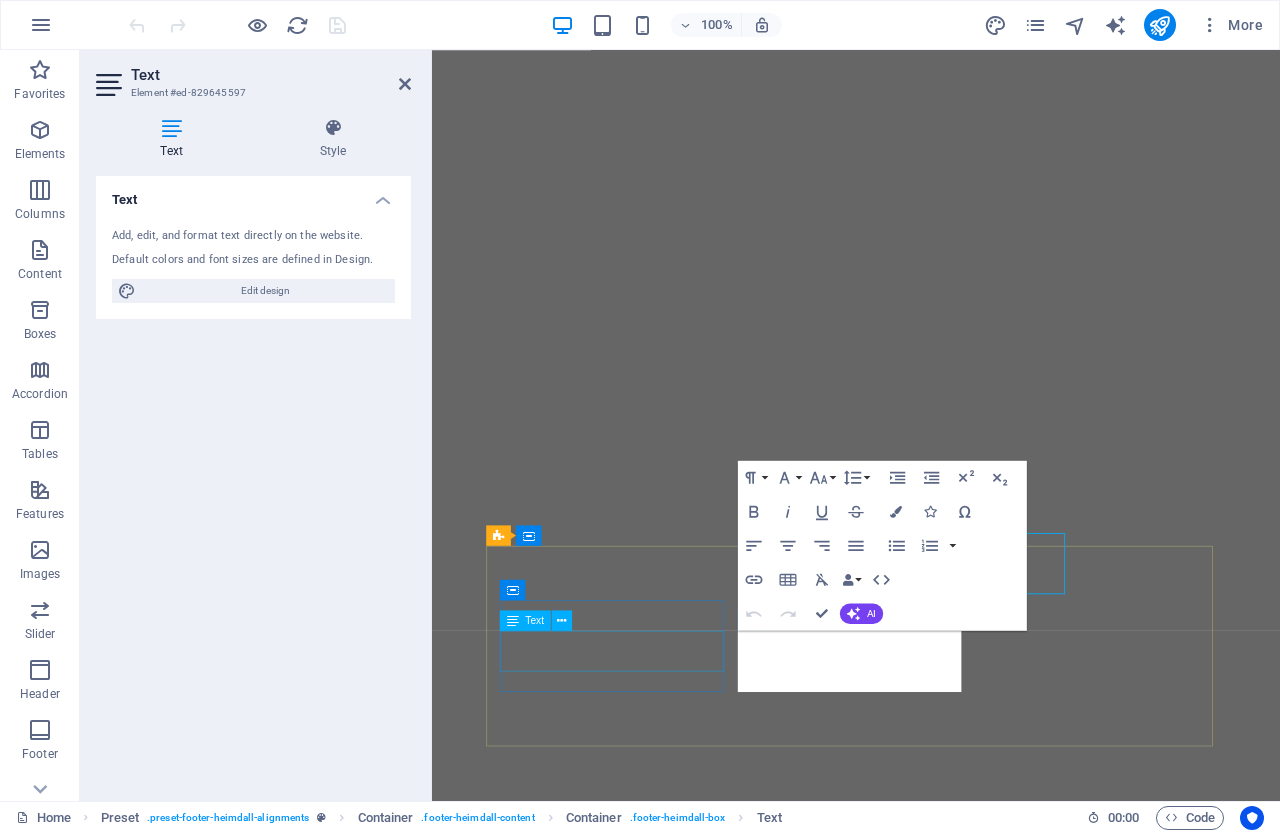 scroll, scrollTop: 920, scrollLeft: 0, axis: vertical 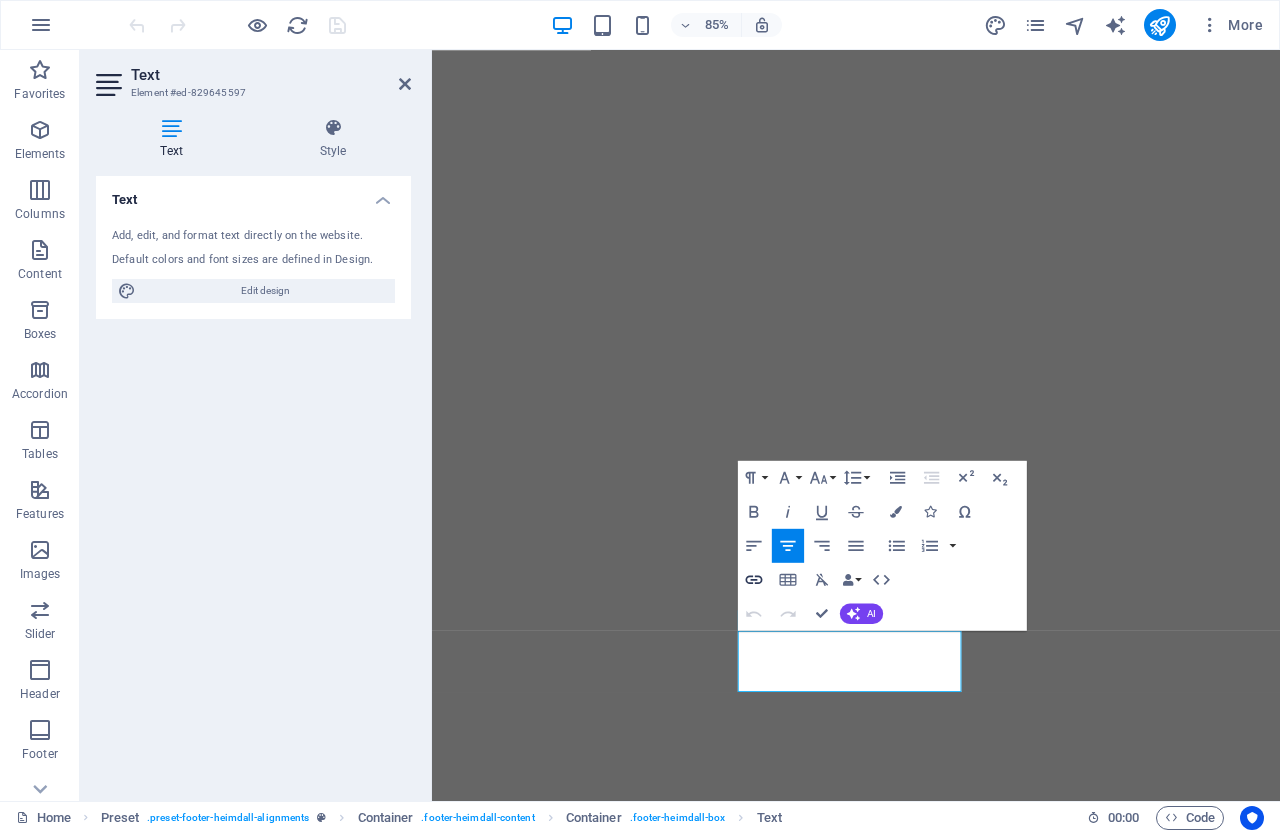 click 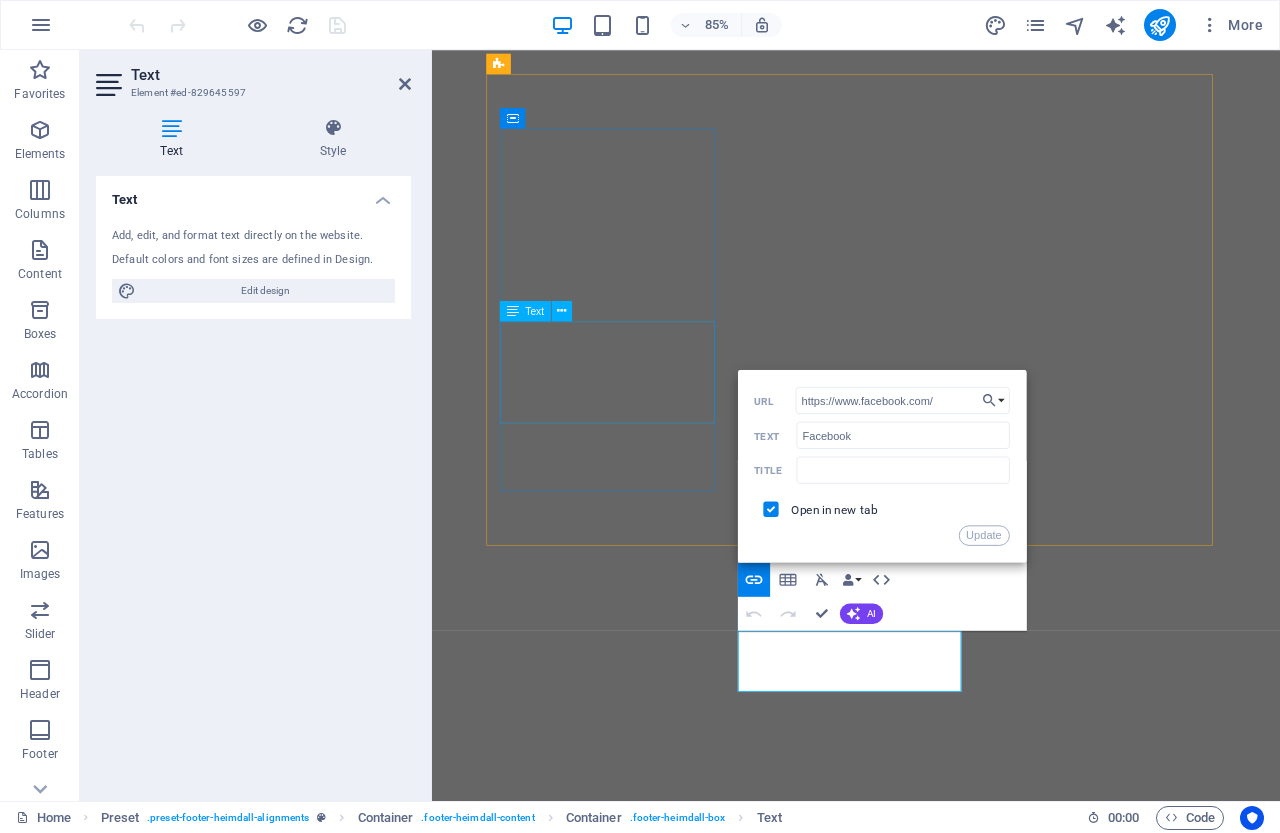 drag, startPoint x: 1384, startPoint y: 445, endPoint x: 643, endPoint y: 438, distance: 741.0331 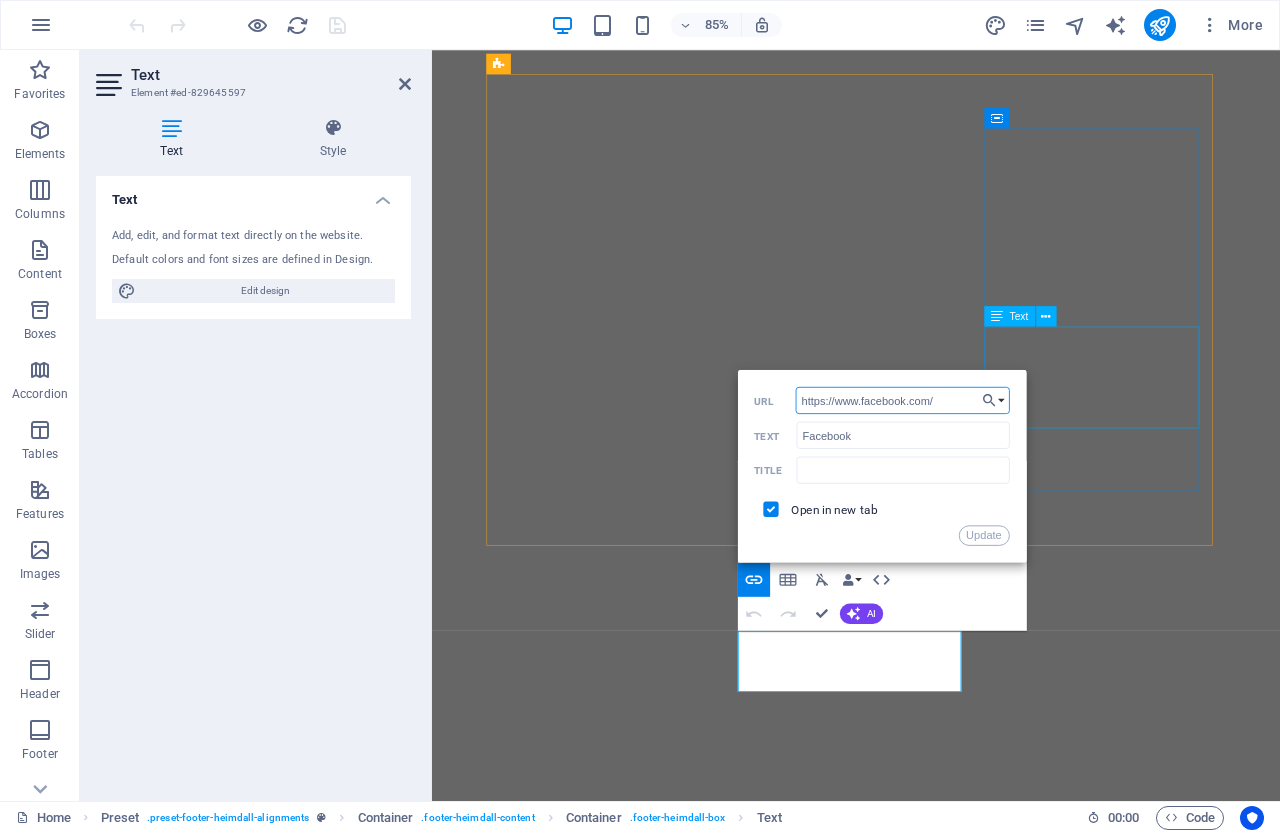 paste on "a.me/[PHONE]" 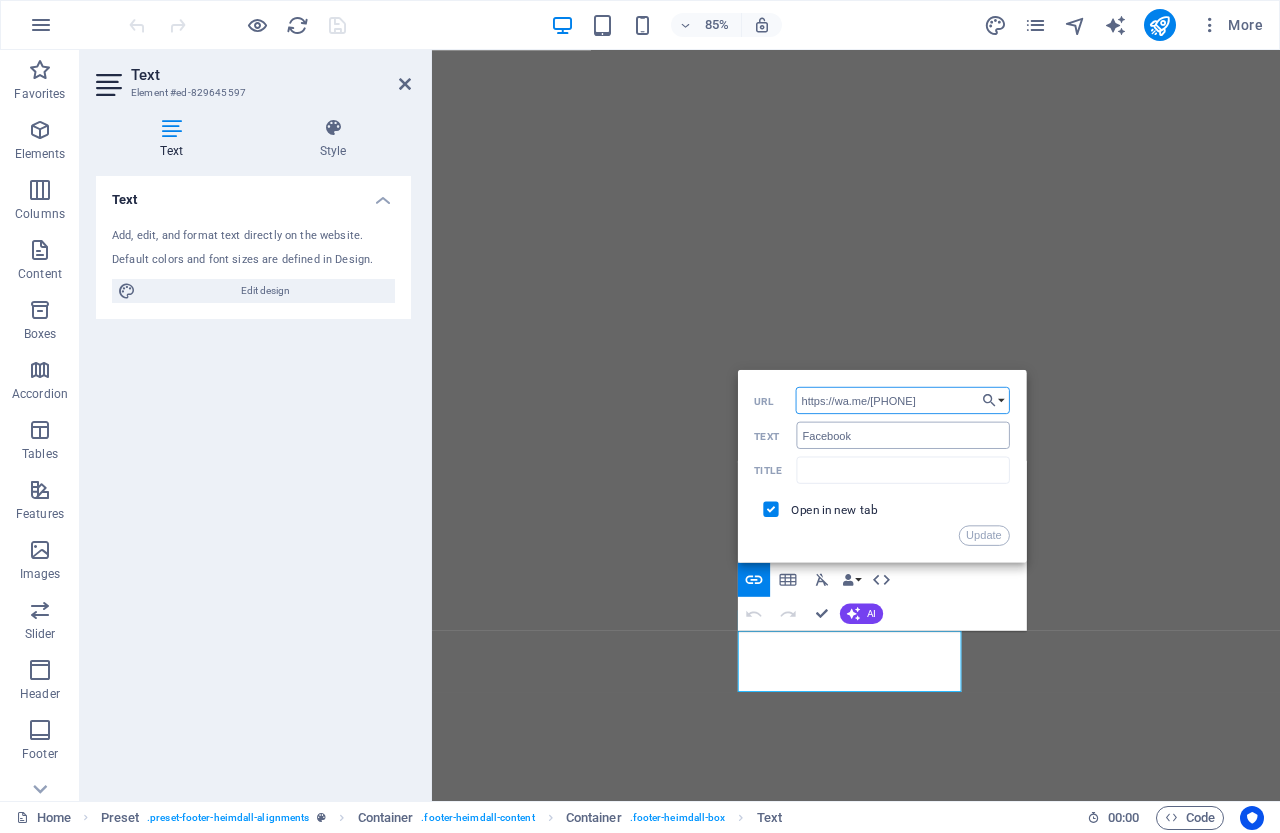type on "https://wa.me/[PHONE]" 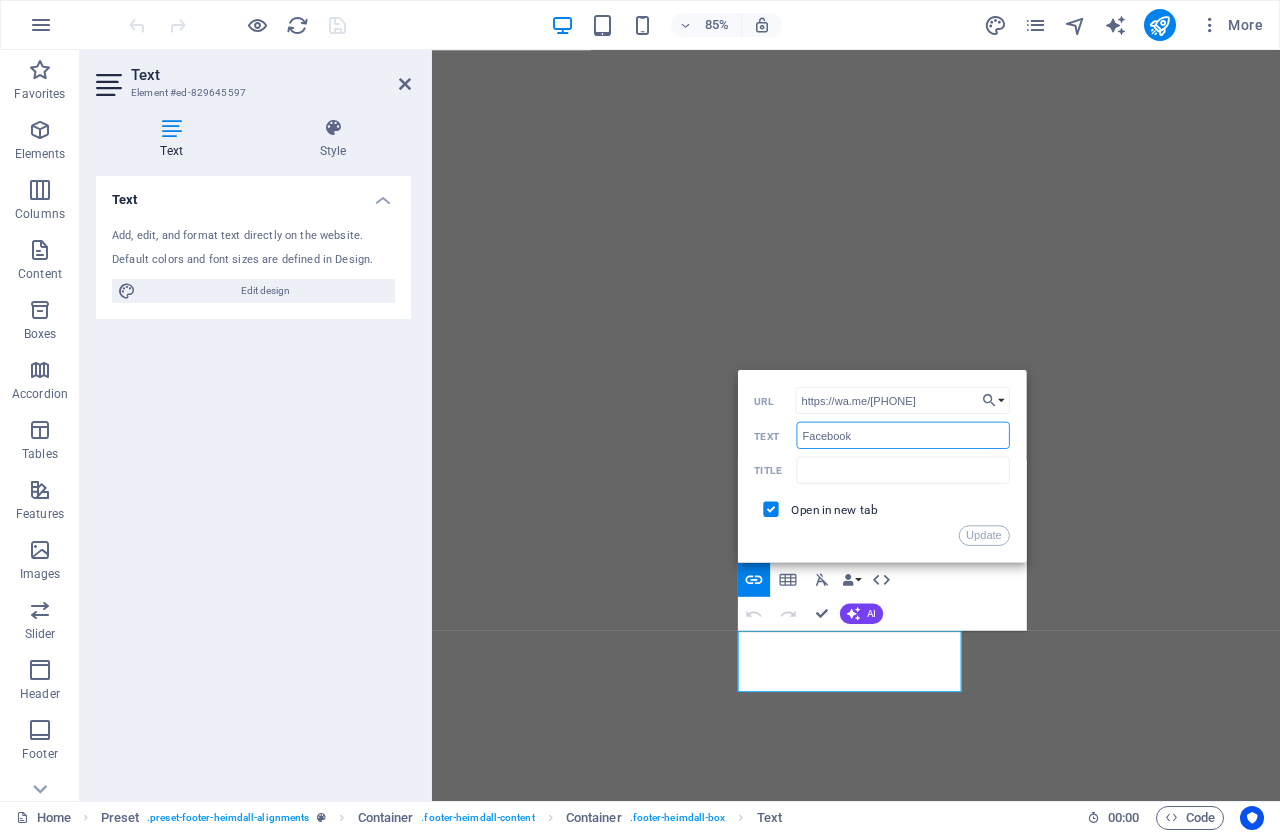 click on "H3 Preset Container Container Banner Container Banner Text Container H3 Preset Container Preset Container Text Container Paragraph Format Normal Heading 1 Heading 2 Heading 3 Heading 4 Heading 5 Heading 6 Code Font Family Arial Georgia Impact Tahoma Times New Roman Verdana Roboto Yeseva One Font Size 8 9 10 11 12 14 18 24 30 36 48 60 72 96 Line Height Default Single 1.15 1.5 Double Increase Indent Decrease Indent Superscript Subscript Bold Italic Underline Strikethrough Colors Icons Special Characters Align Left Align Center Align Right Align Justify Unordered List Default Circle Disc Square Ordered List Default Lower Alpha Lower Greek Lower Roman Upper Alpha Upper Roman Insert Link Insert Table Clear Formatting Data Bindings Company [FIRST] [LAST] Street [ZIP] [CITY] Email Phone Mobile Fax Custom field 1 Custom field 2 Custom field 3 Custom field 4 Custom field 5 Custom field 6 HTML Undo Redo Confirm (Ctrl+⏎) AI Improve Make shorter Make longer Back" at bounding box center (856, 34) 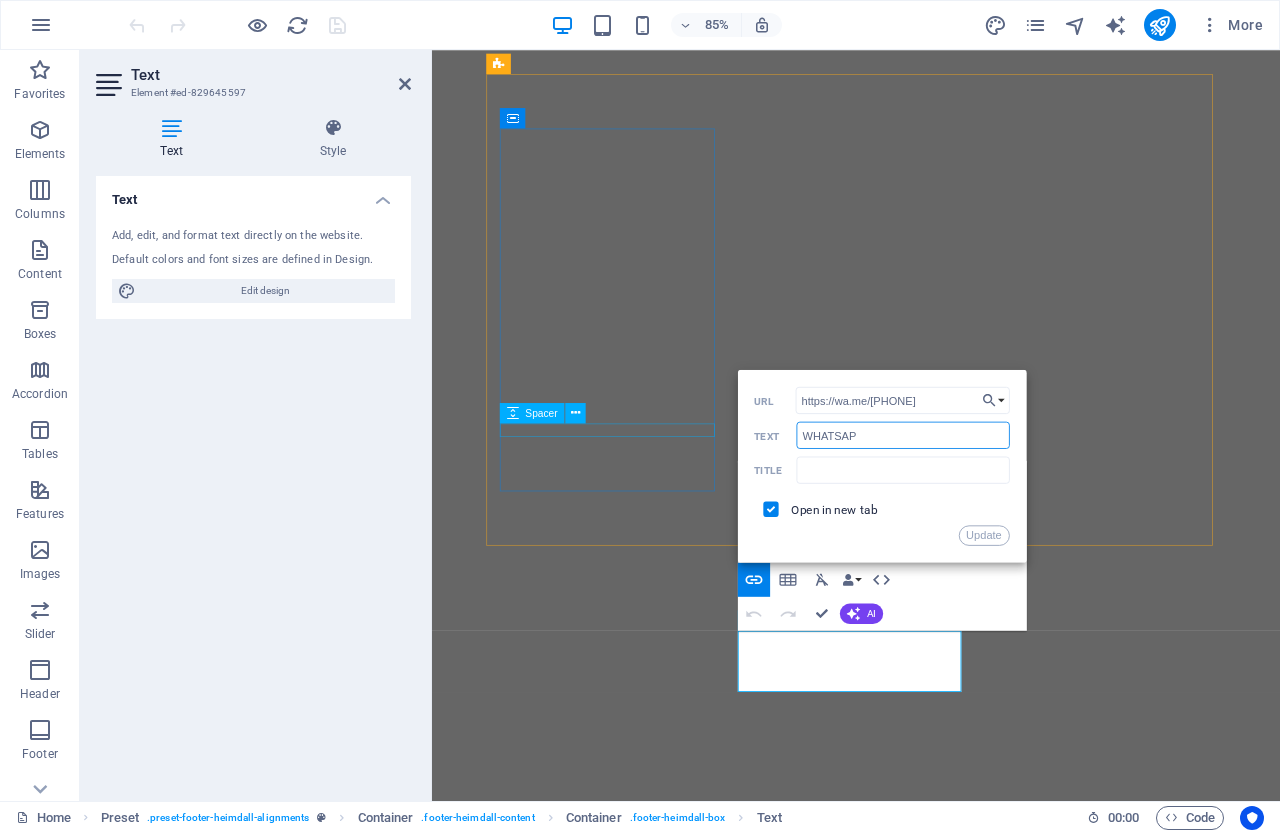 type on "WHATSAPP" 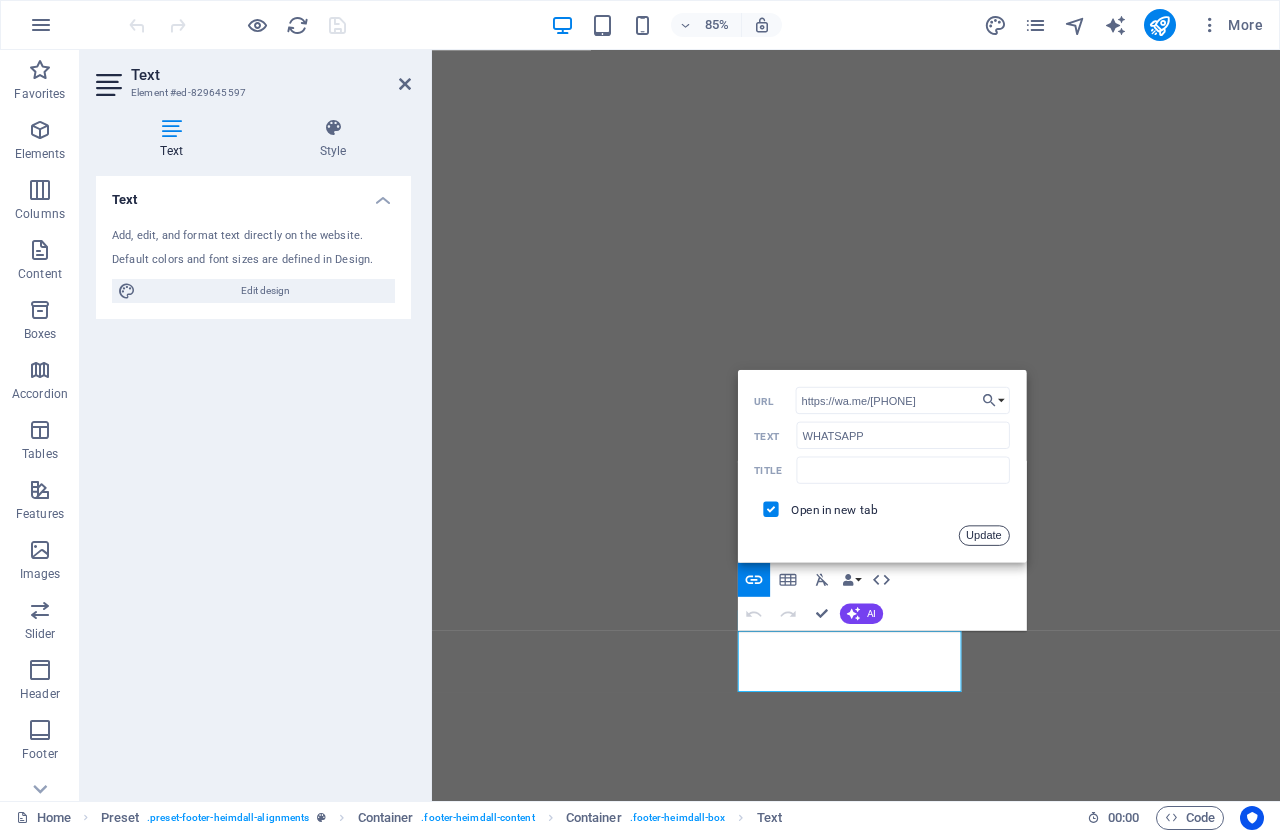 click on "Update" at bounding box center [984, 535] 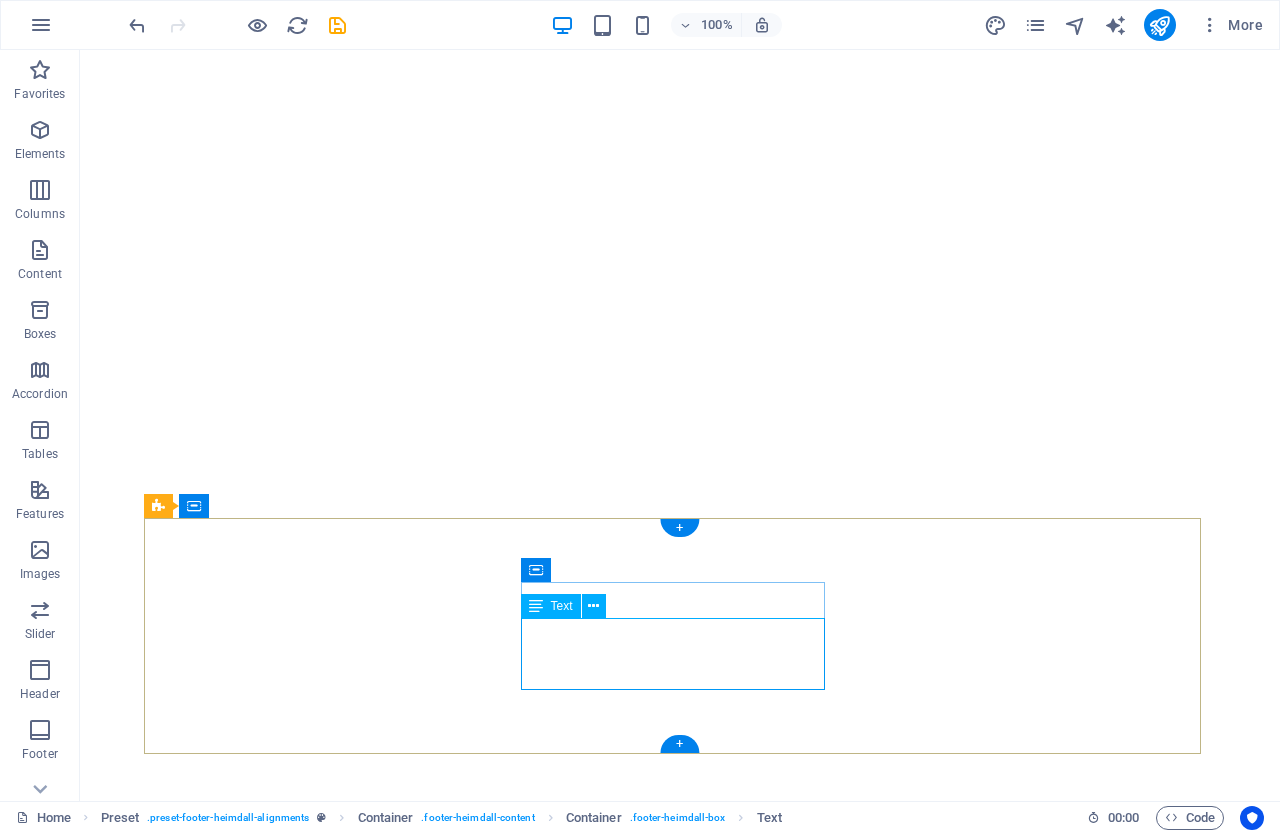 click on "WHATSAPP Instagram Twitter" at bounding box center [632, 3739] 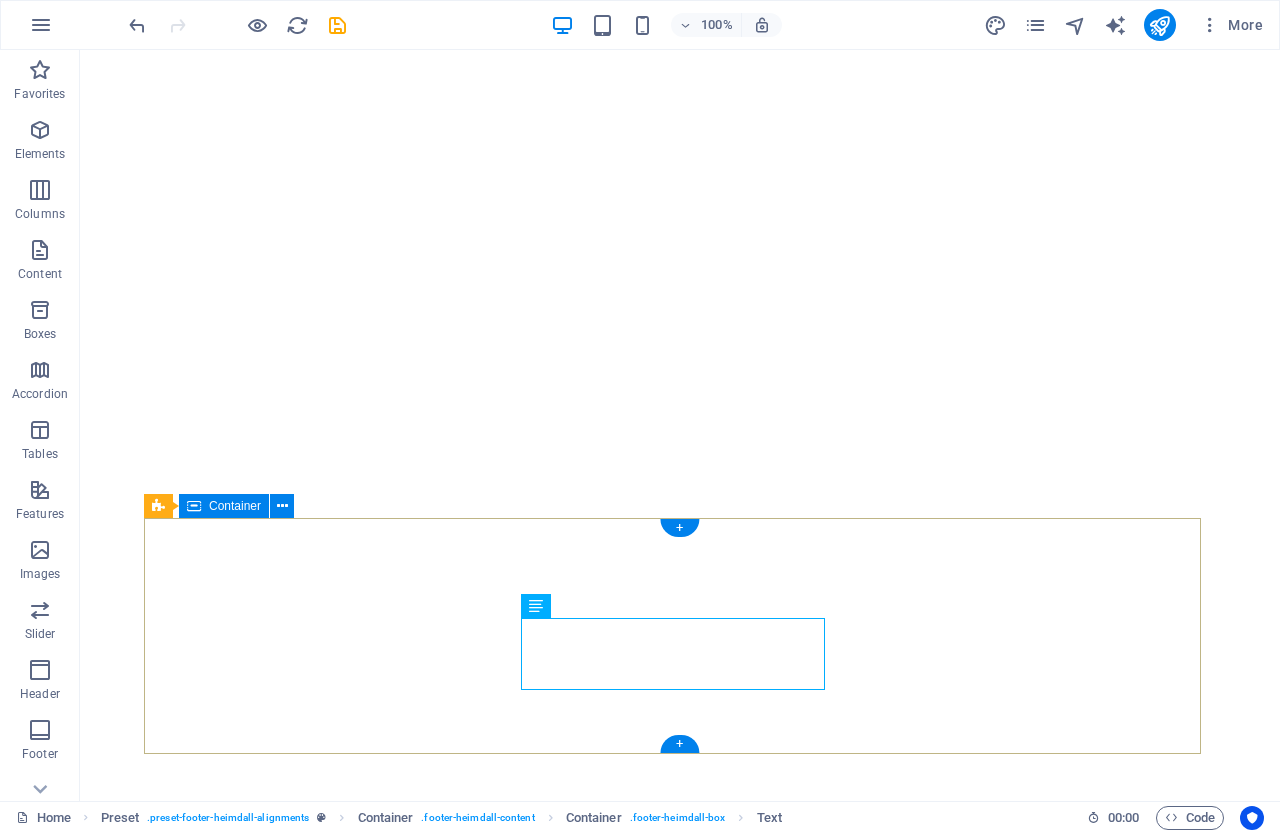 click on "Phone Call me! [PHONE] Social WHATSAPP Instagram Twitter Contact [EMAIL] Legal Notice Privacy" at bounding box center [680, 3733] 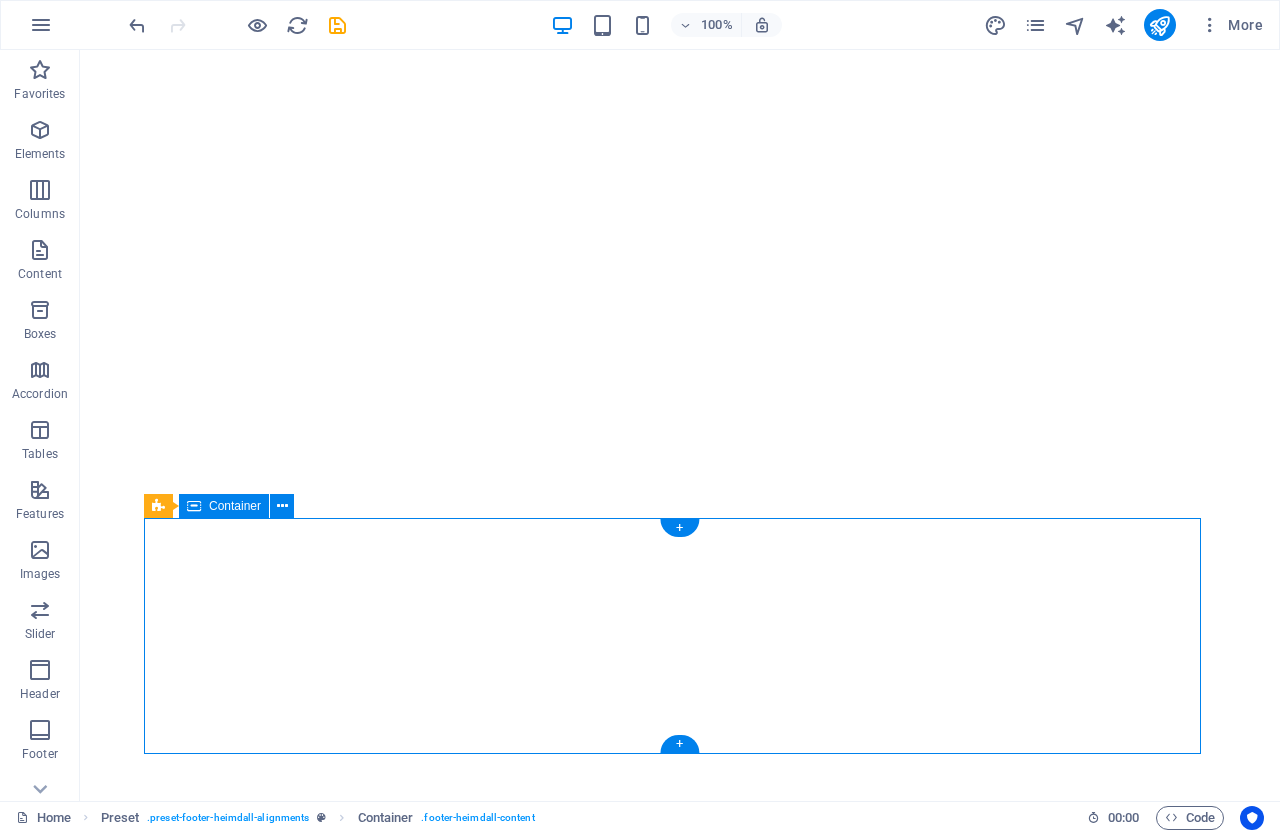 click on "WHATSAPP Instagram Twitter" at bounding box center (632, 3739) 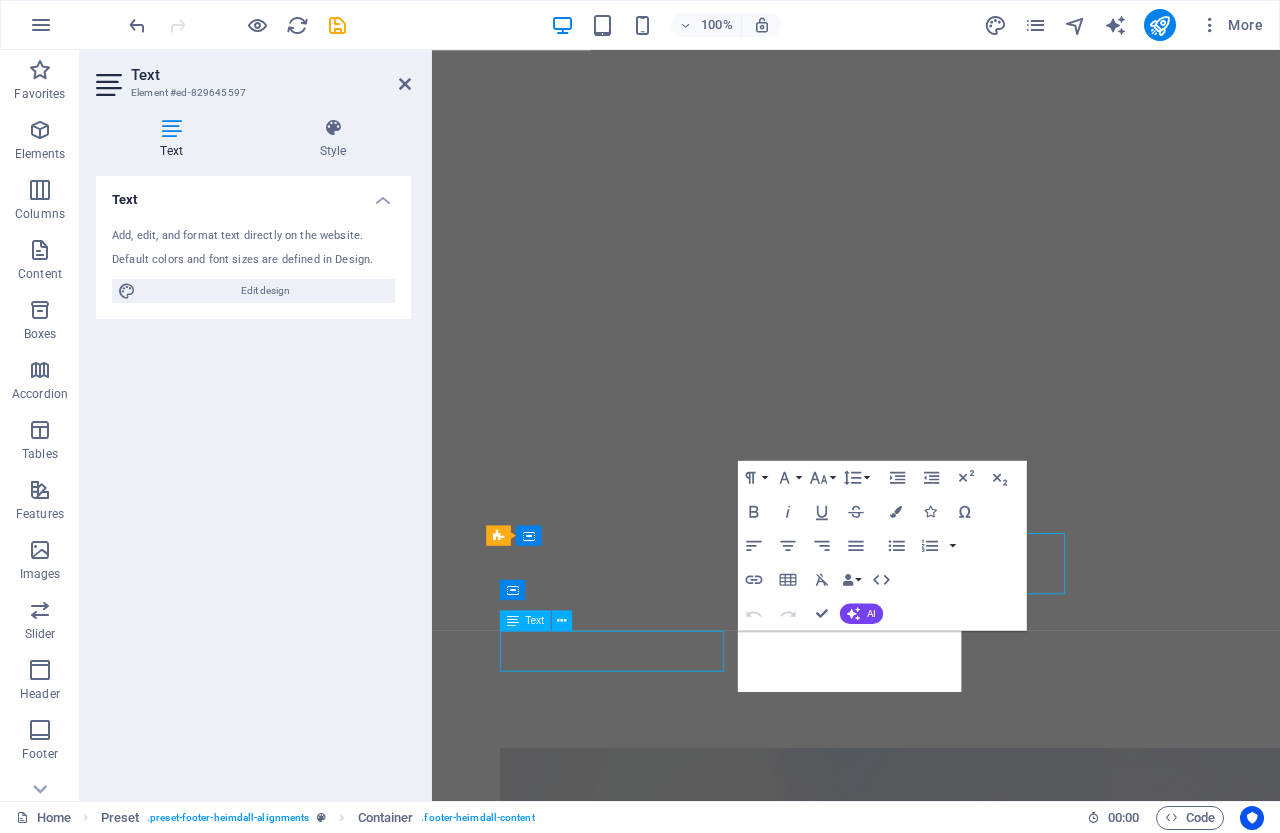 click on "Call me! [PHONE]" at bounding box center [931, 3707] 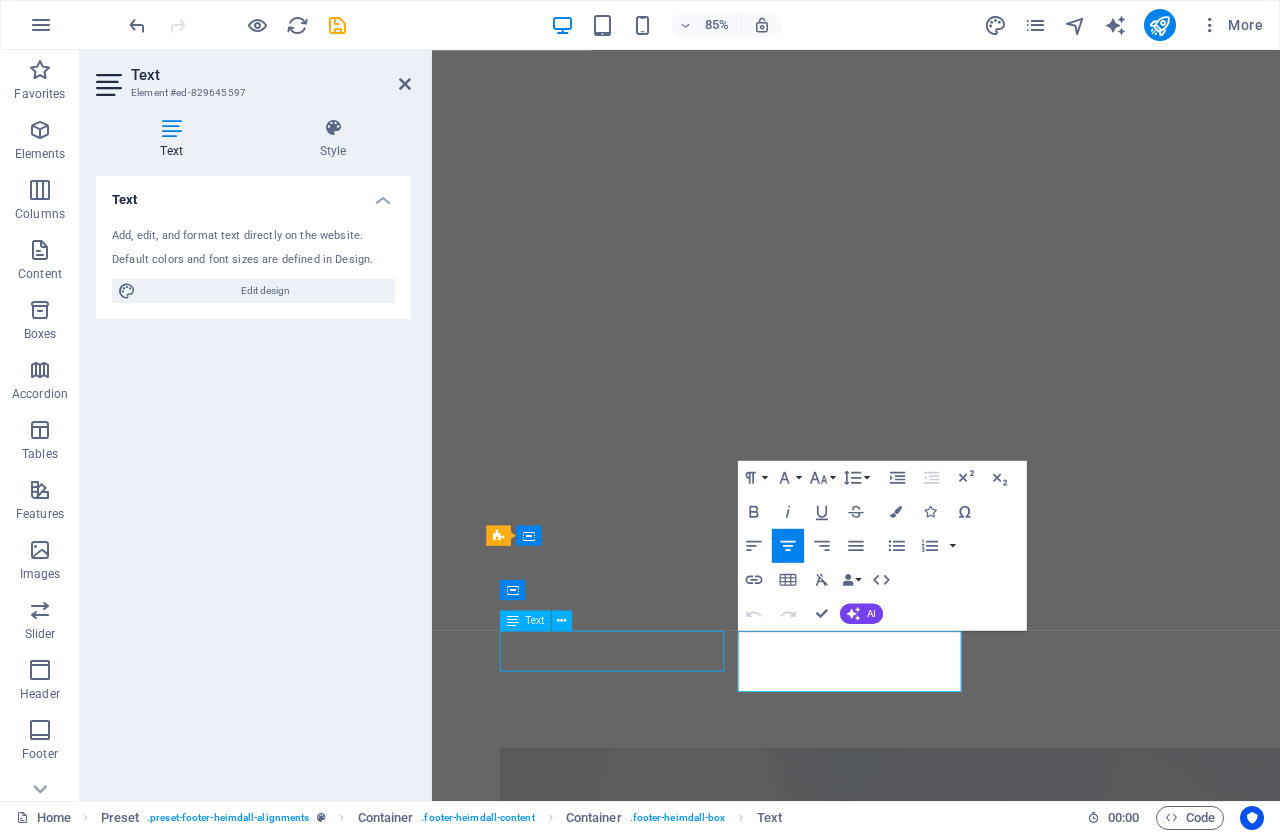scroll, scrollTop: 804, scrollLeft: 0, axis: vertical 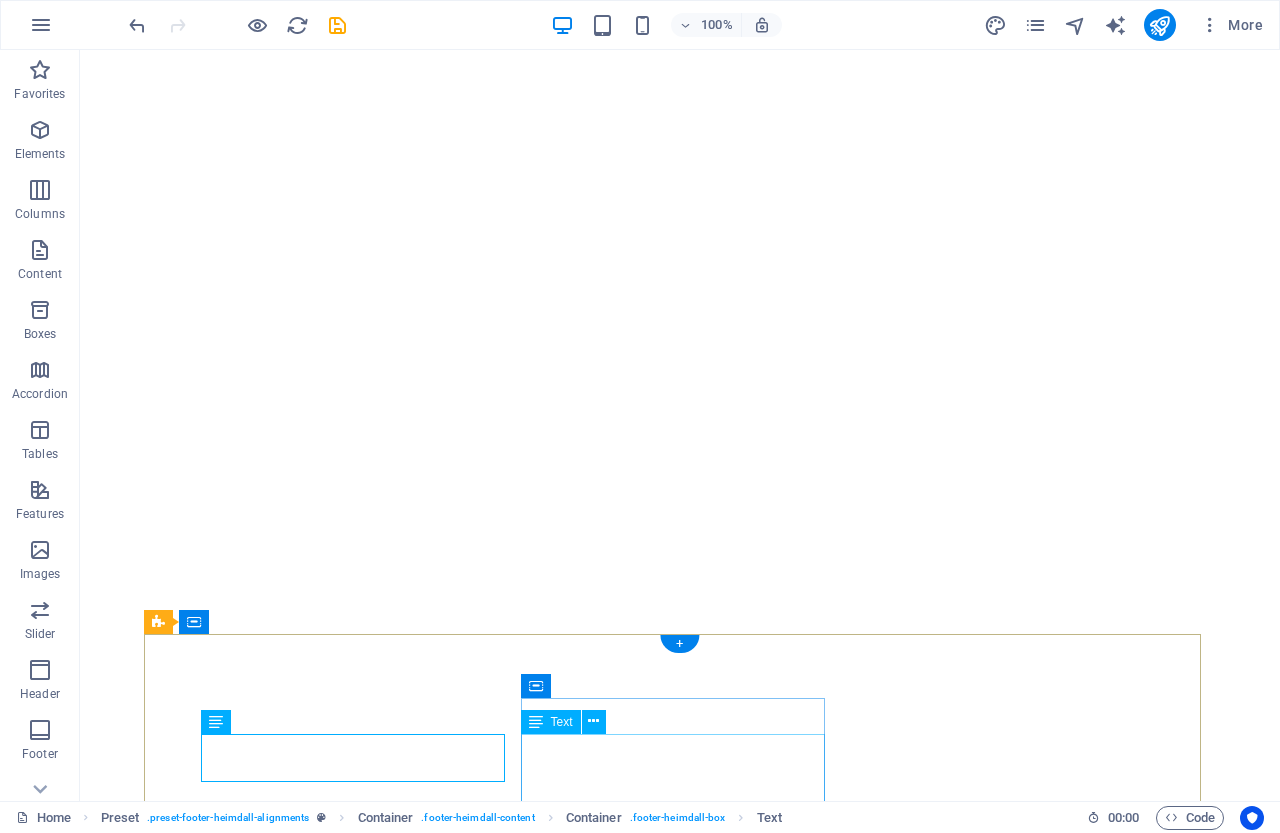 click on "WHATSAPP Instagram Twitter" at bounding box center [632, 3855] 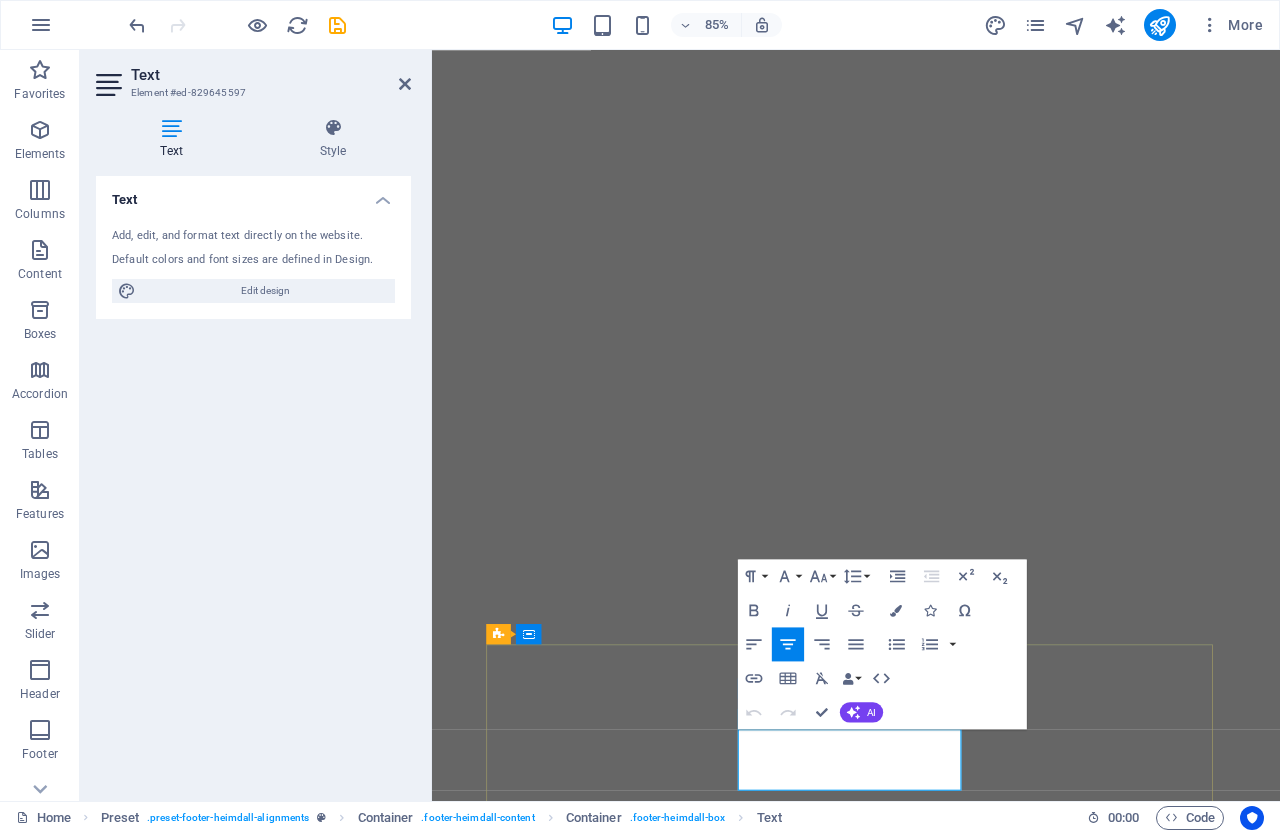 click on "WHATSAPP" at bounding box center [931, 3902] 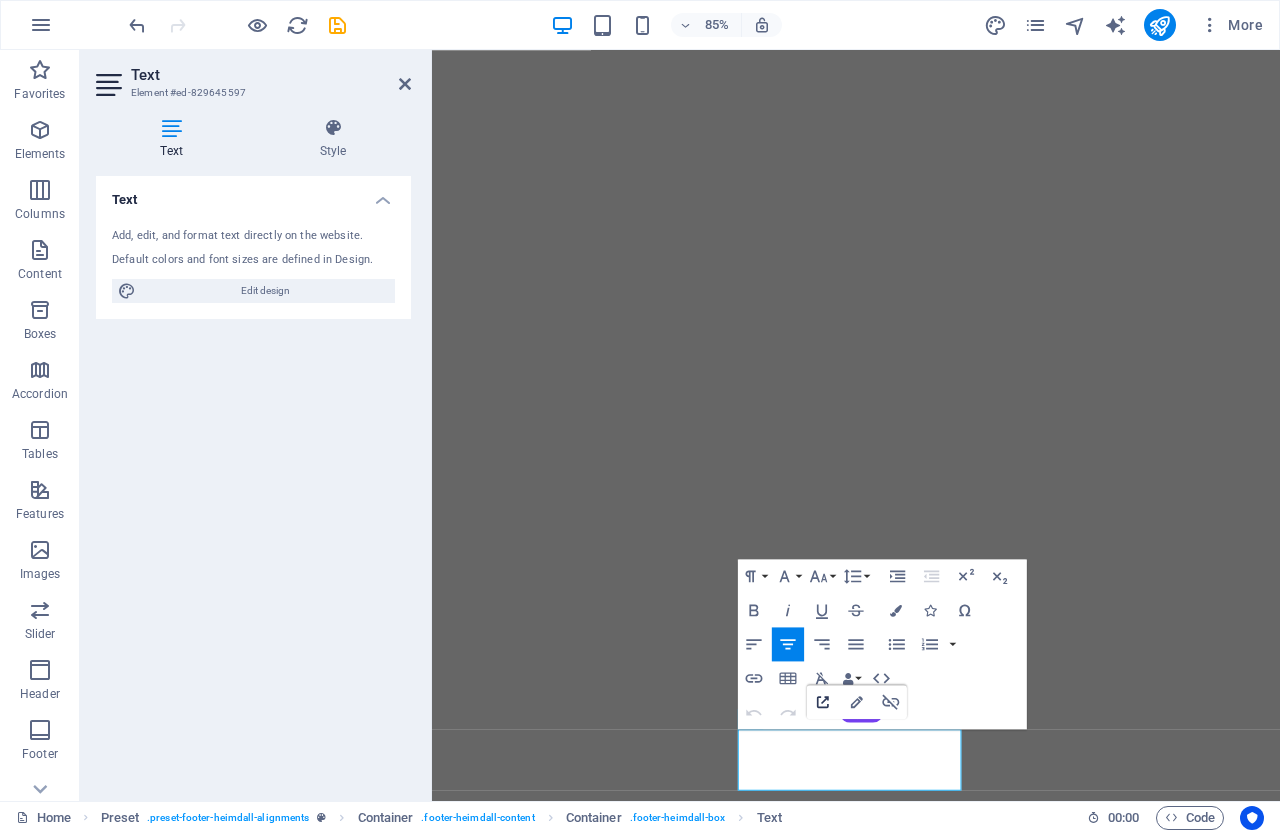 click 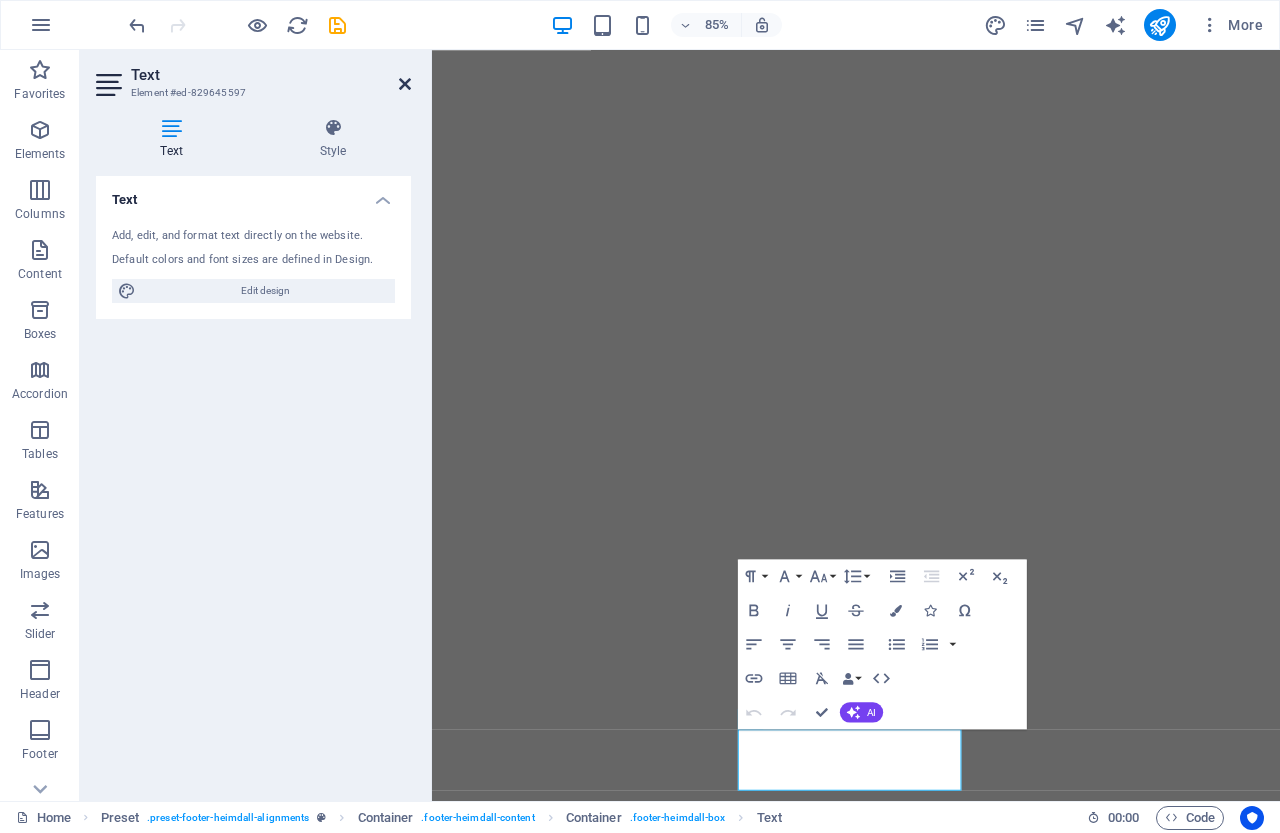 click at bounding box center [405, 84] 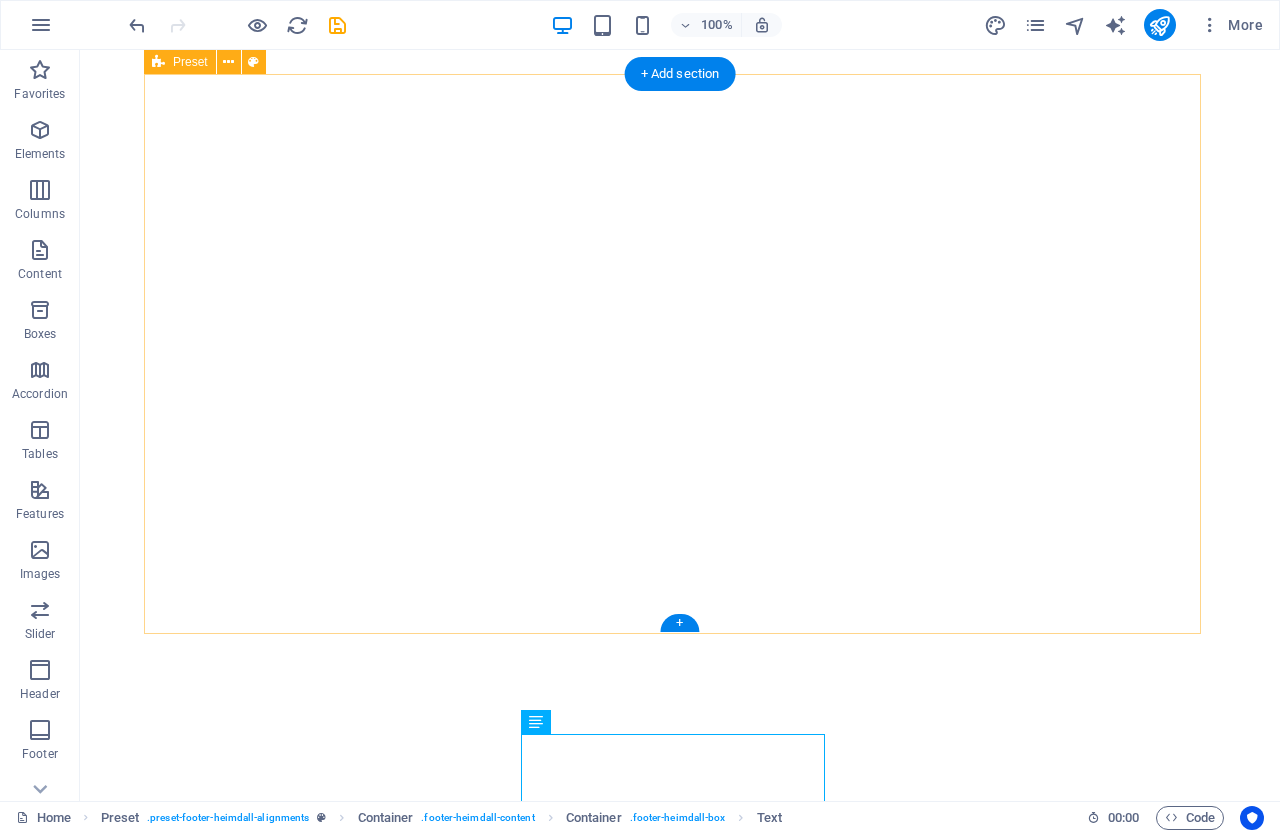 click on "About Lorem ipsum dolor sit amet, consectetuer adipiscing elit. Aenean commodo ligula eget dolor. Lorem ipsum dolor sit amet. see more Work Lorem ipsum dolor sit amet, consectetuer adipiscing elit. Aenean commodo ligula eget dolor. Lorem ipsum dolor sit amet. see more Blog Lorem ipsum dolor sit amet, consectetuer adipiscing elit. Aenean commodo ligula eget dolor. Lorem ipsum dolor sit amet. see more" at bounding box center [680, 2275] 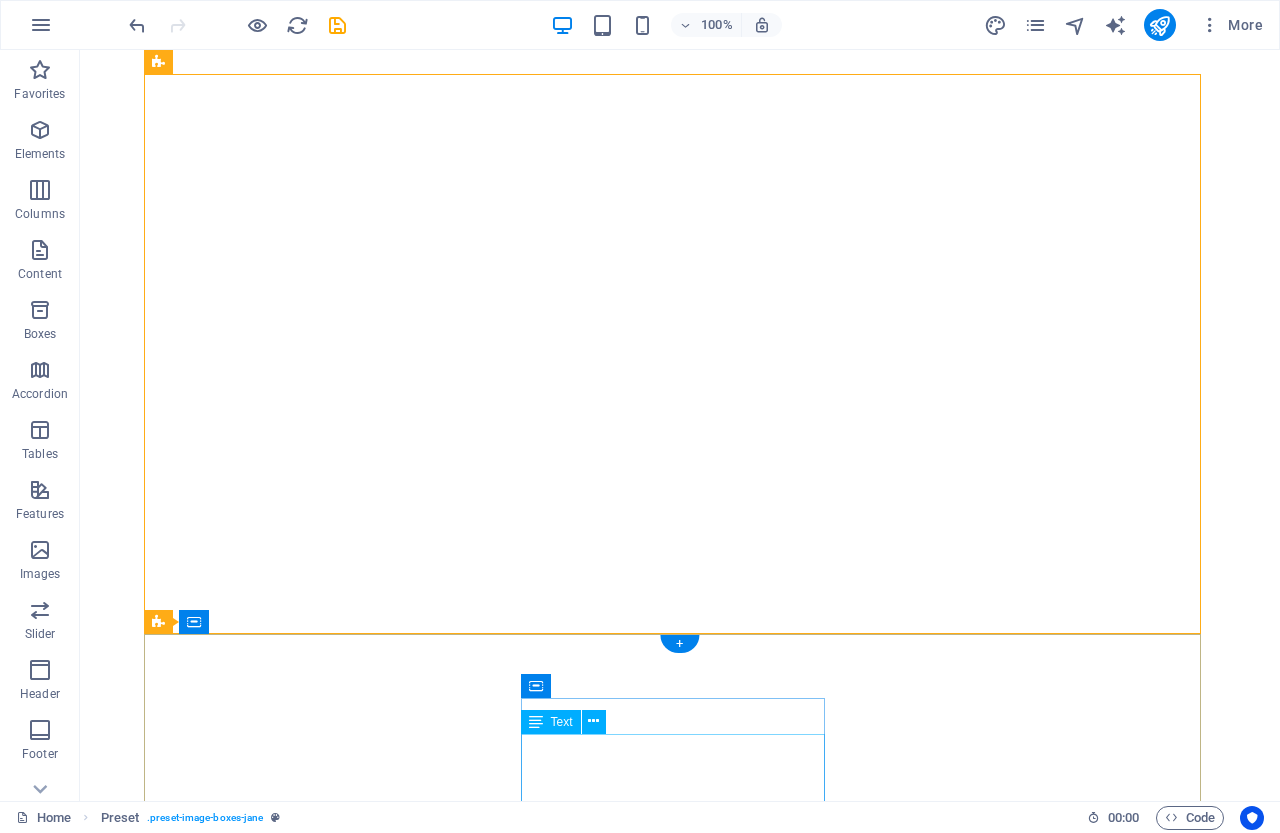 click on "WHATSAPP Instagram Twitter" at bounding box center [632, 3855] 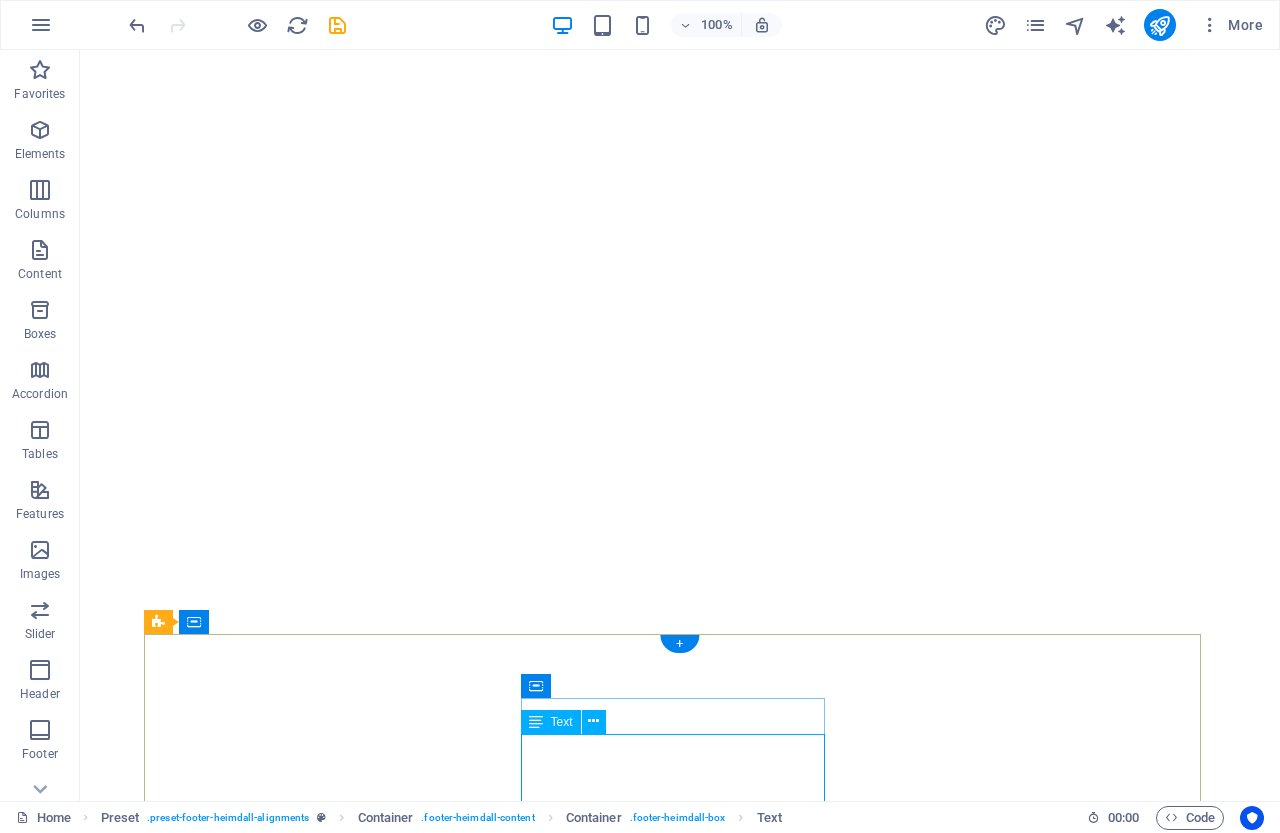 click on "WHATSAPP Instagram Twitter" at bounding box center (632, 3855) 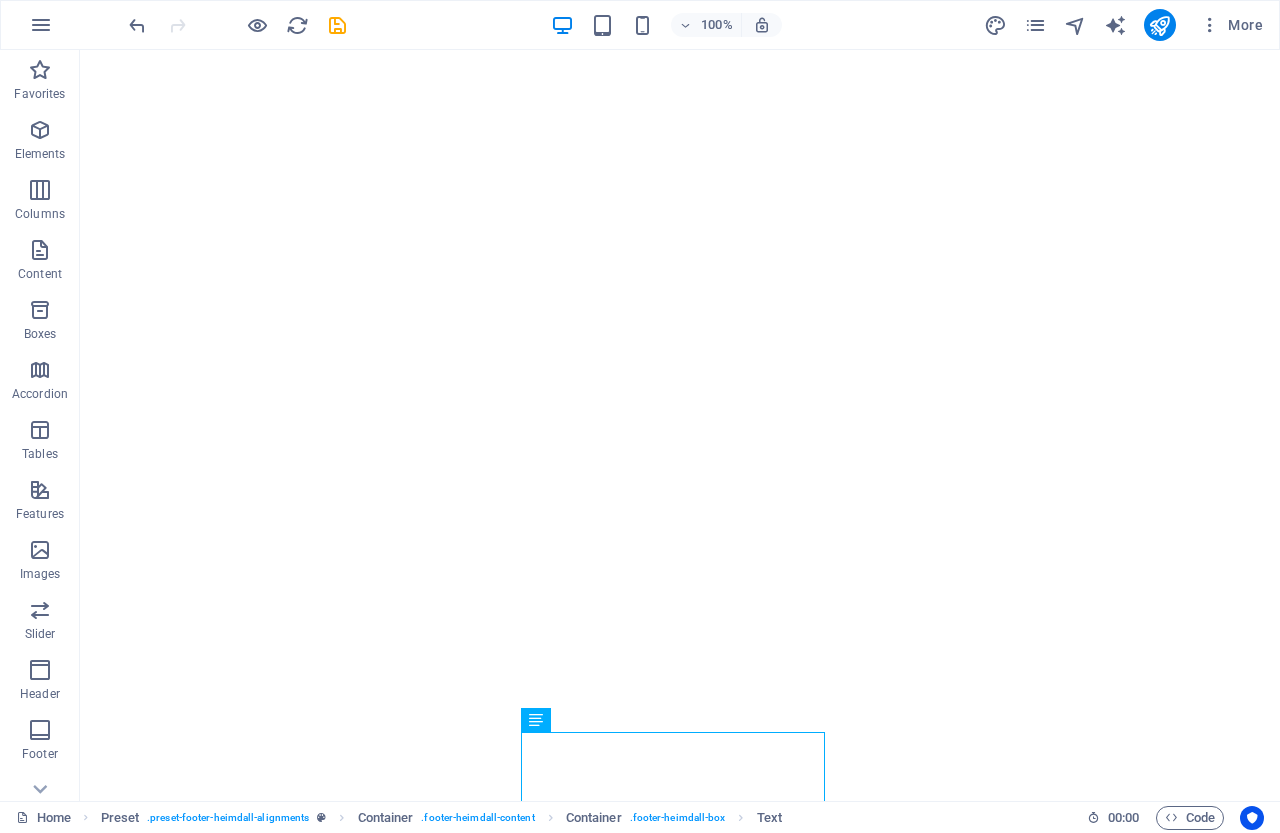 scroll, scrollTop: 937, scrollLeft: 0, axis: vertical 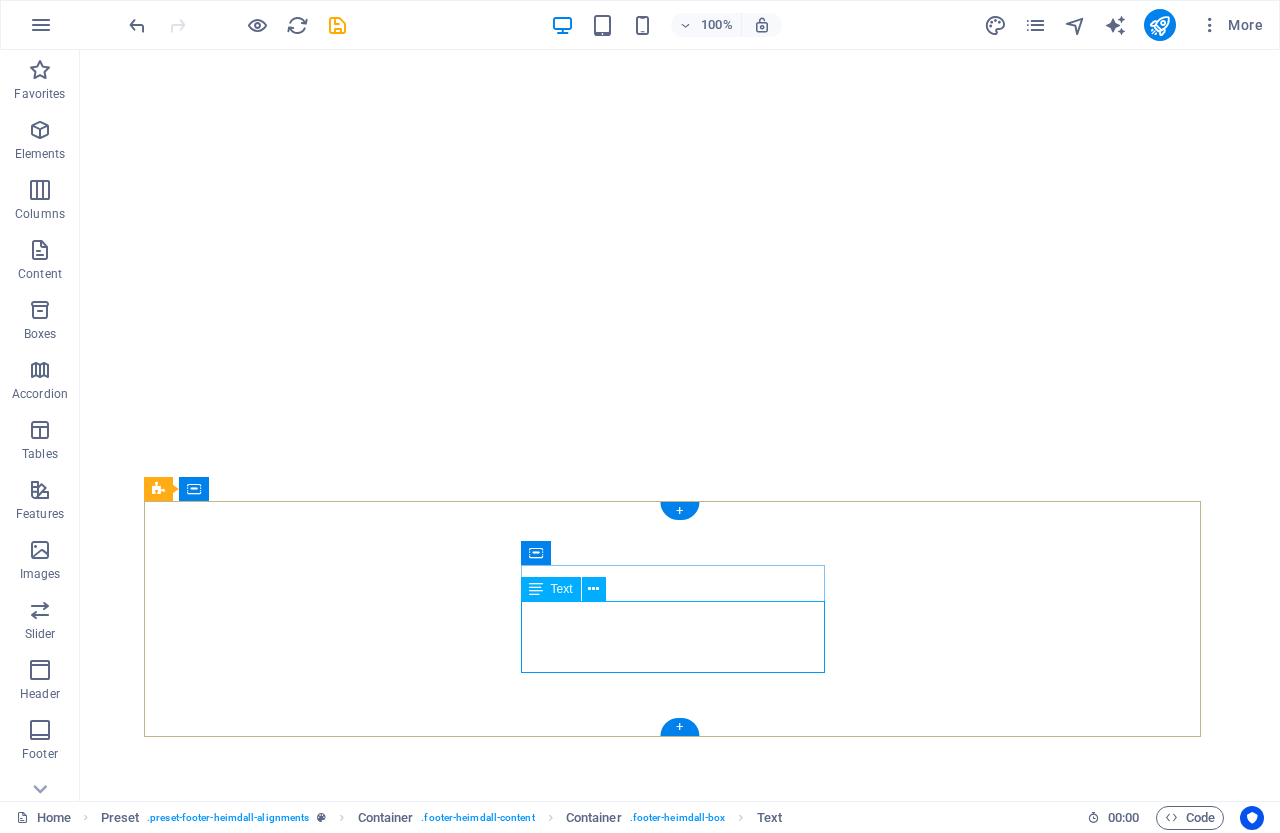 click on "WHATSAPP Instagram Twitter" at bounding box center (632, 3722) 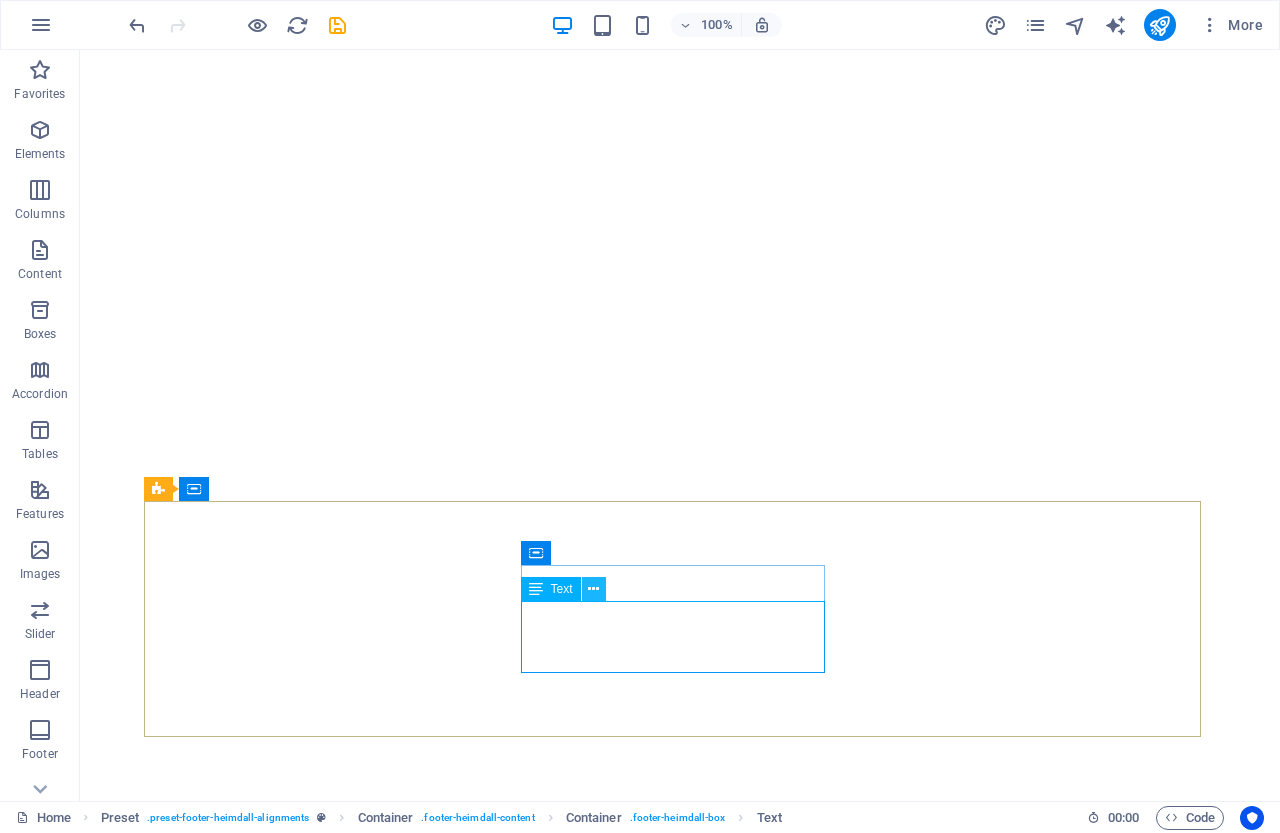 click at bounding box center (593, 589) 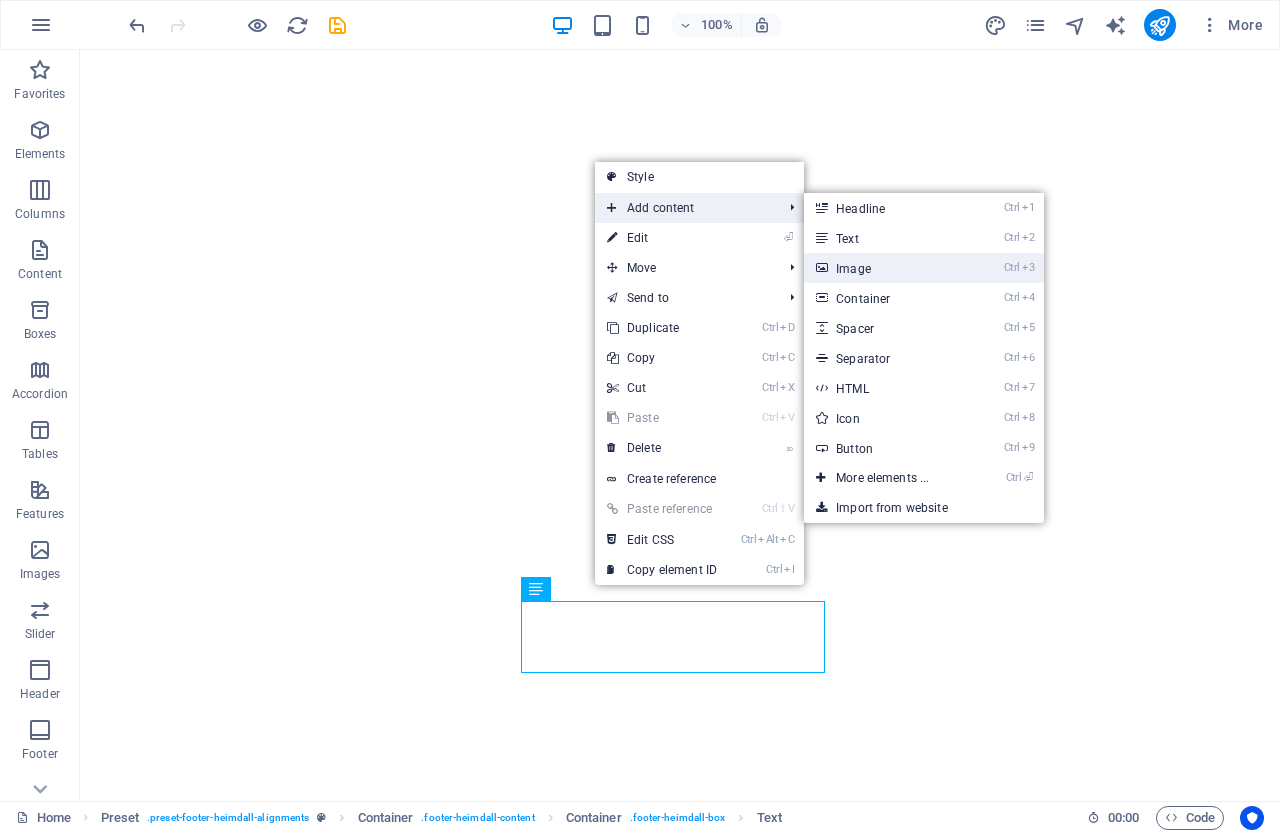 click on "Ctrl 3  Image" at bounding box center [886, 268] 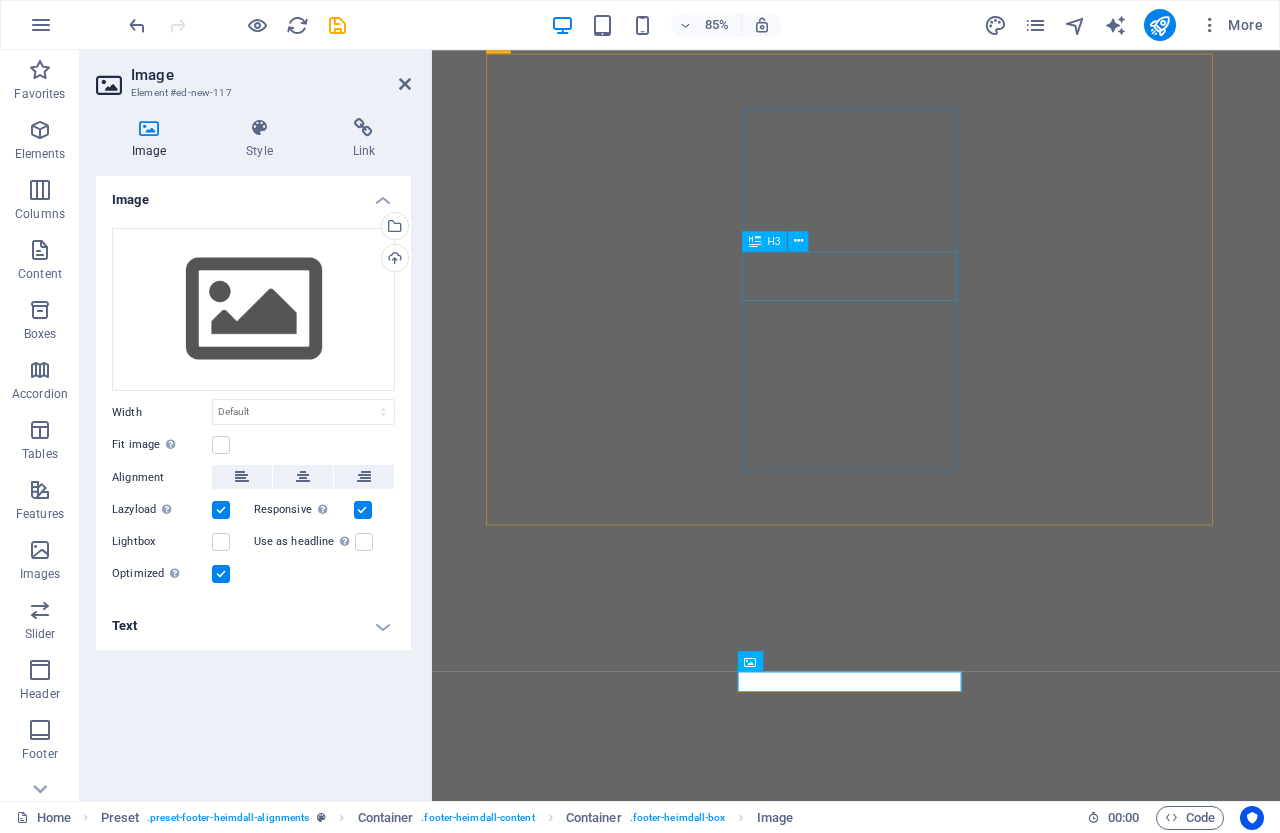 scroll, scrollTop: 1032, scrollLeft: 0, axis: vertical 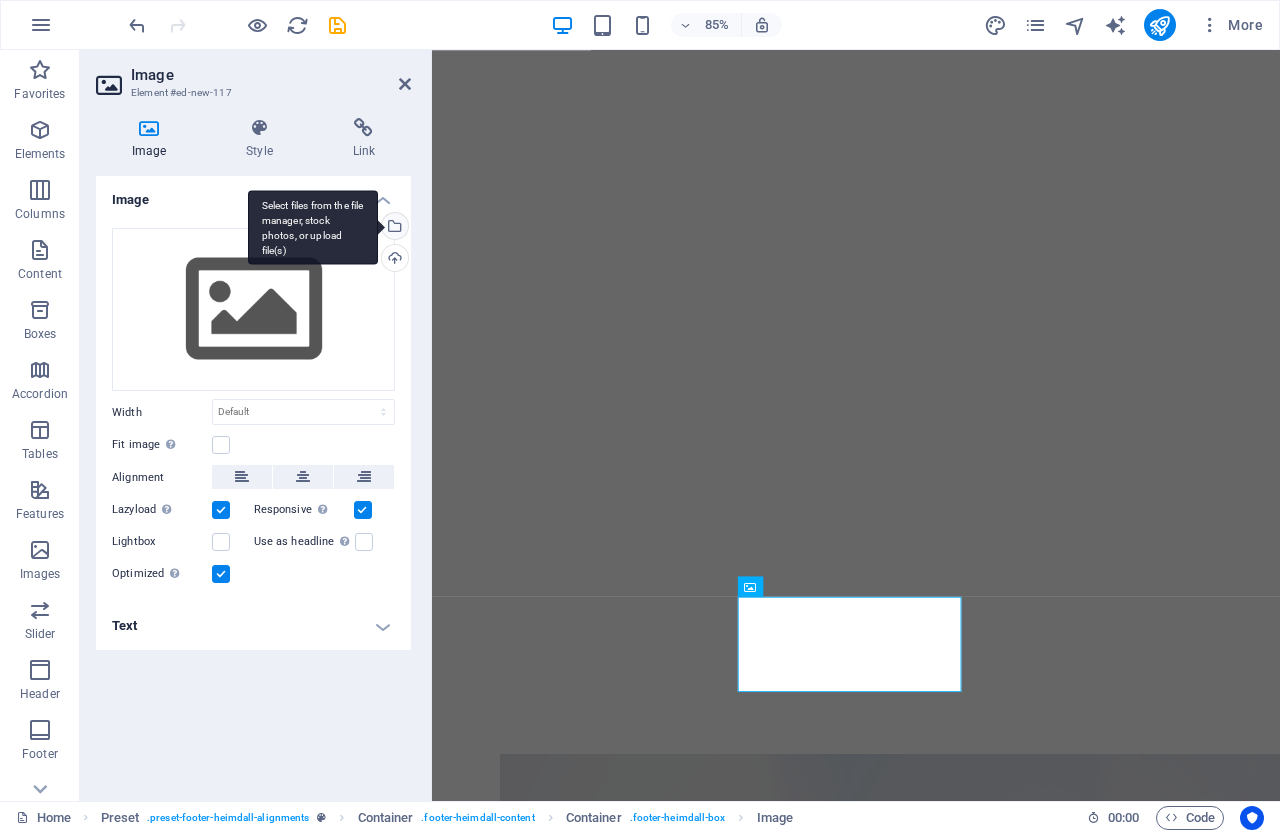 click on "Select files from the file manager, stock photos, or upload file(s)" at bounding box center [393, 228] 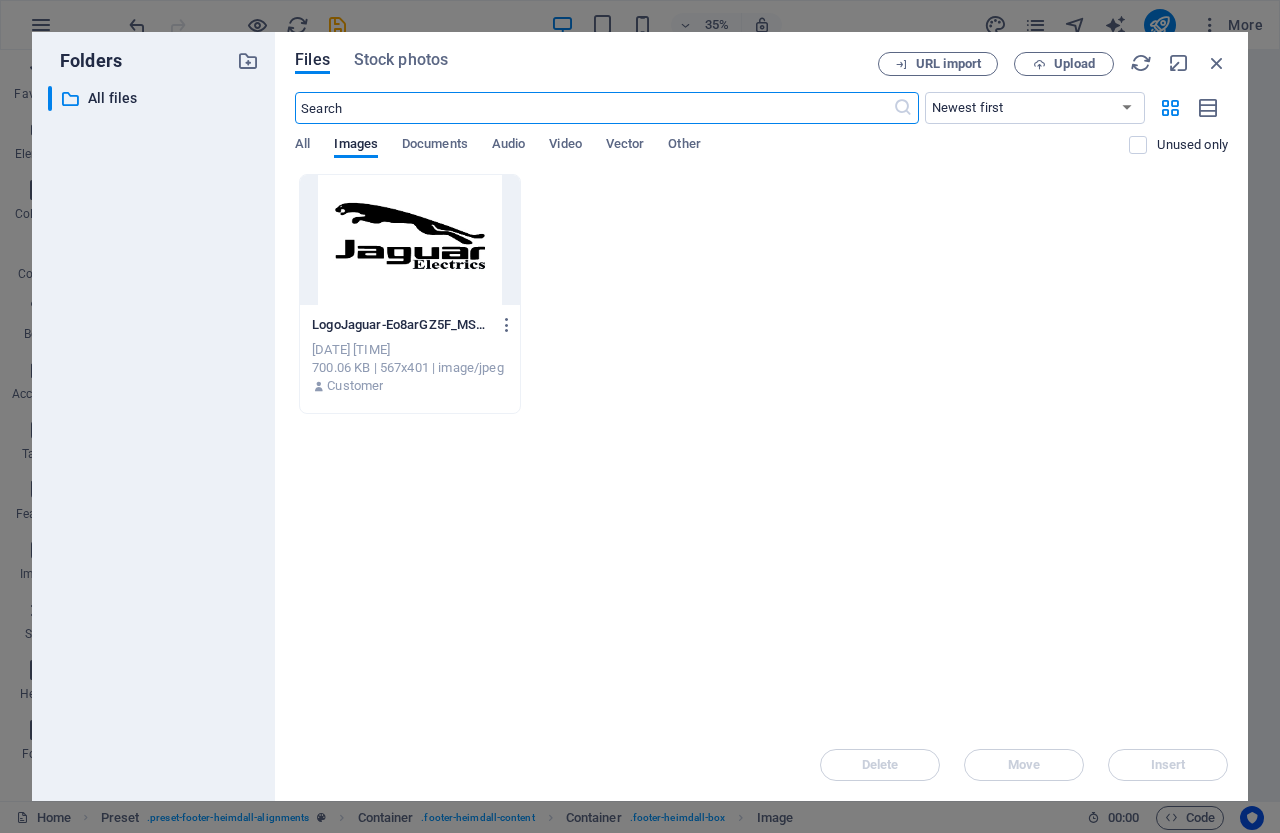 scroll, scrollTop: 912, scrollLeft: 0, axis: vertical 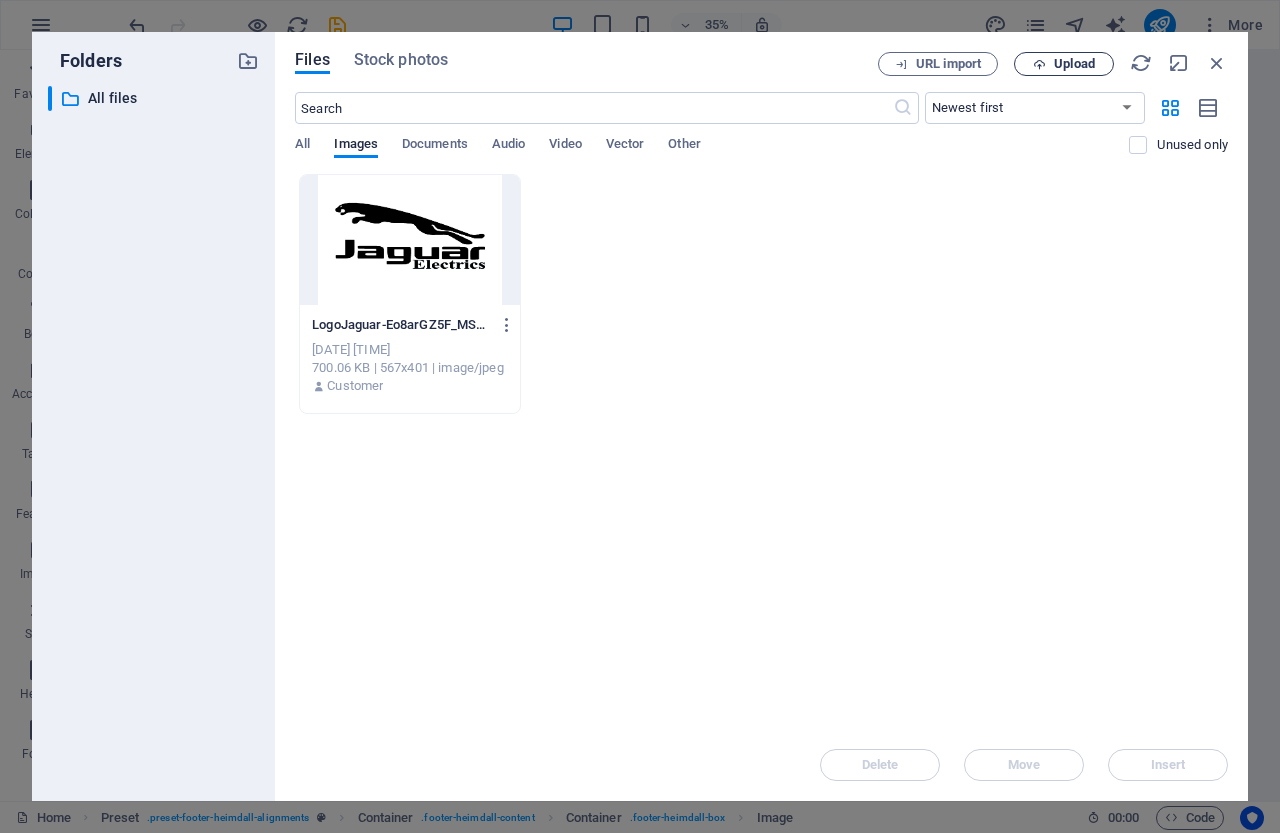 click at bounding box center [1039, 64] 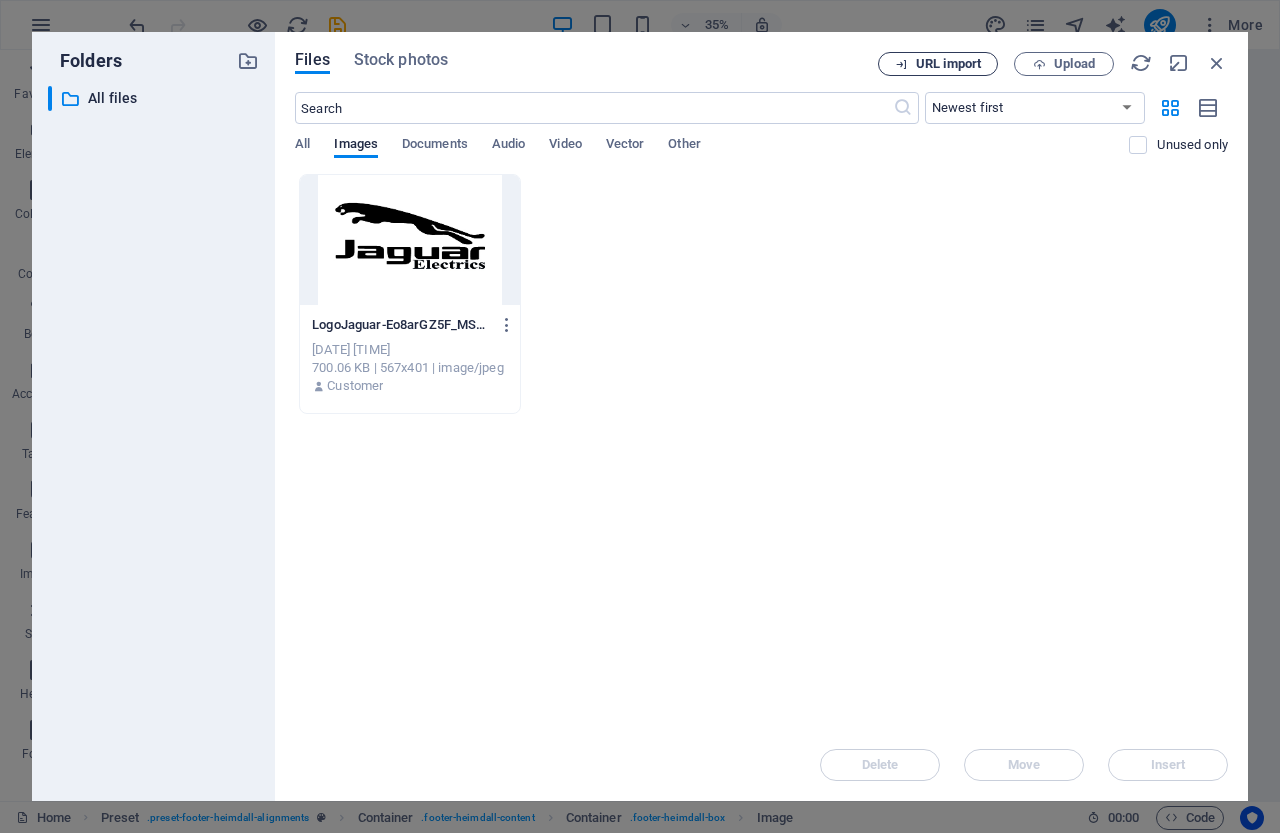 click on "URL import" at bounding box center (948, 64) 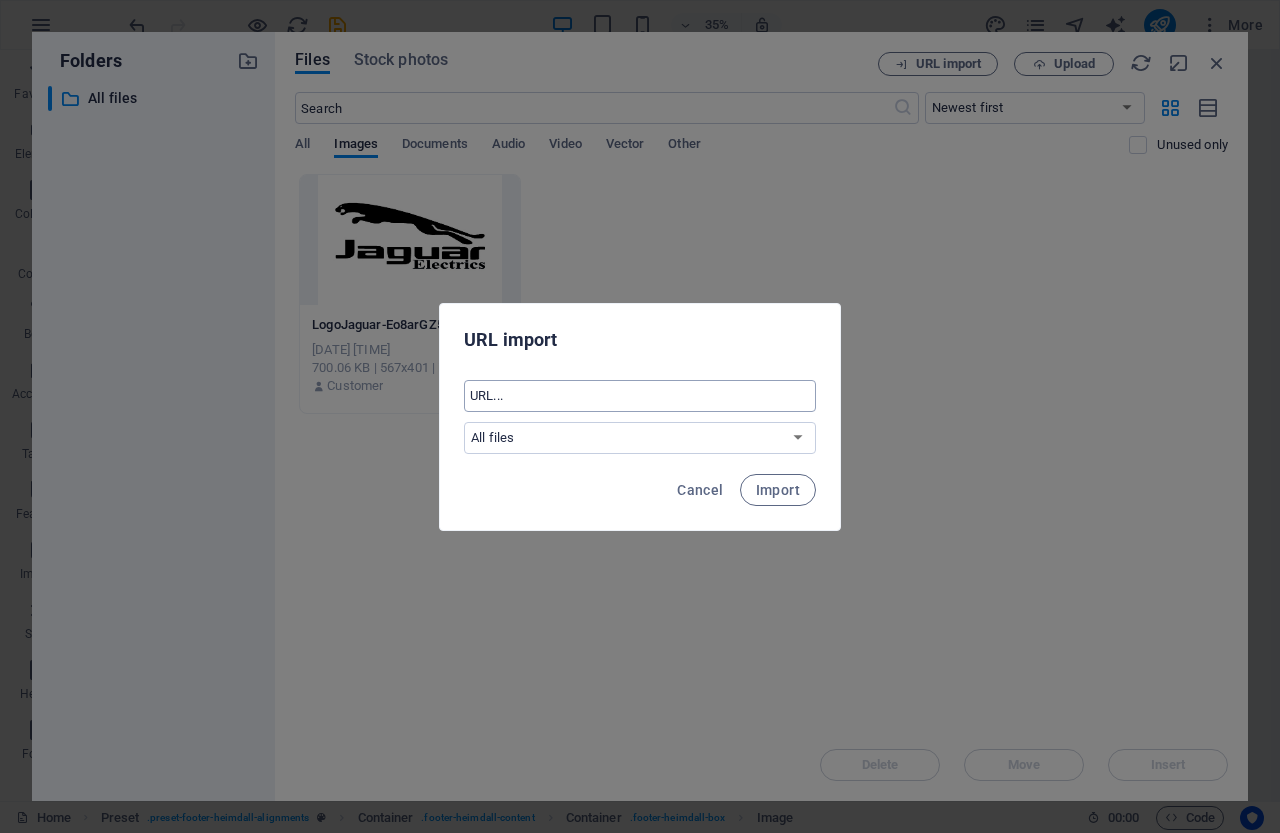 click at bounding box center (640, 396) 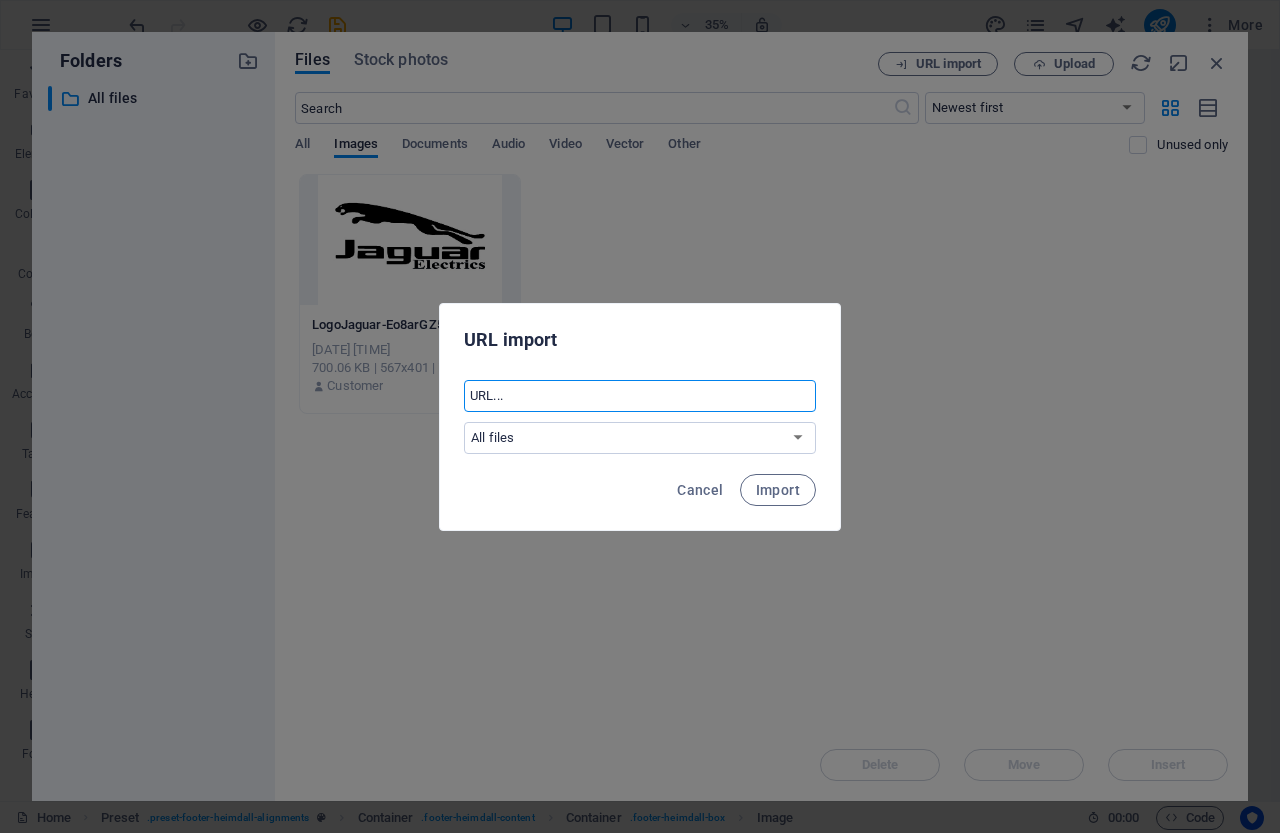 paste on "https://svgsilh.com/svg/2071331.svg" 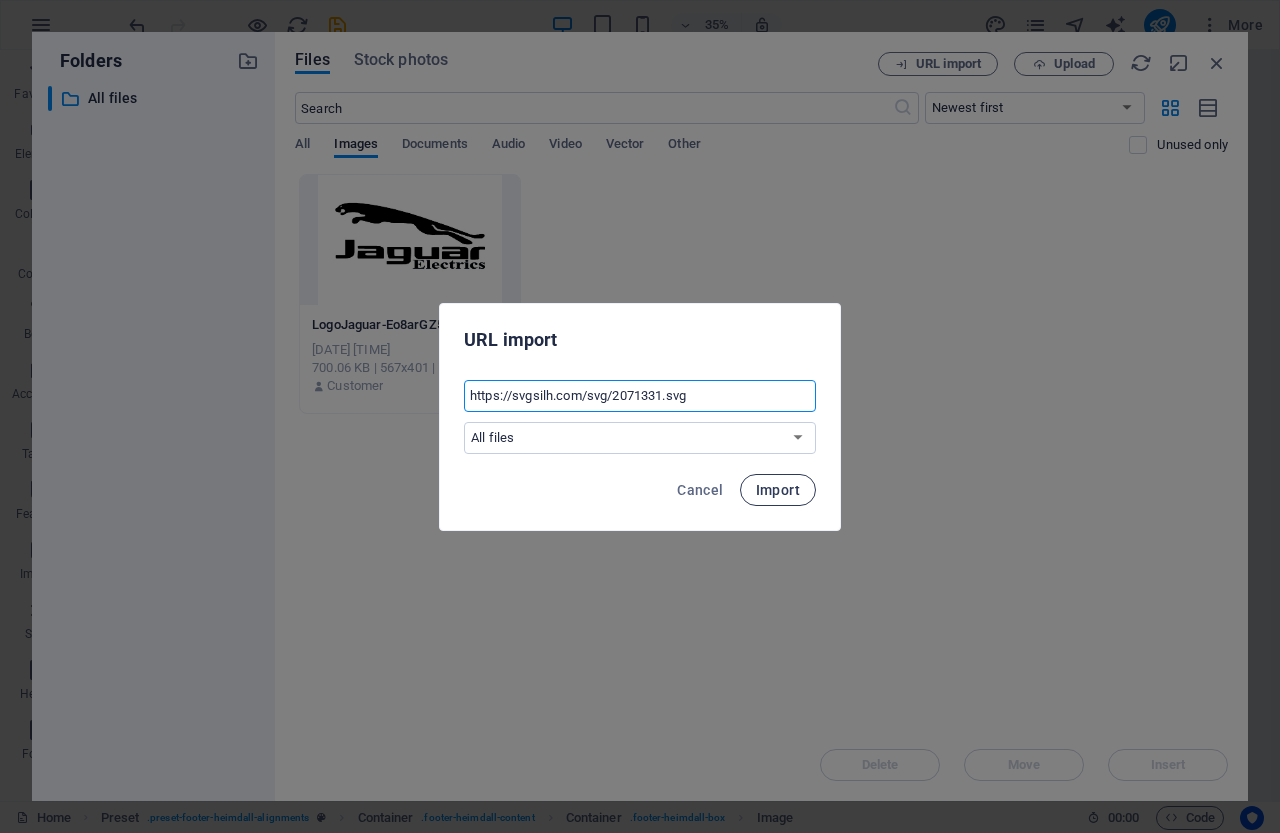 type on "https://svgsilh.com/svg/2071331.svg" 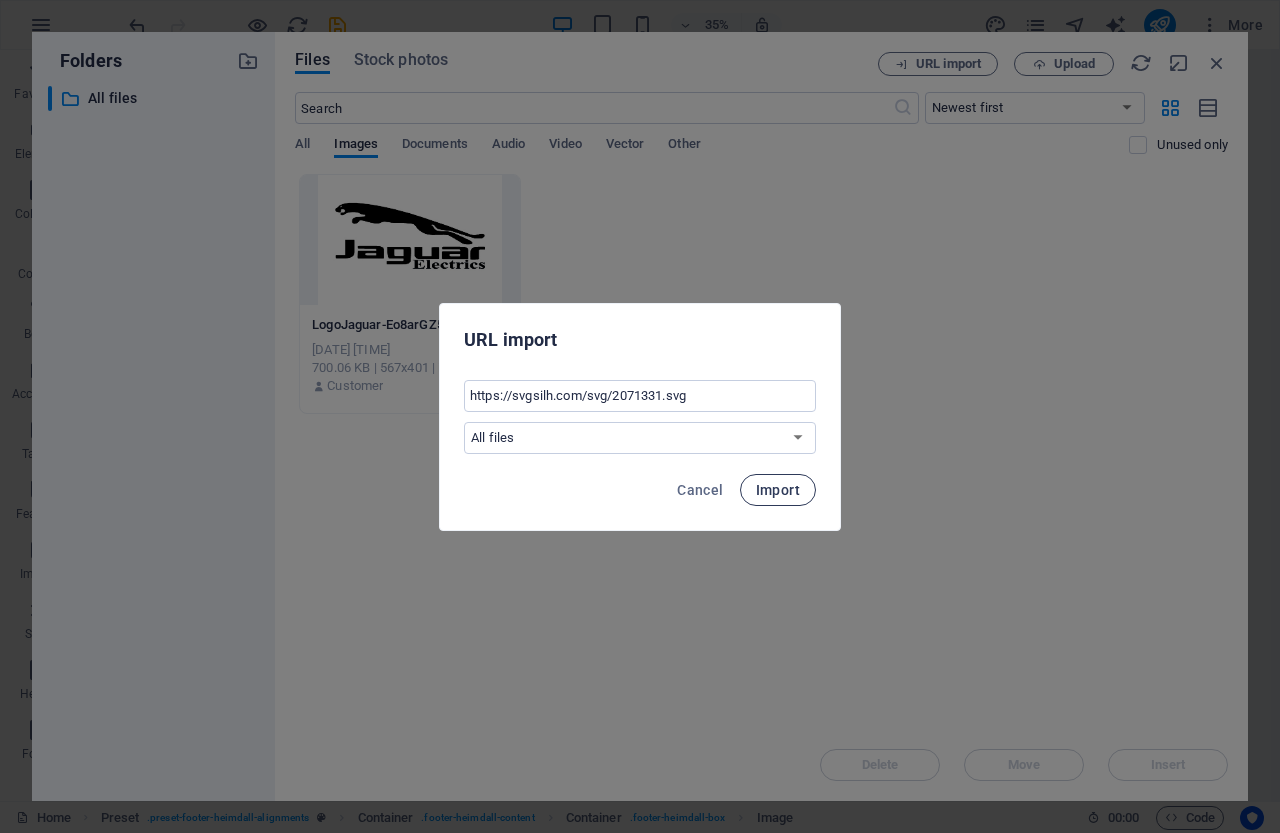 click on "Import" at bounding box center [778, 490] 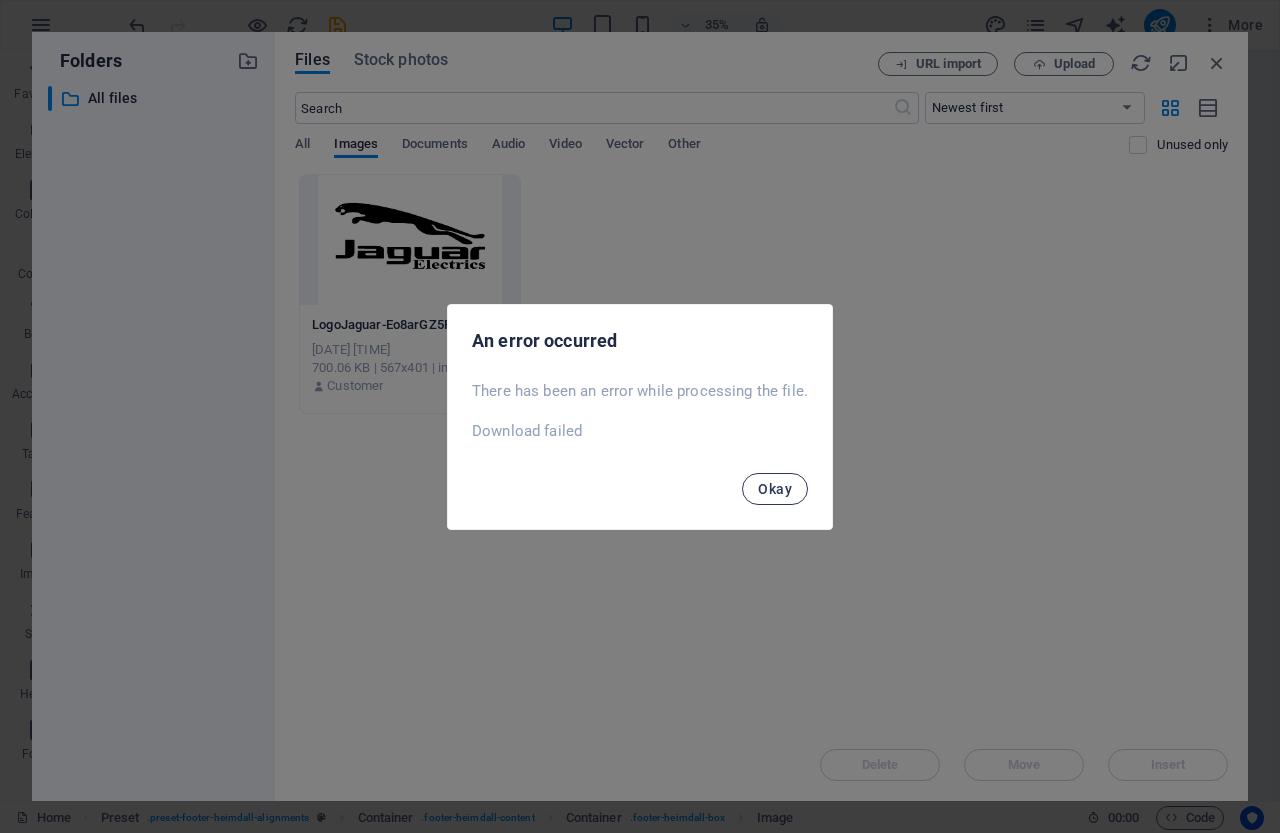 click on "Okay" at bounding box center (775, 489) 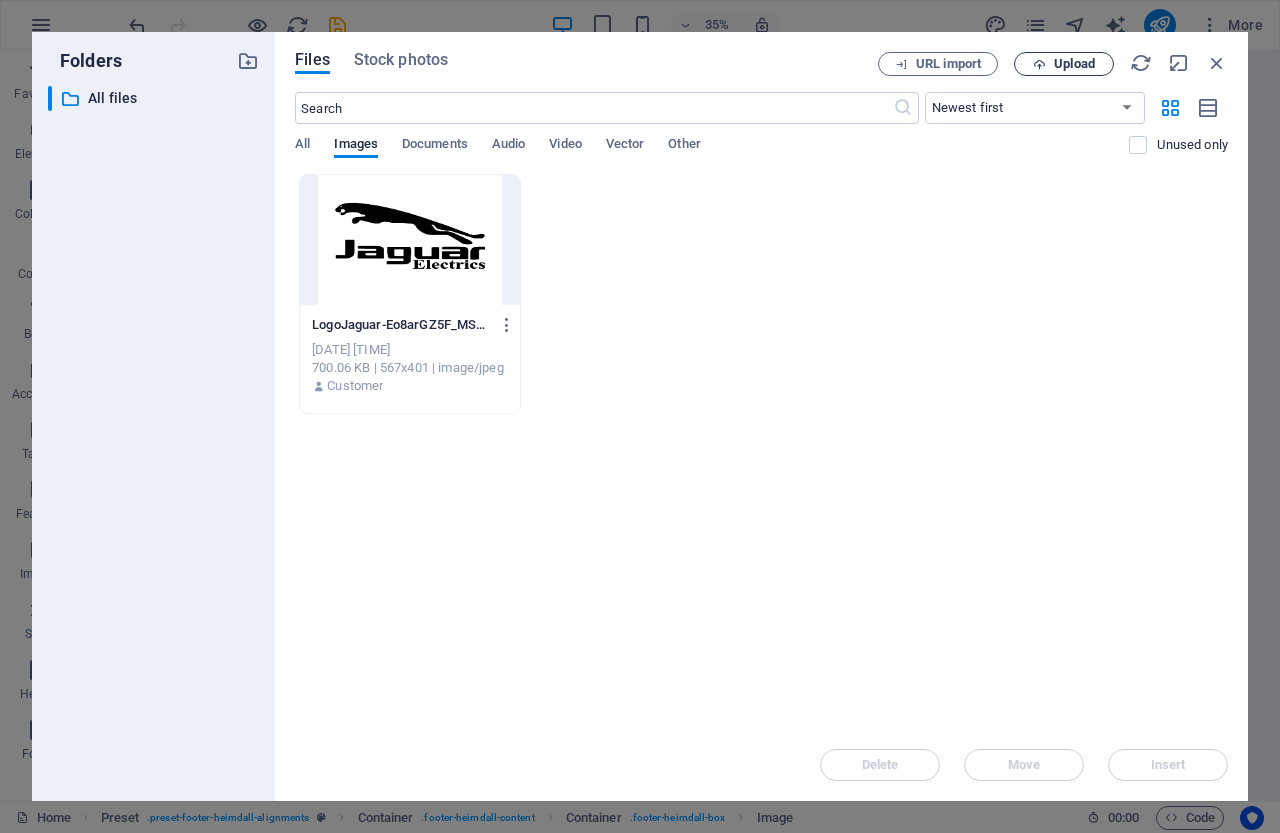 click on "Upload" at bounding box center [1074, 64] 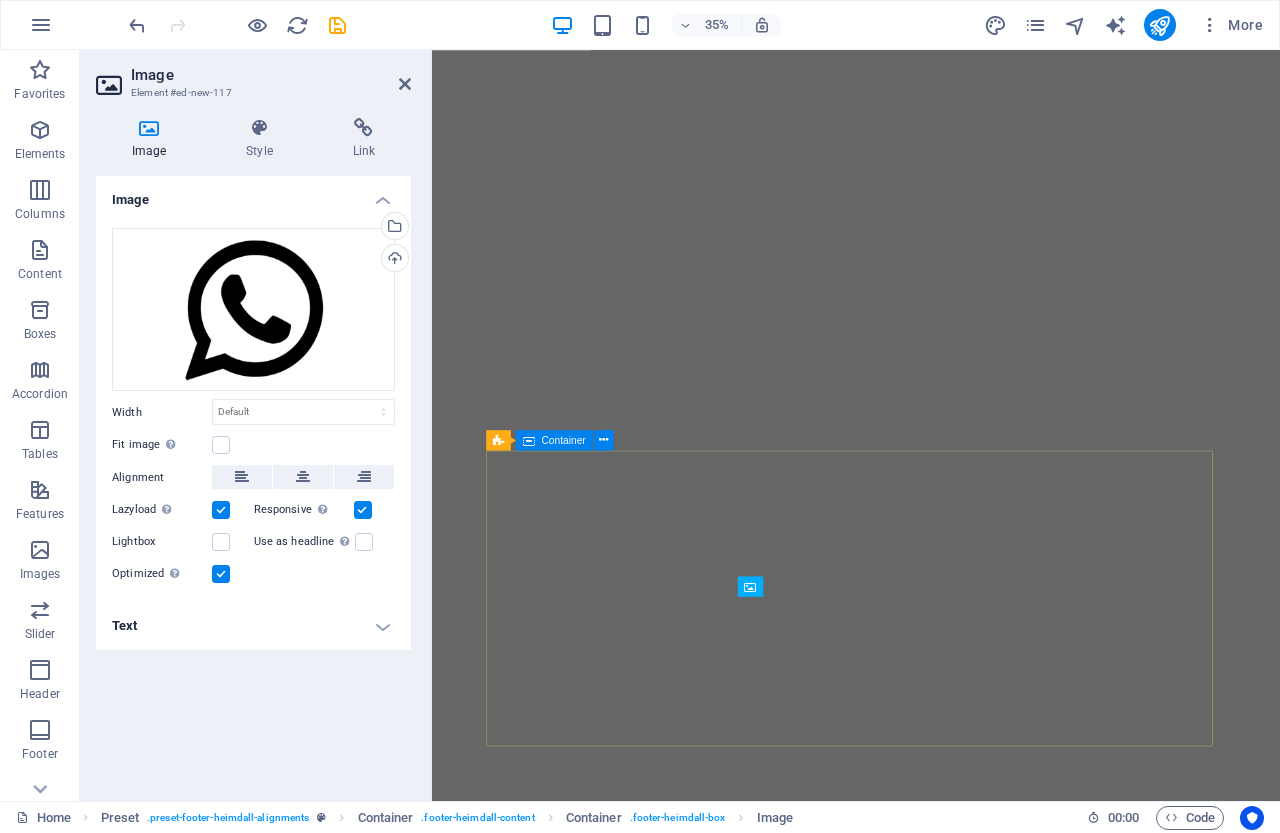 scroll, scrollTop: 1056, scrollLeft: 0, axis: vertical 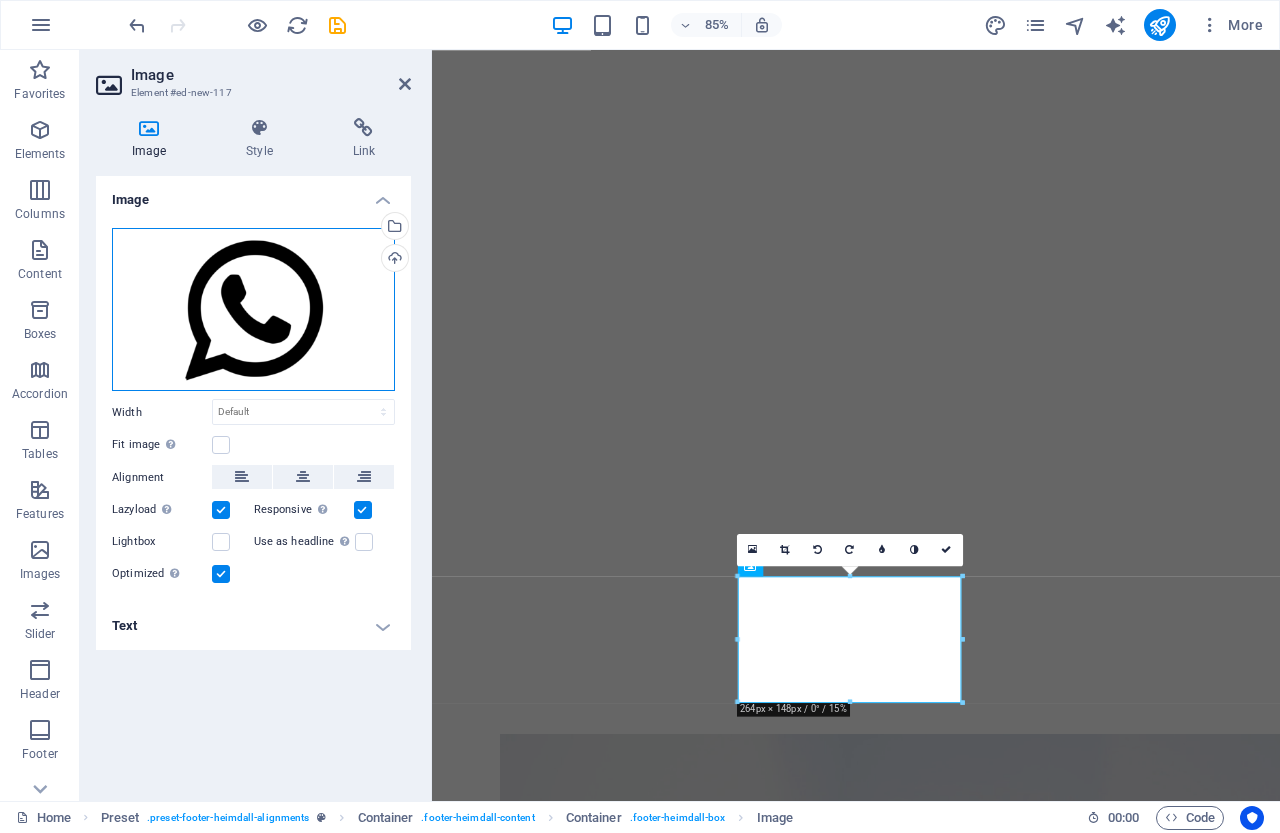 click on "Drag files here, click to choose files or select files from Files or our free stock photos & videos" at bounding box center [253, 310] 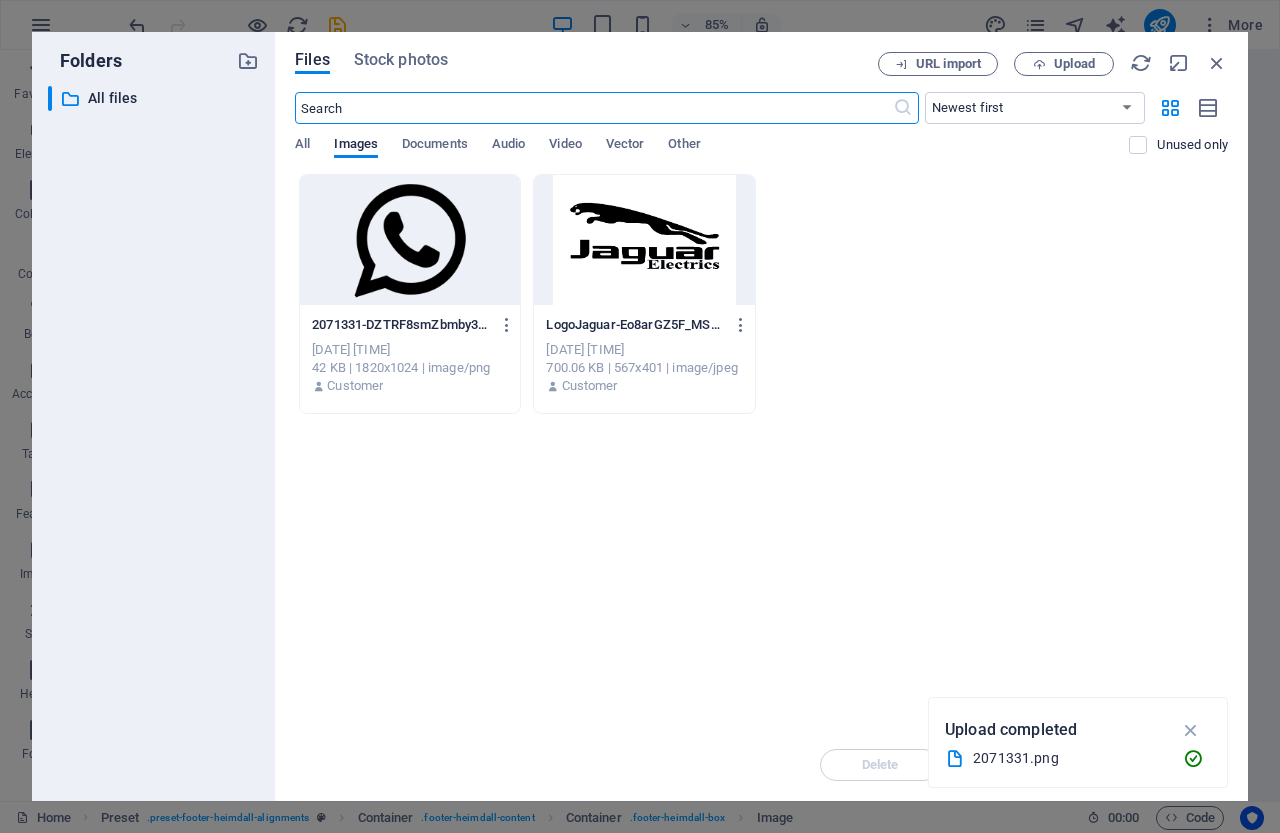 scroll, scrollTop: 952, scrollLeft: 0, axis: vertical 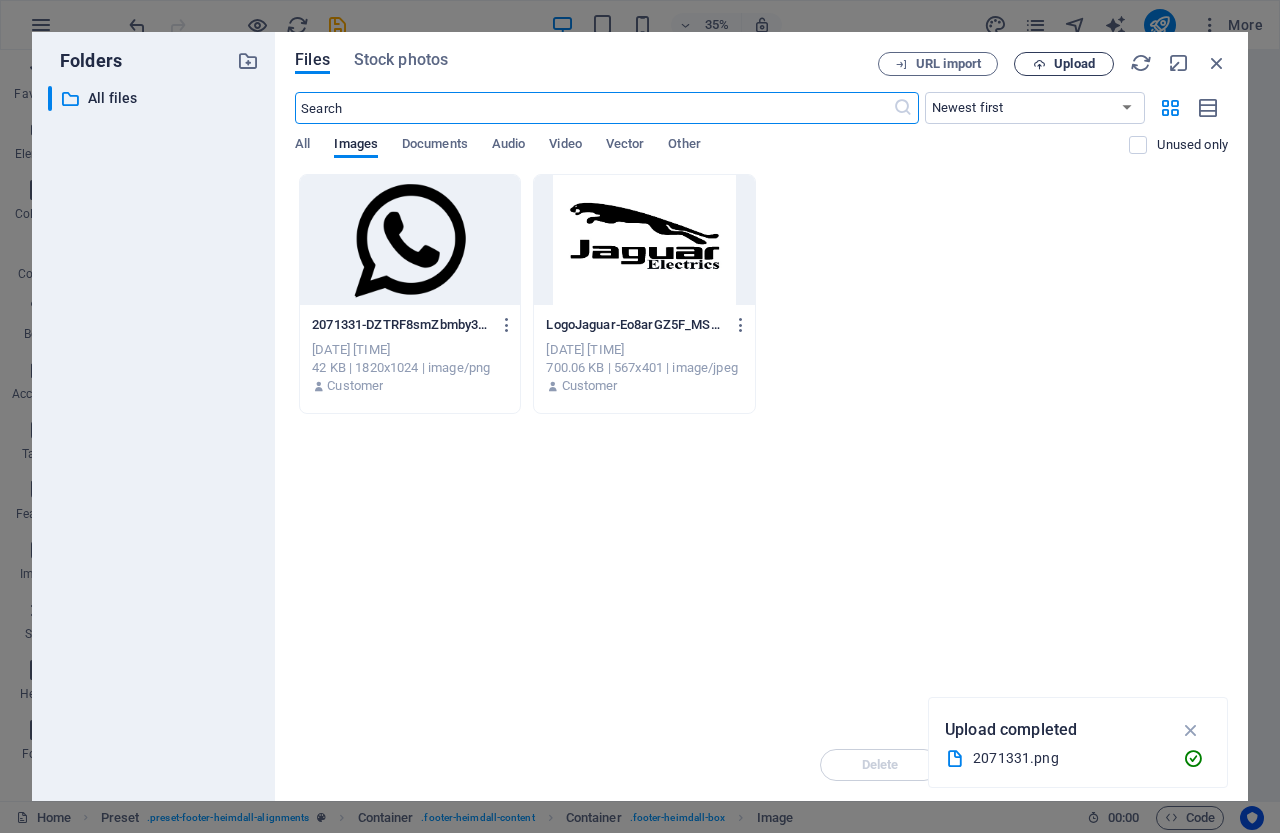 click at bounding box center [1039, 64] 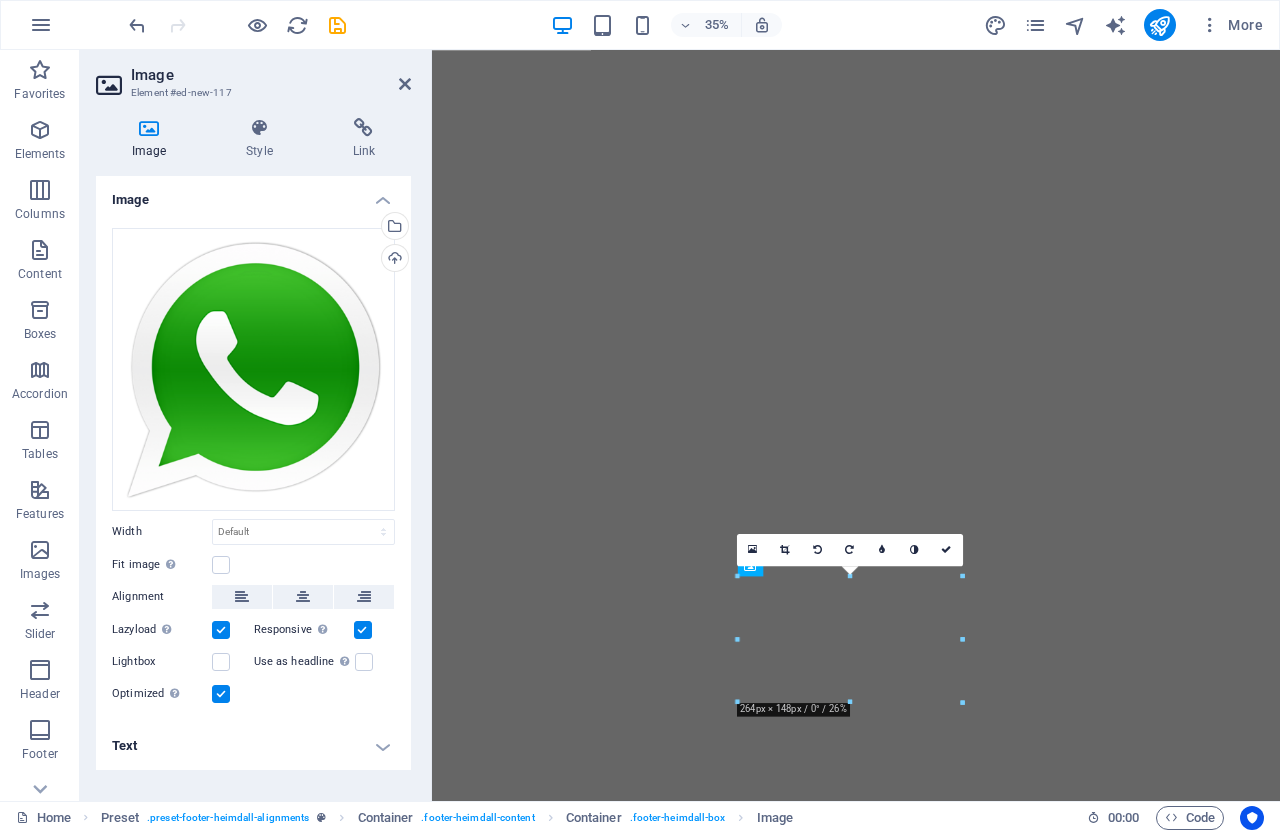 scroll, scrollTop: 1056, scrollLeft: 0, axis: vertical 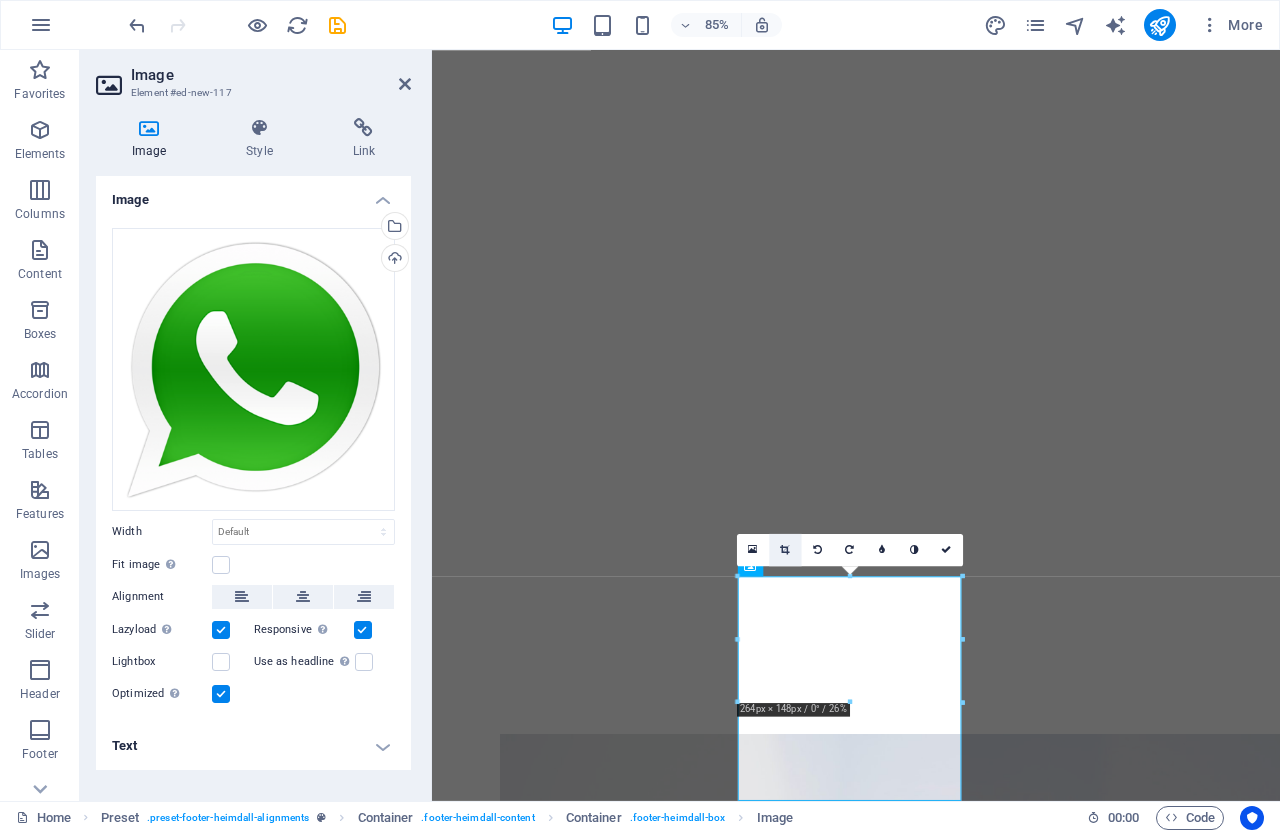 click at bounding box center (784, 550) 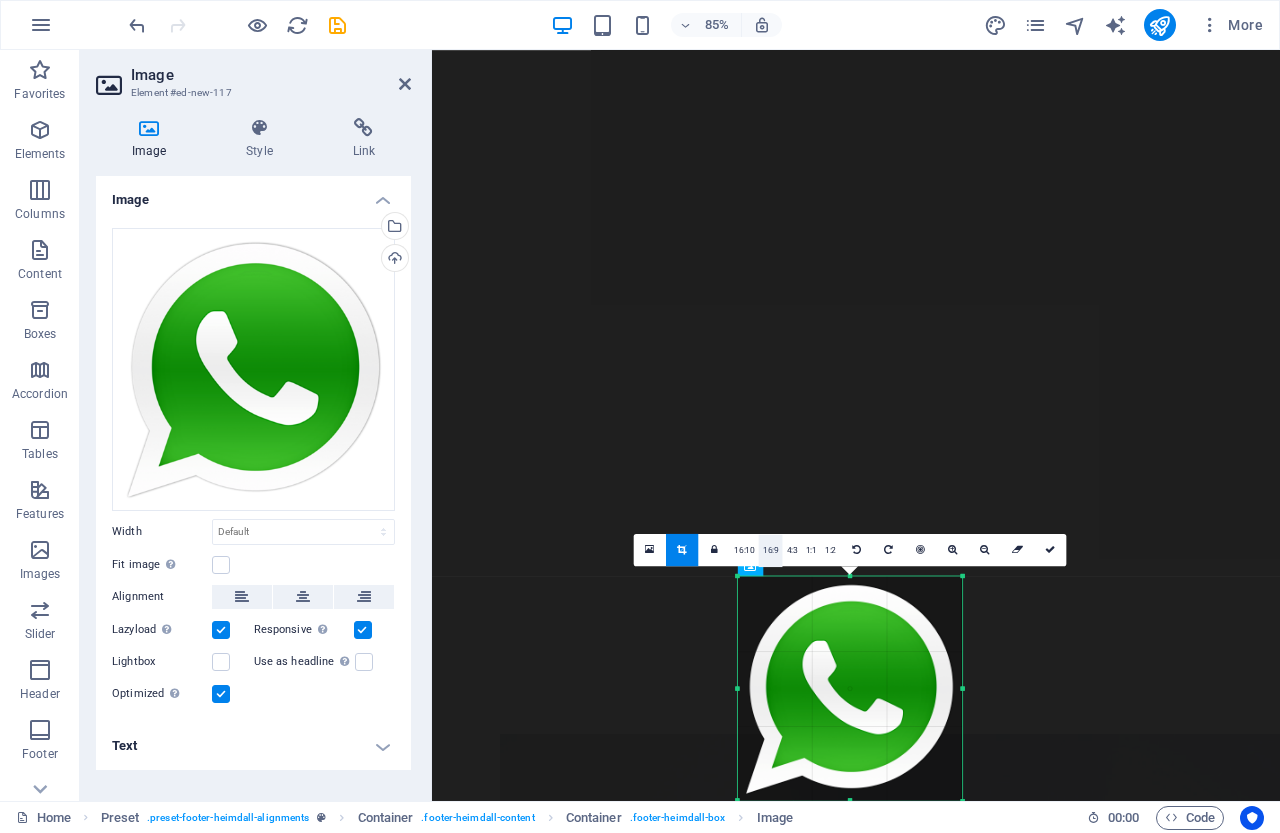 click on "16:9" at bounding box center [771, 551] 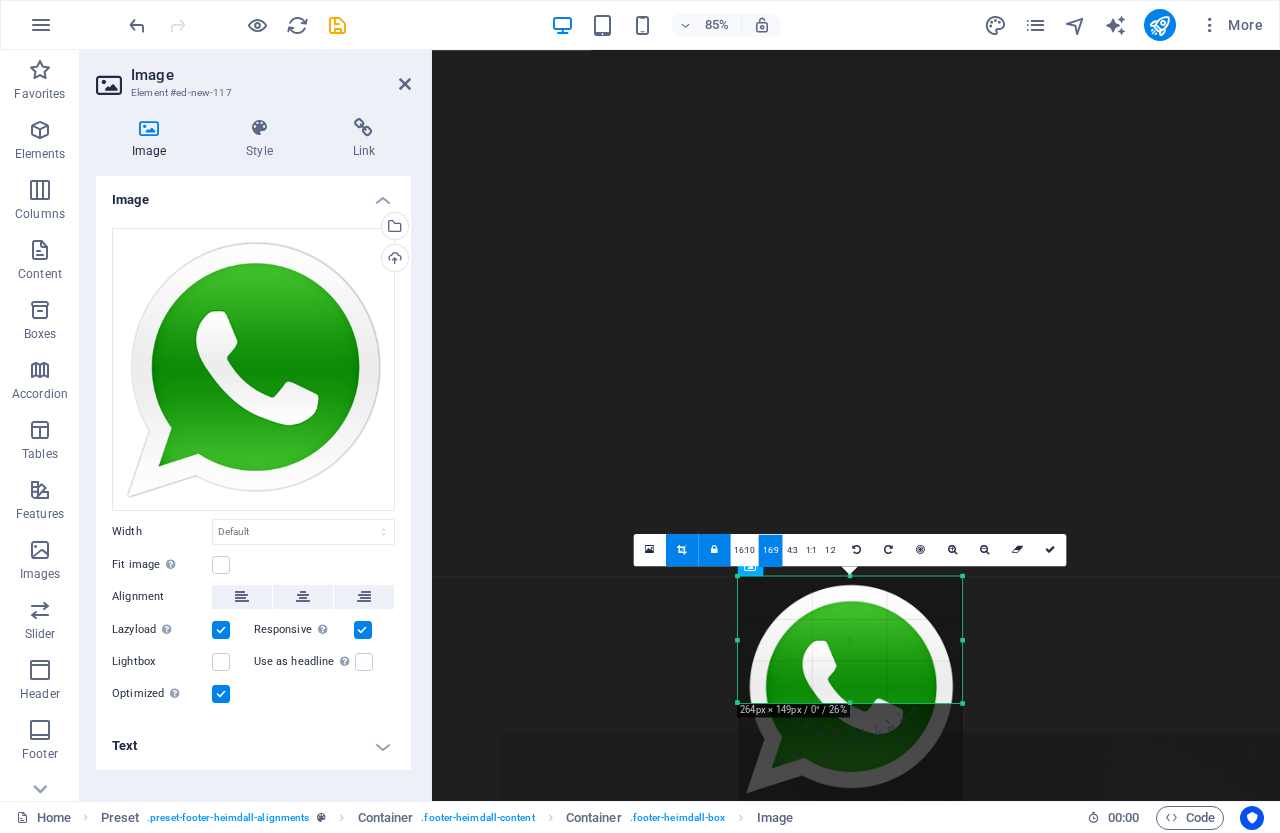 click at bounding box center [681, 550] 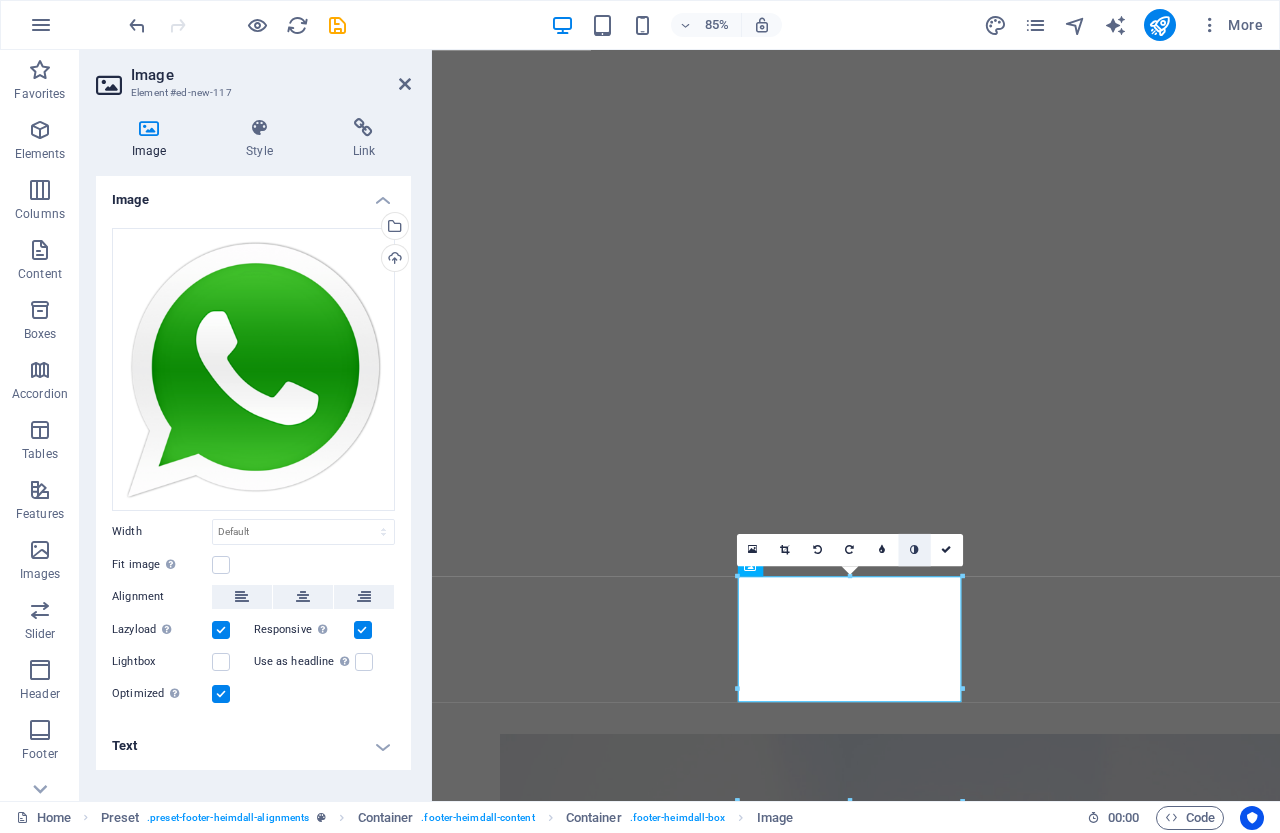 click at bounding box center [914, 550] 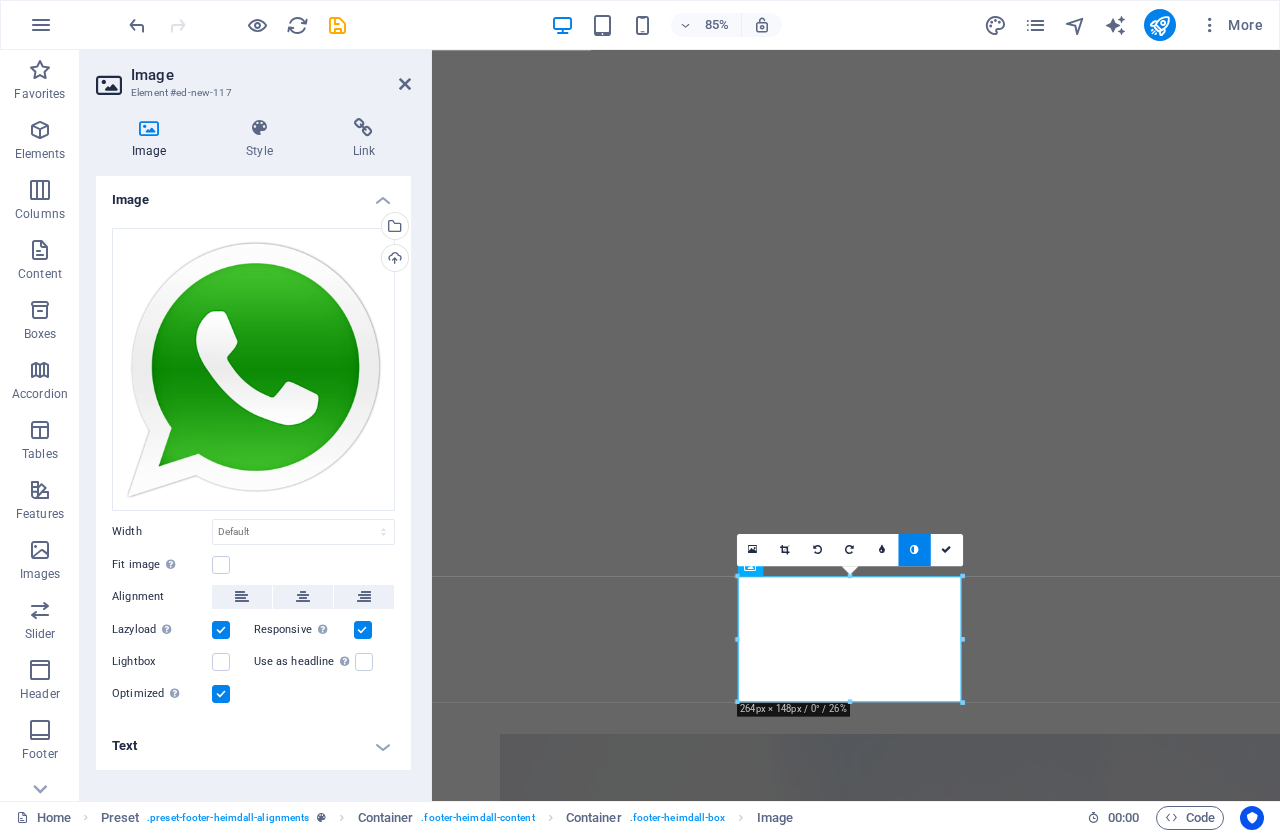 click at bounding box center (914, 550) 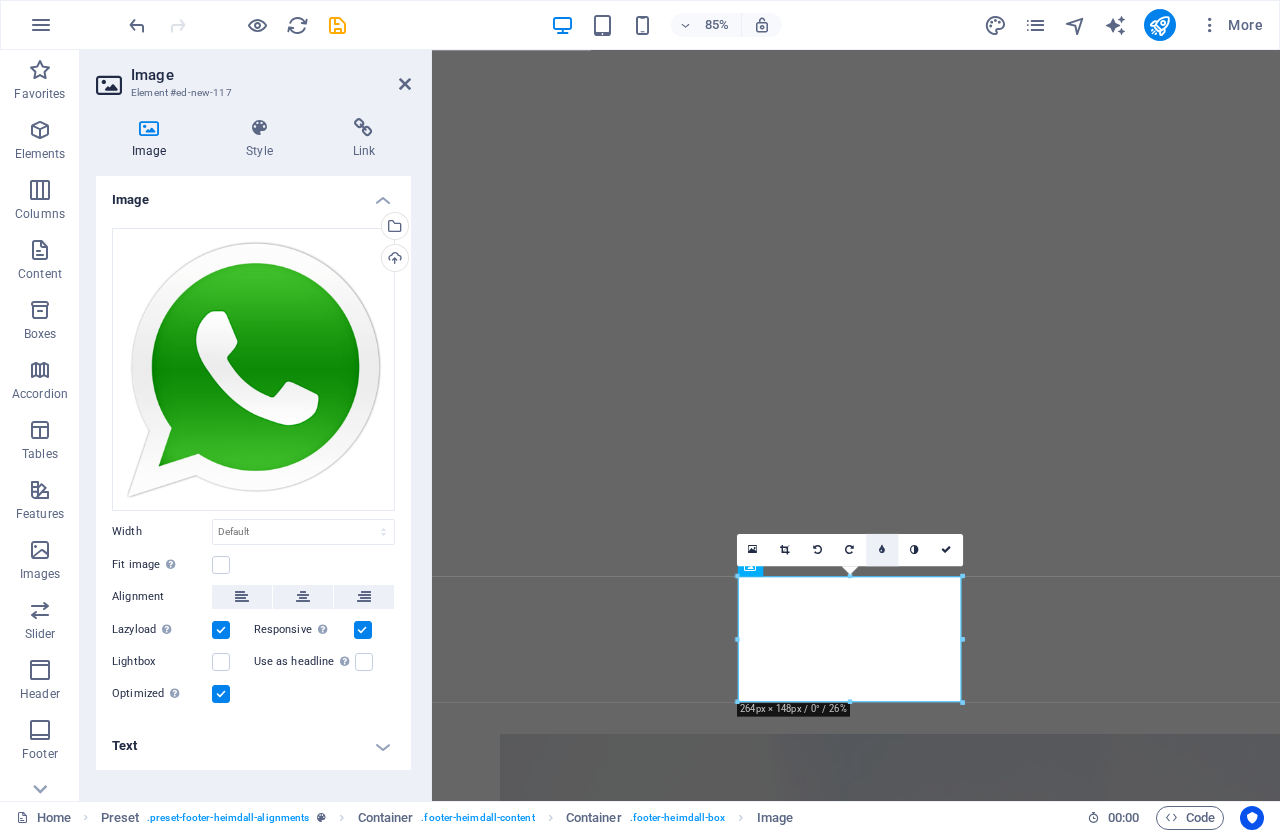 click at bounding box center (882, 550) 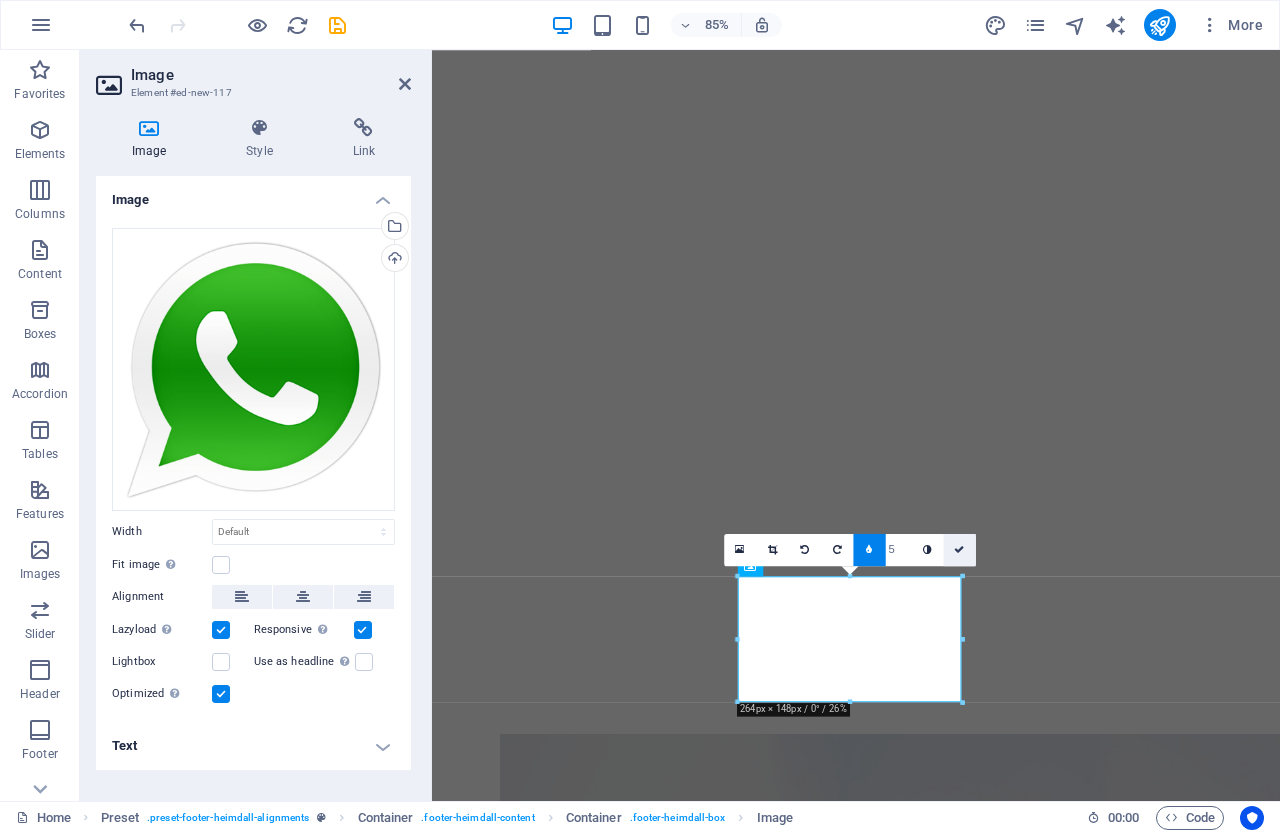 click at bounding box center (959, 550) 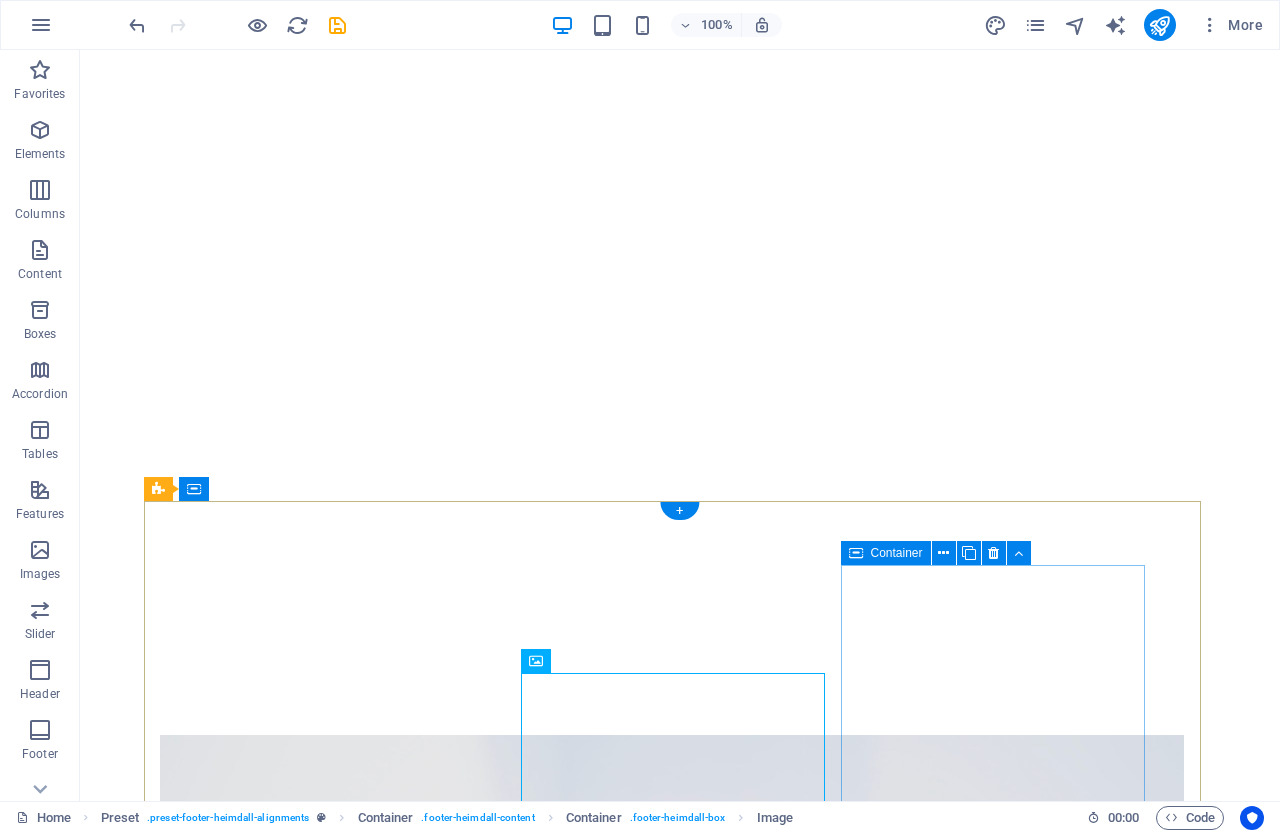 scroll, scrollTop: 937, scrollLeft: 0, axis: vertical 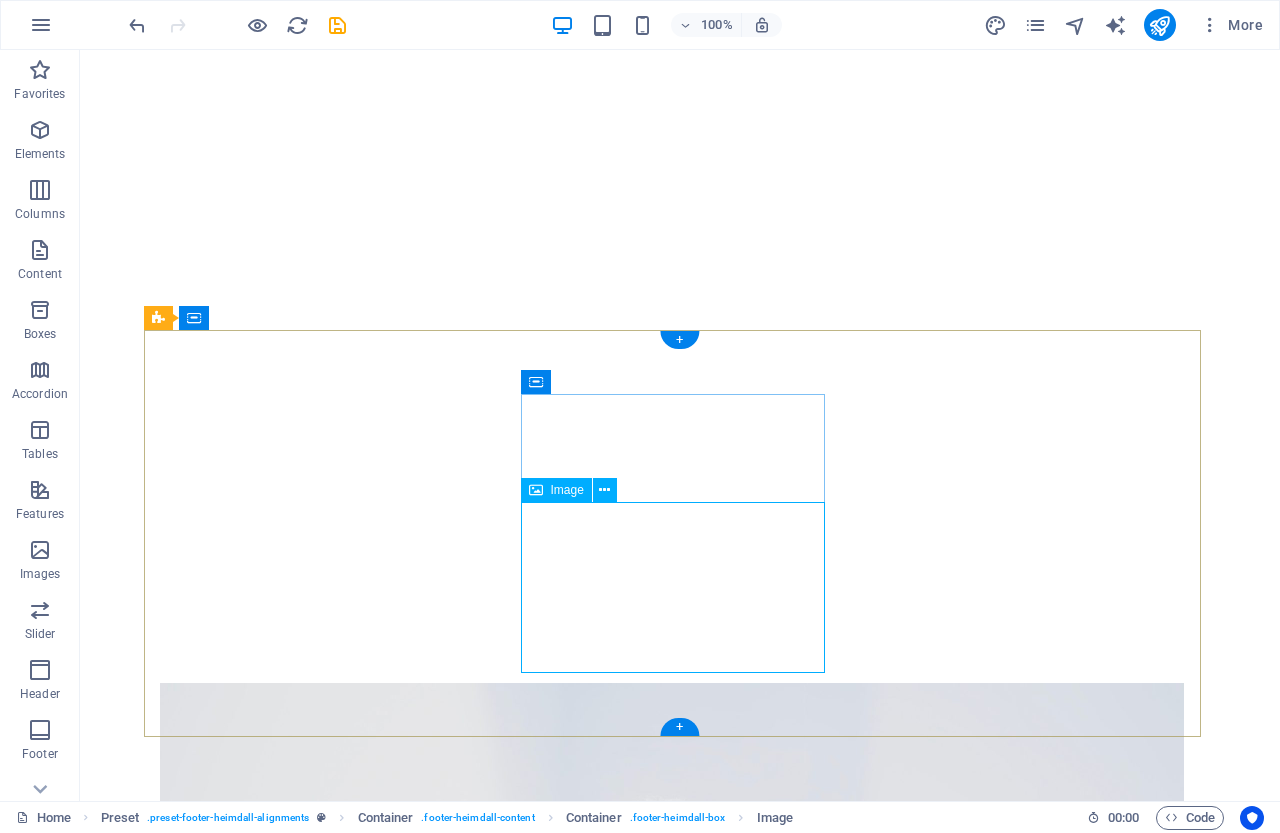 click at bounding box center [632, 3924] 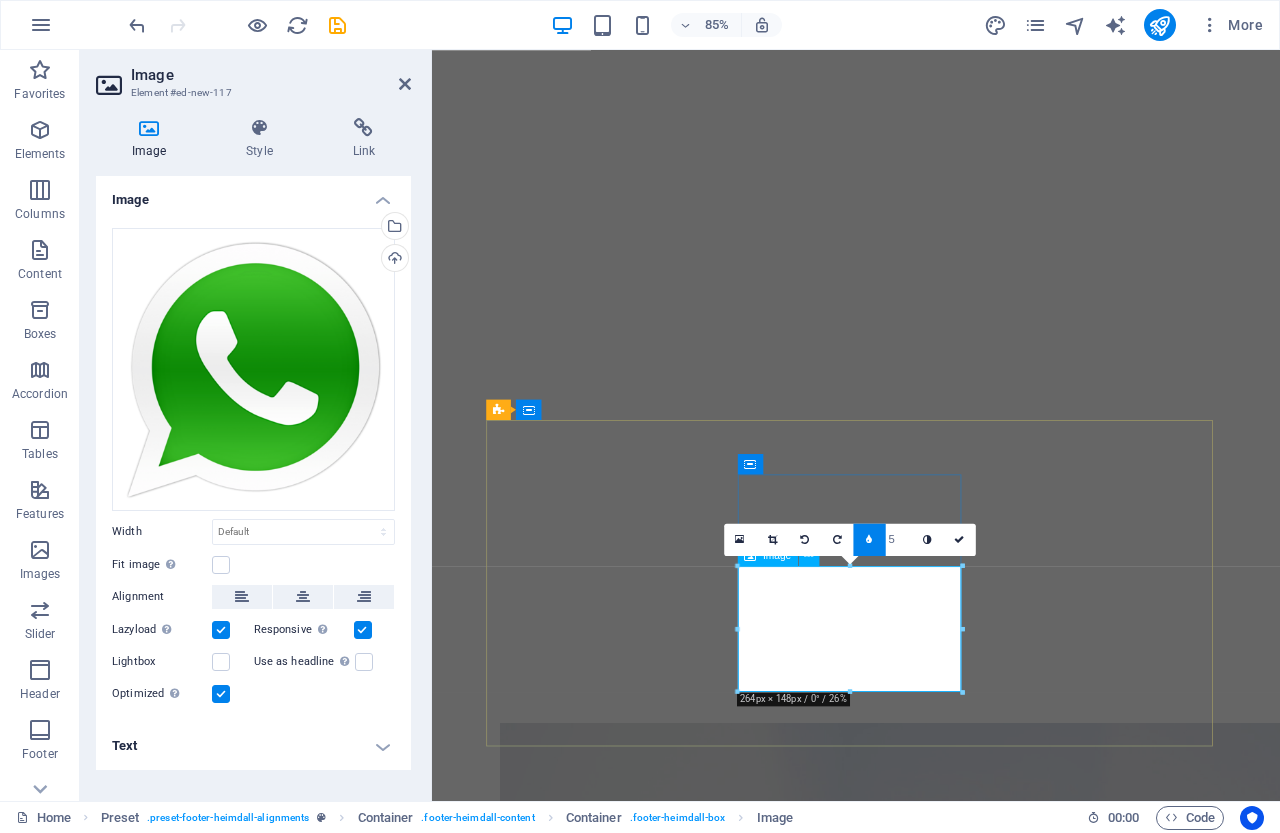 click at bounding box center [931, 4098] 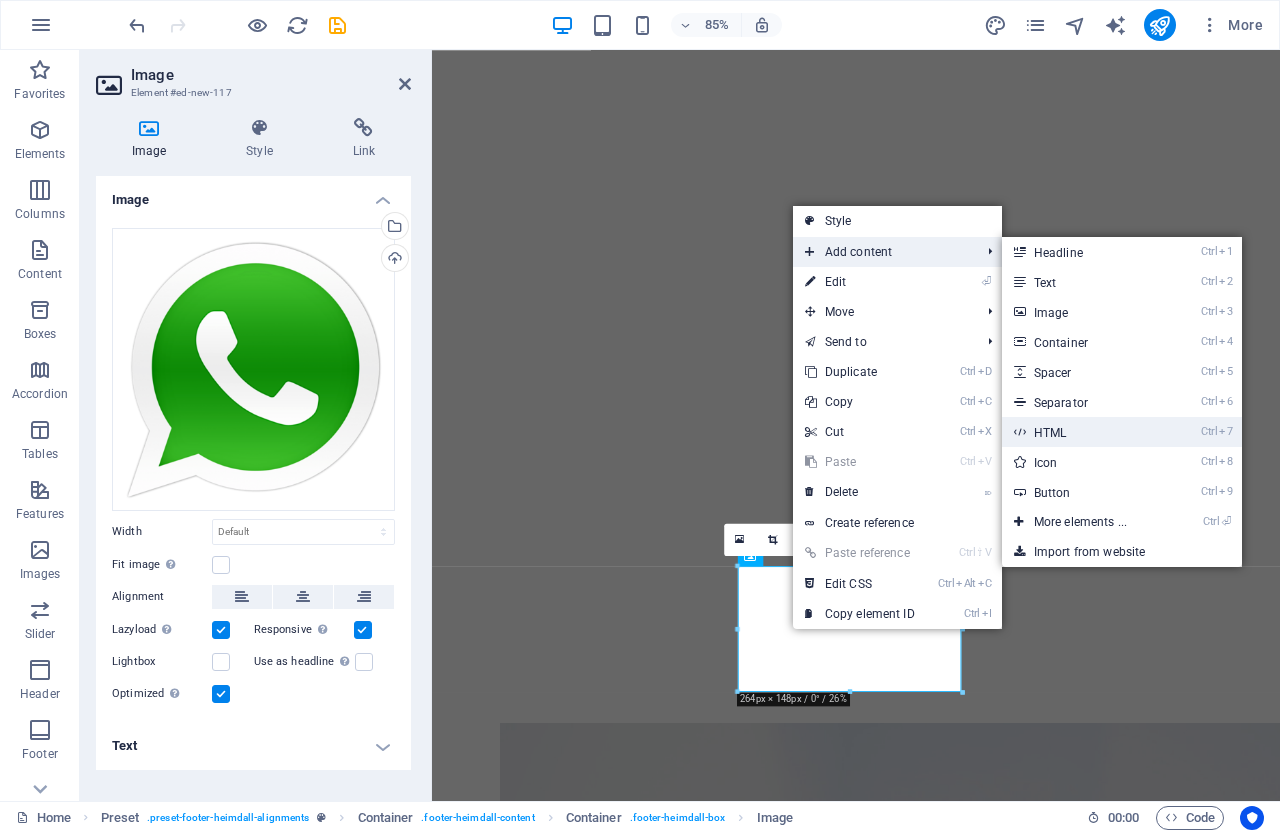 click on "Ctrl 7  HTML" at bounding box center (1084, 432) 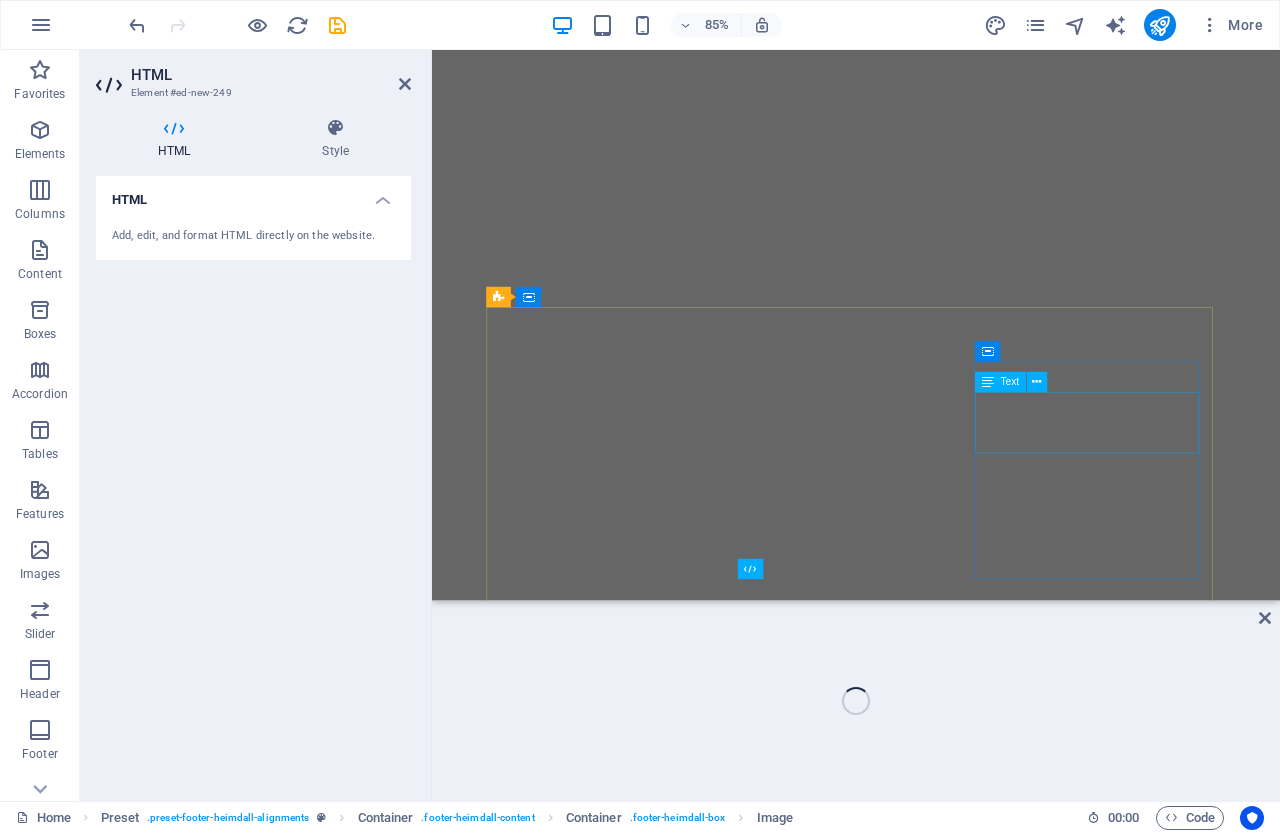 scroll, scrollTop: 988, scrollLeft: 0, axis: vertical 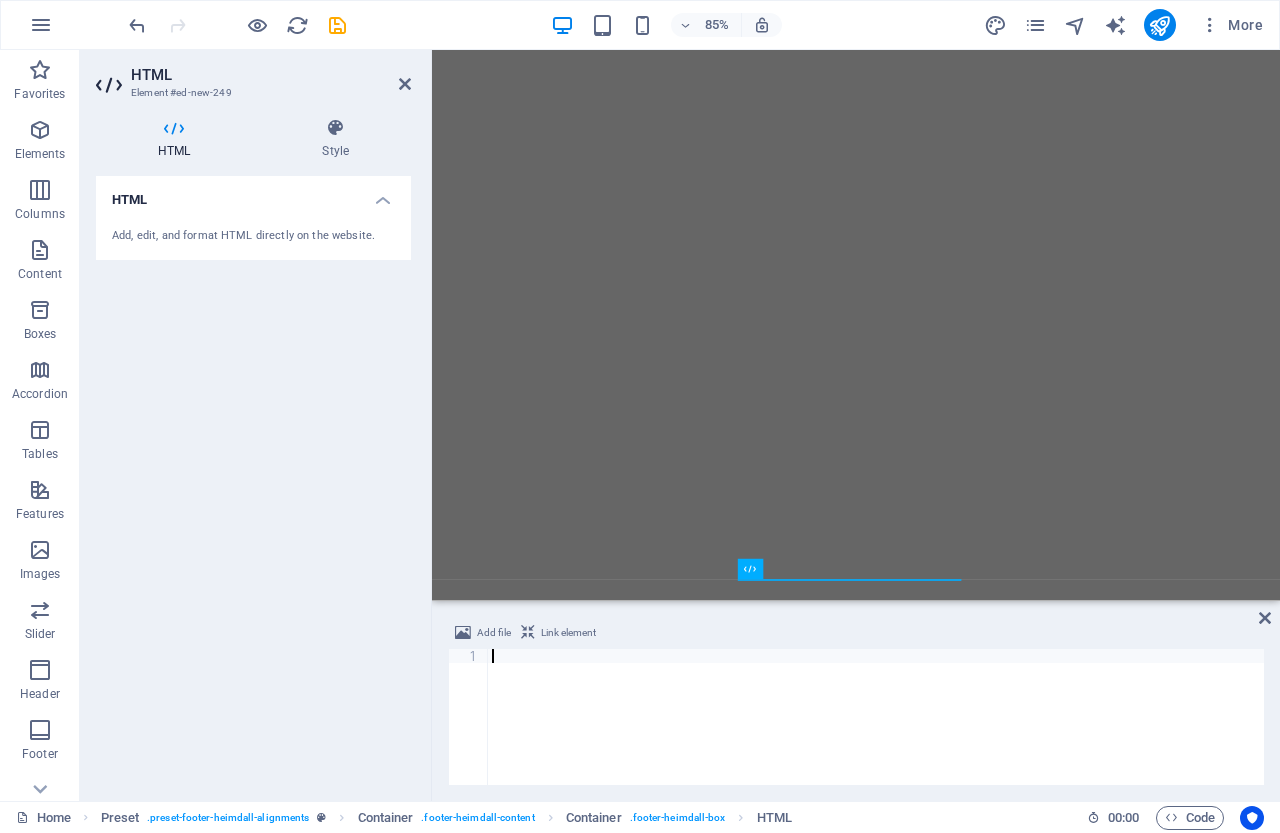 paste on "https://wa.me/[PHONE]" 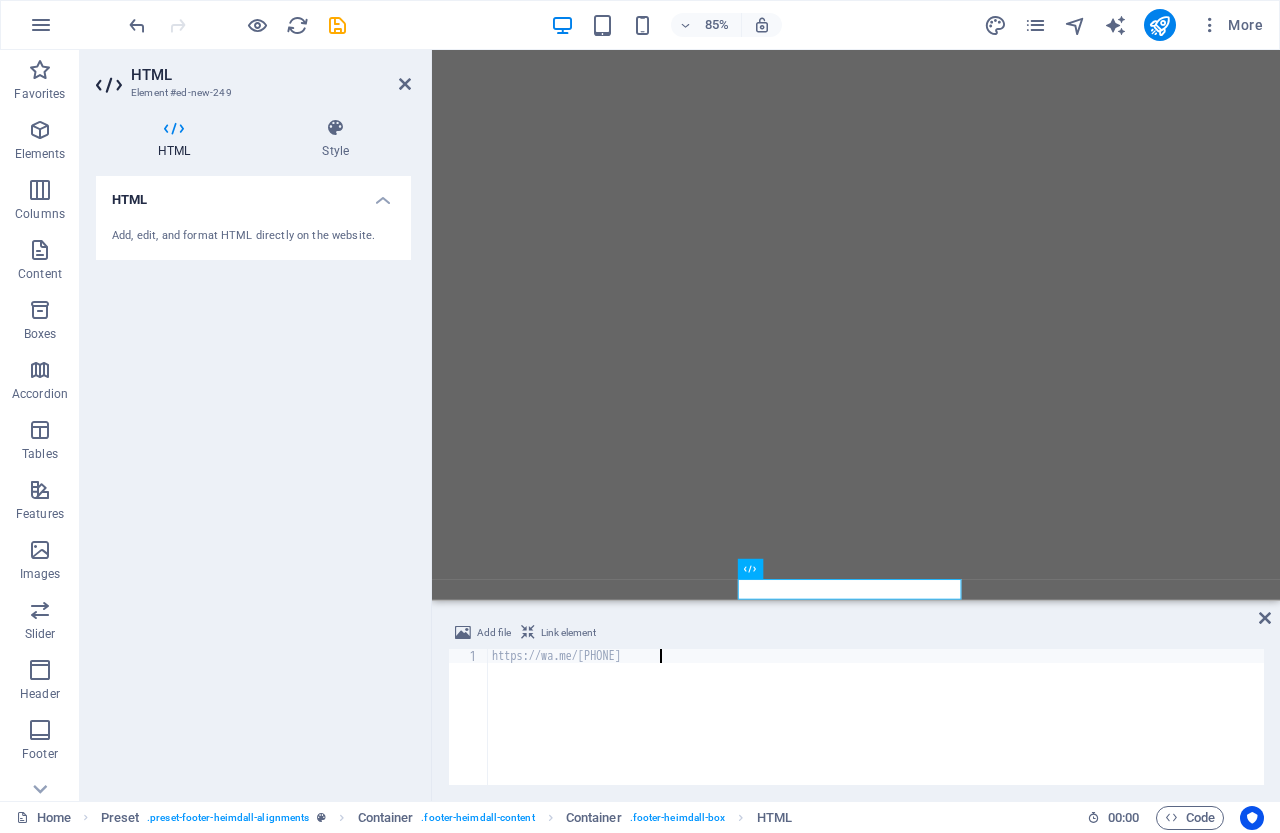 scroll, scrollTop: 0, scrollLeft: 13, axis: horizontal 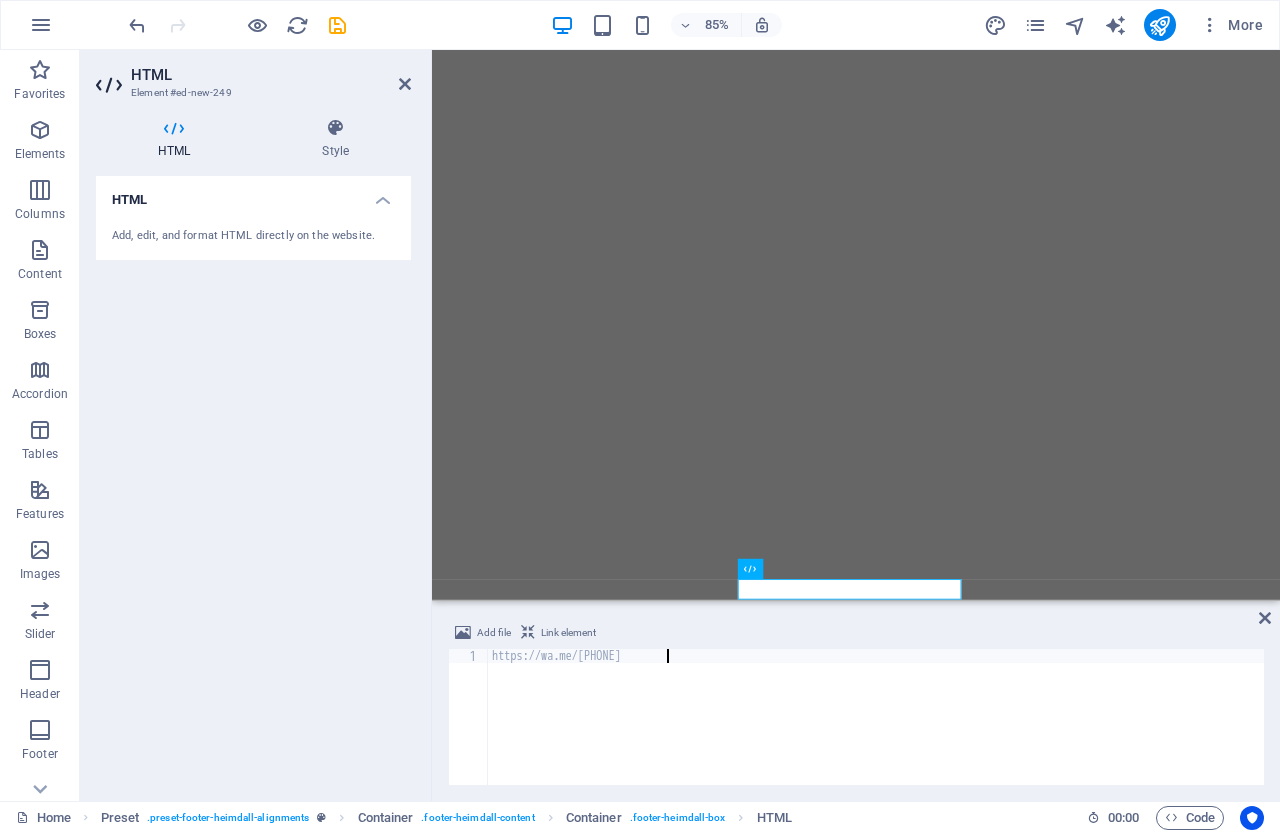 type on "https://wa.me/[PHONE]" 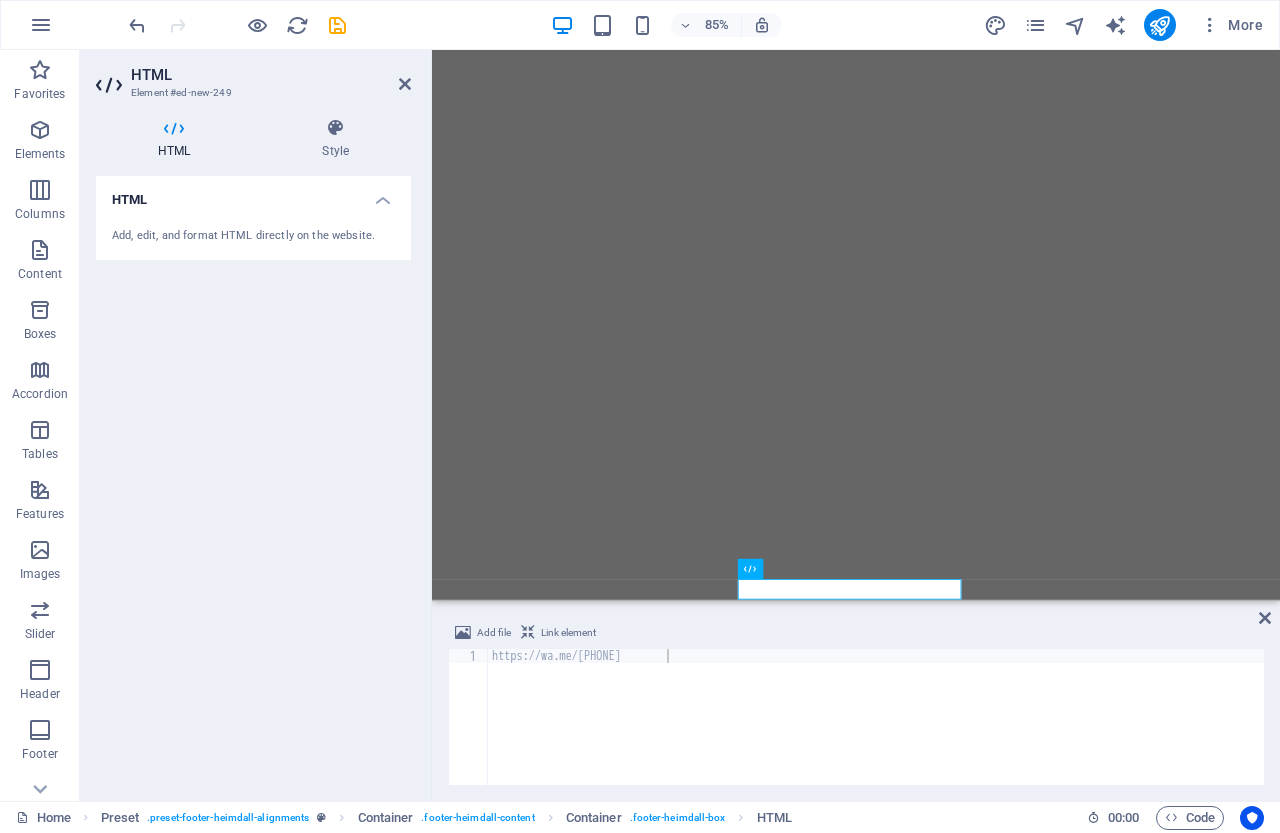 click on "Link element" at bounding box center [568, 633] 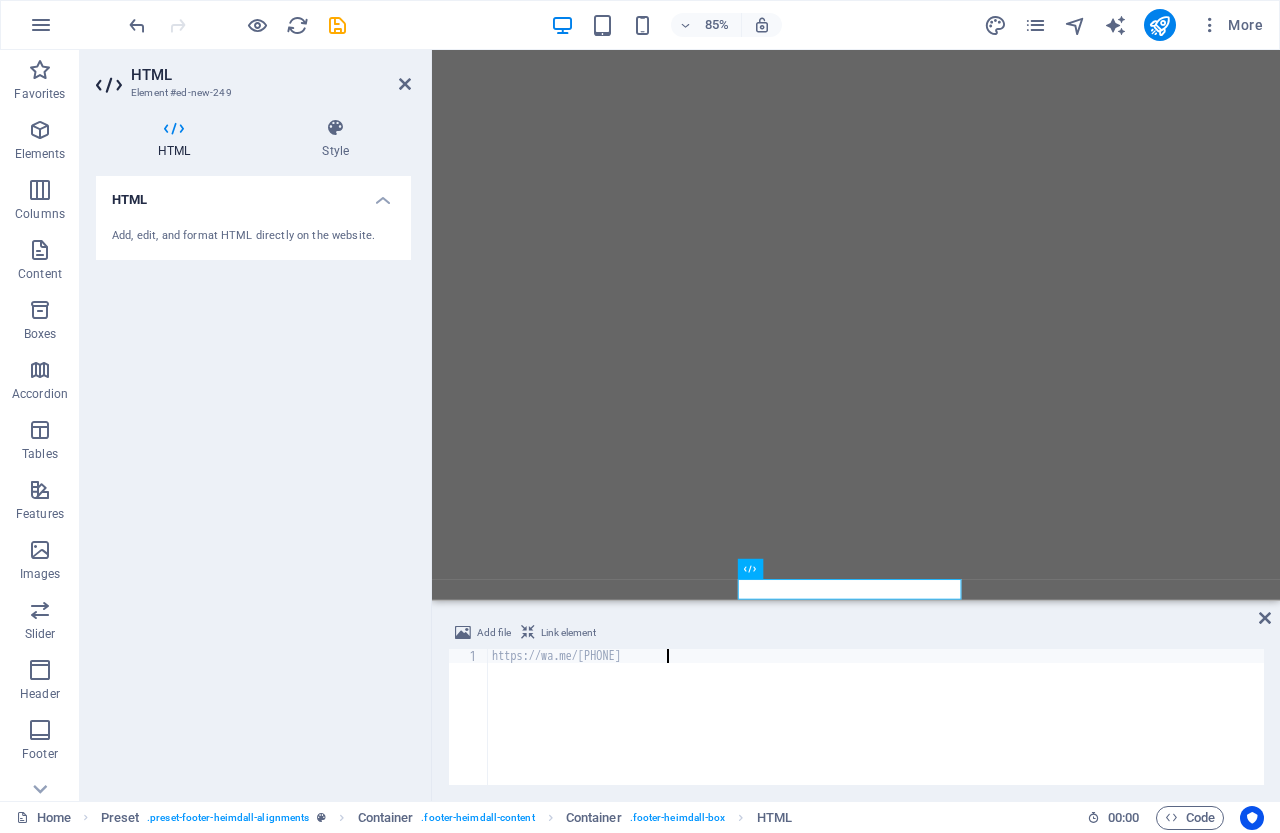 click on "https://wa.me/[PHONE]" at bounding box center (876, 731) 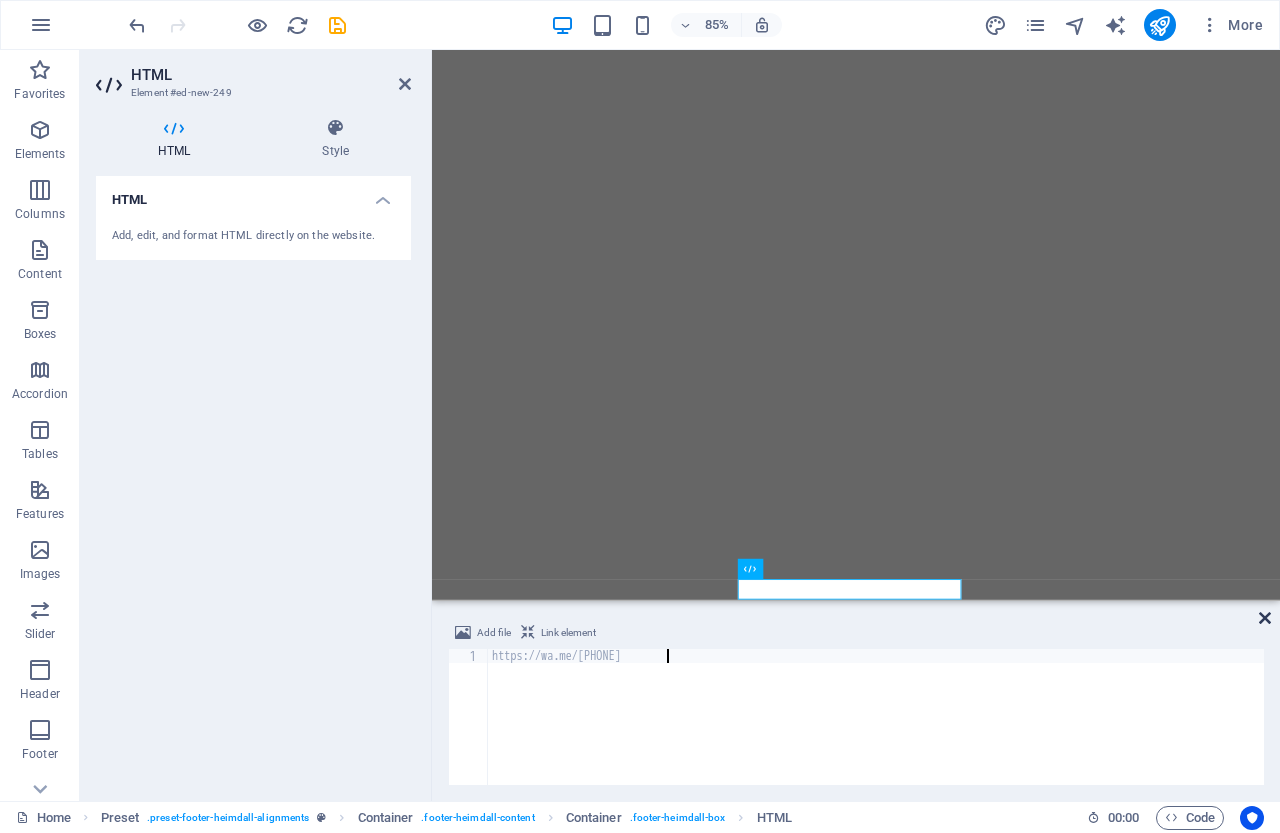 click at bounding box center [1265, 618] 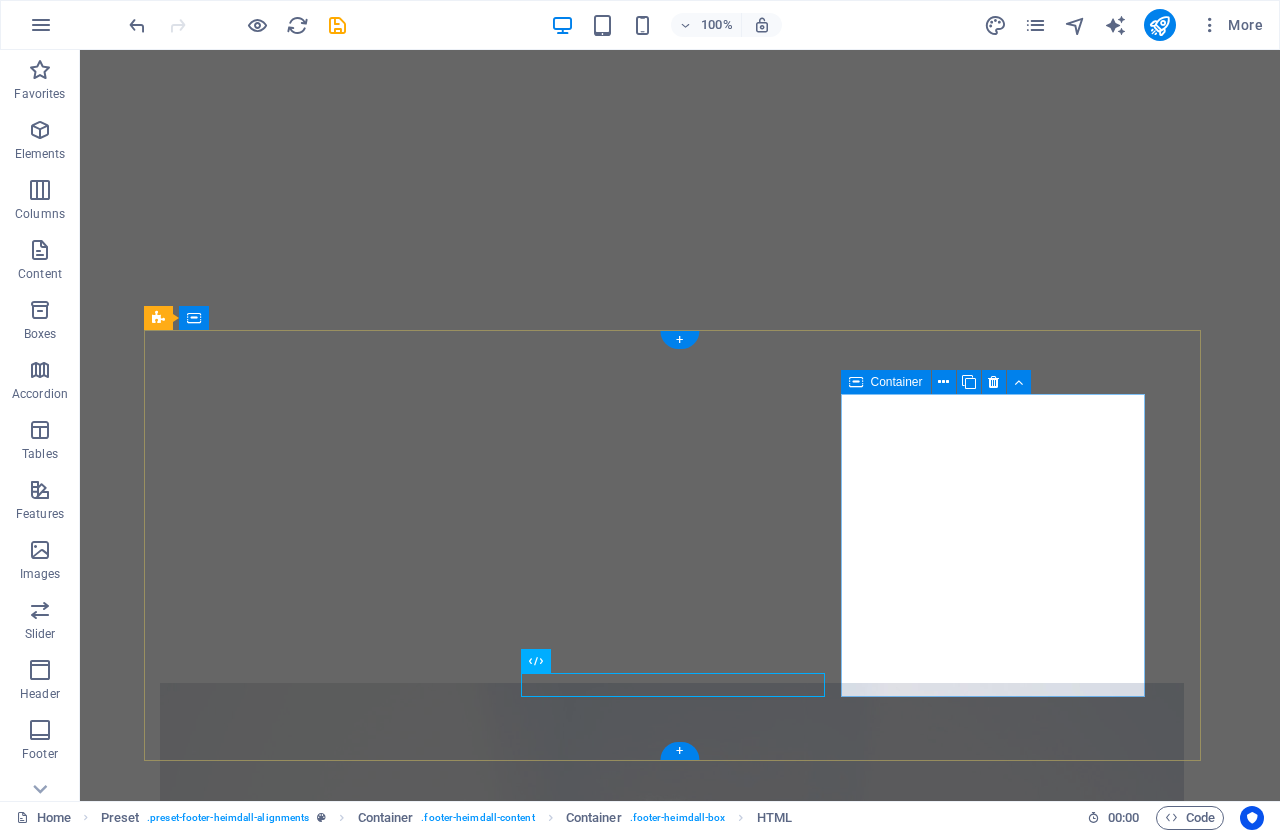 click on "Contact [EMAIL] Legal Notice Privacy" at bounding box center (632, 4347) 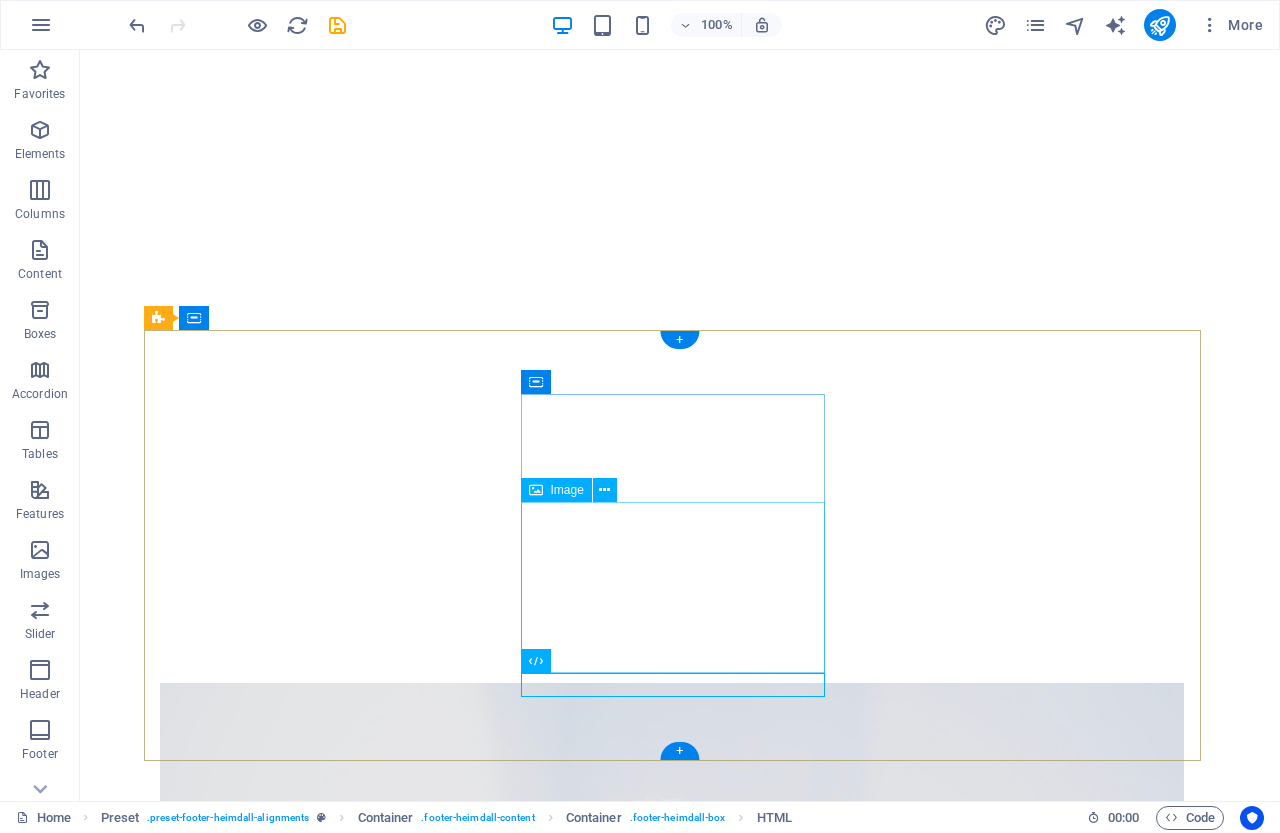 click at bounding box center [632, 3924] 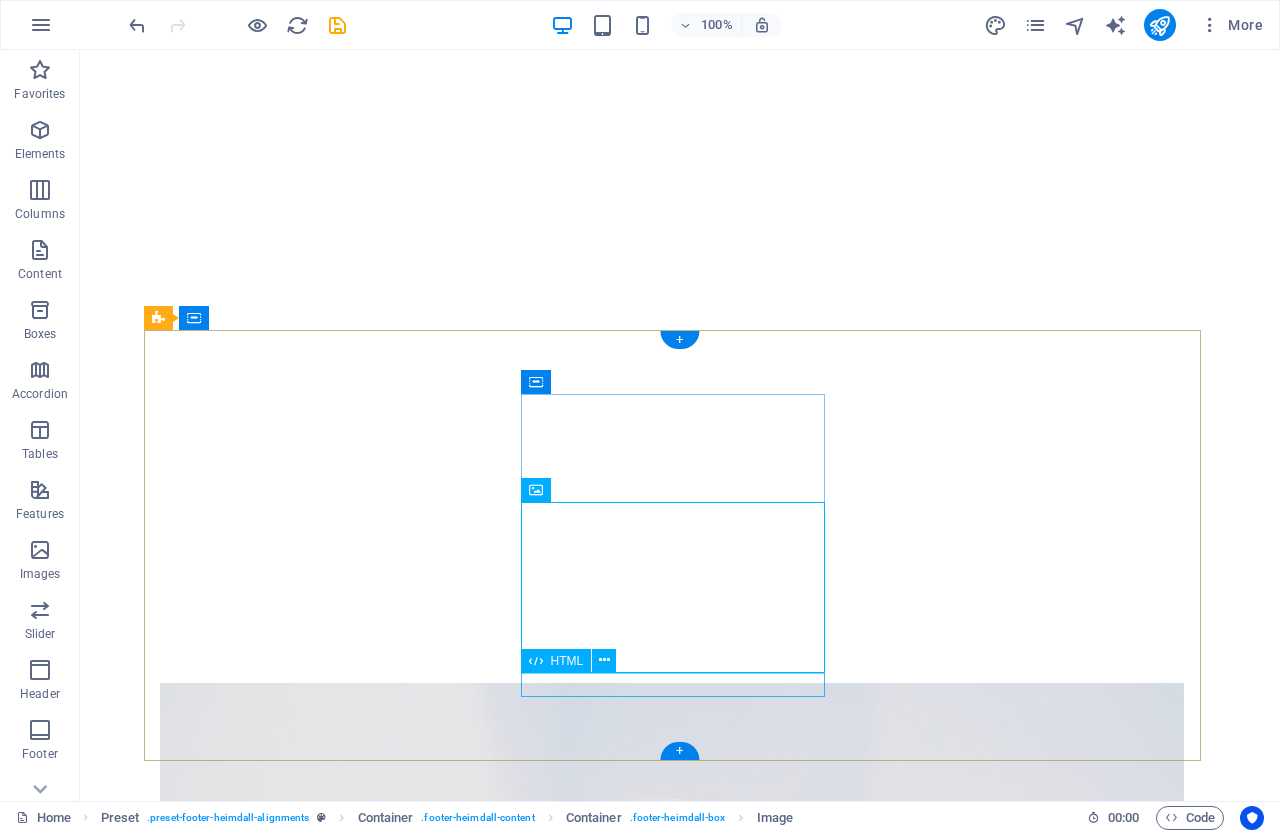 click on "https://wa.me/[PHONE]" at bounding box center (632, 4273) 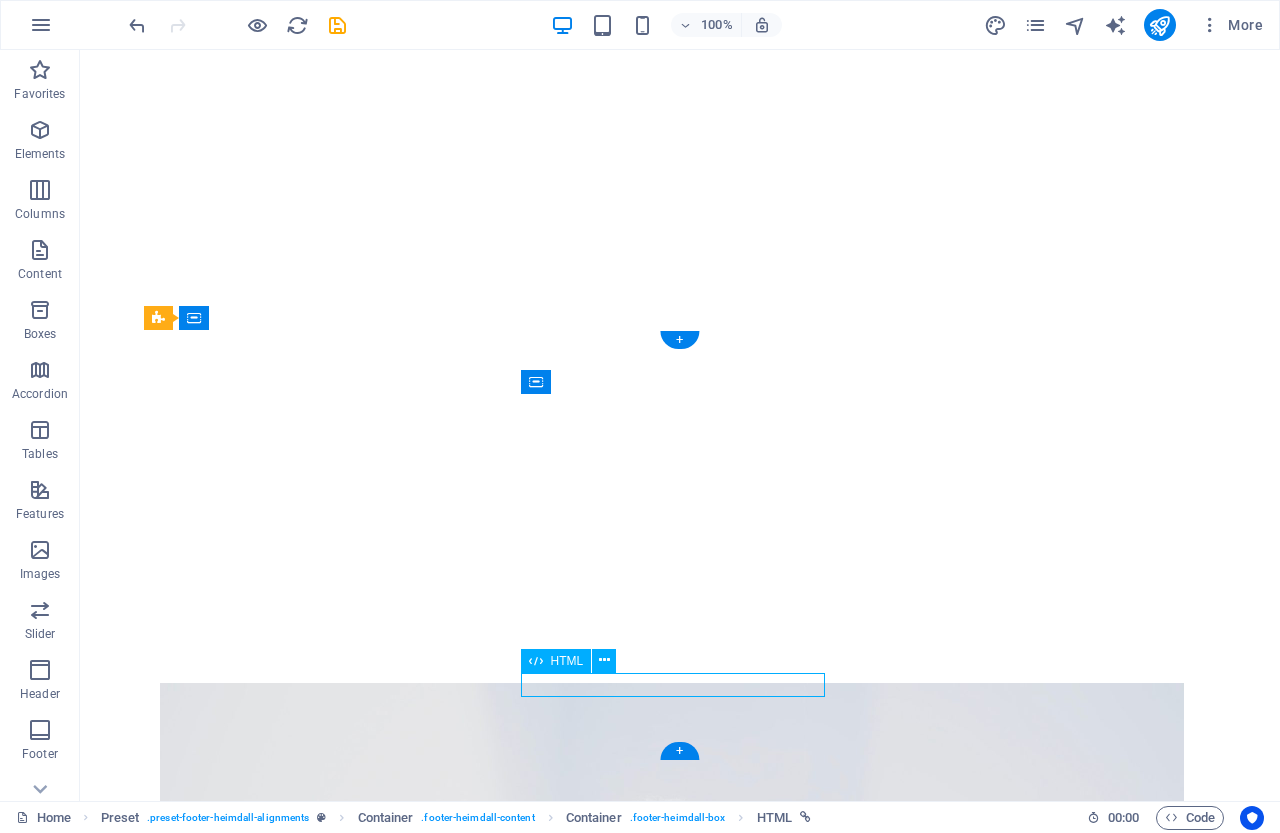 click on "https://wa.me/[PHONE]" at bounding box center [632, 4273] 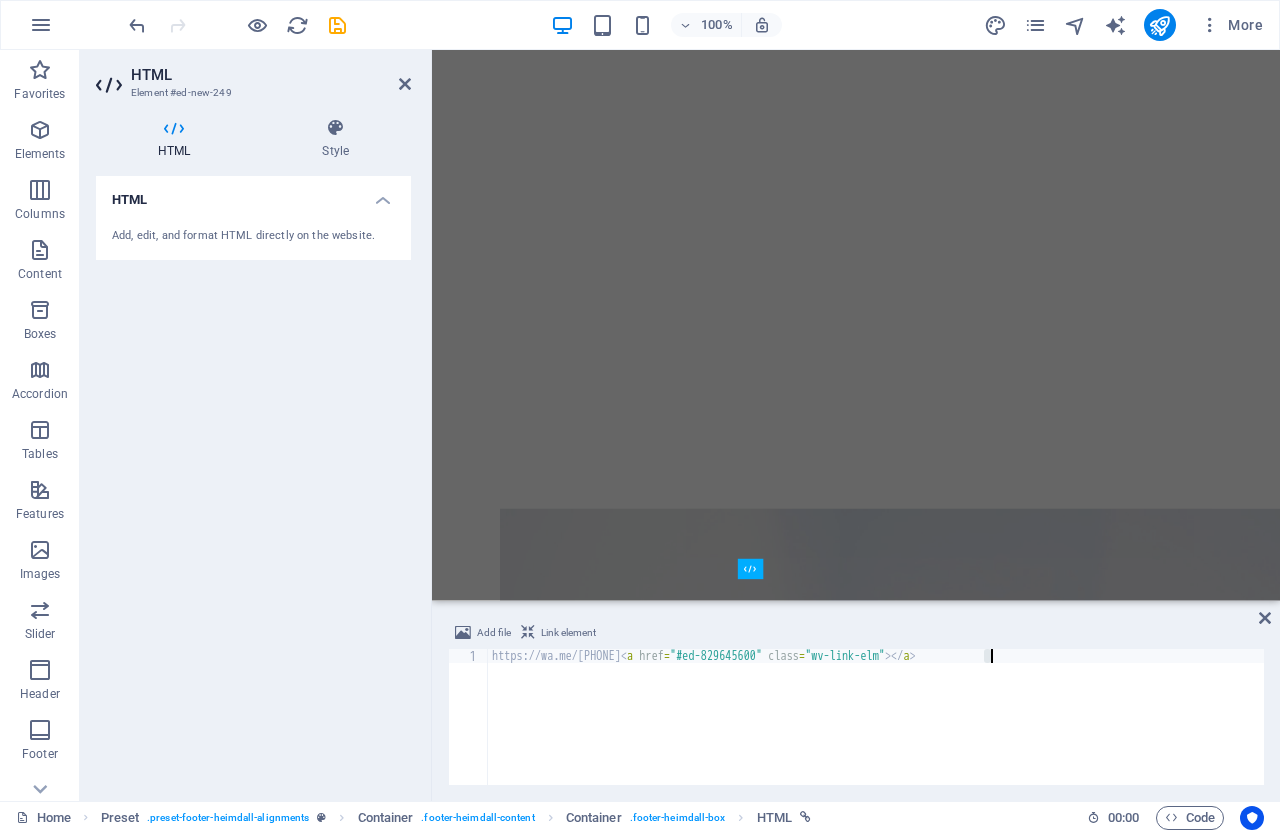 click on "https://wa.me/[PHONE] < a   href = "#ed-829645600"   class = "wv-link-elm" > </ a >" at bounding box center [876, 731] 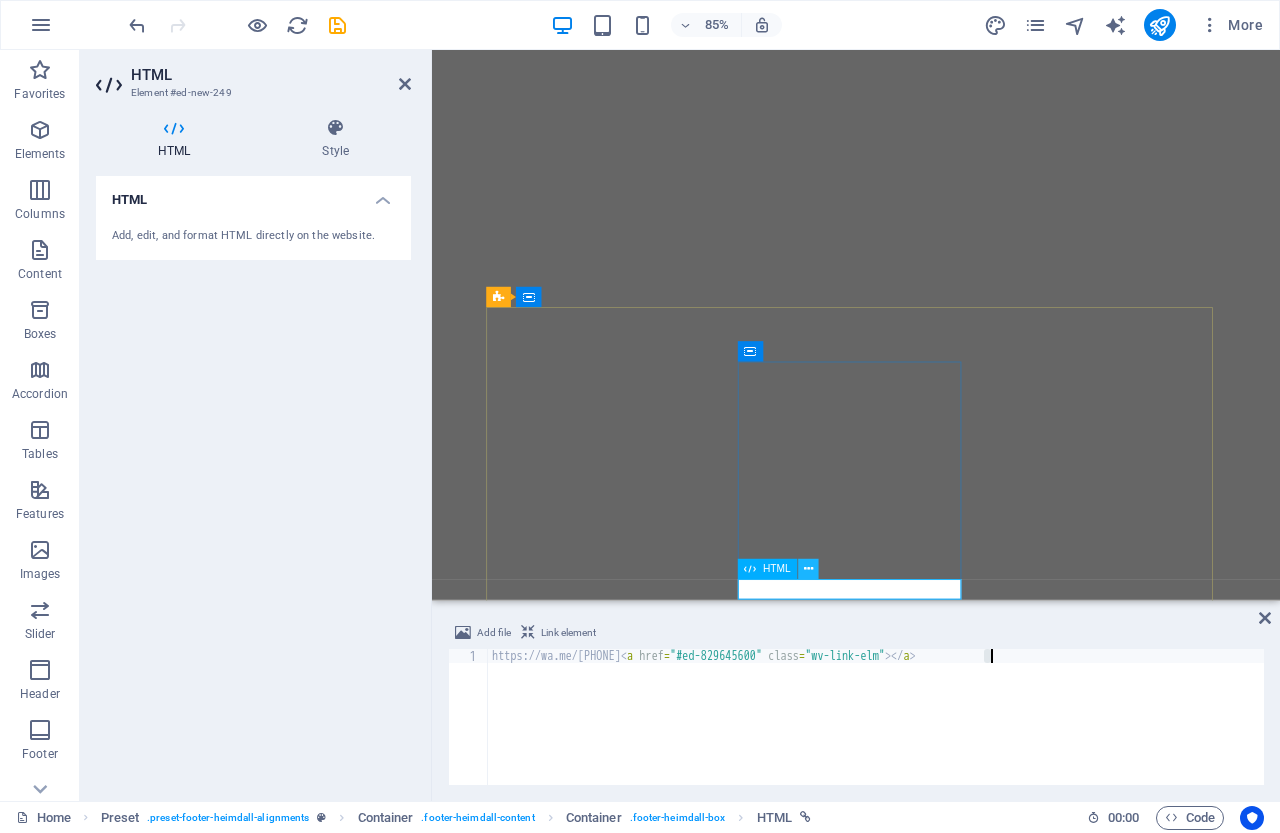 click at bounding box center (808, 570) 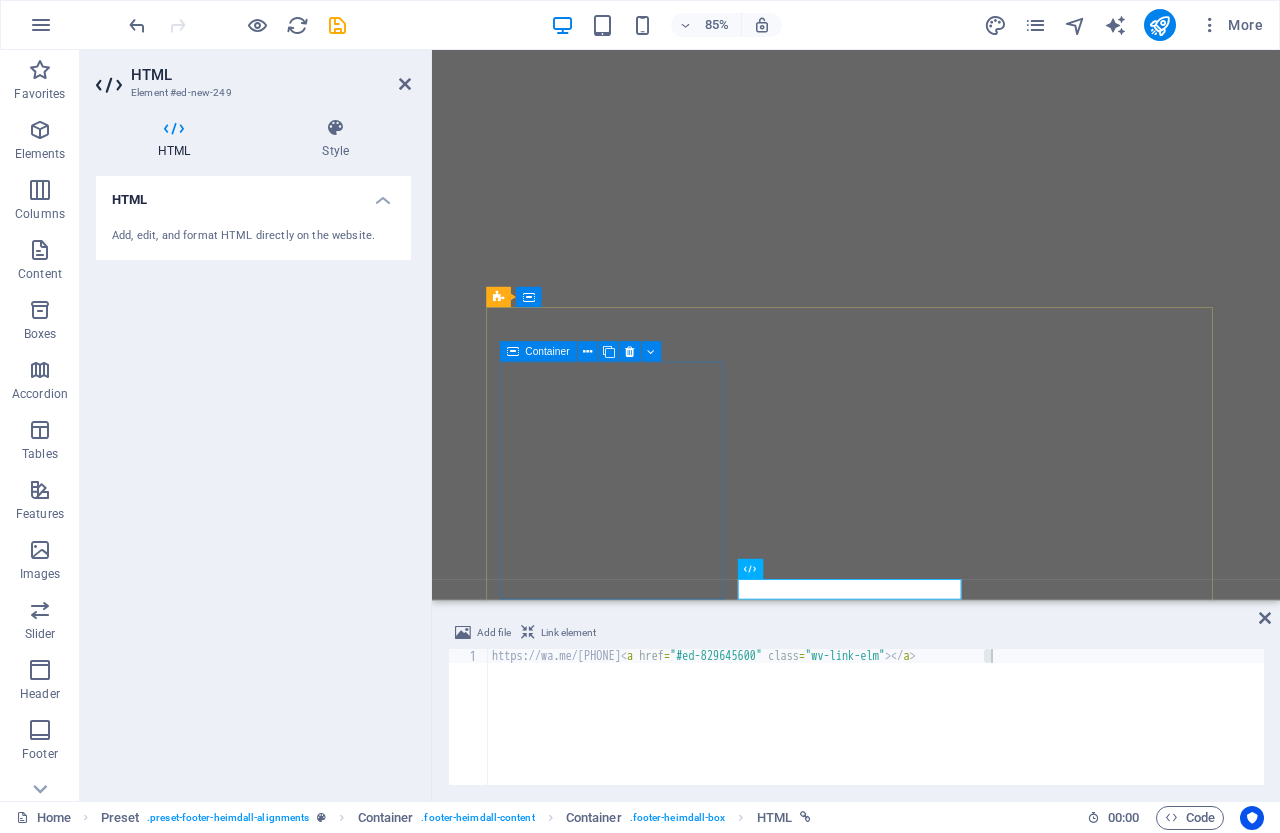 click on "Phone Call me! [PHONE]" at bounding box center (931, 3528) 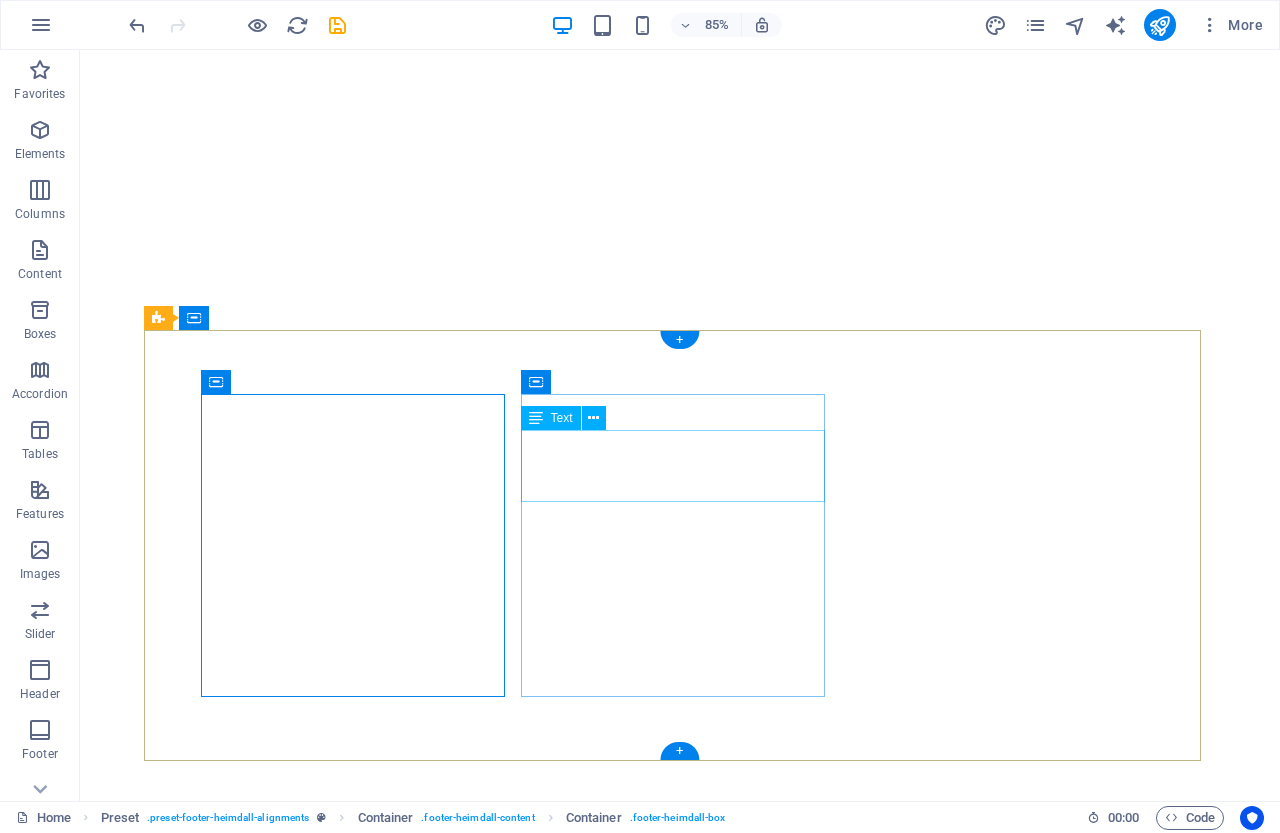 scroll, scrollTop: 1108, scrollLeft: 0, axis: vertical 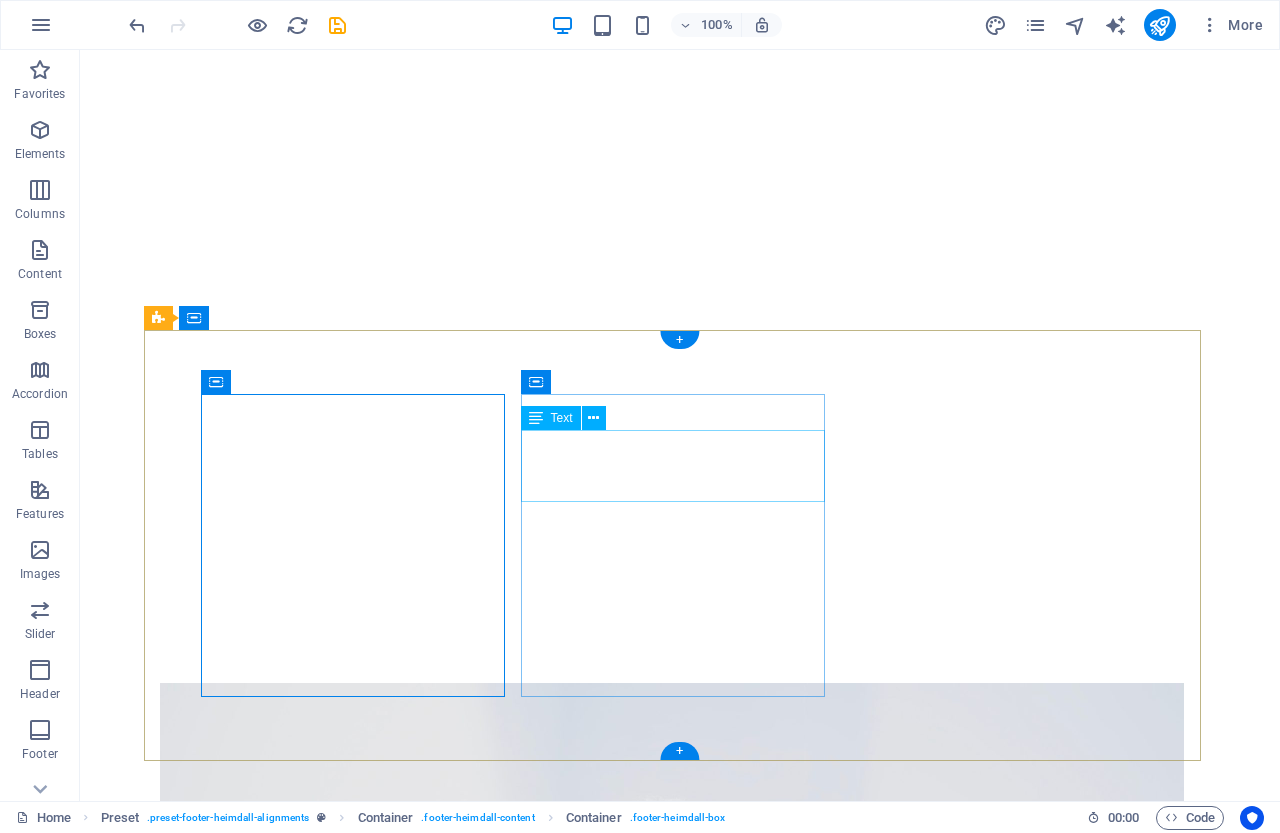 click on "WHATSAPP Instagram Twitter" at bounding box center [632, 3551] 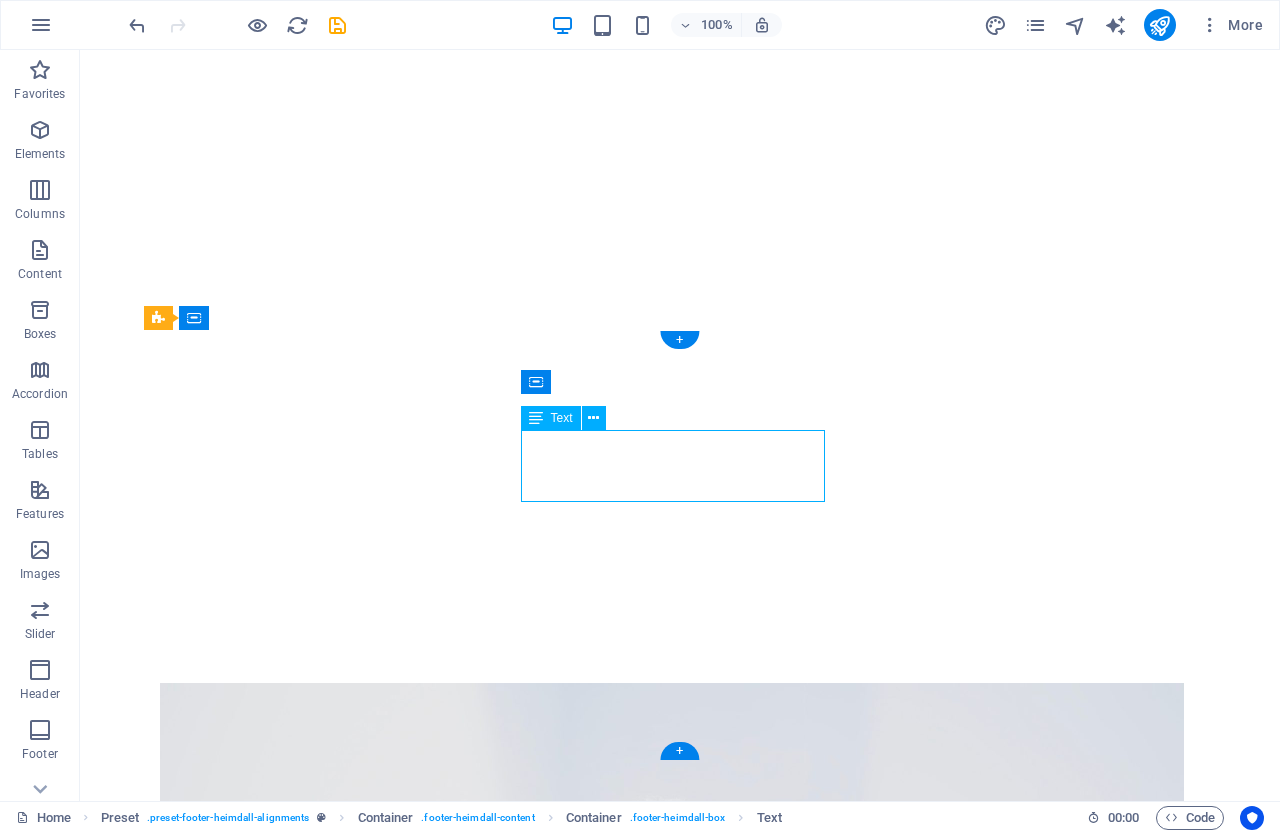 click on "WHATSAPP Instagram Twitter" at bounding box center (632, 3551) 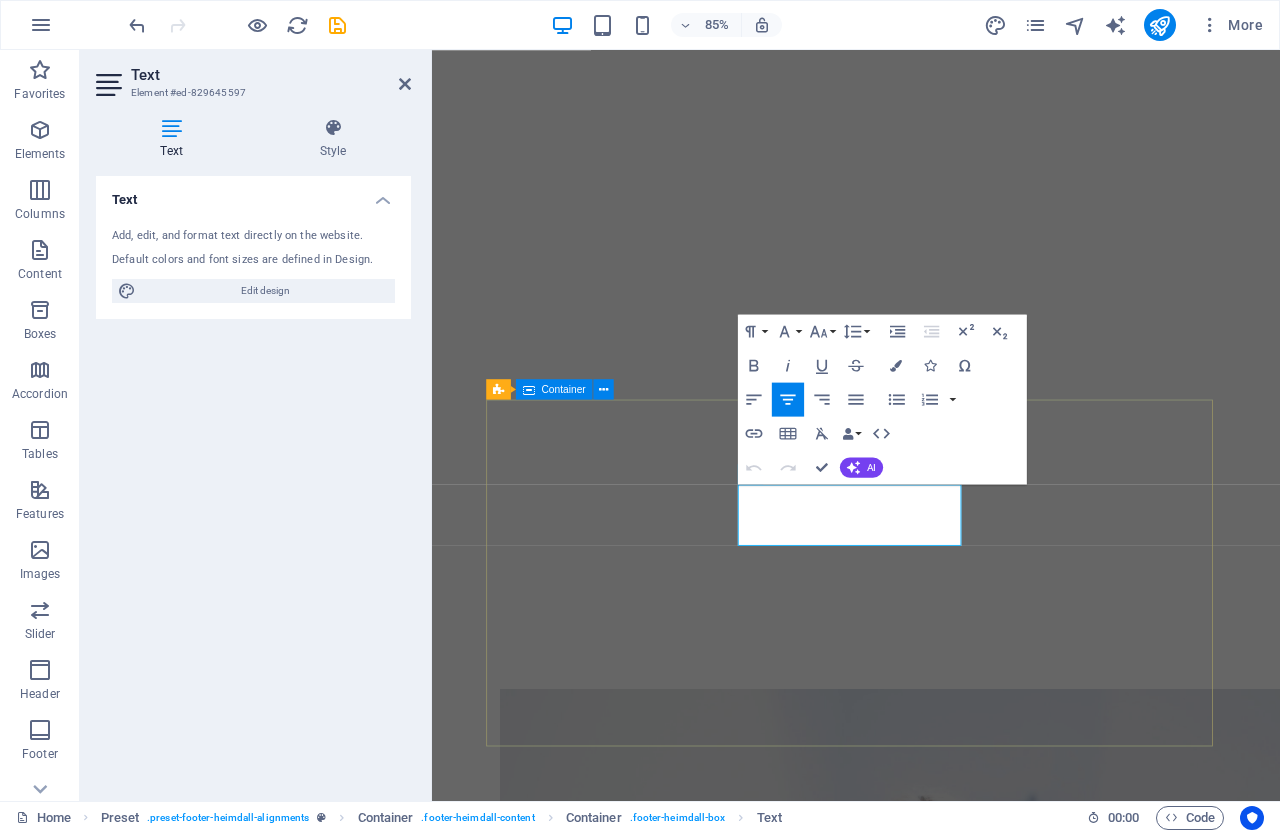 scroll, scrollTop: 1092, scrollLeft: 0, axis: vertical 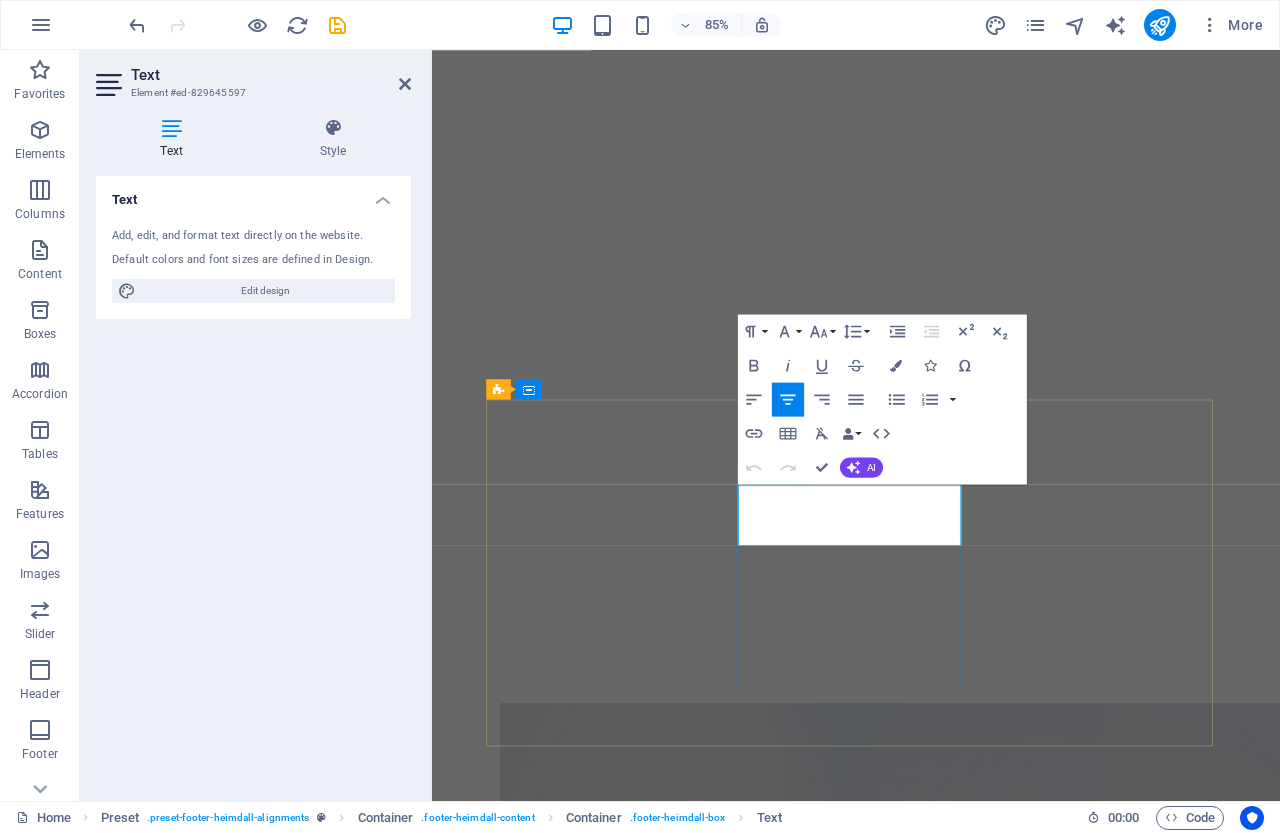 click on "WHATSAPP" at bounding box center [931, 3733] 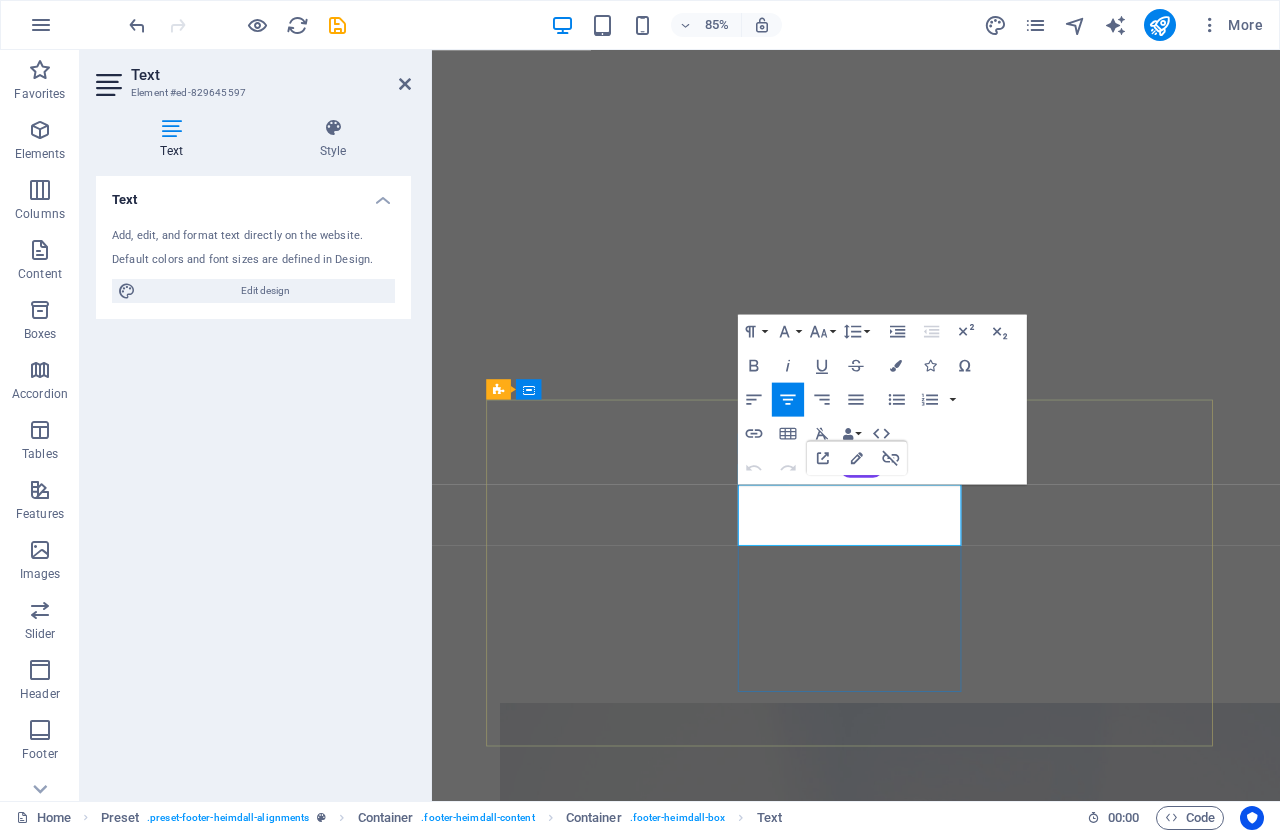 click on "WHATSAPP" at bounding box center [931, 3733] 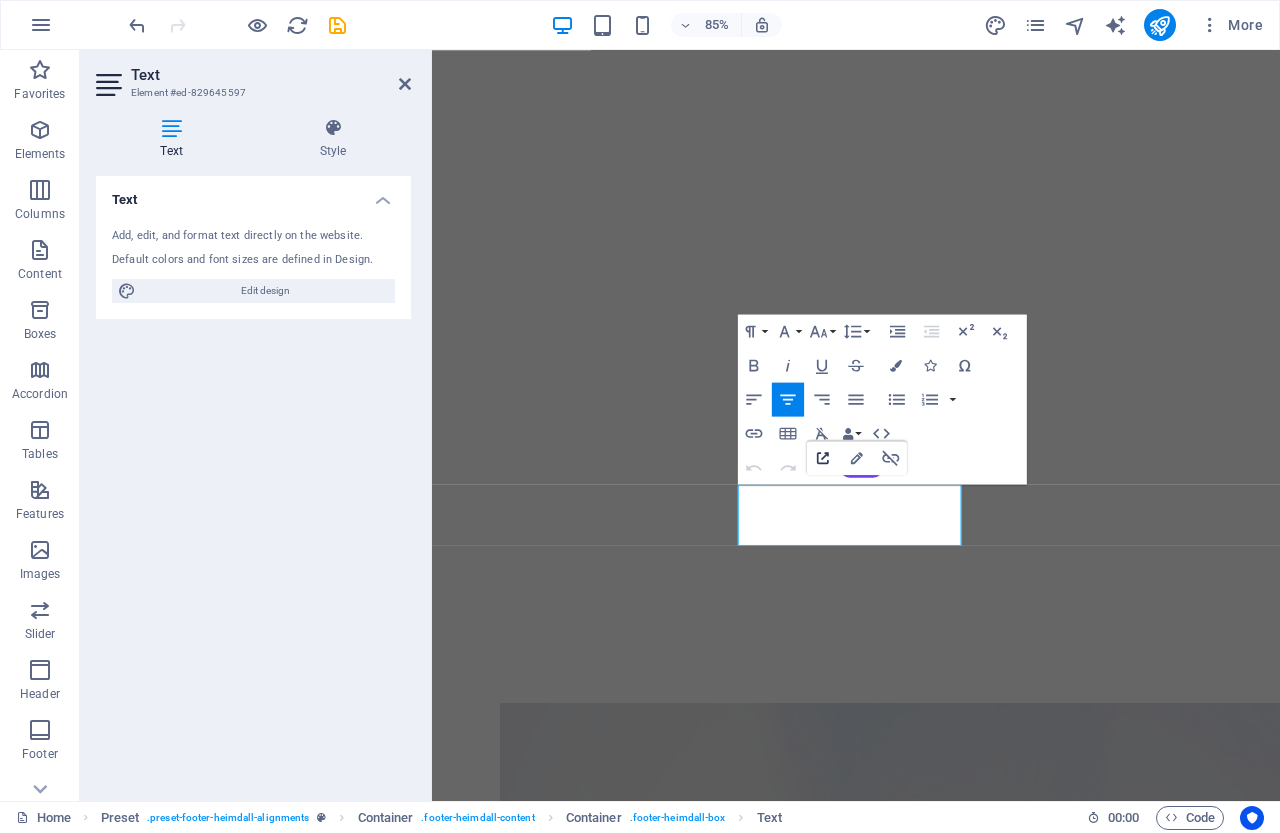 click 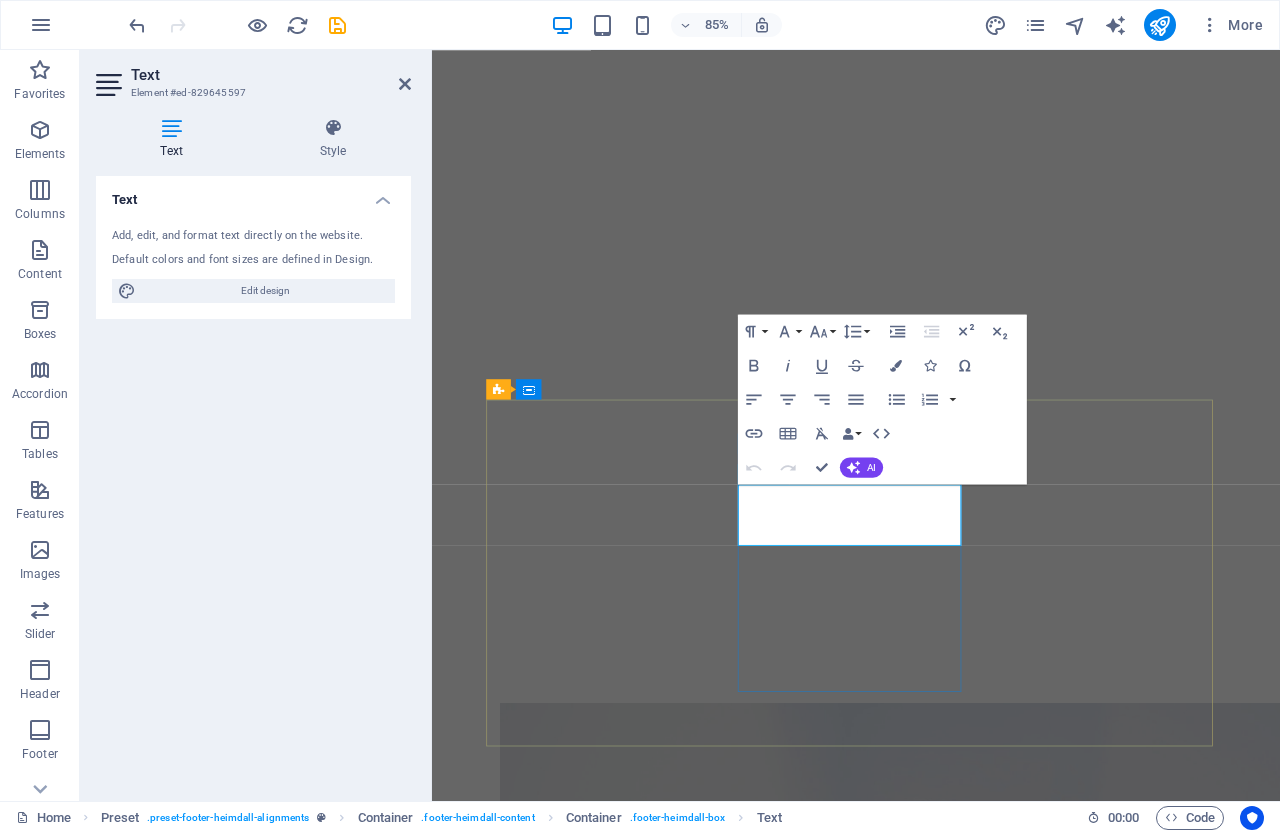 click on "Twitter" at bounding box center (931, 3781) 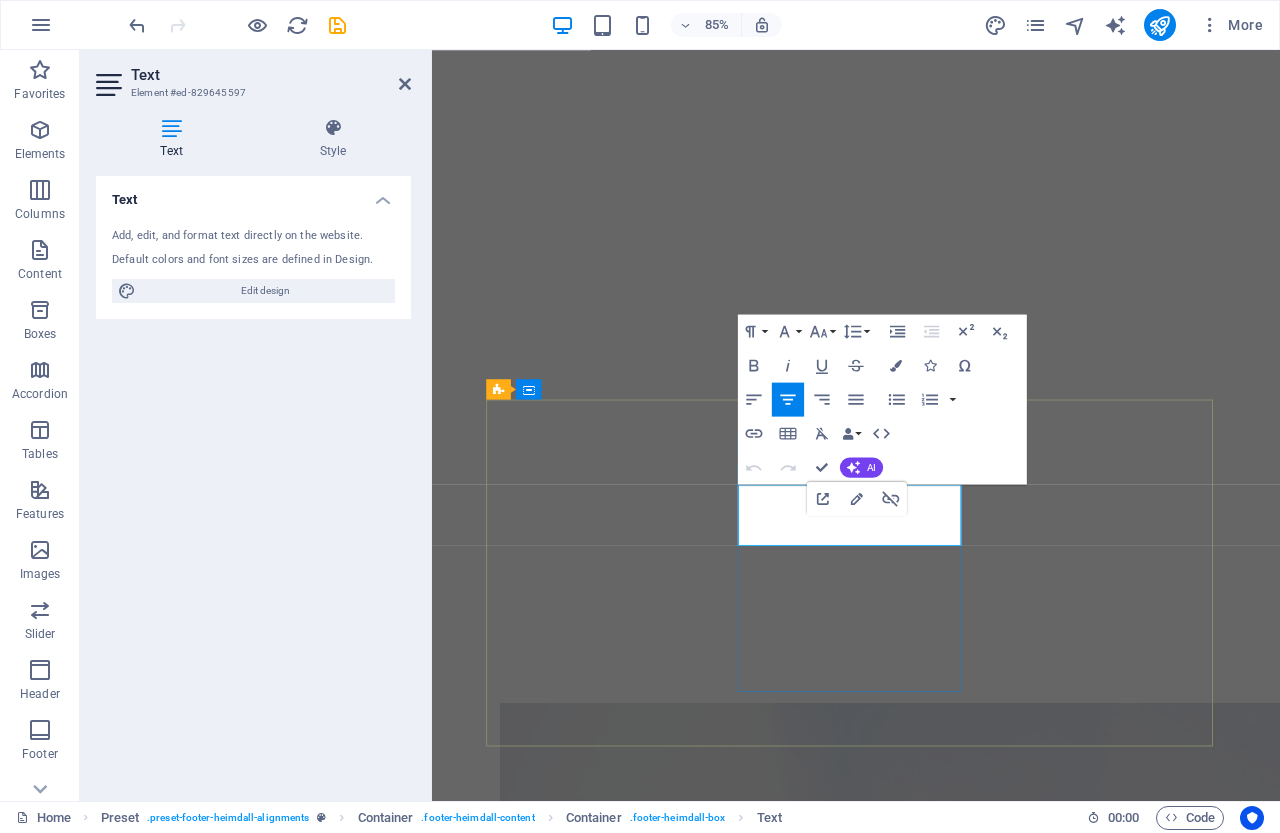 click on "Twitter" at bounding box center (931, 3781) 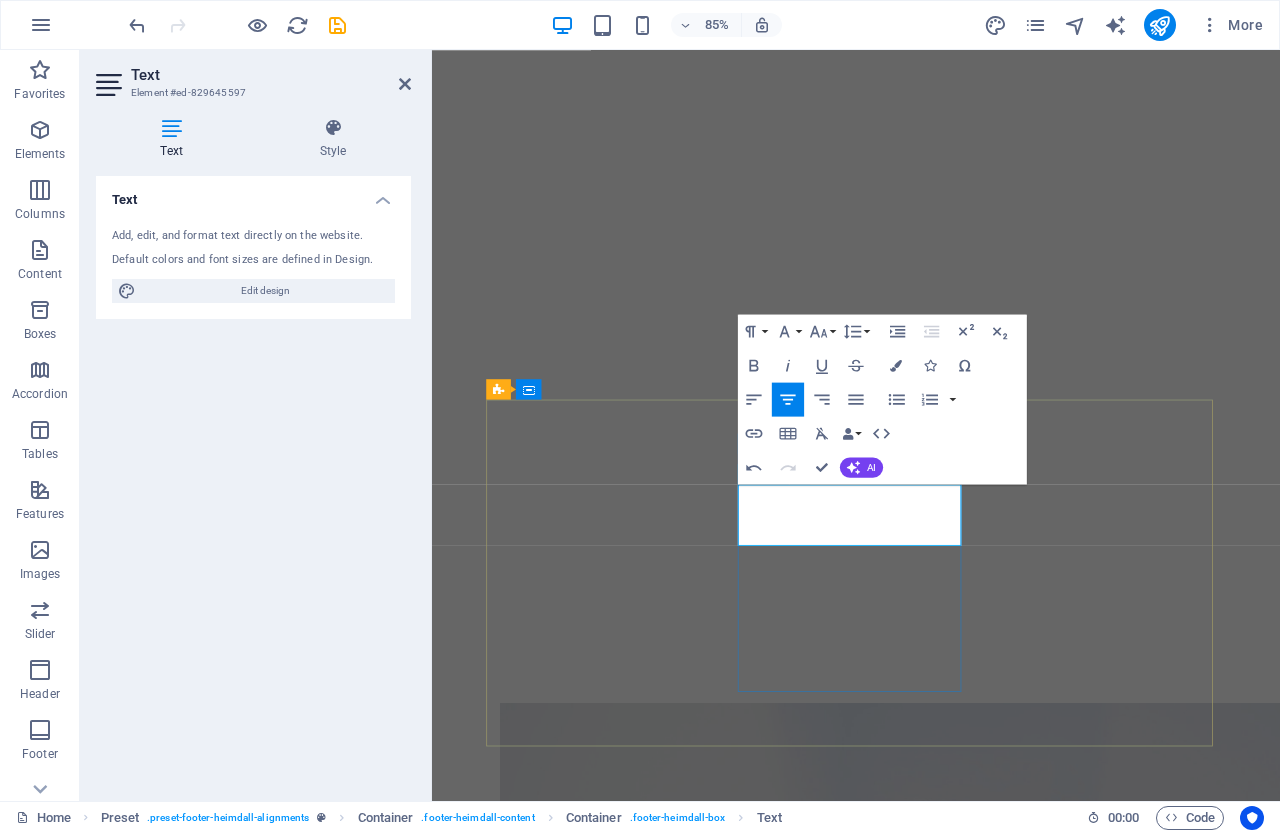 type 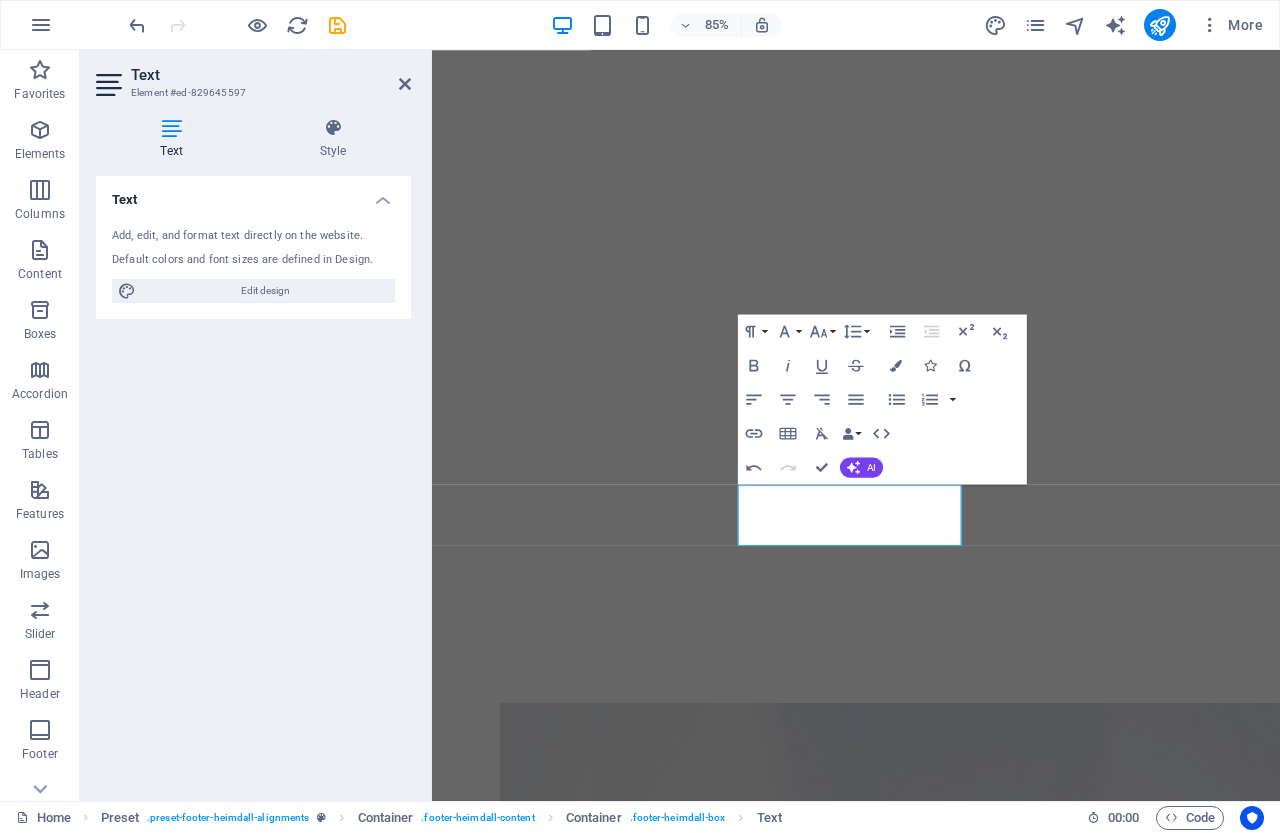 click on "Skip to main content
Home About Work News Partners Contact About me My work Partners Contact About Lorem ipsum dolor sit amet, consectetuer adipiscing elit. Aenean commodo ligula eget dolor. Lorem ipsum dolor sit amet. see more Work Lorem ipsum dolor sit amet, consectetuer adipiscing elit. Aenean commodo ligula eget dolor. Lorem ipsum dolor sit amet. see more Blog Lorem ipsum dolor sit amet, consectetuer adipiscing elit. Aenean commodo ligula eget dolor. Lorem ipsum dolor sit amet. see more Phone Call me! [PHONE] Social WHATSAPP INSTAGRAM X https://wa.me/[PHONE] Contact [EMAIL] Legal Notice Privacy" at bounding box center (931, 1790) 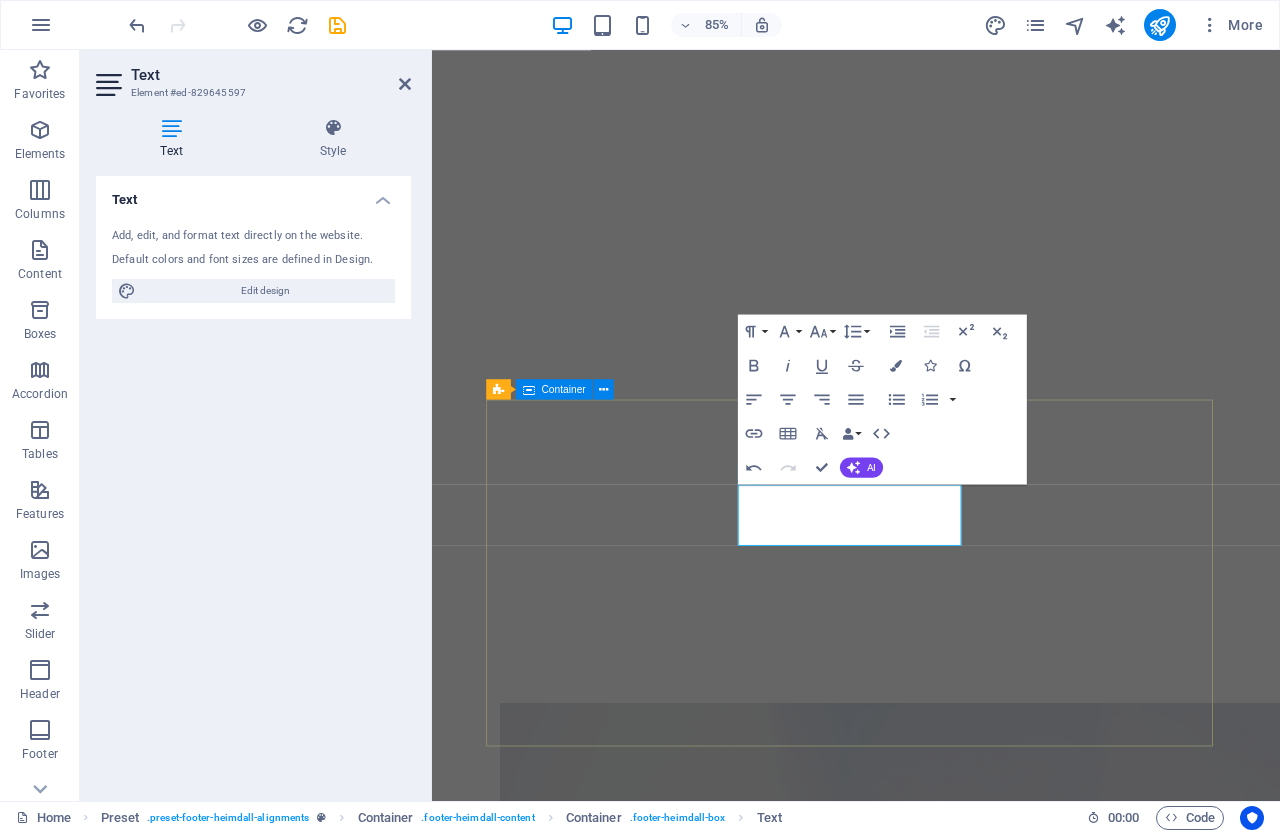 drag, startPoint x: 657, startPoint y: 474, endPoint x: 976, endPoint y: 405, distance: 326.37708 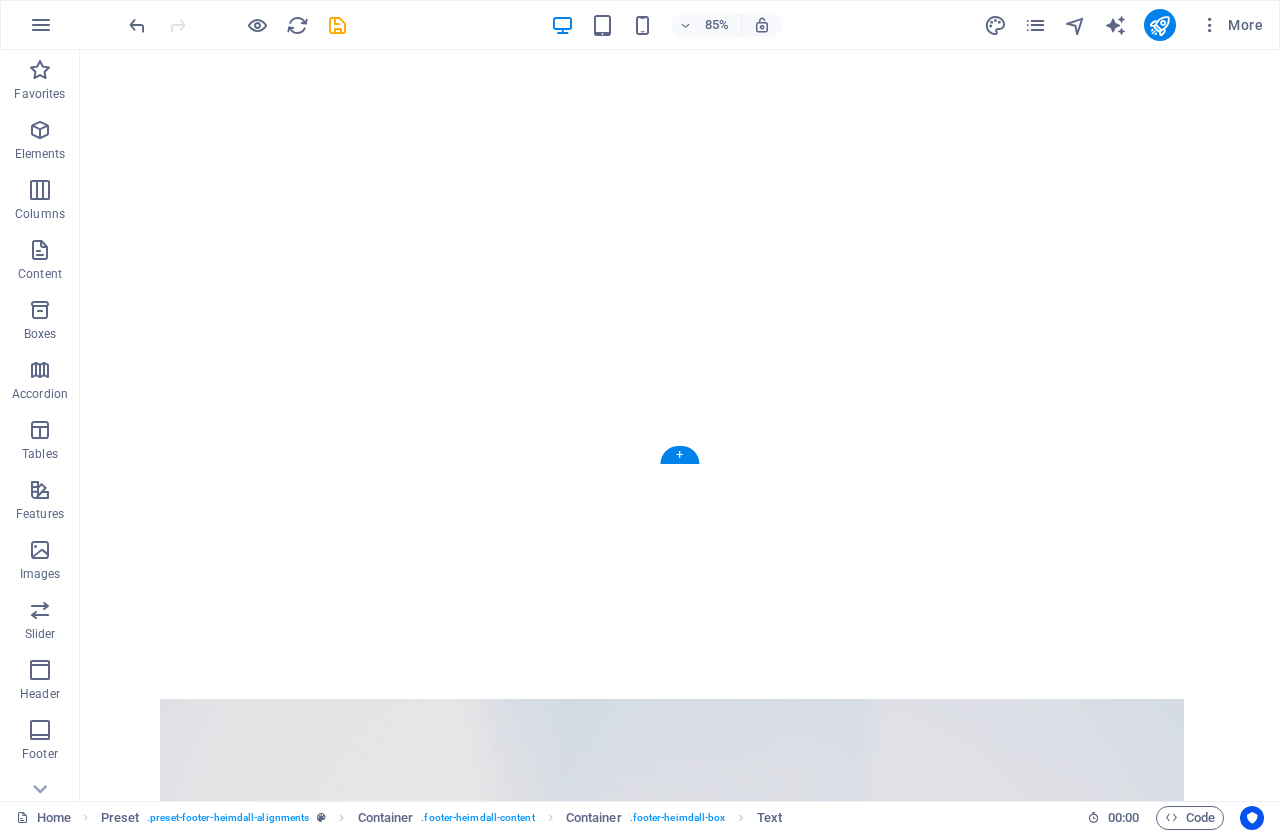 scroll, scrollTop: 973, scrollLeft: 0, axis: vertical 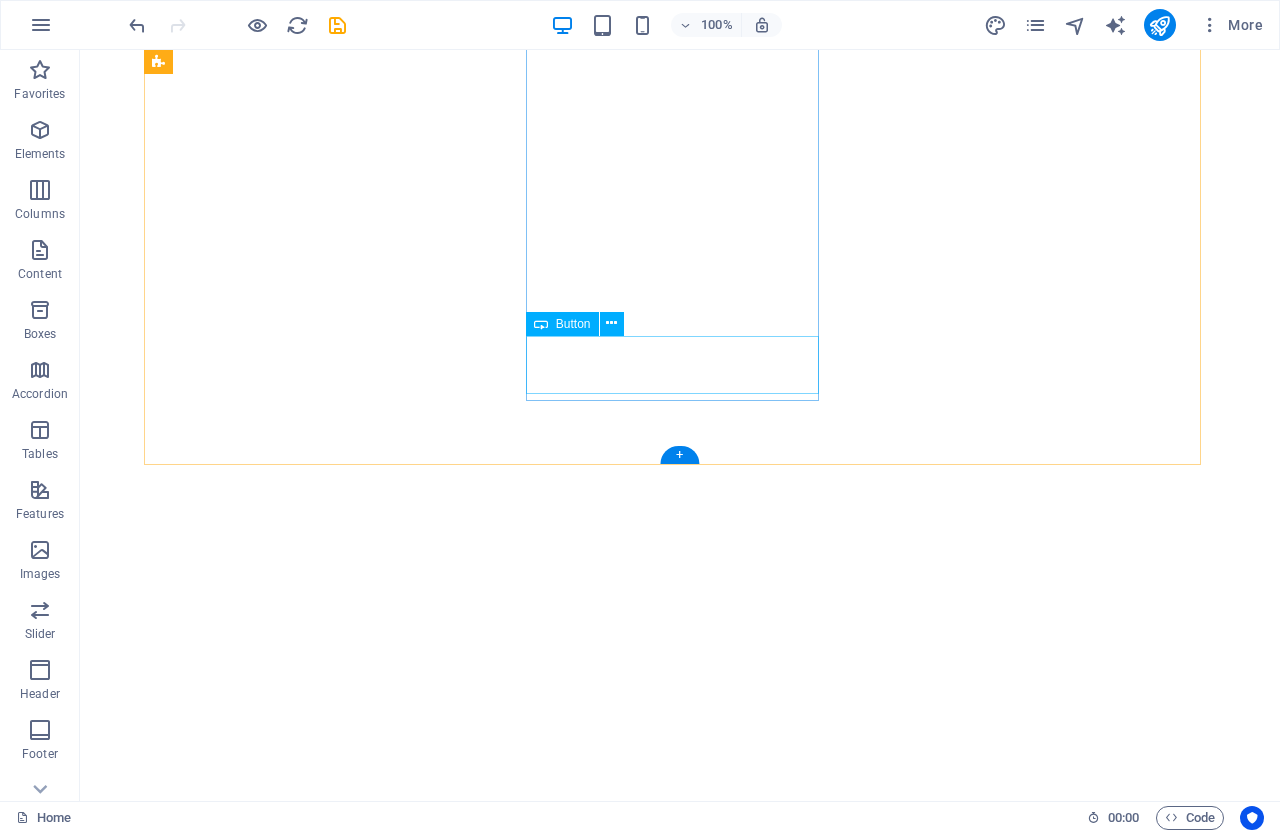drag, startPoint x: 663, startPoint y: 366, endPoint x: 1029, endPoint y: 362, distance: 366.02185 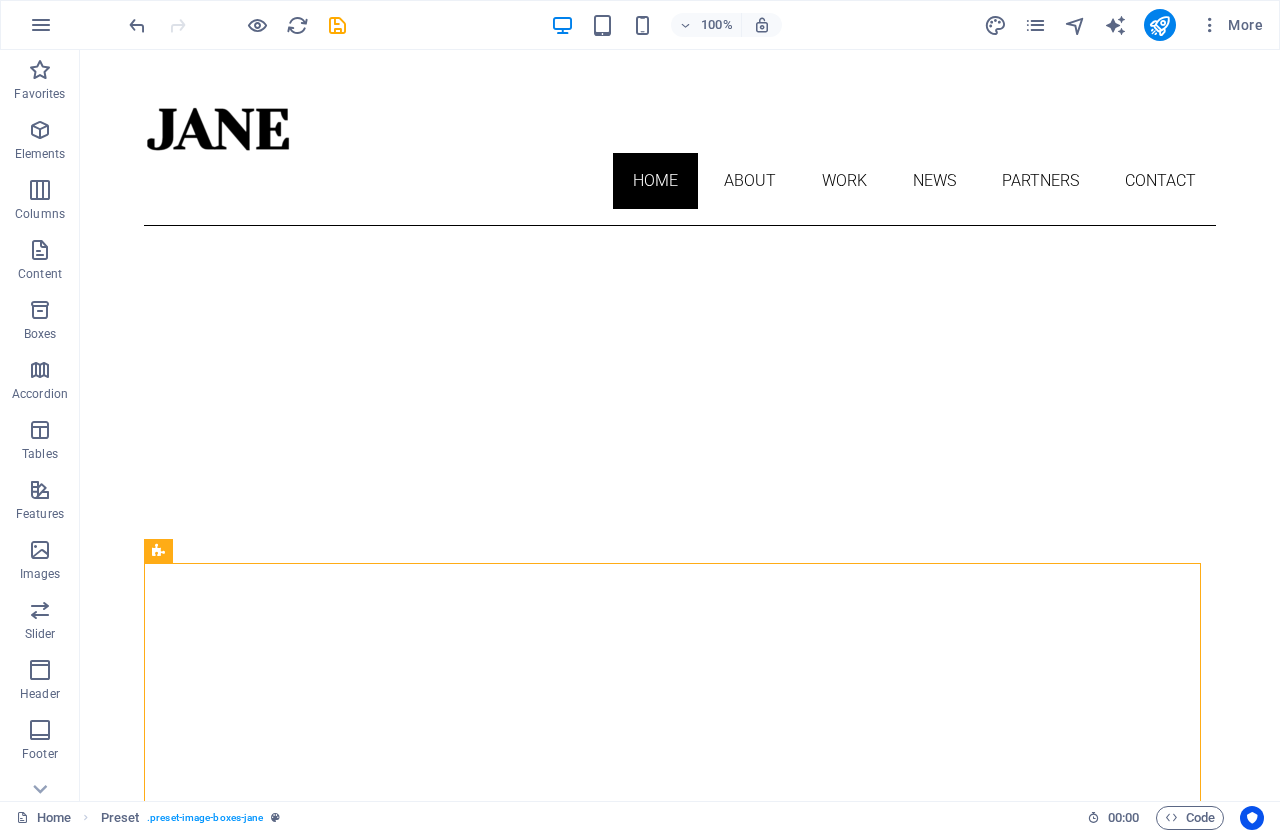 scroll, scrollTop: 0, scrollLeft: 0, axis: both 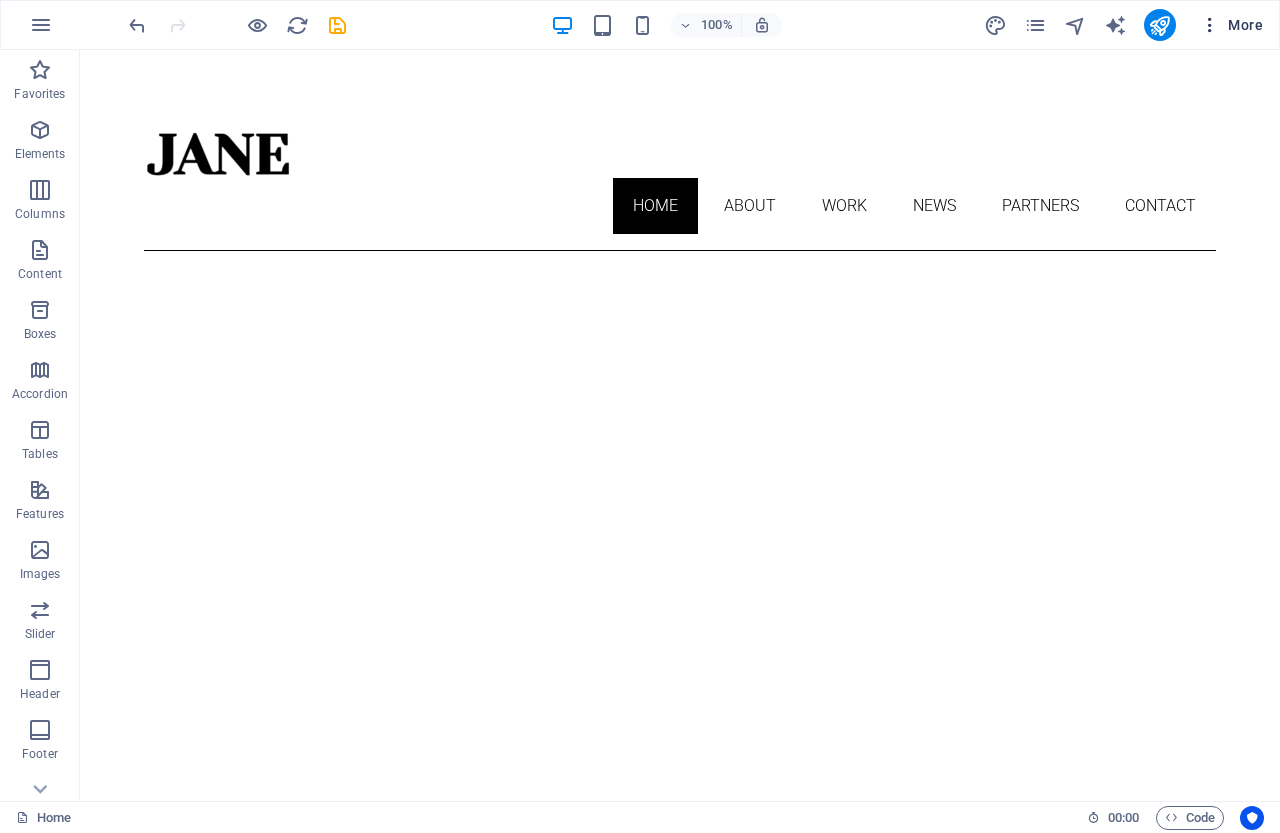 click on "More" at bounding box center (1231, 25) 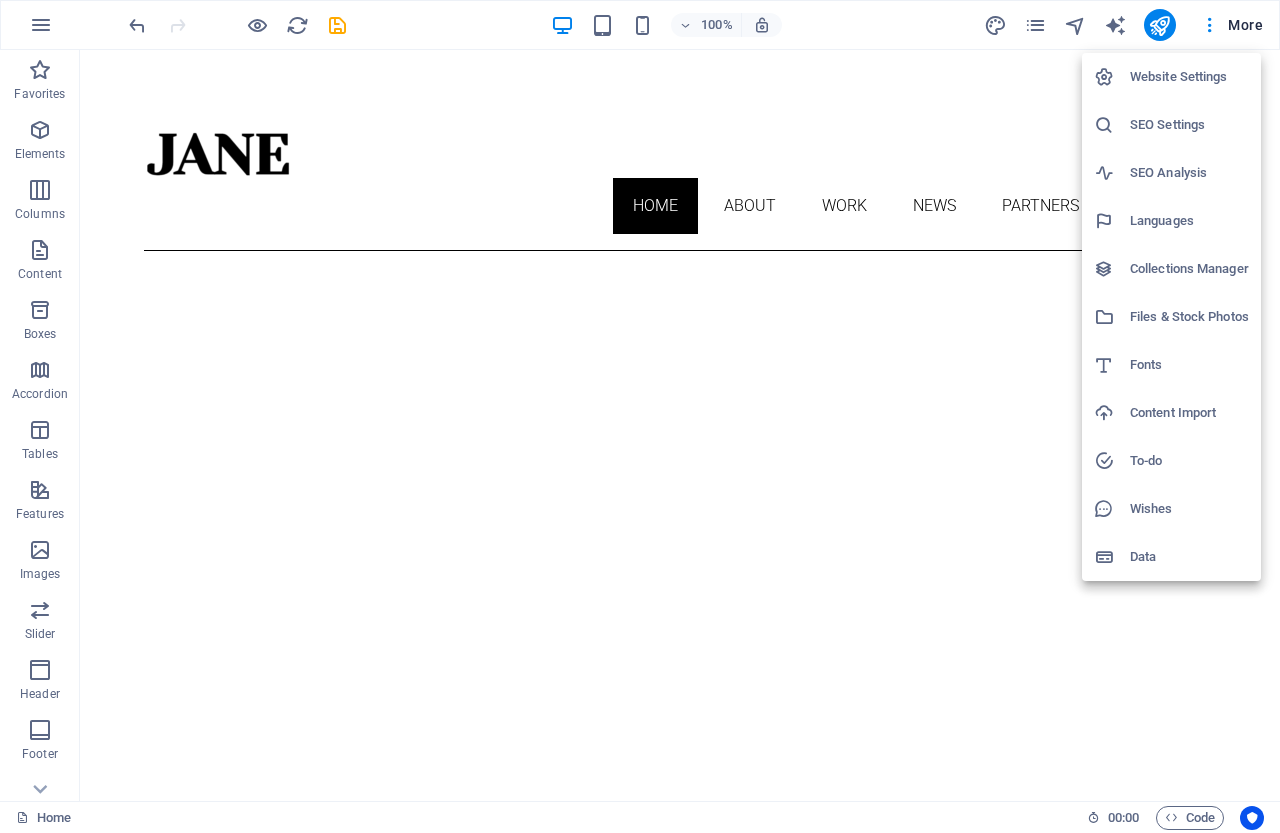 click on "Website Settings" at bounding box center (1189, 77) 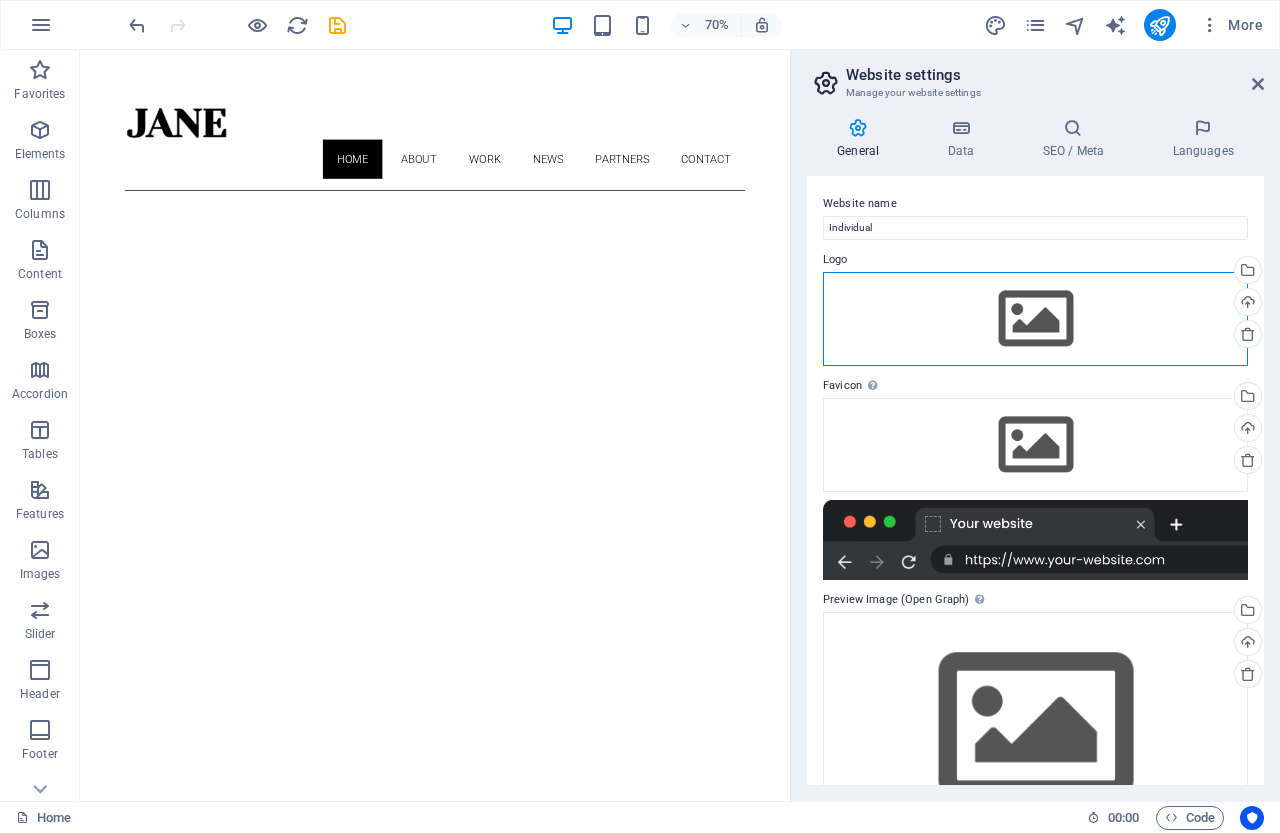 click on "Drag files here, click to choose files or select files from Files or our free stock photos & videos" at bounding box center [1035, 319] 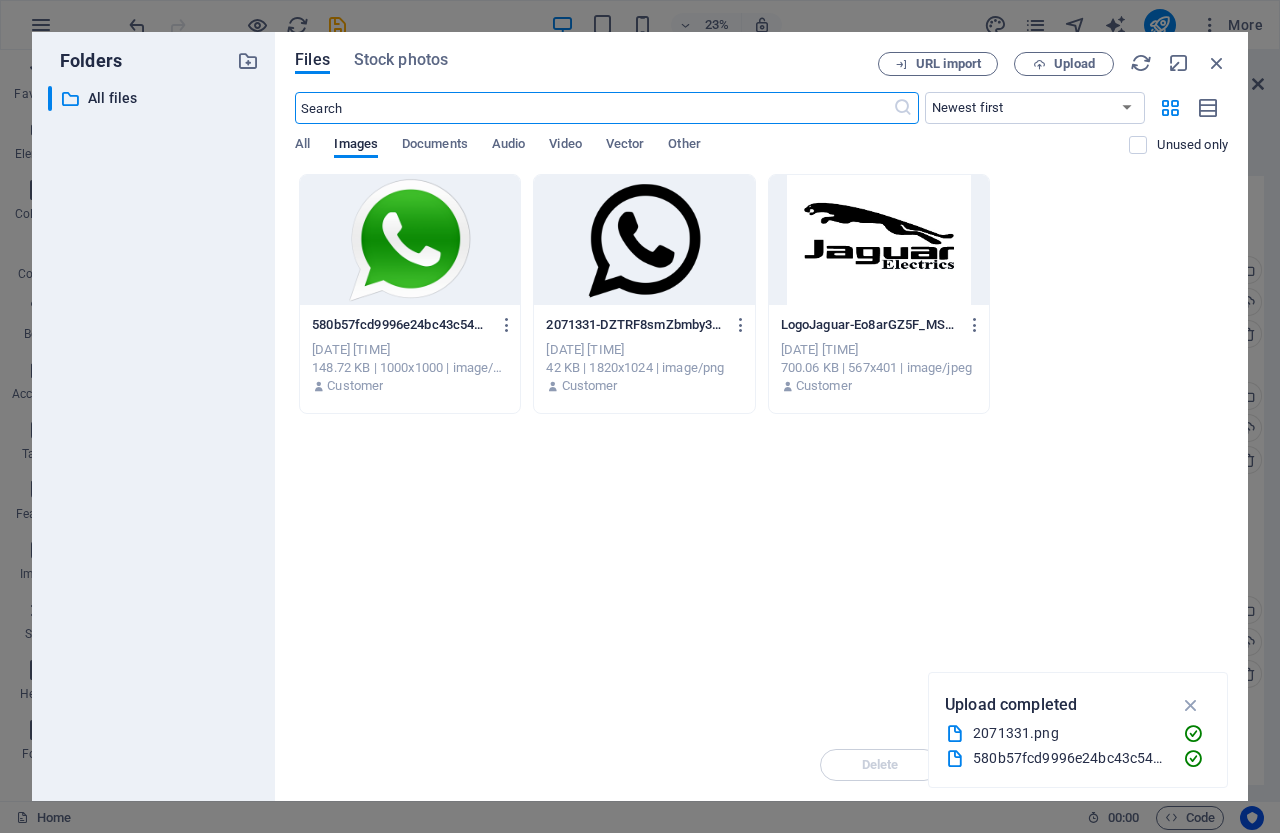 click at bounding box center (879, 240) 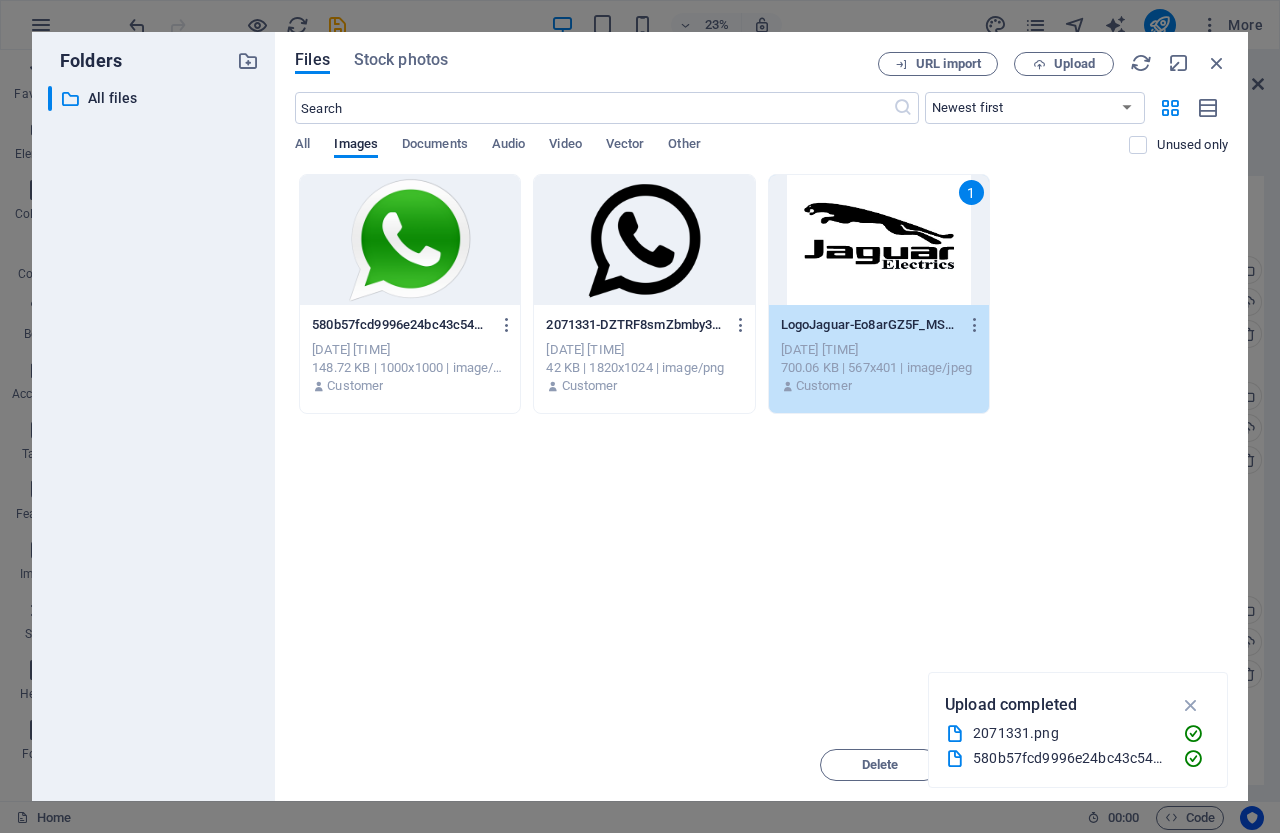 click on "1" at bounding box center [879, 240] 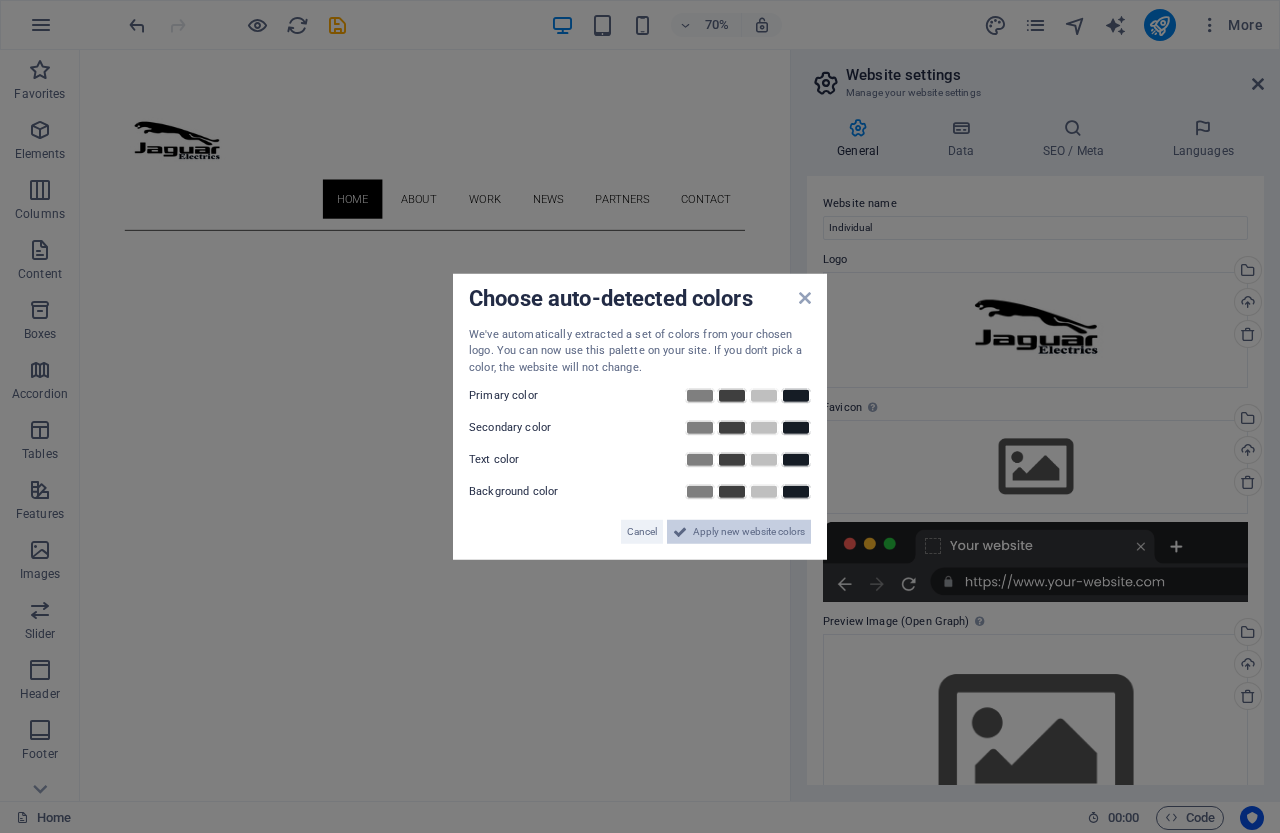 click on "Apply new website colors" at bounding box center (749, 532) 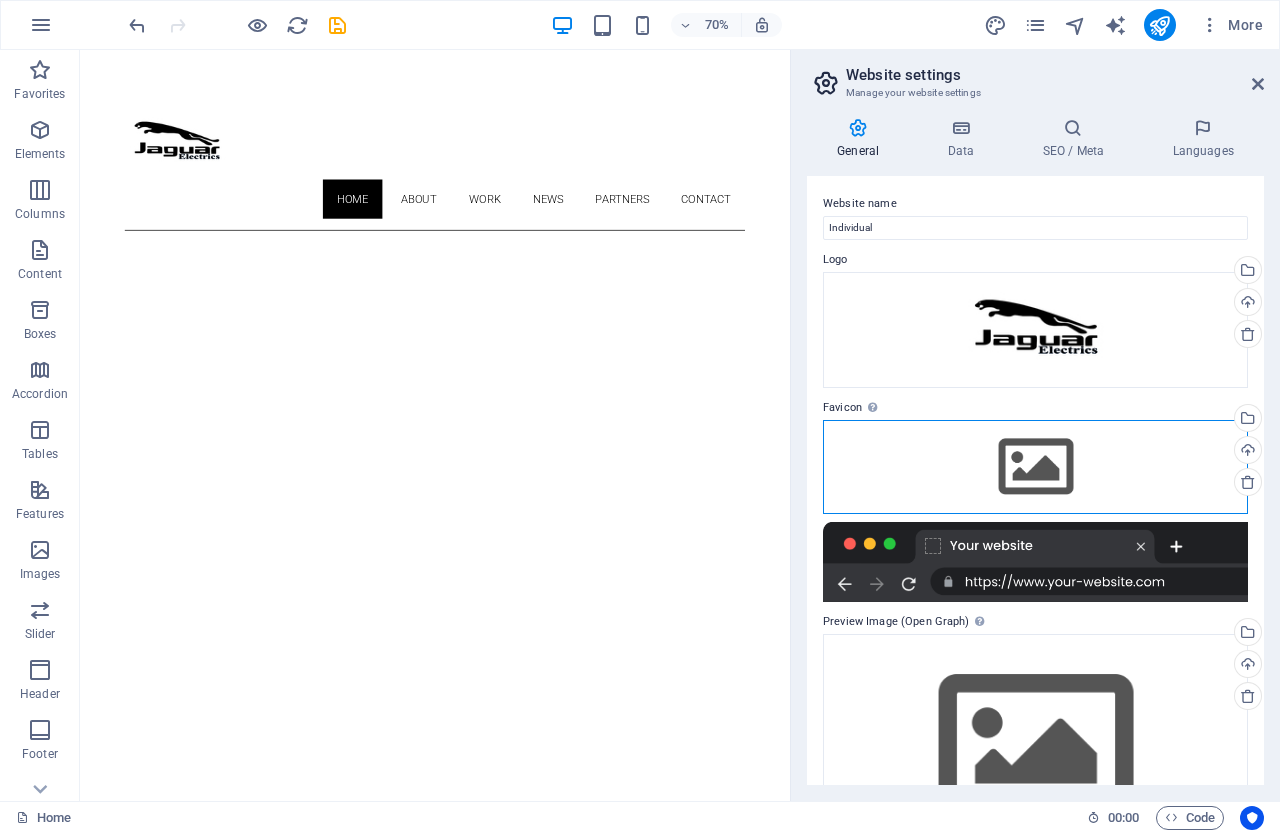 click on "Drag files here, click to choose files or select files from Files or our free stock photos & videos" at bounding box center [1035, 467] 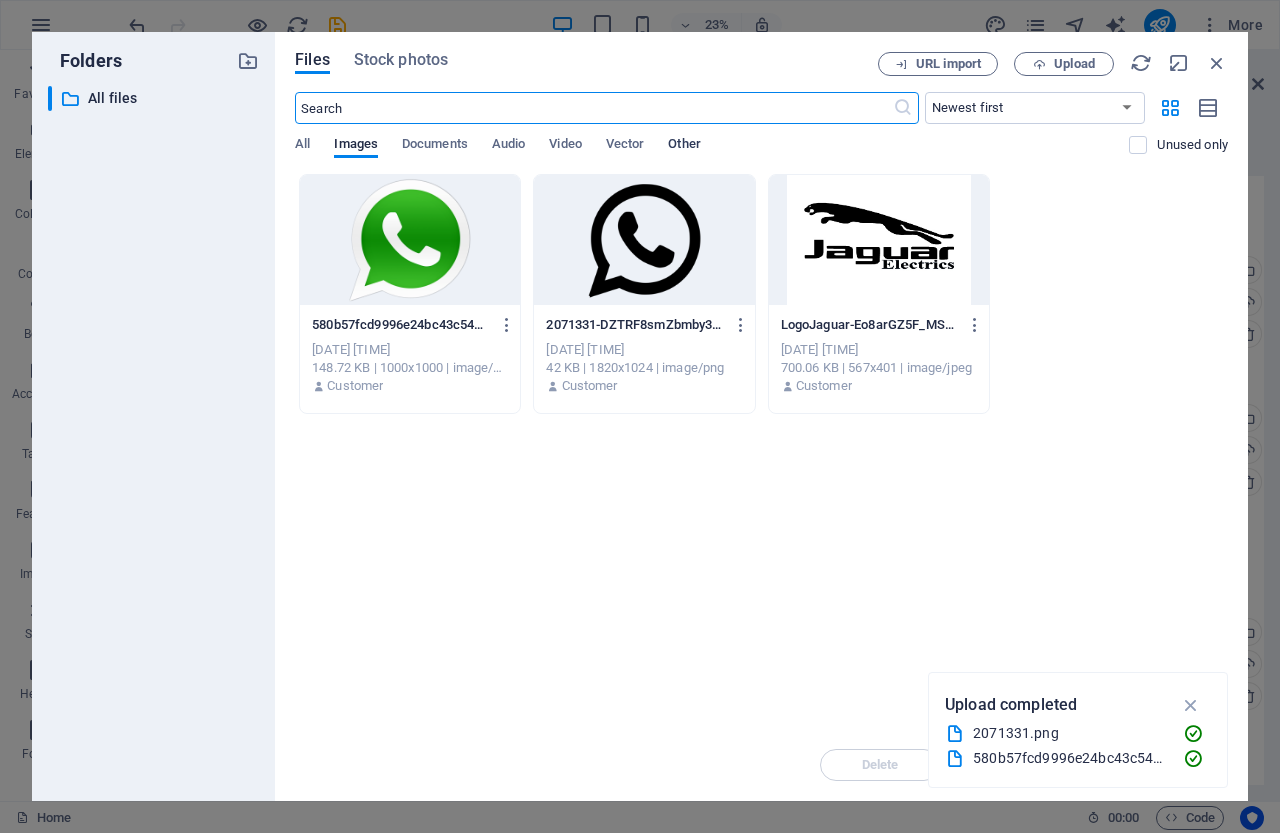 click on "Other" at bounding box center [684, 146] 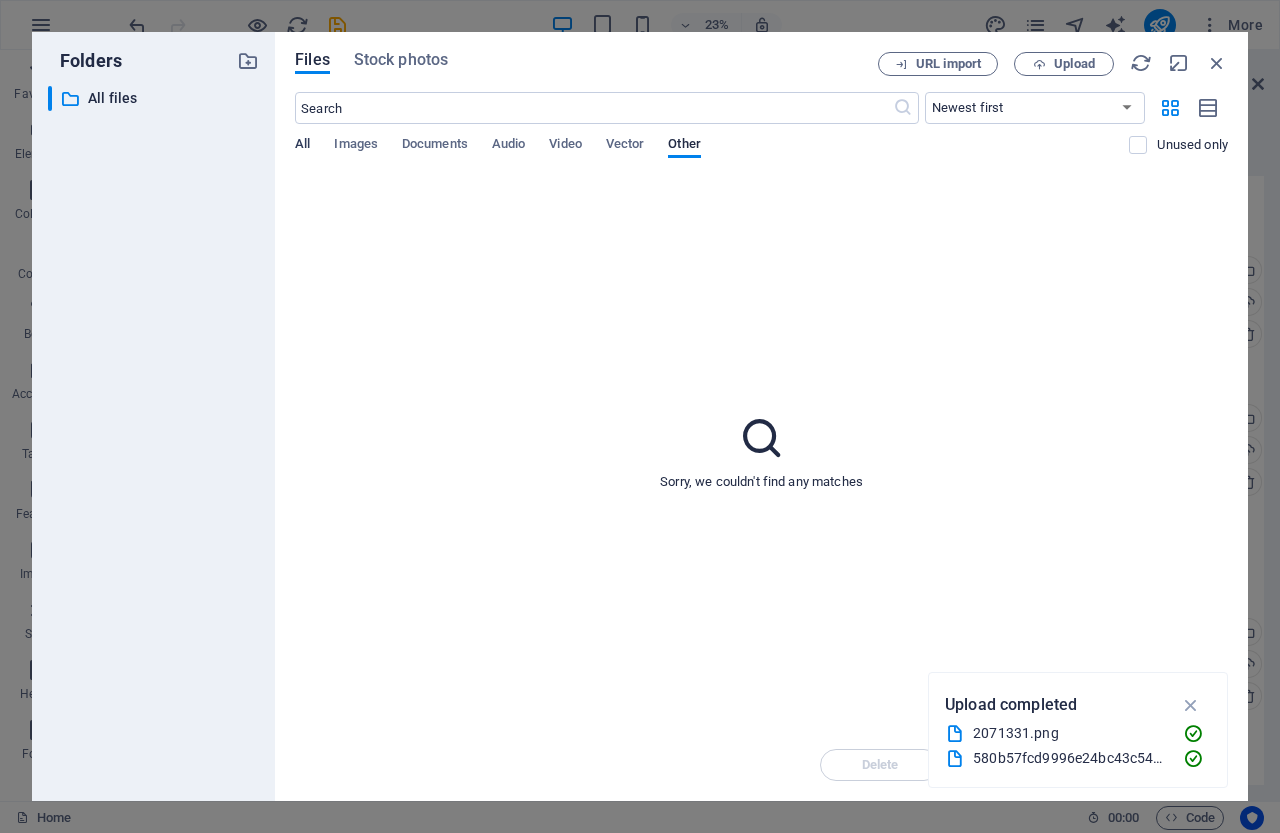 click on "All" at bounding box center [302, 146] 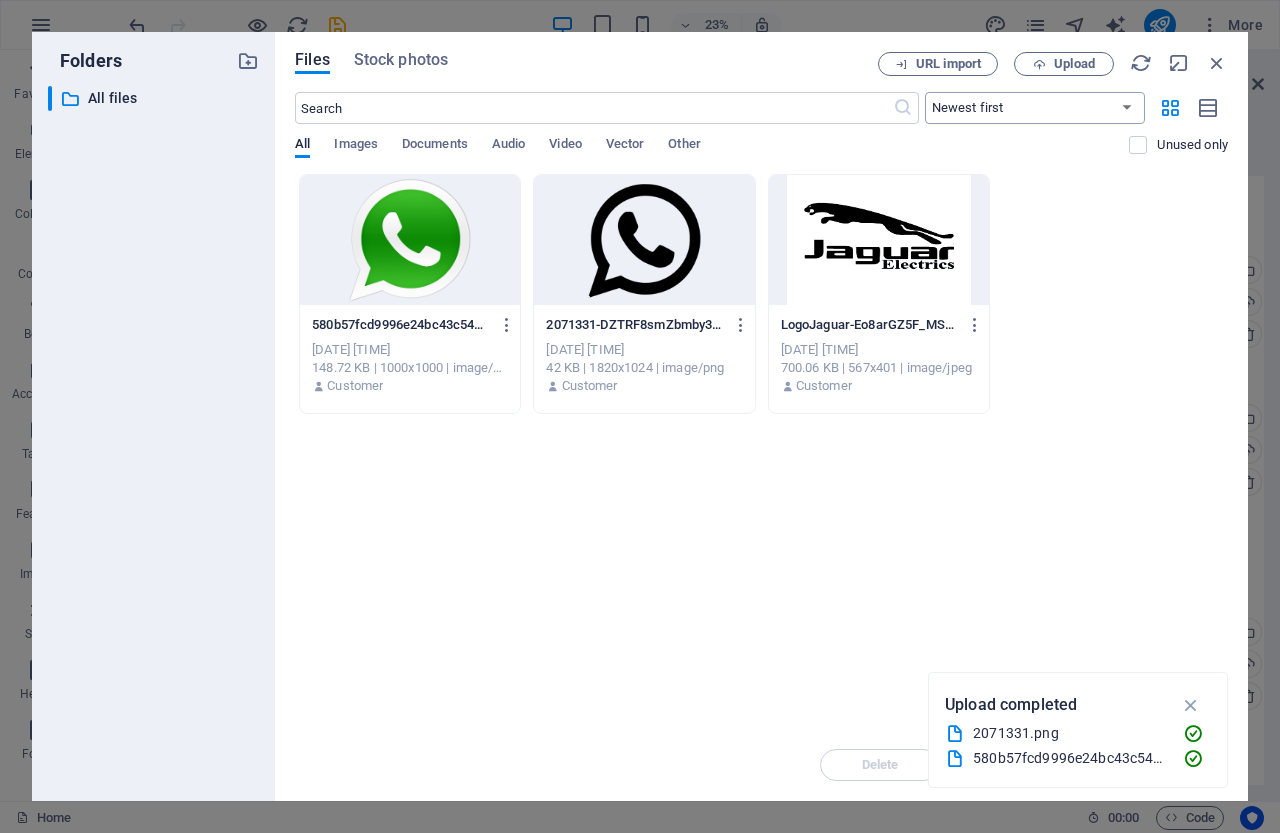 click on "Newest first Oldest first Name (A-Z) Name (Z-A) Size (0-9) Size (9-0) Resolution (0-9) Resolution (9-0)" at bounding box center [1035, 108] 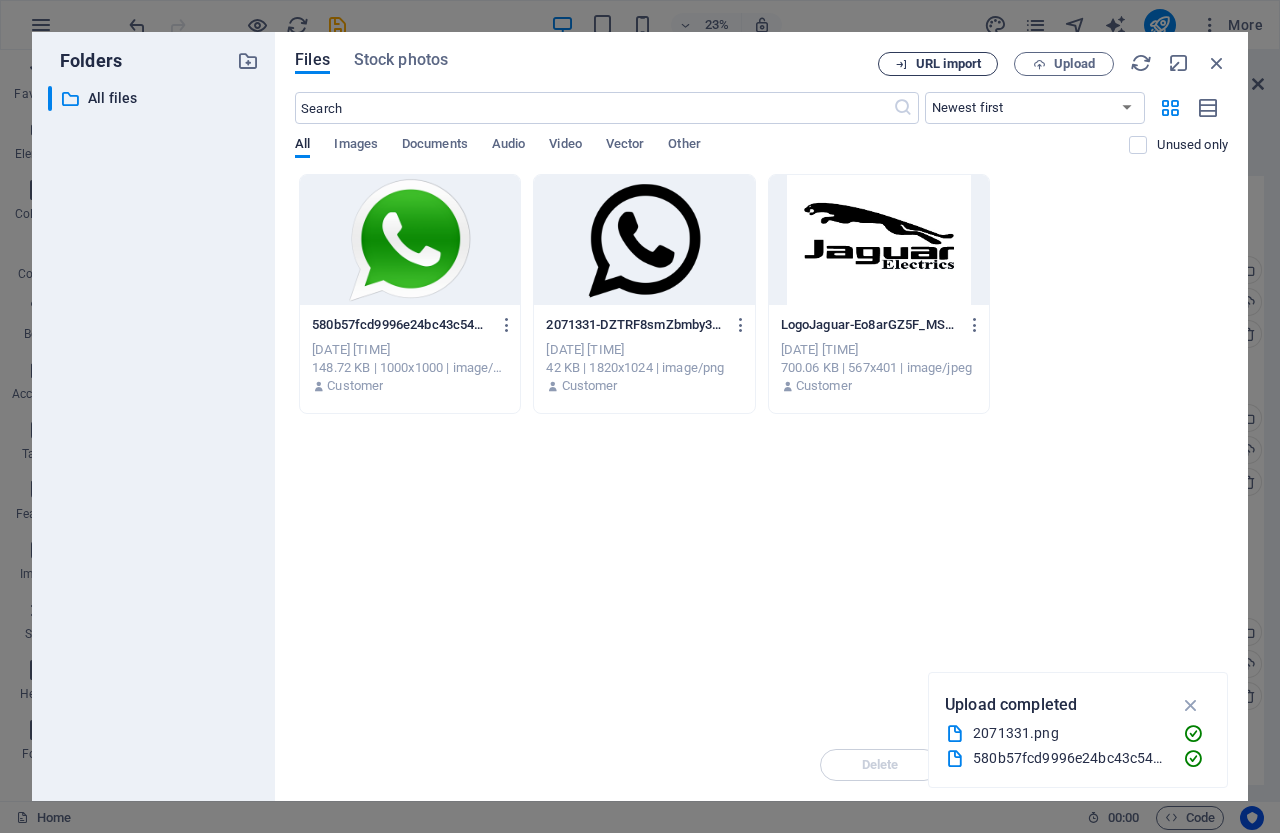 click on "URL import" at bounding box center (948, 64) 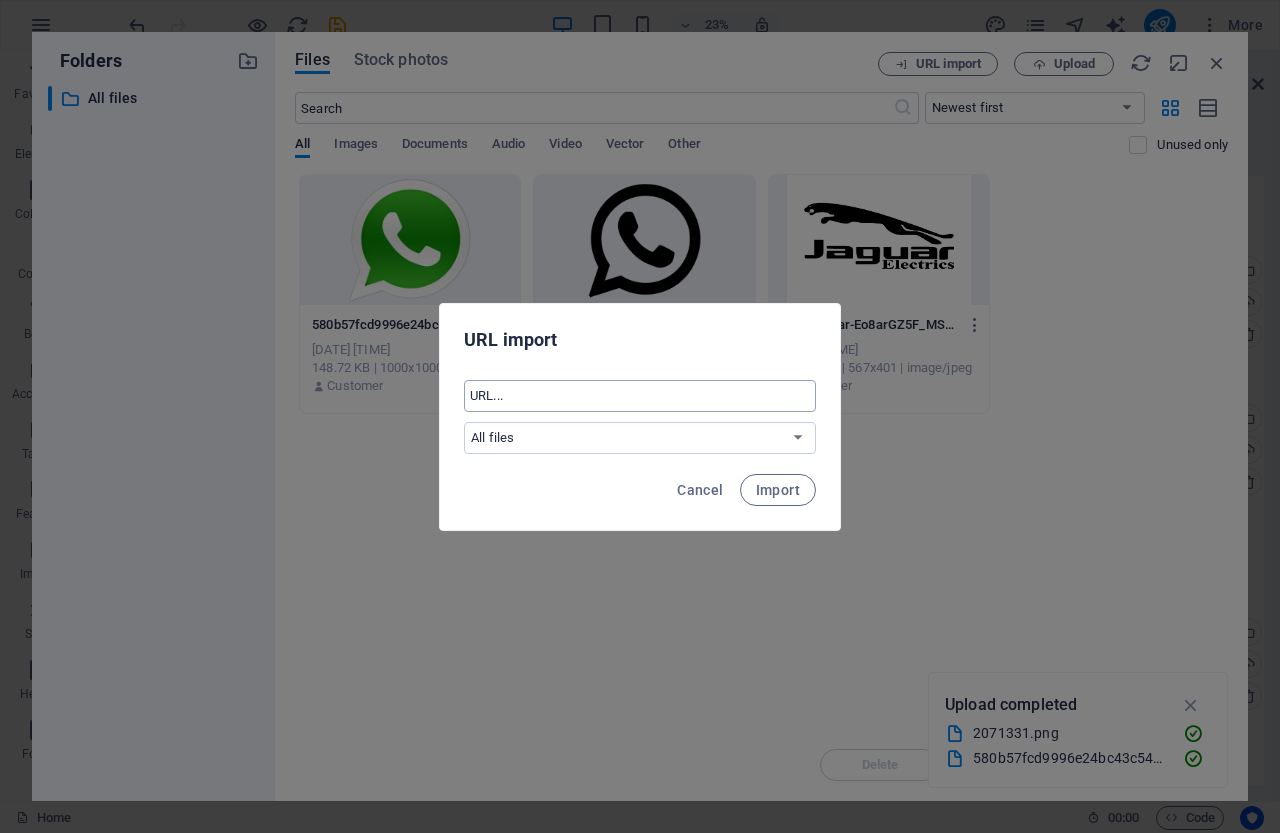 click at bounding box center [640, 396] 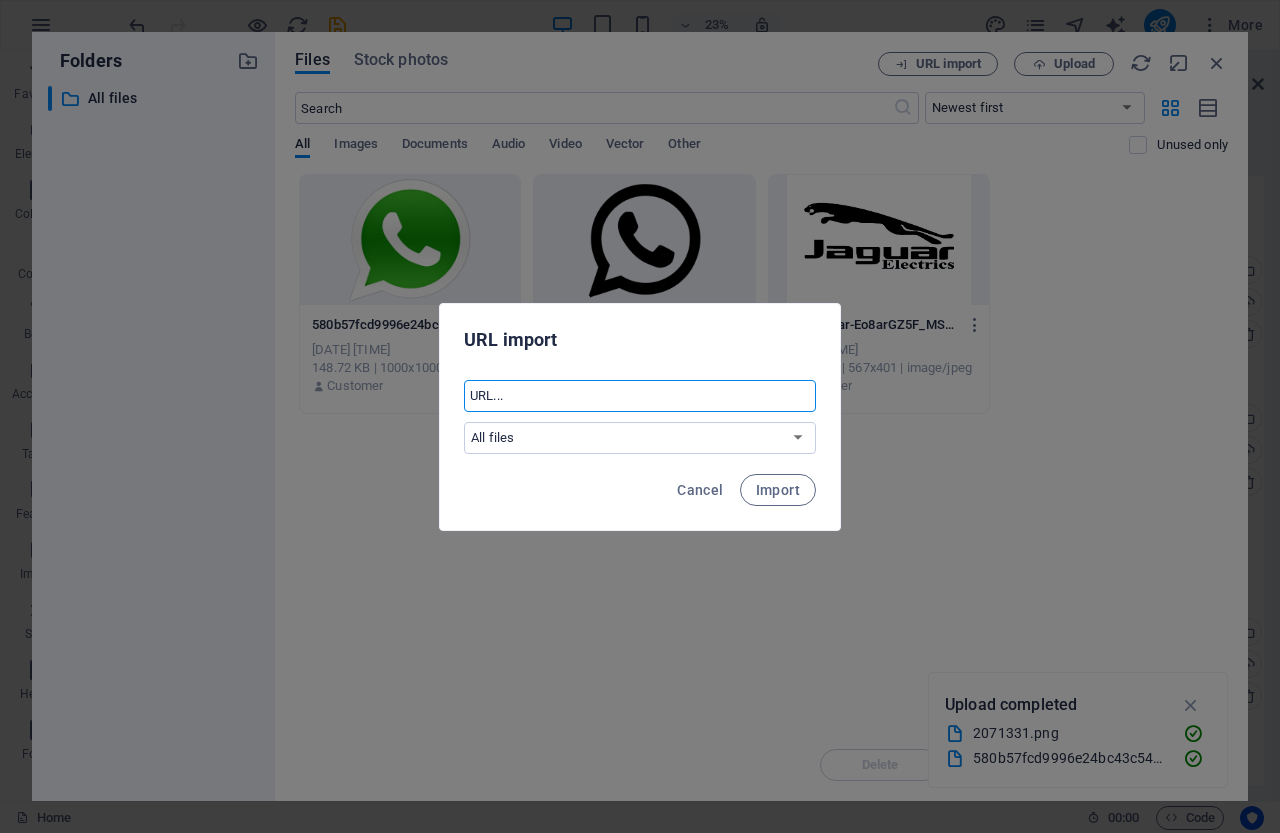 paste on "https://www.instagram.com/jaguarelectrics/" 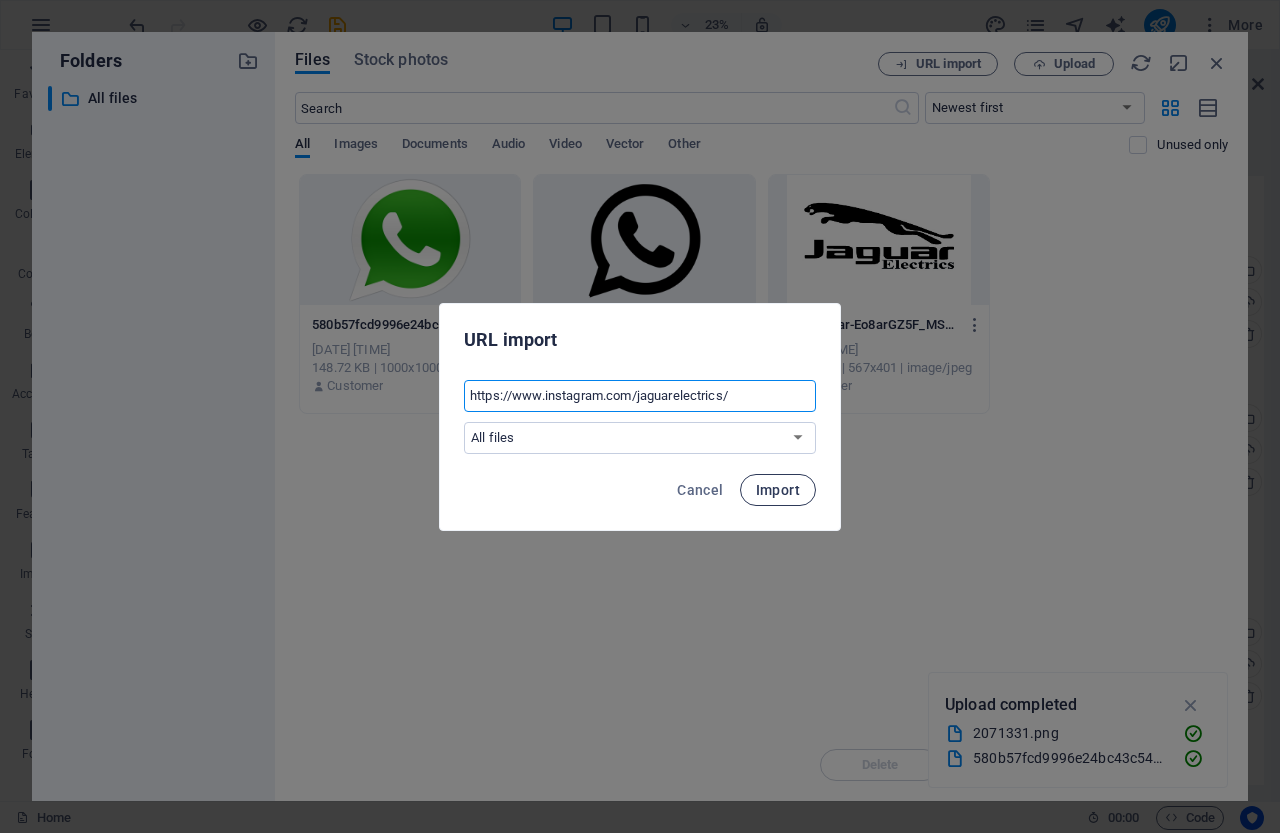 type on "https://www.instagram.com/jaguarelectrics/" 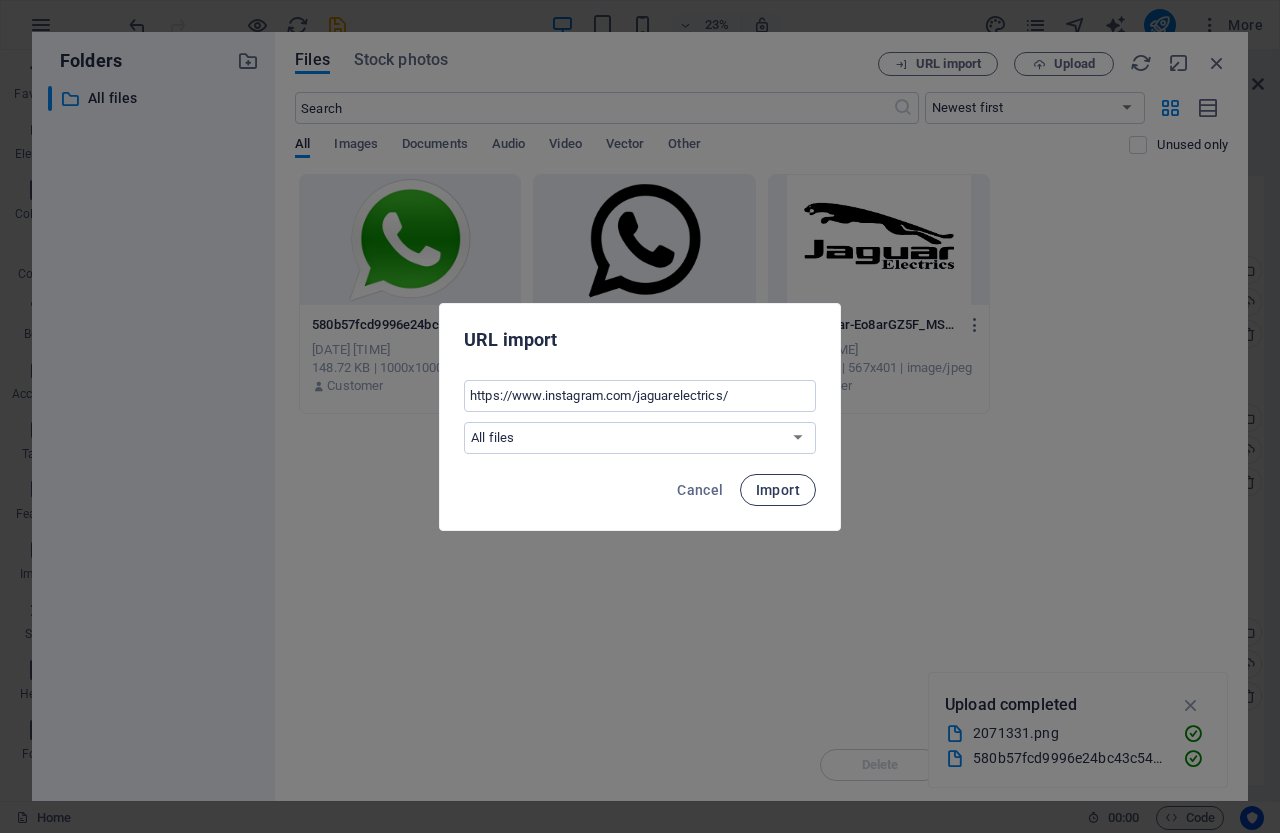 click on "Import" at bounding box center (778, 490) 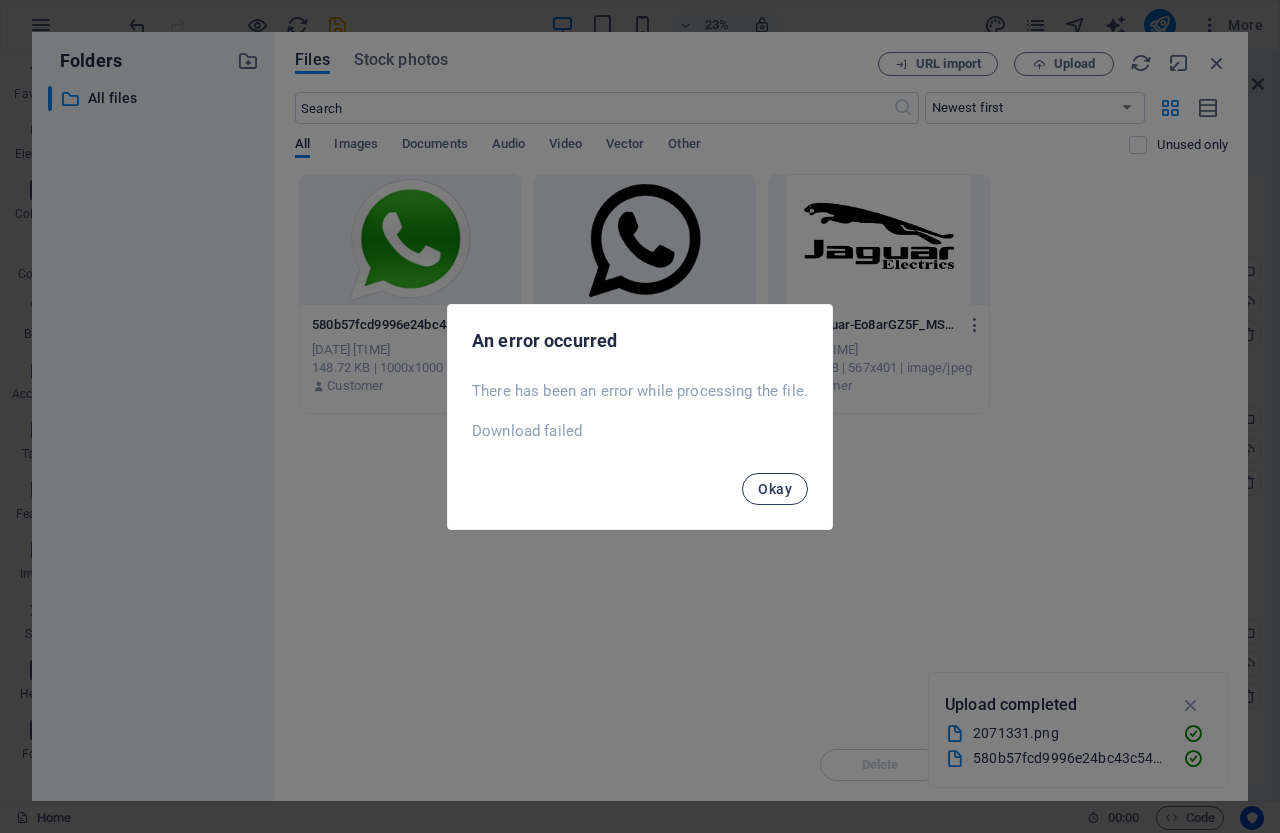click on "Okay" at bounding box center (775, 489) 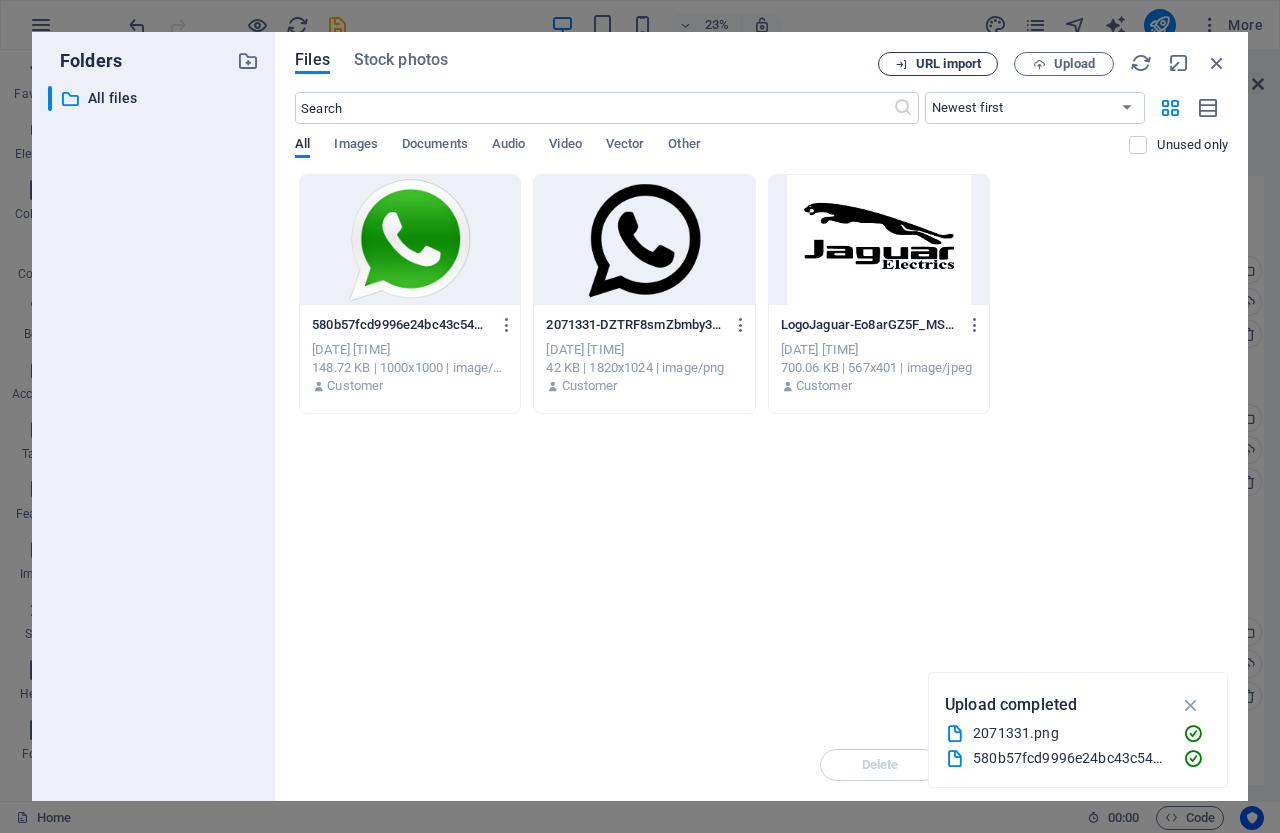click on "URL import" at bounding box center [948, 64] 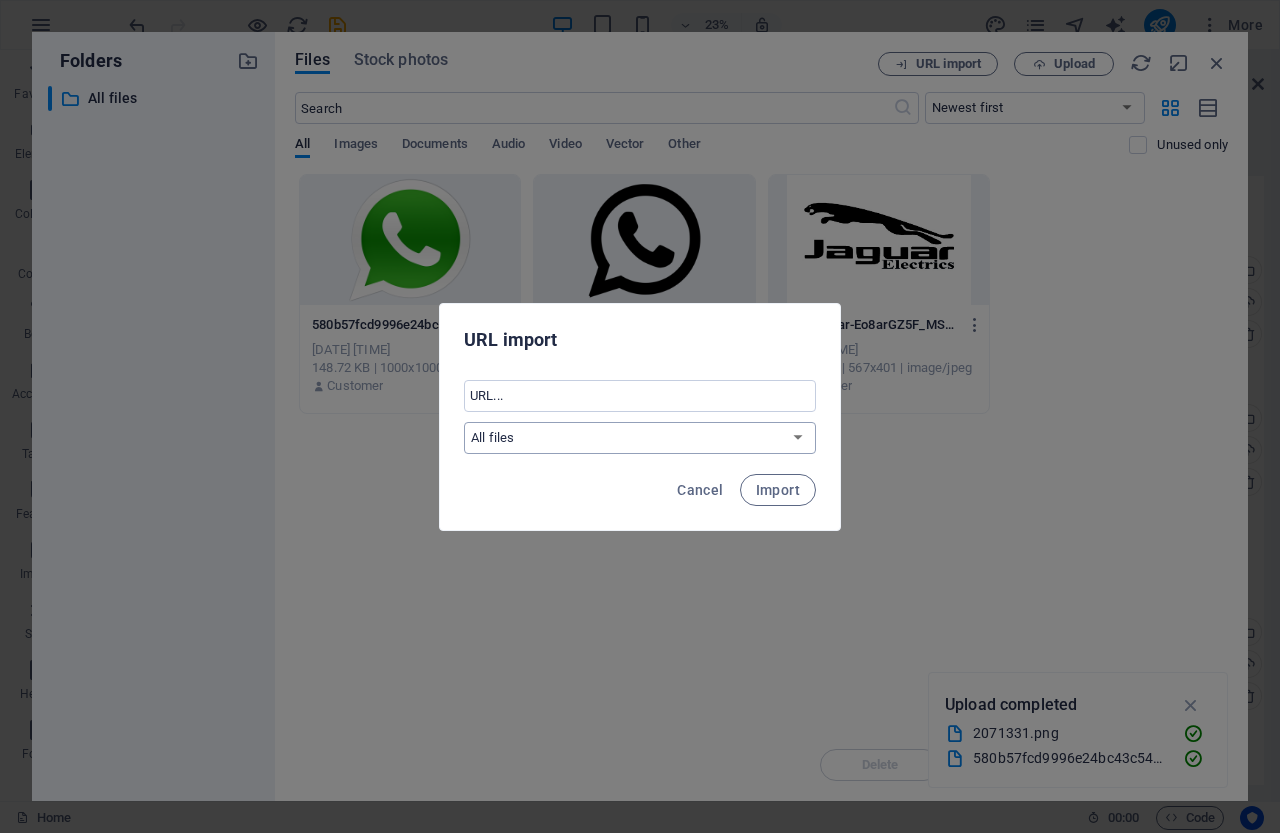 click on "All files" at bounding box center (640, 438) 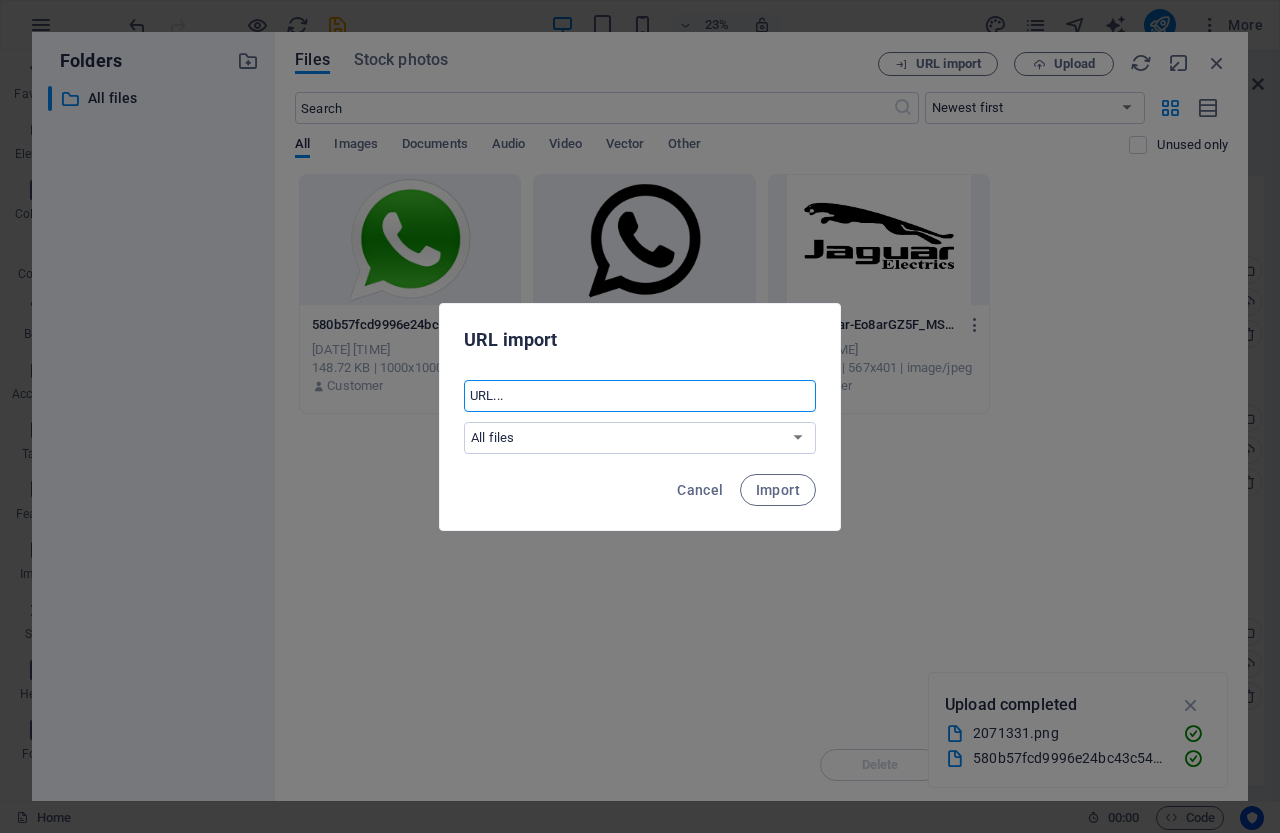 click at bounding box center [640, 396] 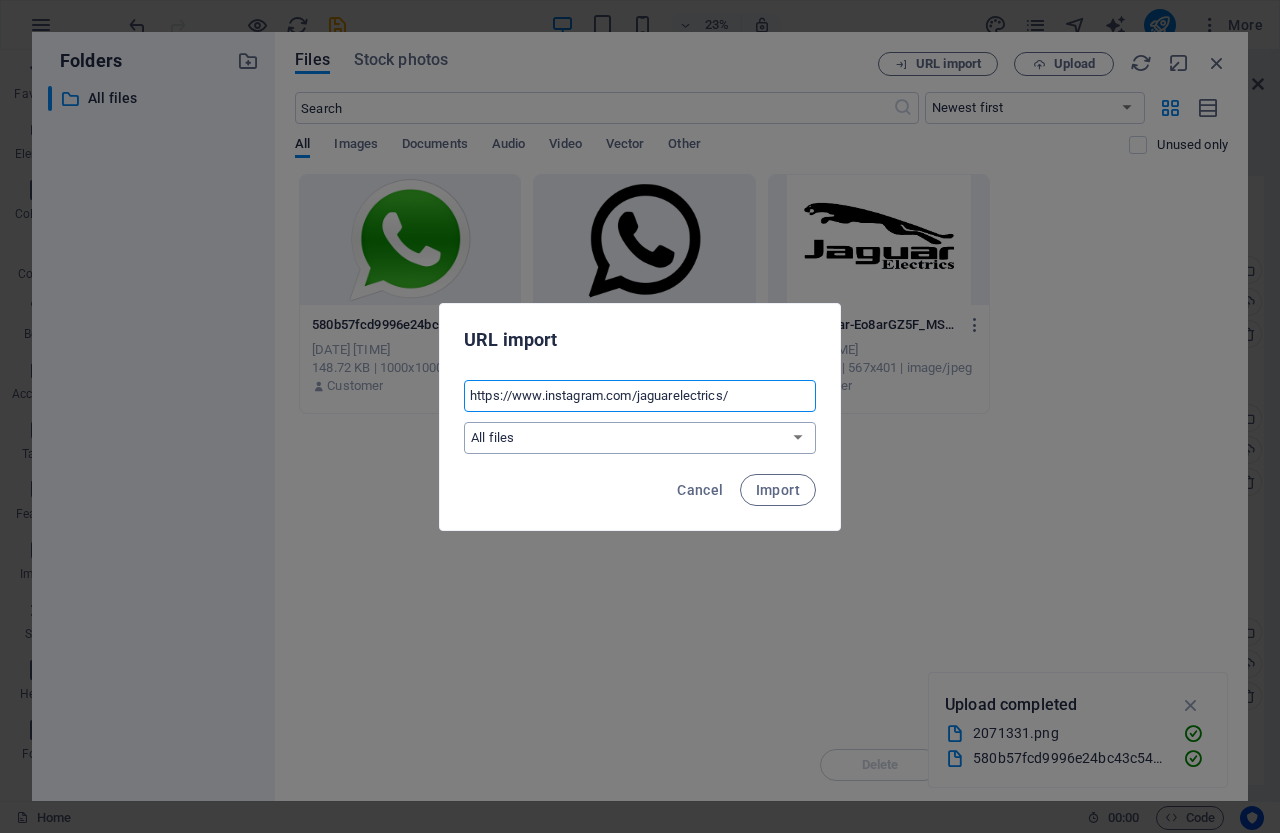 type on "https://www.instagram.com/jaguarelectrics/" 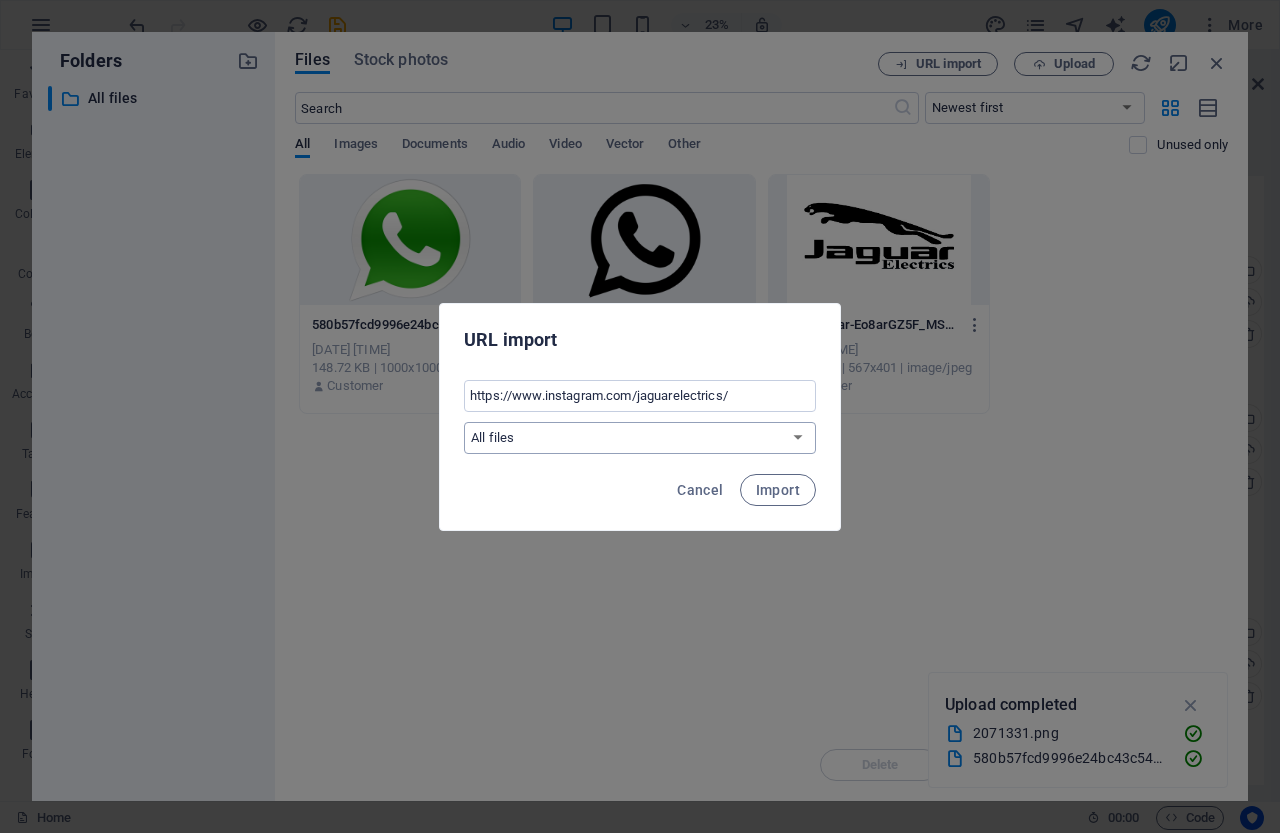 click on "All files" at bounding box center (640, 438) 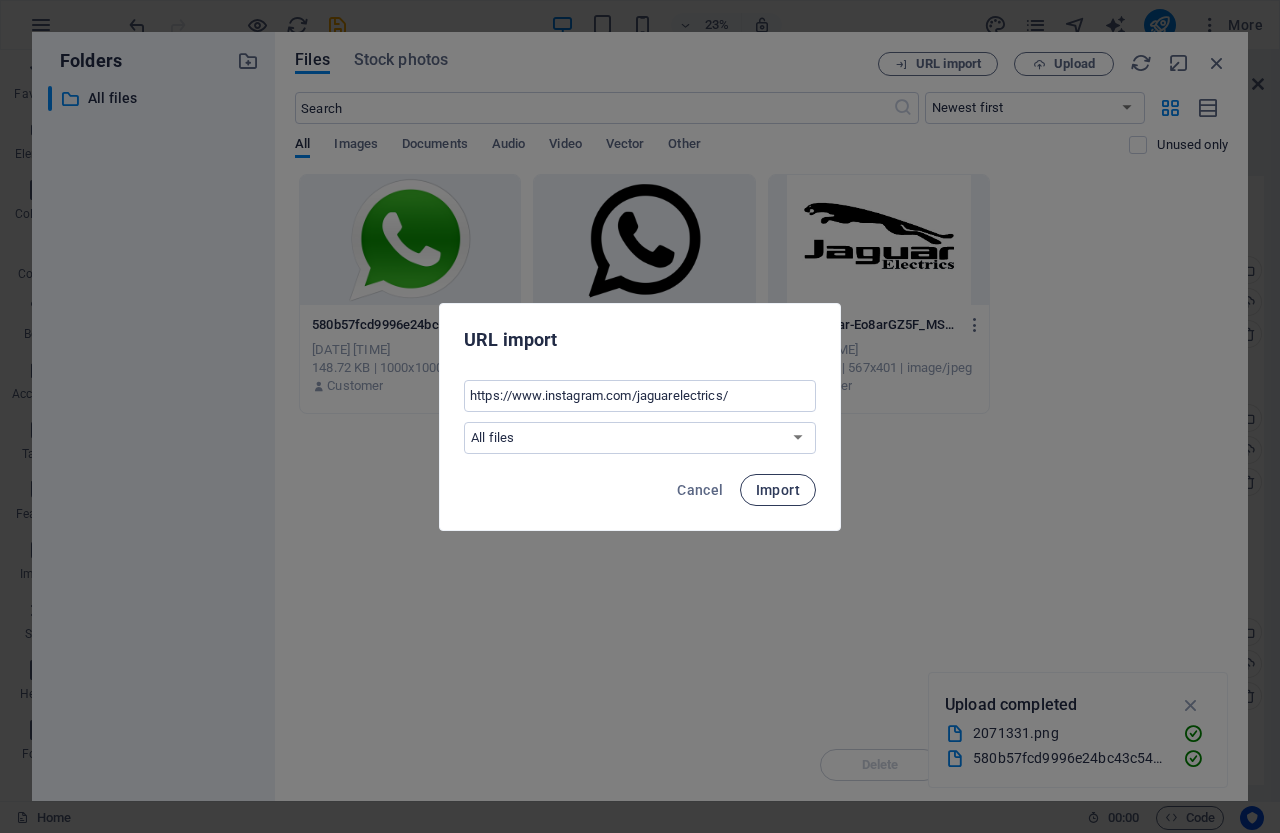 click on "Import" at bounding box center [778, 490] 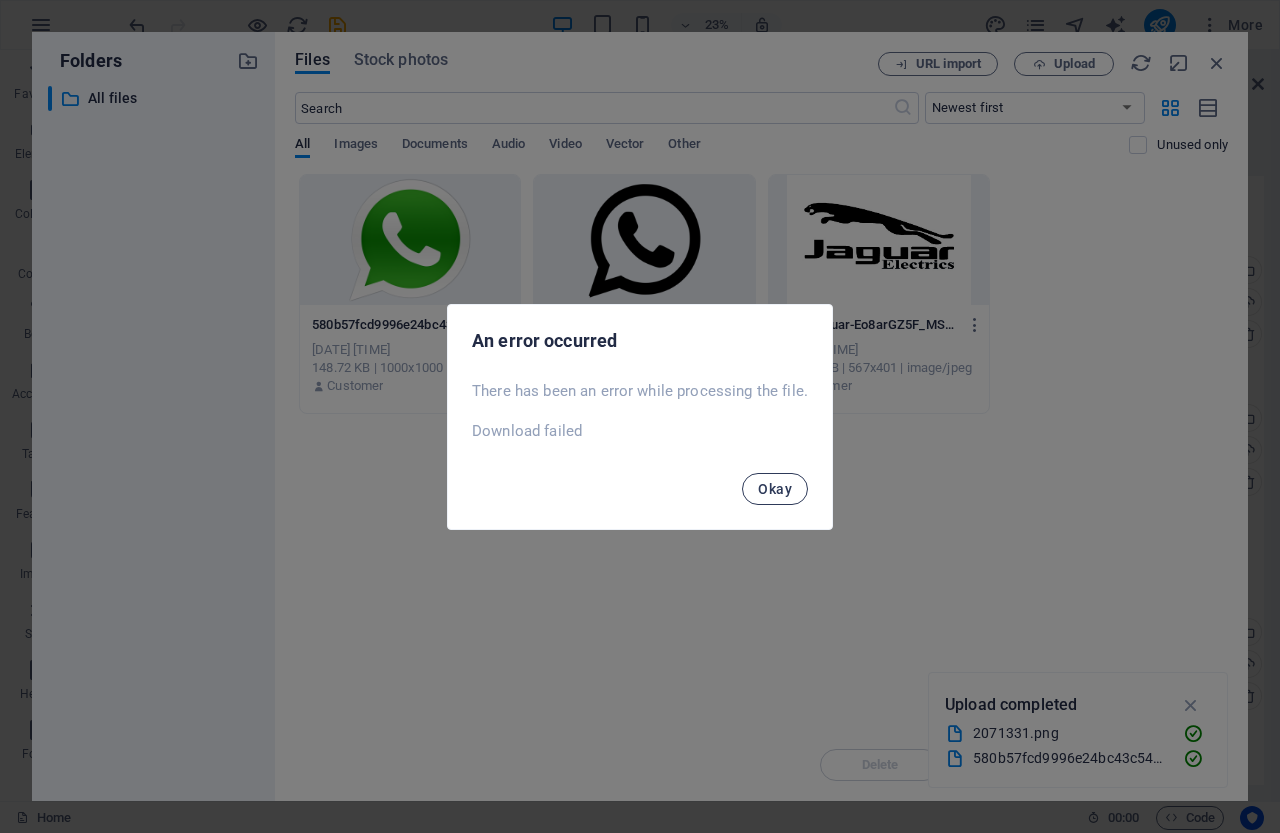 click on "Okay" at bounding box center [775, 489] 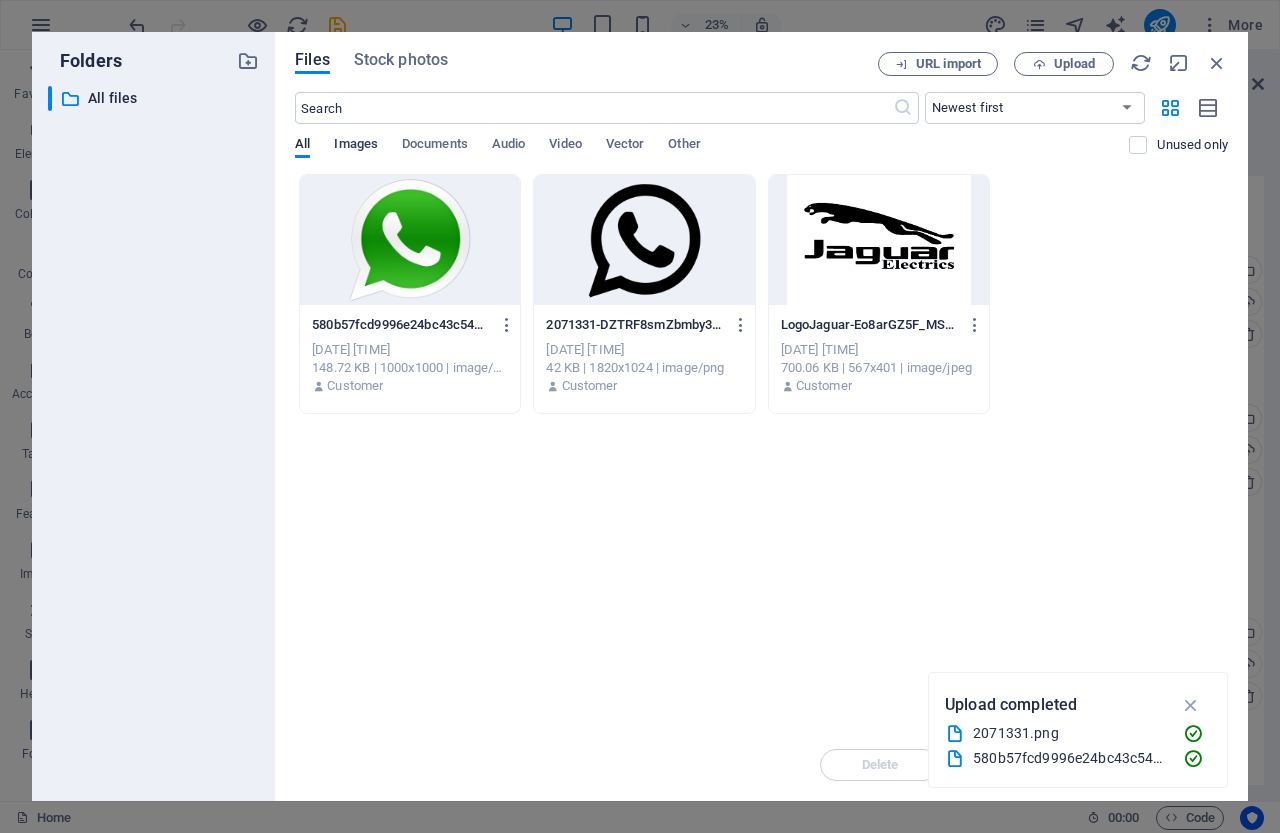 click on "Images" at bounding box center [356, 146] 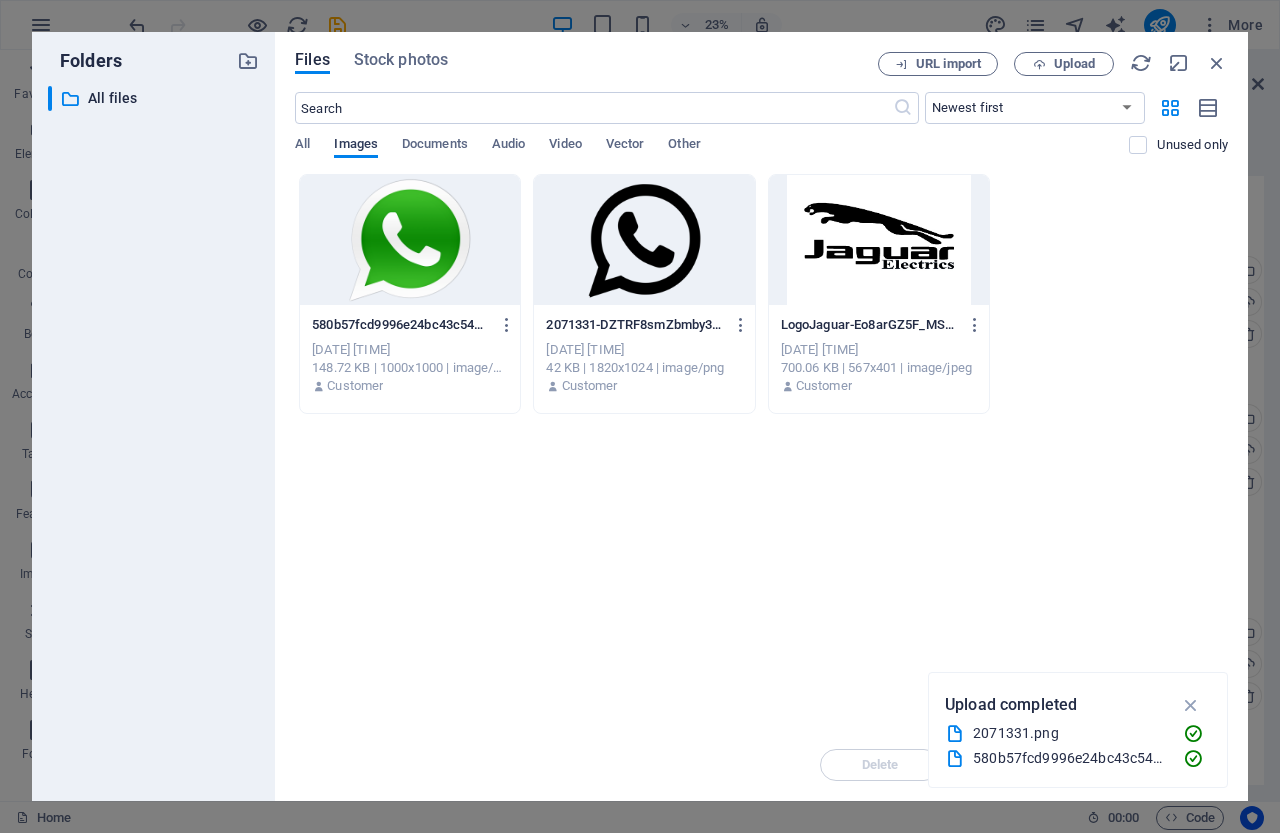 click on "Images" at bounding box center (356, 146) 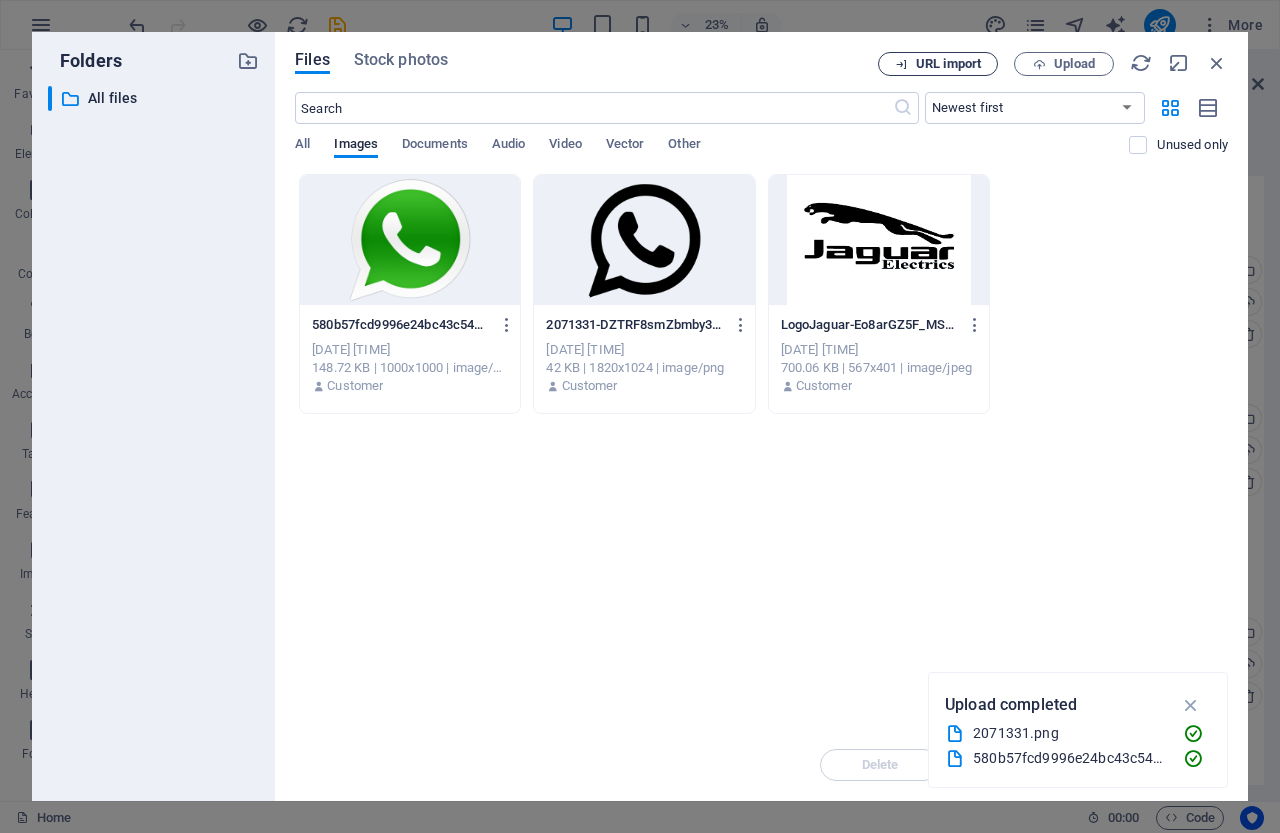 click on "URL import" at bounding box center (948, 64) 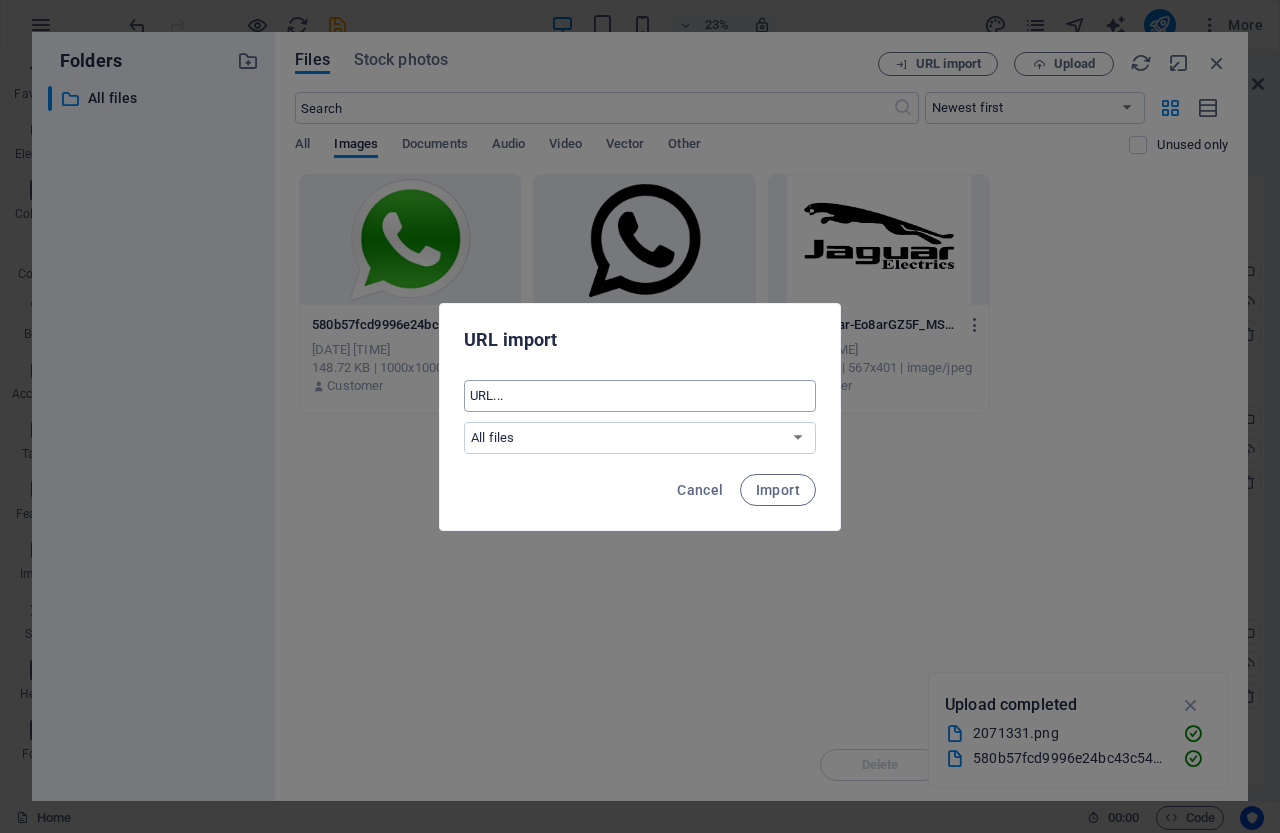 click at bounding box center (640, 396) 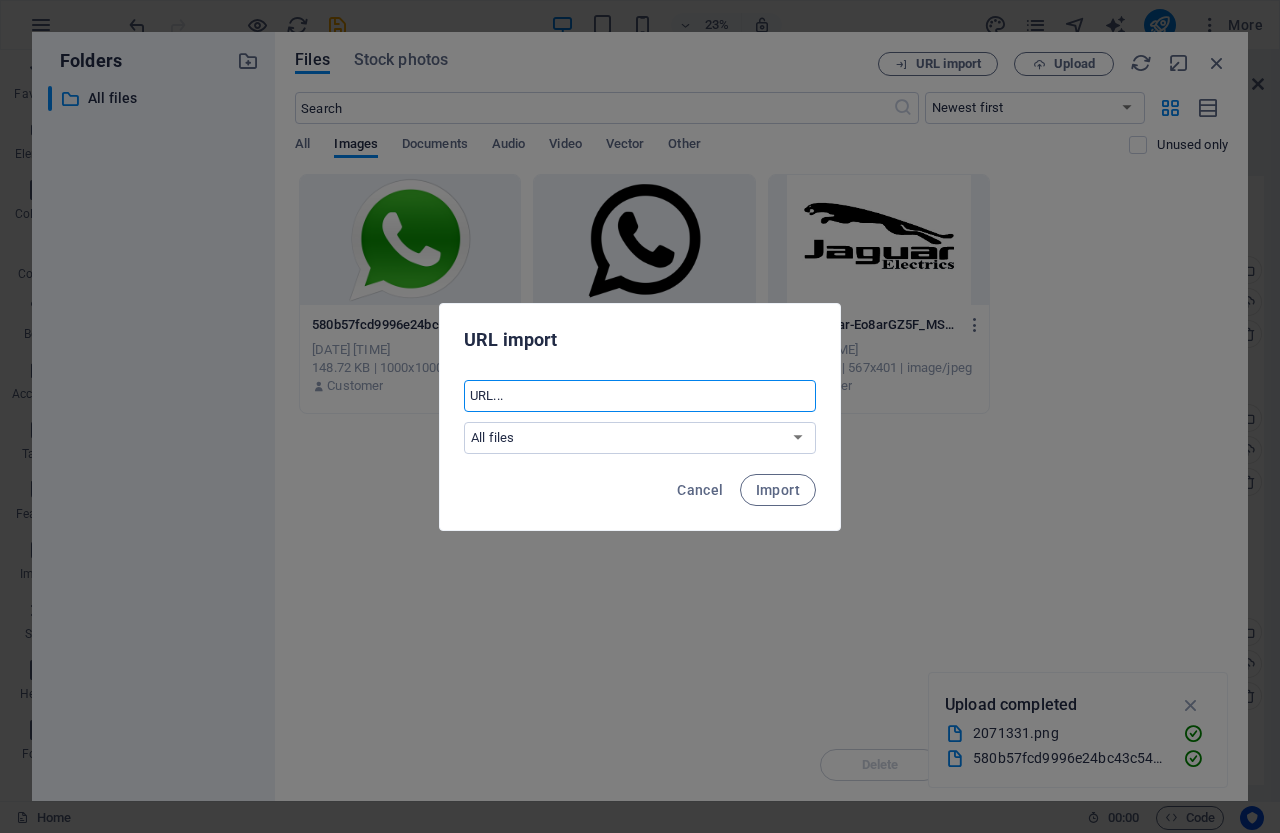 paste on "https://www.instagram.com/jaguarelectrics/" 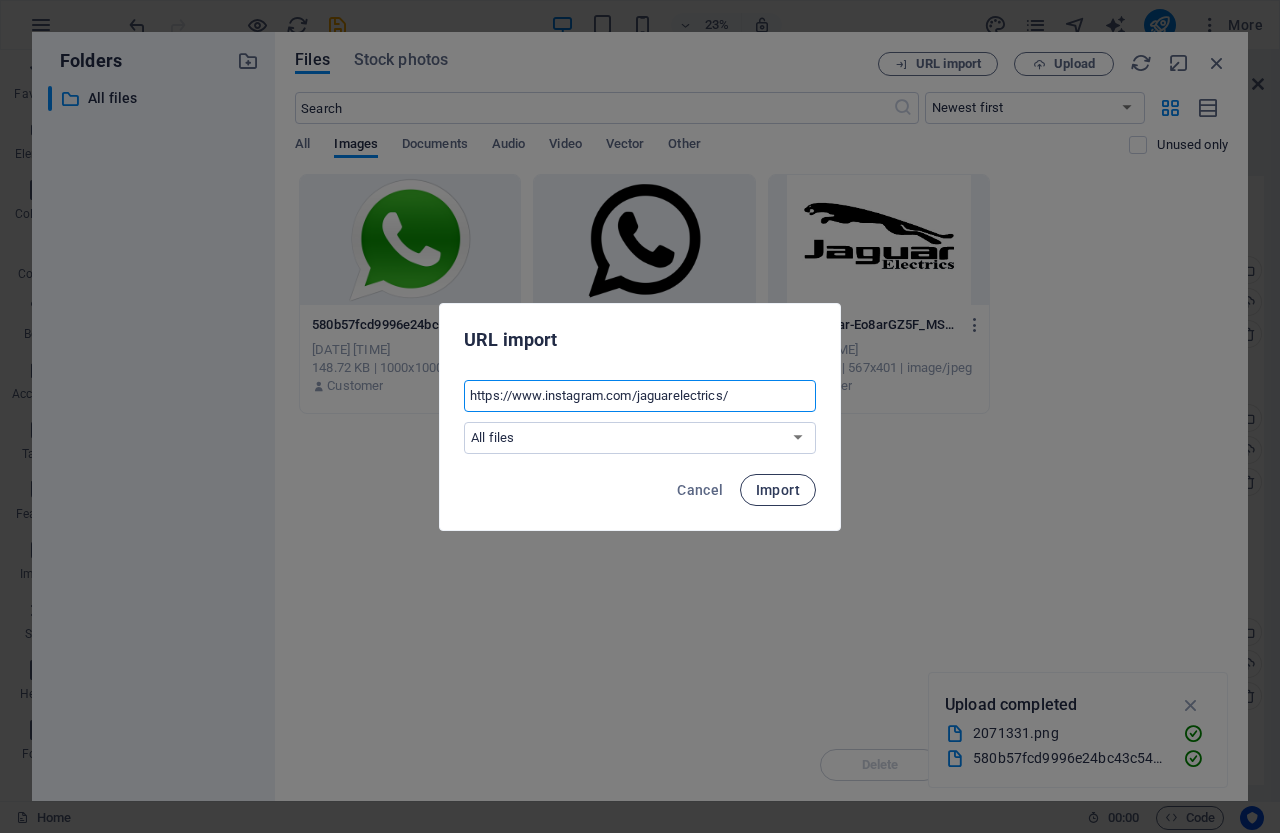 type on "https://www.instagram.com/jaguarelectrics/" 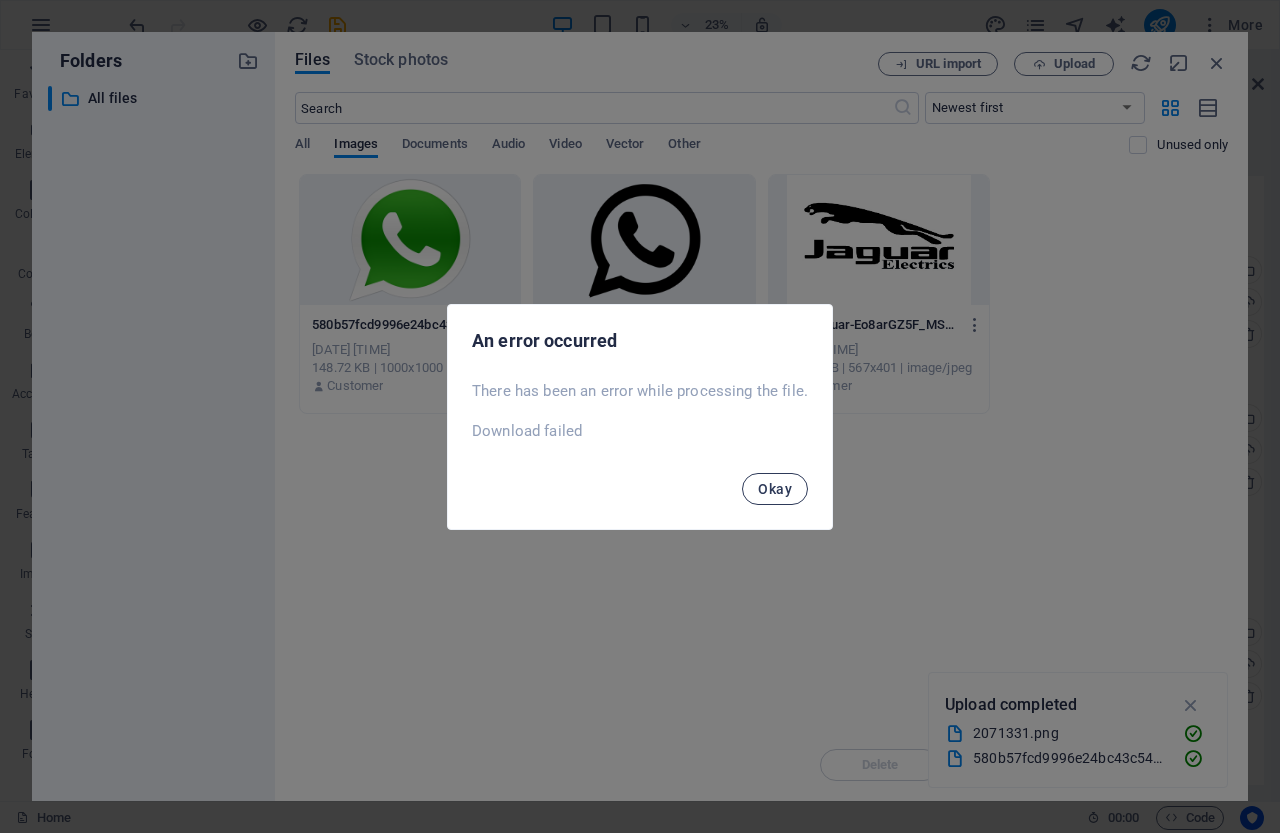 click on "Okay" at bounding box center [775, 489] 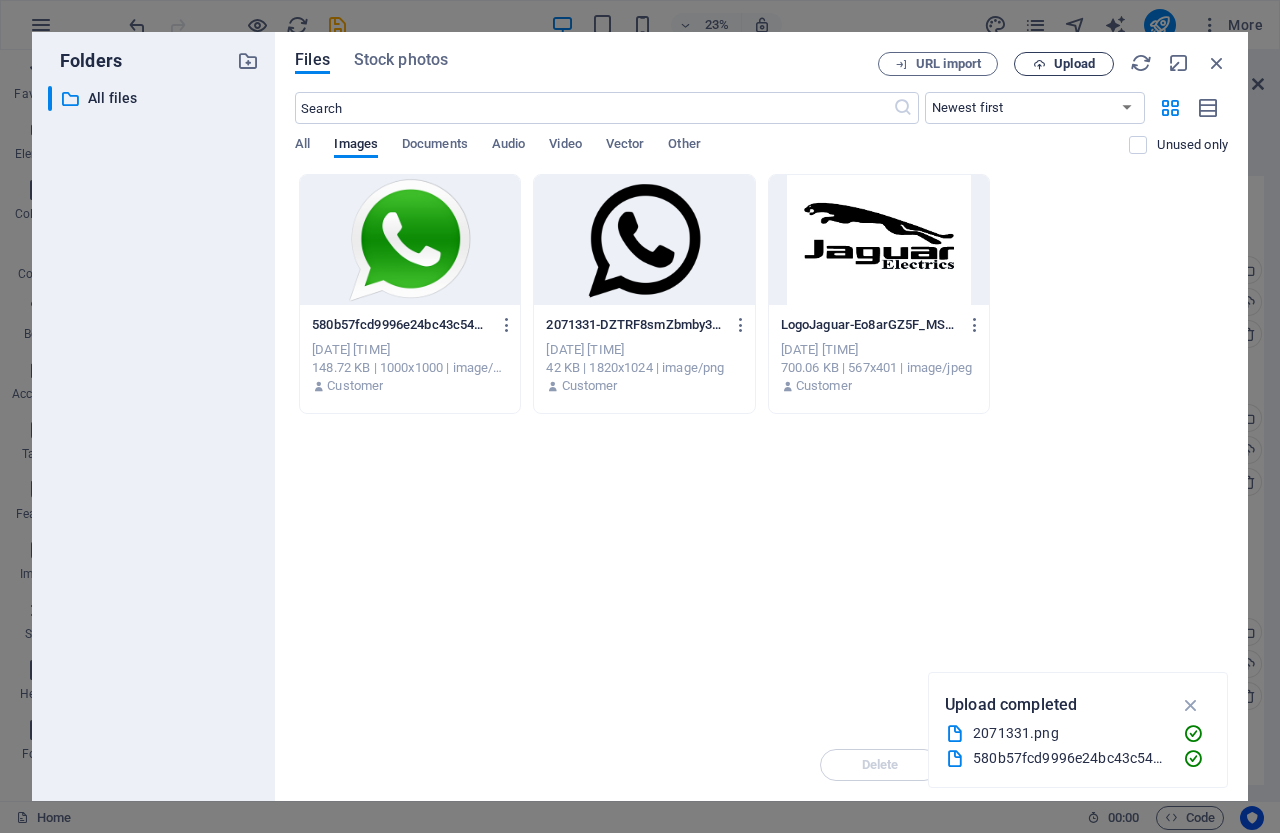 click on "Upload" at bounding box center [1074, 64] 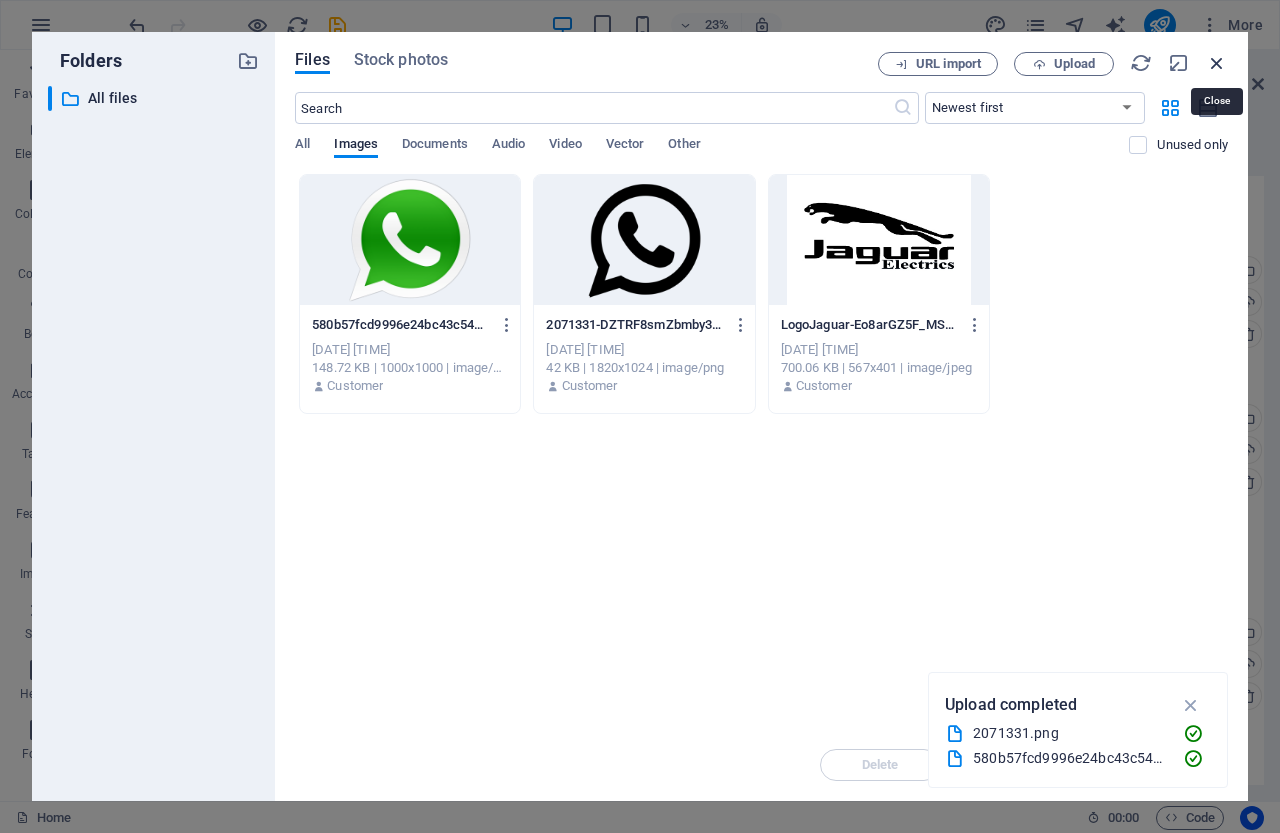 click at bounding box center [1217, 63] 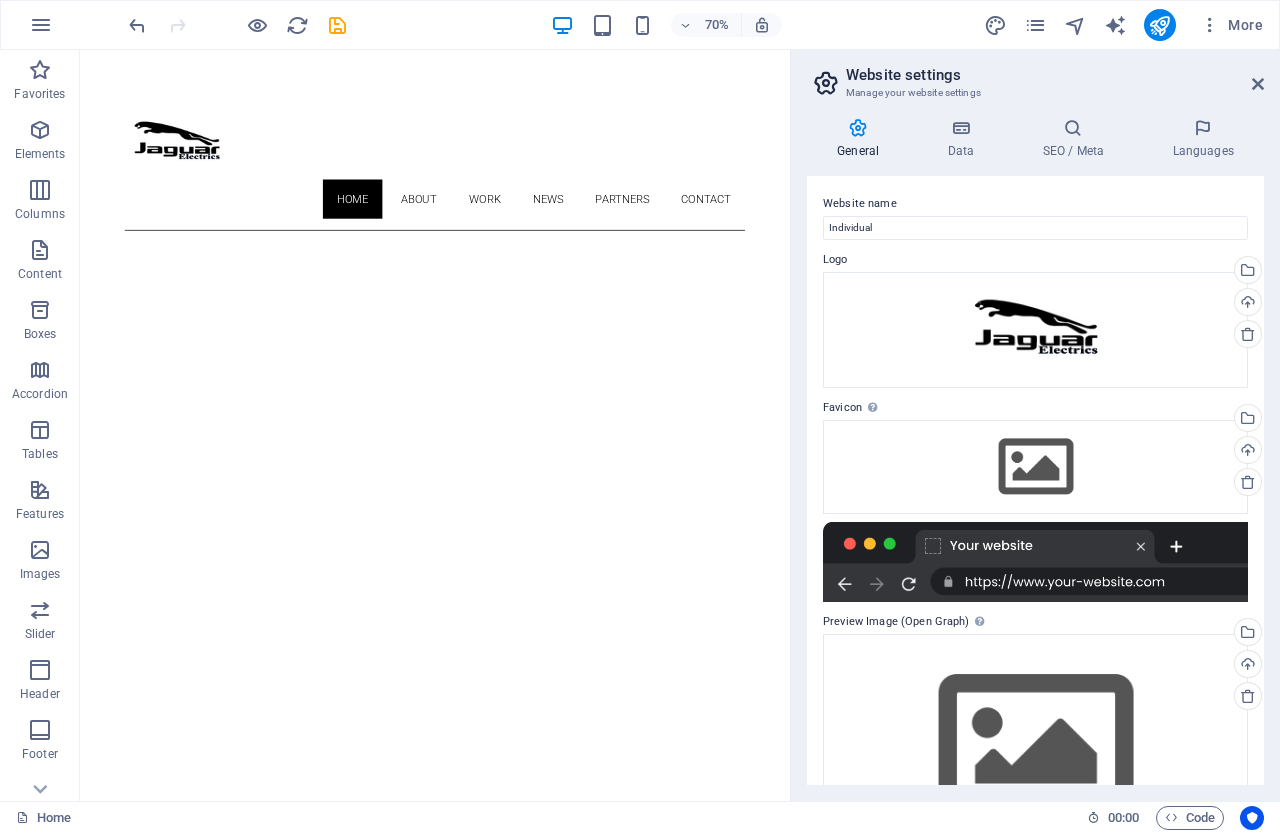 click at bounding box center [1035, 562] 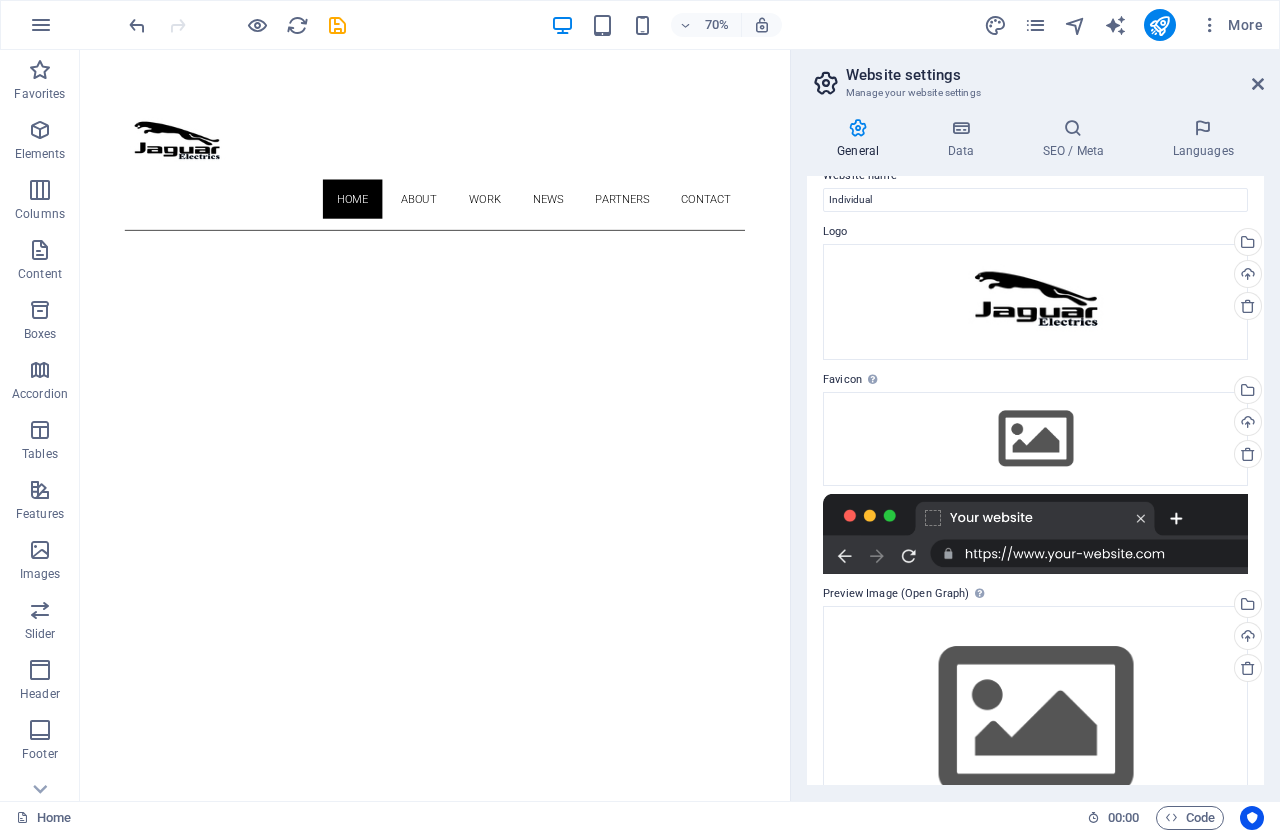scroll, scrollTop: 94, scrollLeft: 0, axis: vertical 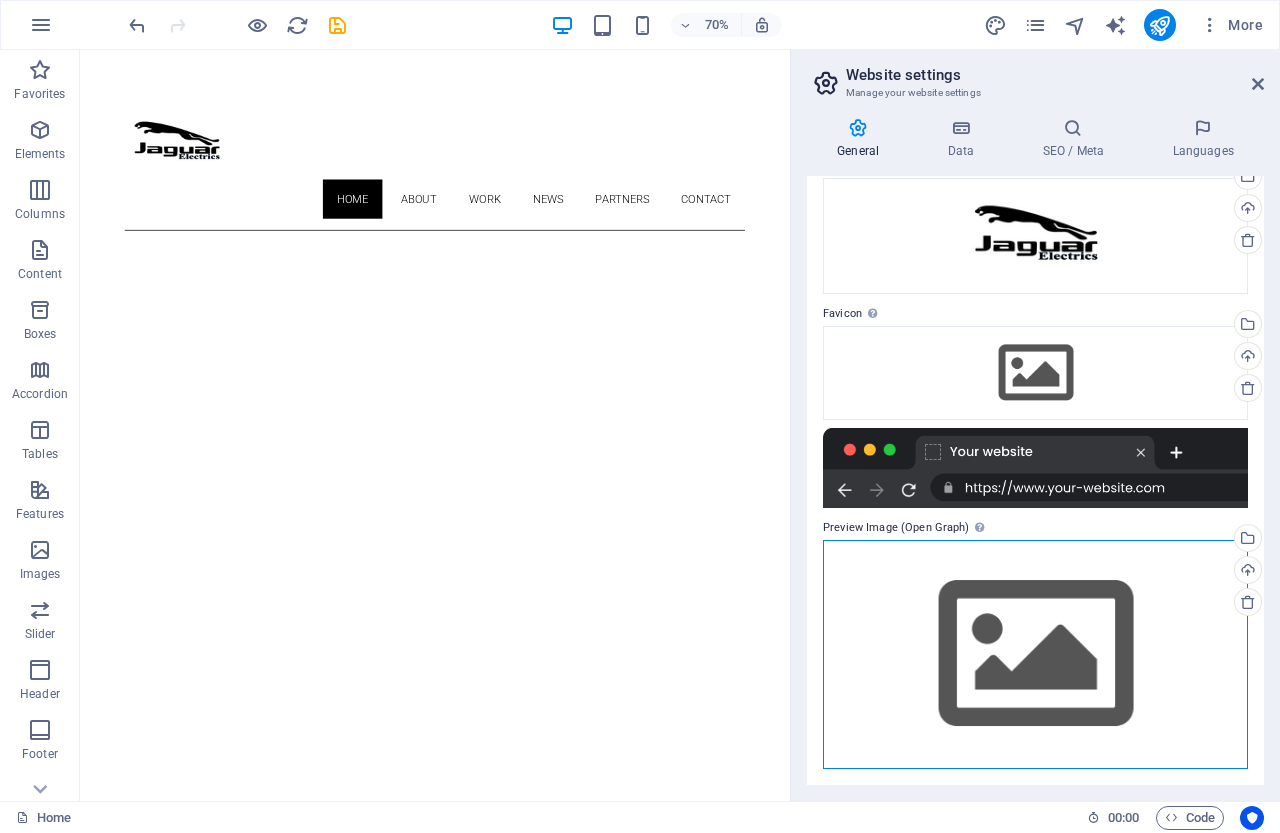 click on "Drag files here, click to choose files or select files from Files or our free stock photos & videos" at bounding box center [1035, 654] 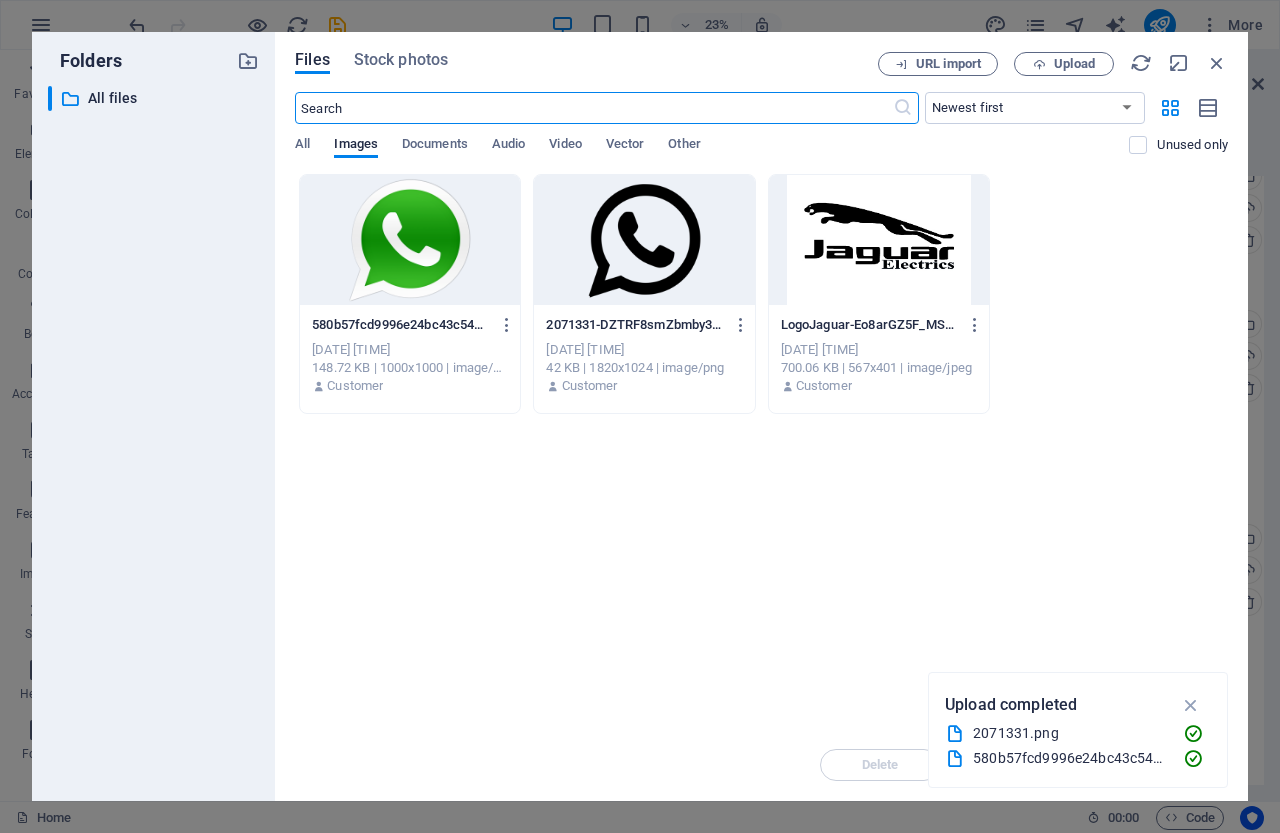 click at bounding box center (879, 240) 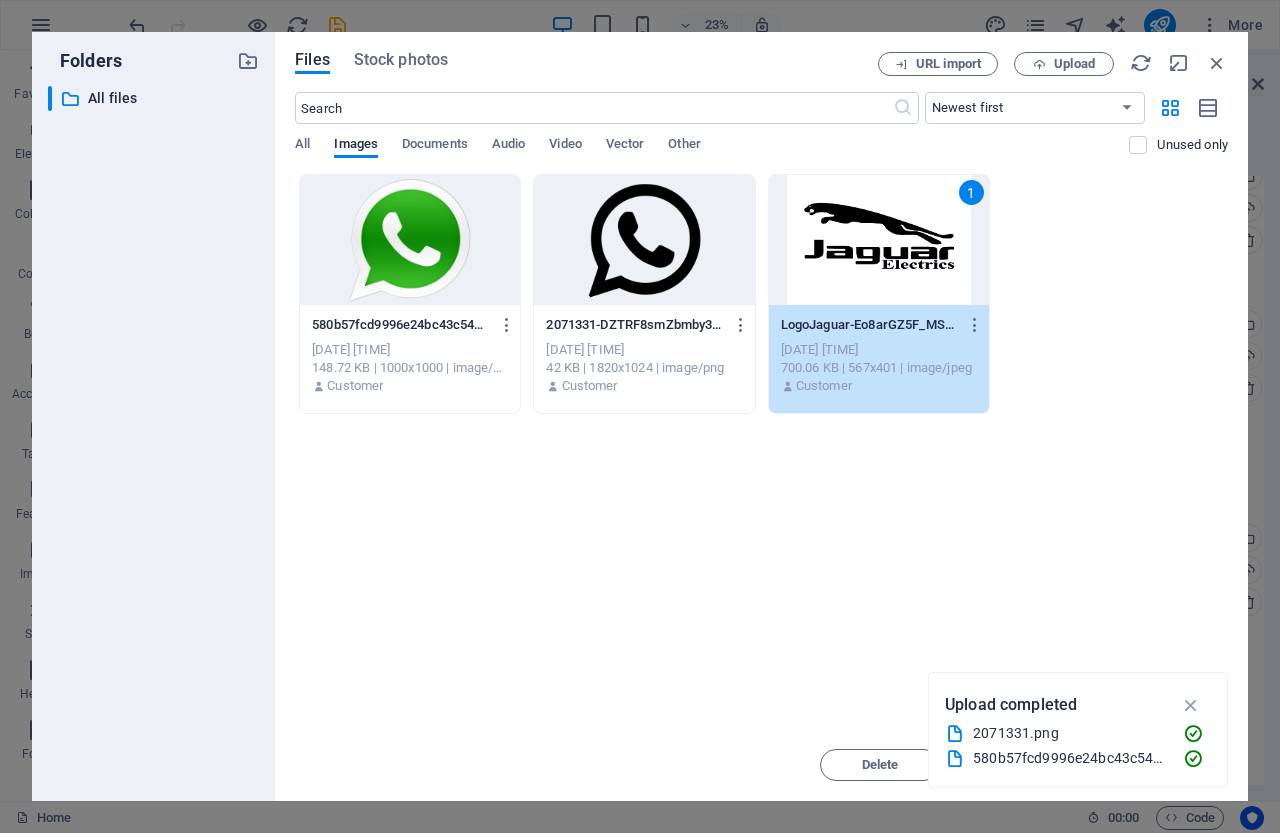 click on "1" at bounding box center [879, 240] 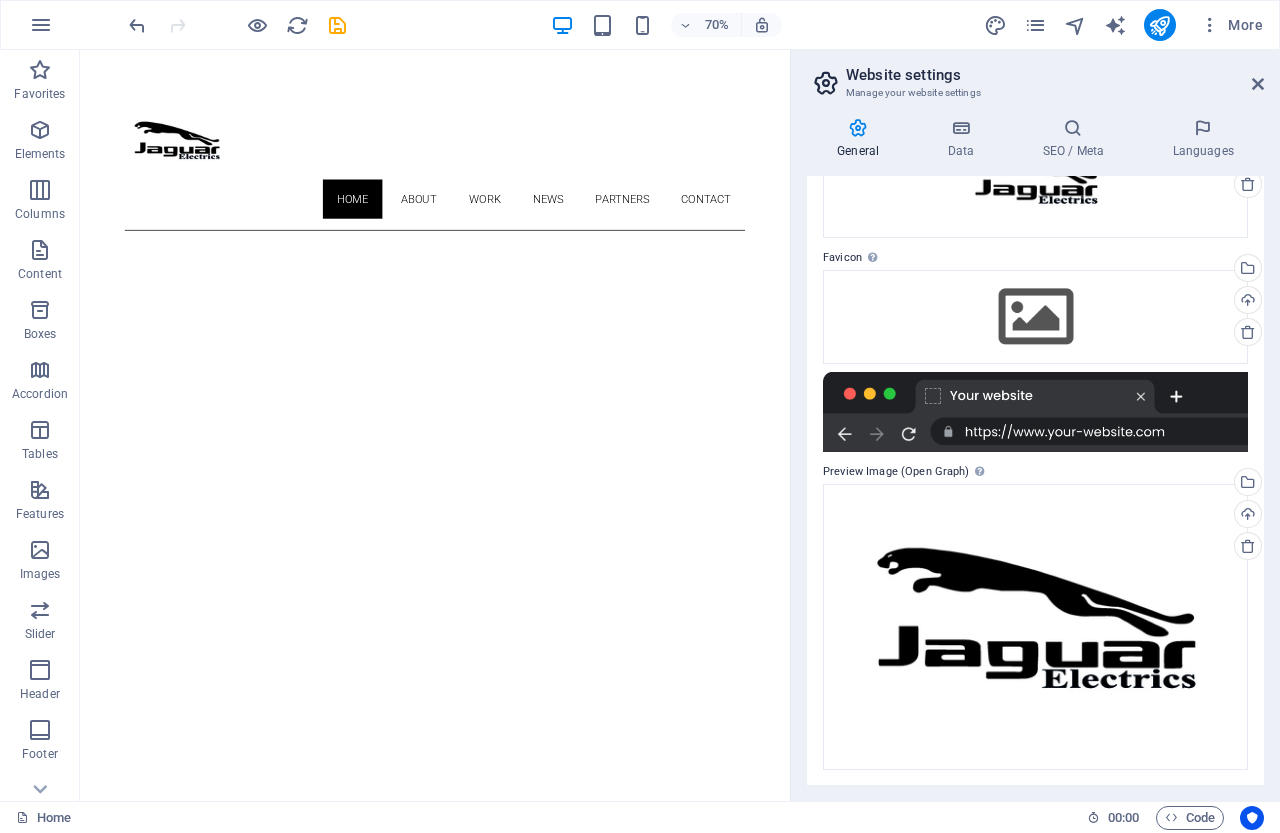scroll, scrollTop: 0, scrollLeft: 0, axis: both 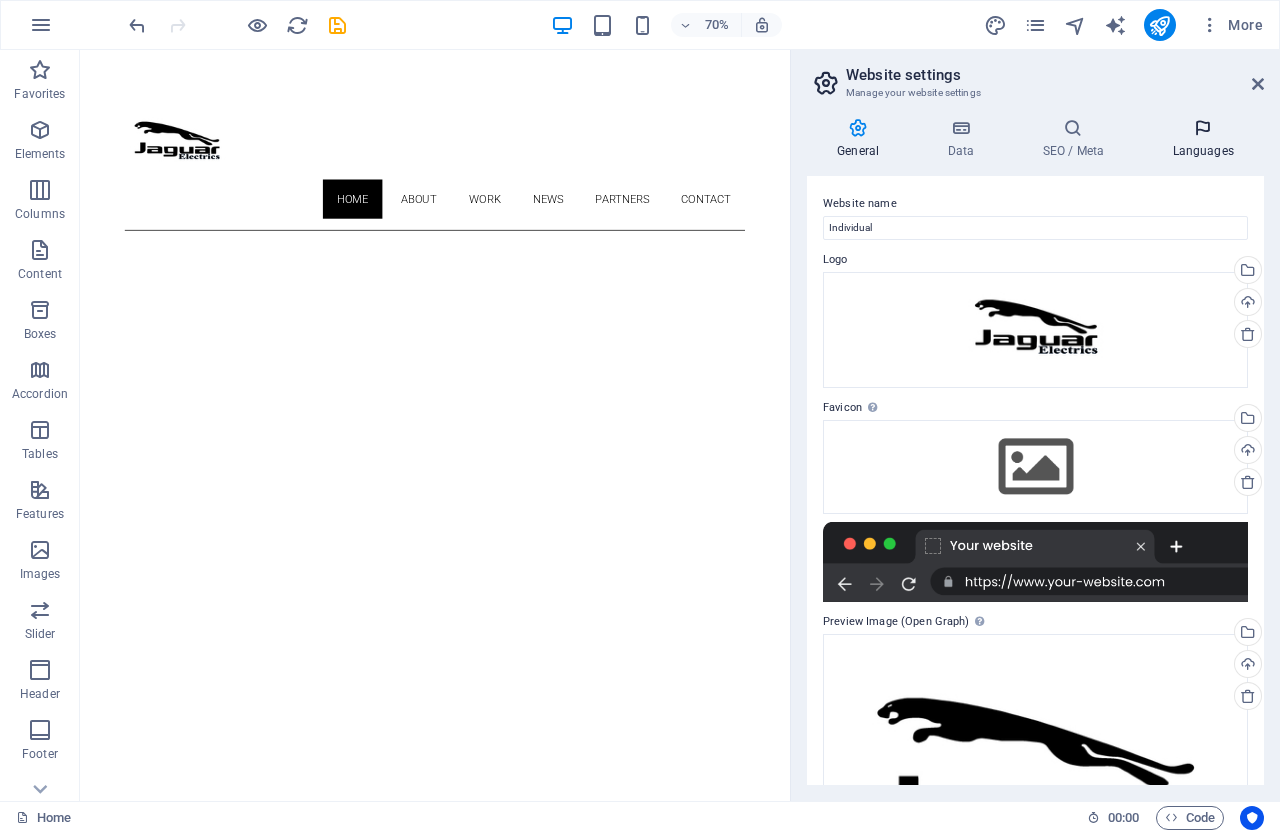 click at bounding box center (1203, 128) 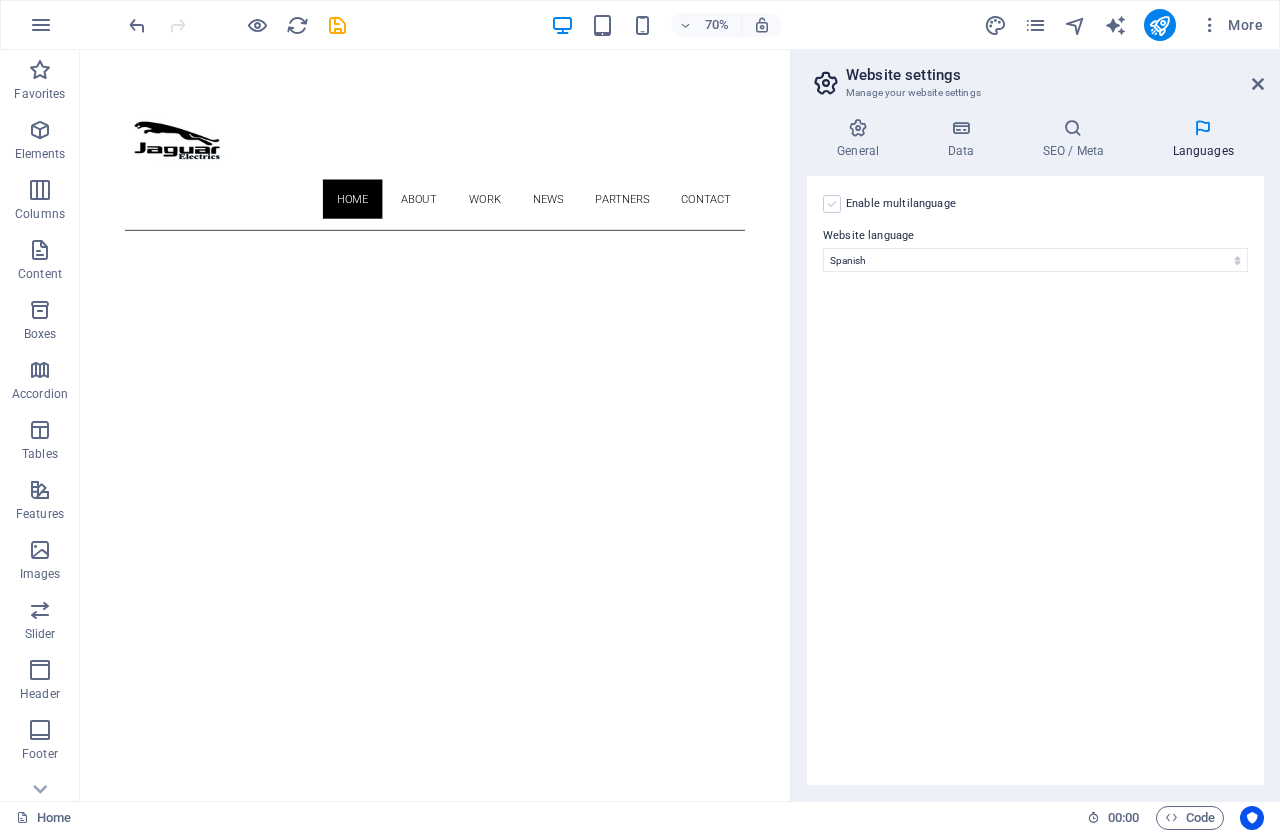 click at bounding box center [832, 204] 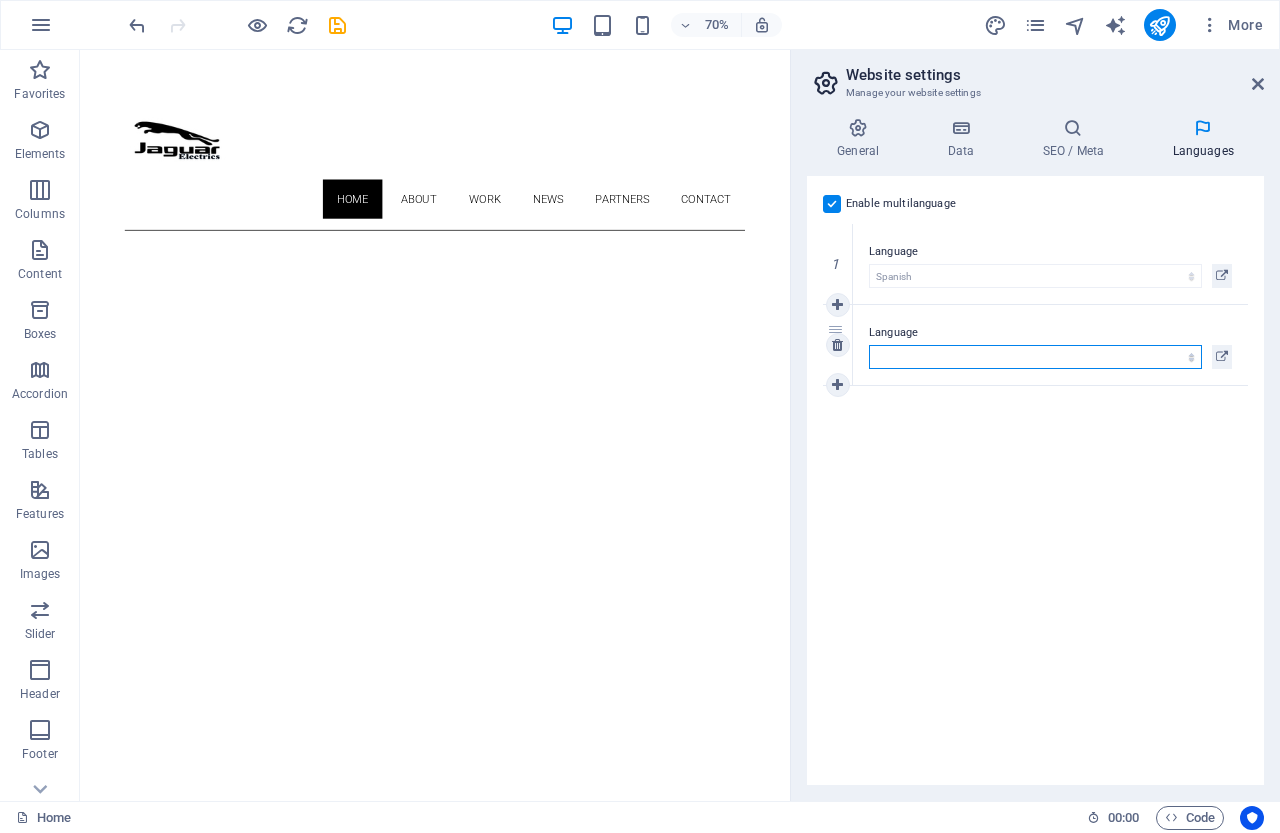 click on "Abkhazian Afar Afrikaans Akan Albanian Amharic Arabic Aragonese Armenian Assamese Avaric Avestan Aymara Azerbaijani Bambara Bashkir Basque Belarusian Bengali Bihari languages Bislama Bokmål Bosnian Breton Bulgarian Burmese Catalan Central Khmer Chamorro Chechen Chinese Church Slavic Chuvash Cornish Corsican Cree Croatian Czech Danish Dutch Dzongkha English Esperanto Estonian Ewe Faroese Farsi (Persian) Fijian Finnish French Fulah Gaelic Galician Ganda Georgian German Greek Greenlandic Guaraní Gujarati Haitian Creole Hausa Hebrew Herero Hindi Hiri Motu Hungarian Icelandic Ido Igbo Indonesian Interlingua Interlingue Inuktitut Inupiaq Irish Italian Japanese Javanese Kannada Kanuri Kashmiri Kazakh Kikuyu Kinyarwanda Komi Kongo Korean Kurdish Kwanyama Kyrgyz Lao Latin Latvian Limburgish Lingala Lithuanian Luba-Katanga Luxembourgish Macedonian Malagasy Malay Malayalam Maldivian Maltese Manx Maori Marathi Marshallese Mongolian Nauru Navajo Ndonga Nepali North Ndebele Northern Sami Norwegian Norwegian Nynorsk Nuosu" at bounding box center [1035, 357] 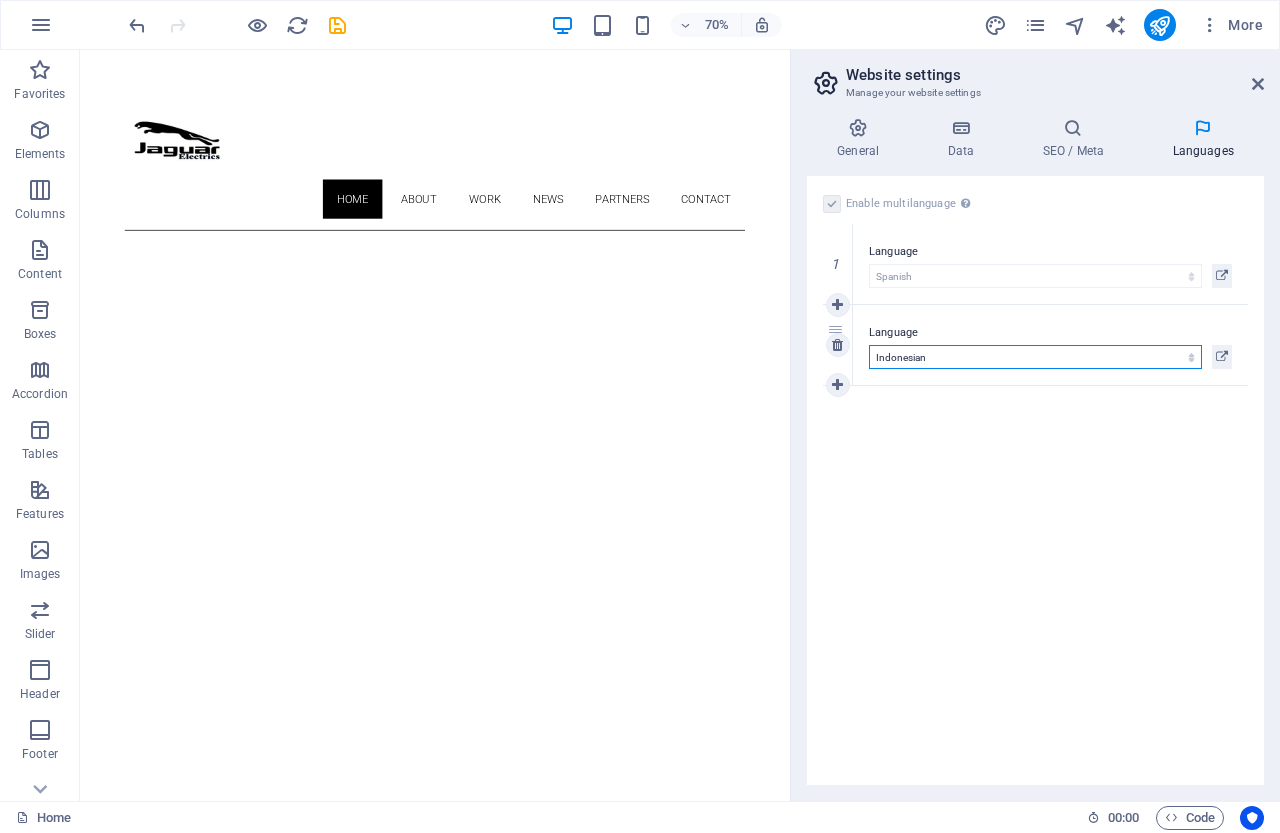 click on "Abkhazian Afar Afrikaans Akan Albanian Amharic Arabic Aragonese Armenian Assamese Avaric Avestan Aymara Azerbaijani Bambara Bashkir Basque Belarusian Bengali Bihari languages Bislama Bokmål Bosnian Breton Bulgarian Burmese Catalan Central Khmer Chamorro Chechen Chinese Church Slavic Chuvash Cornish Corsican Cree Croatian Czech Danish Dutch Dzongkha English Esperanto Estonian Ewe Faroese Farsi (Persian) Fijian Finnish French Fulah Gaelic Galician Ganda Georgian German Greek Greenlandic Guaraní Gujarati Haitian Creole Hausa Hebrew Herero Hindi Hiri Motu Hungarian Icelandic Ido Igbo Indonesian Interlingua Interlingue Inuktitut Inupiaq Irish Italian Japanese Javanese Kannada Kanuri Kashmiri Kazakh Kikuyu Kinyarwanda Komi Kongo Korean Kurdish Kwanyama Kyrgyz Lao Latin Latvian Limburgish Lingala Lithuanian Luba-Katanga Luxembourgish Macedonian Malagasy Malay Malayalam Maldivian Maltese Manx Maori Marathi Marshallese Mongolian Nauru Navajo Ndonga Nepali North Ndebele Northern Sami Norwegian Norwegian Nynorsk Nuosu" at bounding box center (1035, 357) 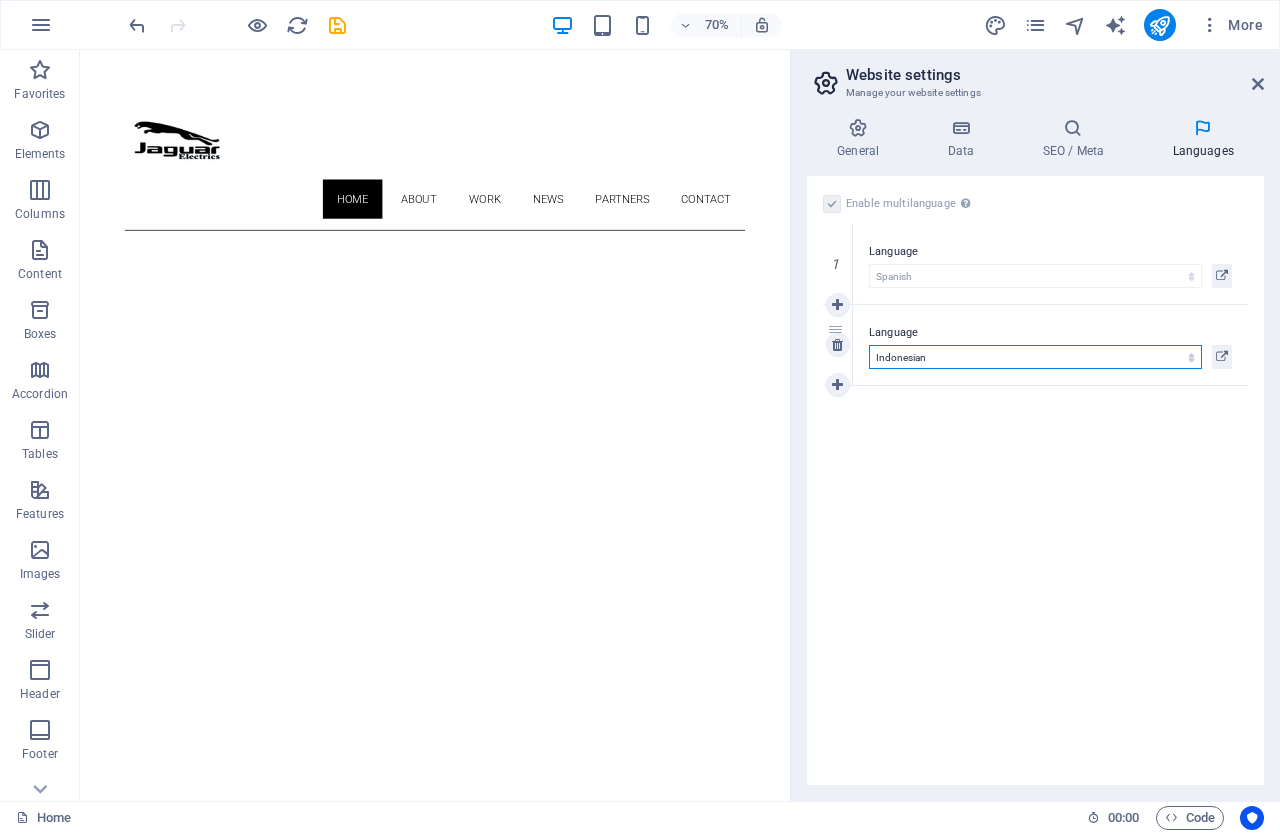 select on "41" 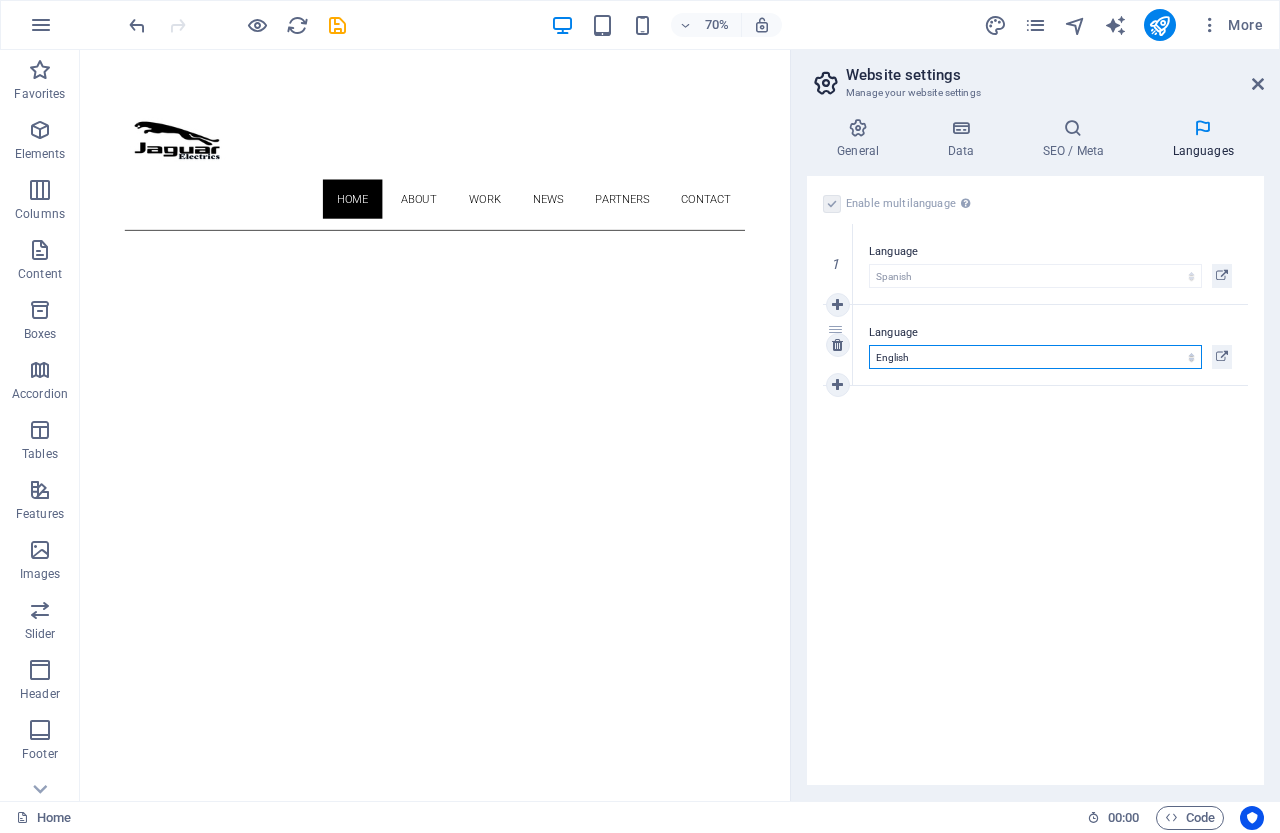 click on "Abkhazian Afar Afrikaans Akan Albanian Amharic Arabic Aragonese Armenian Assamese Avaric Avestan Aymara Azerbaijani Bambara Bashkir Basque Belarusian Bengali Bihari languages Bislama Bokmål Bosnian Breton Bulgarian Burmese Catalan Central Khmer Chamorro Chechen Chinese Church Slavic Chuvash Cornish Corsican Cree Croatian Czech Danish Dutch Dzongkha English Esperanto Estonian Ewe Faroese Farsi (Persian) Fijian Finnish French Fulah Gaelic Galician Ganda Georgian German Greek Greenlandic Guaraní Gujarati Haitian Creole Hausa Hebrew Herero Hindi Hiri Motu Hungarian Icelandic Ido Igbo Indonesian Interlingua Interlingue Inuktitut Inupiaq Irish Italian Japanese Javanese Kannada Kanuri Kashmiri Kazakh Kikuyu Kinyarwanda Komi Kongo Korean Kurdish Kwanyama Kyrgyz Lao Latin Latvian Limburgish Lingala Lithuanian Luba-Katanga Luxembourgish Macedonian Malagasy Malay Malayalam Maldivian Maltese Manx Maori Marathi Marshallese Mongolian Nauru Navajo Ndonga Nepali North Ndebele Northern Sami Norwegian Norwegian Nynorsk Nuosu" at bounding box center [1035, 357] 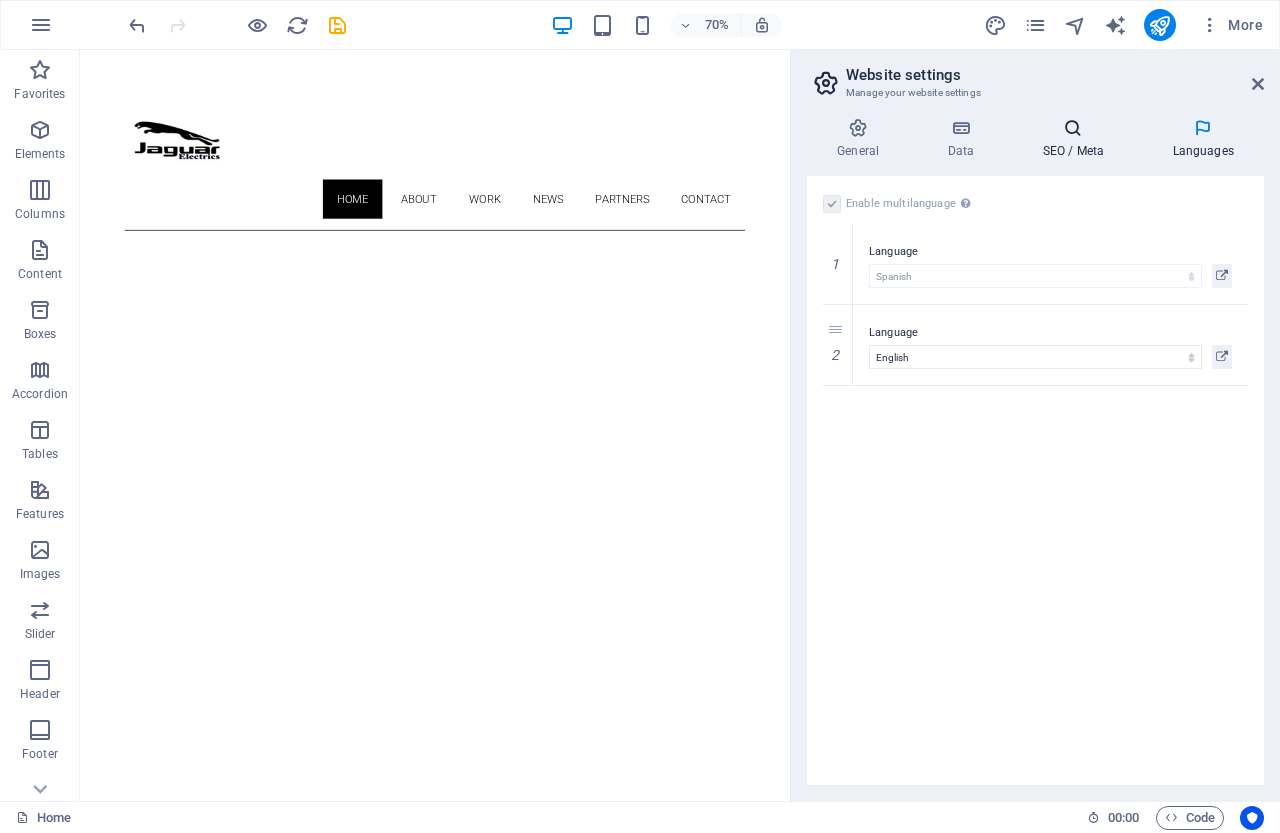 click on "SEO / Meta" at bounding box center (1077, 139) 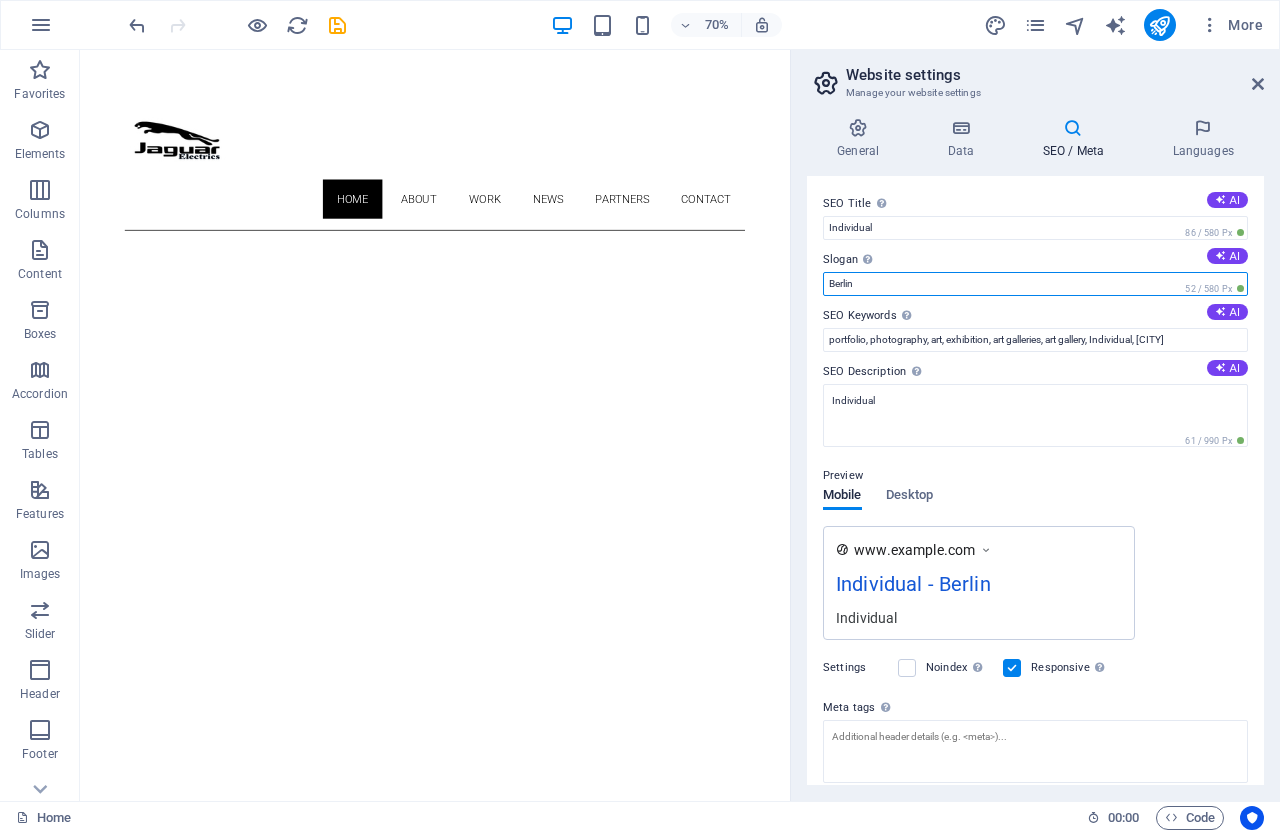 click on "Berlin" at bounding box center [1035, 284] 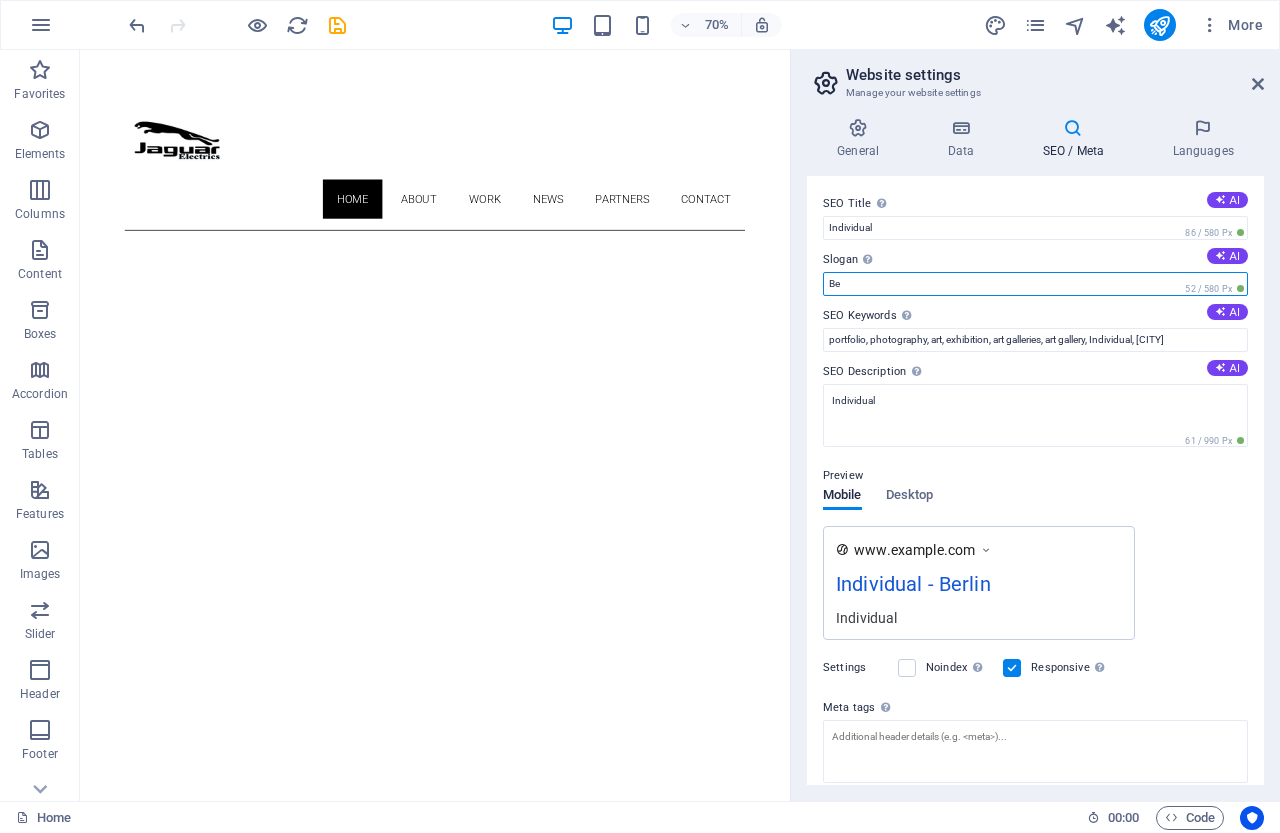 type on "B" 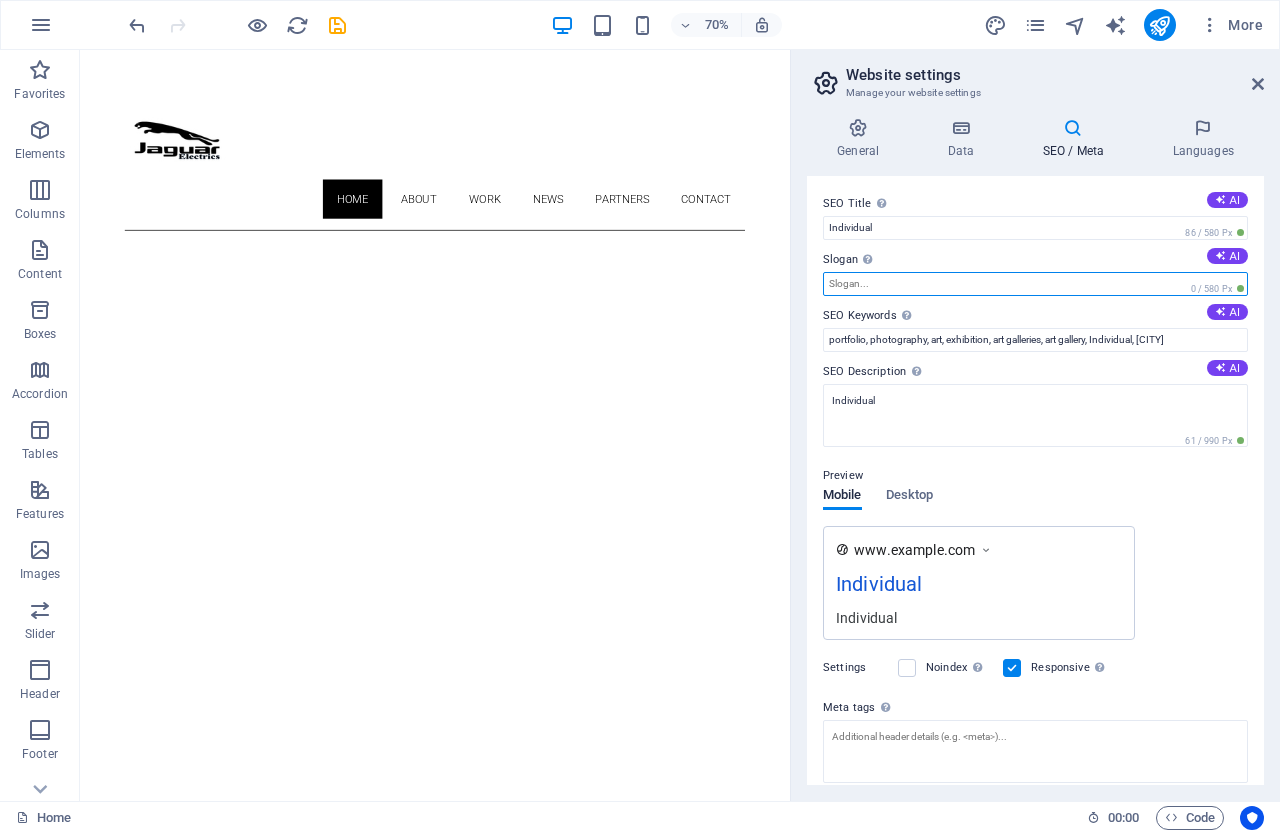 type 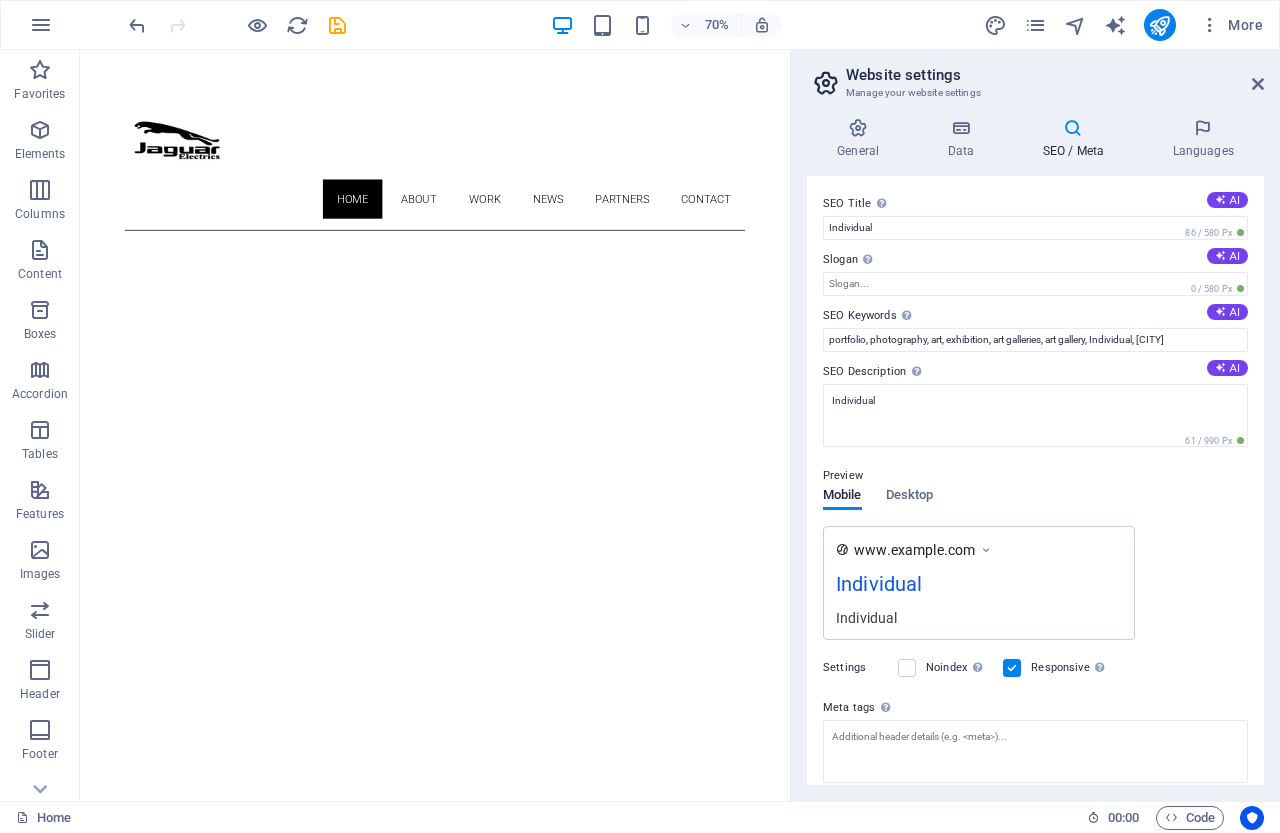 drag, startPoint x: 1258, startPoint y: 474, endPoint x: 1279, endPoint y: 649, distance: 176.2555 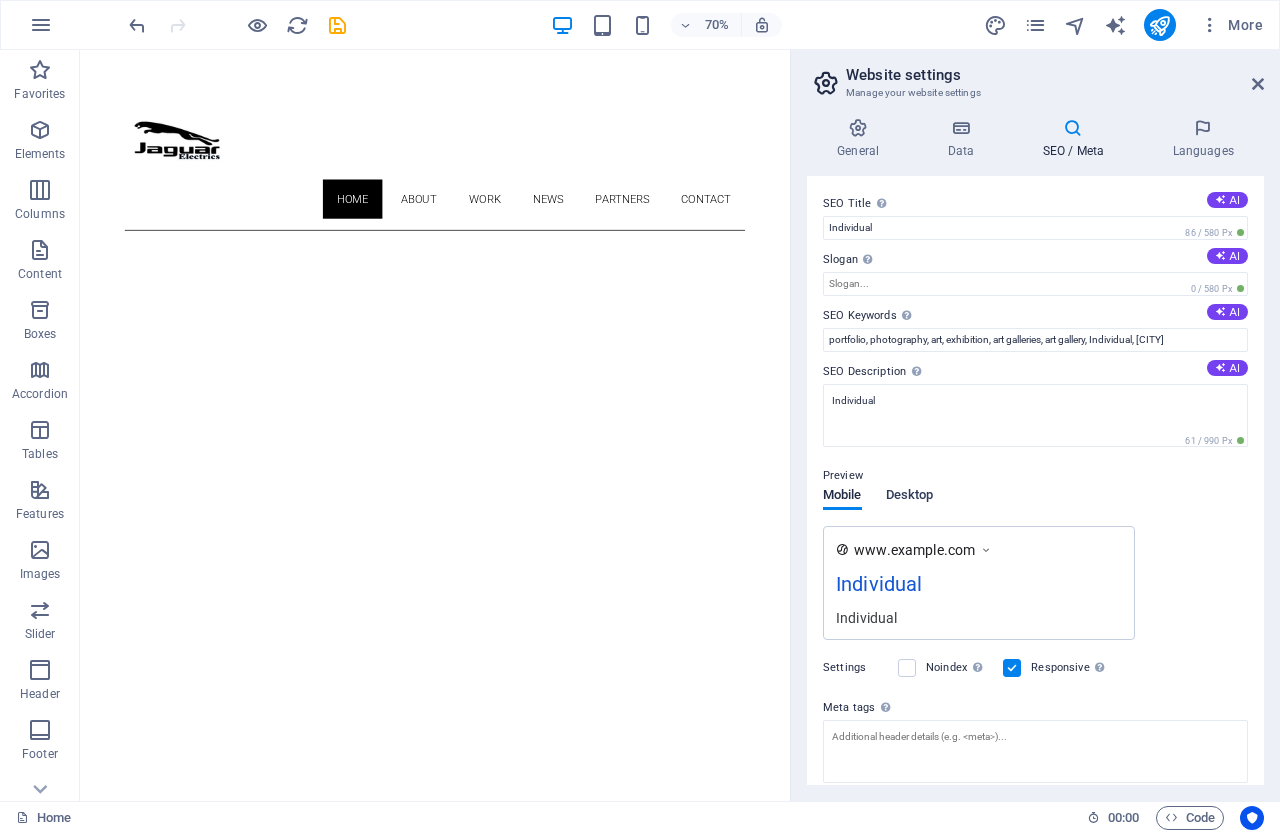 click on "Desktop" at bounding box center [910, 497] 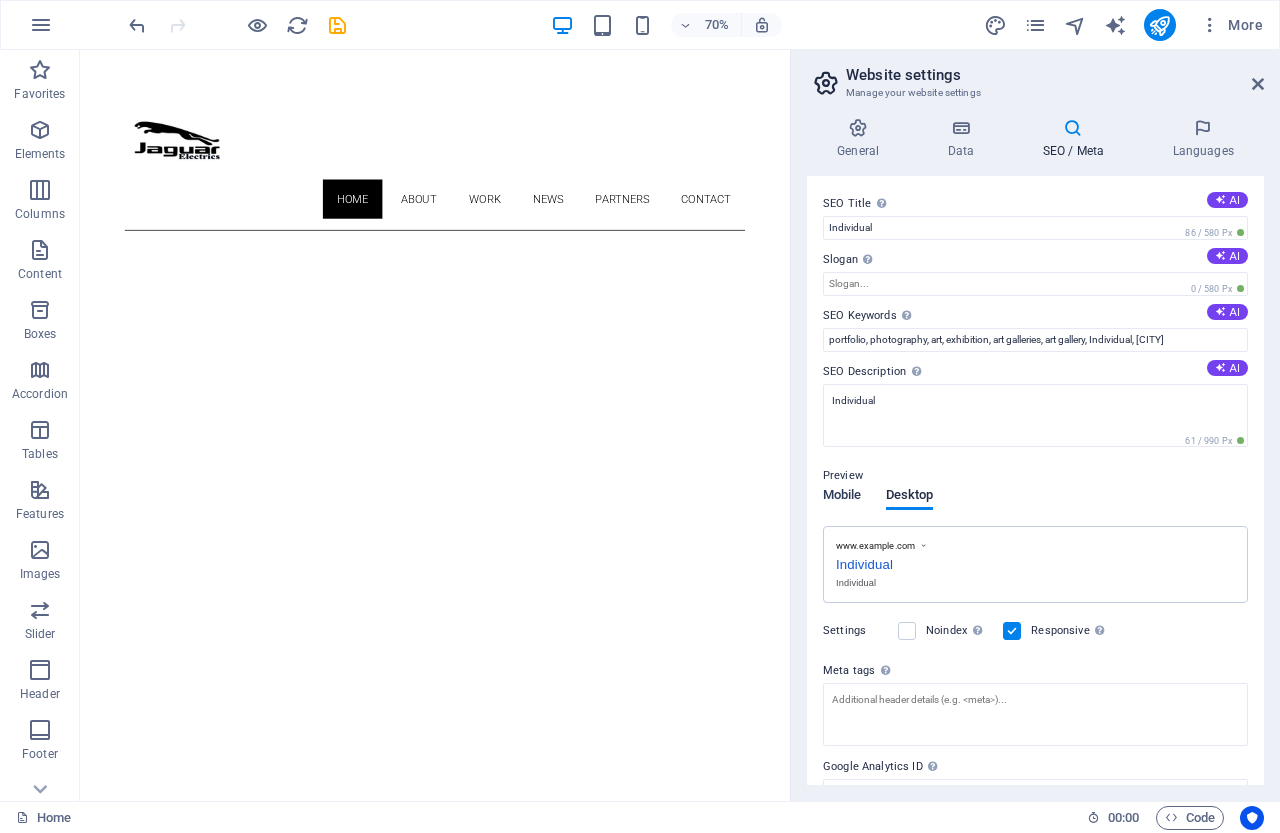 click on "Mobile" at bounding box center (842, 497) 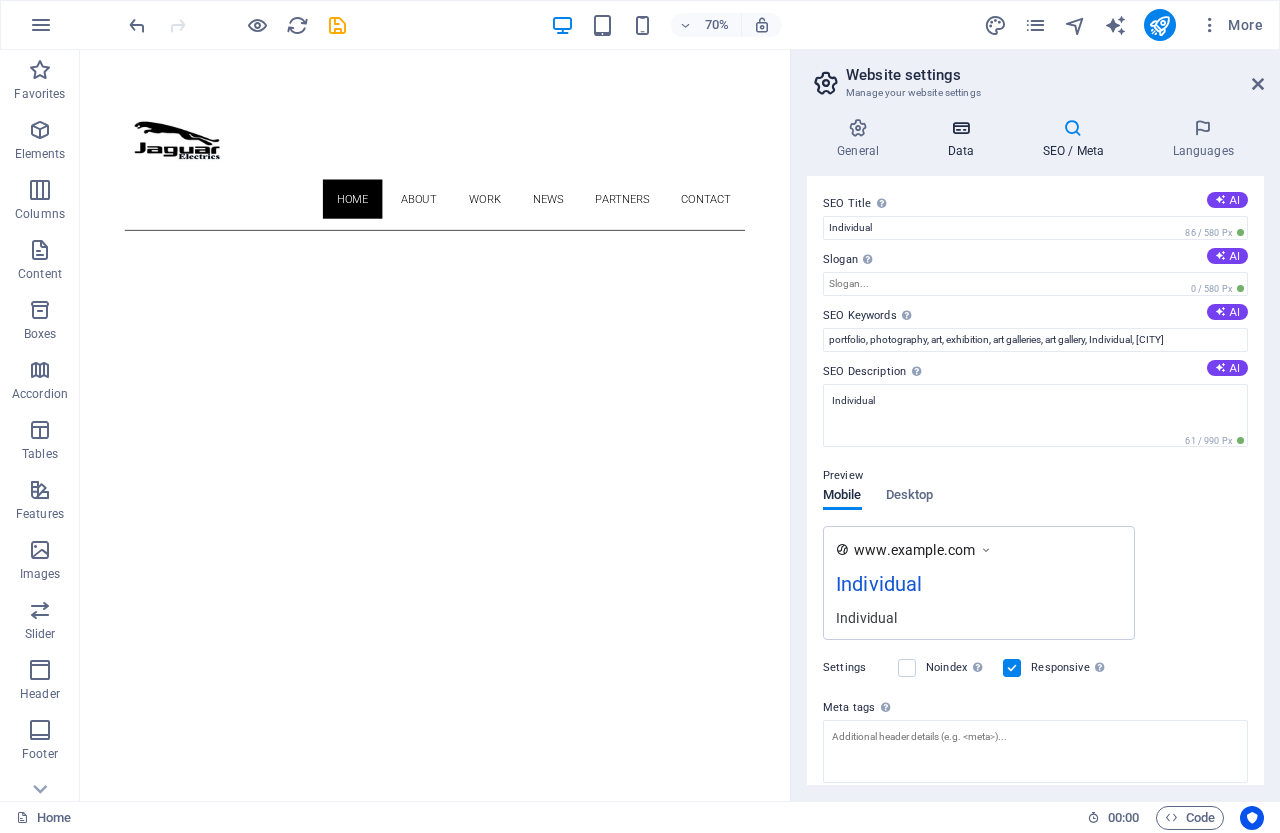 click on "Data" at bounding box center [964, 139] 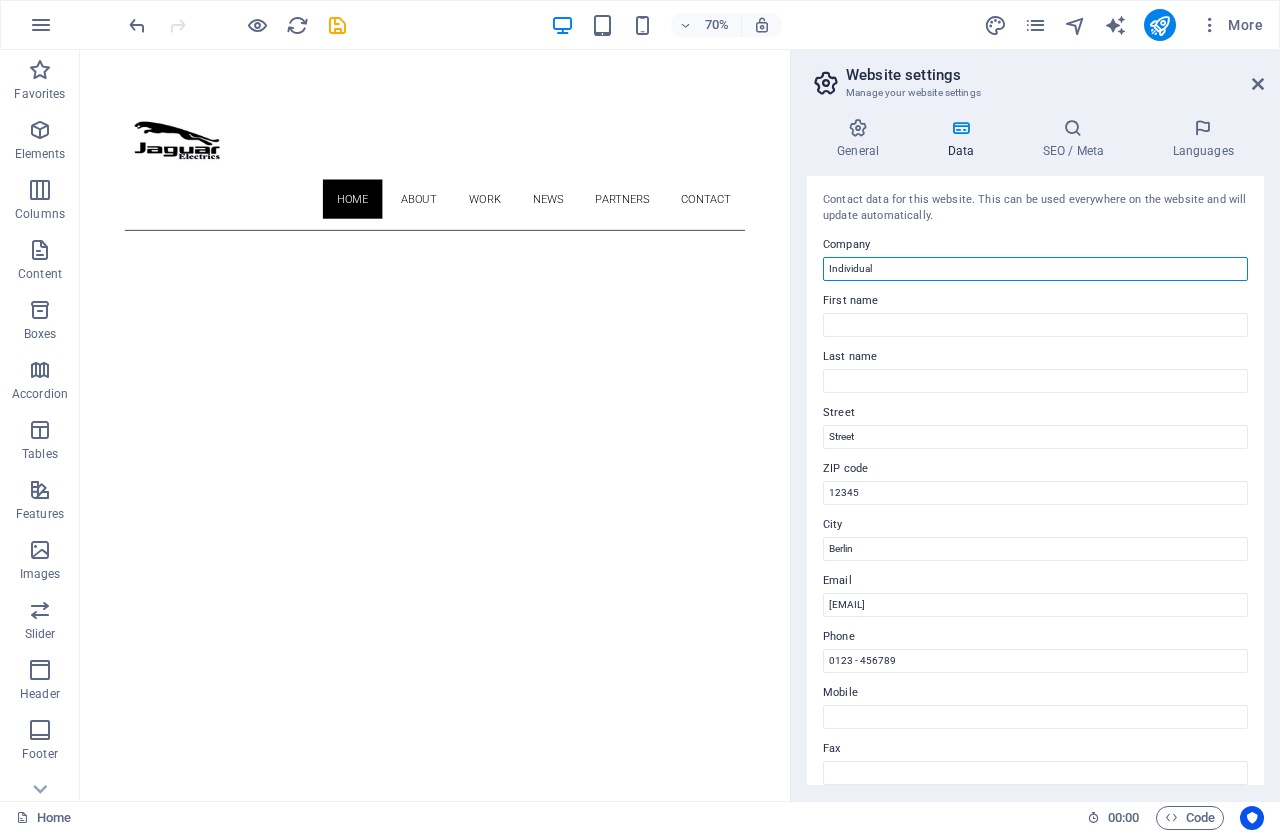 drag, startPoint x: 871, startPoint y: 322, endPoint x: 1092, endPoint y: 368, distance: 225.73657 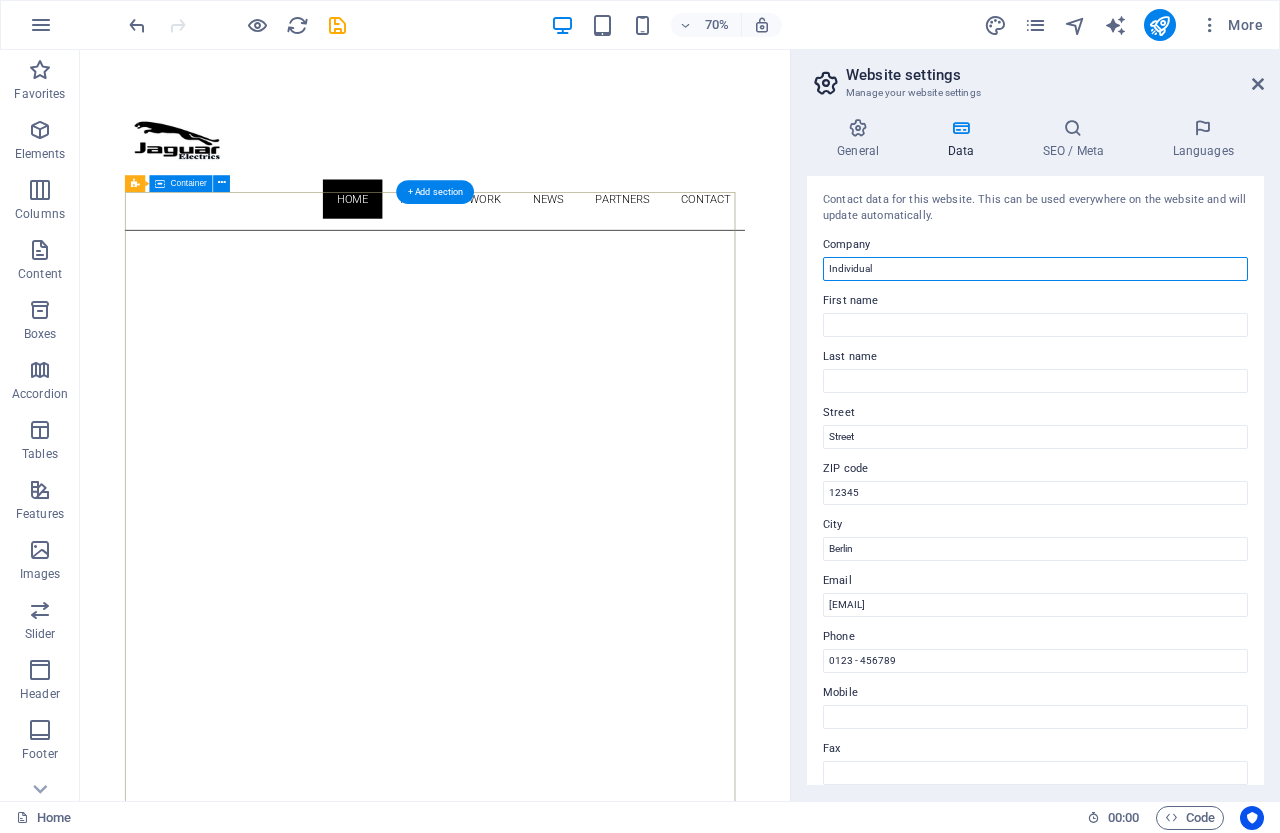drag, startPoint x: 1029, startPoint y: 319, endPoint x: 960, endPoint y: 362, distance: 81.3019 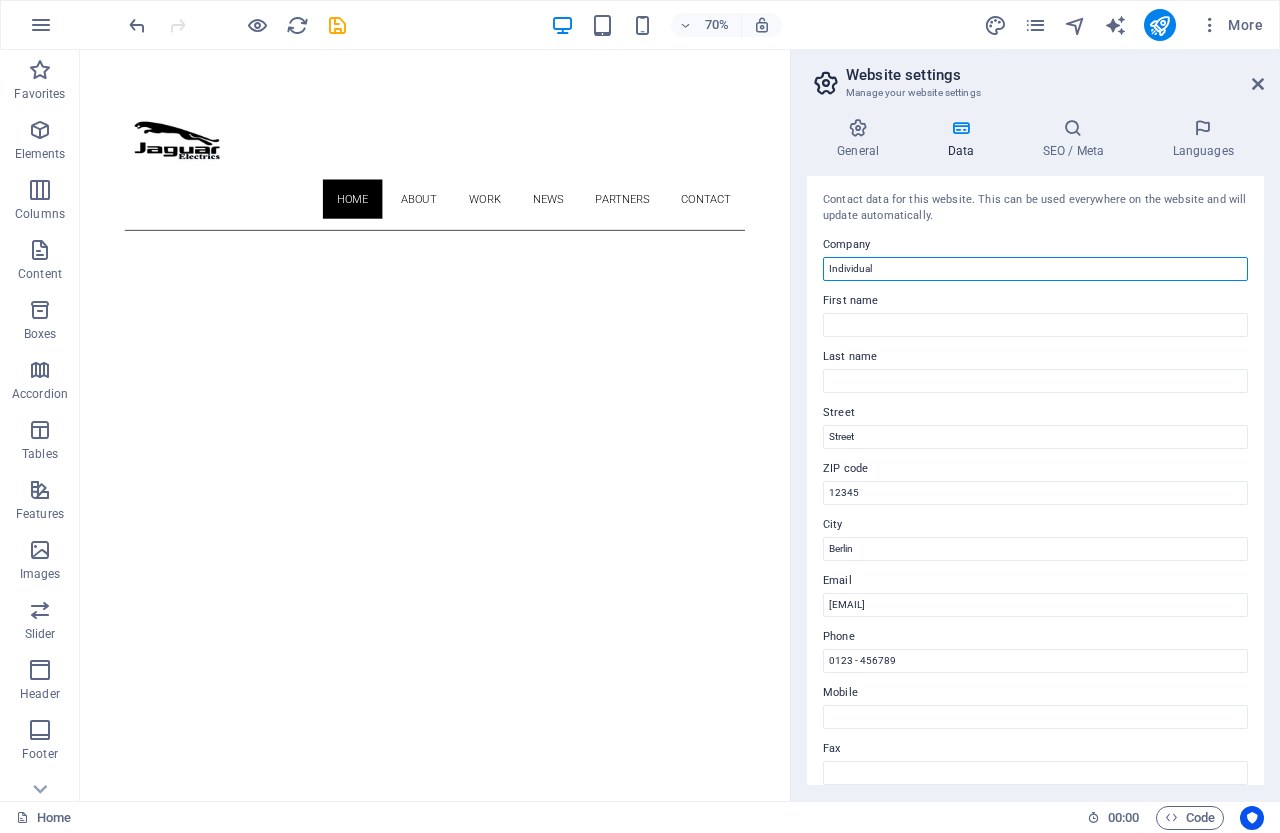 drag, startPoint x: 878, startPoint y: 268, endPoint x: 820, endPoint y: 268, distance: 58 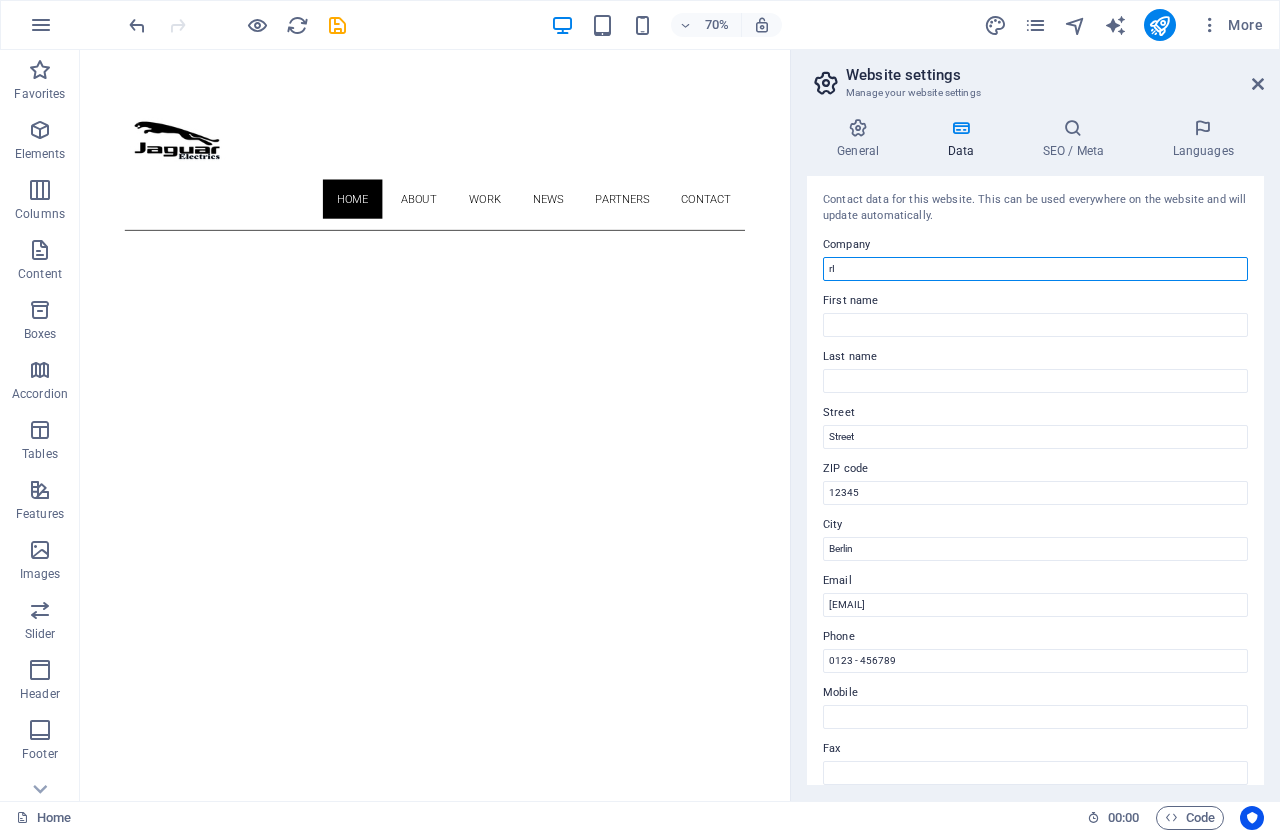 type on "r" 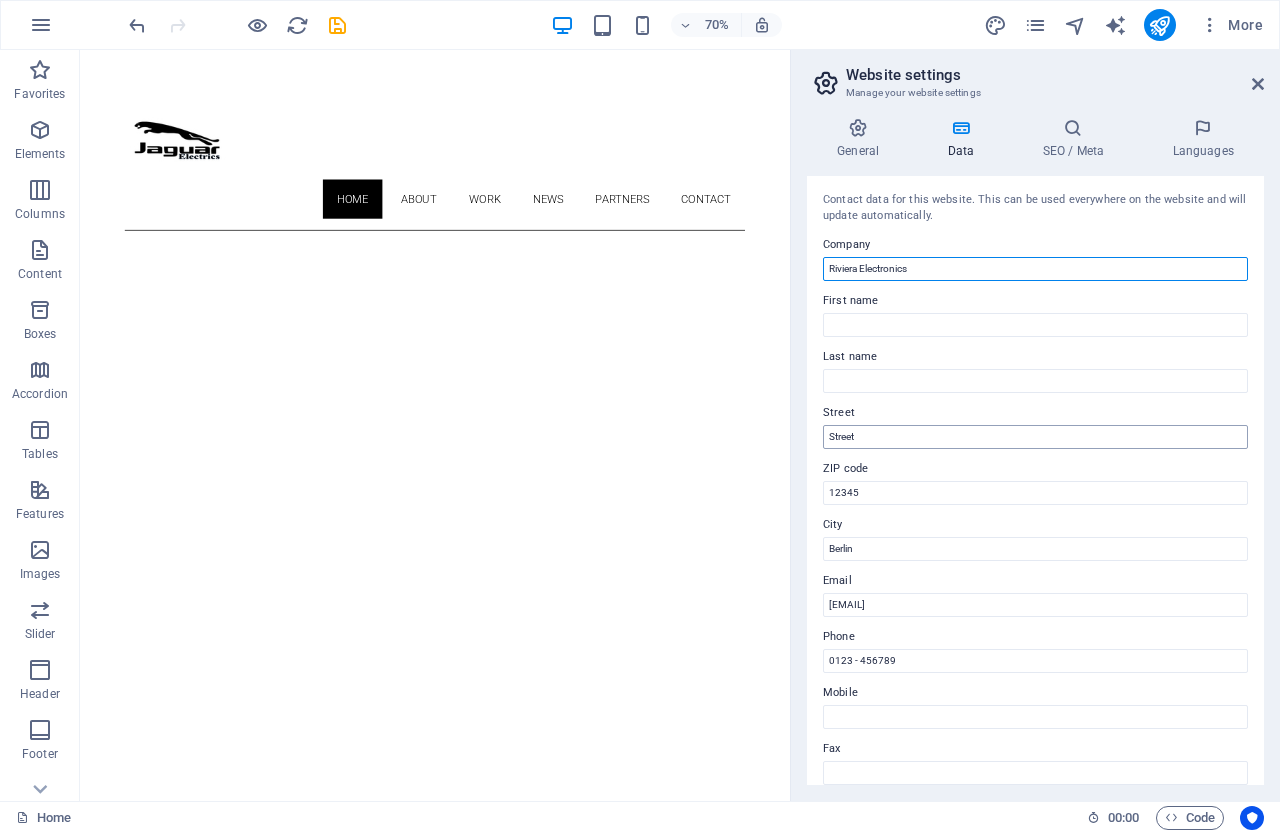 type on "Riviera Electronics" 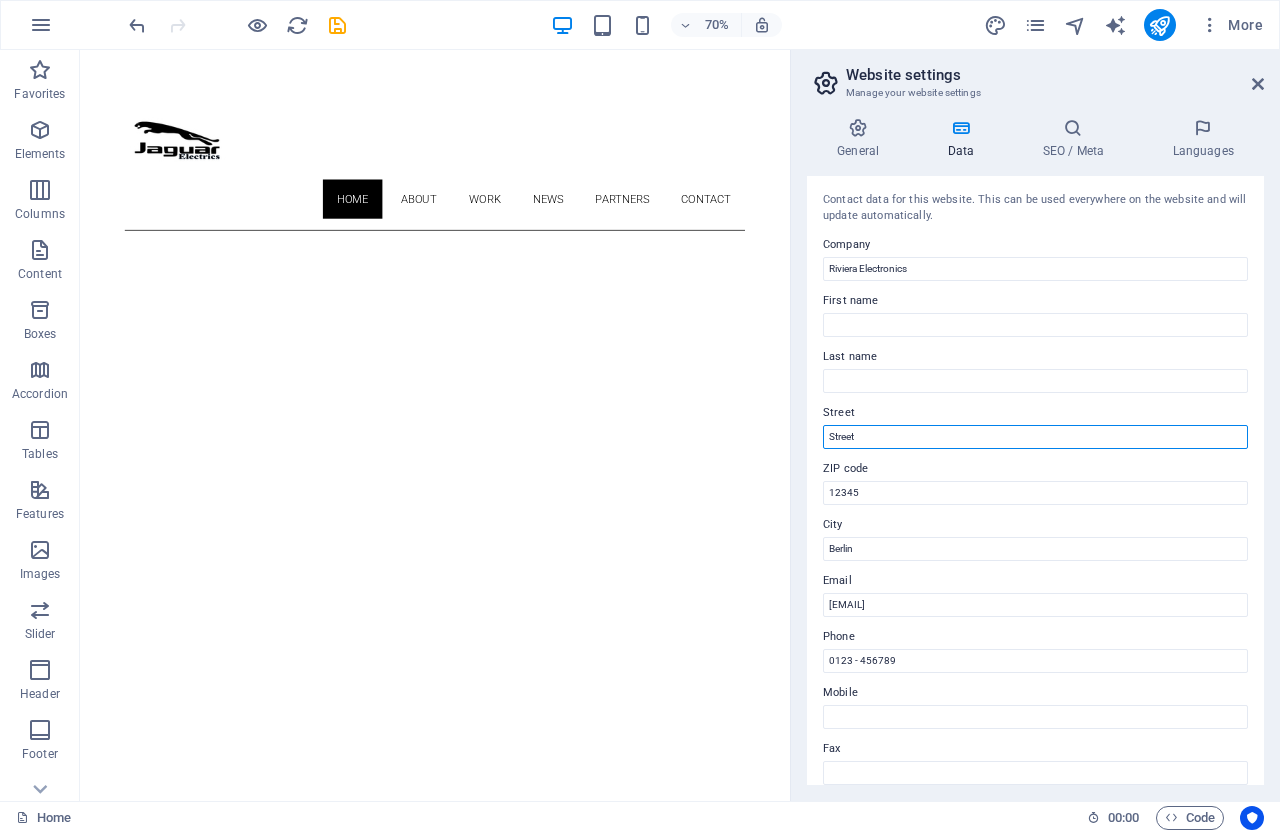 drag, startPoint x: 969, startPoint y: 484, endPoint x: 944, endPoint y: 622, distance: 140.24622 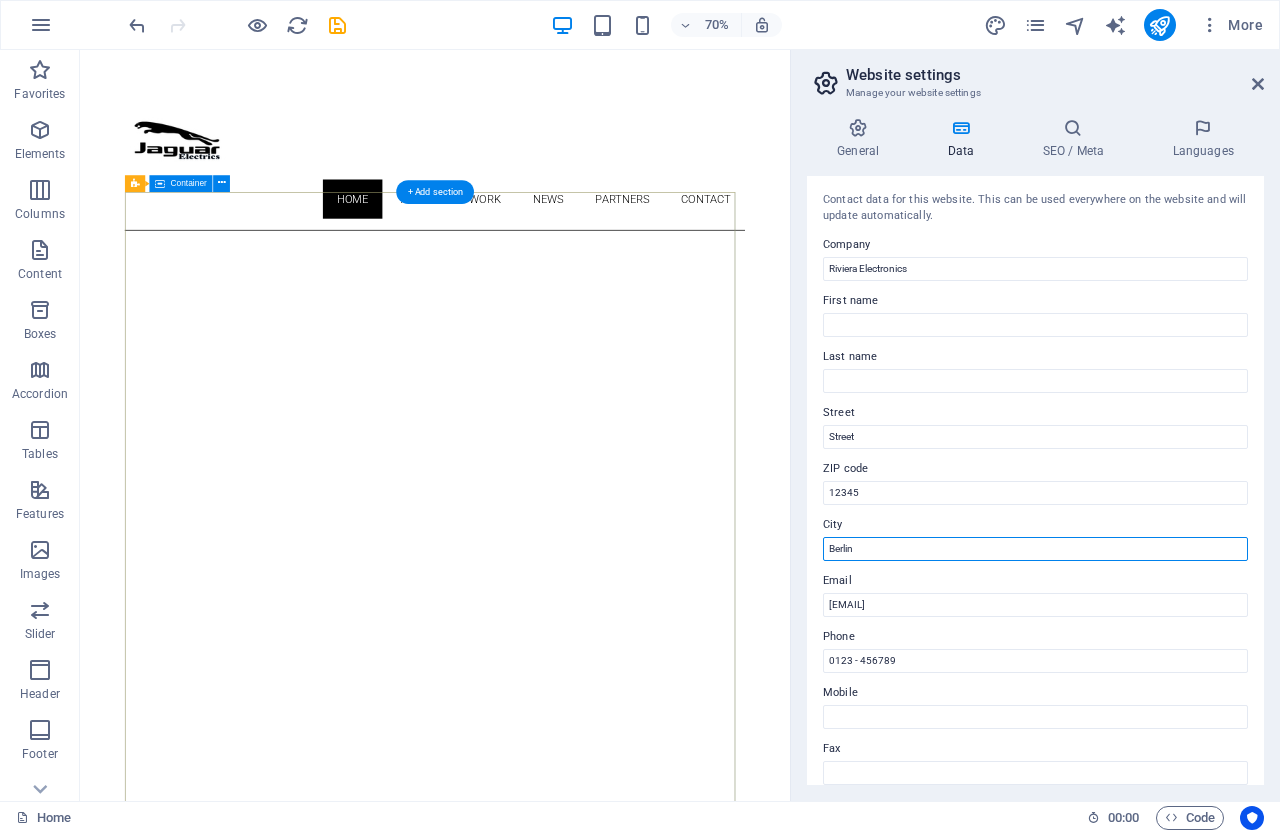 drag, startPoint x: 907, startPoint y: 732, endPoint x: 640, endPoint y: 679, distance: 272.20947 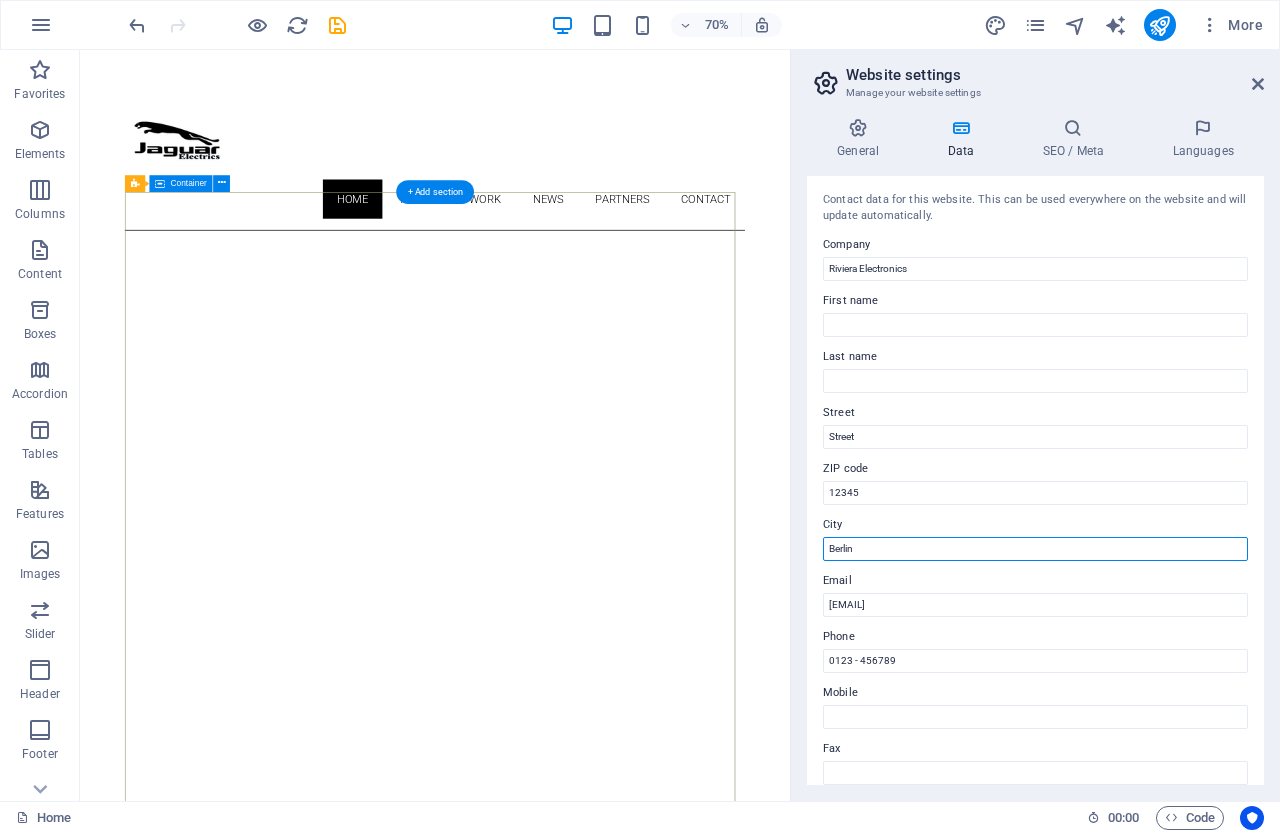 drag, startPoint x: 984, startPoint y: 592, endPoint x: 852, endPoint y: 745, distance: 202.07176 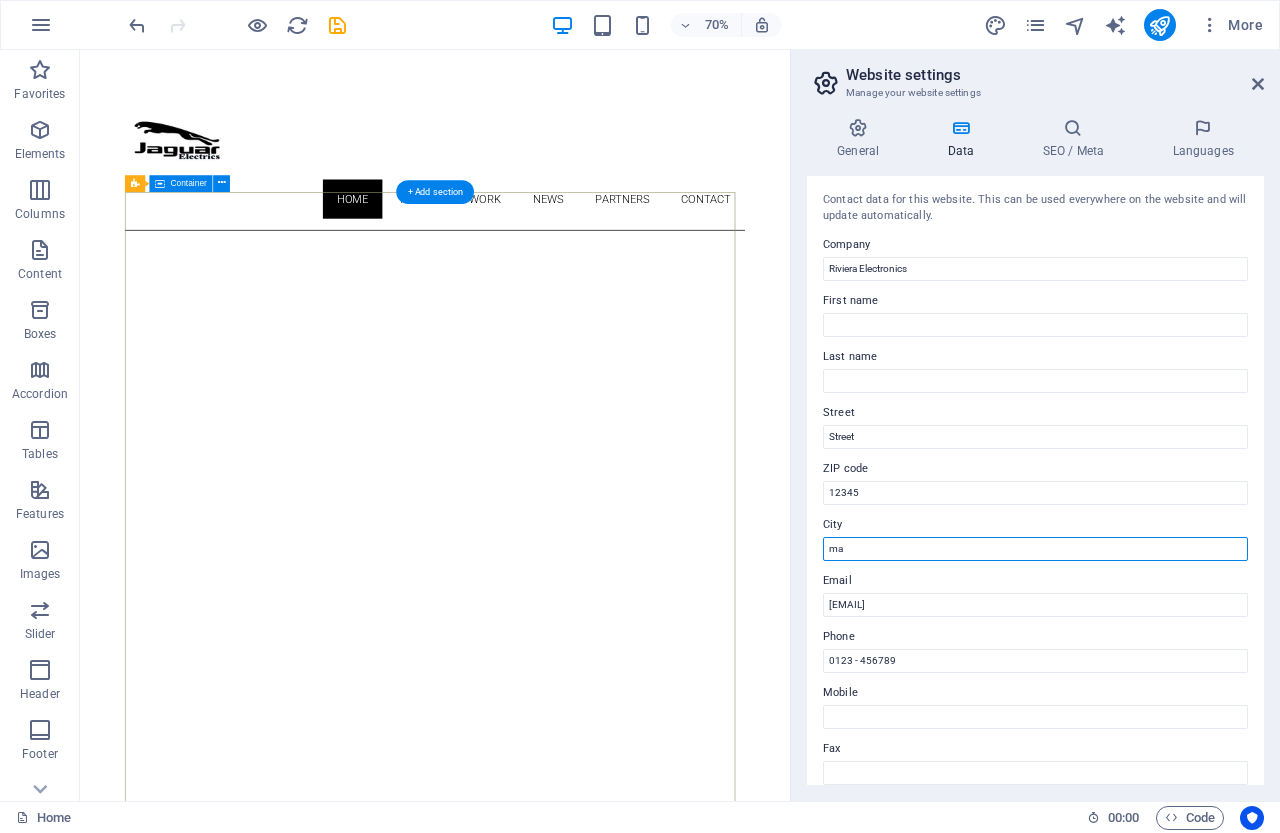 type on "m" 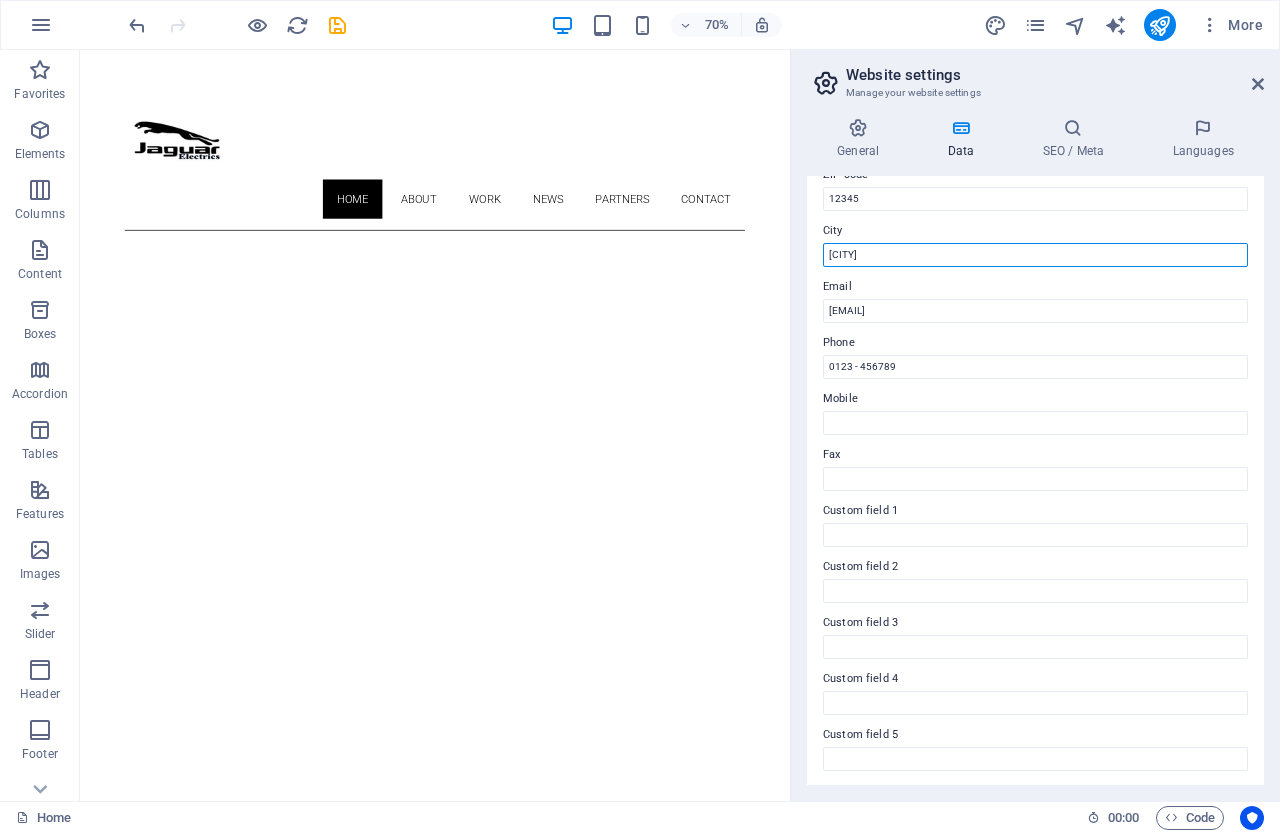 scroll, scrollTop: 351, scrollLeft: 0, axis: vertical 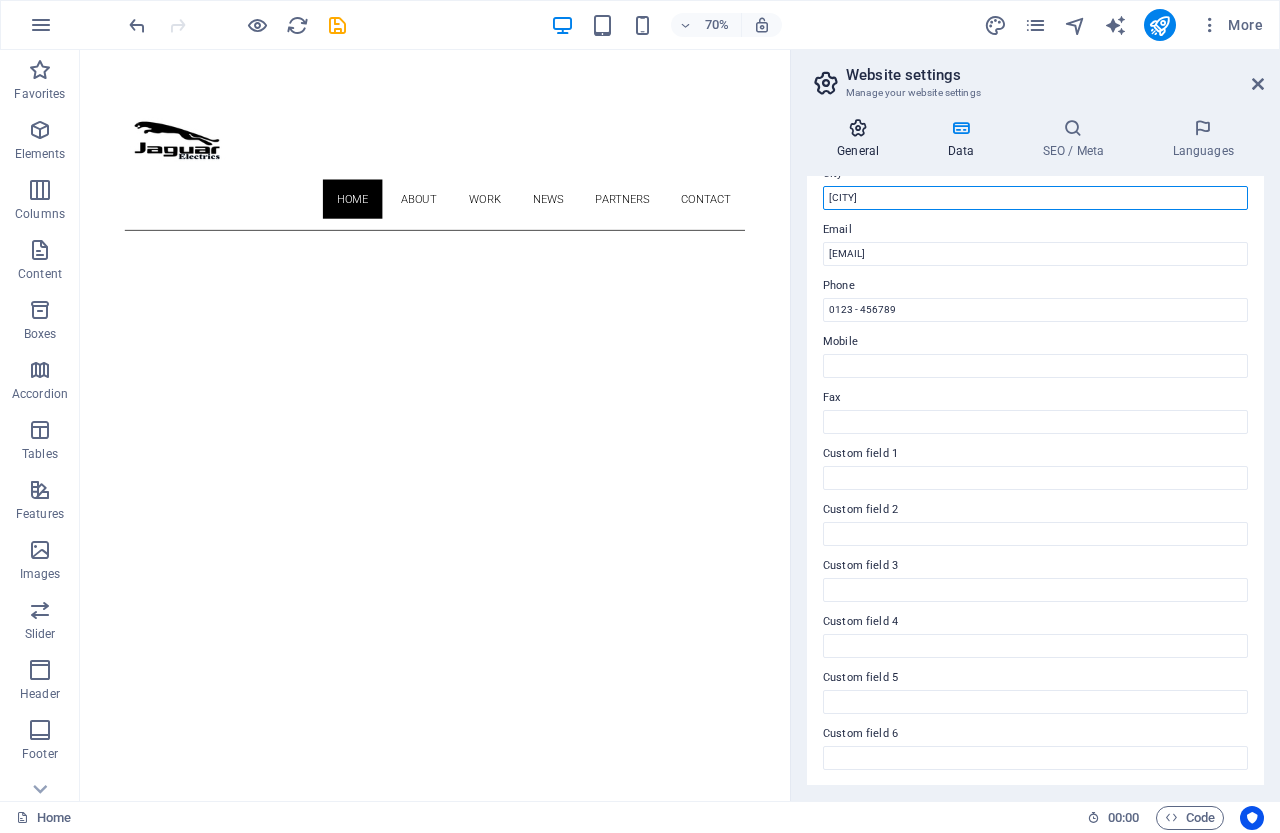 type on "[CITY]" 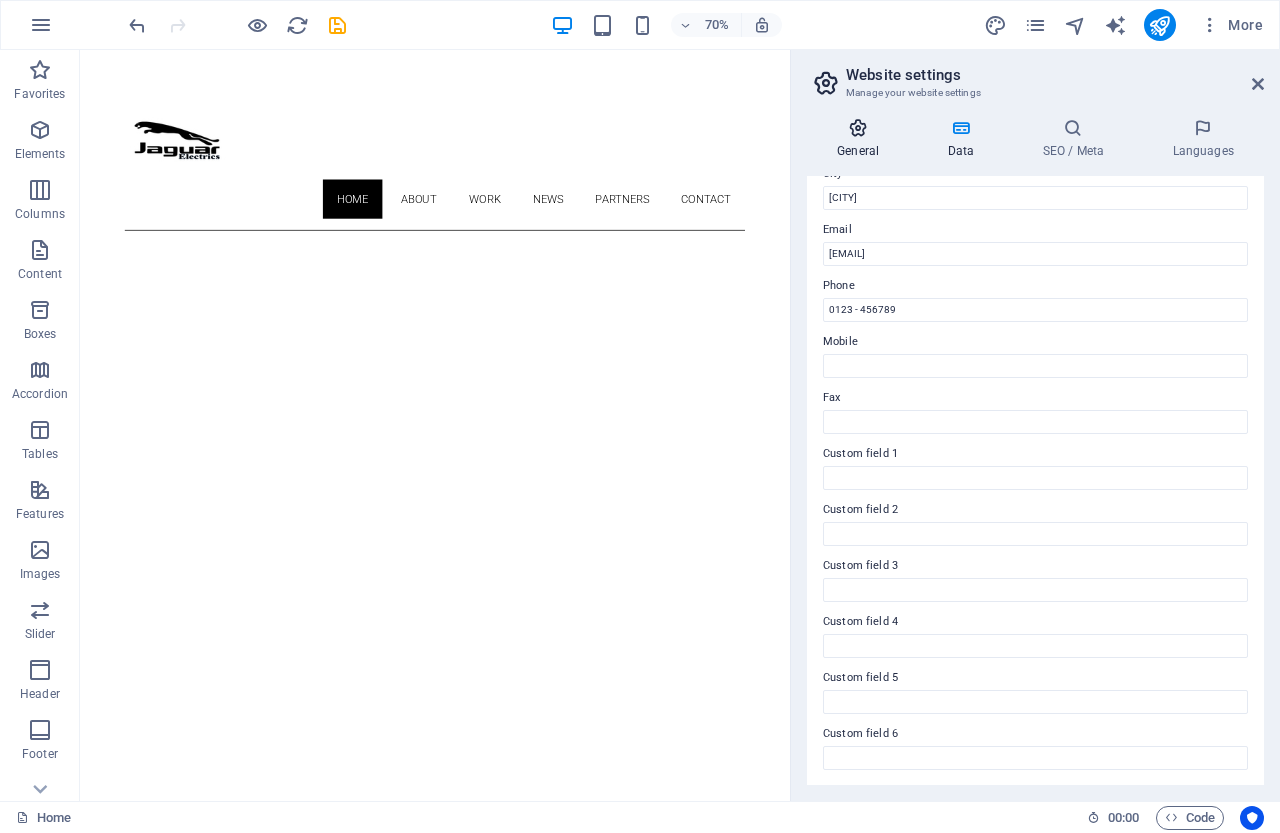 click on "General" at bounding box center [862, 139] 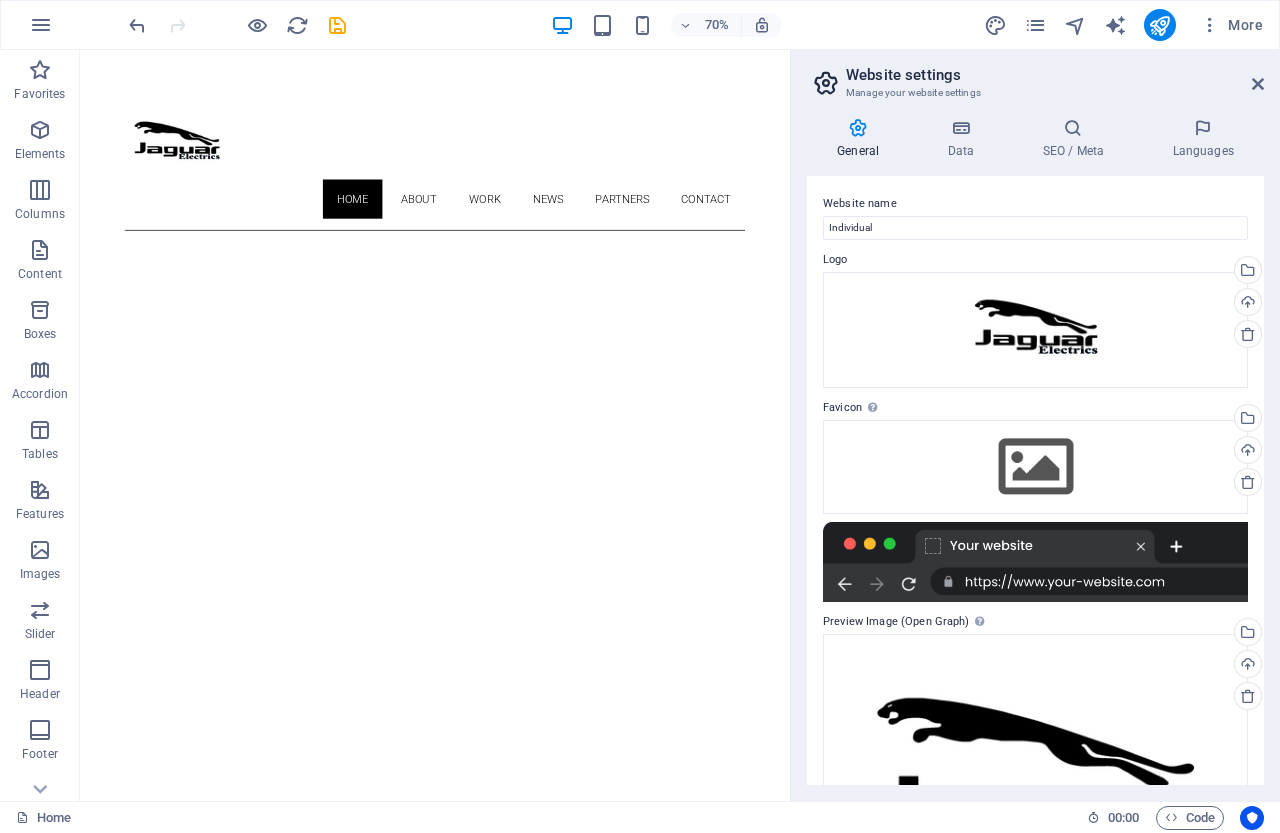 click on "Website settings Manage your website settings  General  Data  SEO / Meta  Languages Website name Individual Logo Drag files here, click to choose files or select files from Files or our free stock photos & videos Select files from the file manager, stock photos, or upload file(s) Upload Favicon Set the favicon of your website here. A favicon is a small icon shown in the browser tab next to your website title. It helps visitors identify your website. Drag files here, click to choose files or select files from Files or our free stock photos & videos Select files from the file manager, stock photos, or upload file(s) Upload Preview Image (Open Graph) This image will be shown when the website is shared on social networks Drag files here, click to choose files or select files from Files or our free stock photos & videos Select files from the file manager, stock photos, or upload file(s) Upload Contact data for this website. This can be used everywhere on the website and will update automatically. Company Last name" at bounding box center [1035, 425] 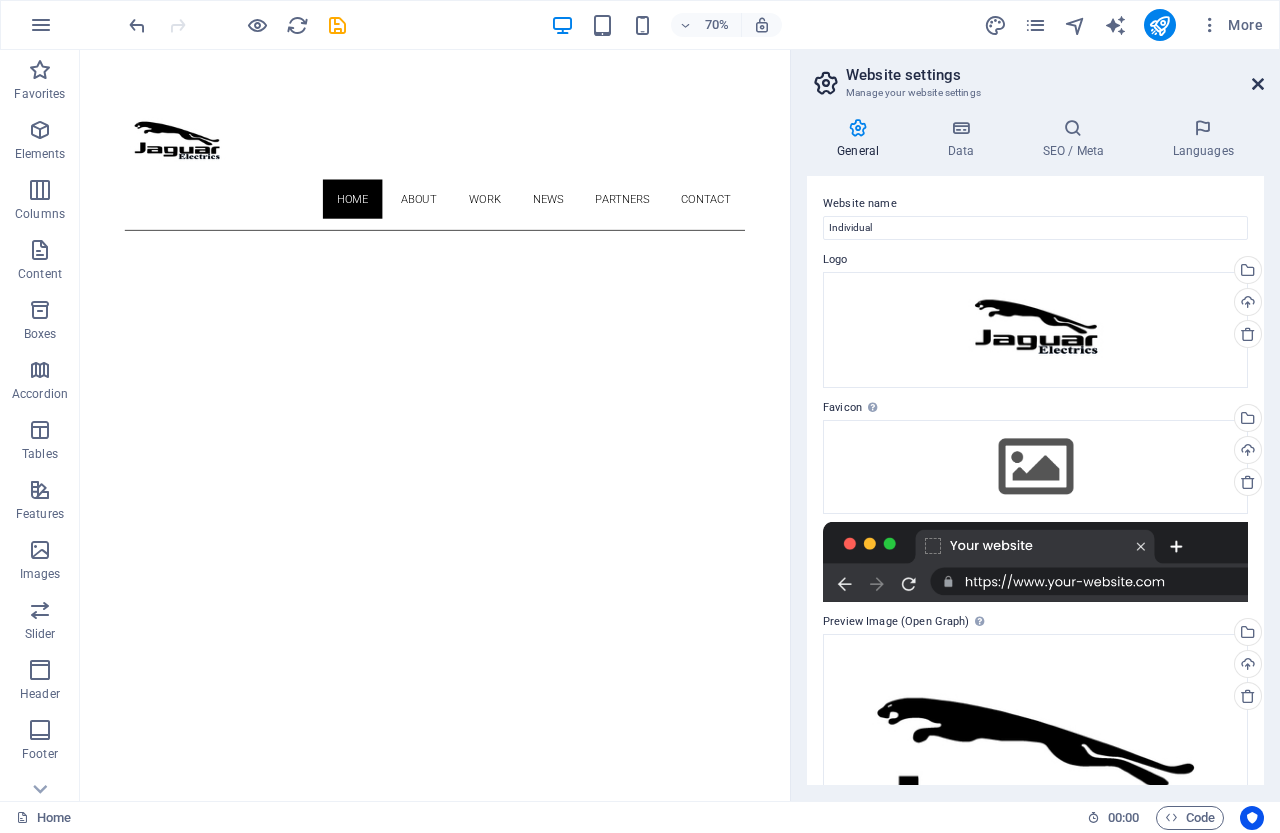 click at bounding box center [1258, 84] 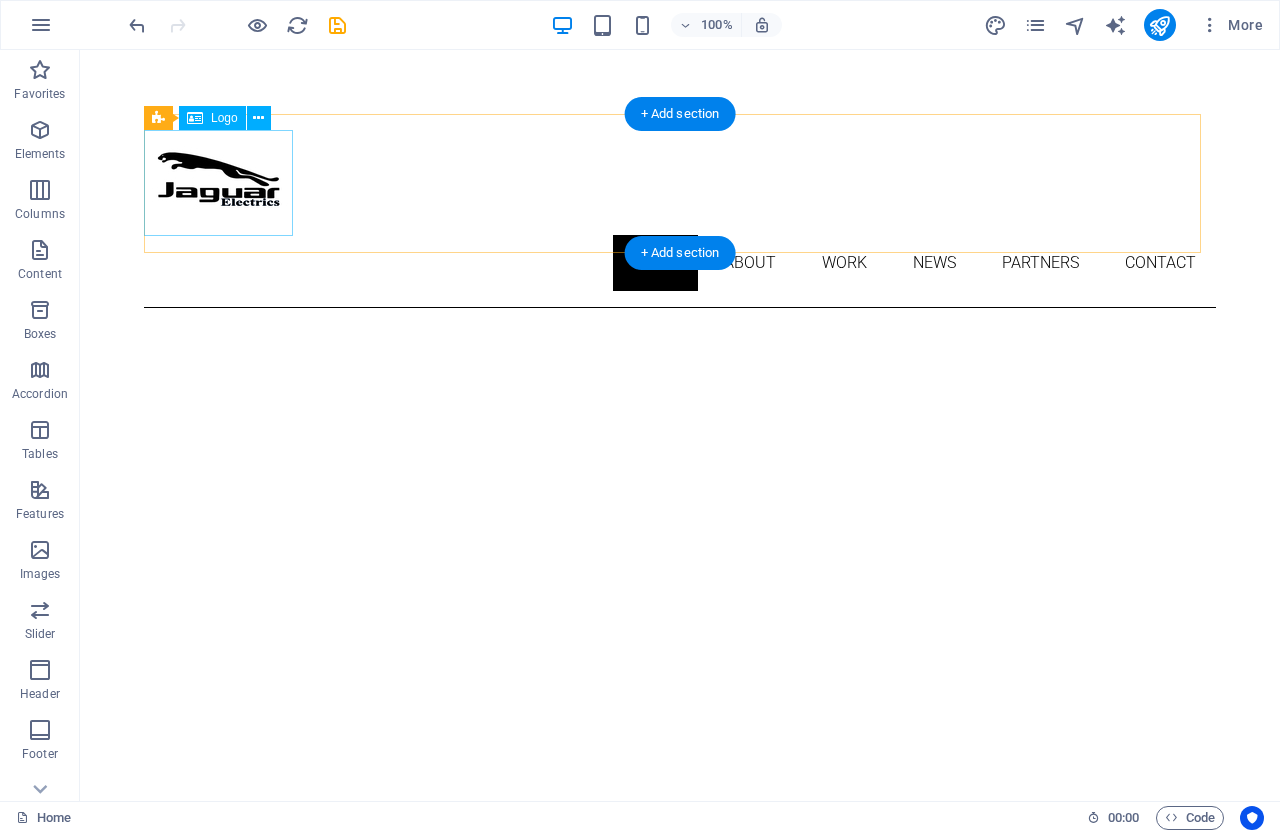 click at bounding box center [680, 182] 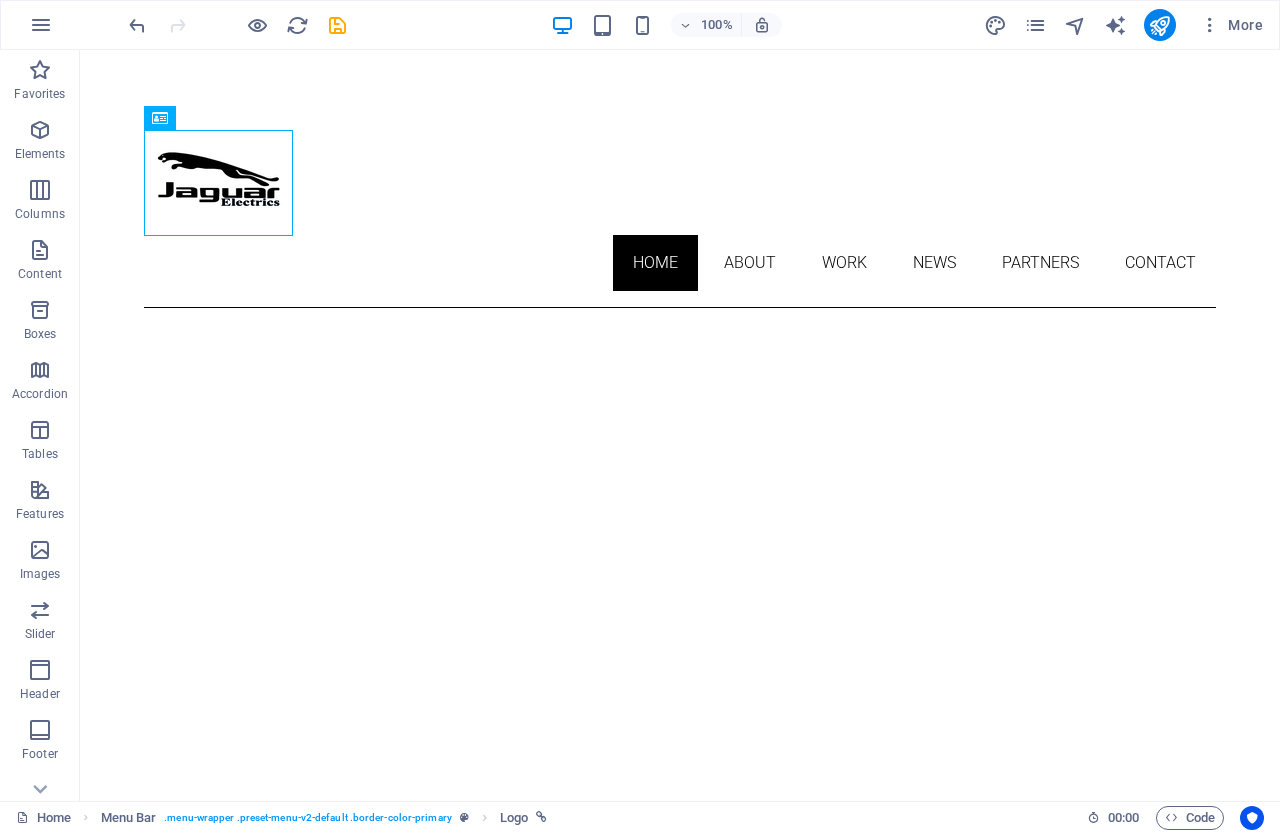 click on "Skip to main content
Home About Work News Partners Contact About me My work Partners Contact About Lorem ipsum dolor sit amet, consectetuer adipiscing elit. Aenean commodo ligula eget dolor. Lorem ipsum dolor sit amet. see more Work Lorem ipsum dolor sit amet, consectetuer adipiscing elit. Aenean commodo ligula eget dolor. Lorem ipsum dolor sit amet. see more Blog Lorem ipsum dolor sit amet, consectetuer adipiscing elit. Aenean commodo ligula eget dolor. Lorem ipsum dolor sit amet. see more Phone Call me! [PHONE] Social WHATSAPP INSTAGRAM X https://wa.me/[PHONE] Contact [EMAIL] Legal Notice Privacy" at bounding box center (680, 3017) 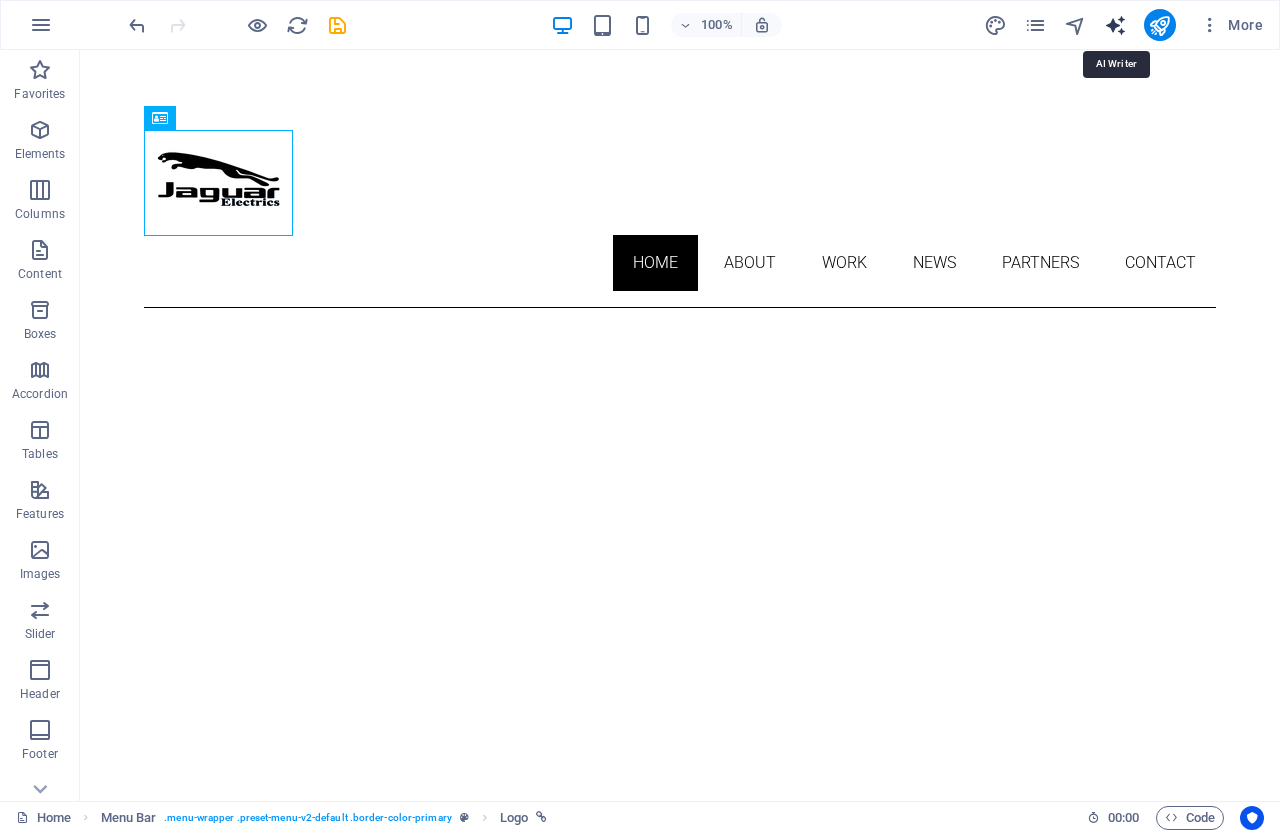 click at bounding box center [1115, 25] 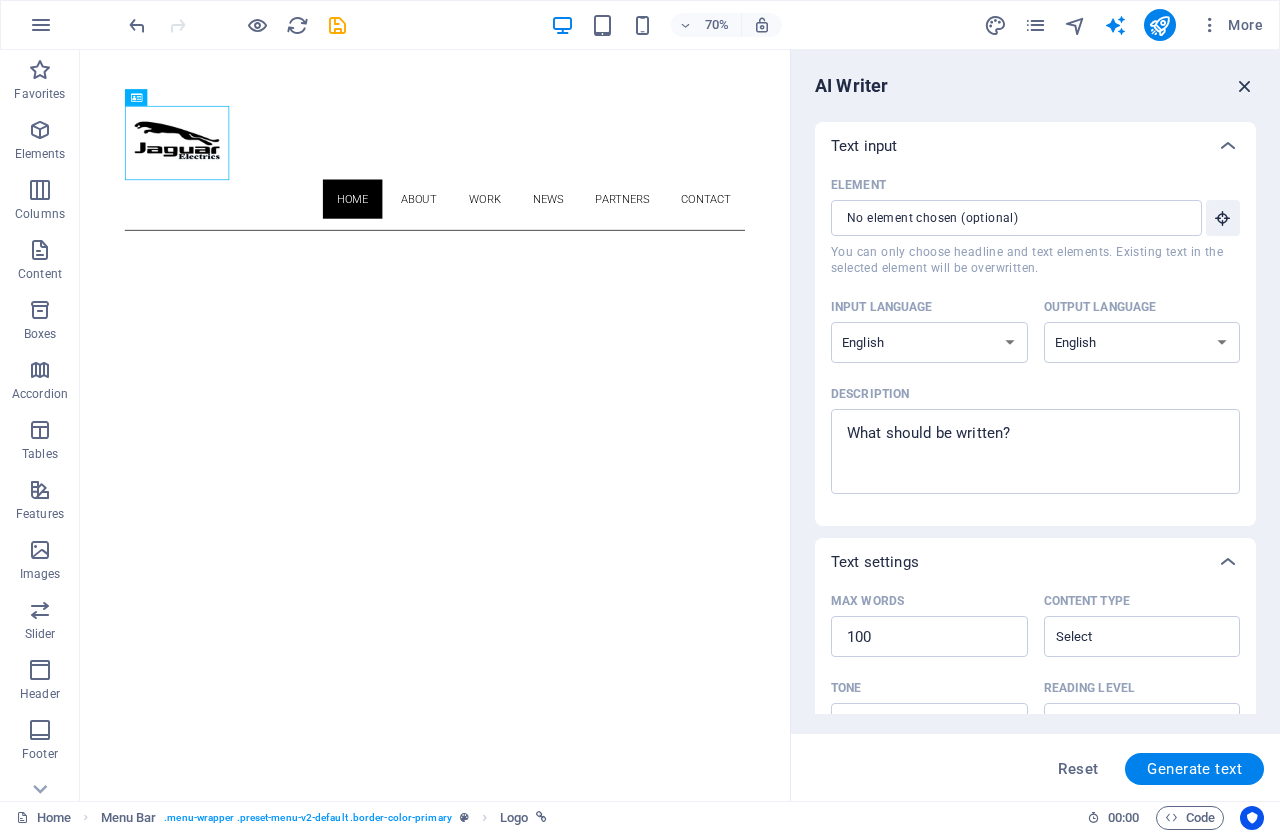 click at bounding box center [1245, 86] 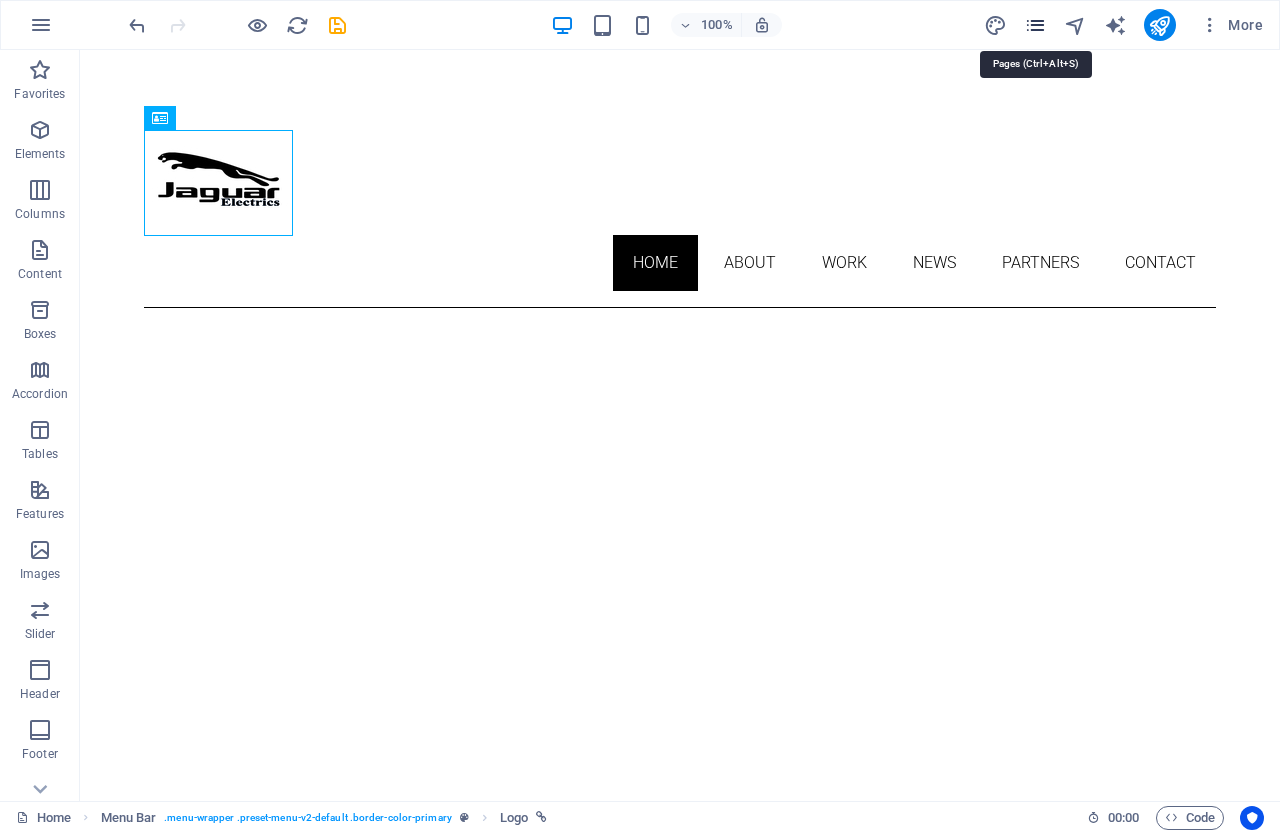 click at bounding box center (1035, 25) 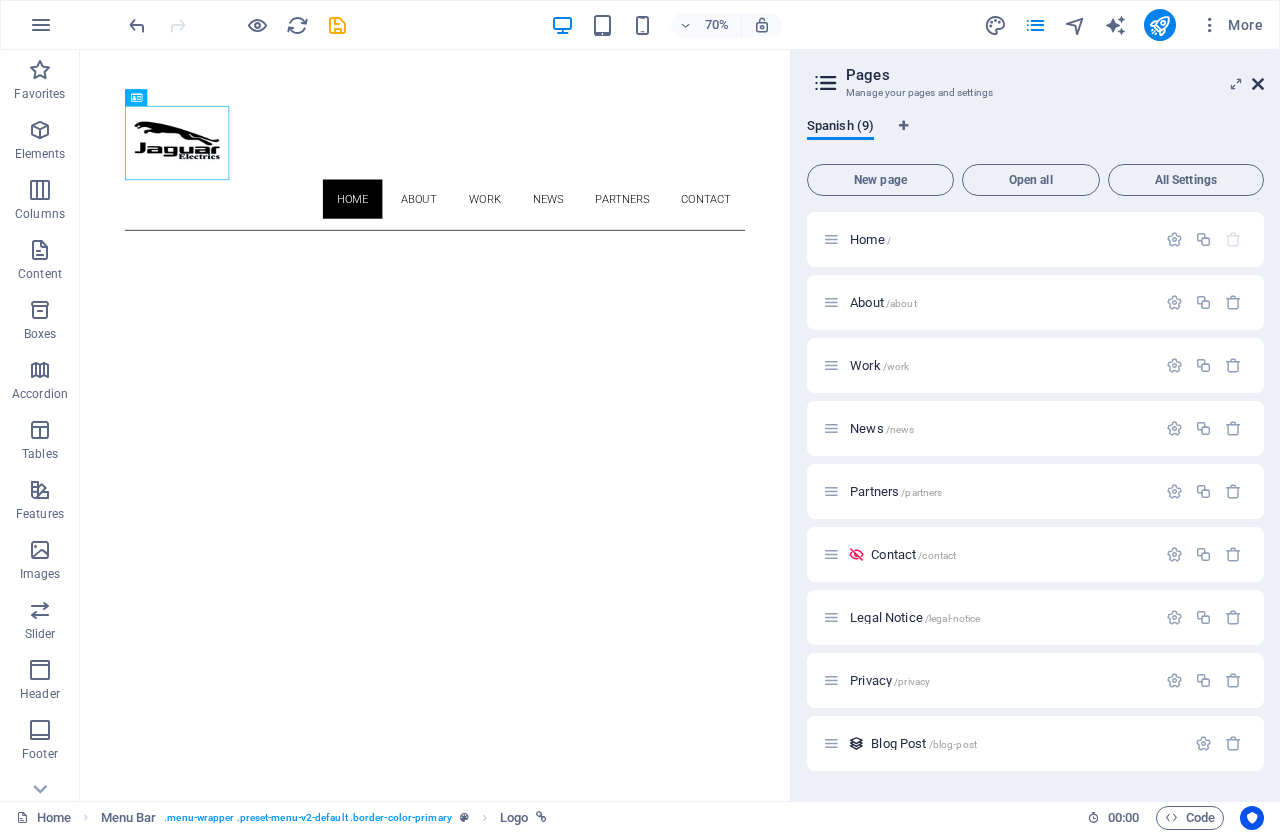 click at bounding box center (1258, 84) 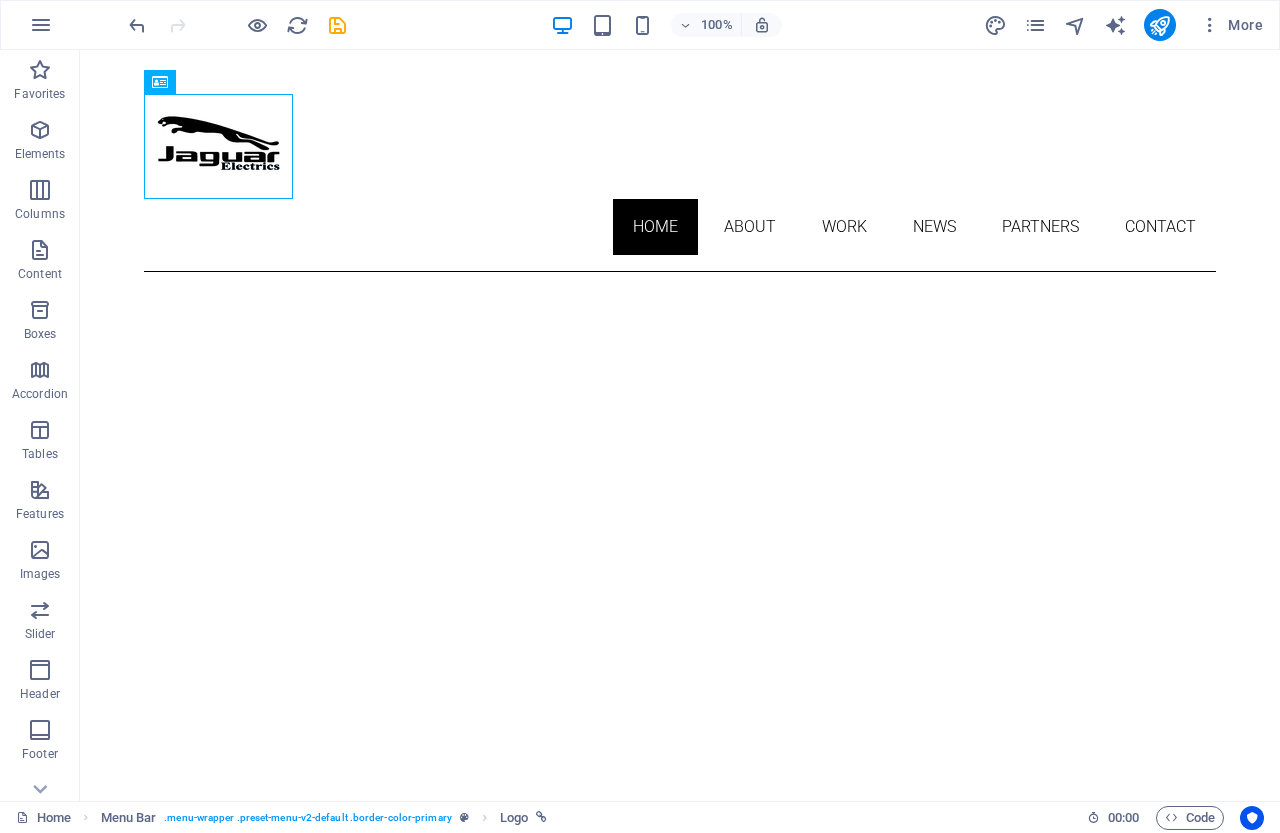 scroll, scrollTop: 0, scrollLeft: 0, axis: both 